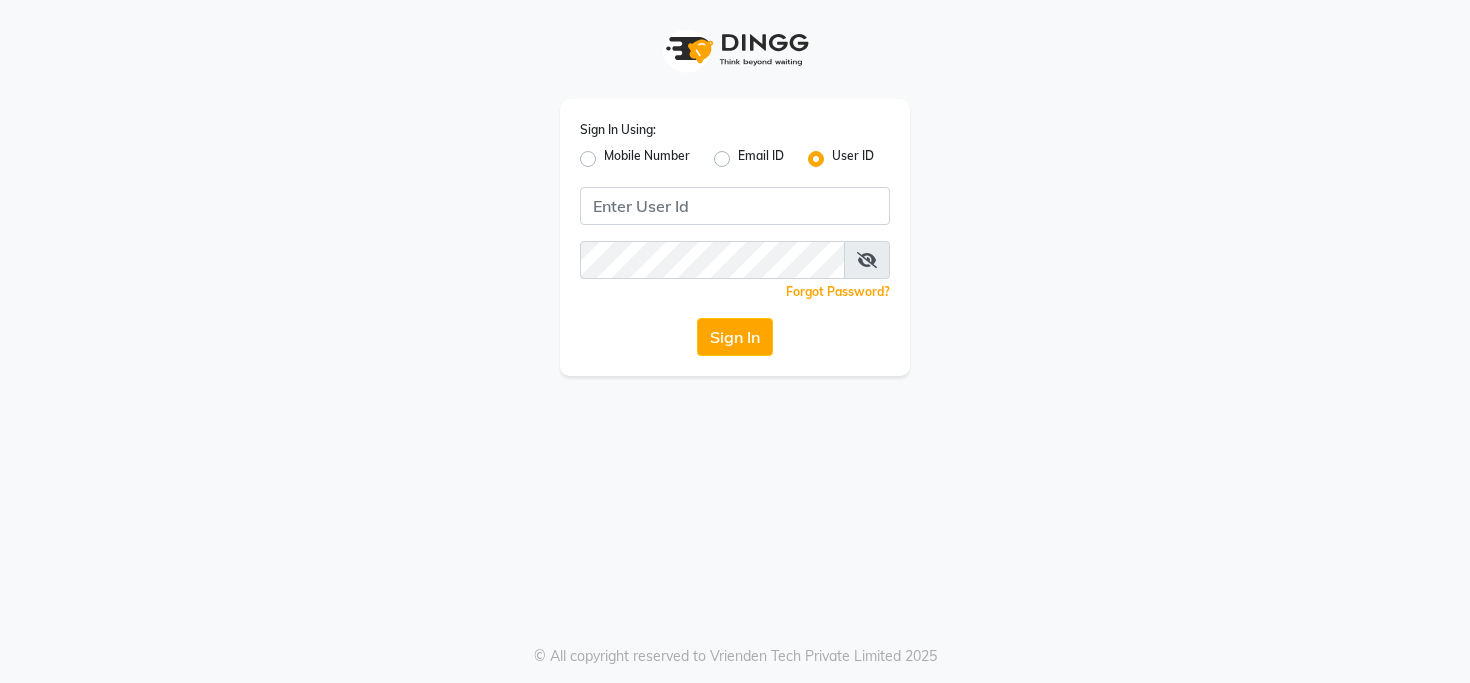 scroll, scrollTop: 0, scrollLeft: 0, axis: both 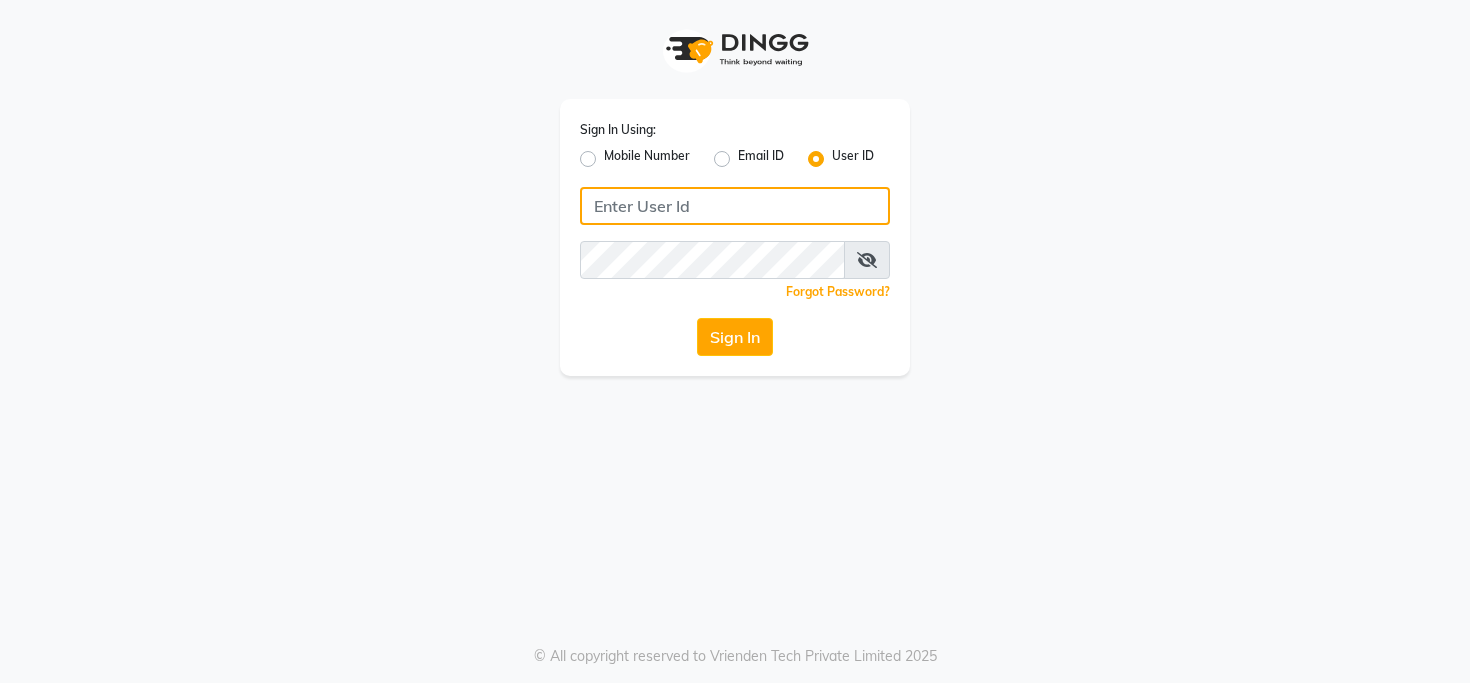click 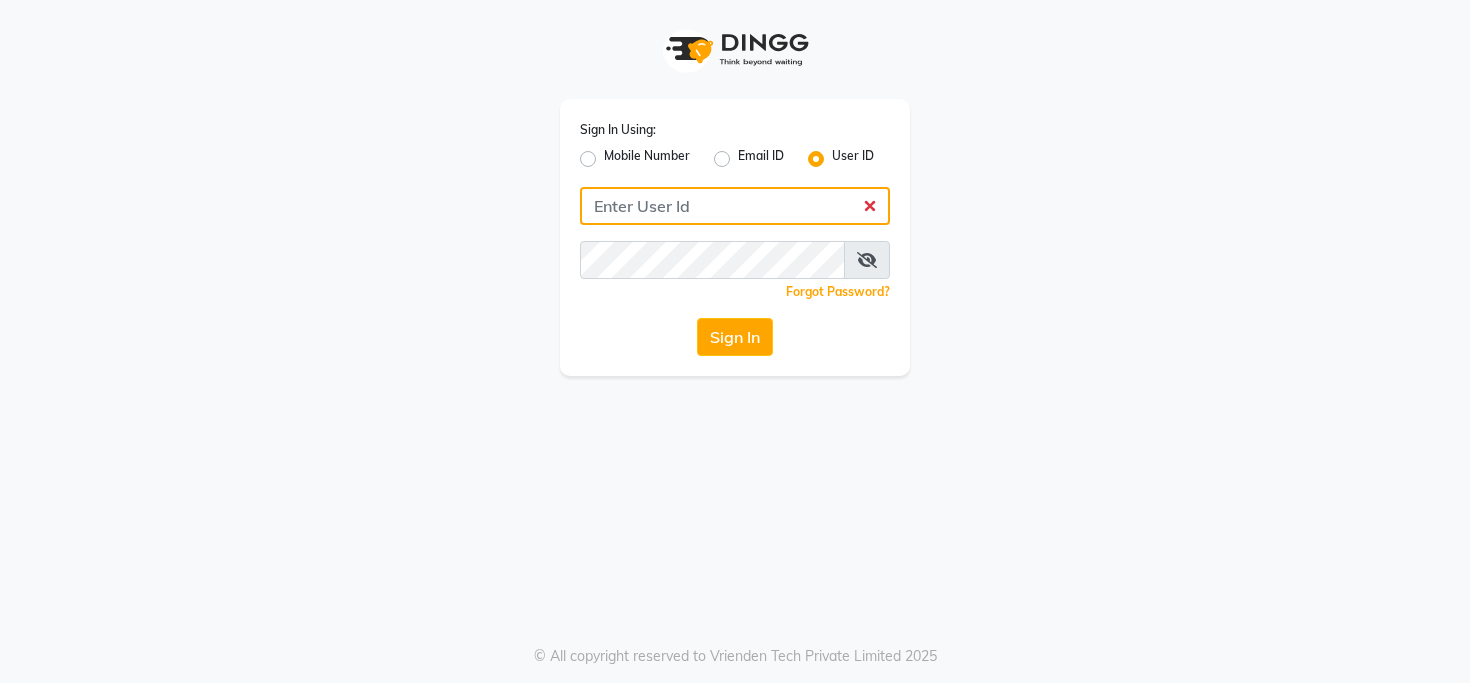 type on "triss" 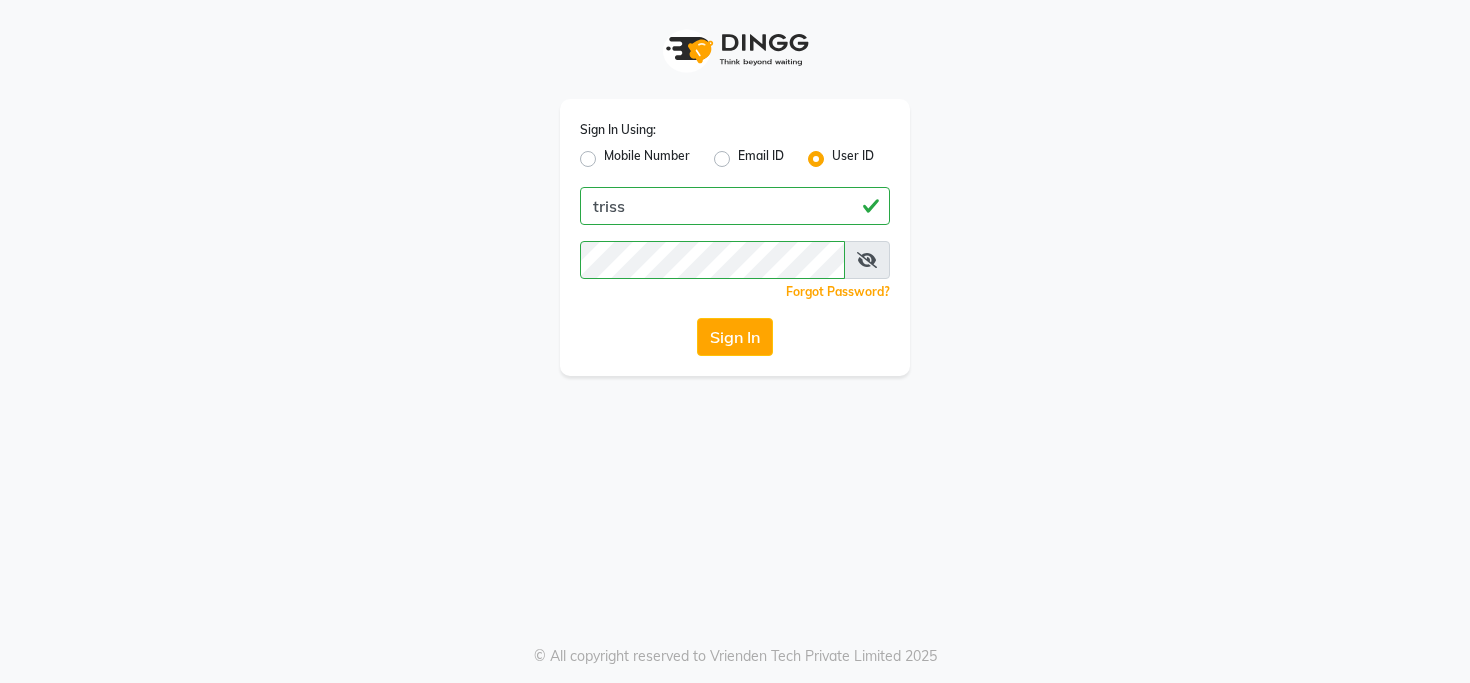 click on "Sign In Using: Mobile Number Email ID User ID triss  Remember me Forgot Password?  Sign In" 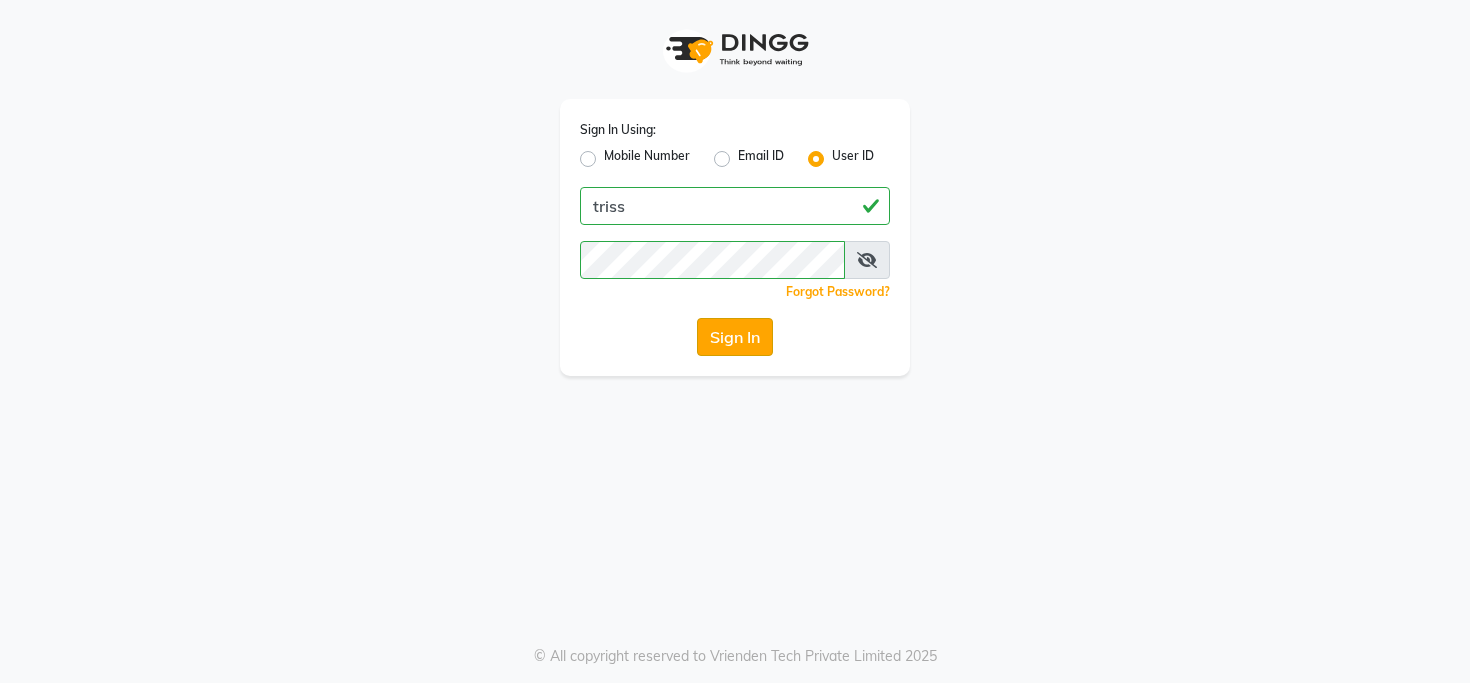 click on "Sign In" 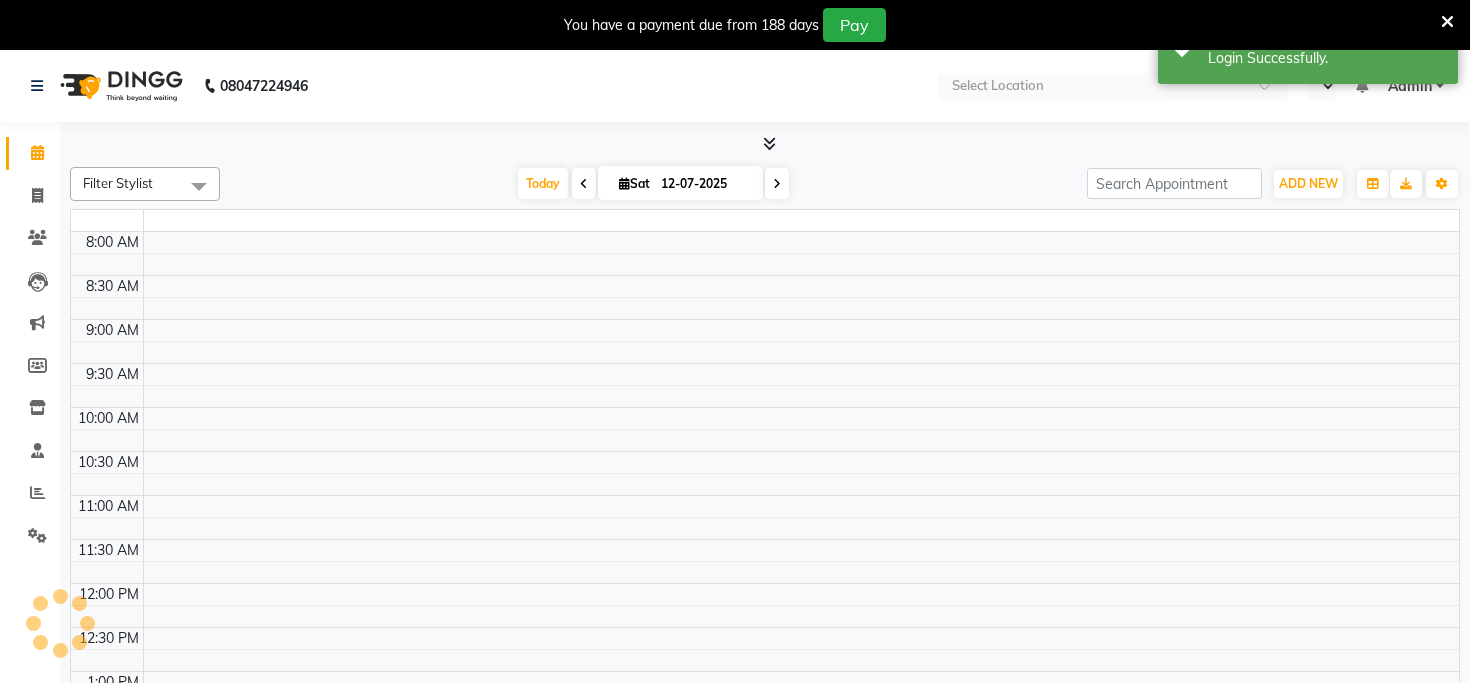 select on "en" 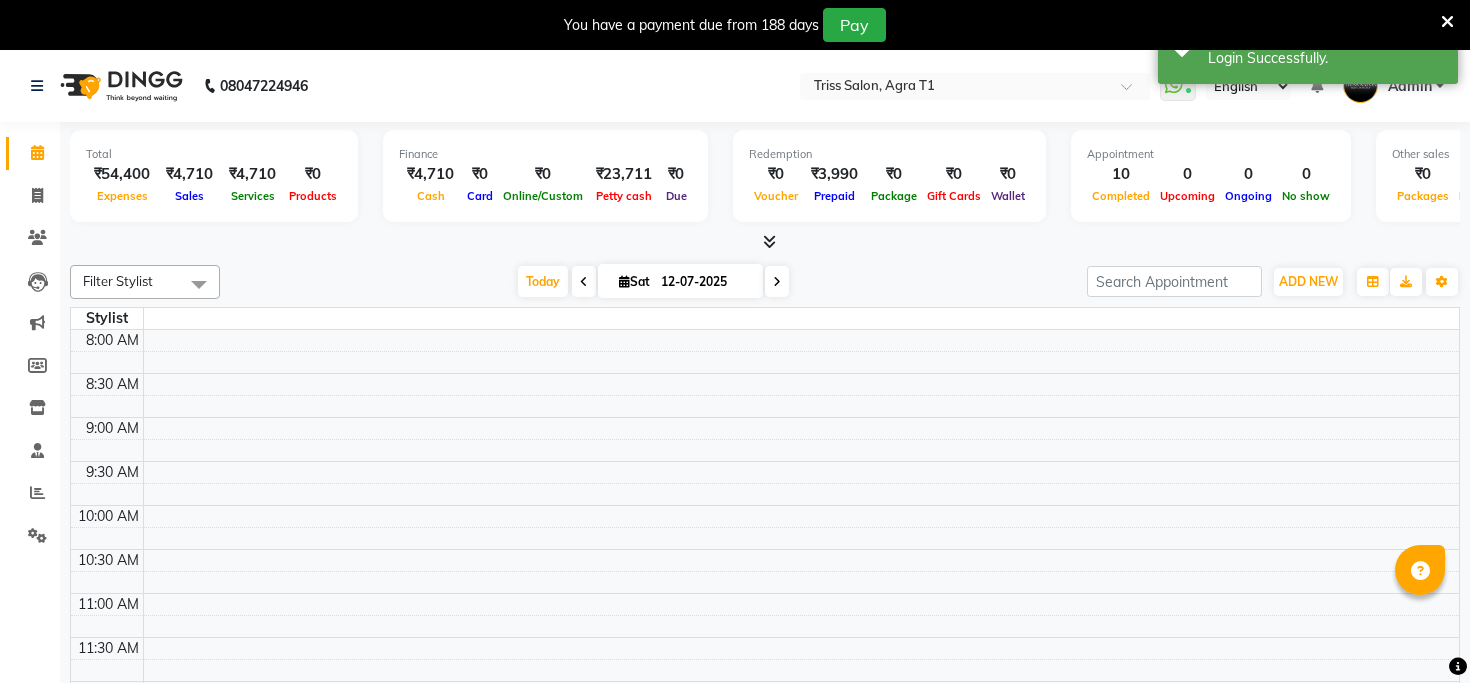 scroll, scrollTop: 0, scrollLeft: 0, axis: both 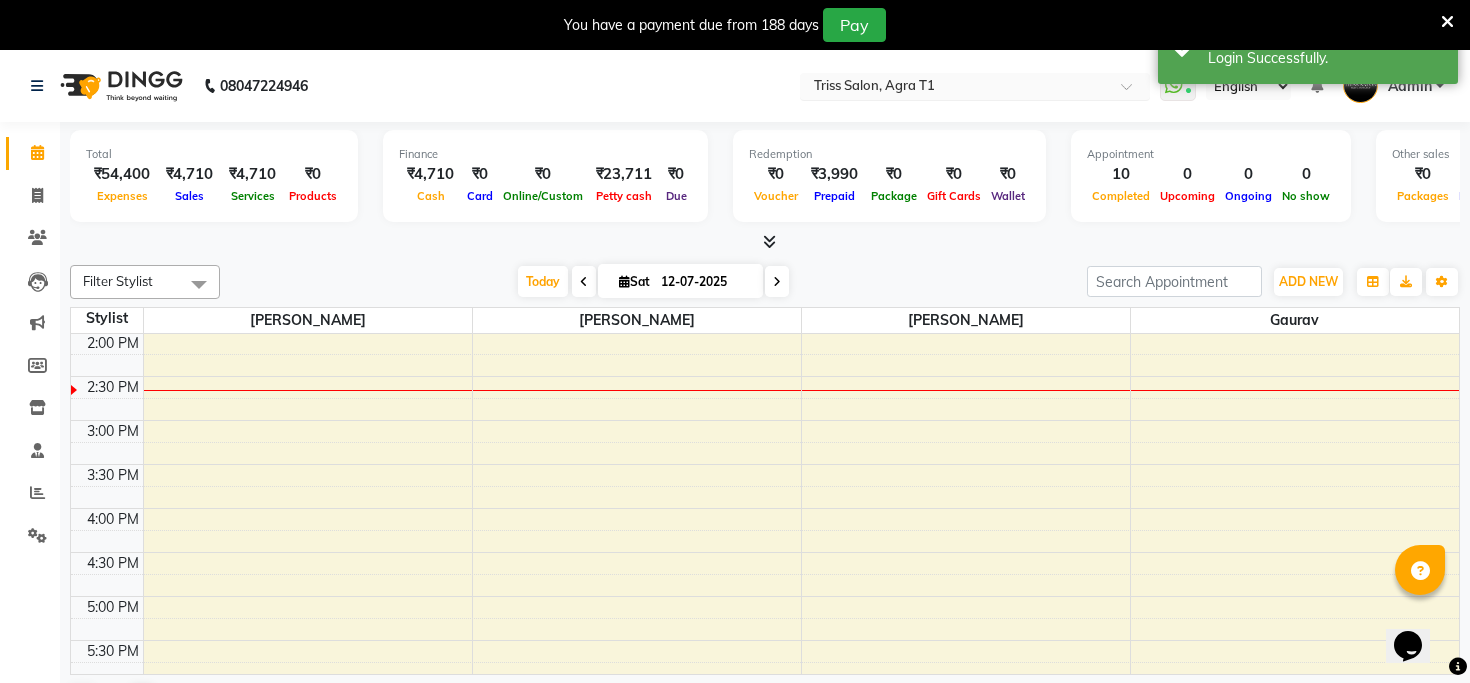 click at bounding box center (955, 88) 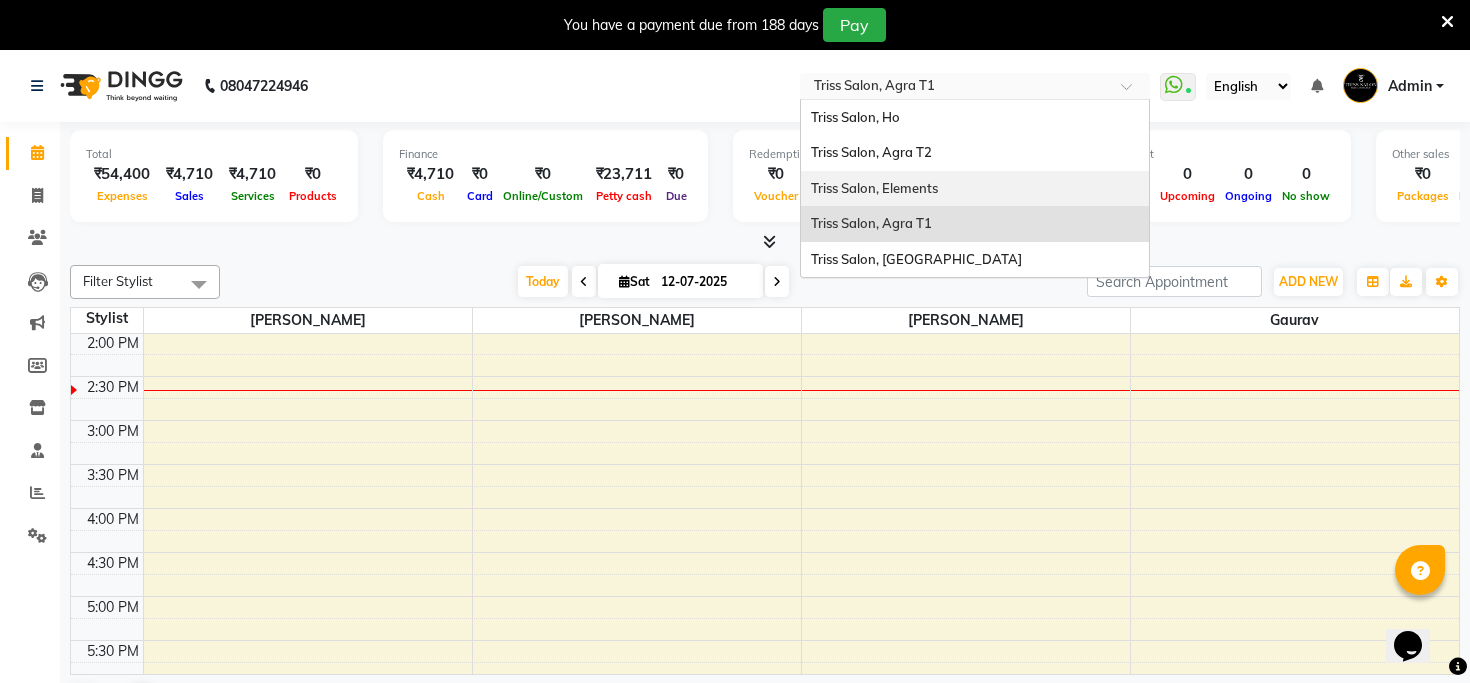 click on "Triss Salon, Elements" at bounding box center (874, 188) 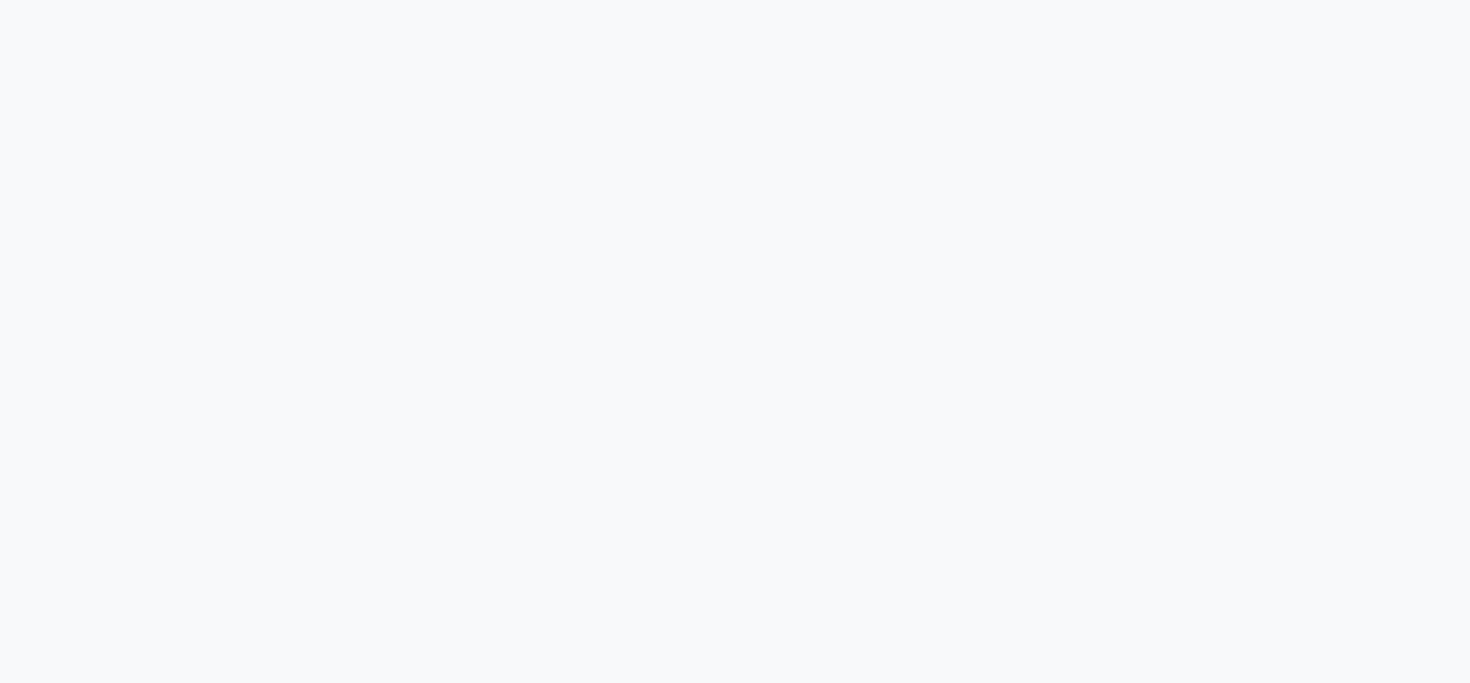 scroll, scrollTop: 0, scrollLeft: 0, axis: both 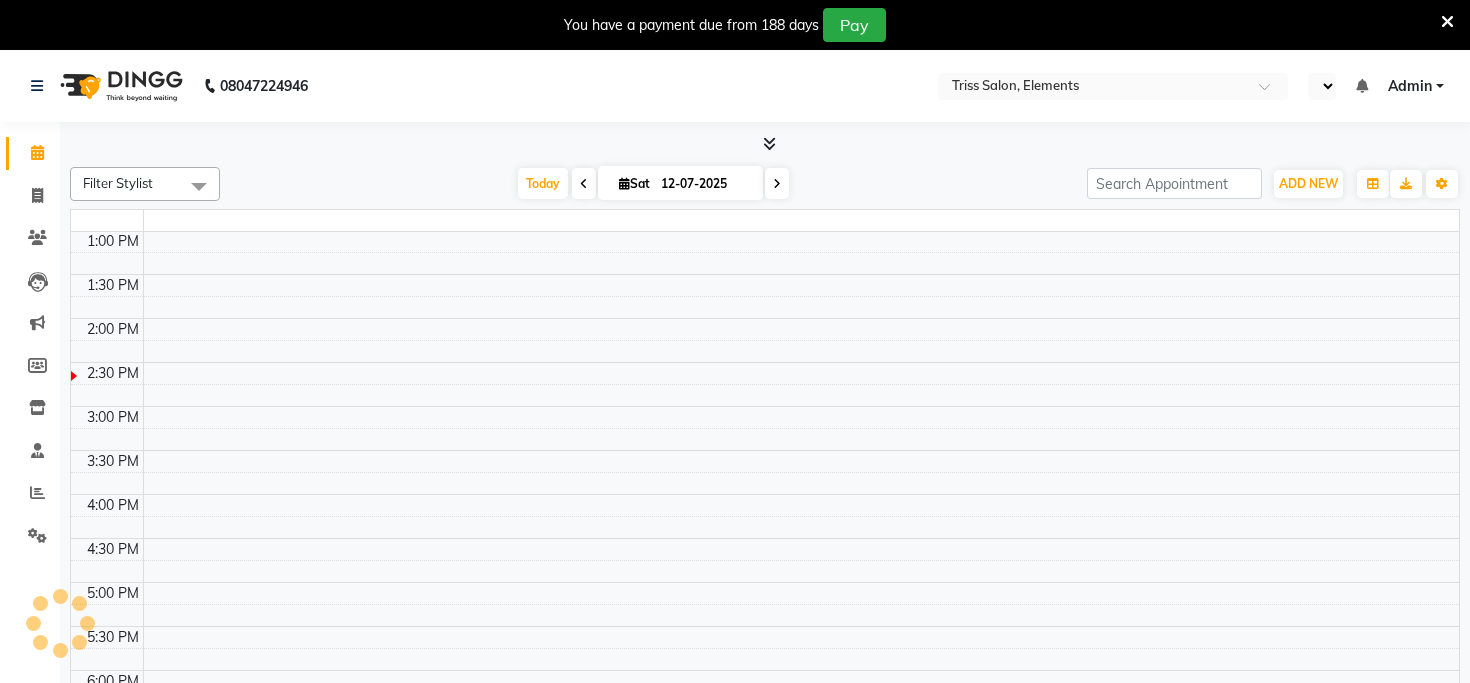 select on "en" 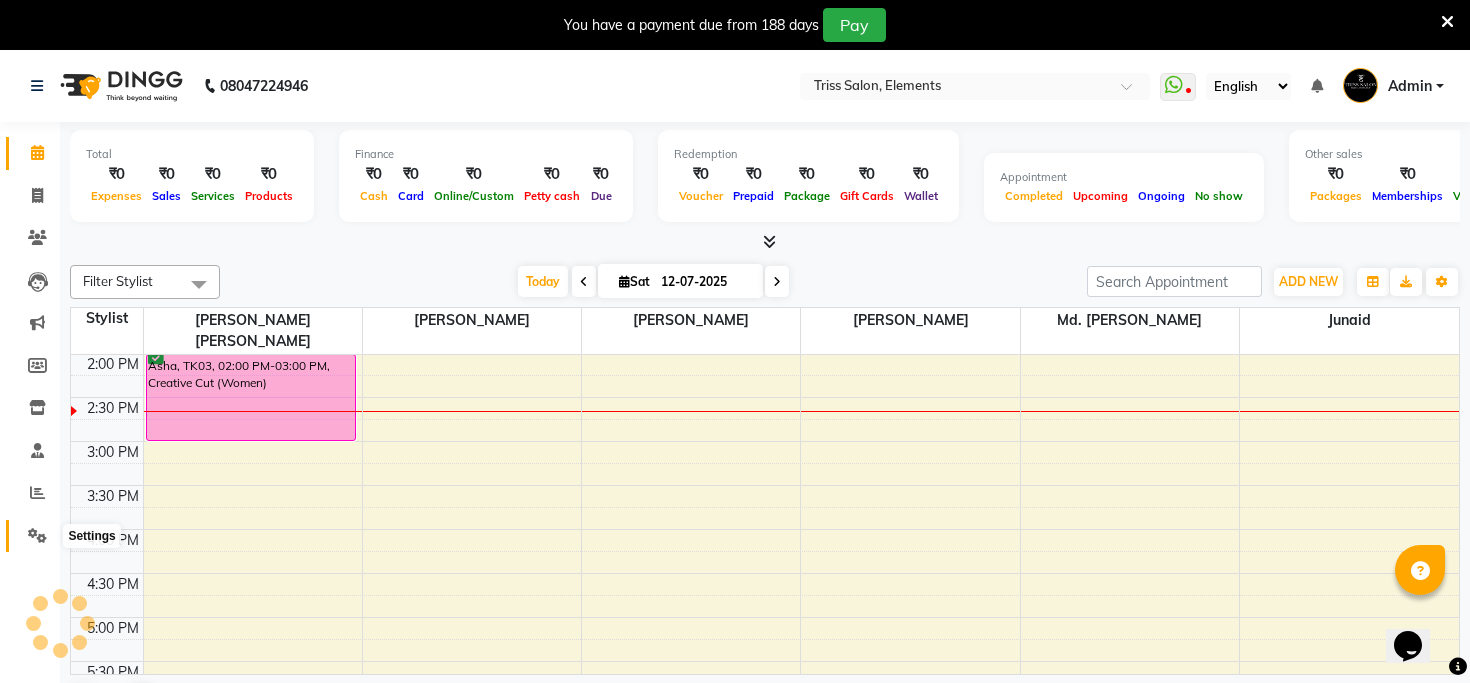 scroll, scrollTop: 0, scrollLeft: 0, axis: both 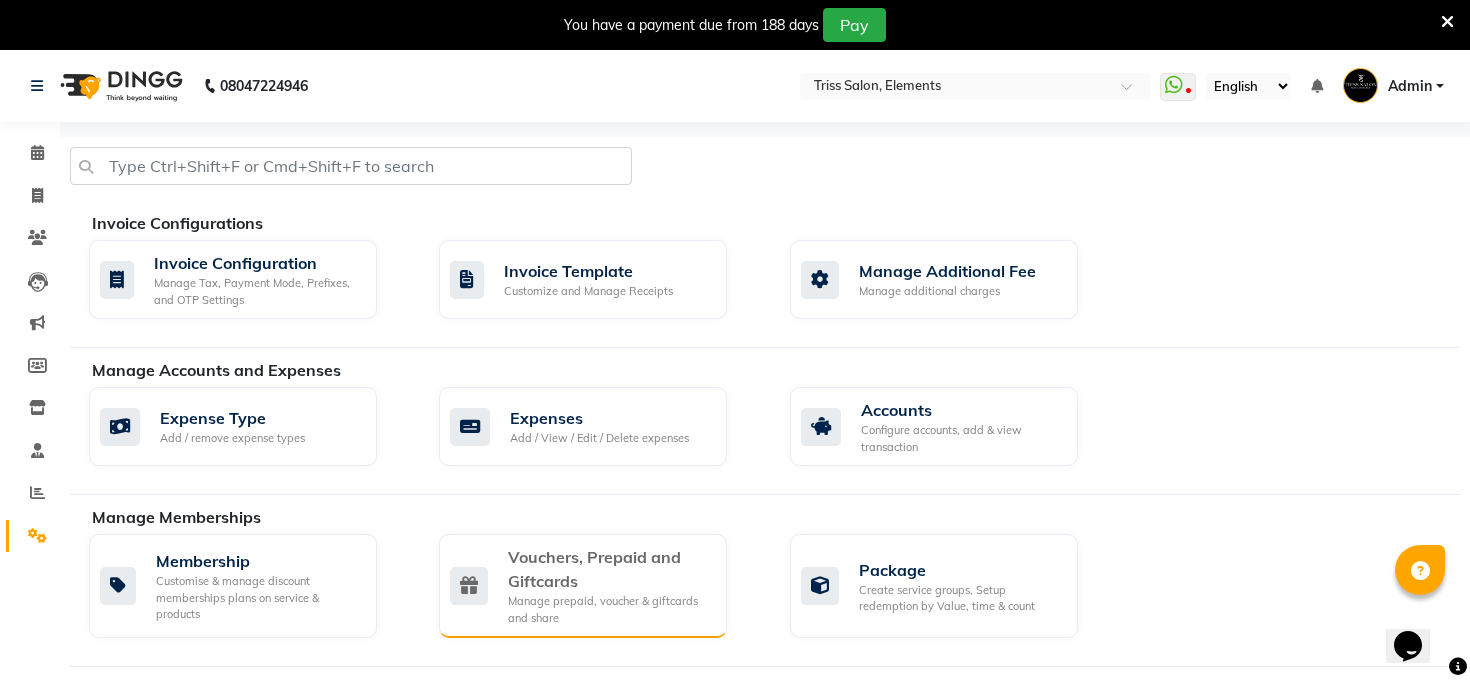 click on "Vouchers, Prepaid and Giftcards" 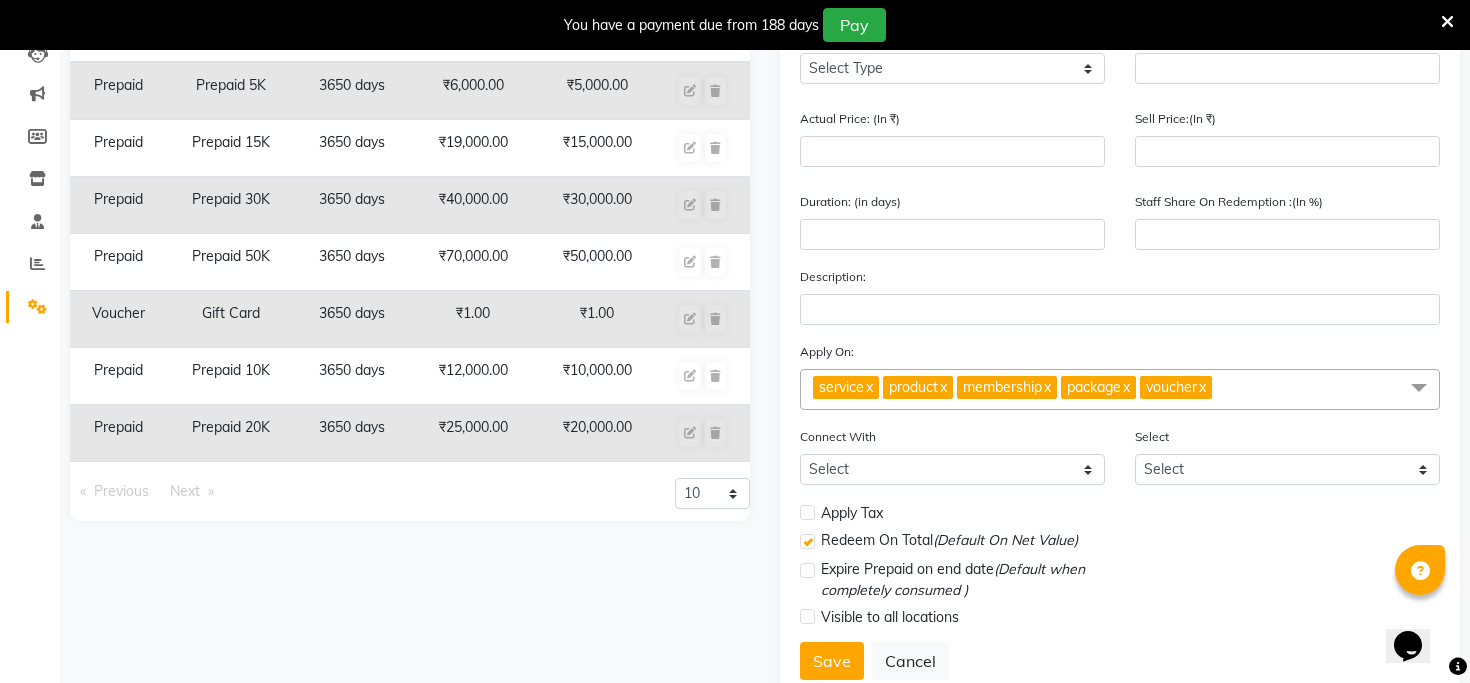 scroll, scrollTop: 0, scrollLeft: 0, axis: both 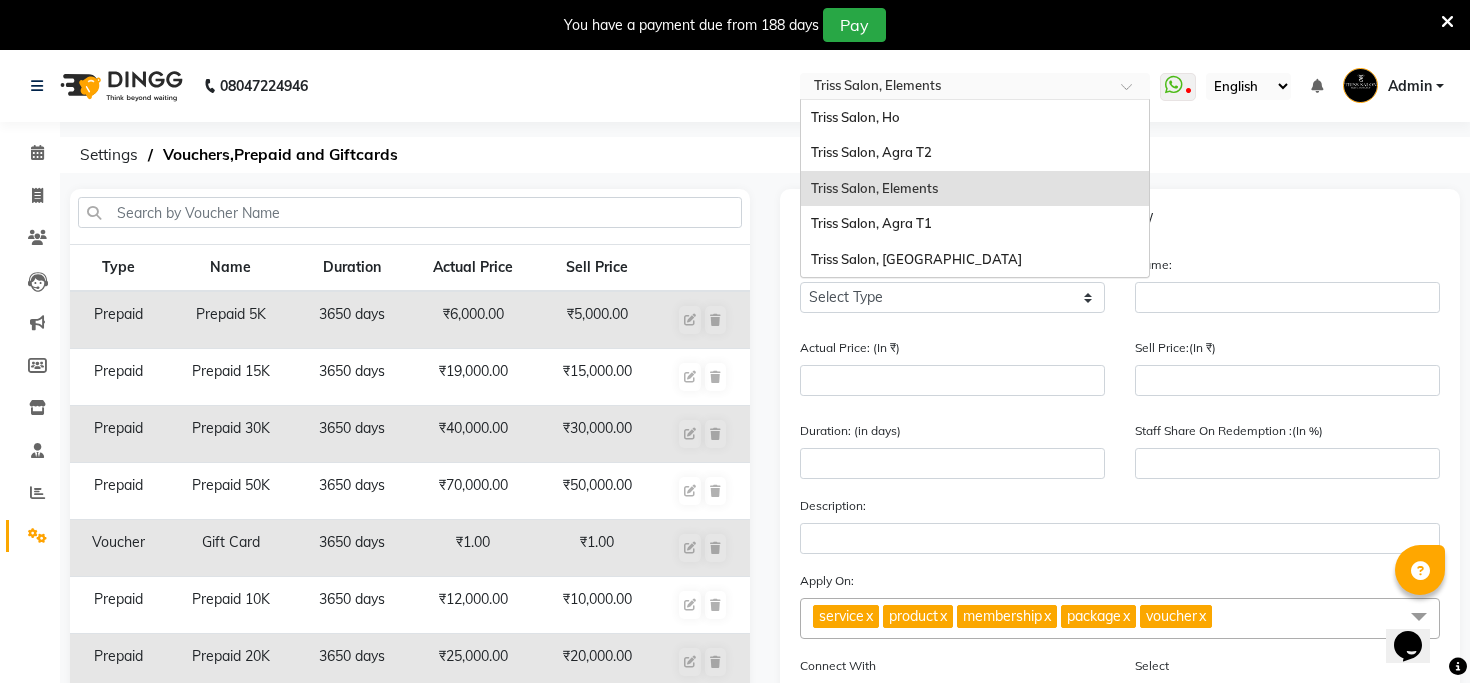 click at bounding box center [955, 88] 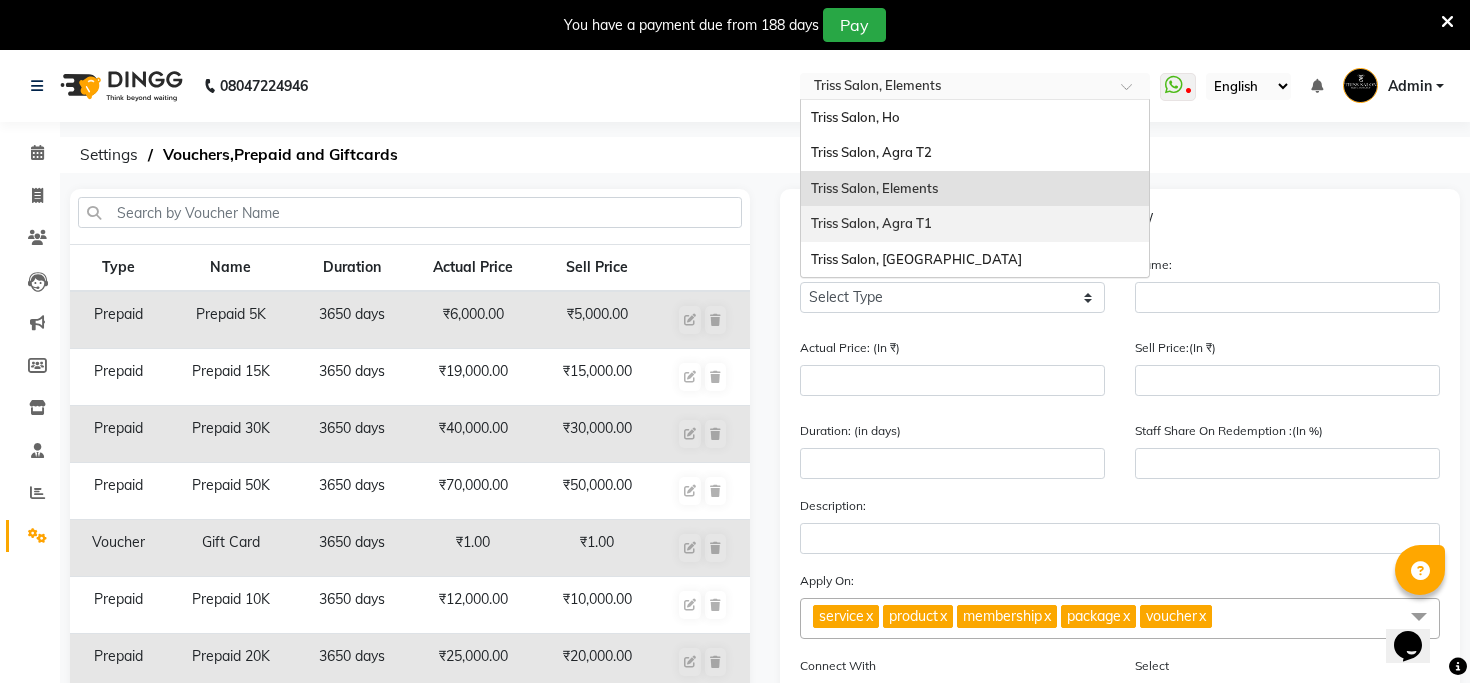 click on "Triss Salon, Agra T1" at bounding box center [975, 224] 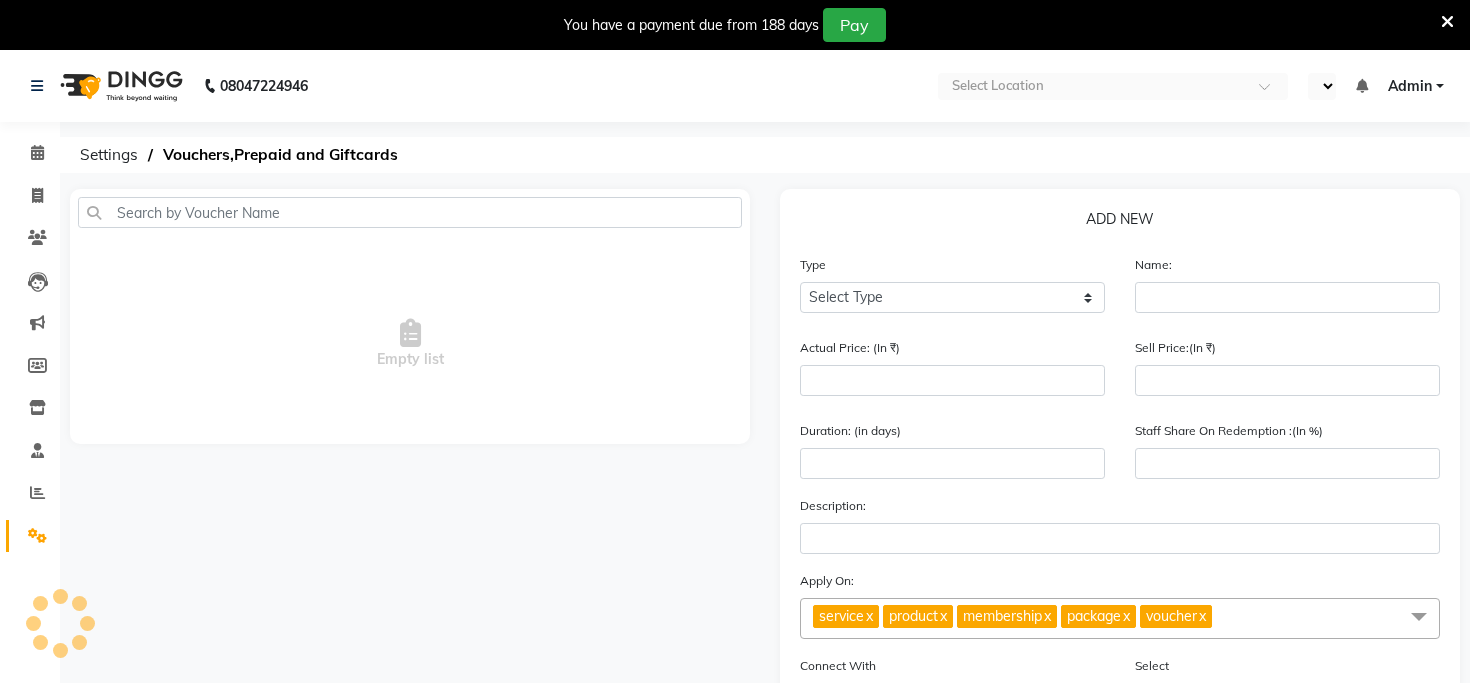scroll, scrollTop: 0, scrollLeft: 0, axis: both 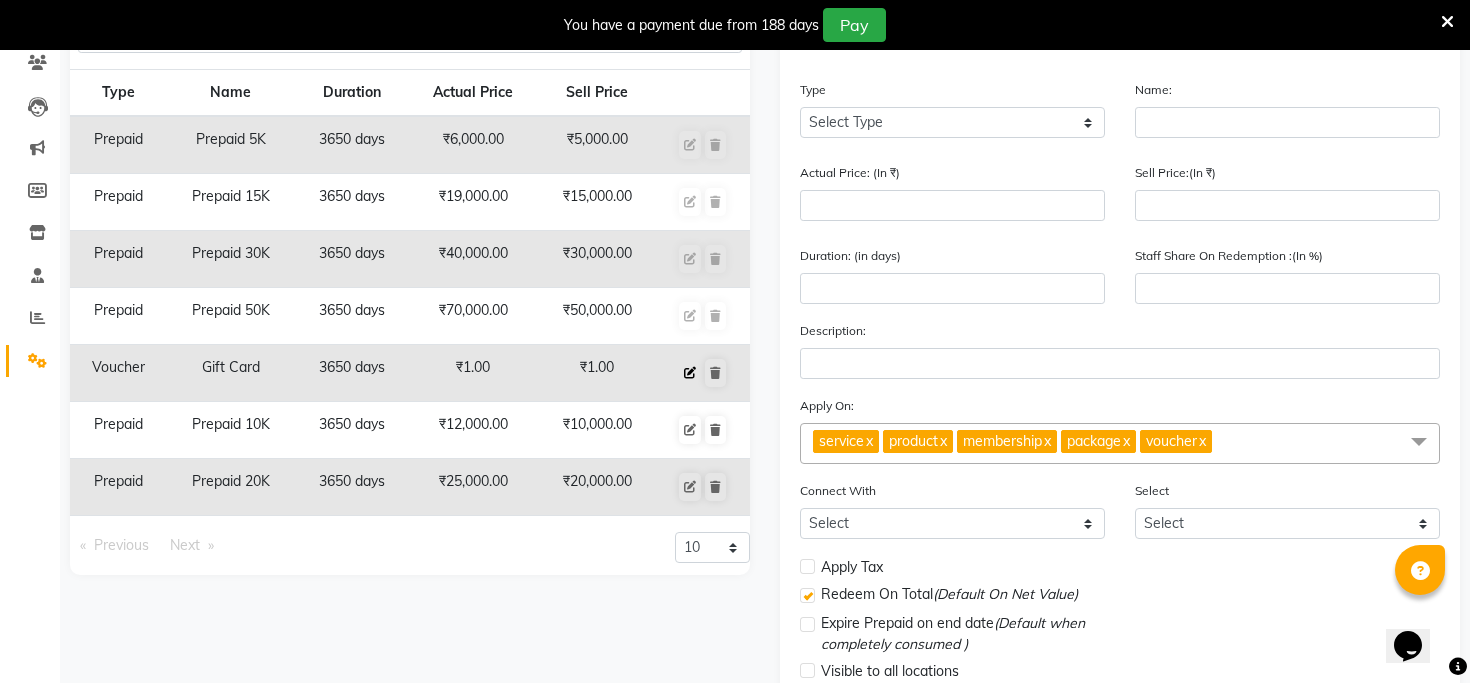 click 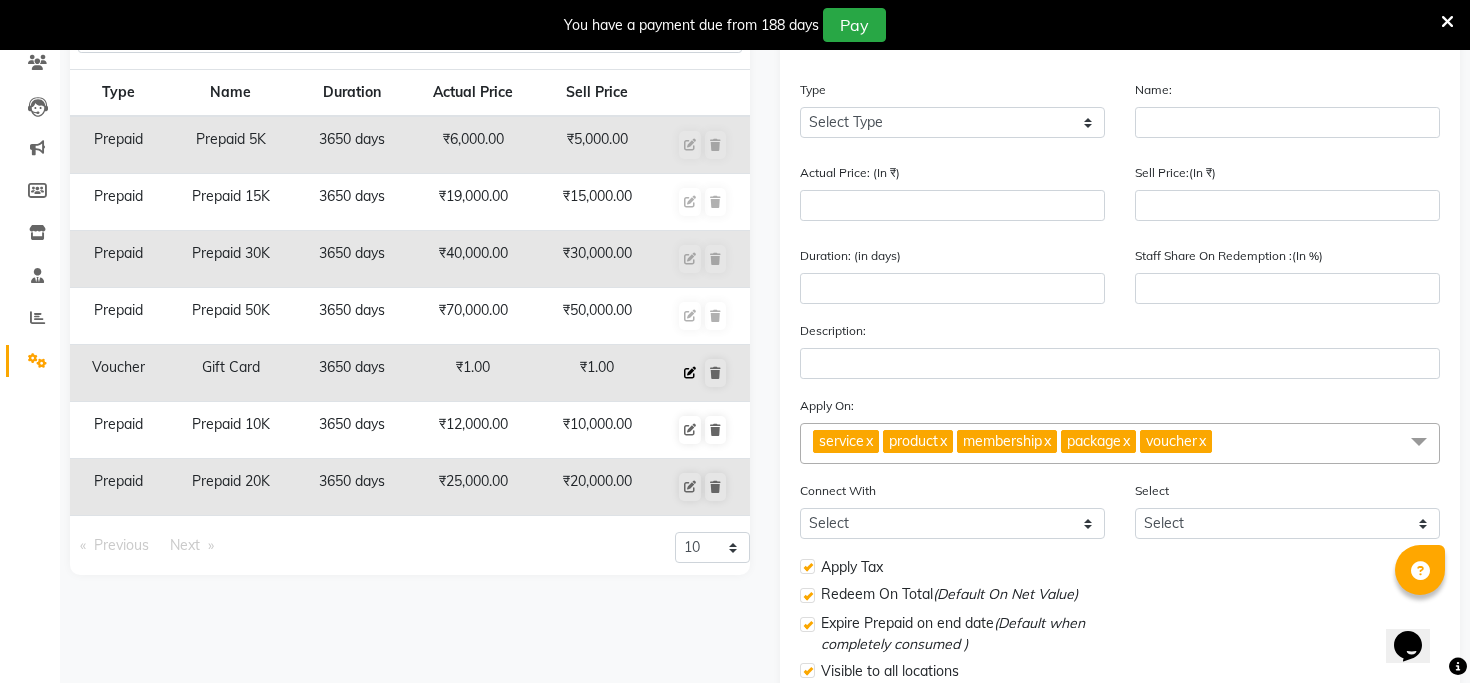 select on "V" 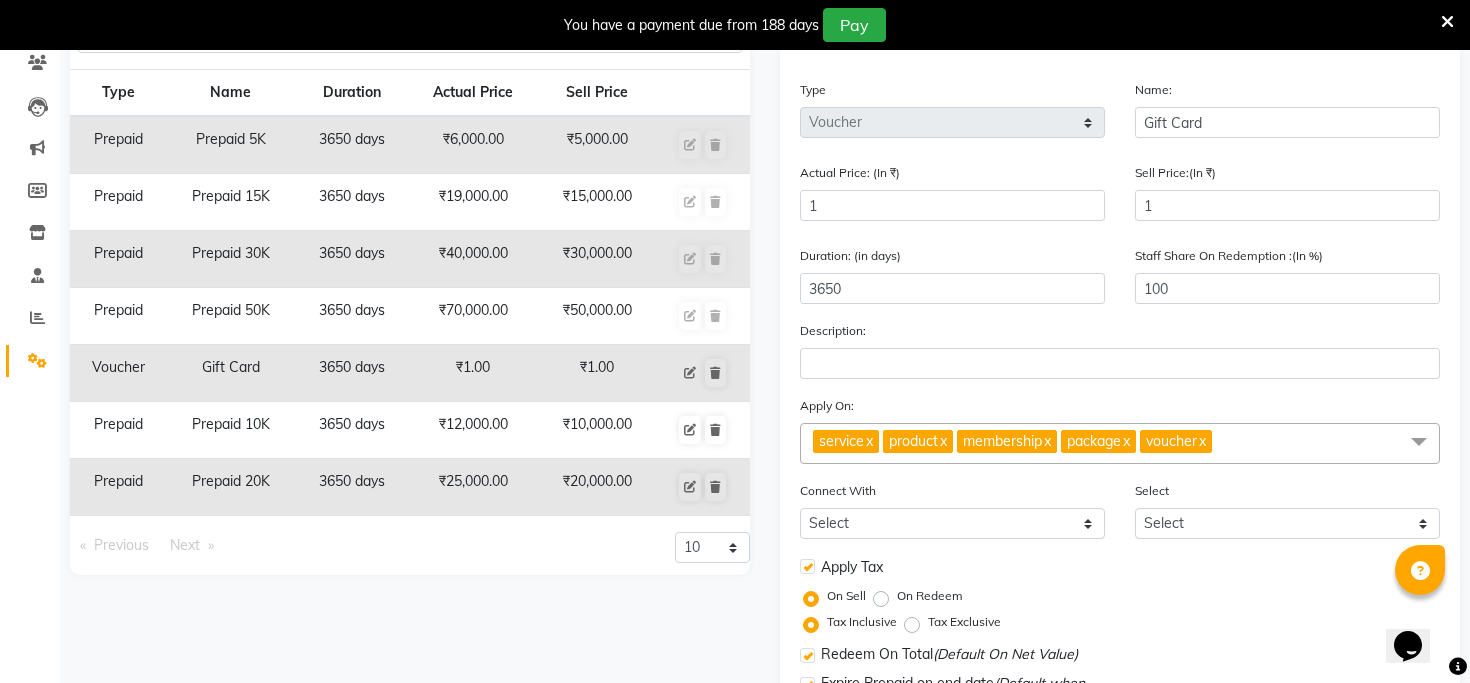 scroll, scrollTop: 352, scrollLeft: 0, axis: vertical 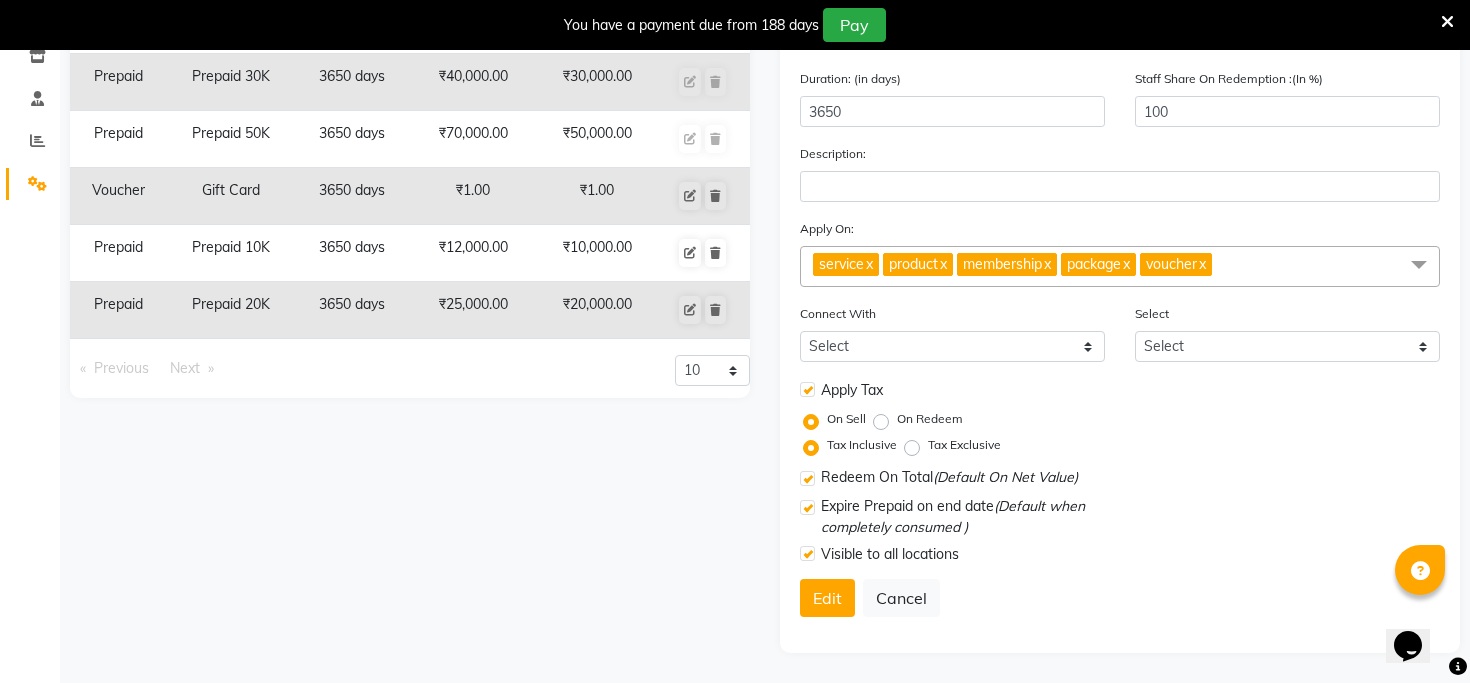 click 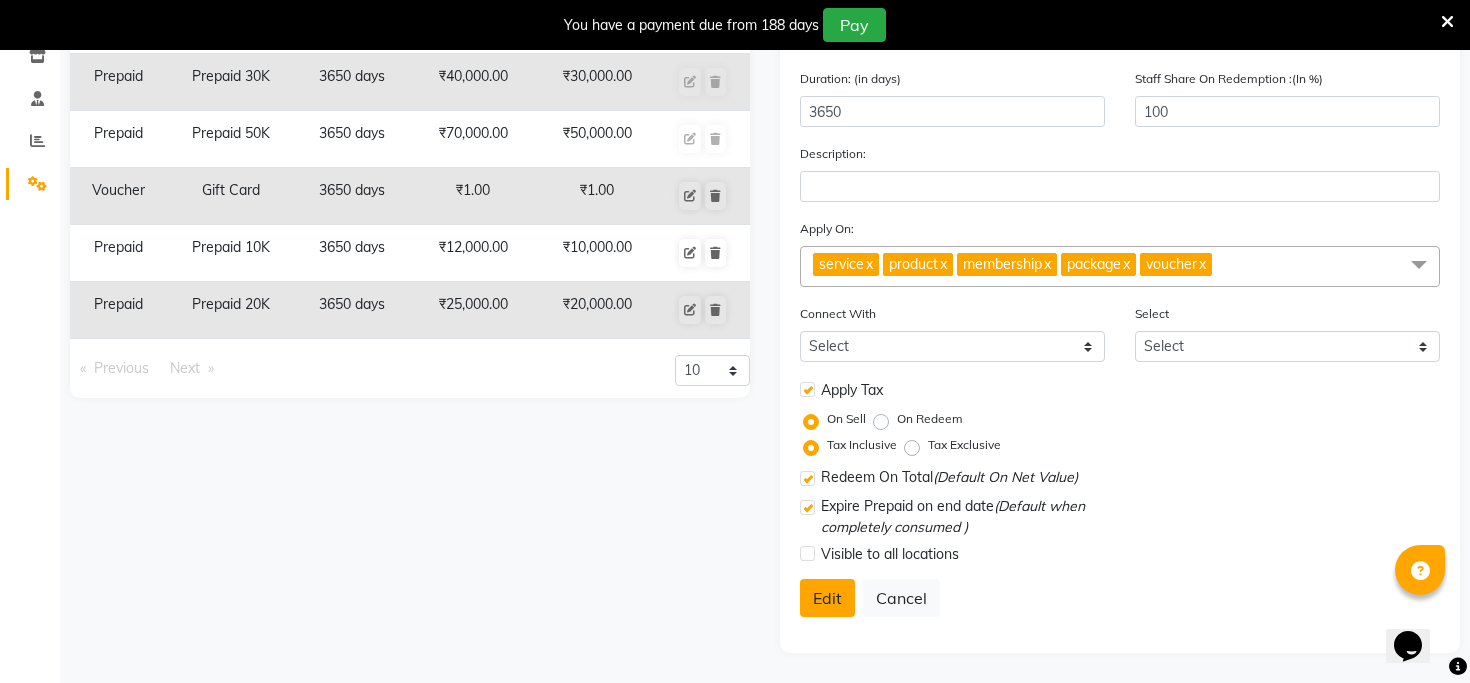 click on "Edit" 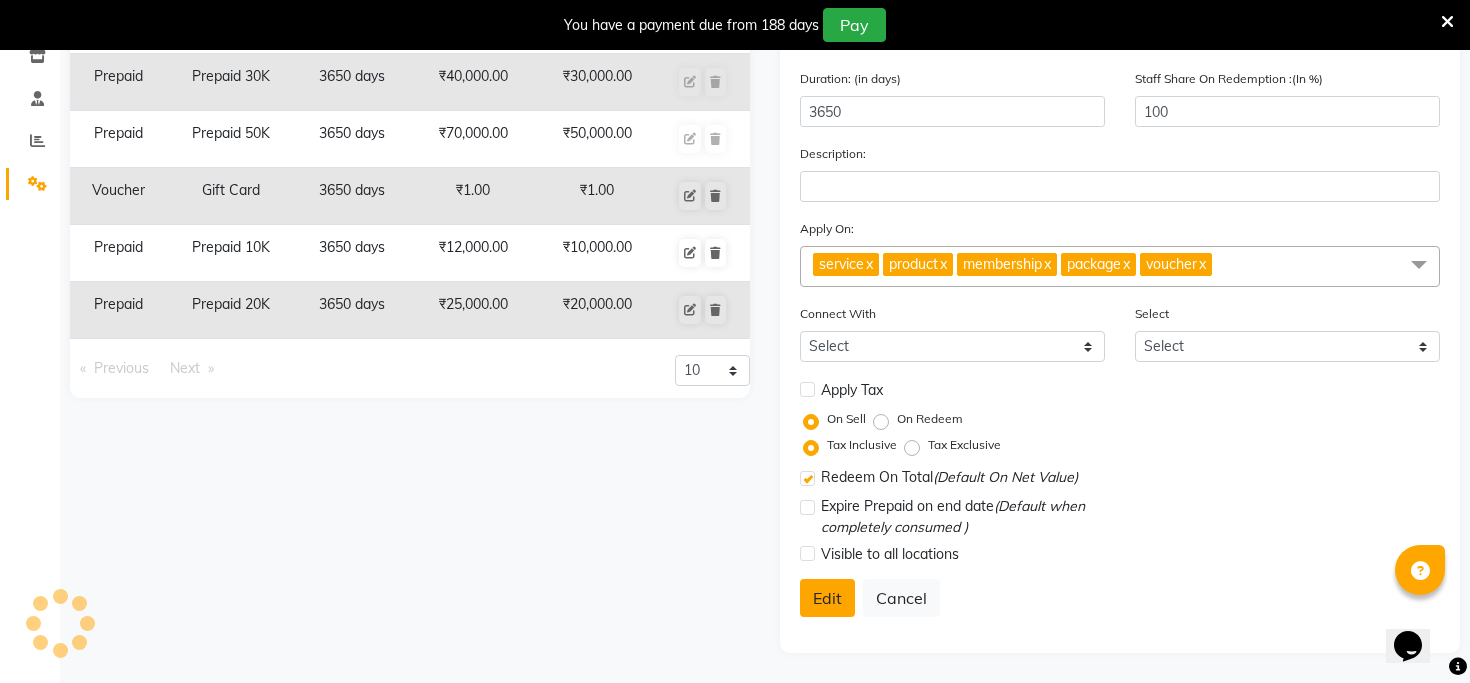 select 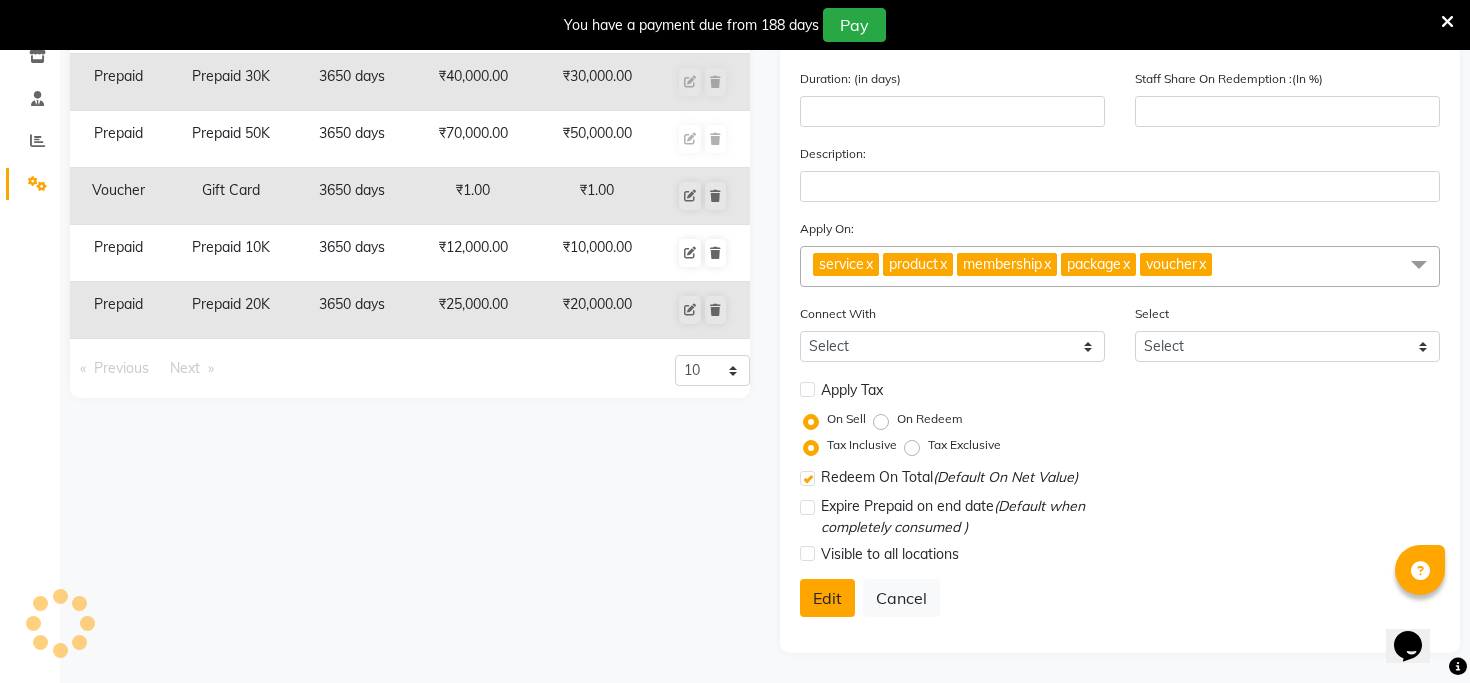 scroll, scrollTop: 292, scrollLeft: 0, axis: vertical 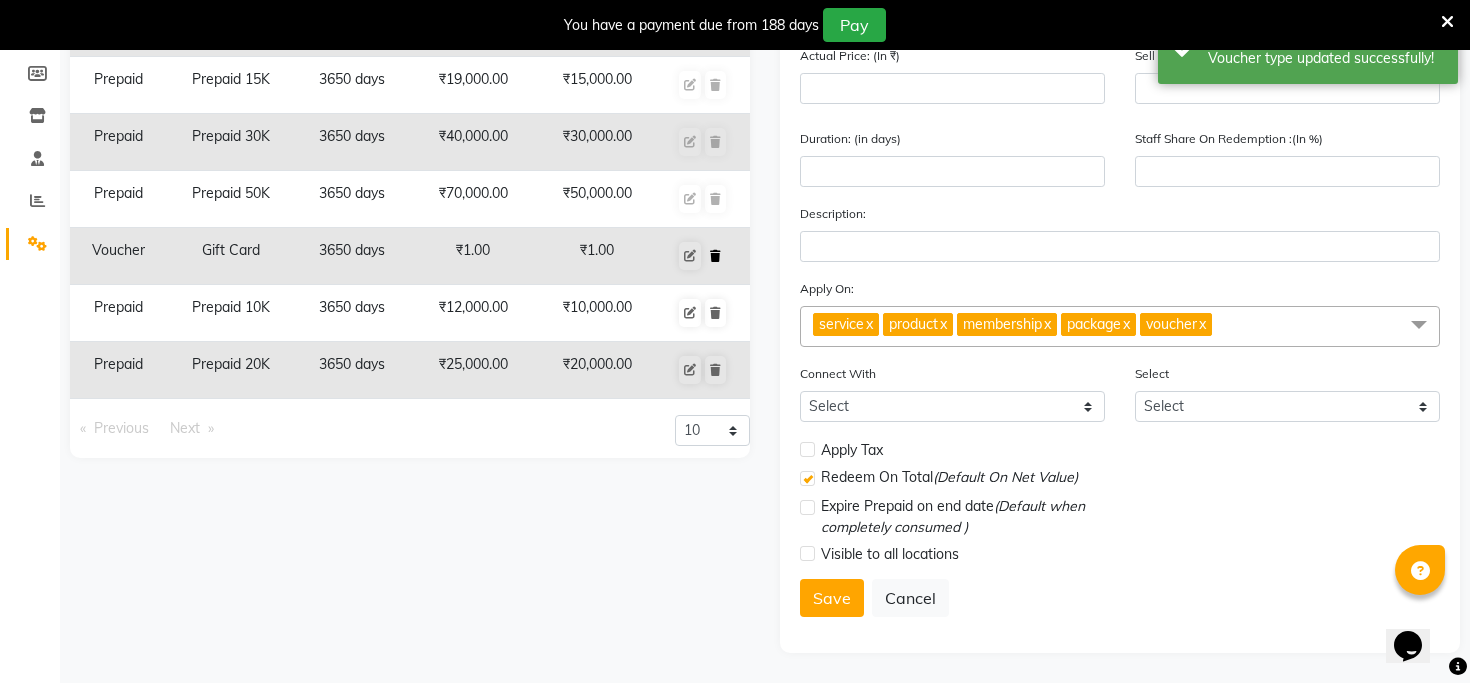 click 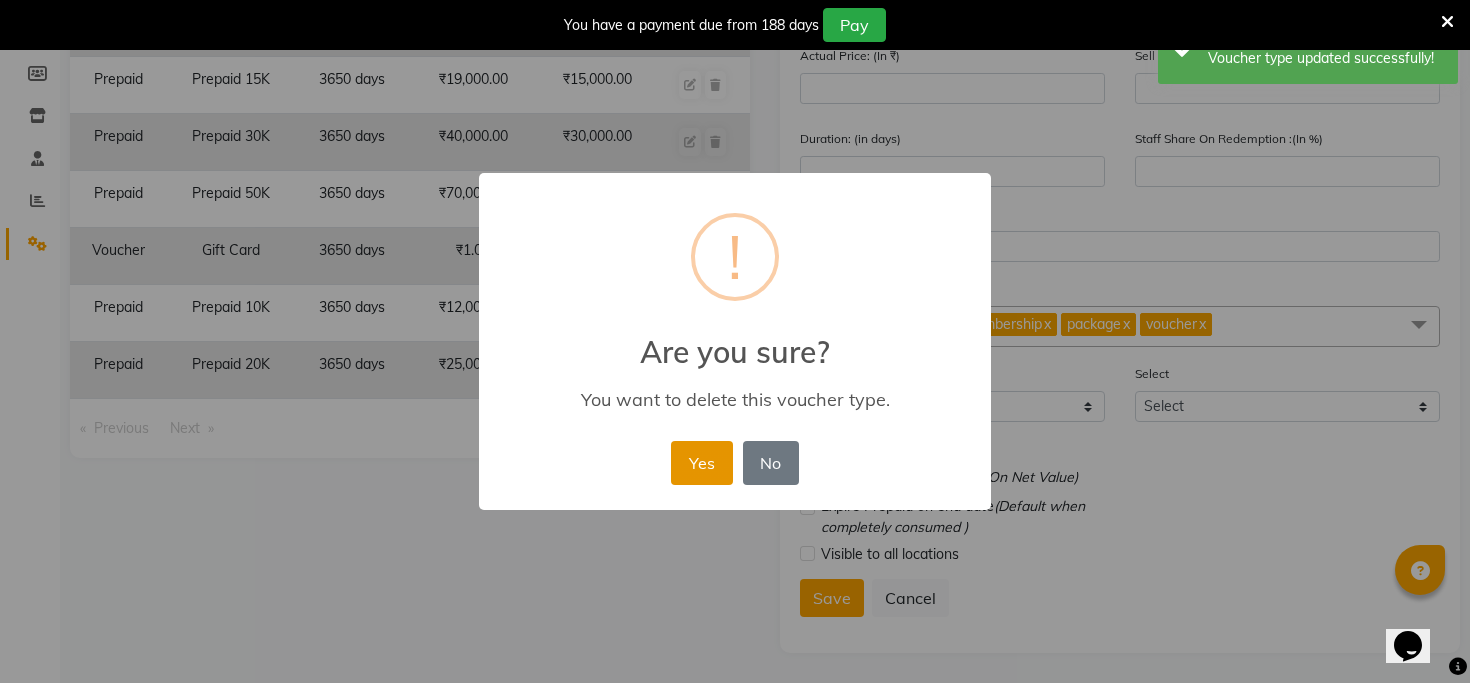 click on "Yes" at bounding box center (701, 463) 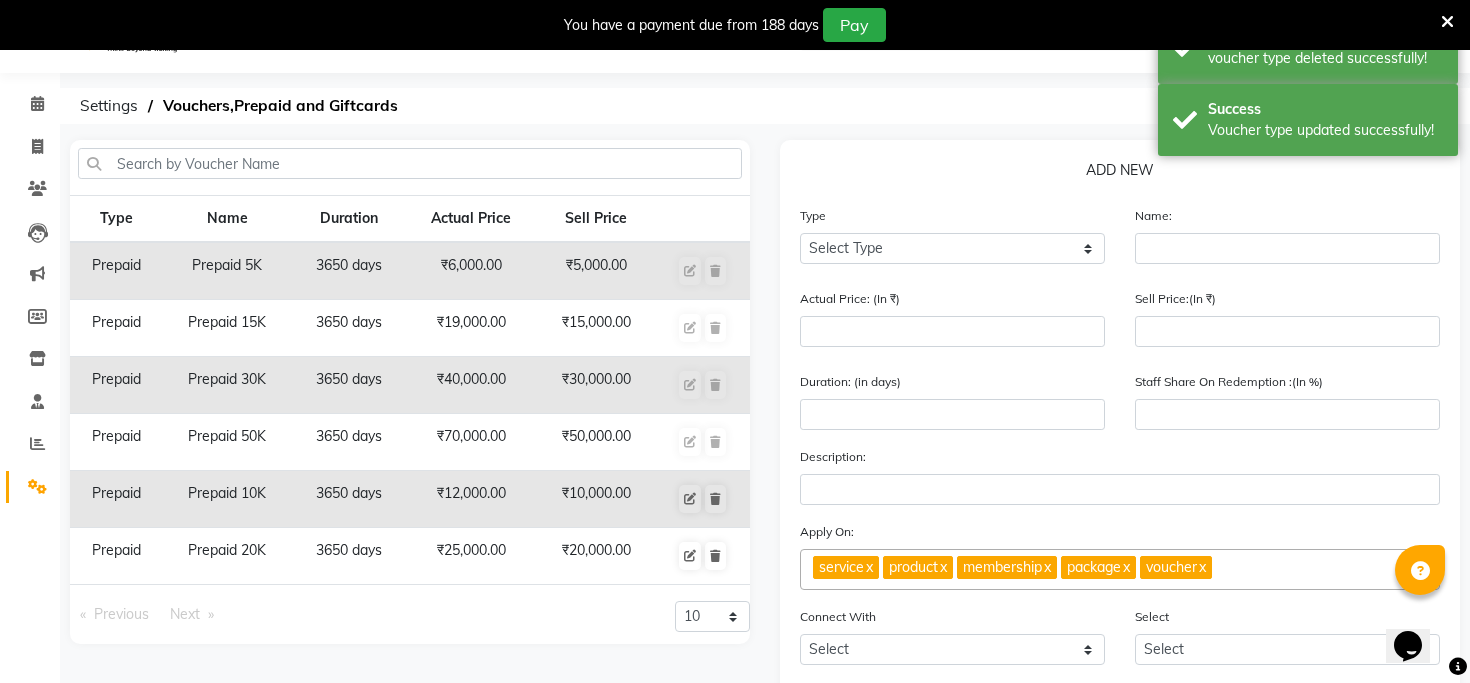 scroll, scrollTop: 0, scrollLeft: 0, axis: both 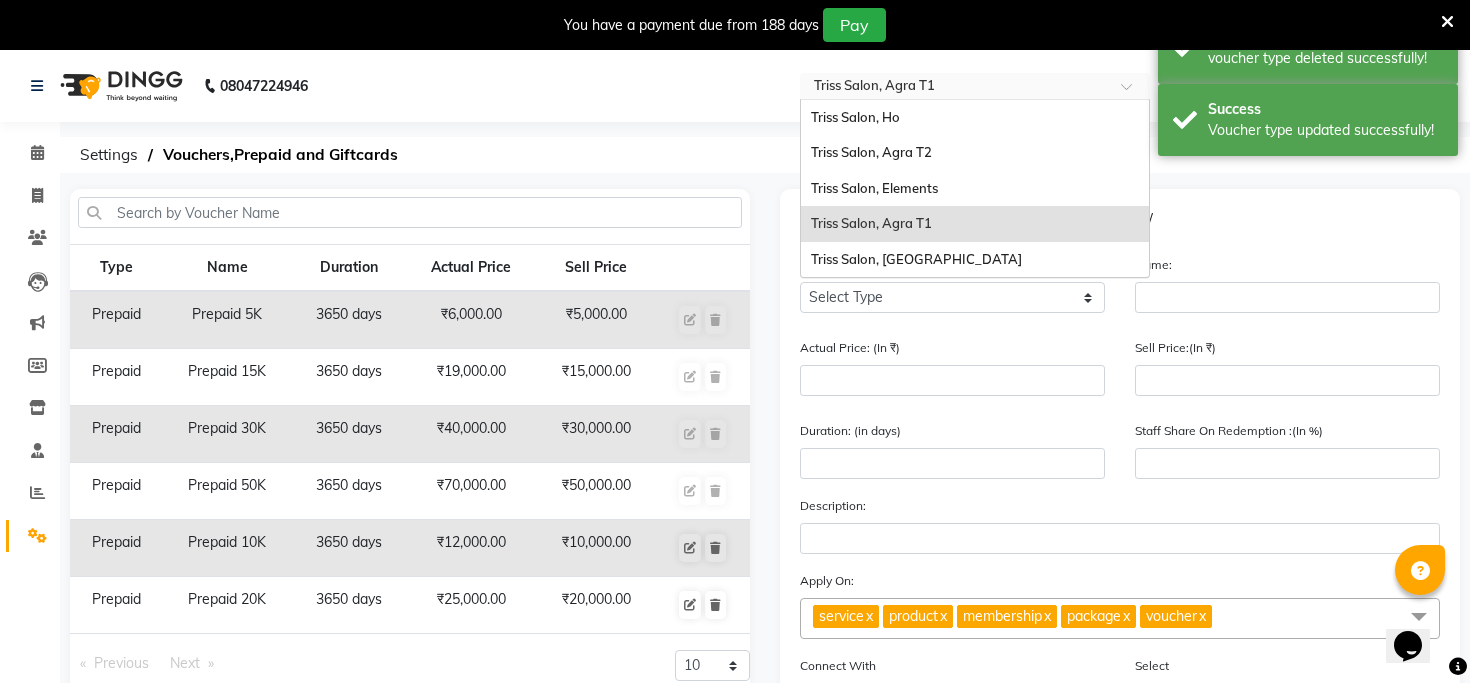 click at bounding box center [955, 88] 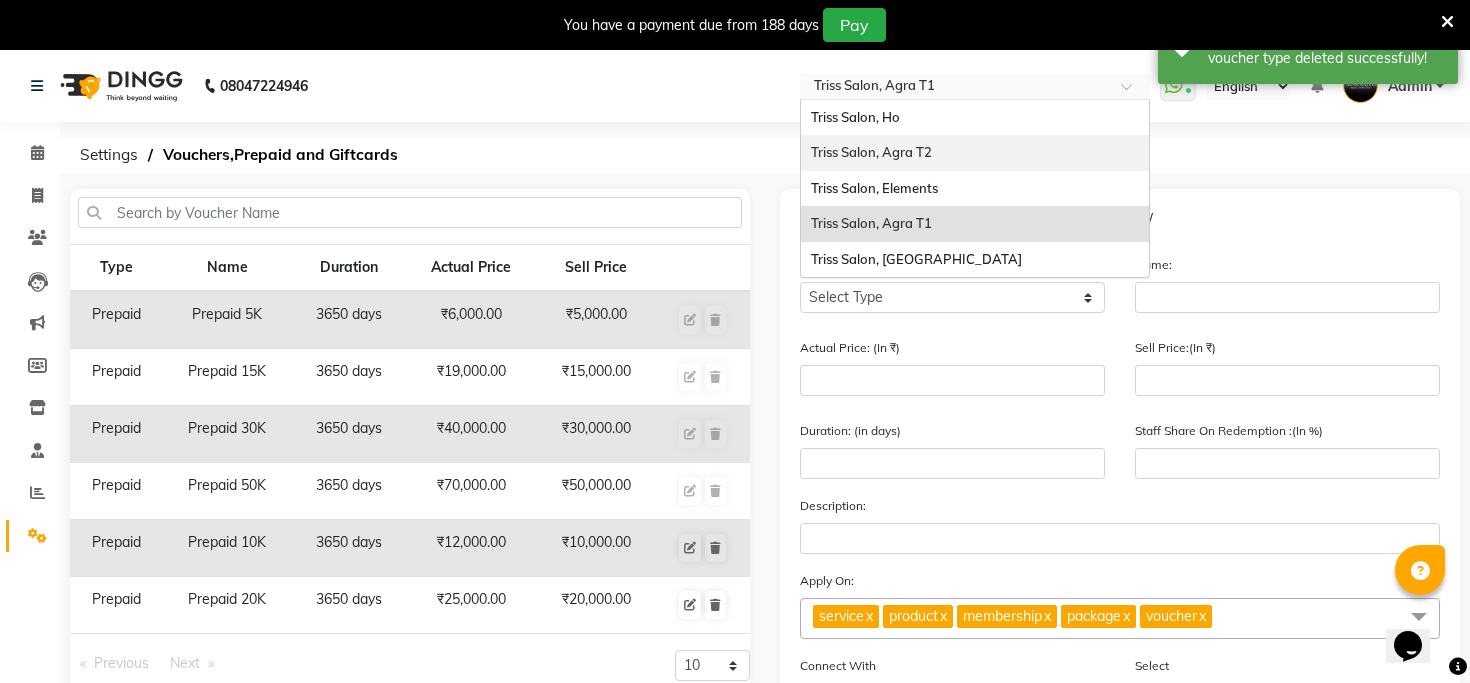 click on "Triss Salon, Agra T2" at bounding box center [871, 152] 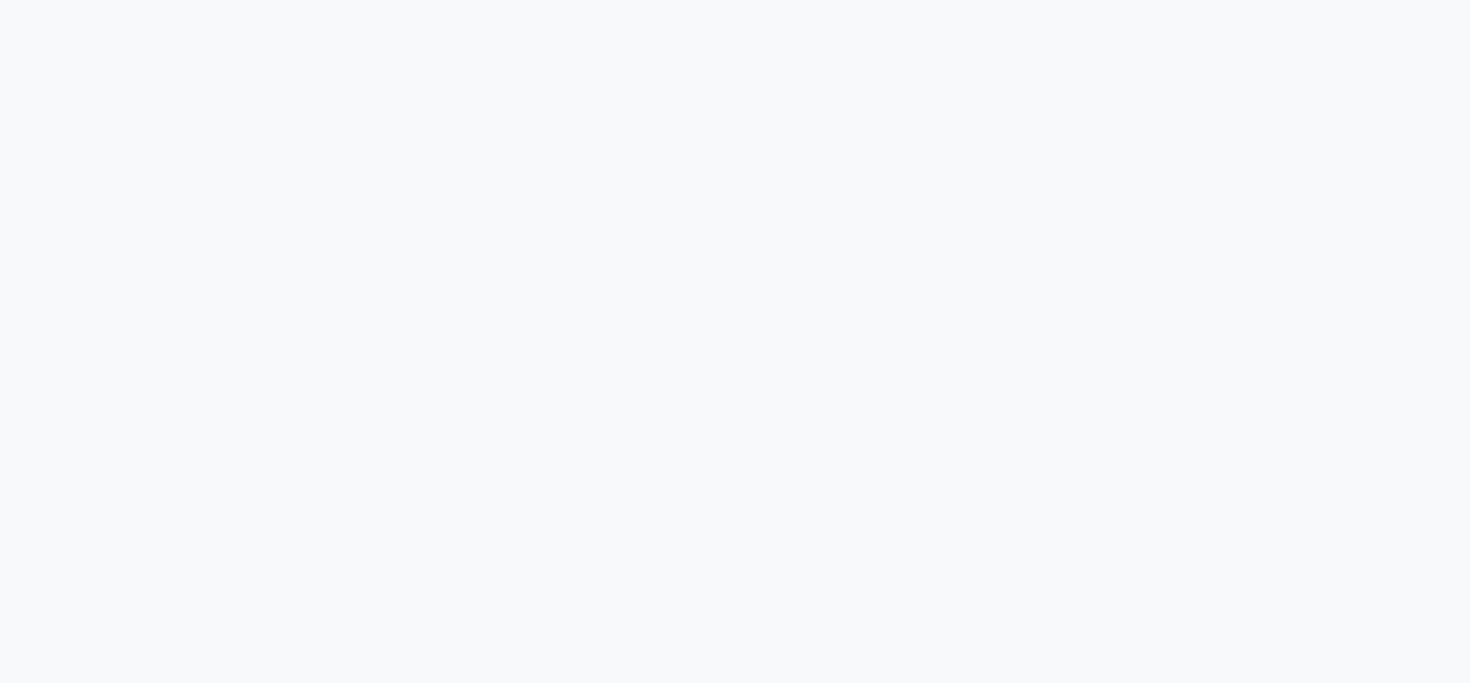 scroll, scrollTop: 0, scrollLeft: 0, axis: both 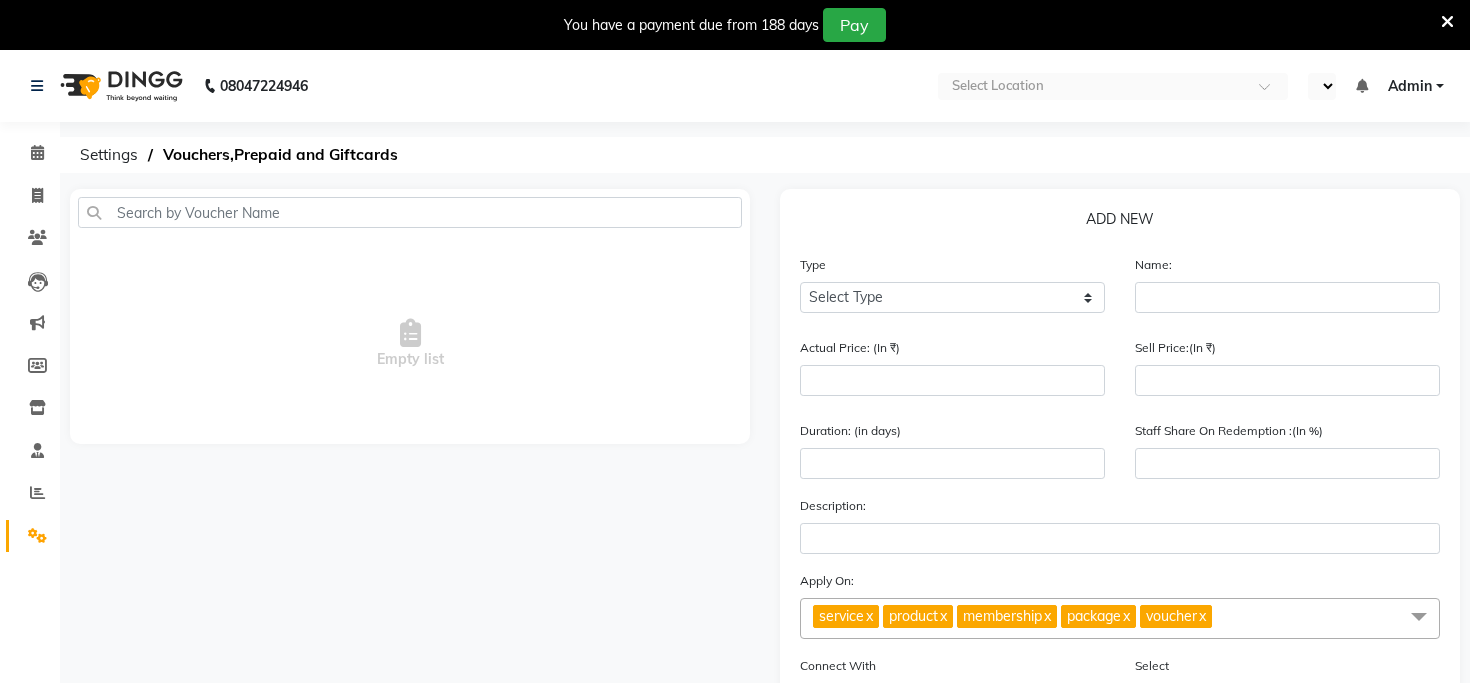 select on "en" 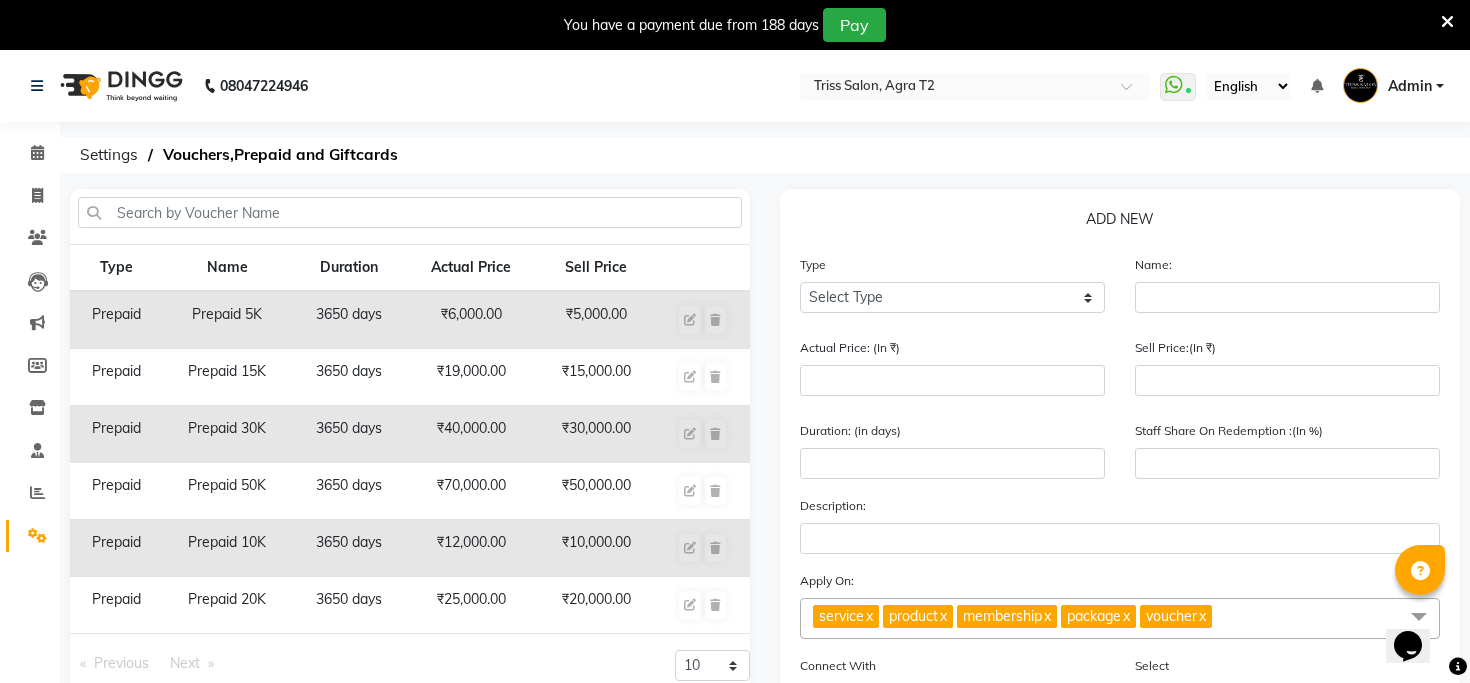 scroll, scrollTop: 0, scrollLeft: 0, axis: both 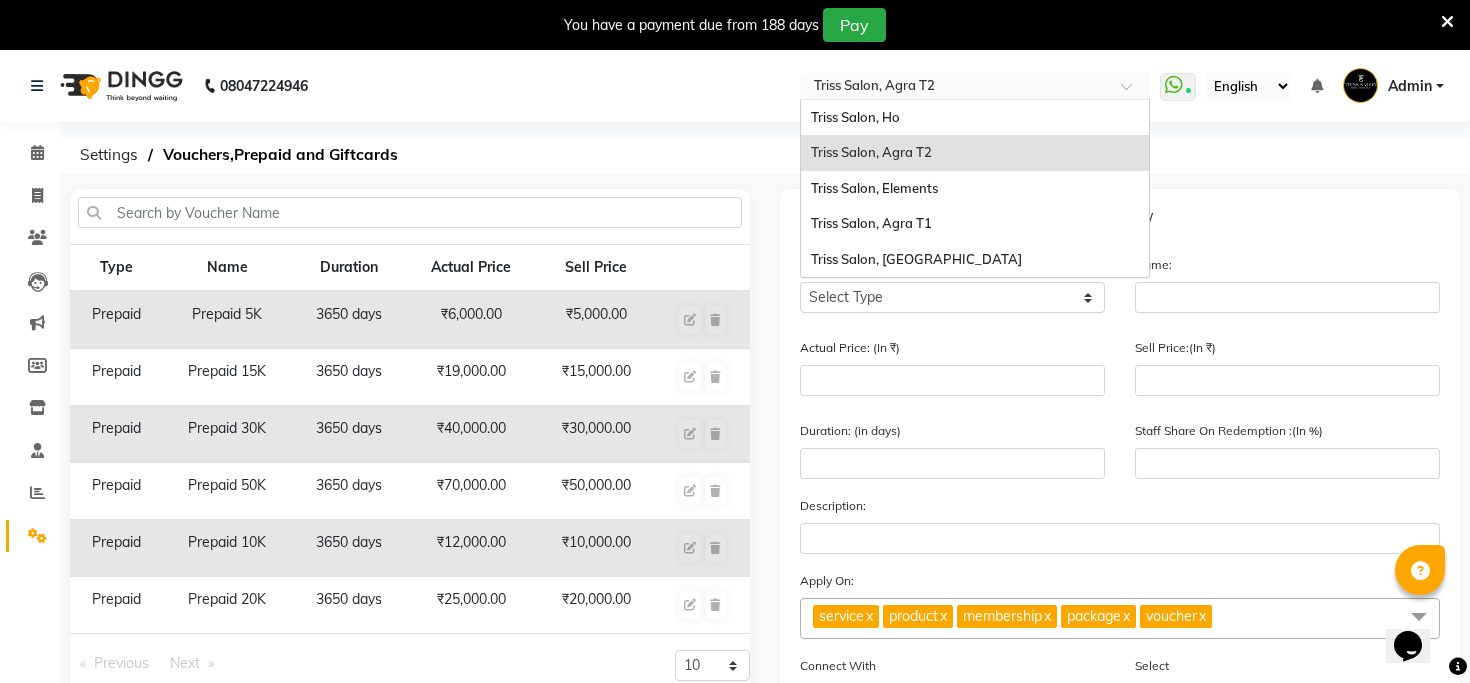click at bounding box center (955, 88) 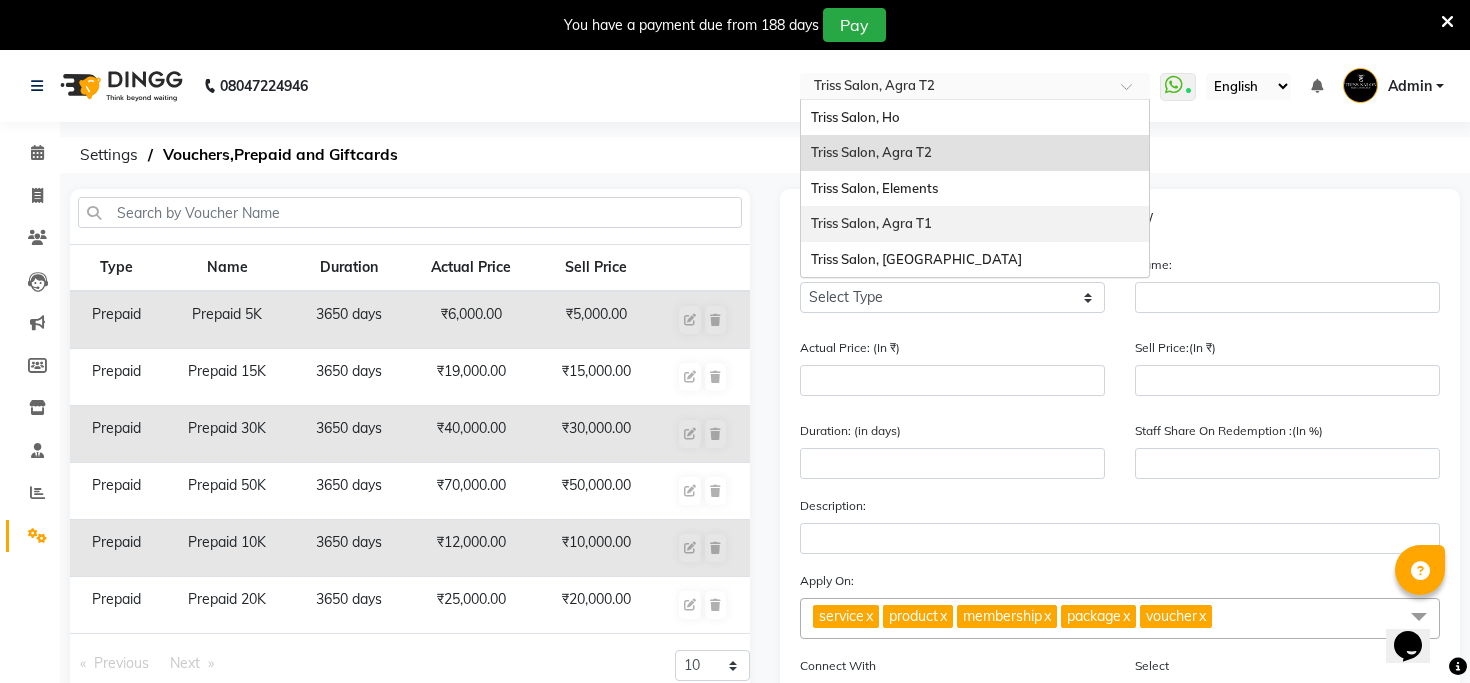 click on "Triss Salon, Agra T1" at bounding box center (871, 223) 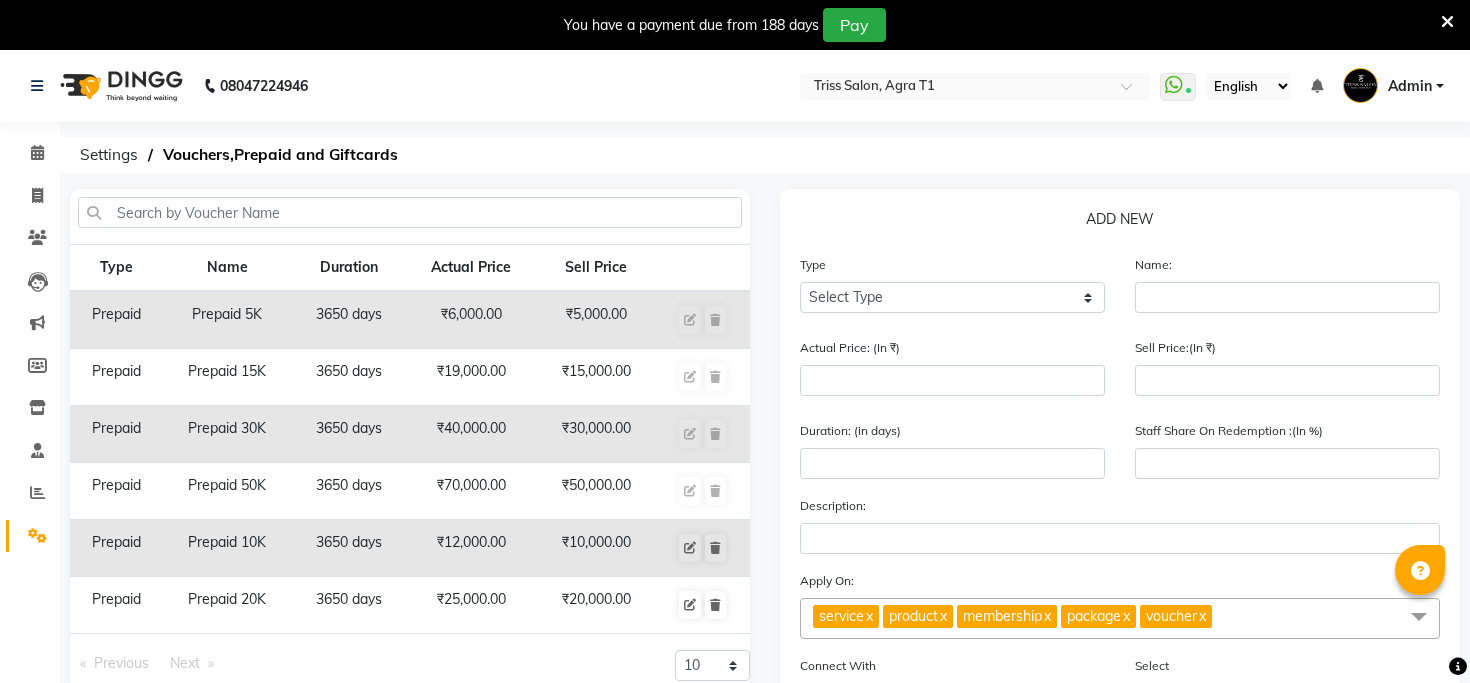 scroll, scrollTop: 0, scrollLeft: 0, axis: both 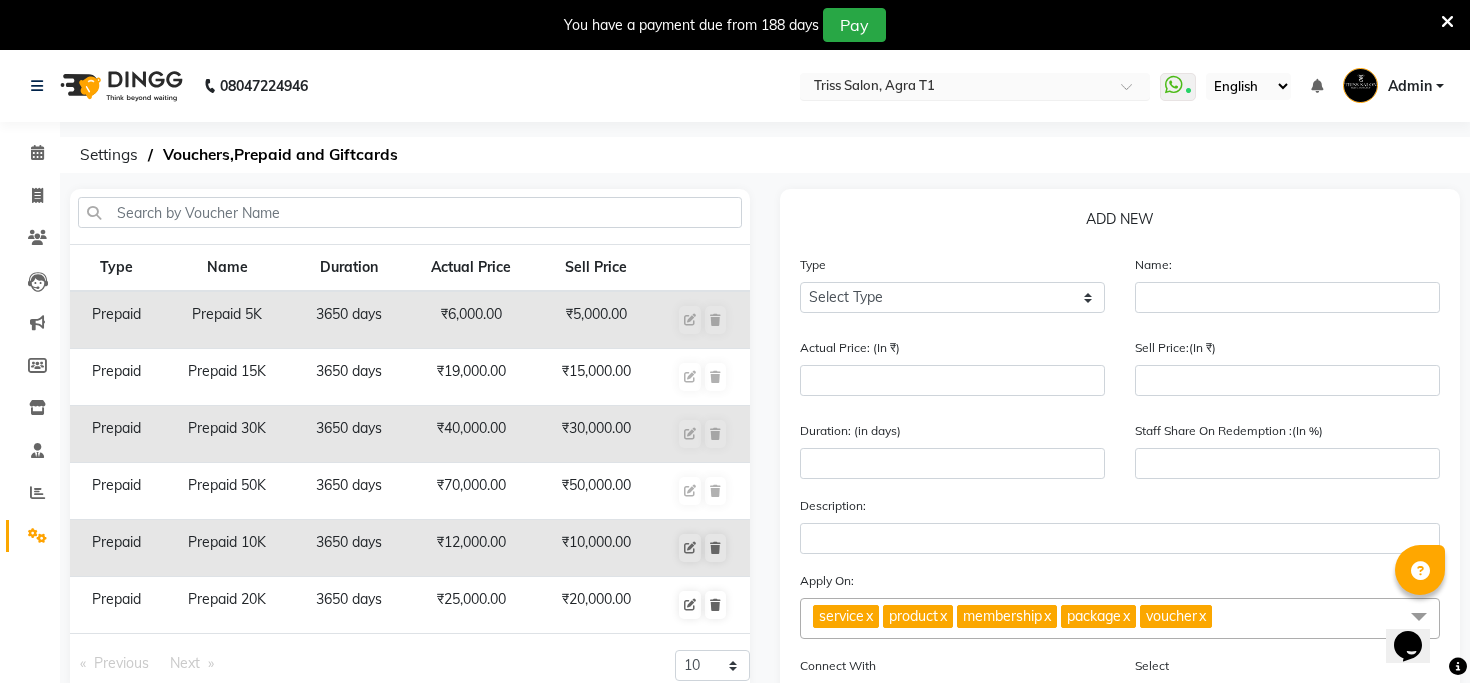click at bounding box center (955, 88) 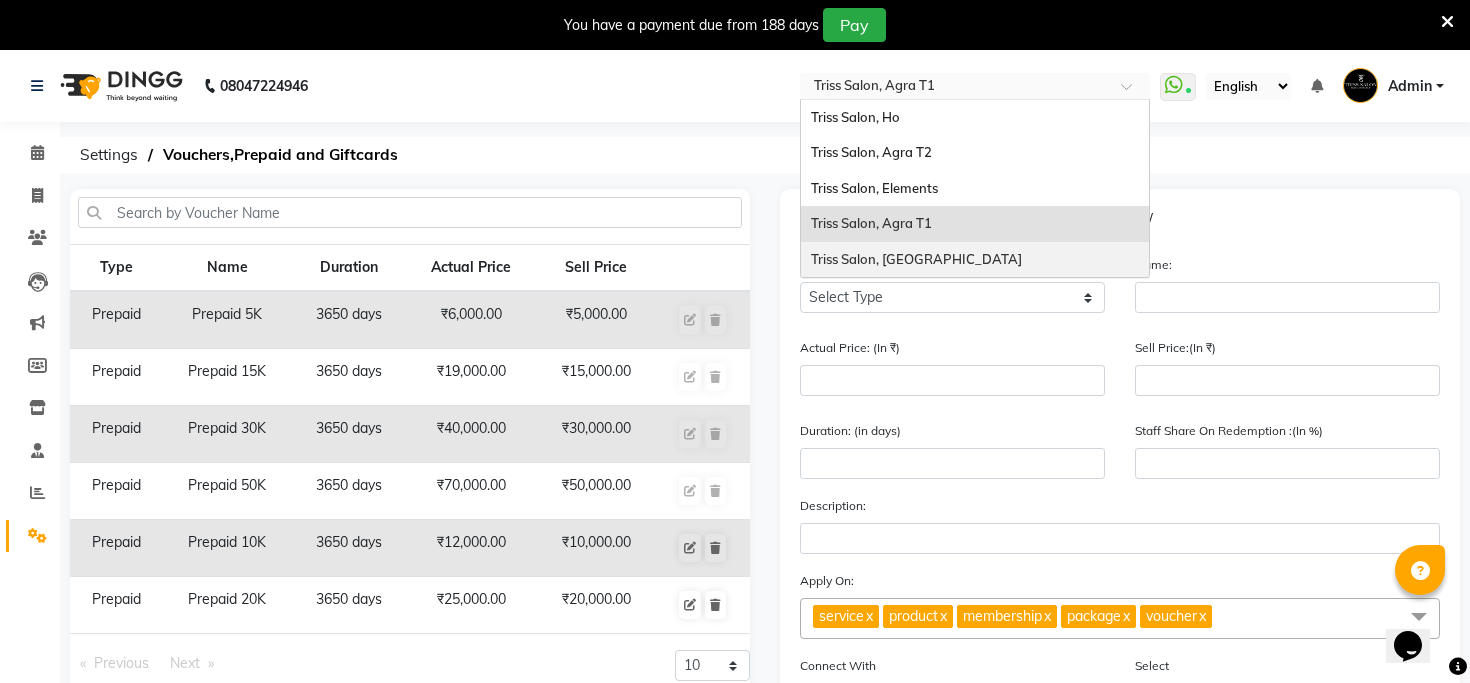 click on "Triss Salon, [GEOGRAPHIC_DATA]" at bounding box center [975, 260] 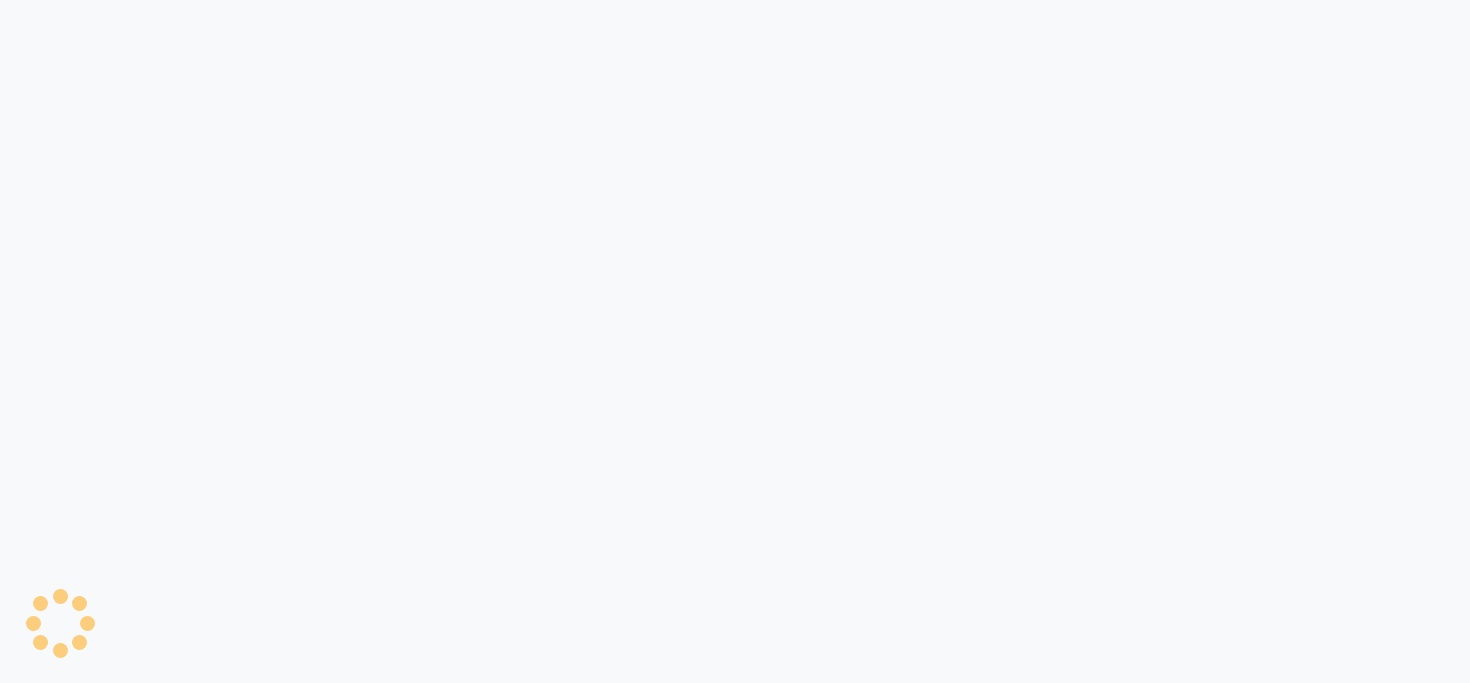 scroll, scrollTop: 0, scrollLeft: 0, axis: both 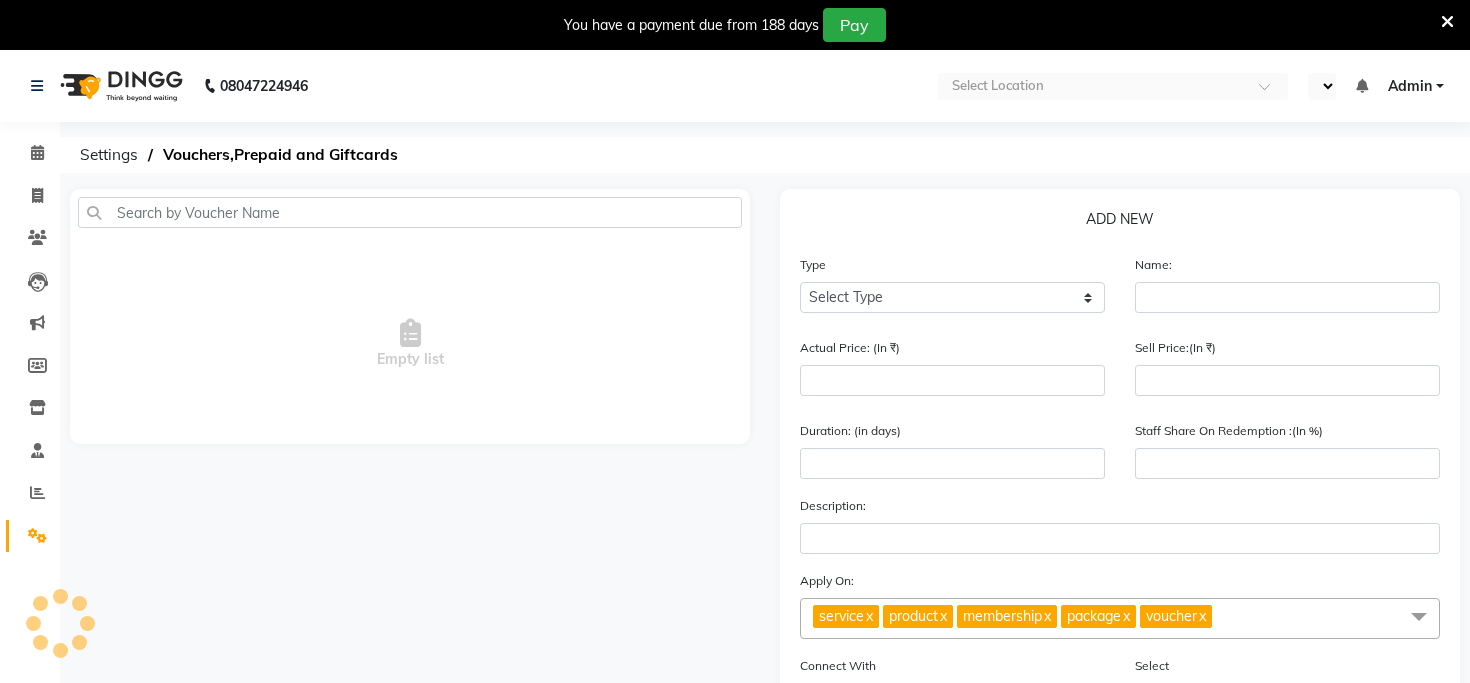select on "en" 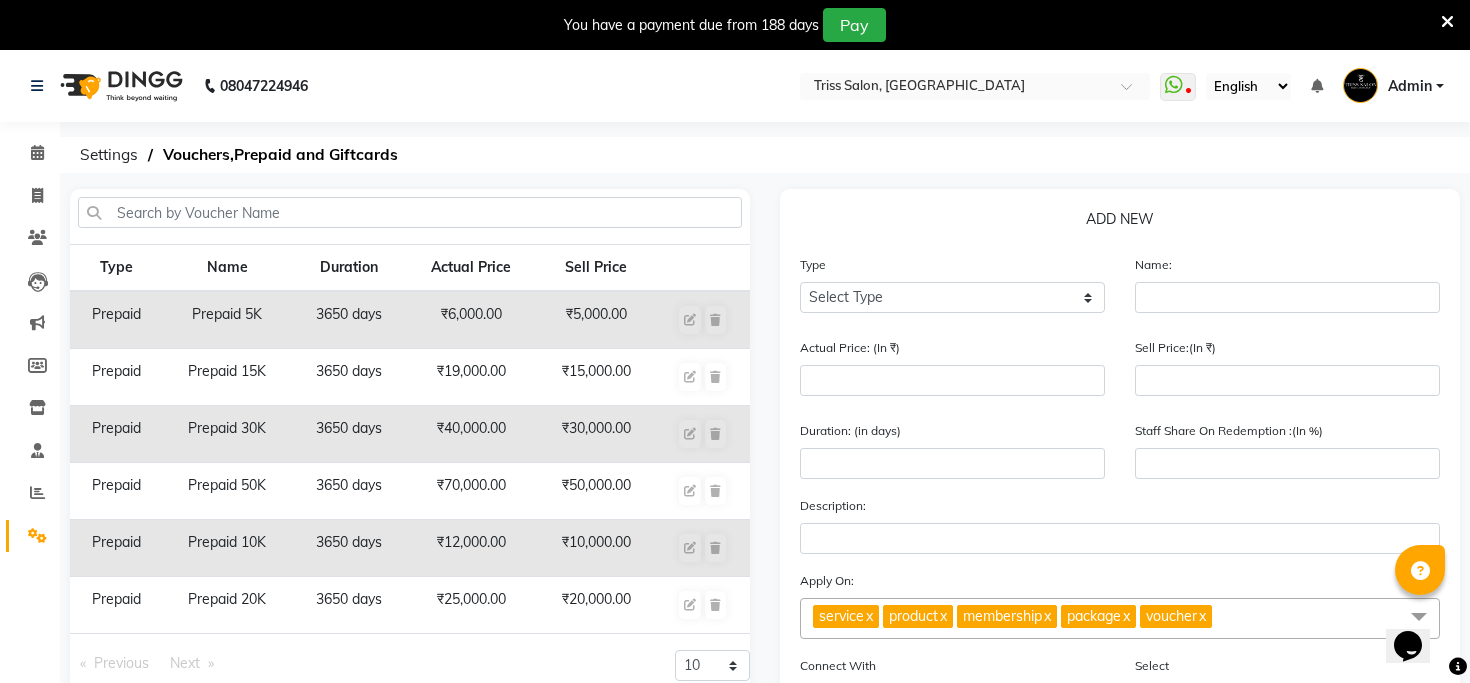 scroll, scrollTop: 0, scrollLeft: 0, axis: both 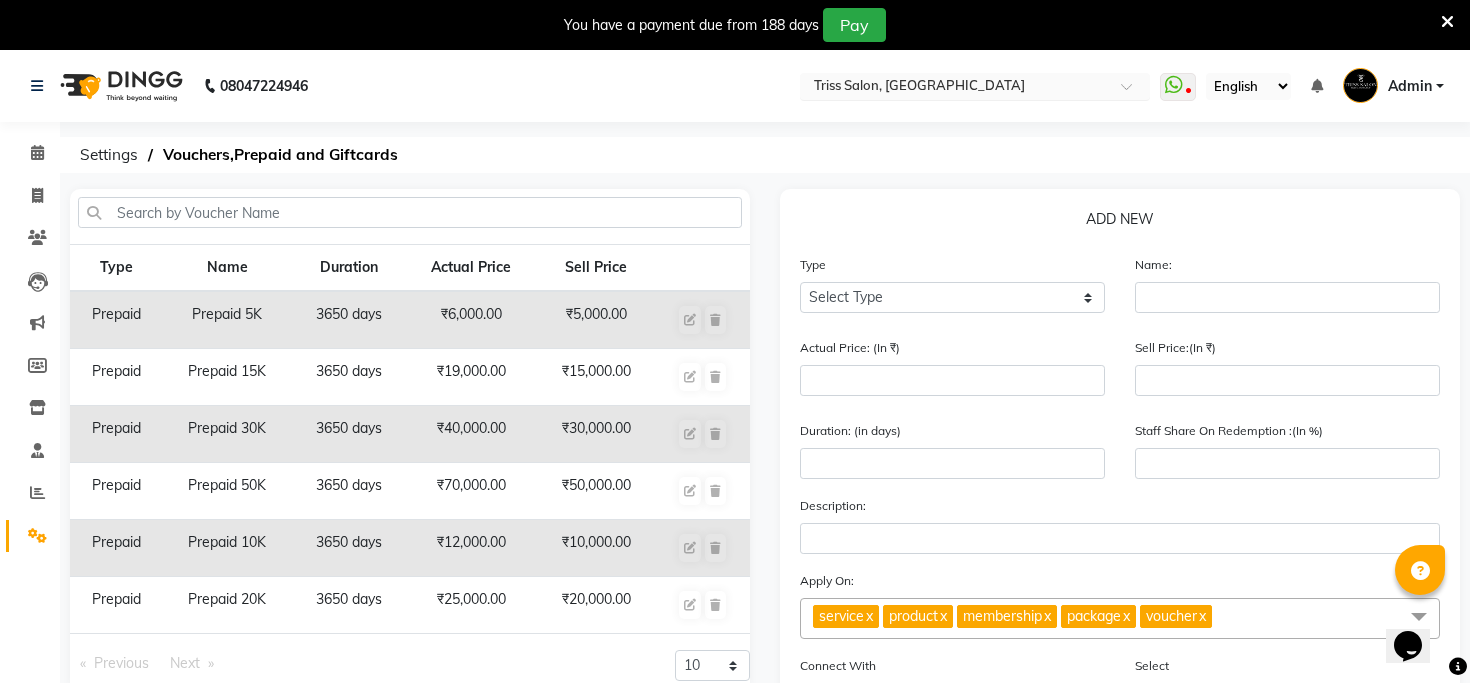 click at bounding box center (955, 88) 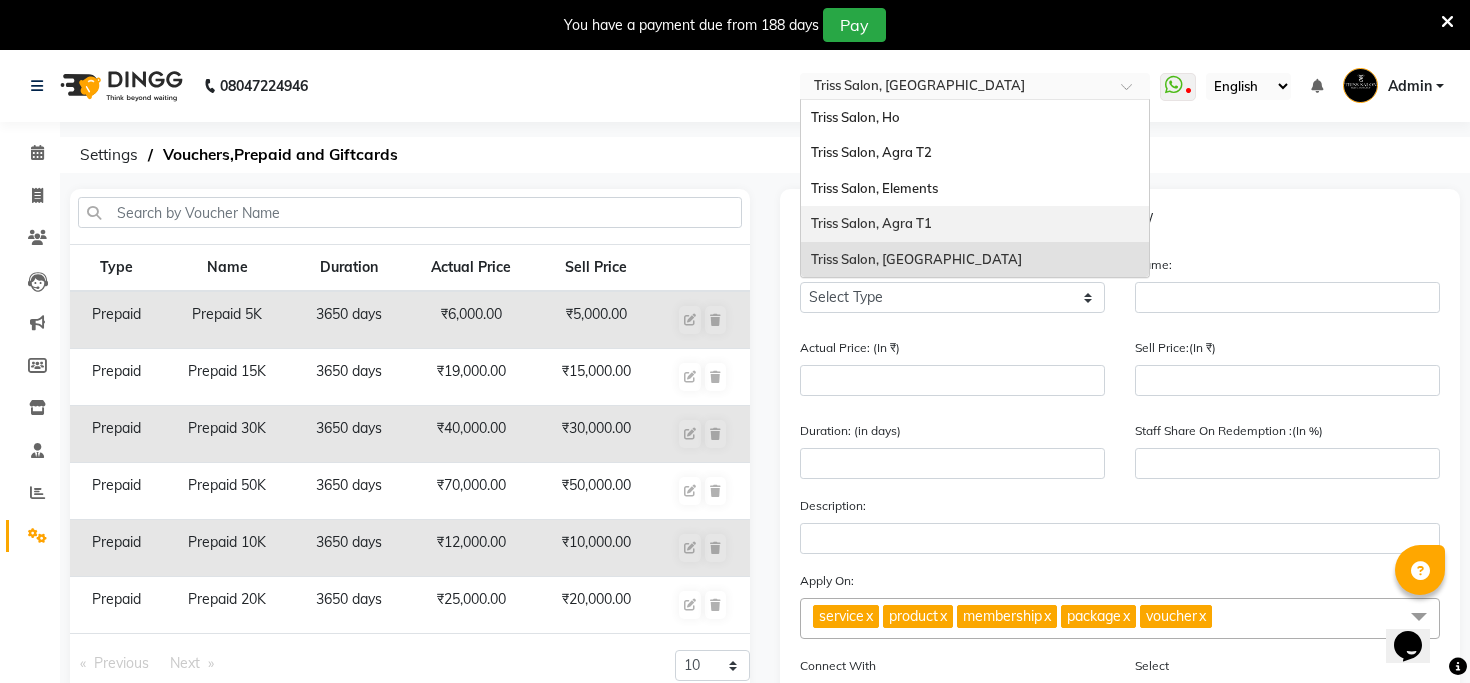 click on "Triss Salon, Agra T1" at bounding box center [871, 223] 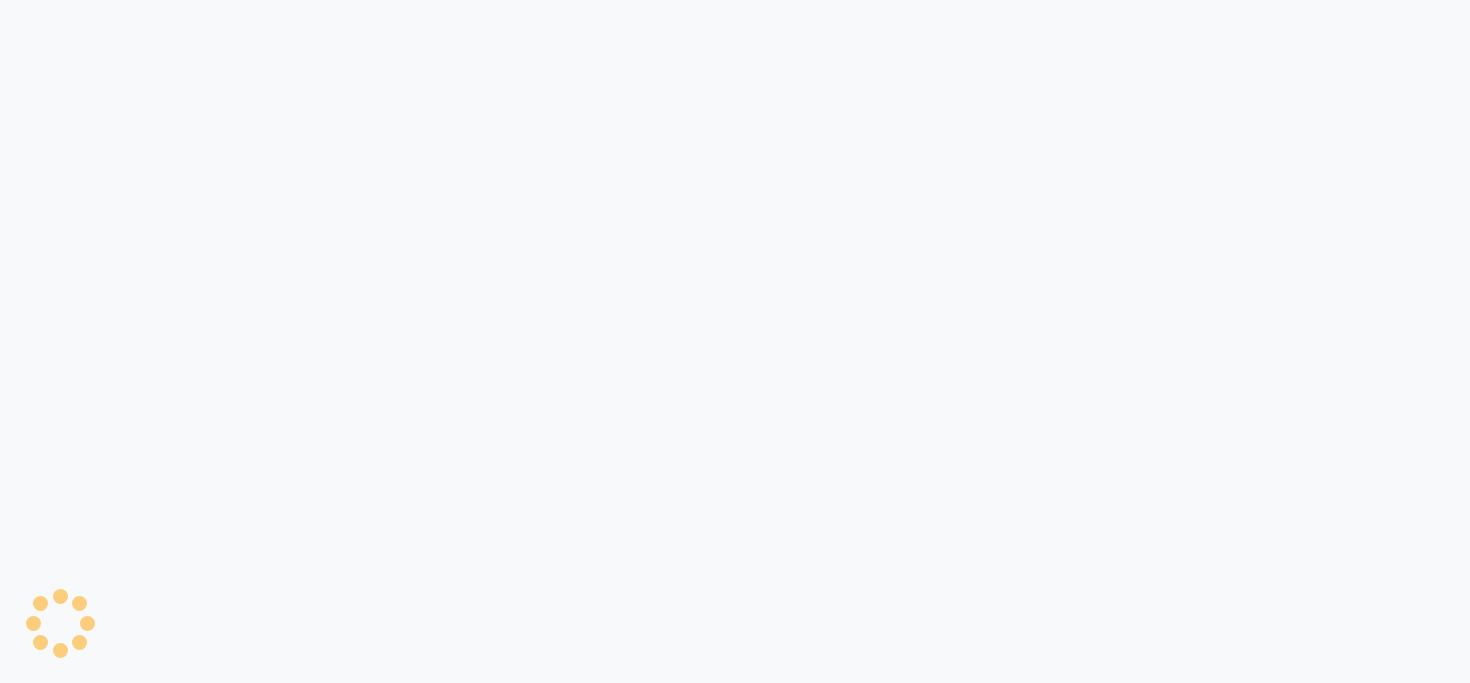 scroll, scrollTop: 0, scrollLeft: 0, axis: both 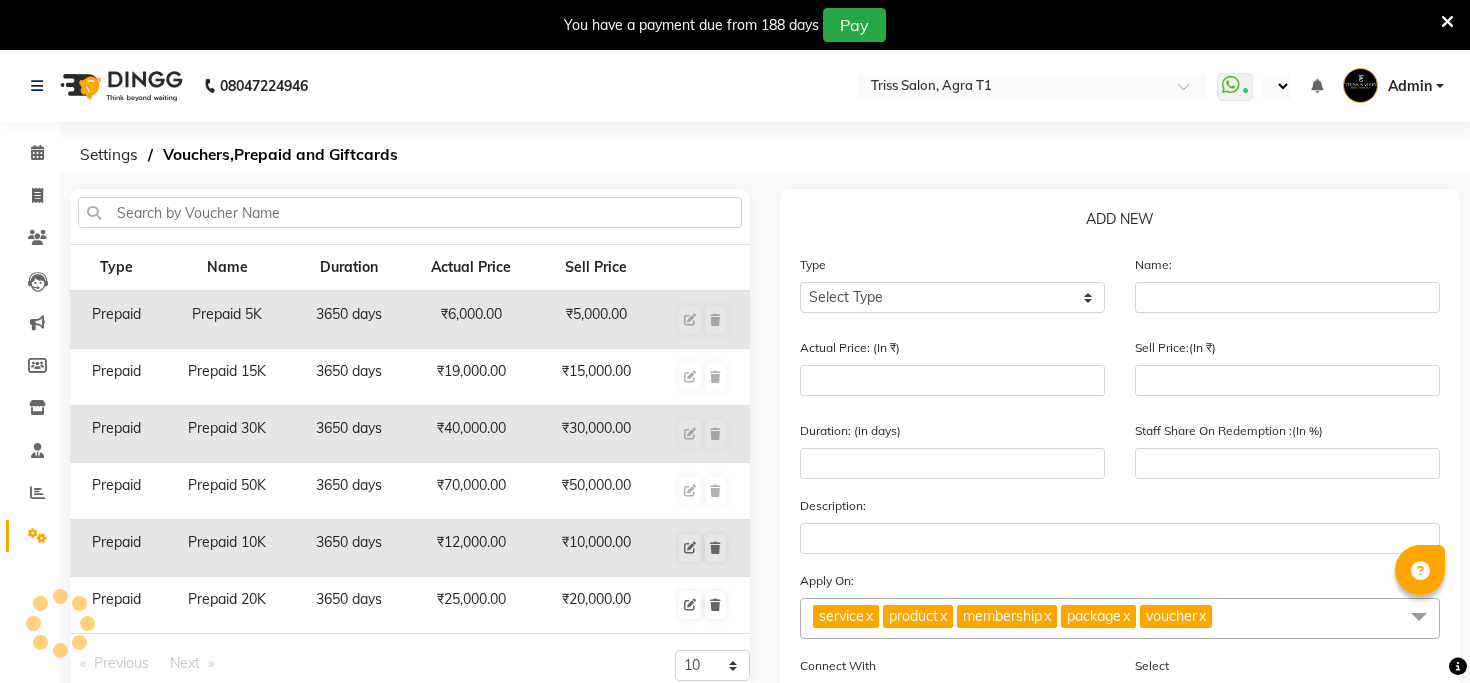 select on "en" 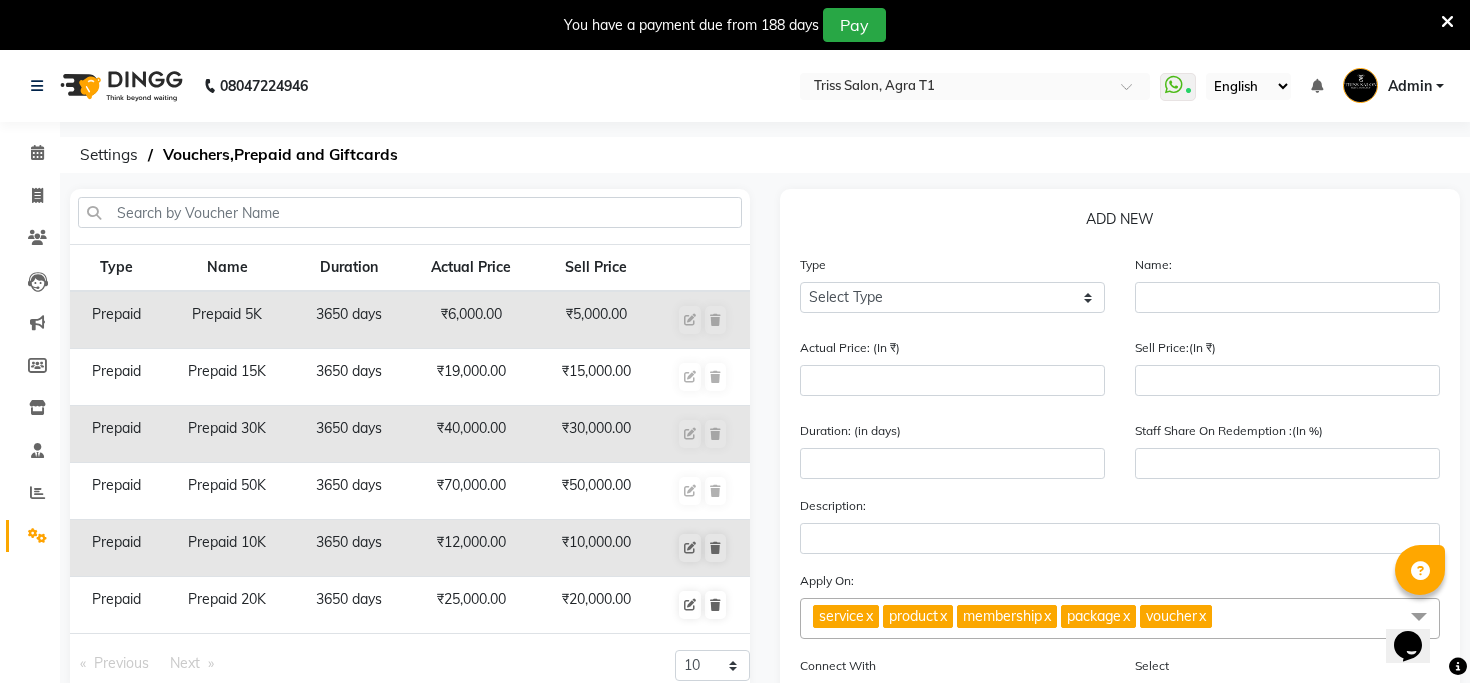 scroll, scrollTop: 0, scrollLeft: 0, axis: both 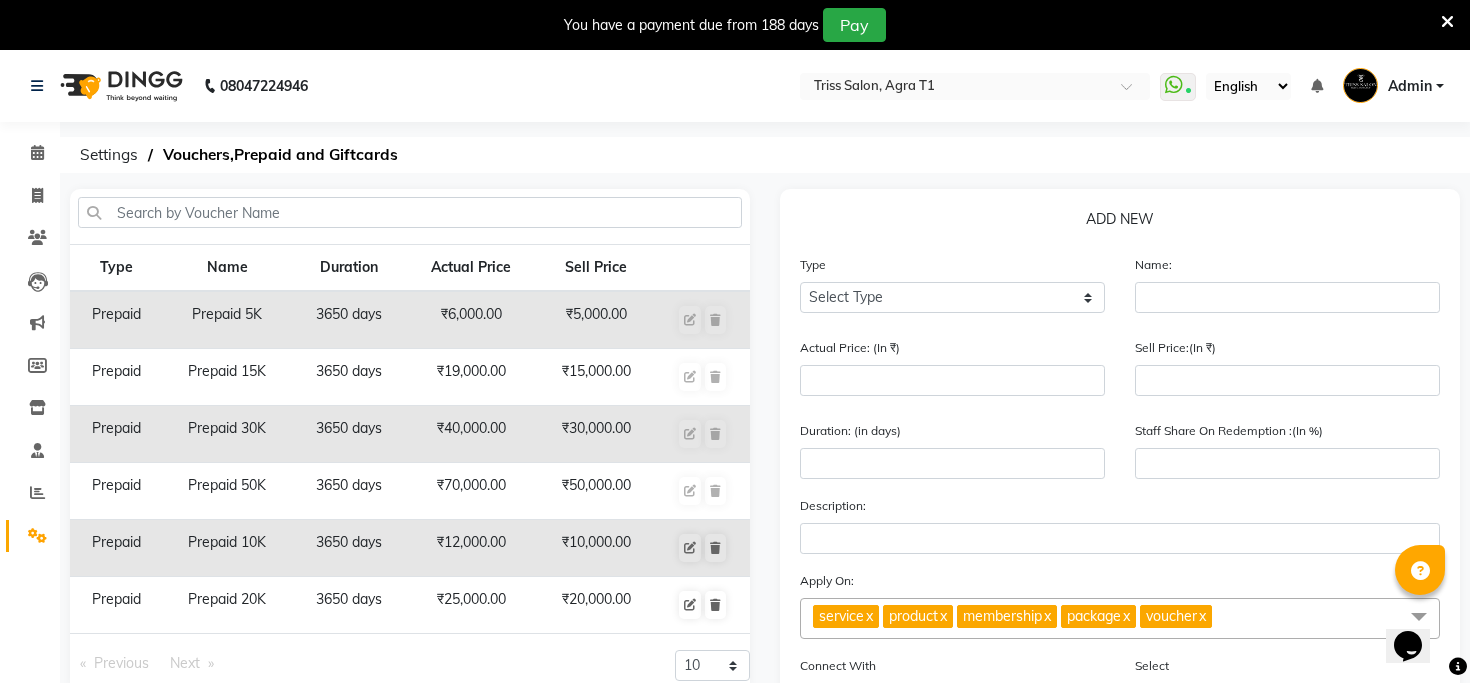 click at bounding box center [955, 88] 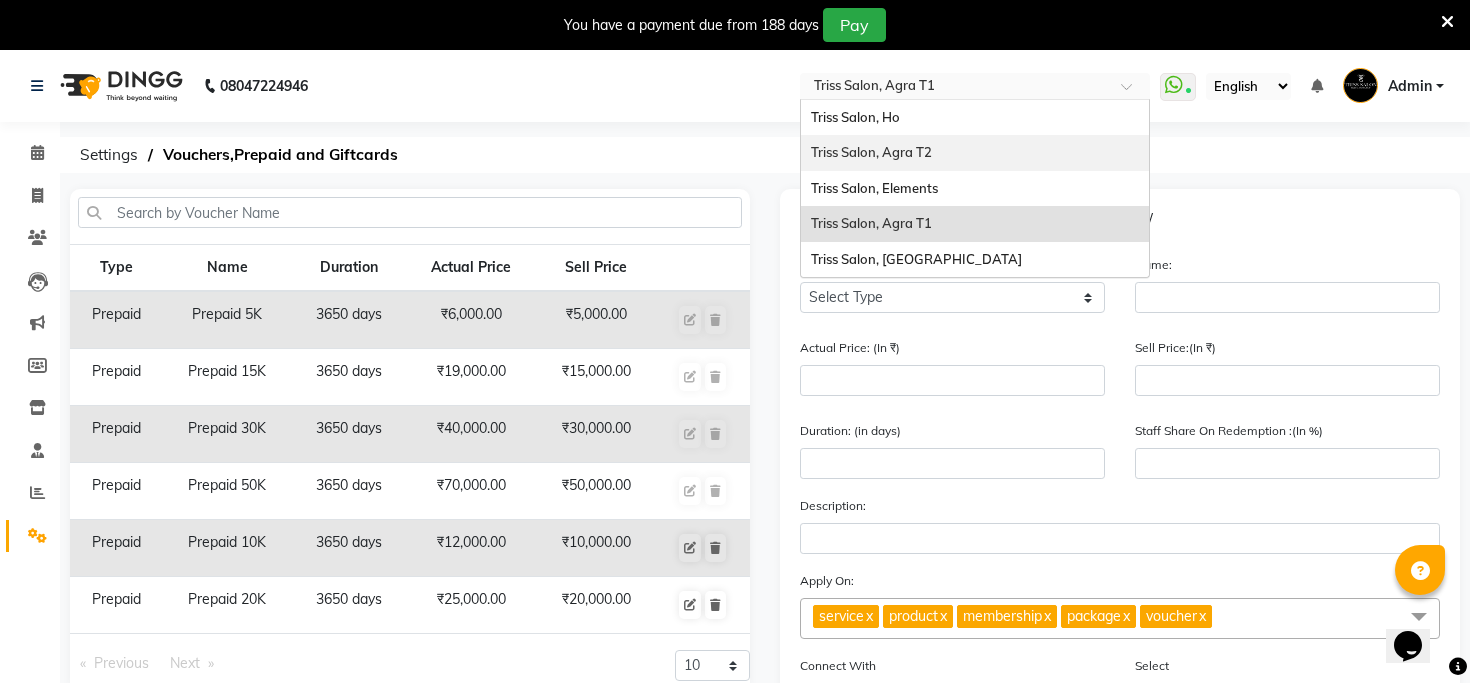 click on "Triss Salon, Agra T2" at bounding box center [871, 152] 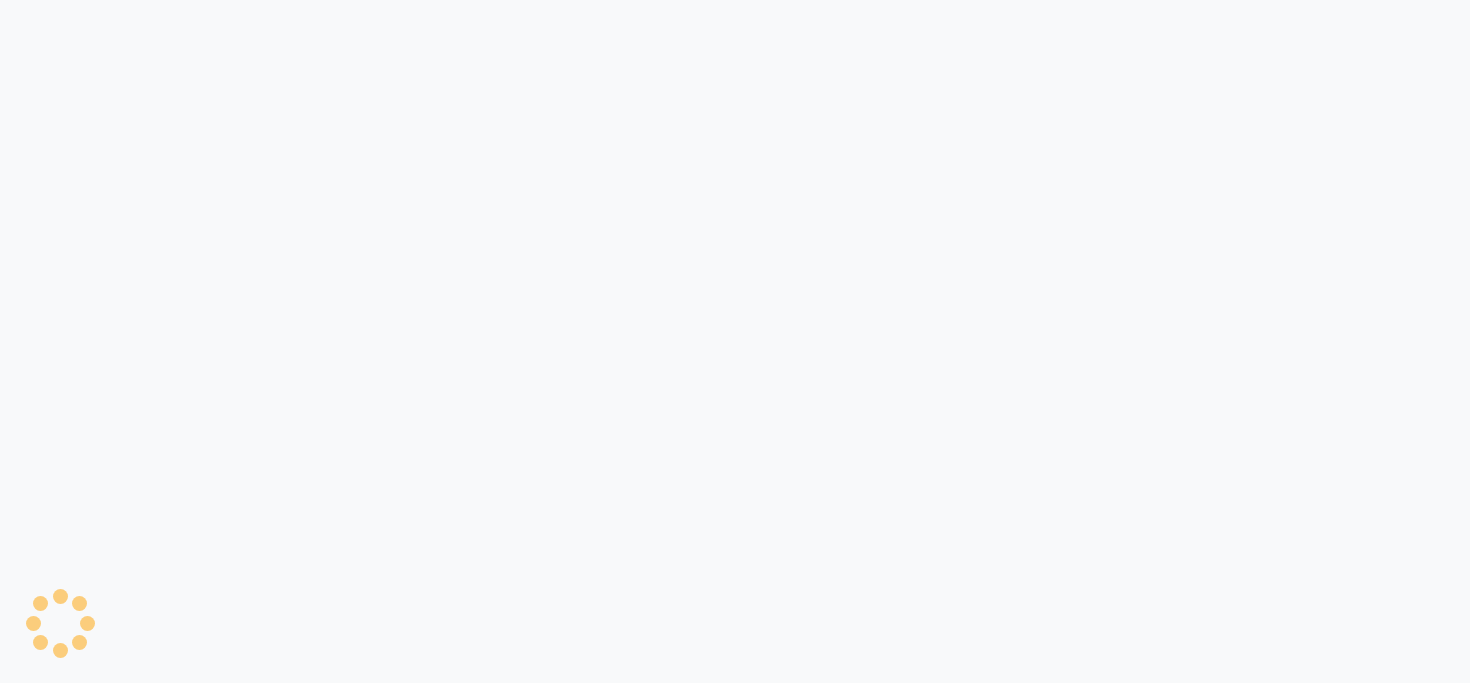 scroll, scrollTop: 0, scrollLeft: 0, axis: both 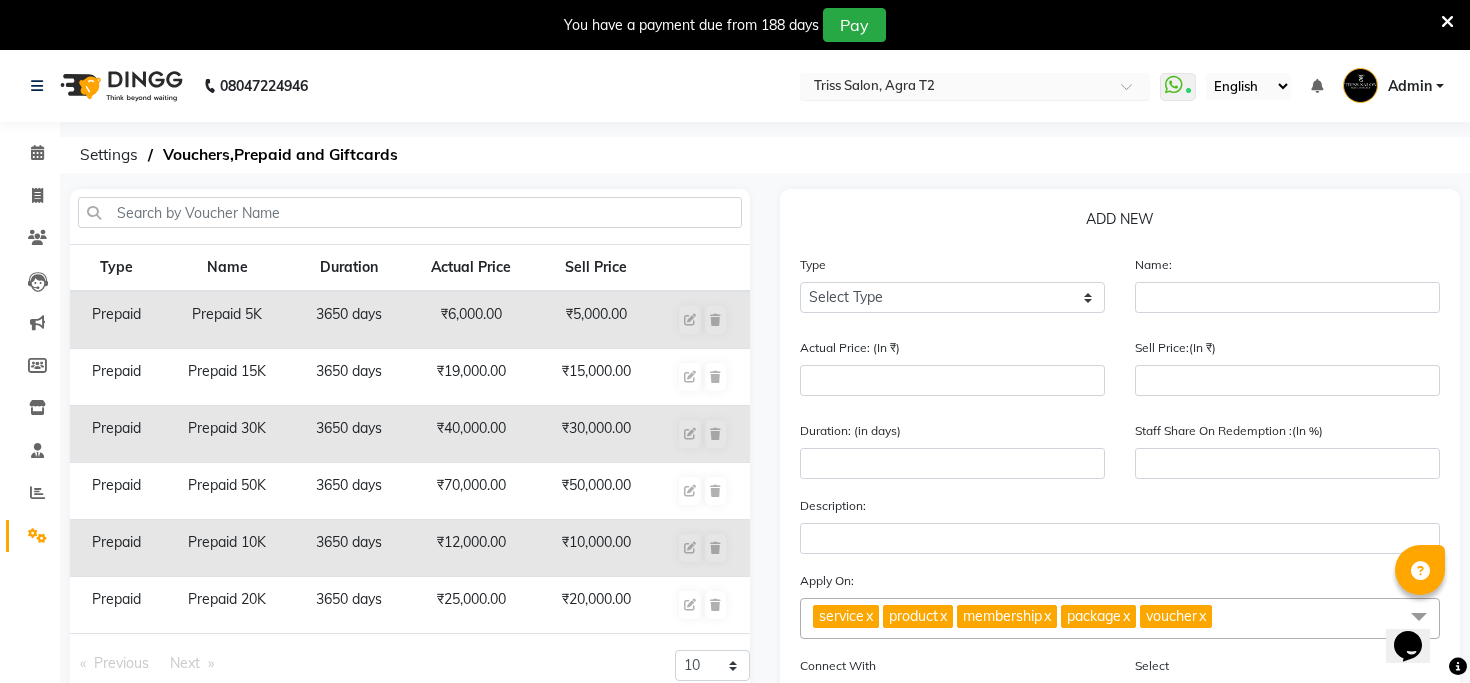 click at bounding box center (955, 88) 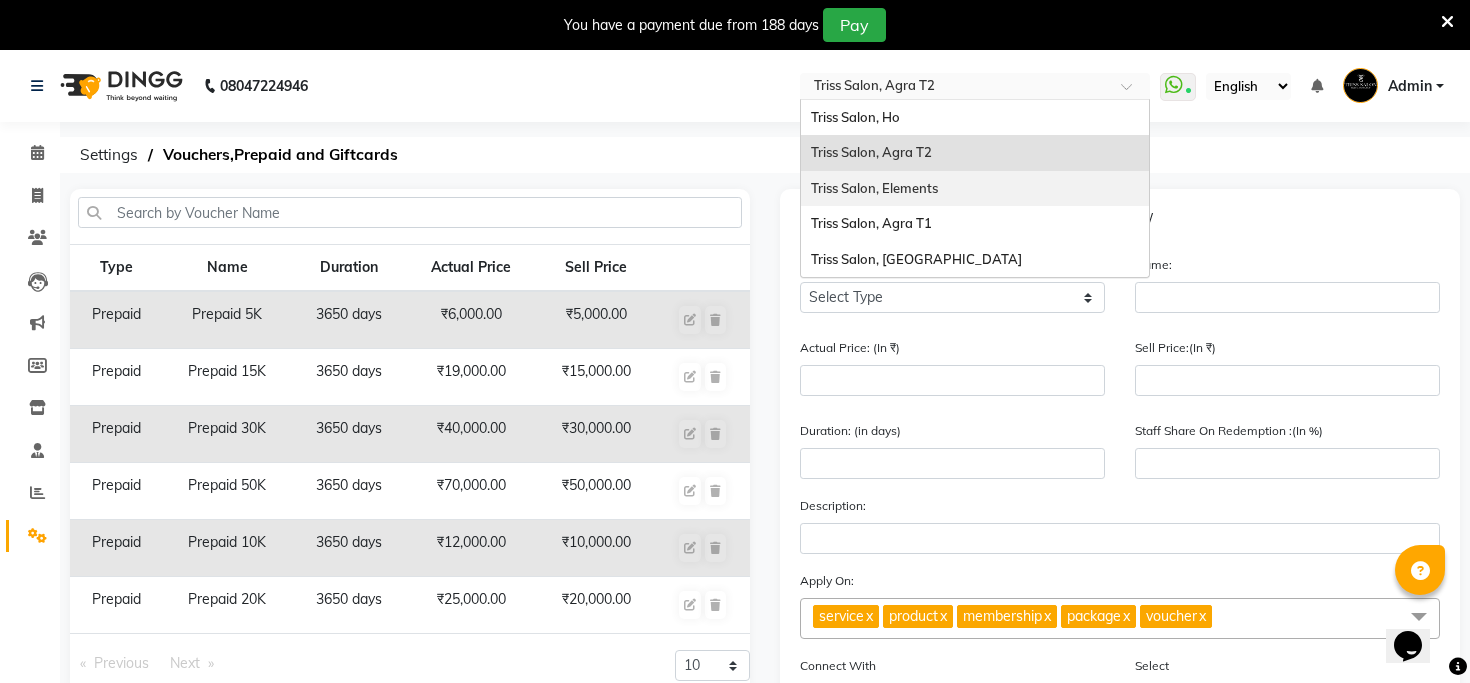 click on "Triss Salon, Elements" at bounding box center (874, 188) 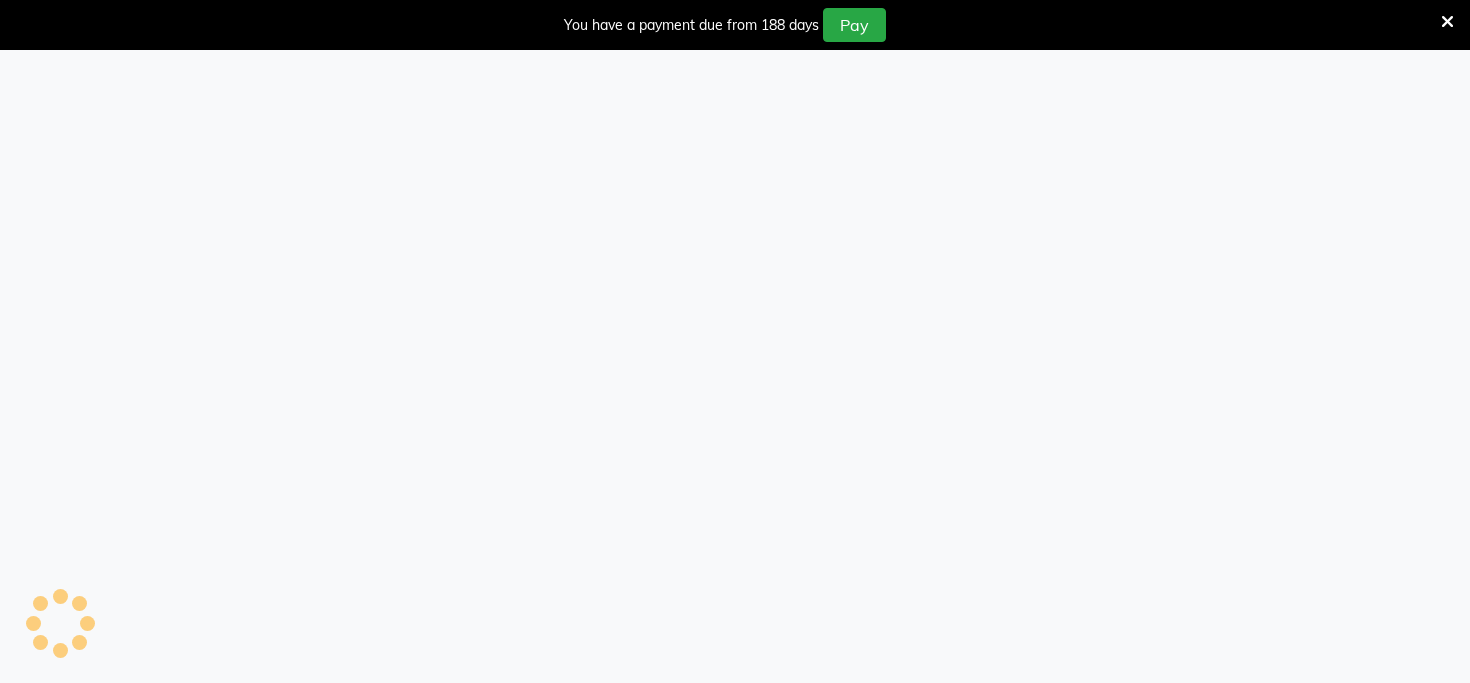 scroll, scrollTop: 0, scrollLeft: 0, axis: both 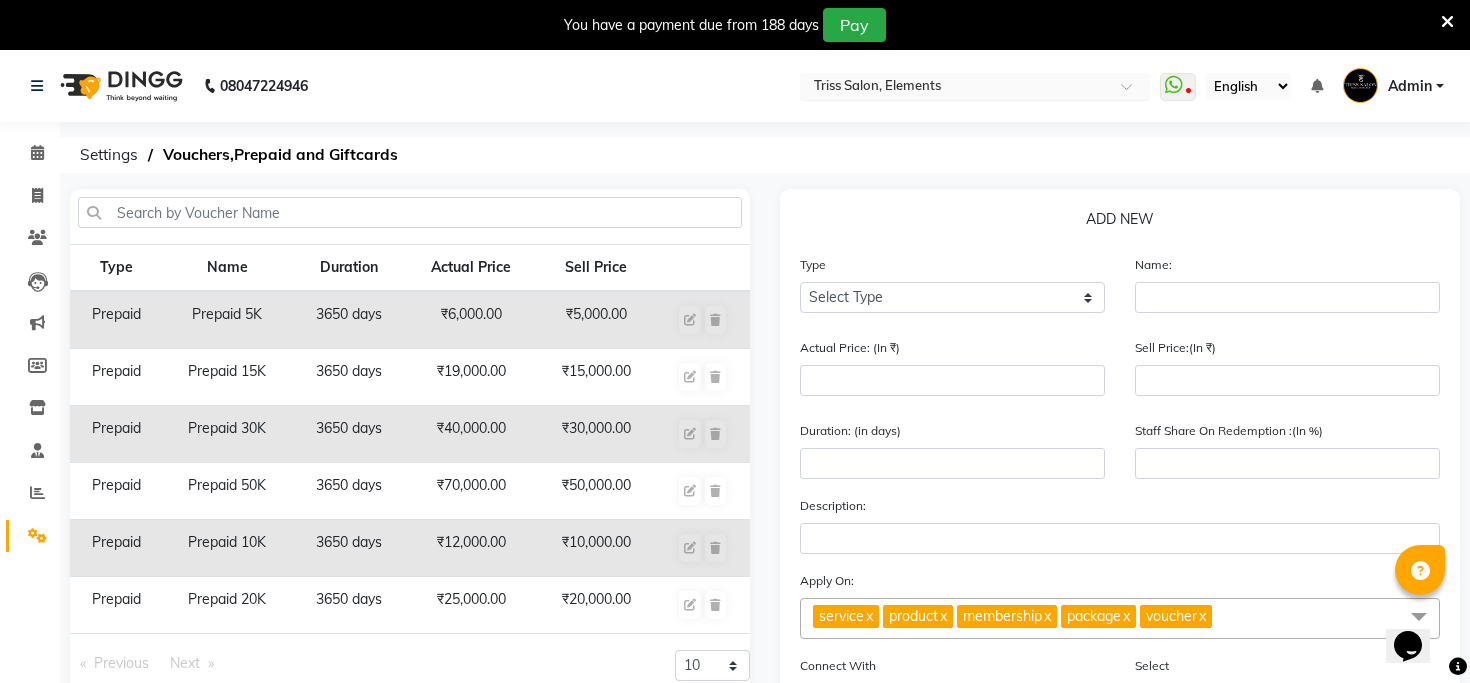 click on "Select Location × Triss Salon, Elements" at bounding box center (975, 86) 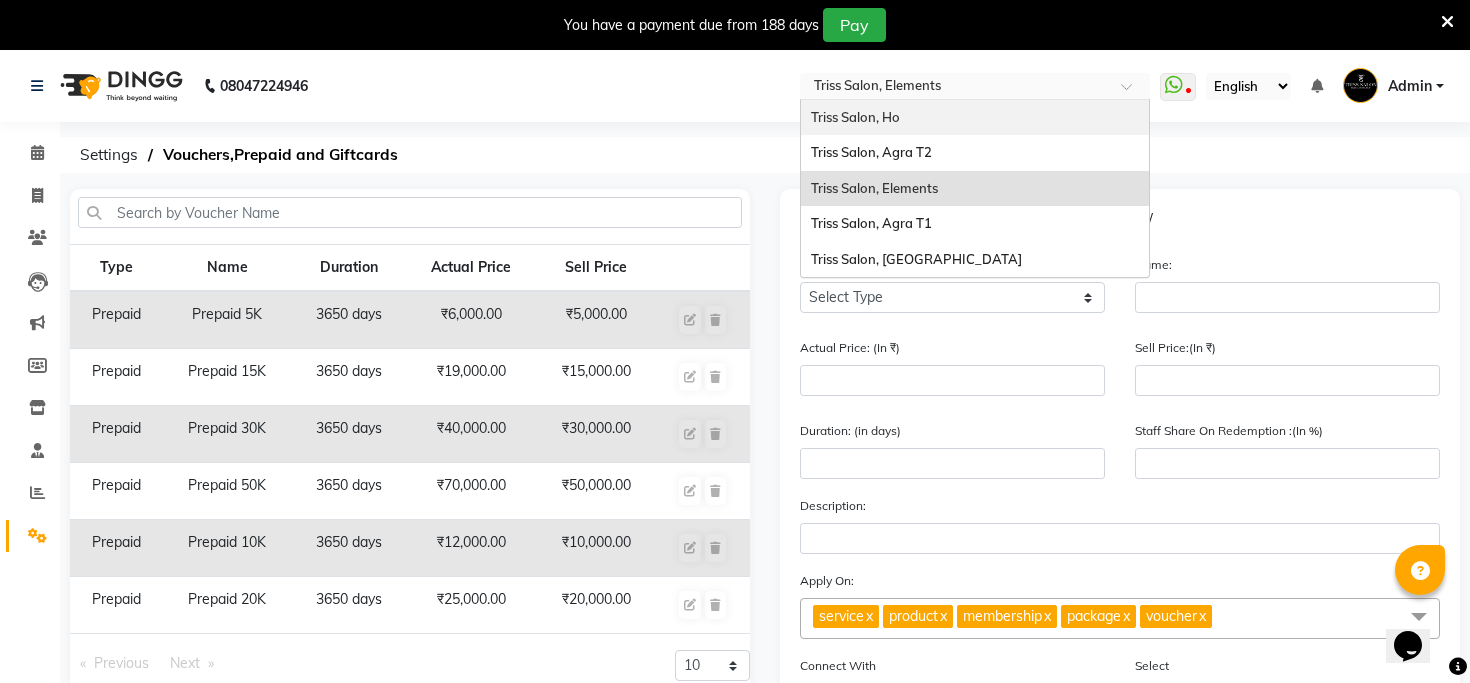 click on "Triss Salon, Ho" at bounding box center [975, 118] 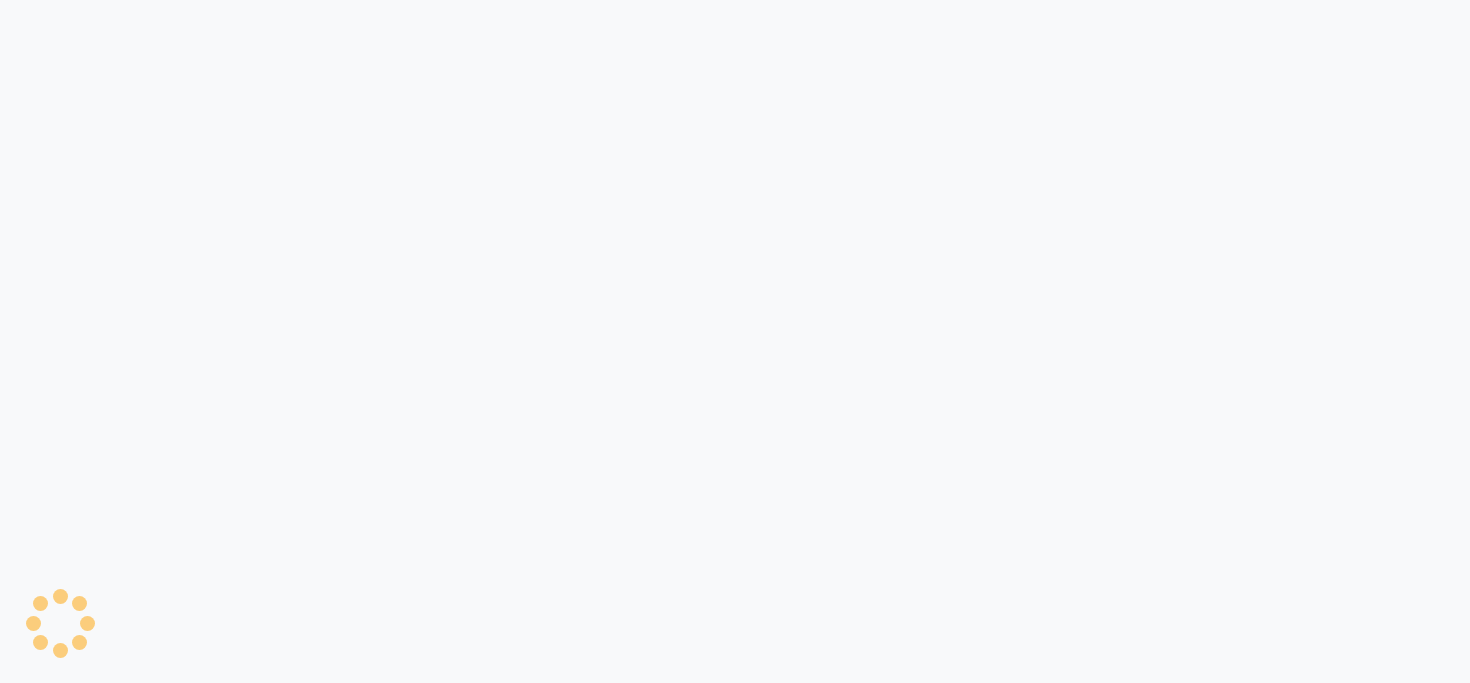 scroll, scrollTop: 0, scrollLeft: 0, axis: both 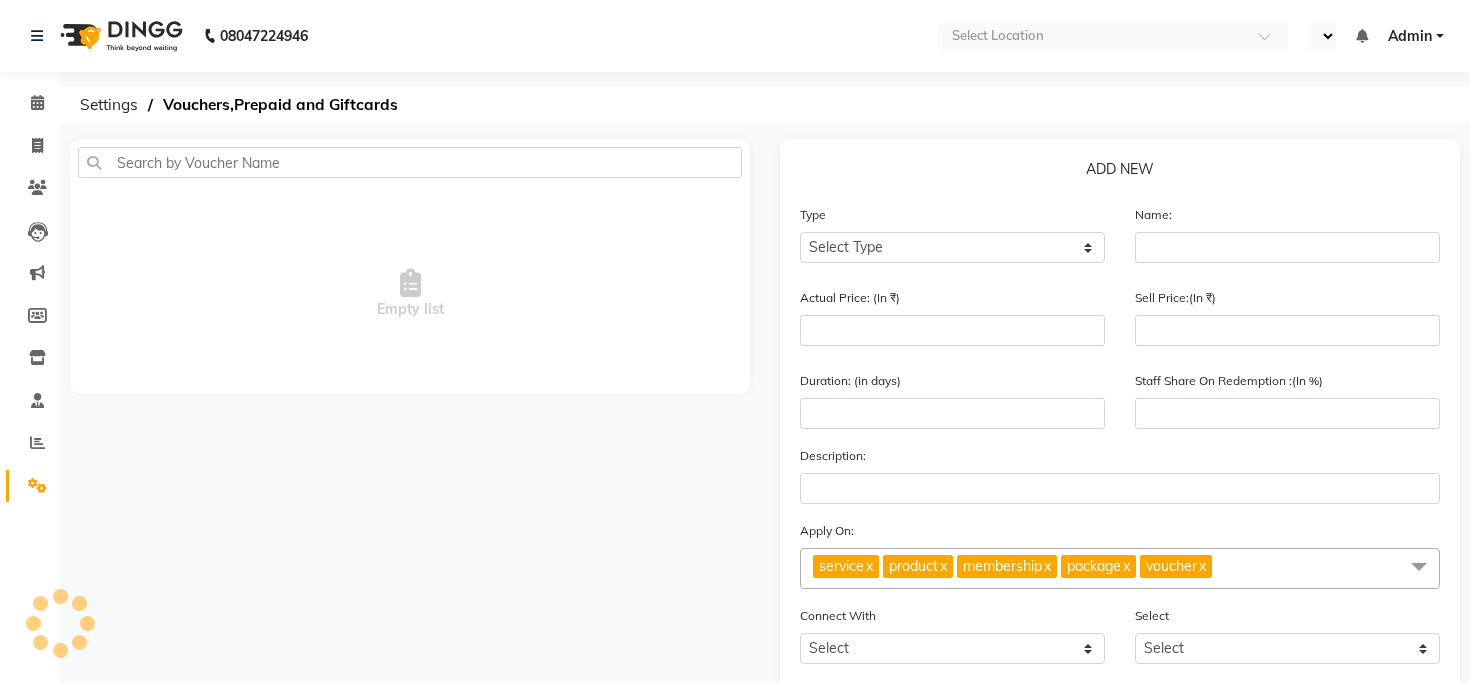 select on "en" 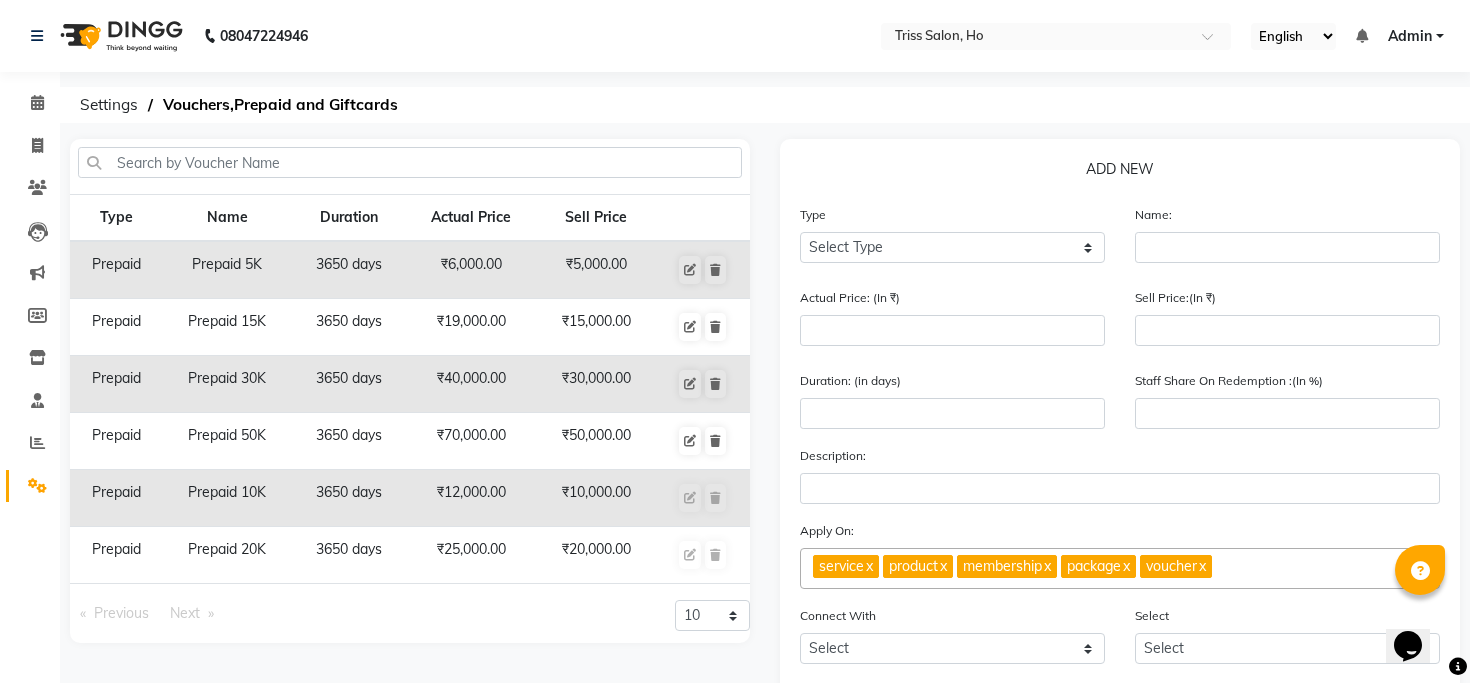 scroll, scrollTop: 0, scrollLeft: 0, axis: both 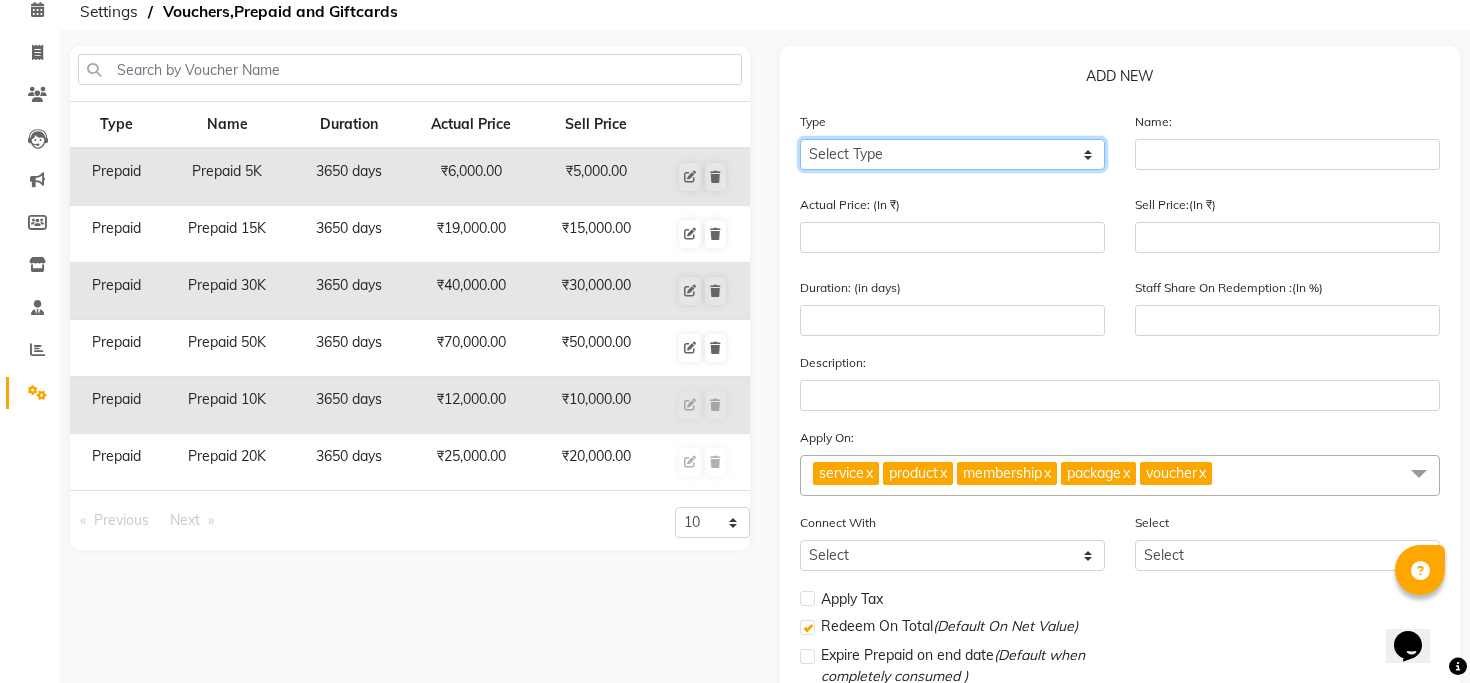 click on "Select Type Voucher Prepaid Gift Card" 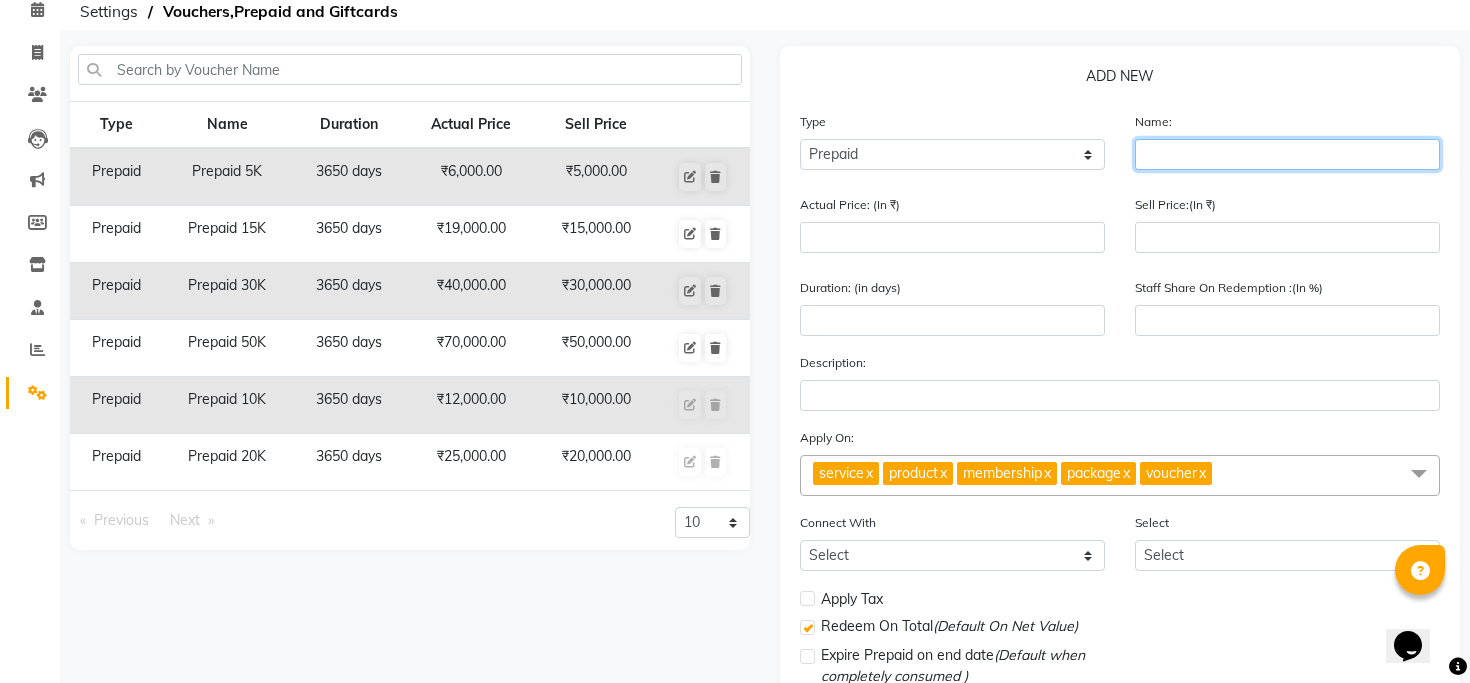 click 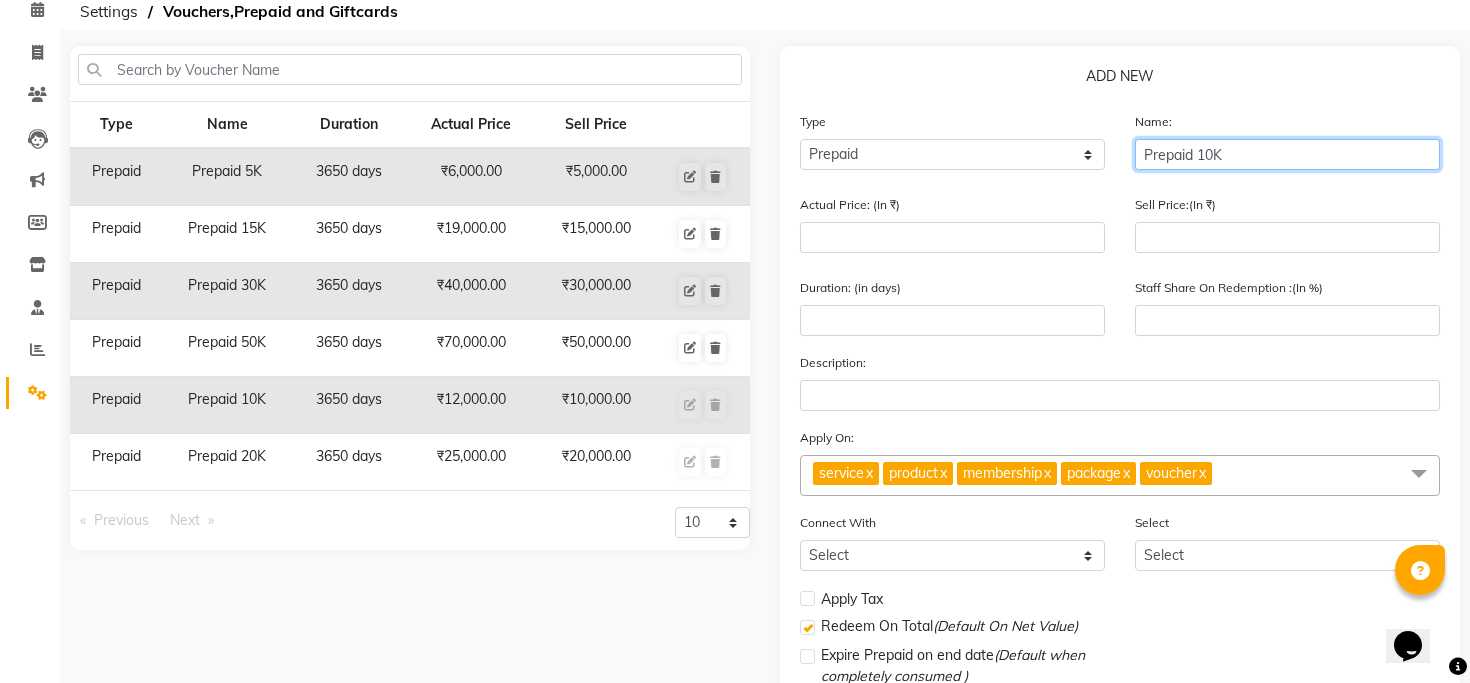 type on "Prepaid 10K" 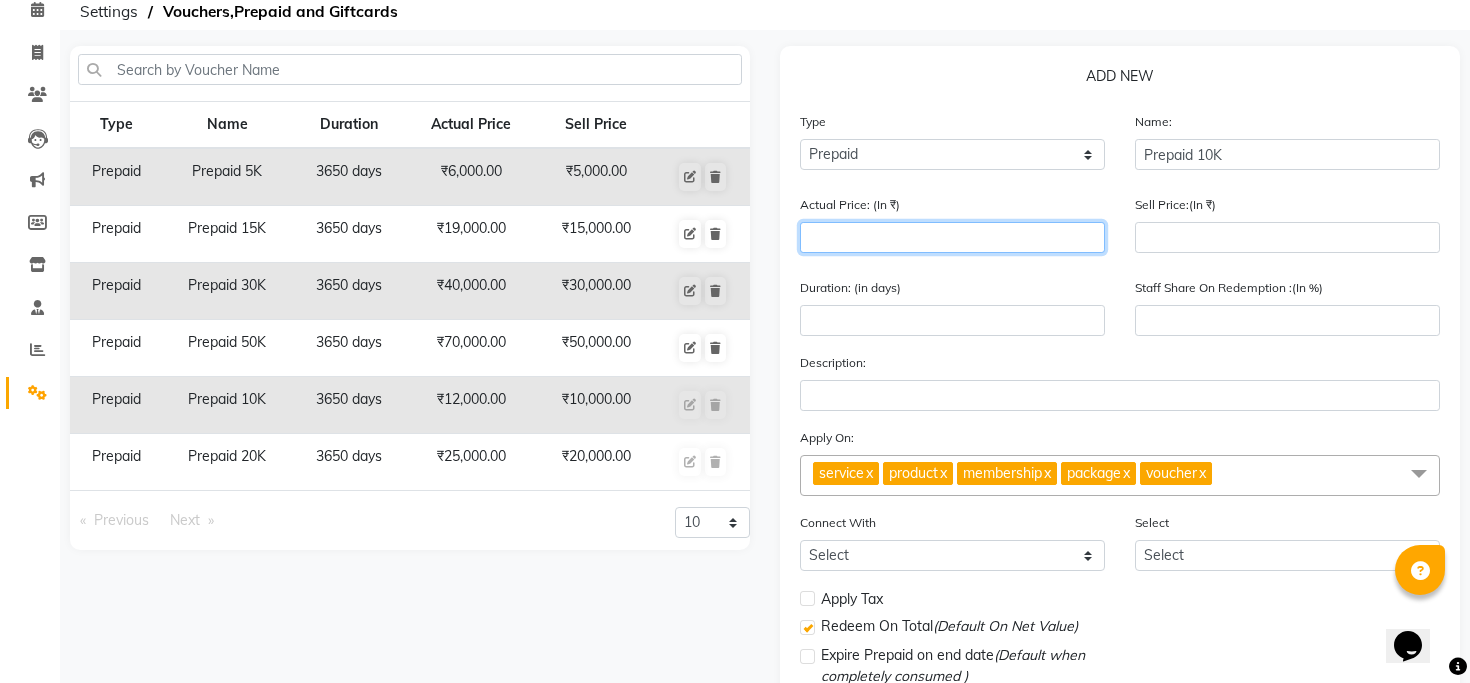 type on "1" 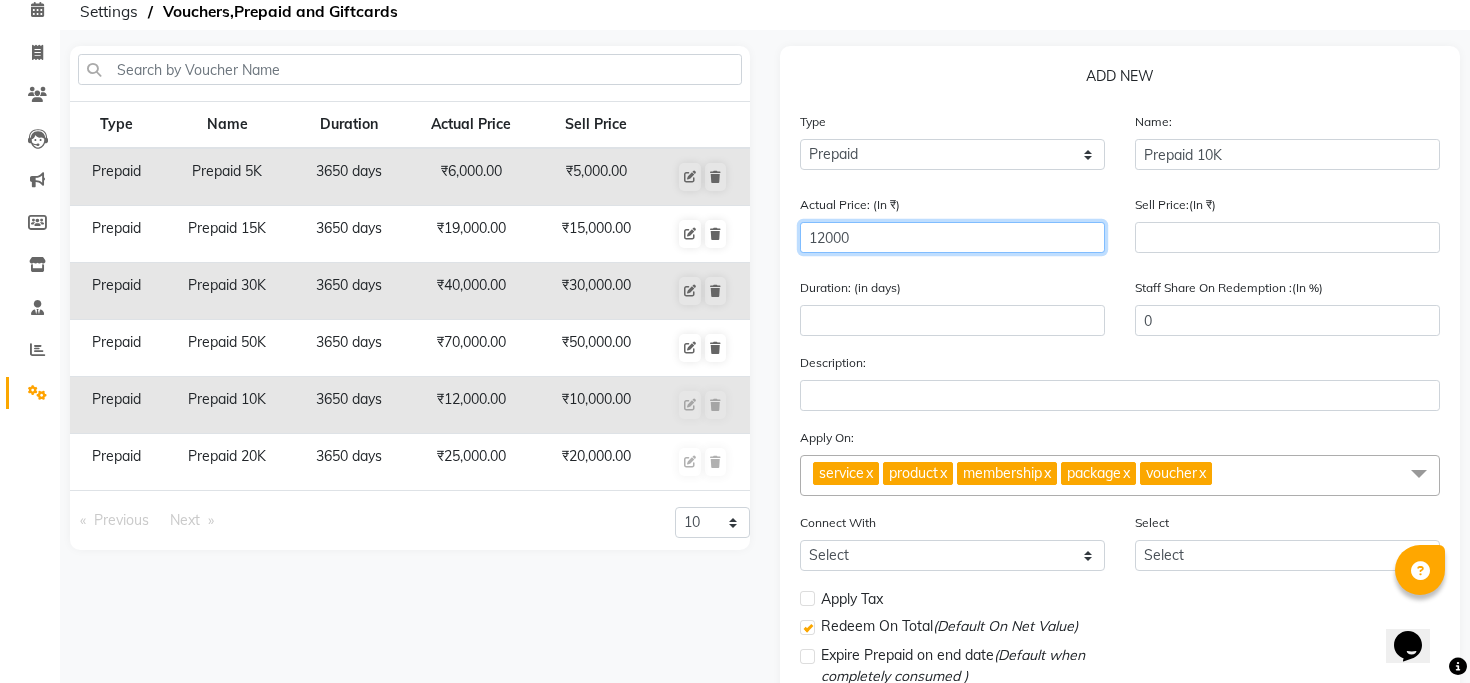type on "12000" 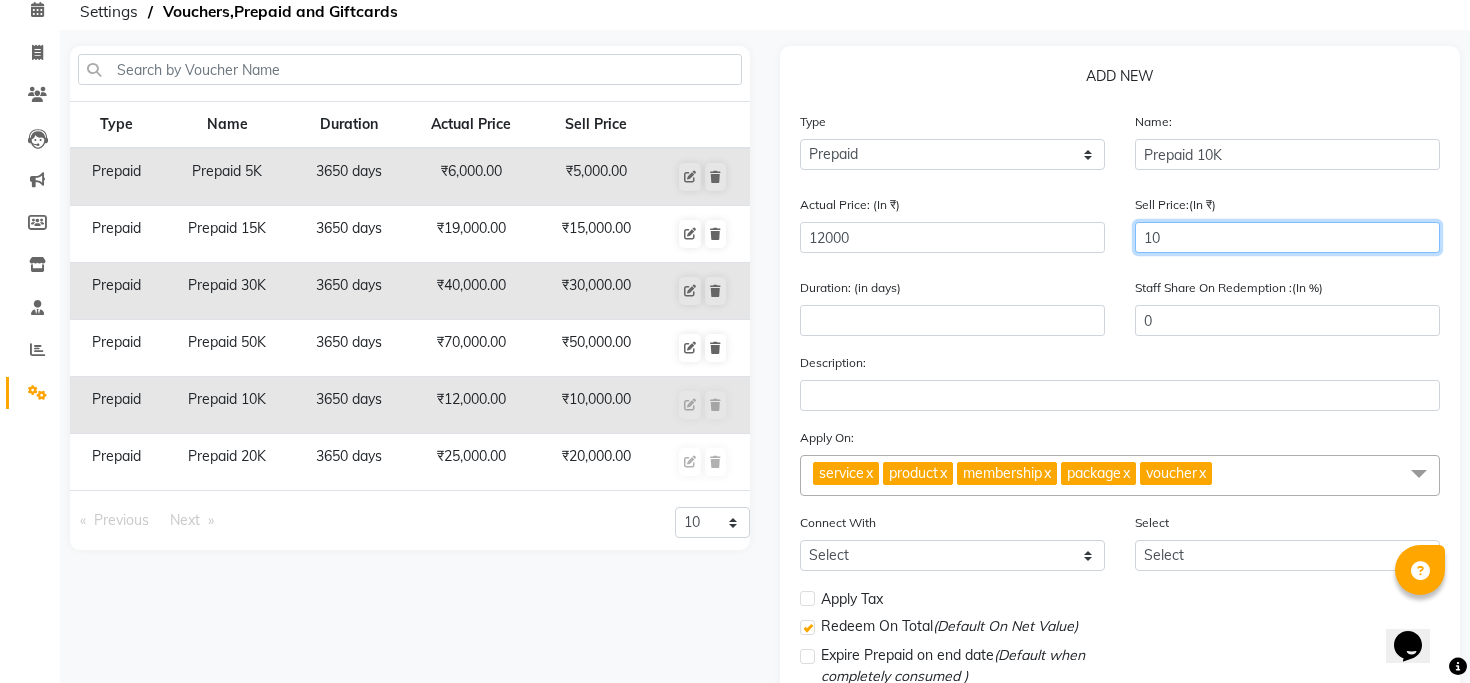type on "100" 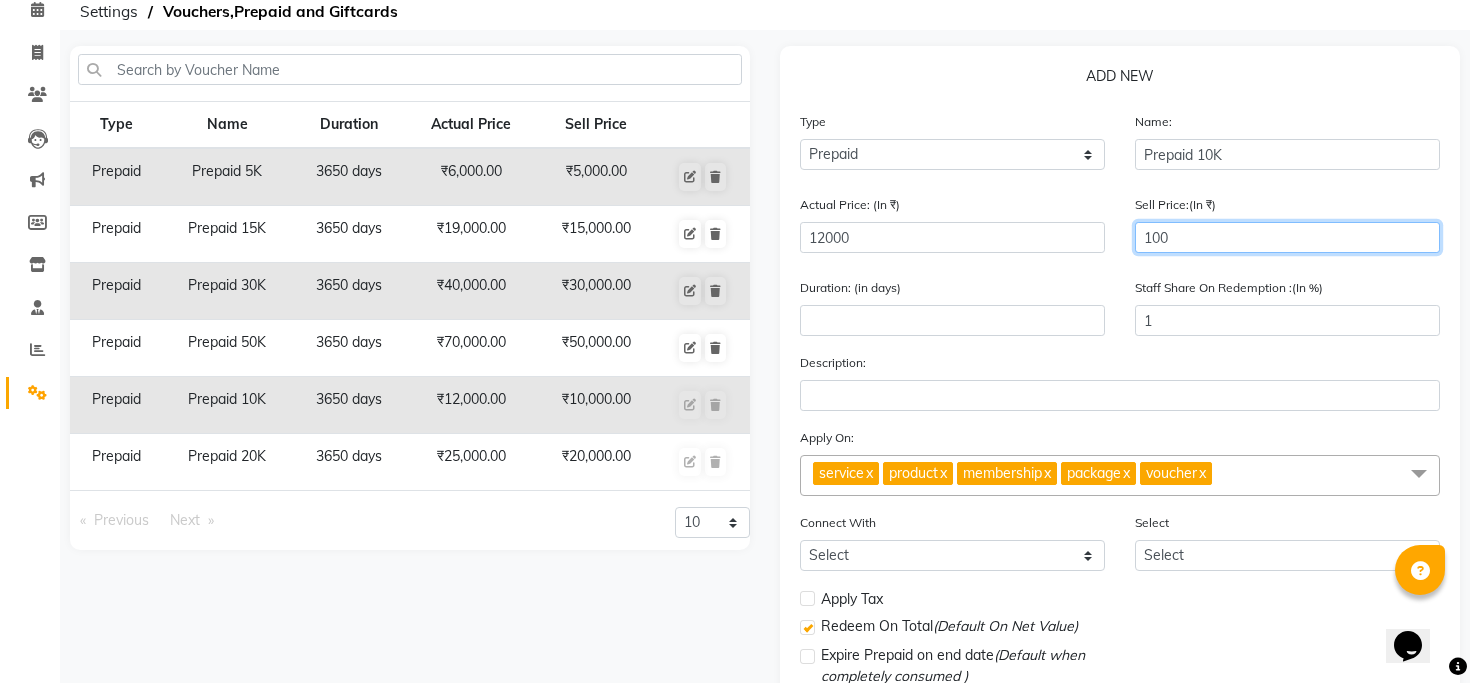 type on "1000" 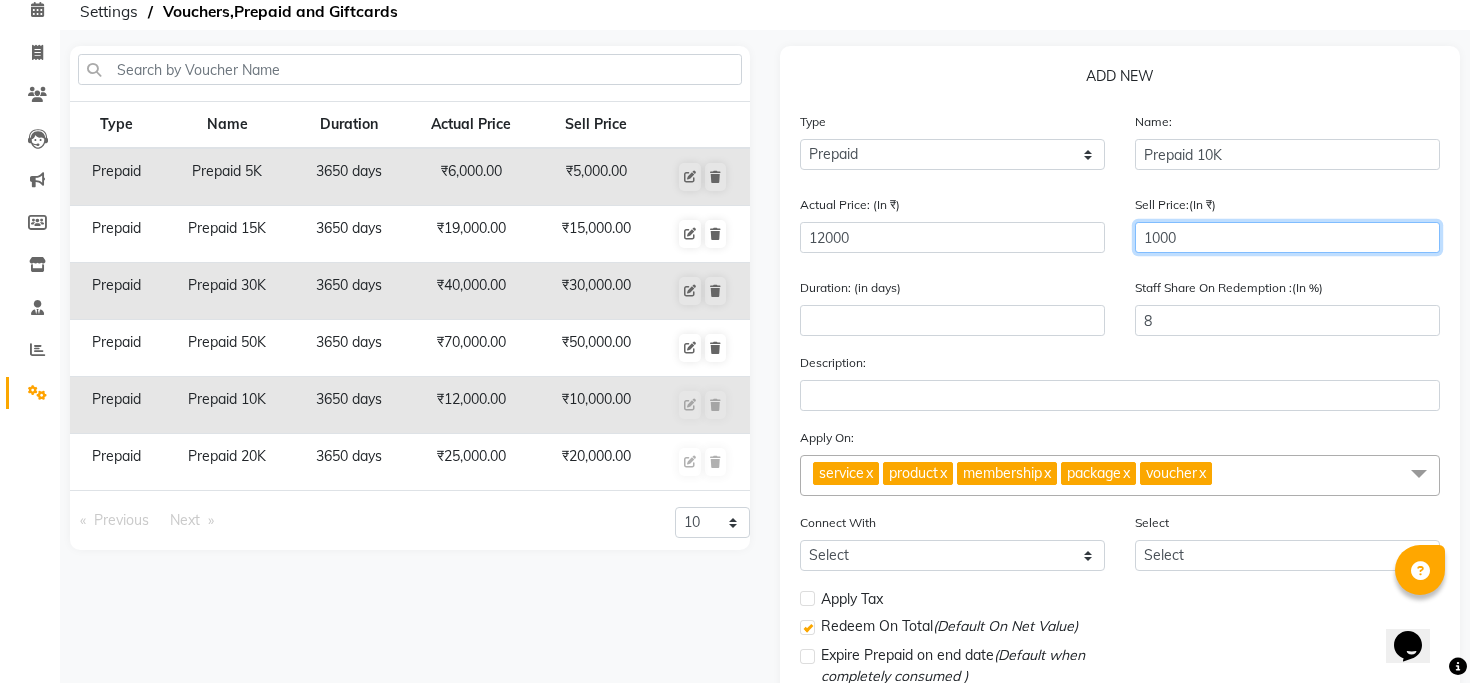 type on "10000" 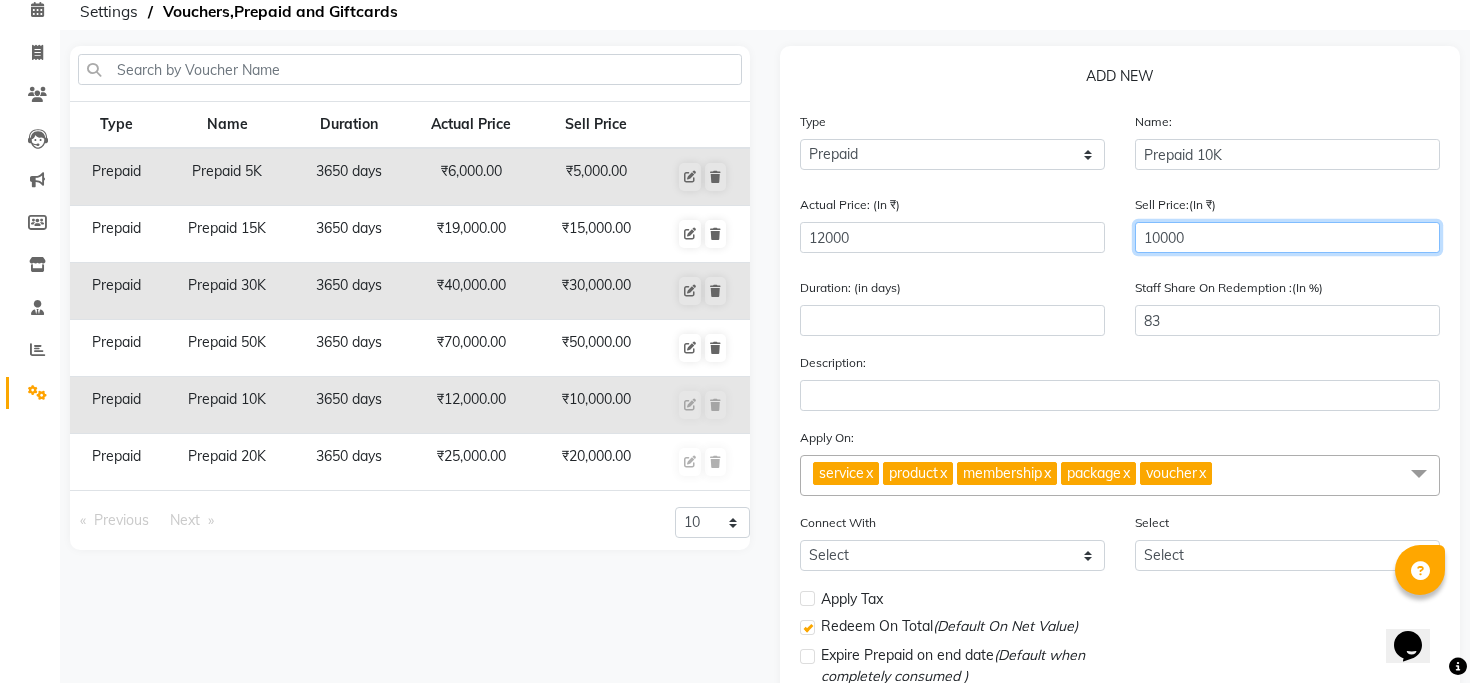 type on "10000" 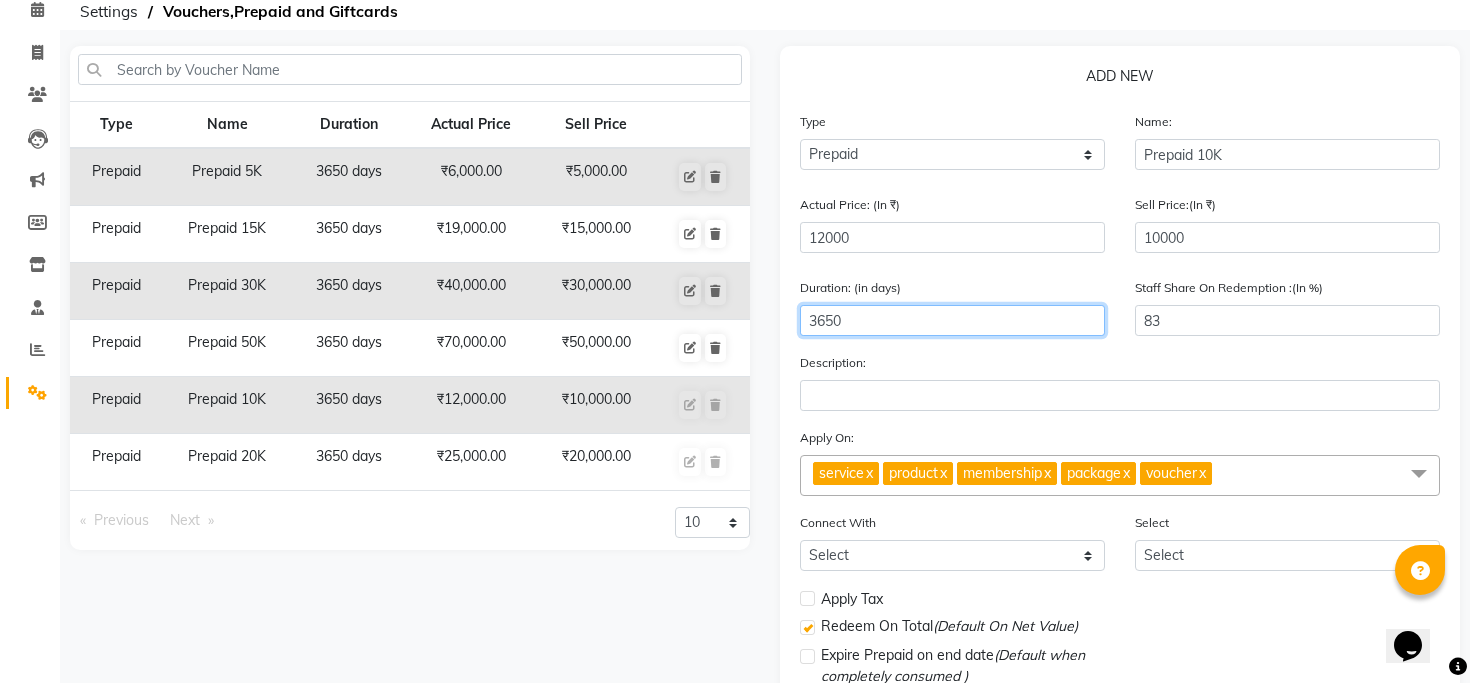 type on "3650" 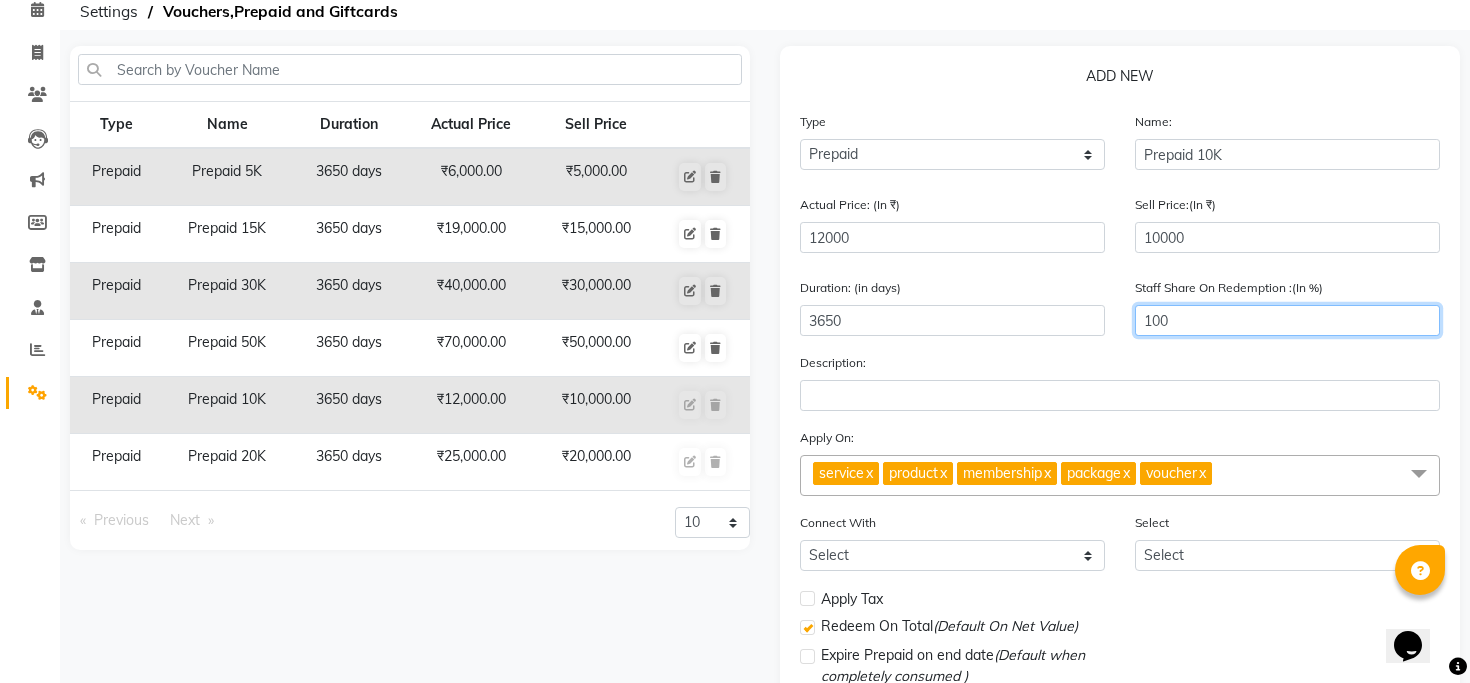 type on "100" 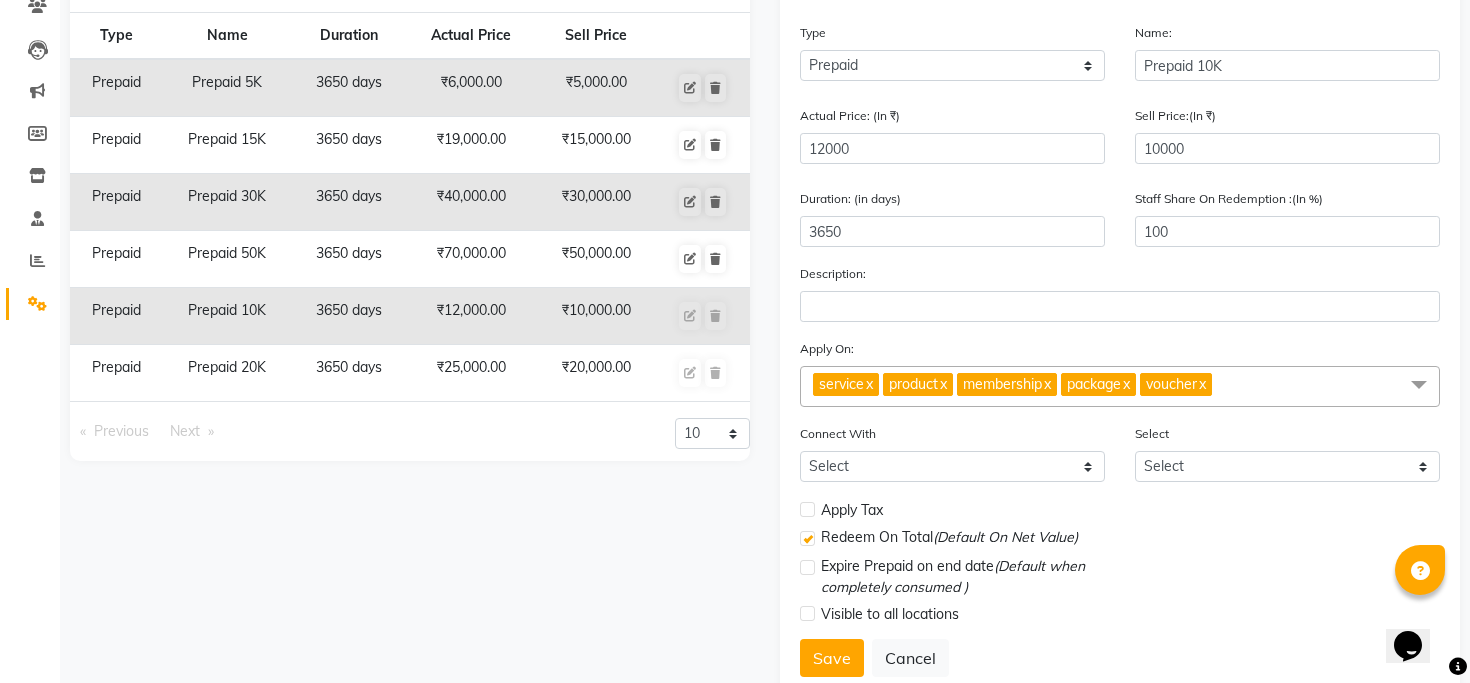scroll, scrollTop: 242, scrollLeft: 0, axis: vertical 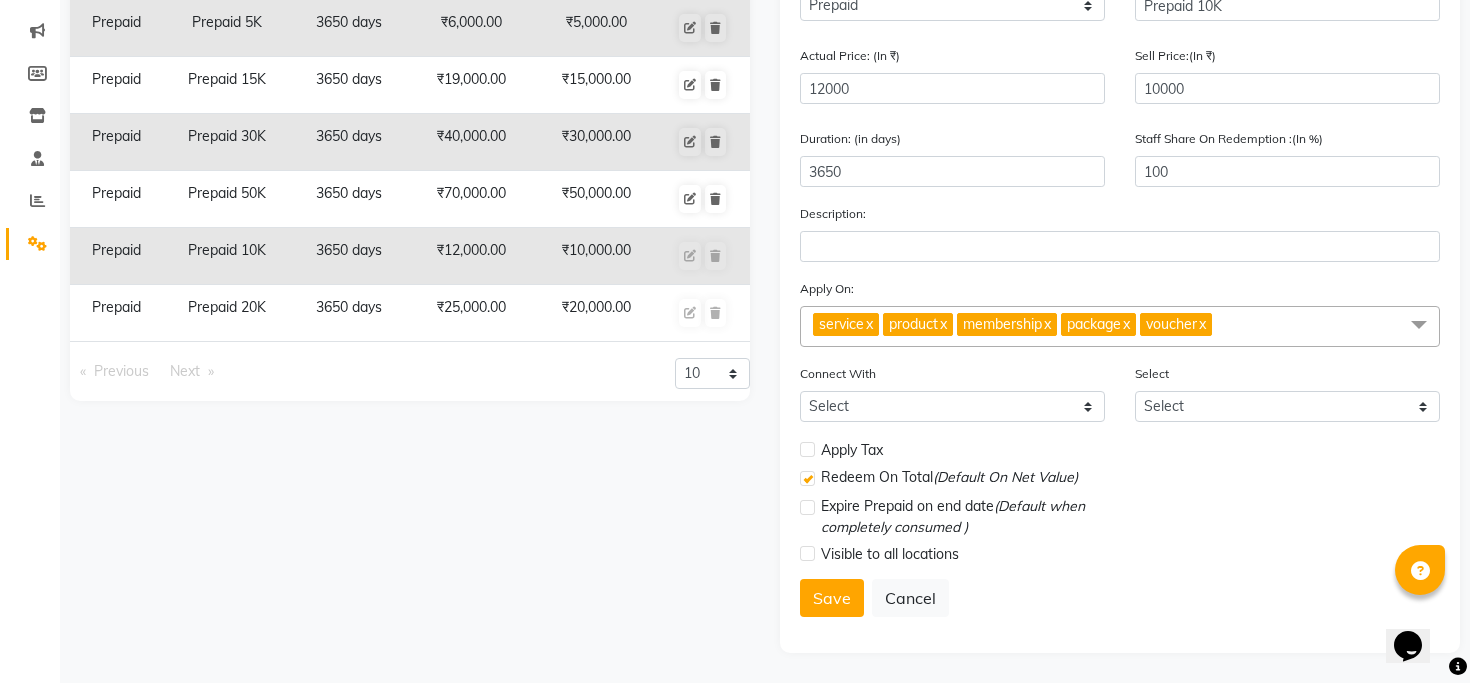 click on "x" 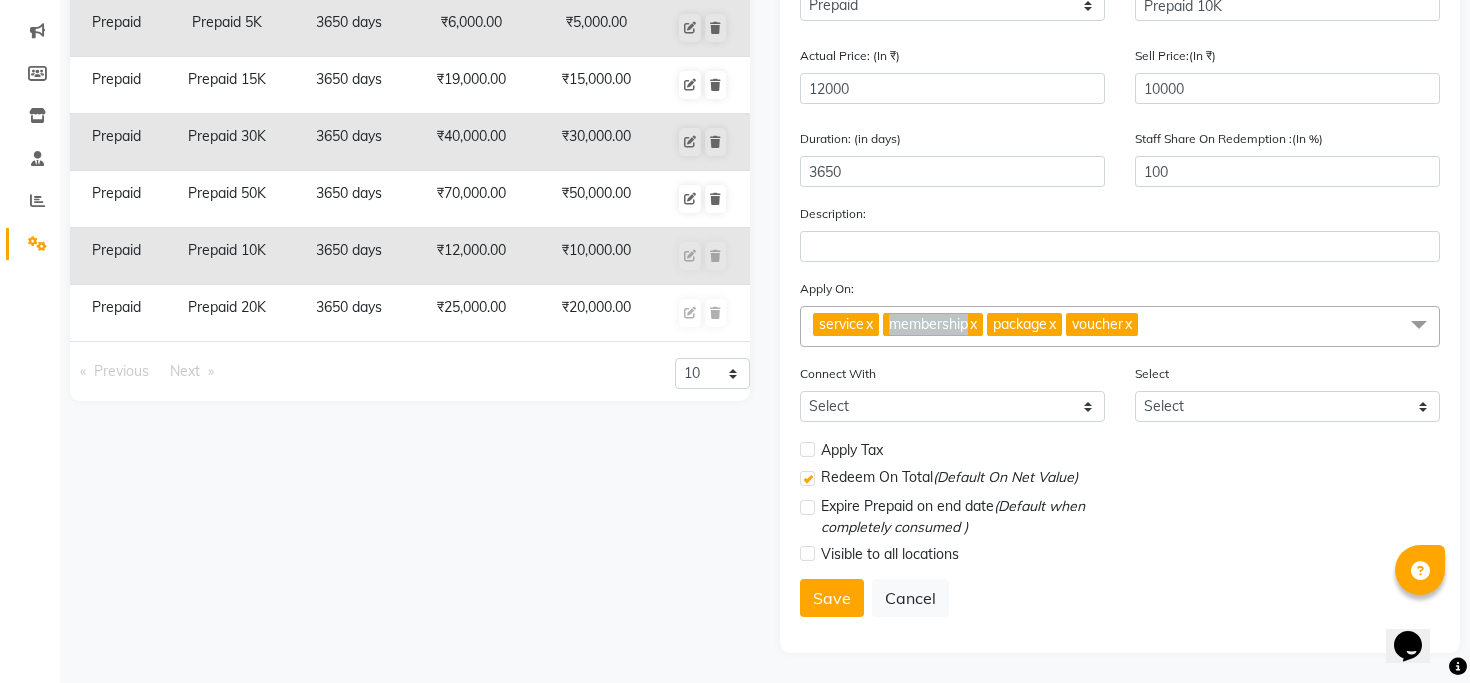 click on "membership" 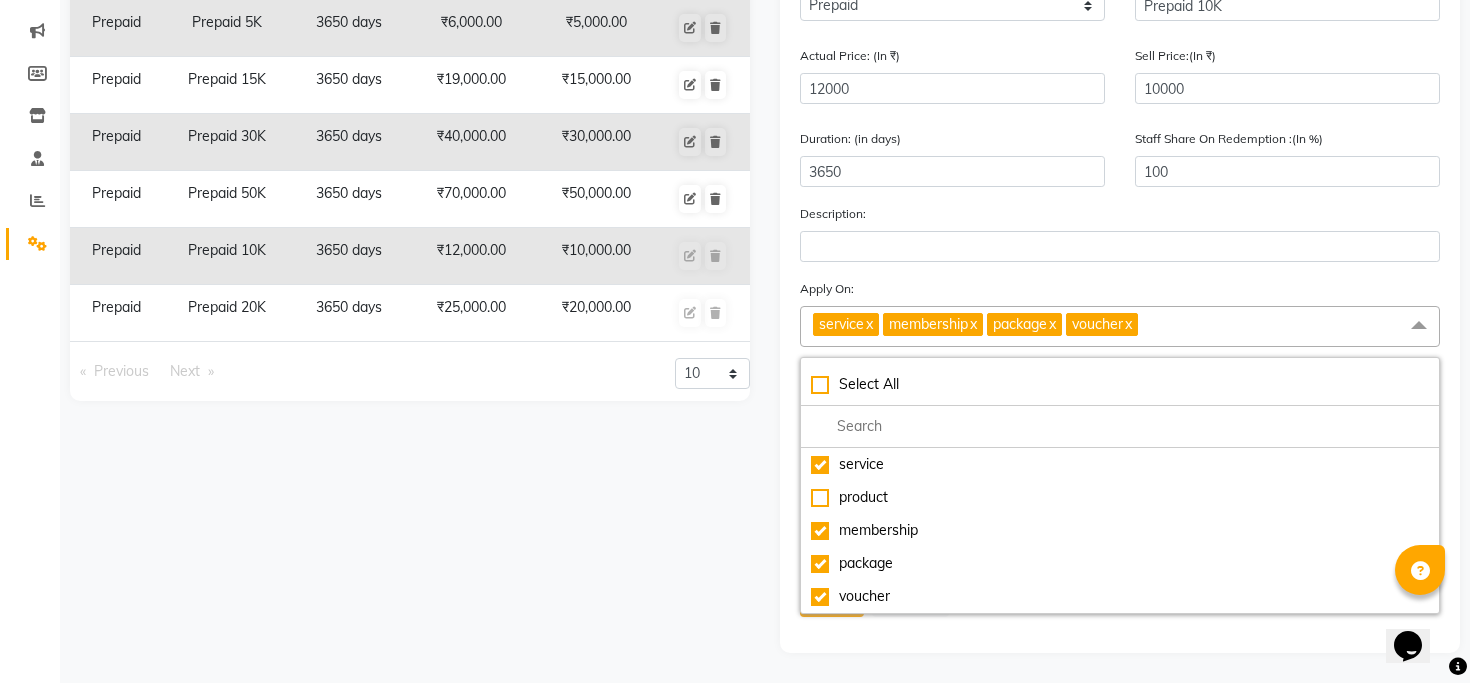 click on "x" 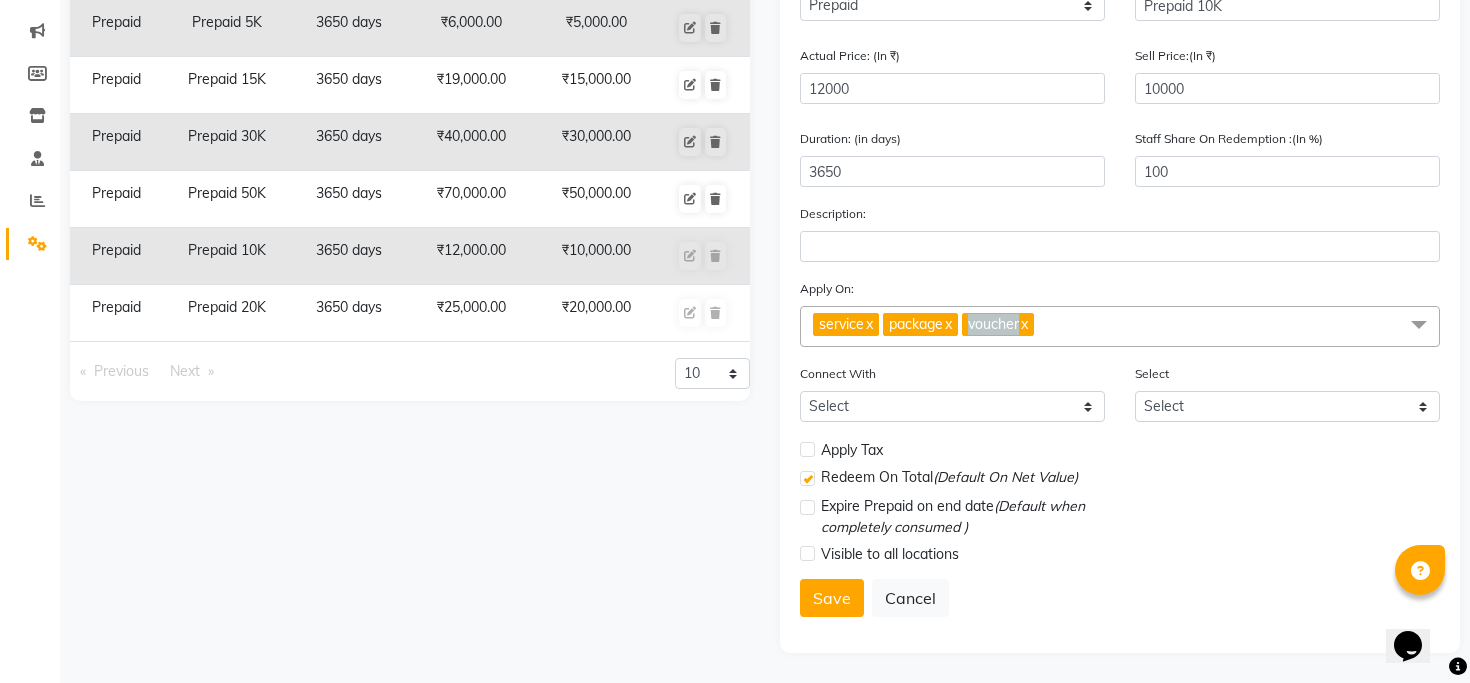 click on "voucher" 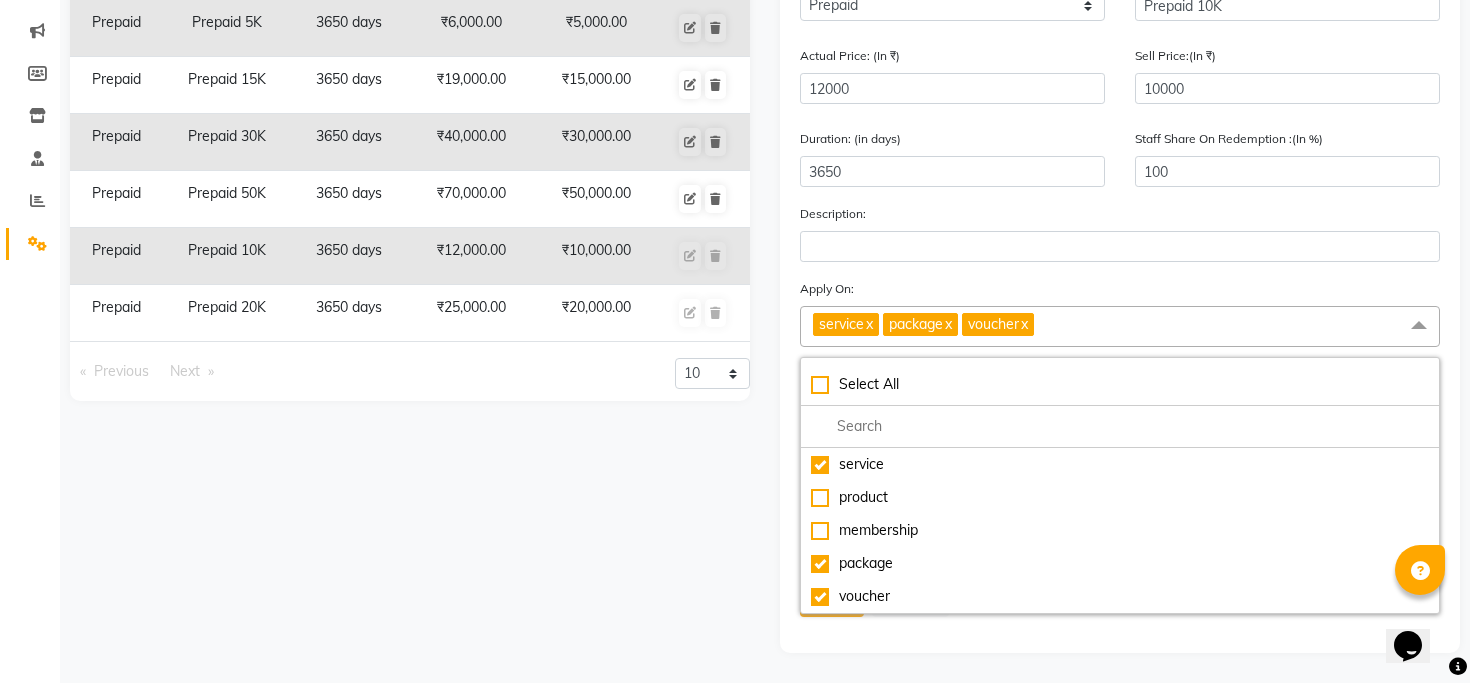 click on "voucher  x" 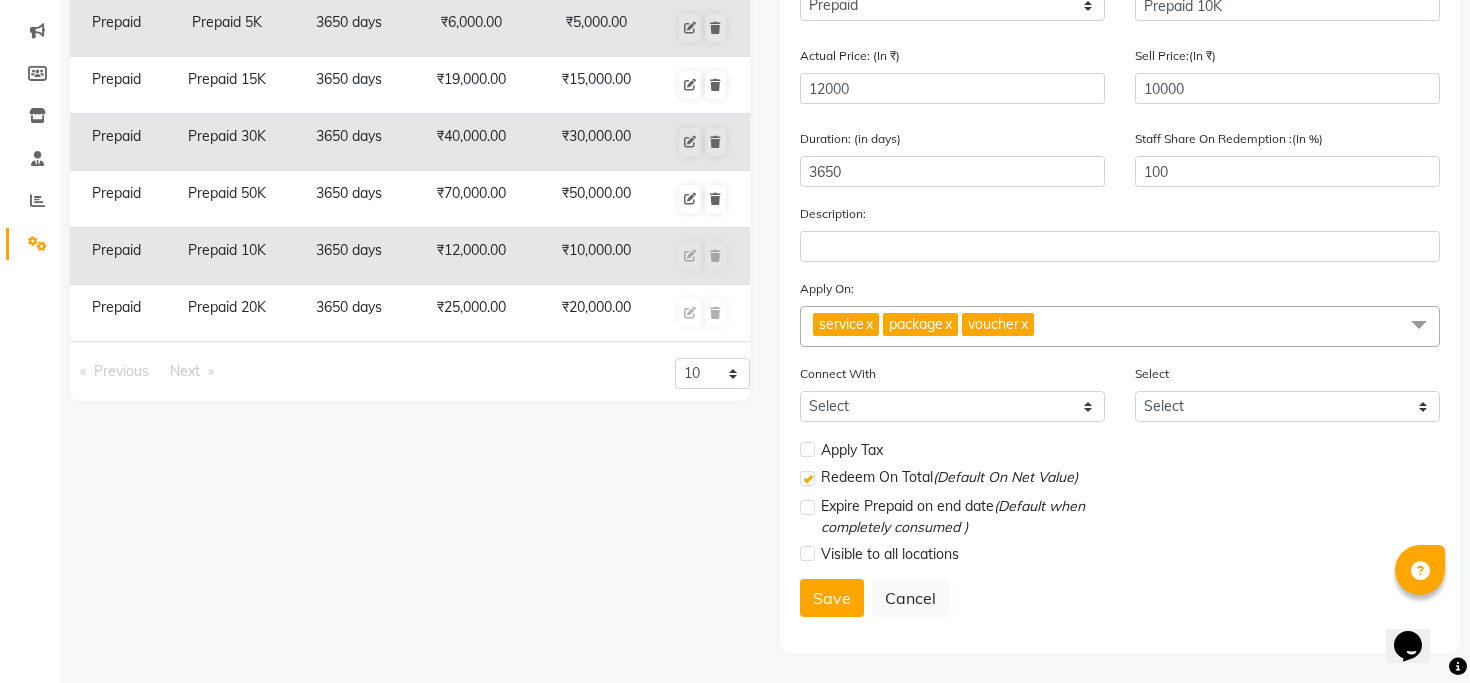 click on "package  x" 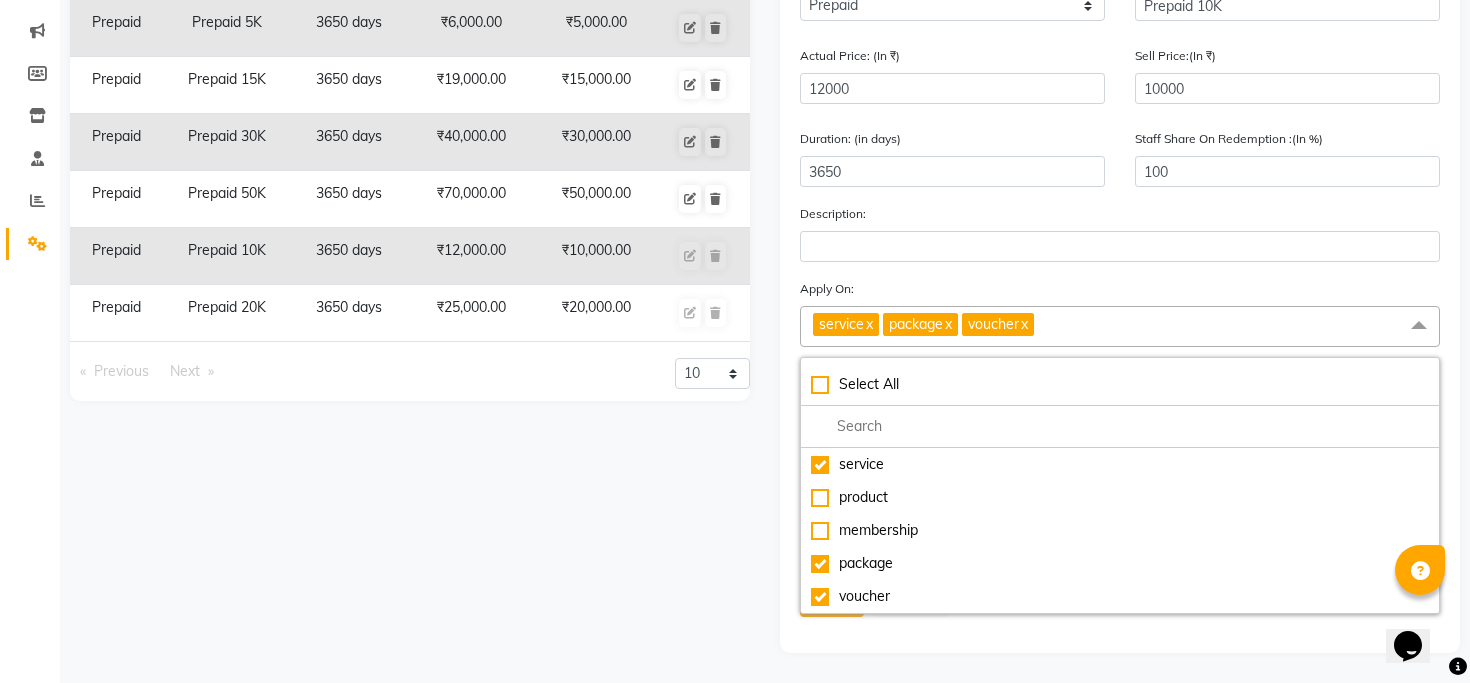 click on "x" 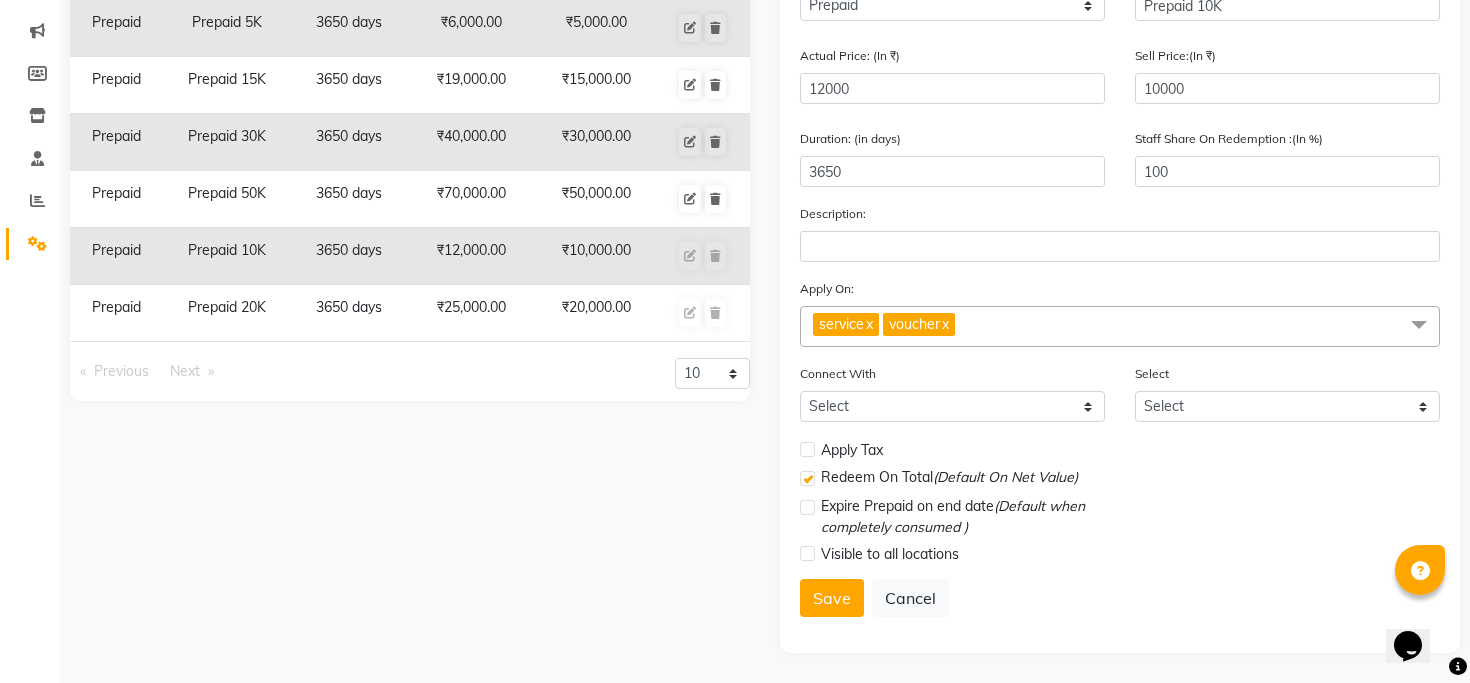 click on "x" 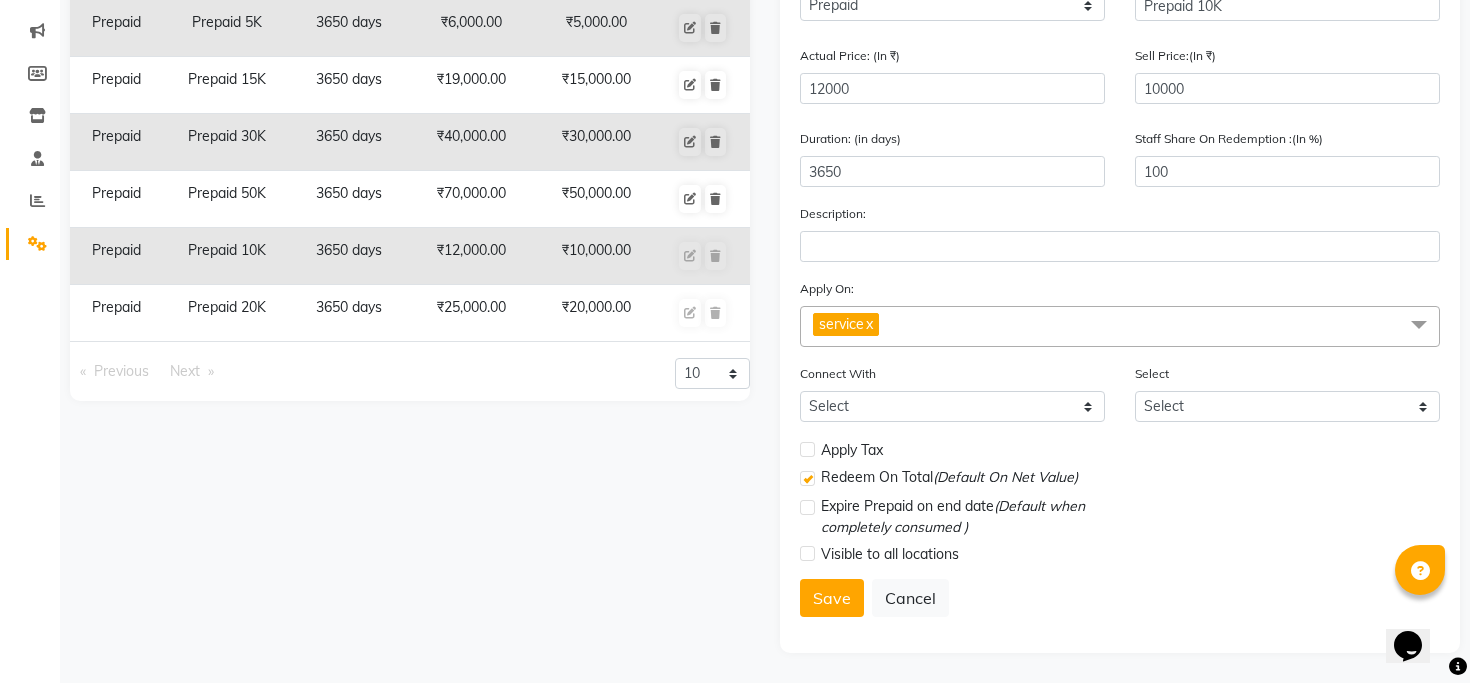 click 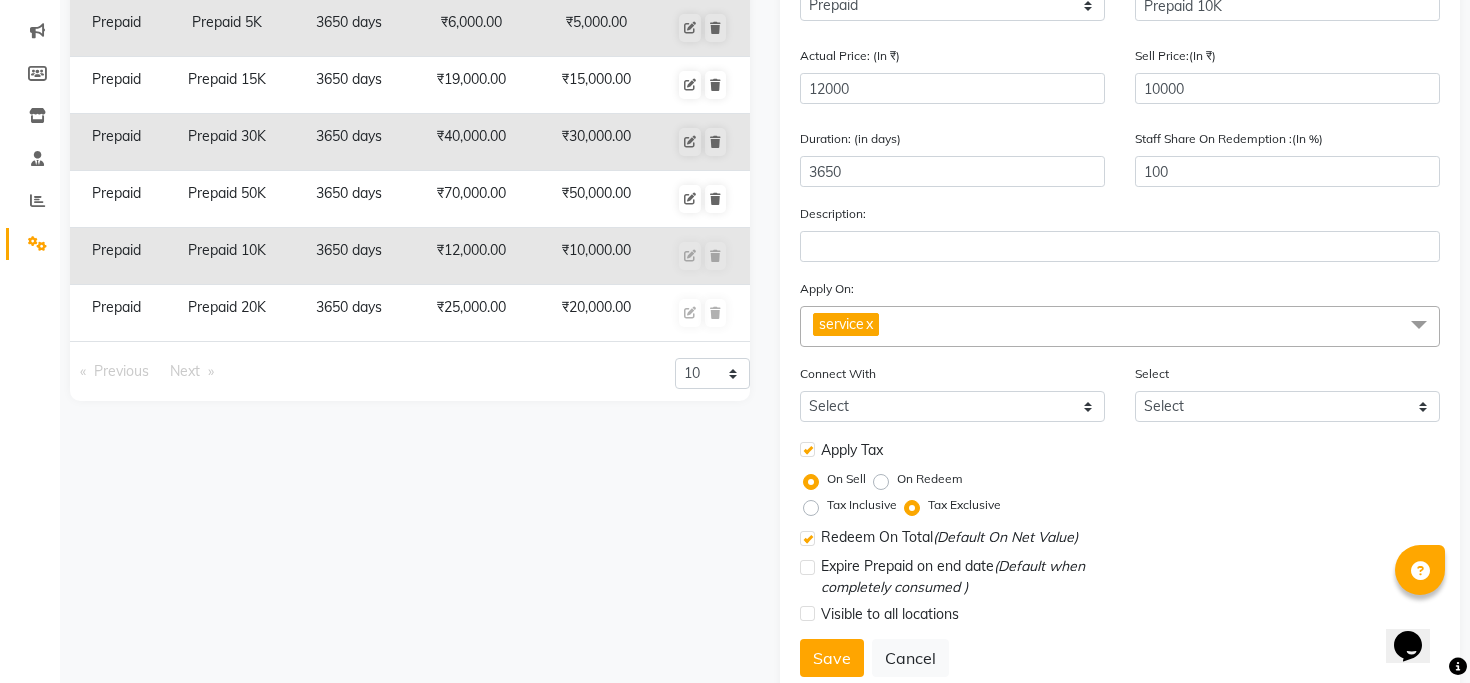 click on "Tax Inclusive" 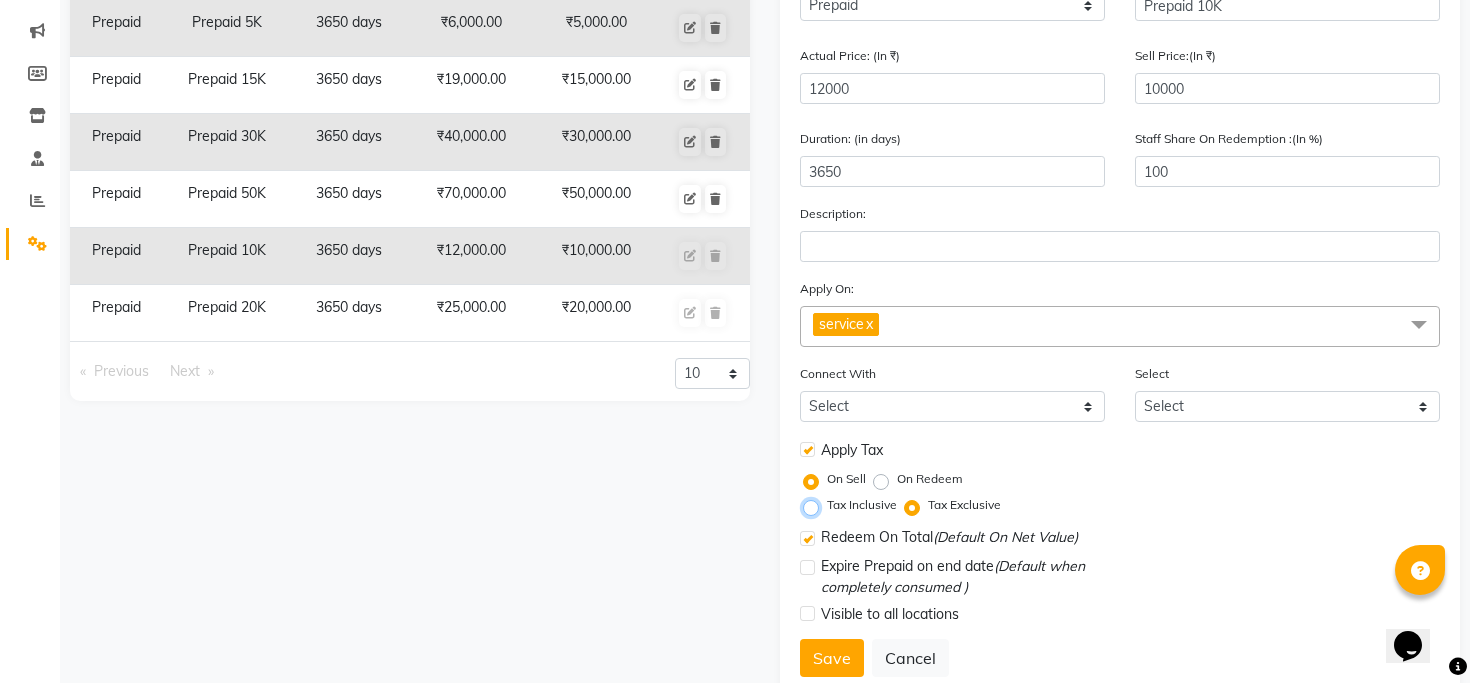 click on "Tax Inclusive" at bounding box center (815, 505) 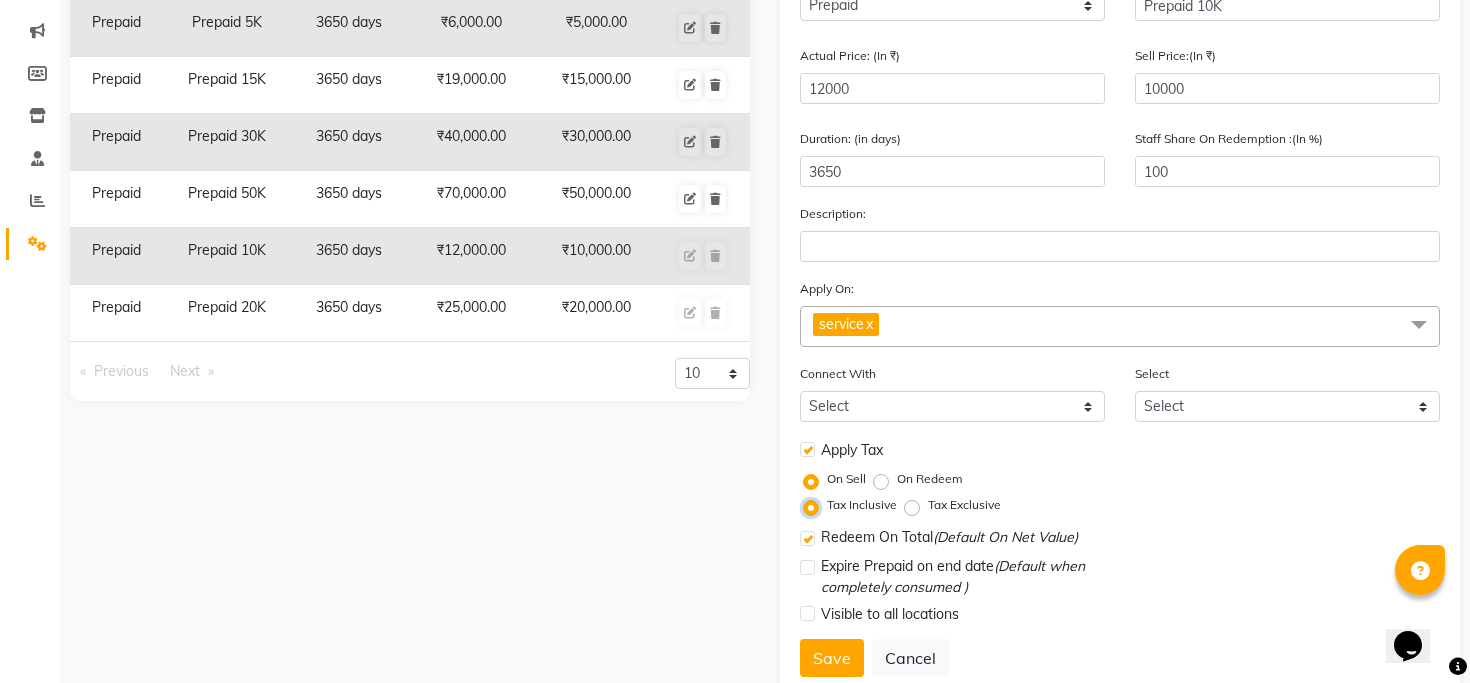 scroll, scrollTop: 302, scrollLeft: 0, axis: vertical 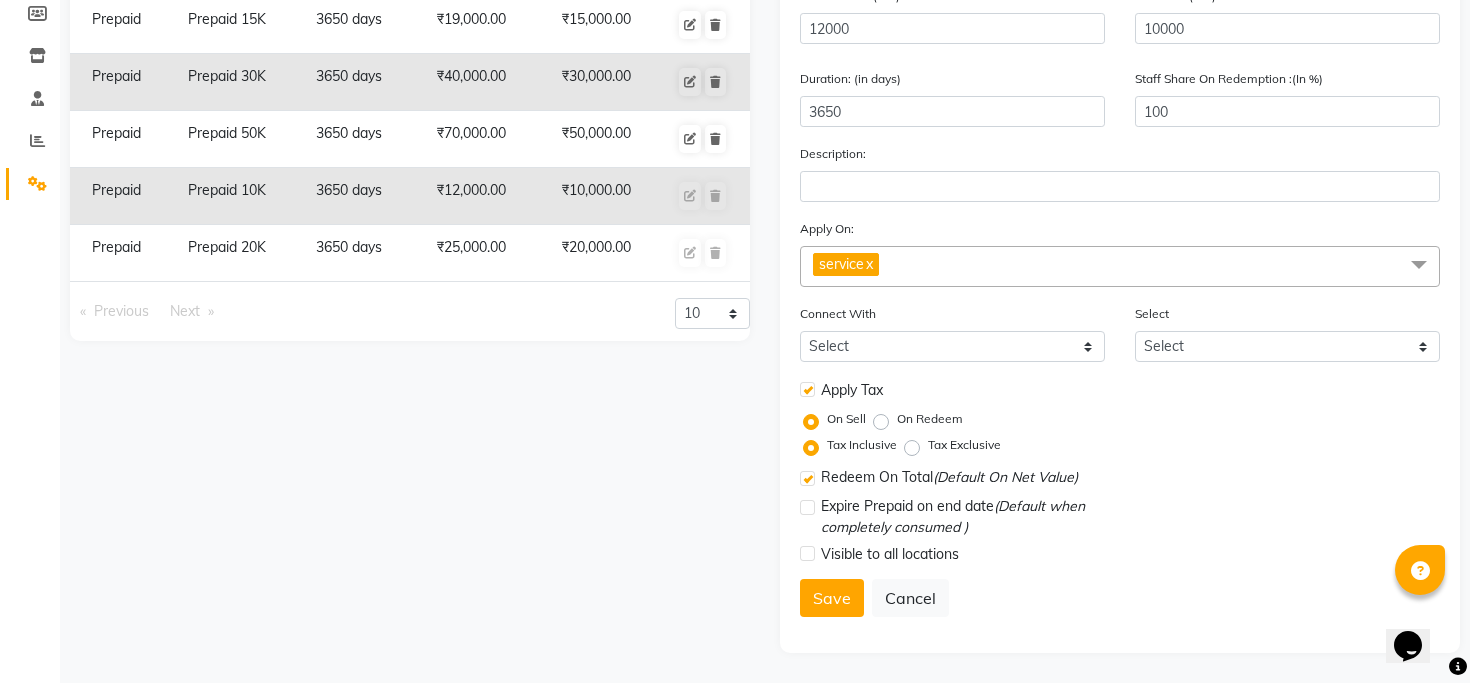click 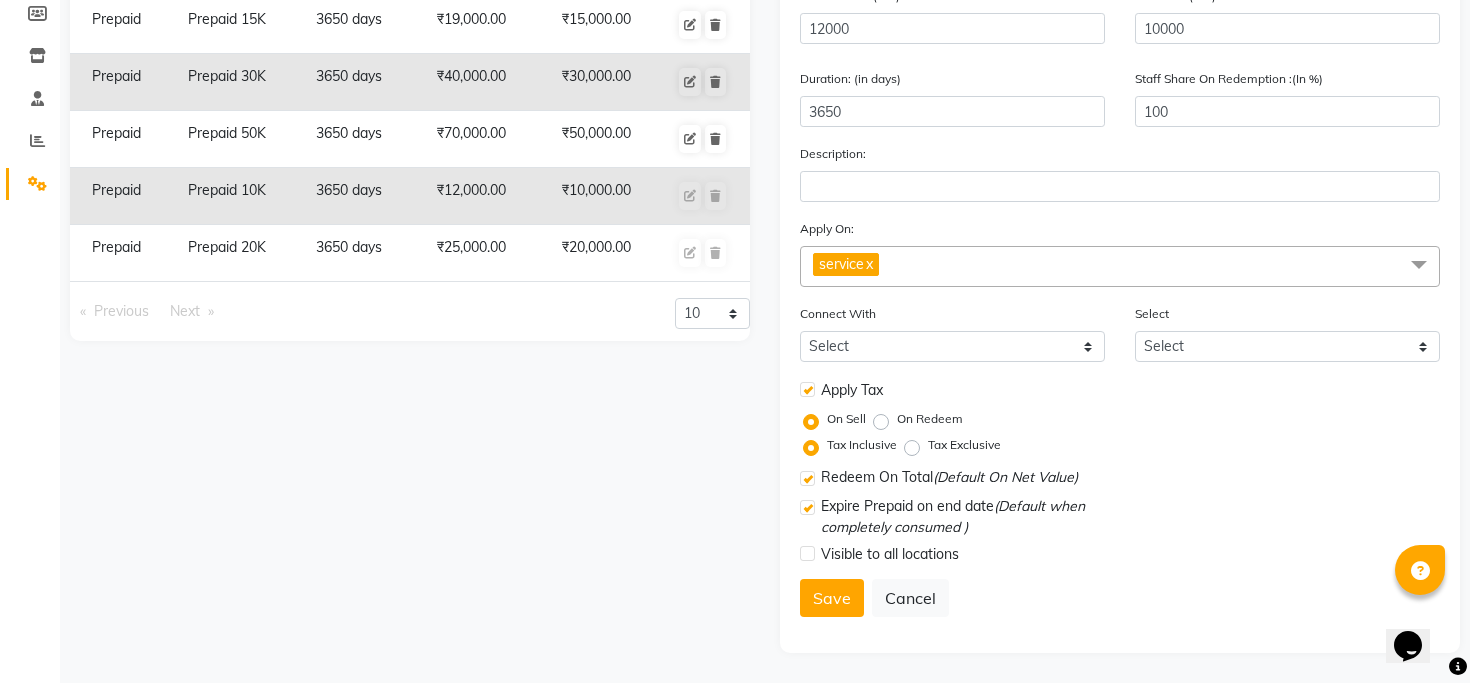 click 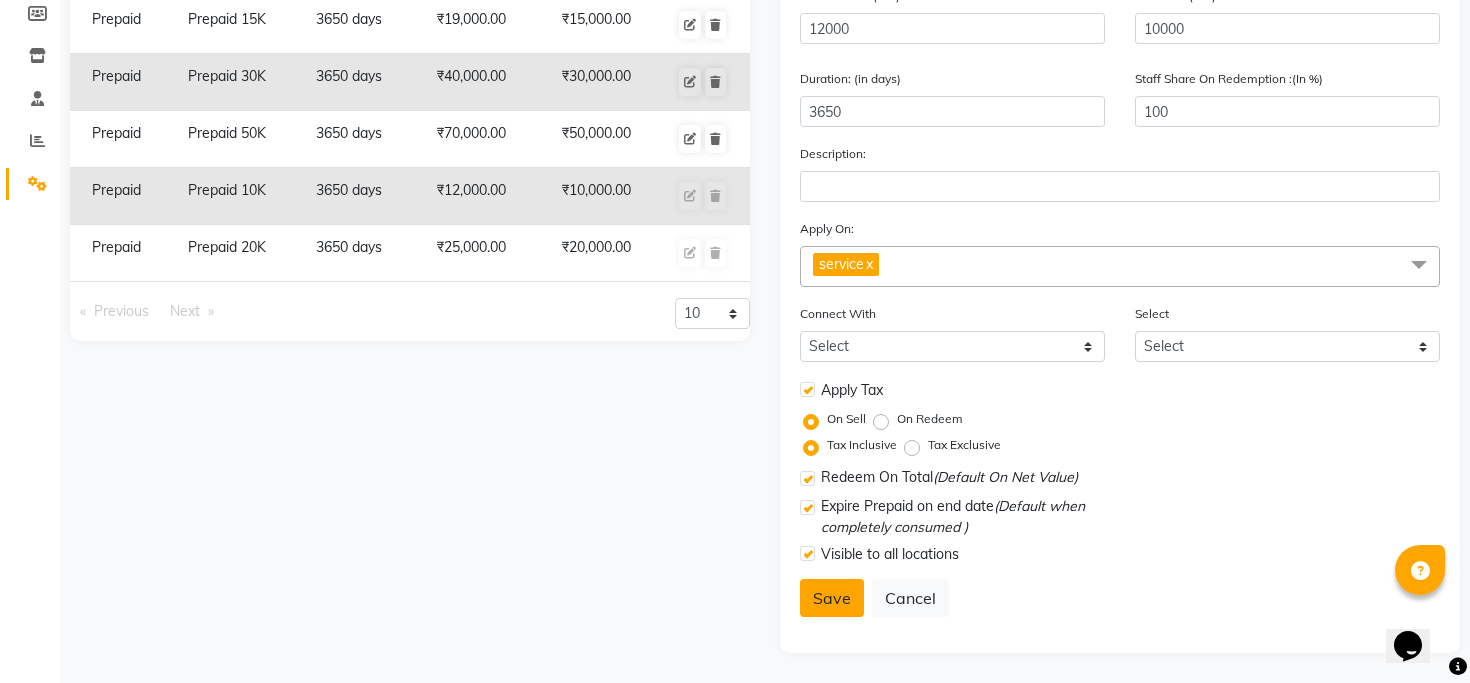 click on "Save" 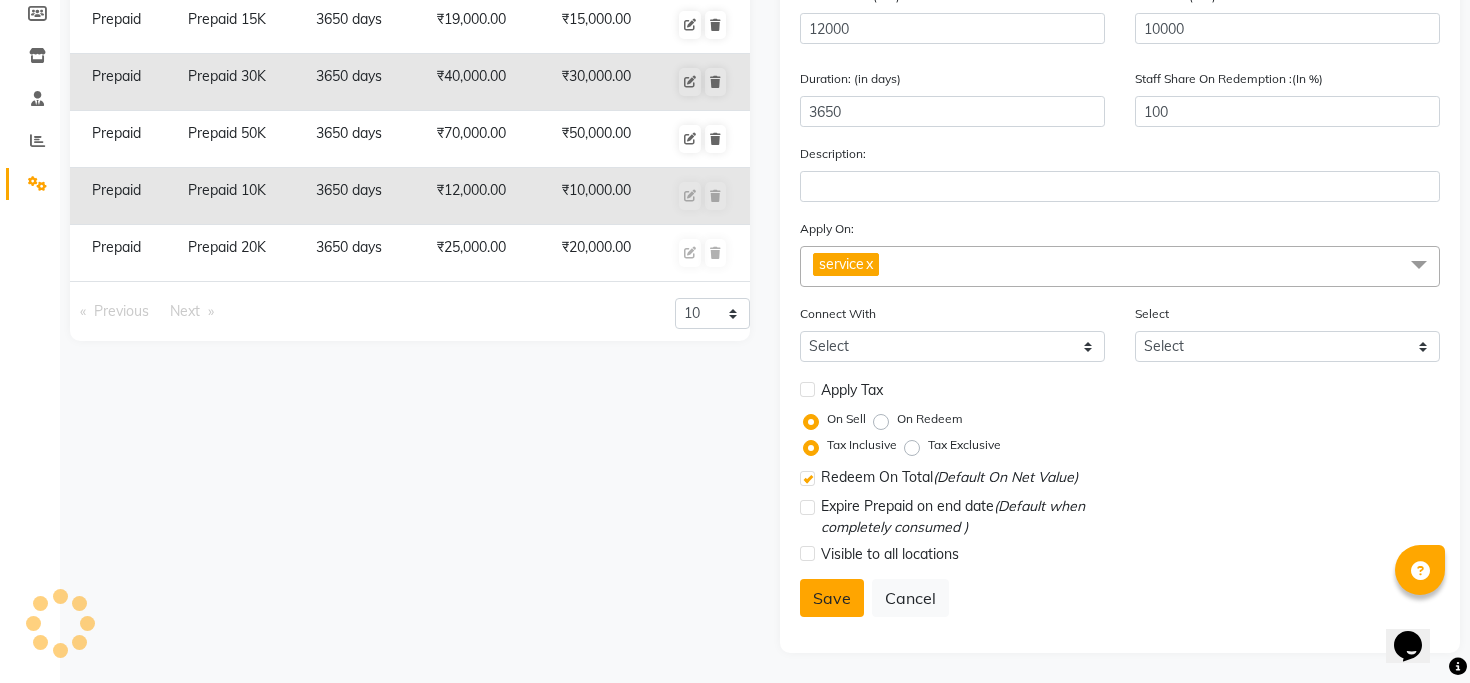 select 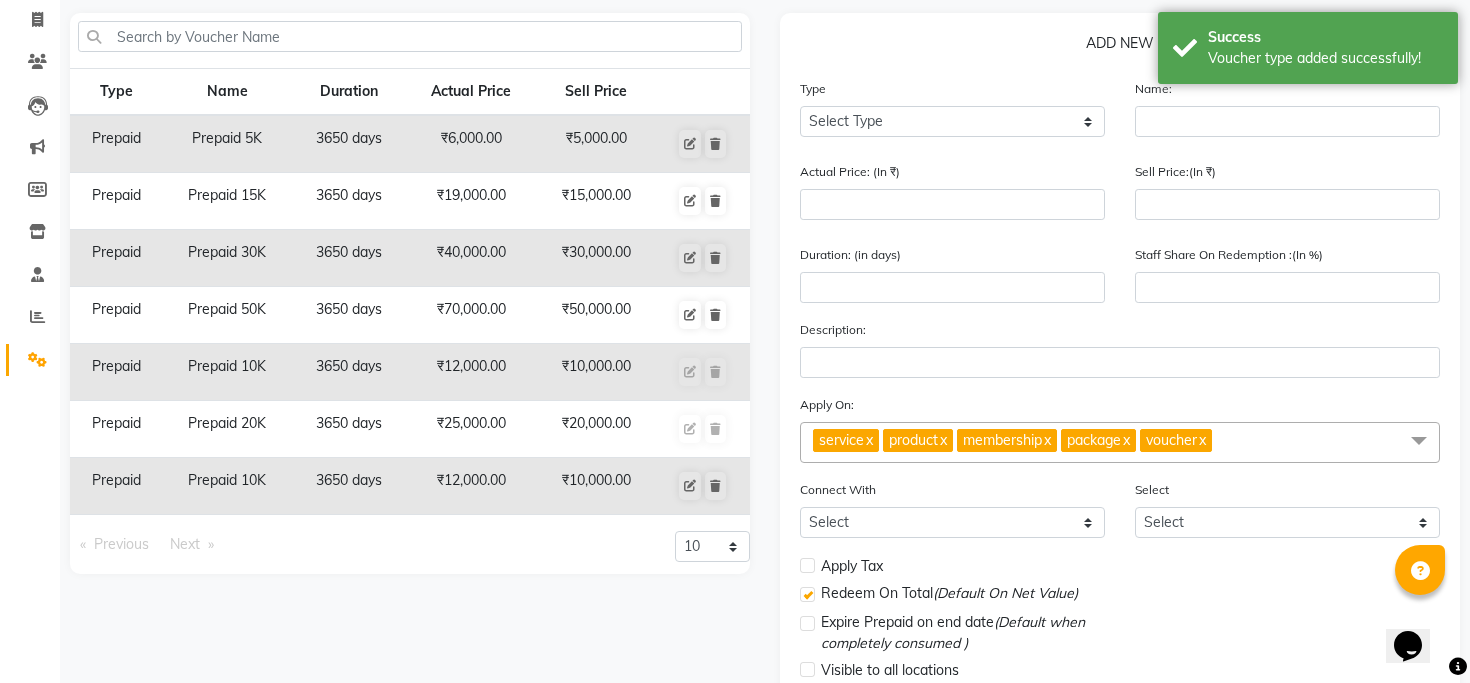 scroll, scrollTop: 99, scrollLeft: 0, axis: vertical 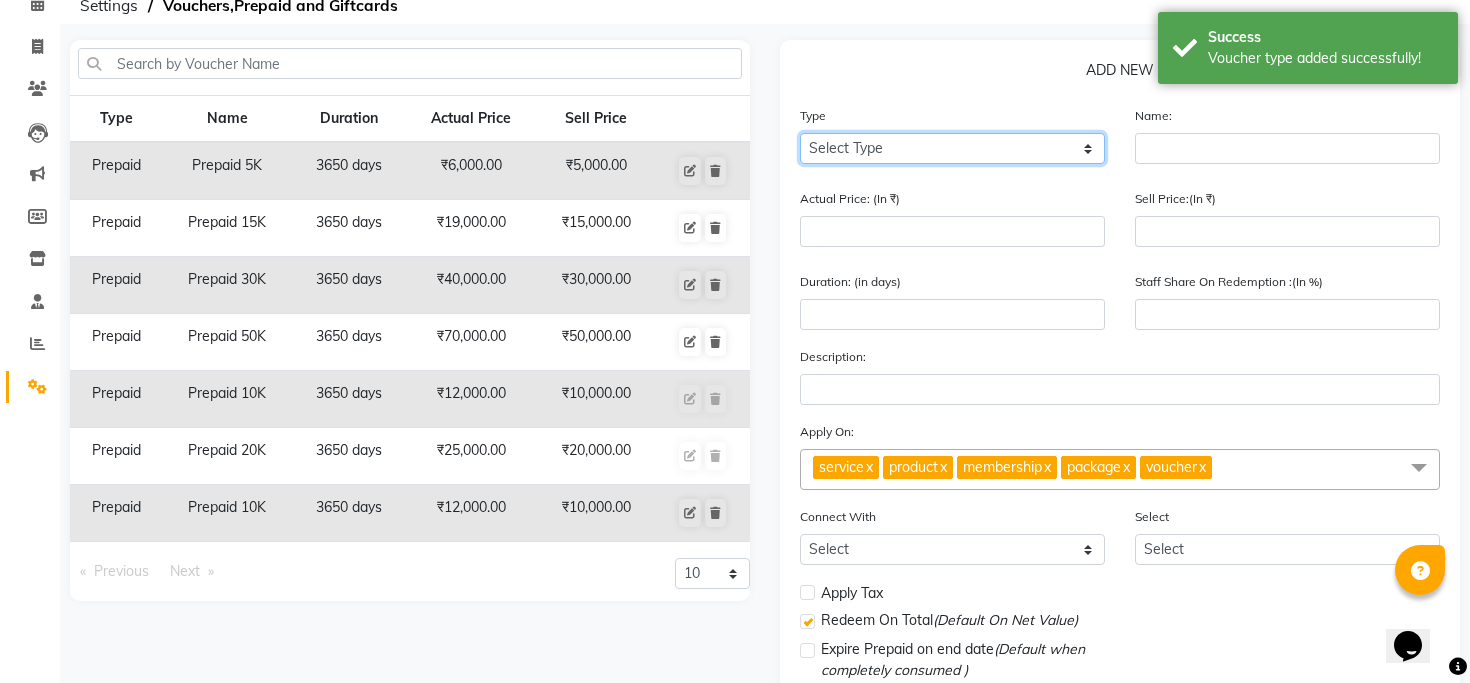 click on "Select Type Voucher Prepaid Gift Card" 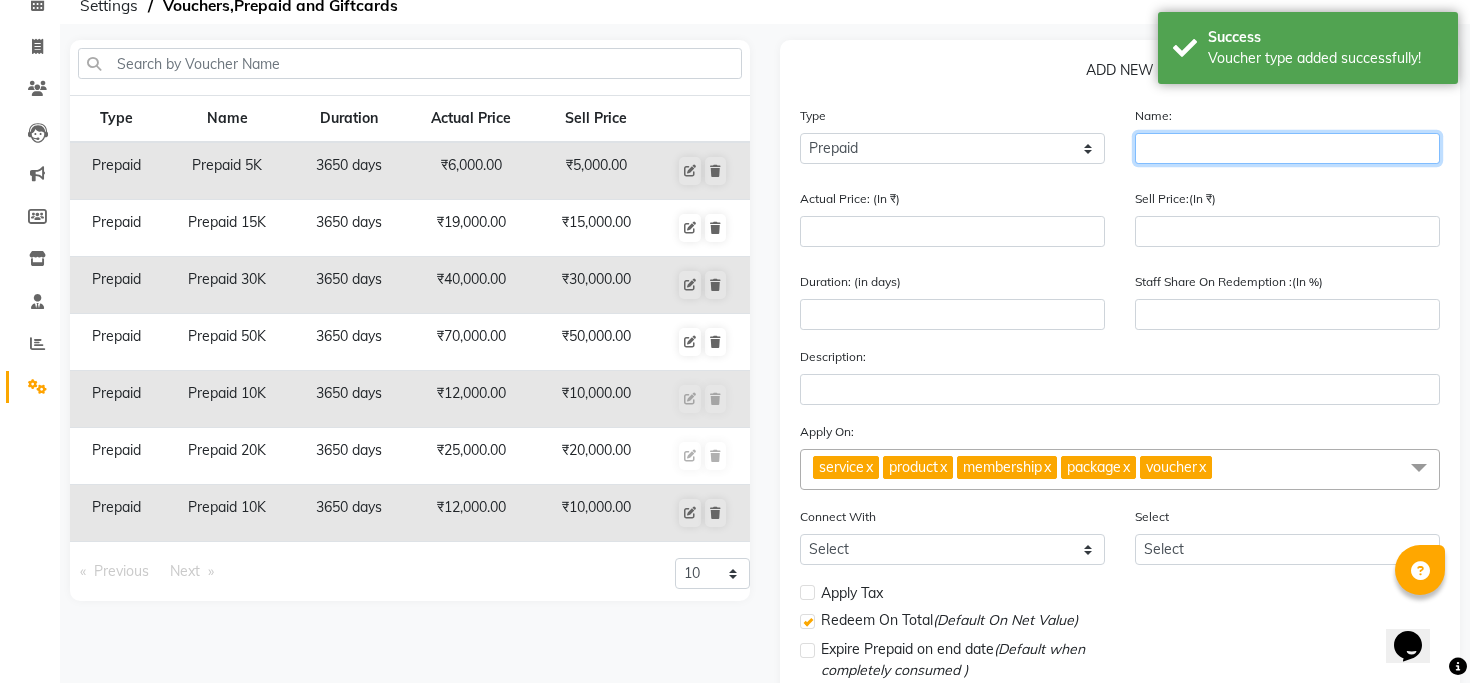 click 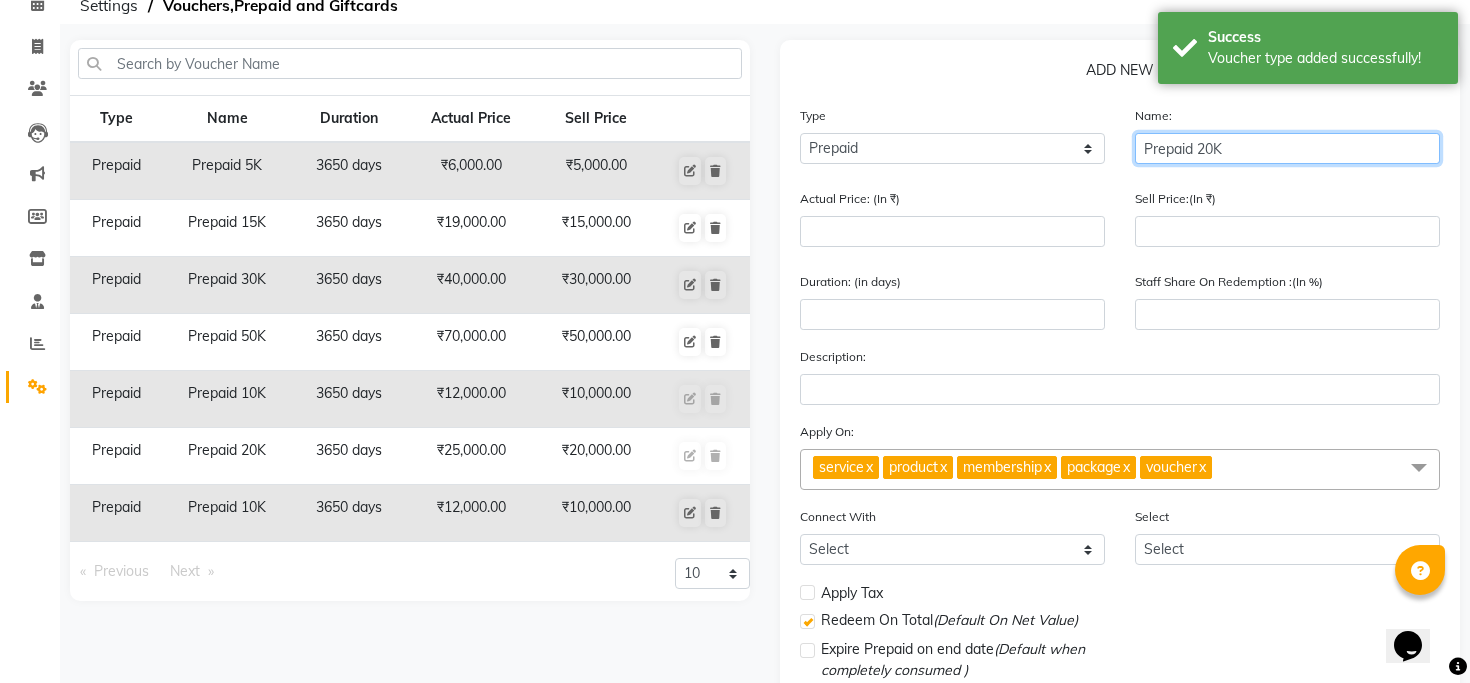 type on "Prepaid 20K" 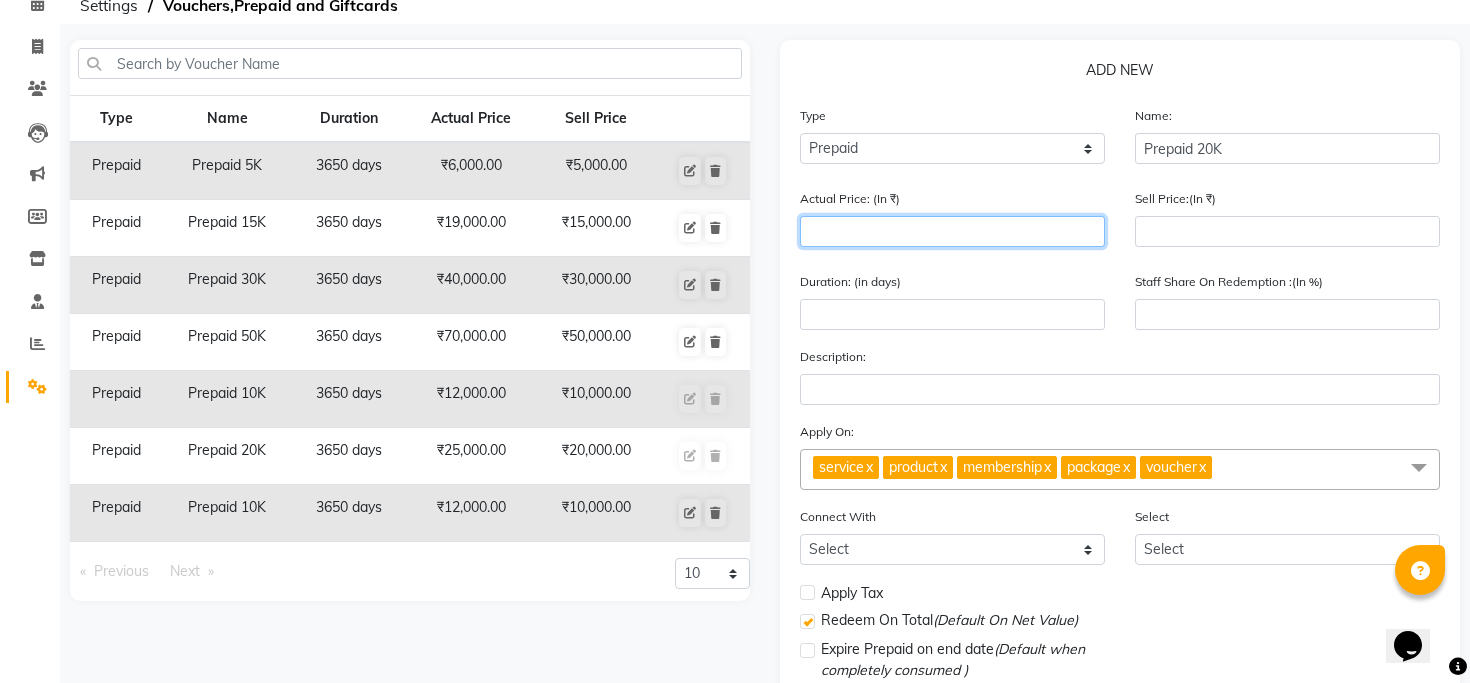 type on "2" 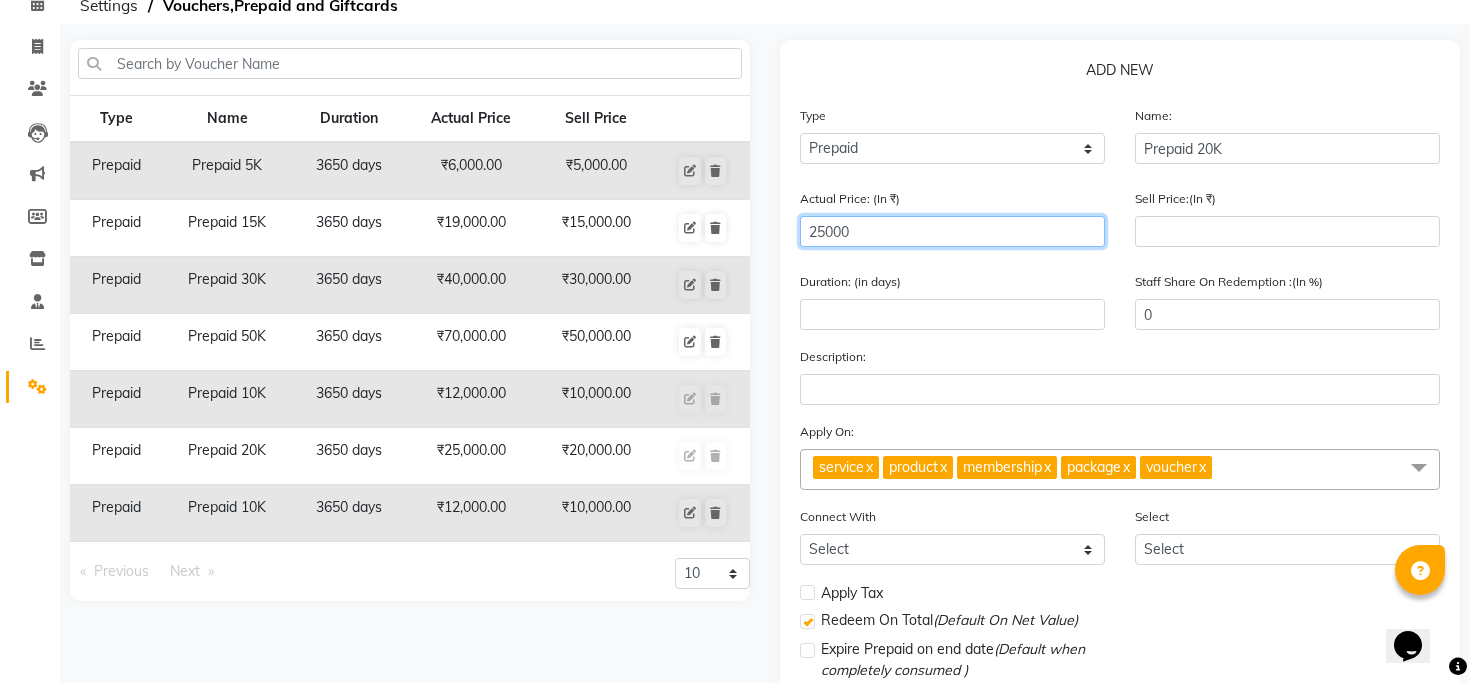 type on "25000" 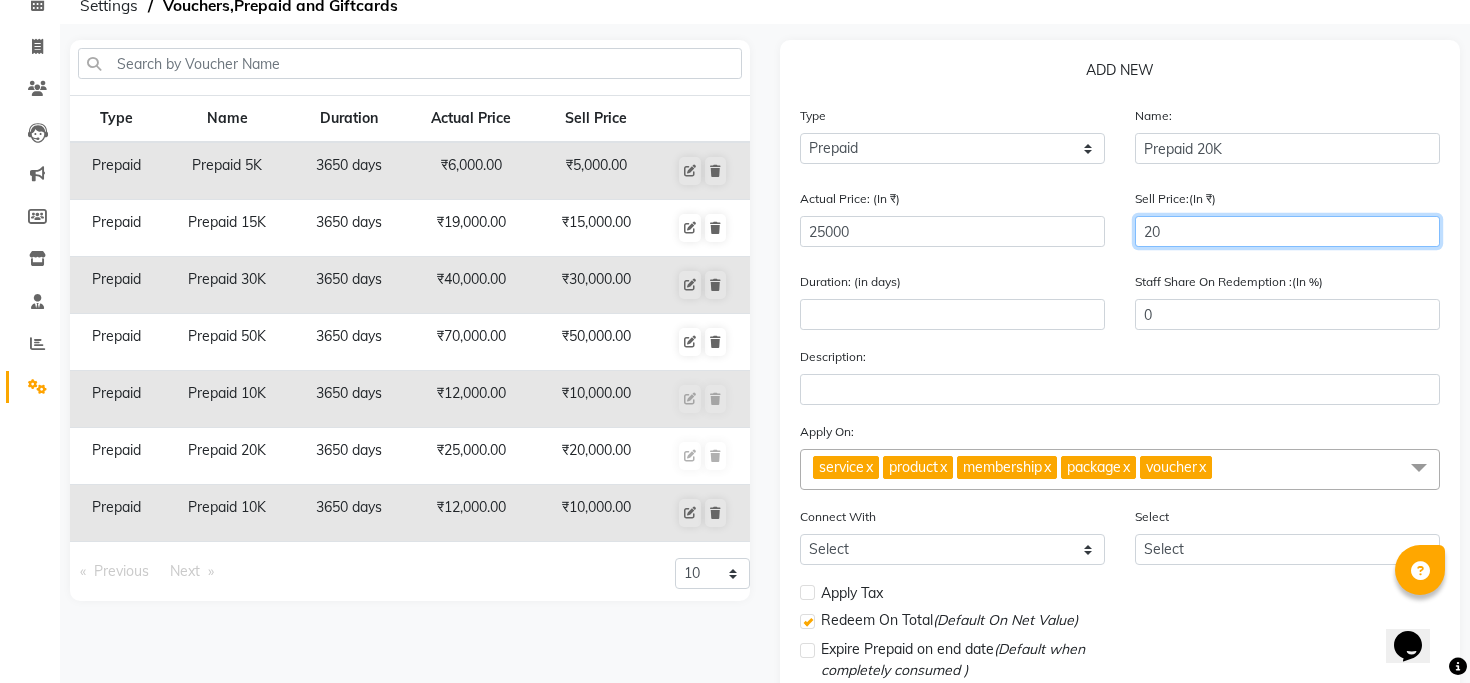 type on "200" 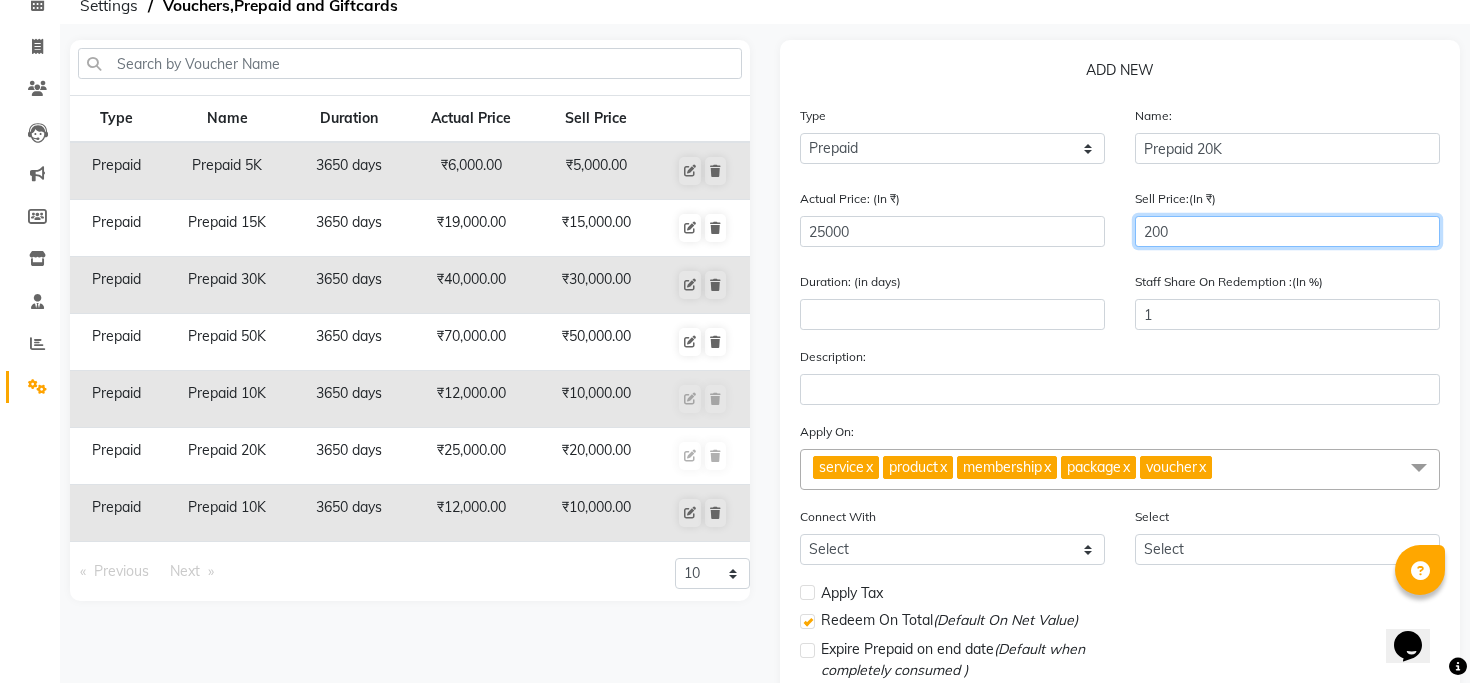 type on "2000" 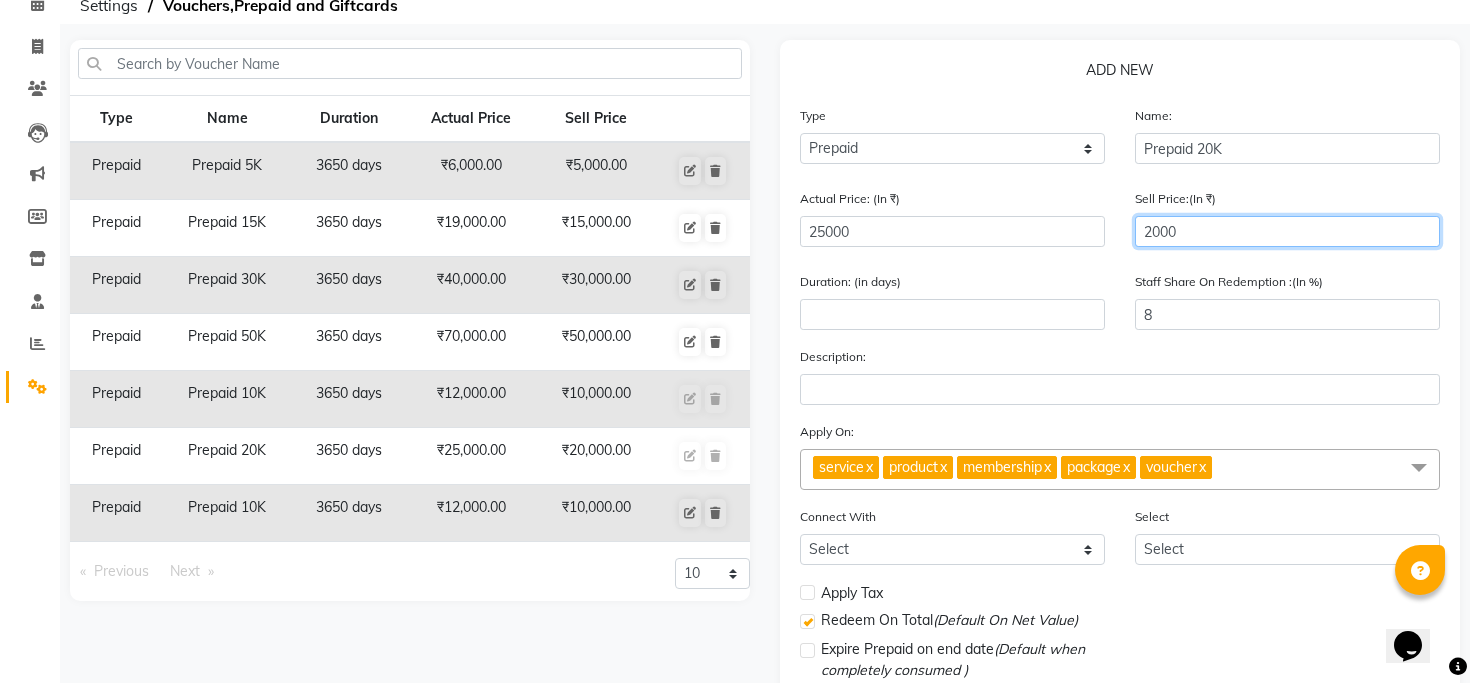 type on "20000" 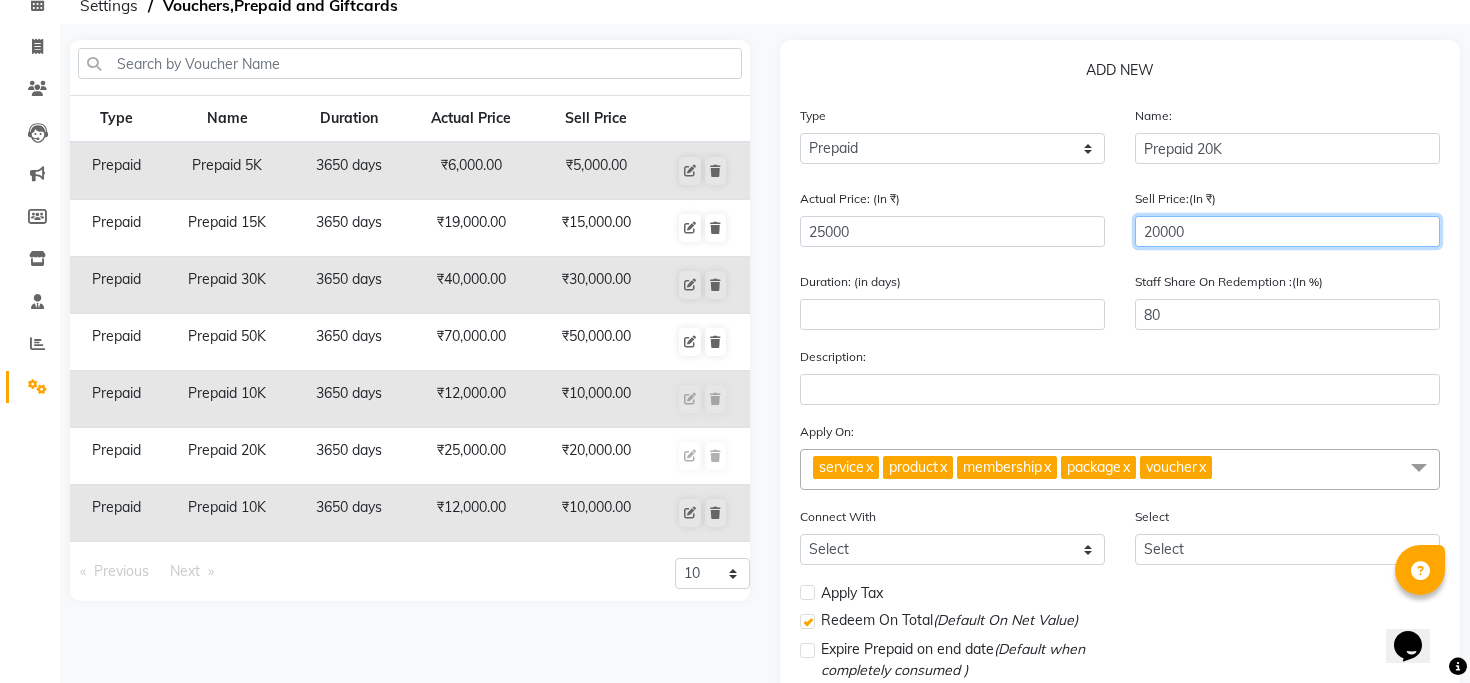 type on "20000" 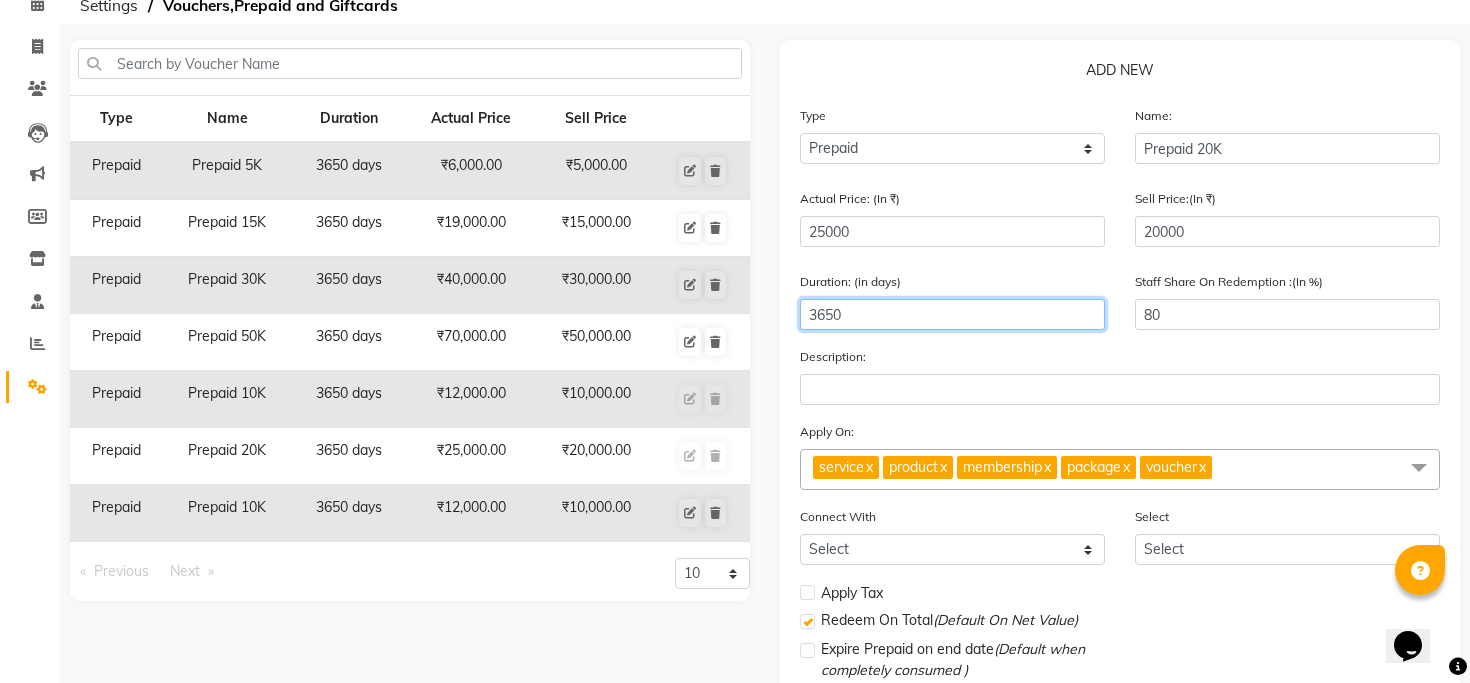 type on "3650" 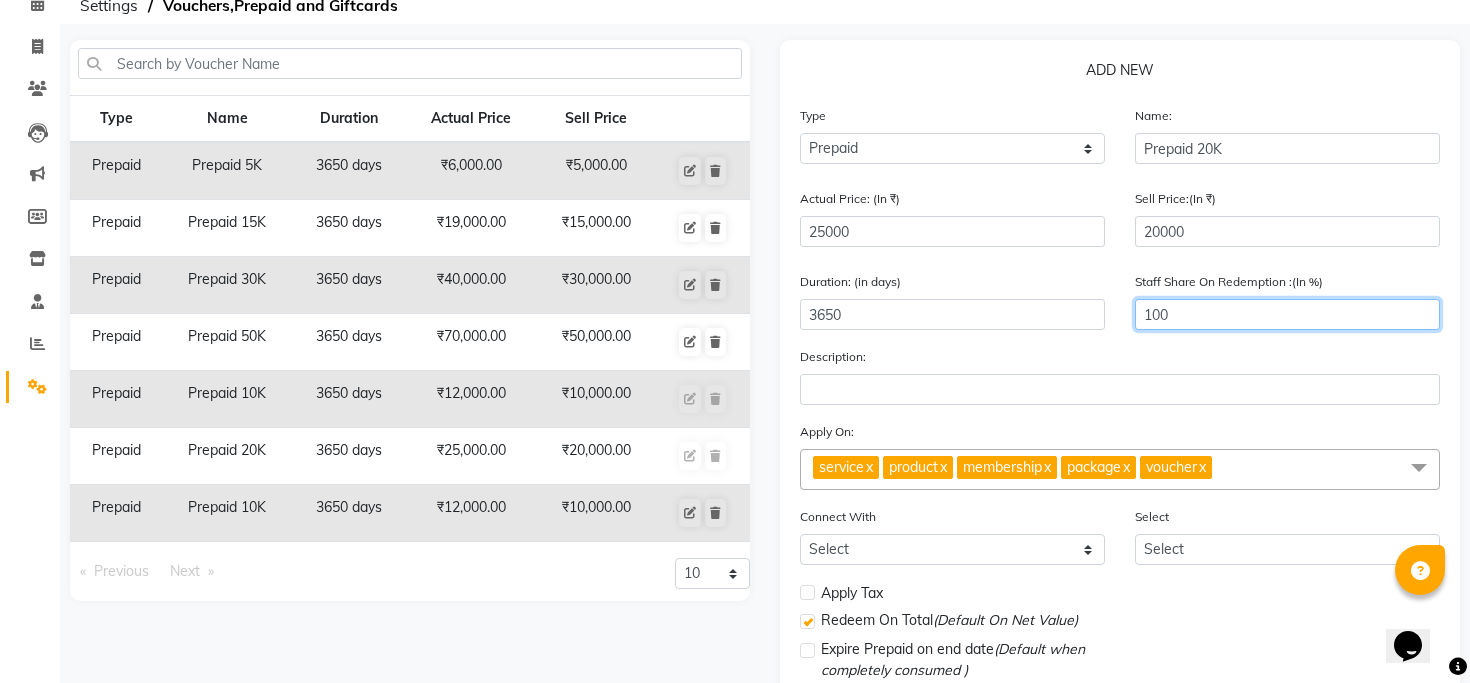 type on "100" 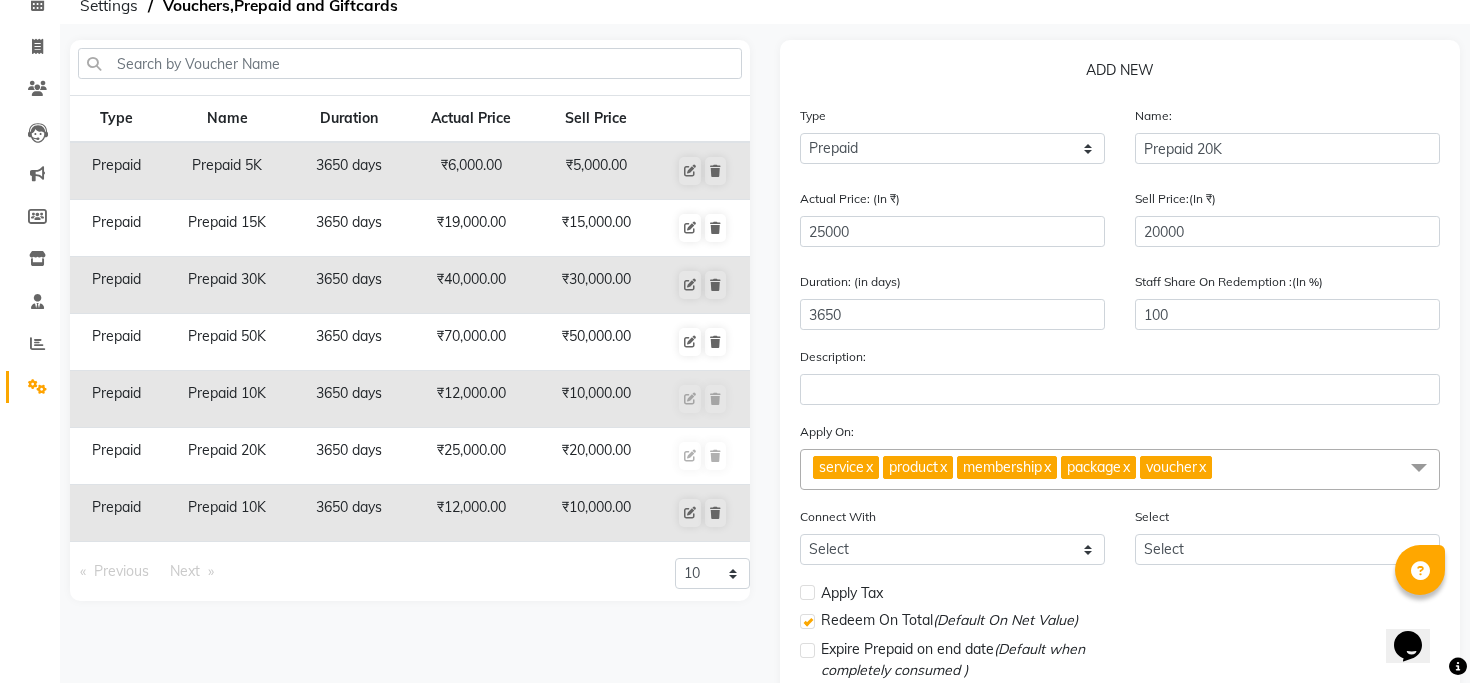 click on "x" 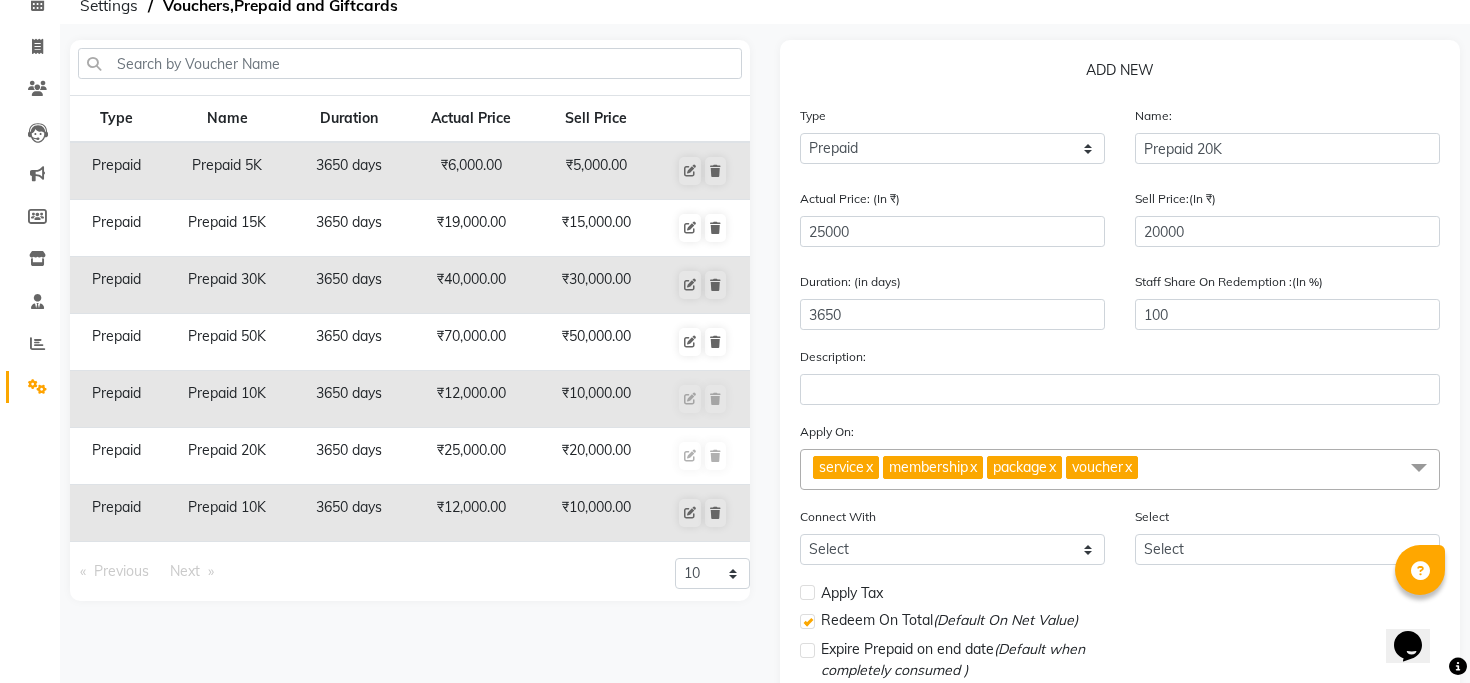 click on "x" 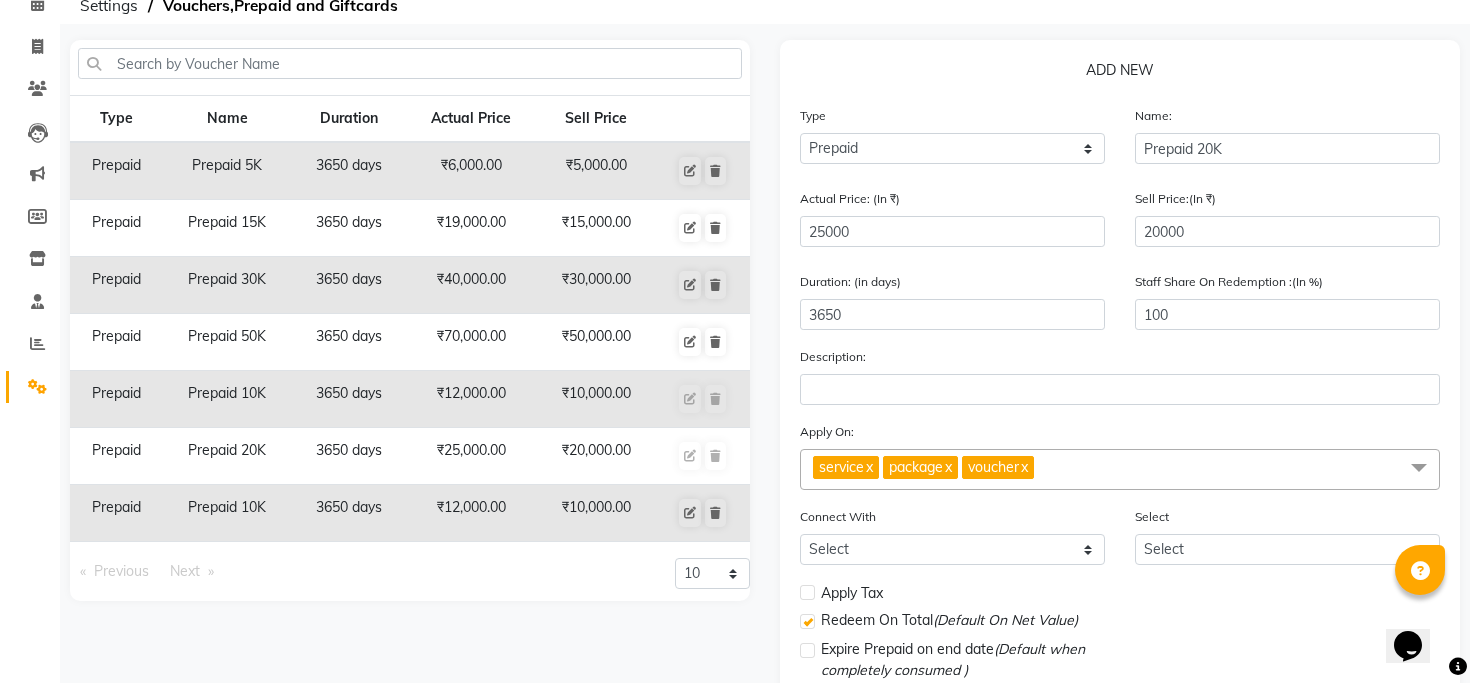 click on "x" 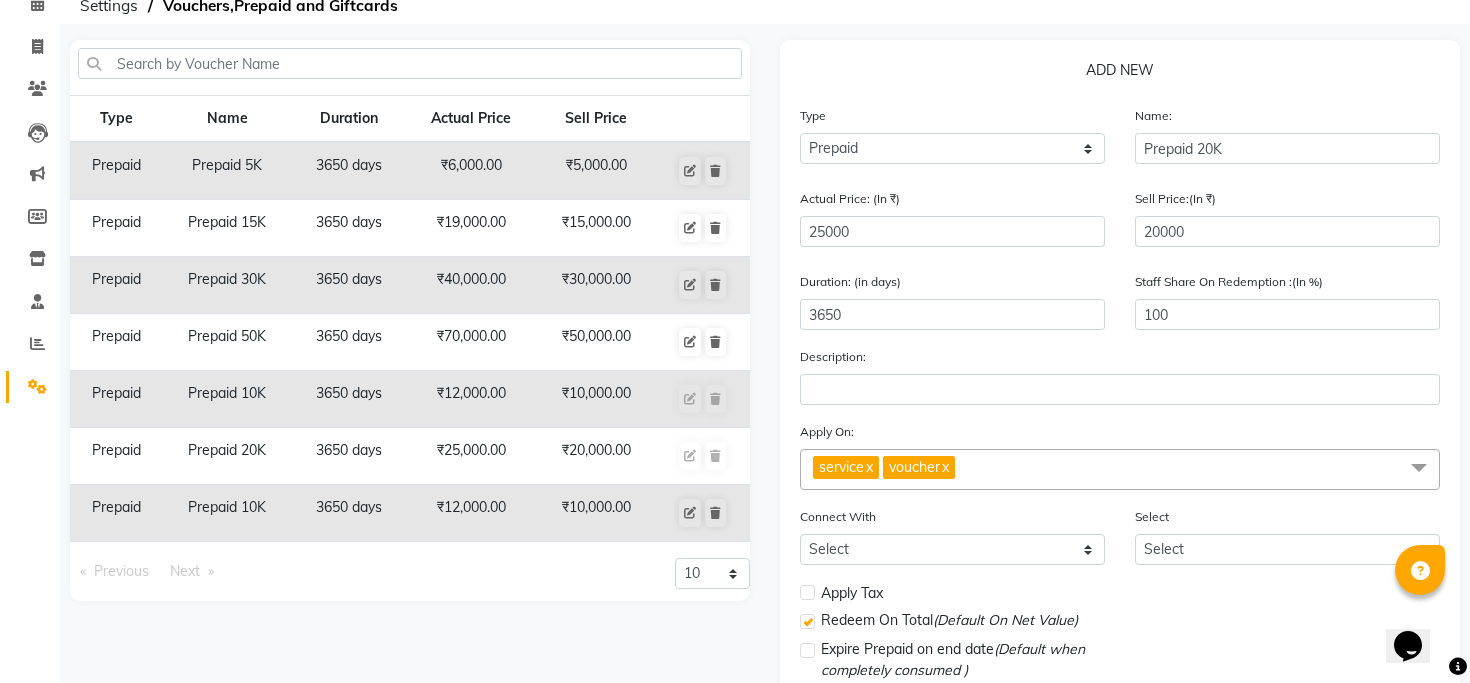 click on "voucher  x" 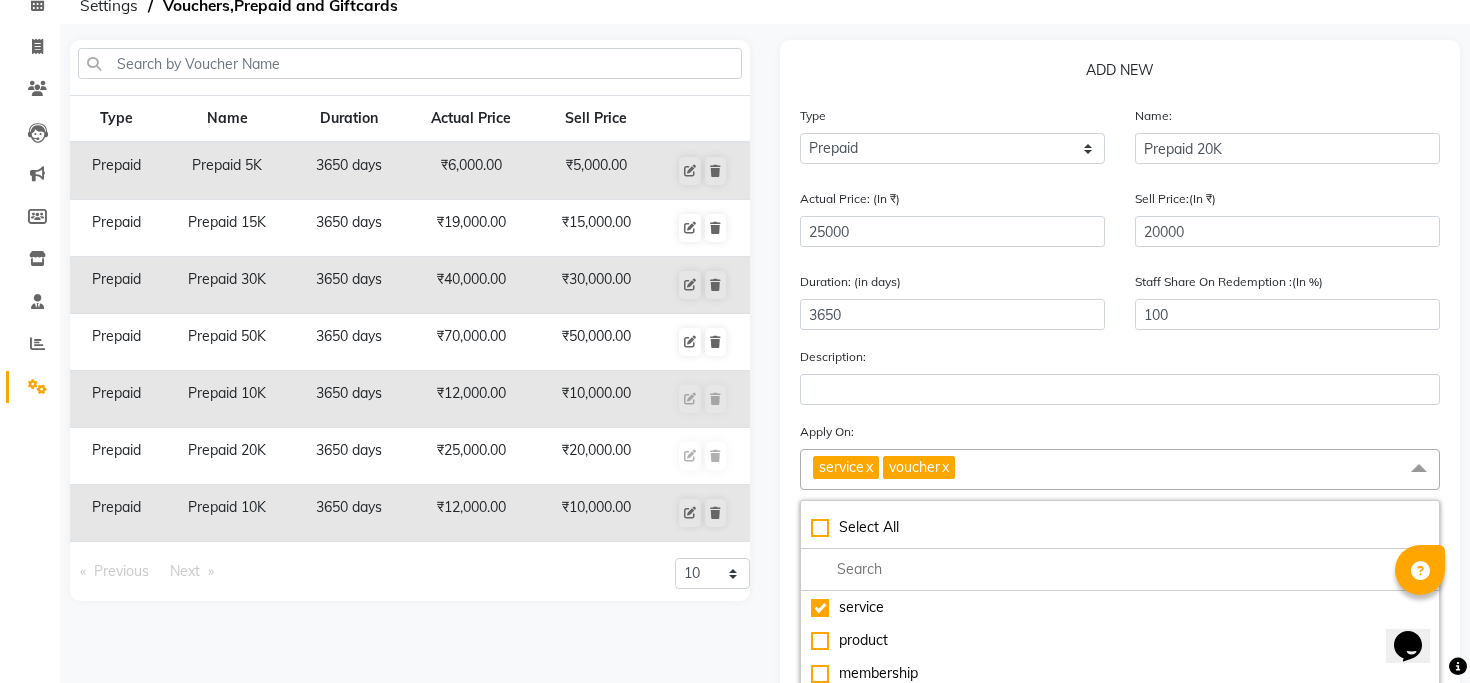 scroll, scrollTop: 242, scrollLeft: 0, axis: vertical 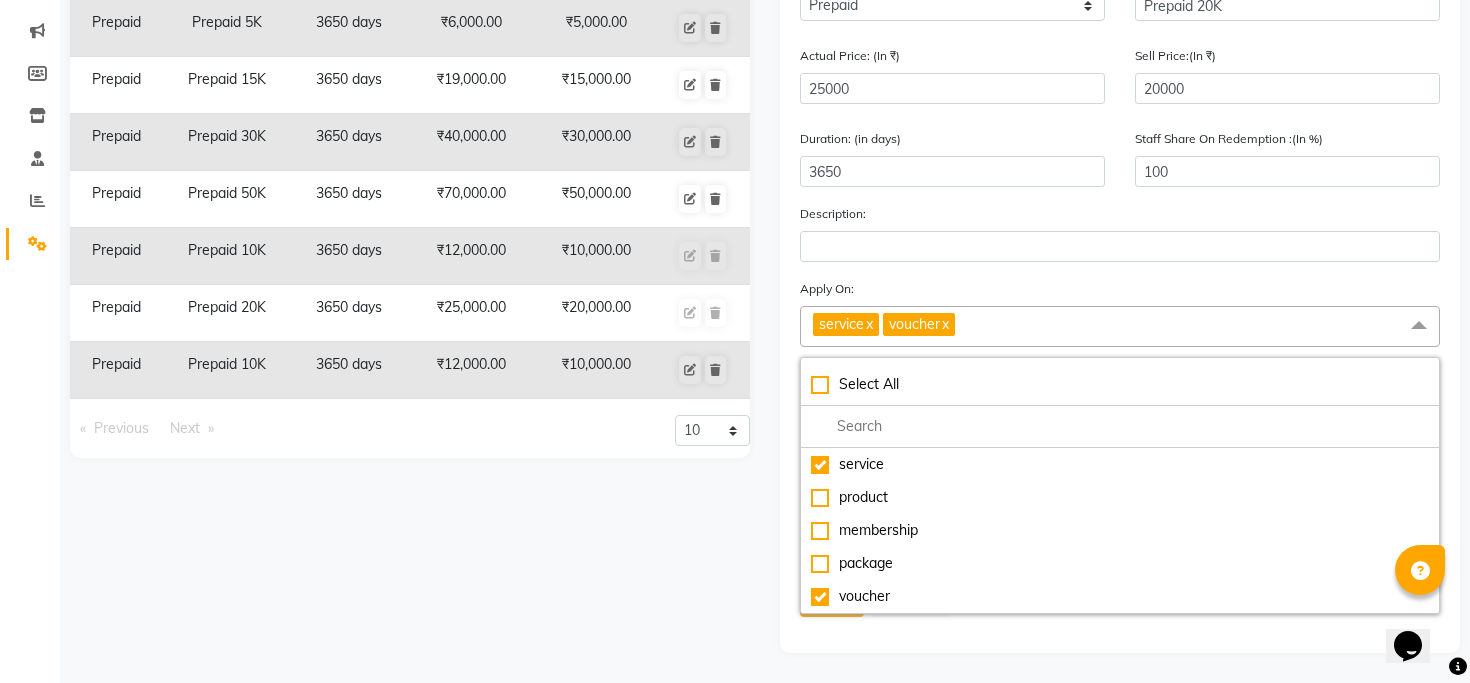 click on "x" 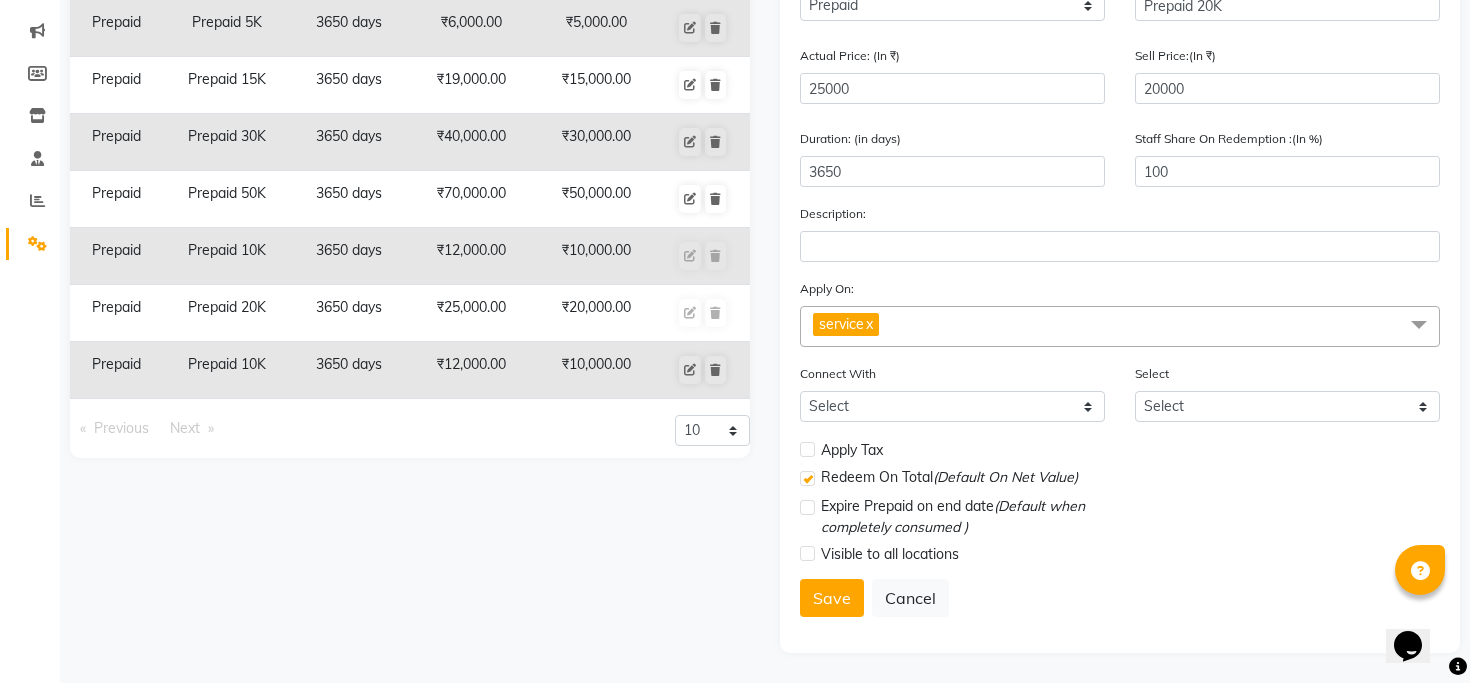 click 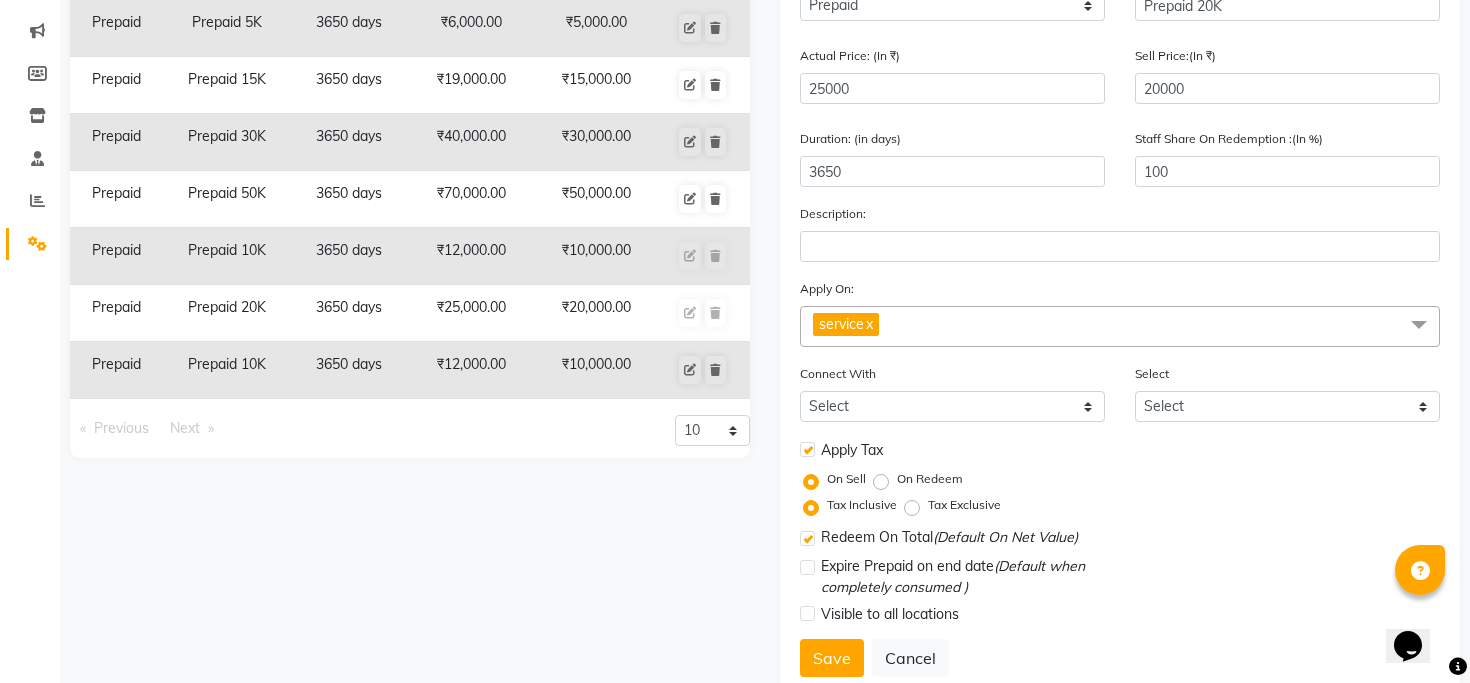 click 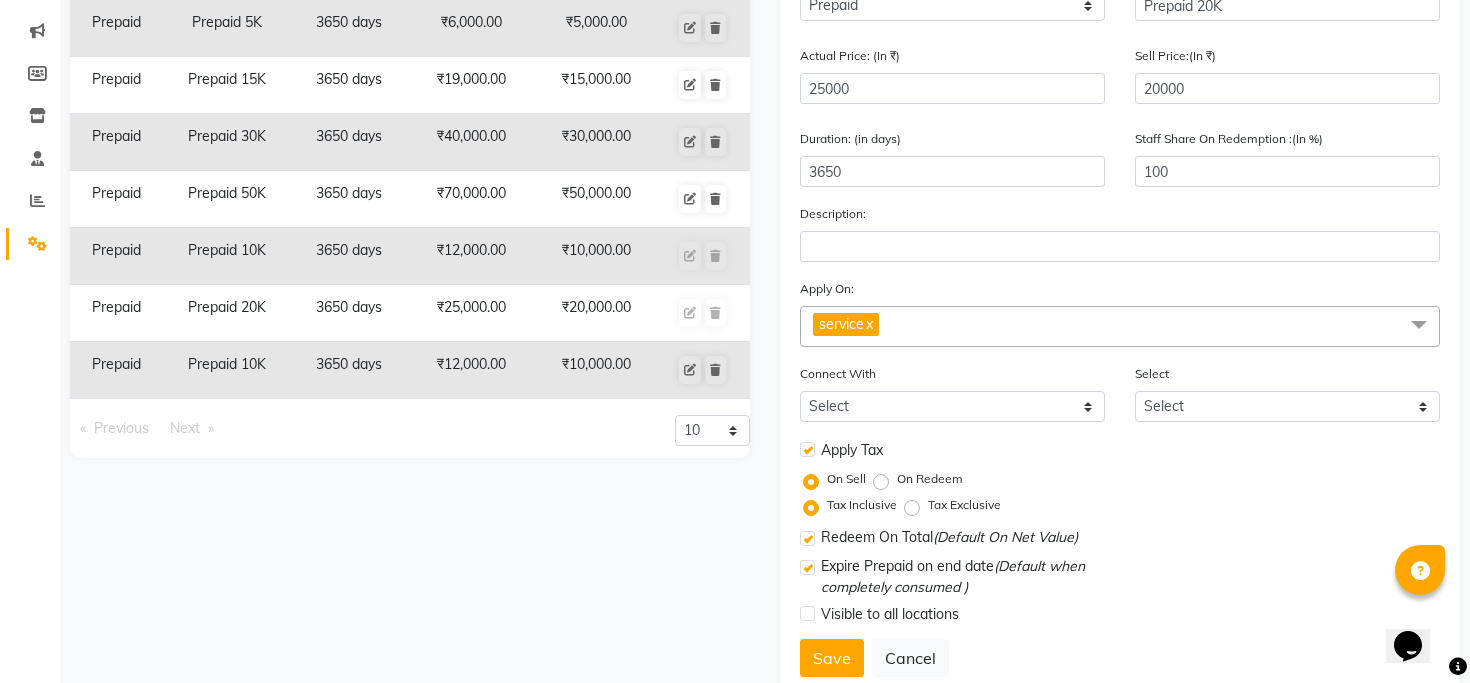 click 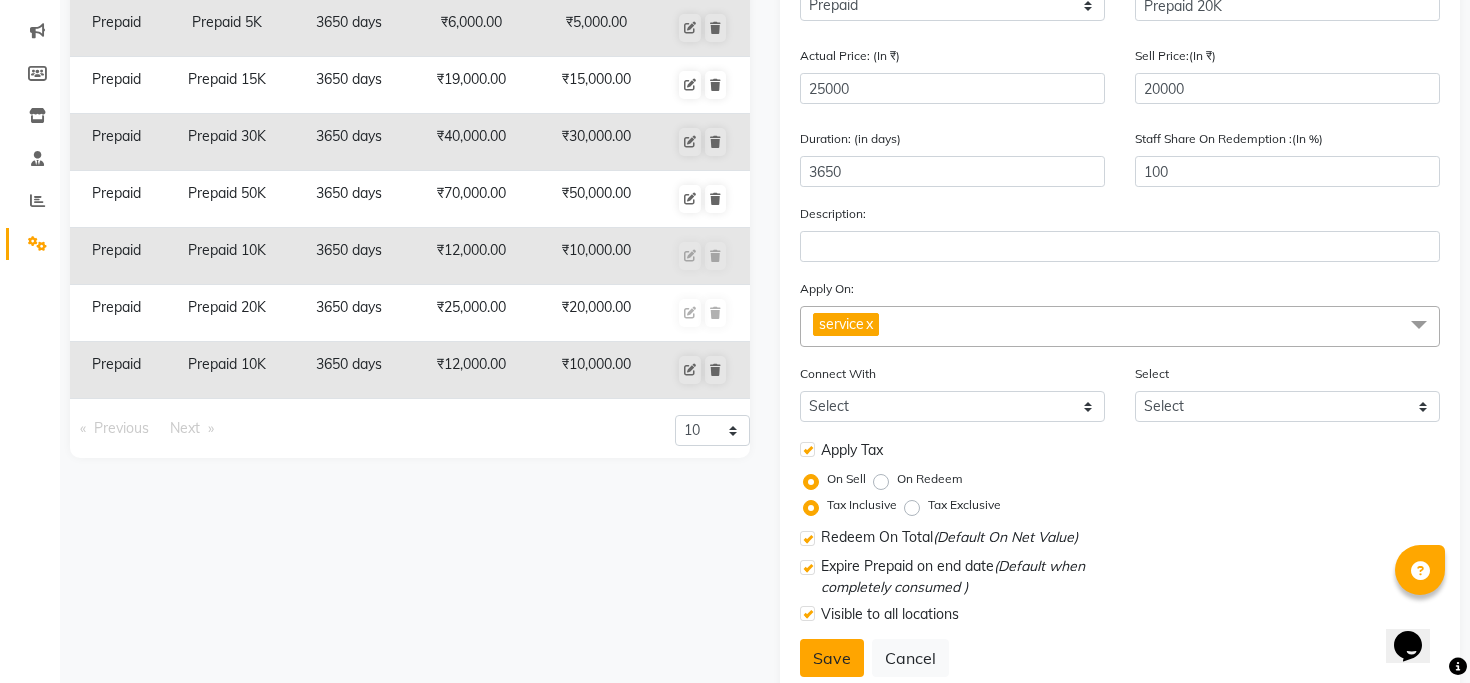 click on "Save" 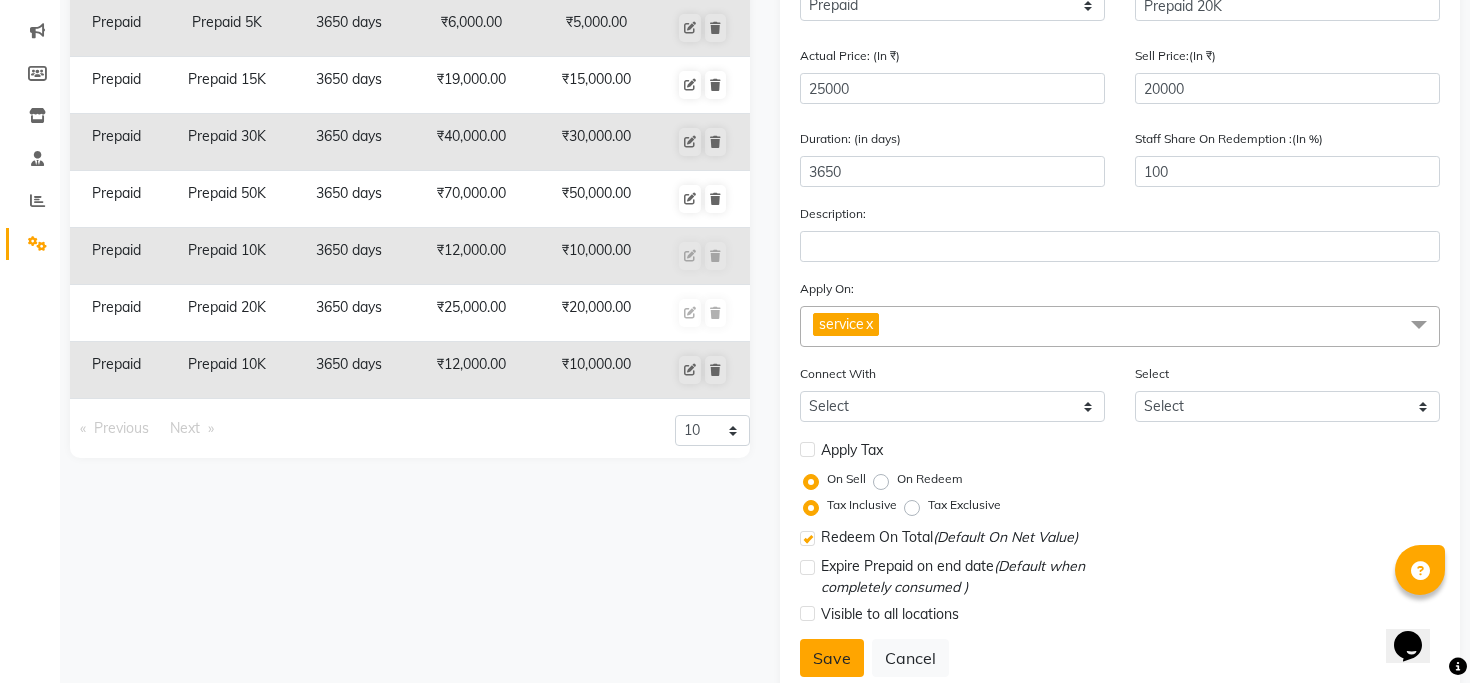select 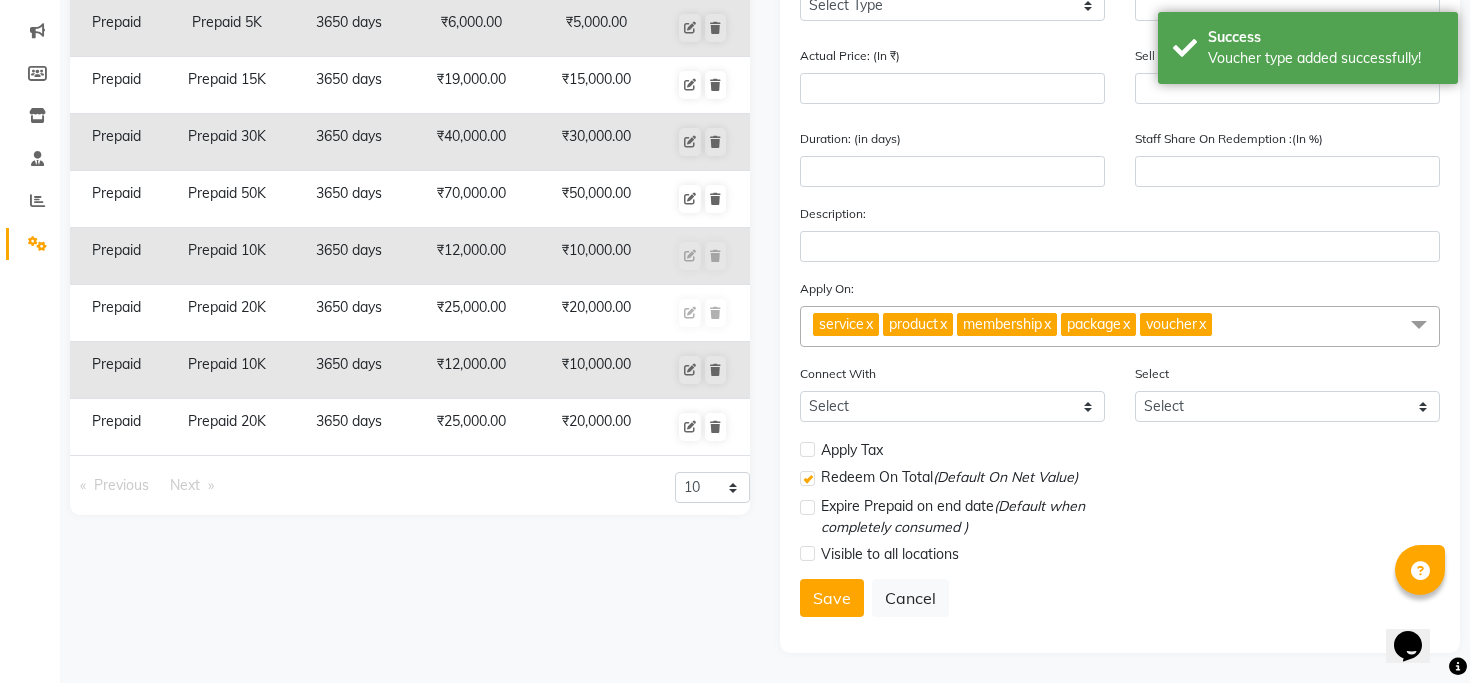 scroll, scrollTop: 185, scrollLeft: 0, axis: vertical 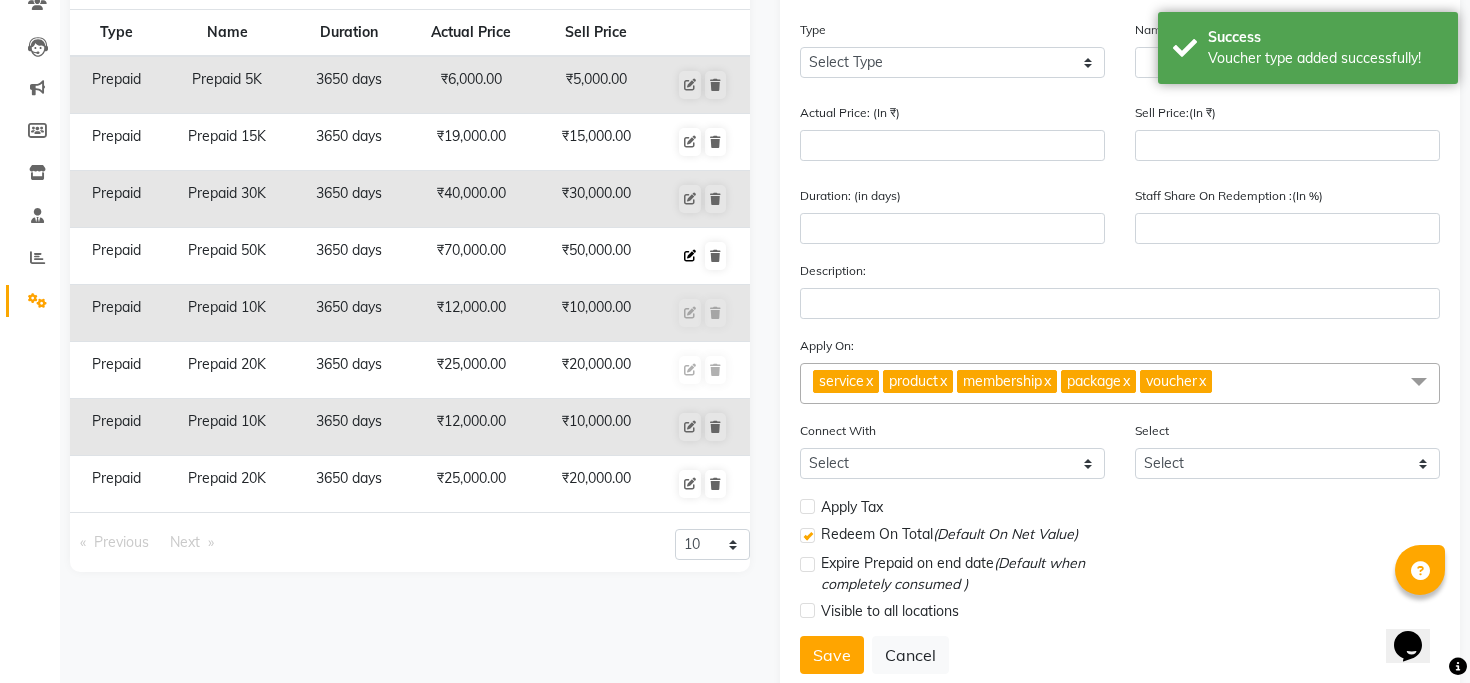 click 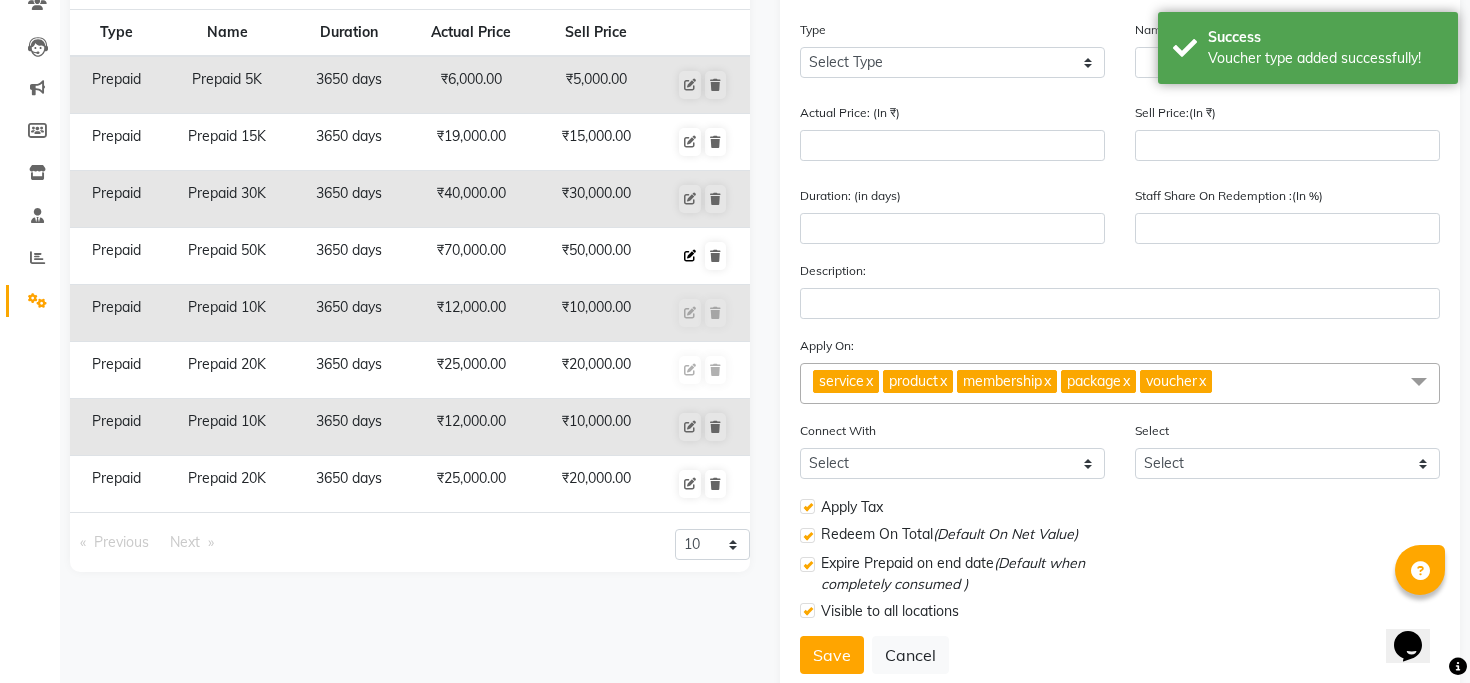select on "P" 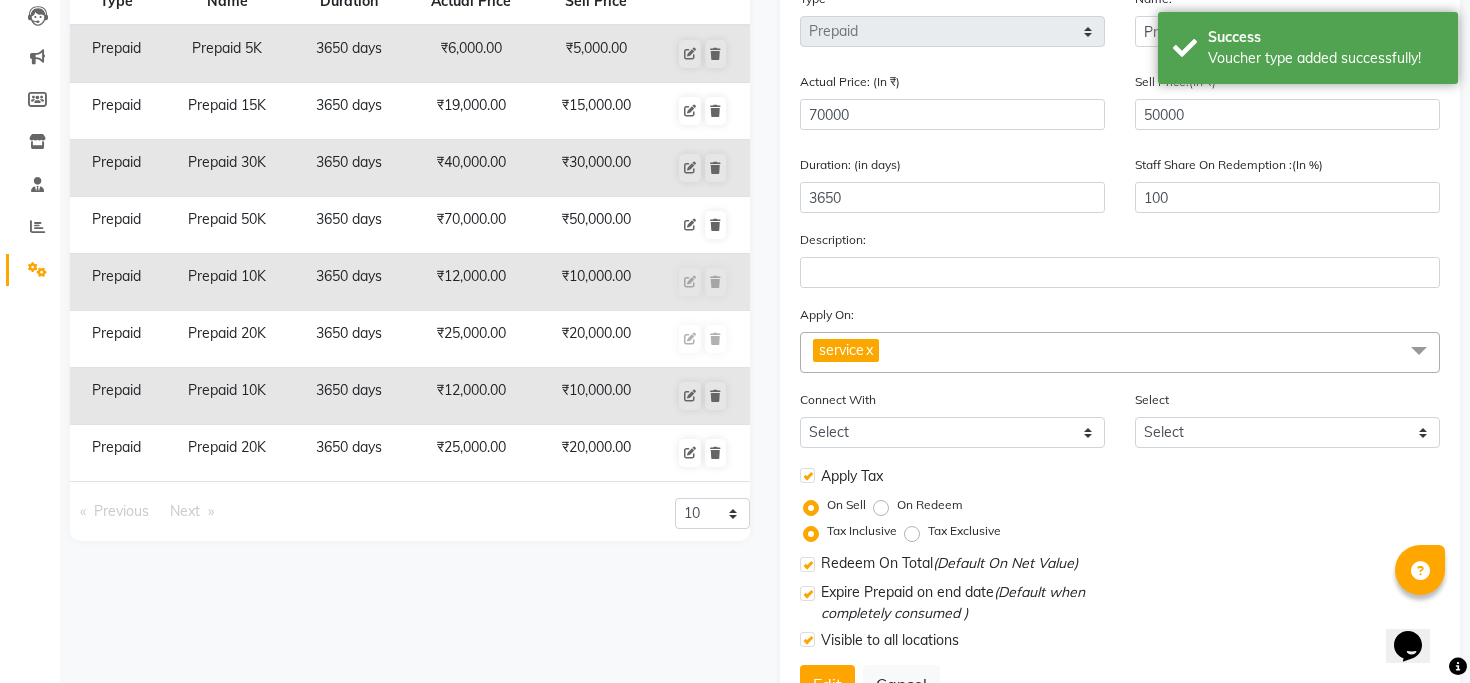 scroll, scrollTop: 0, scrollLeft: 0, axis: both 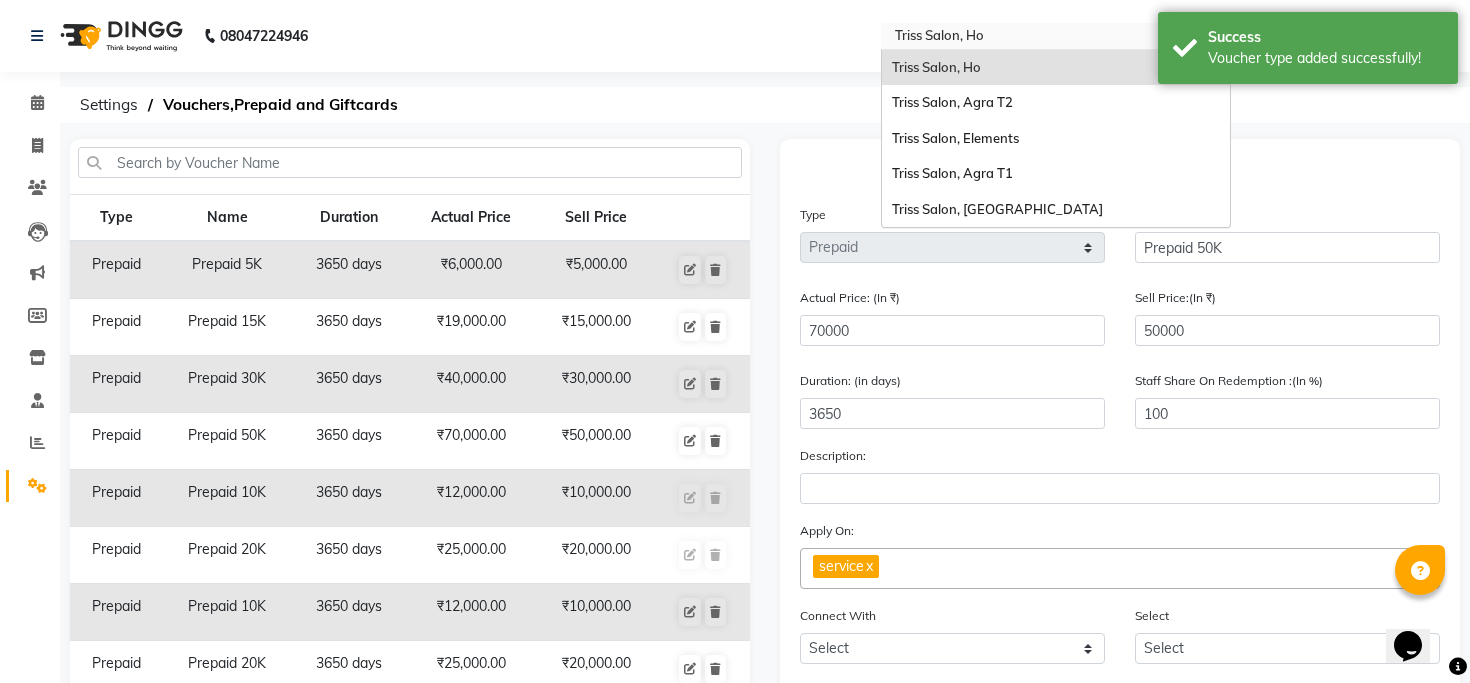 click on "Select Location × Triss Salon, Ho" at bounding box center (1056, 36) 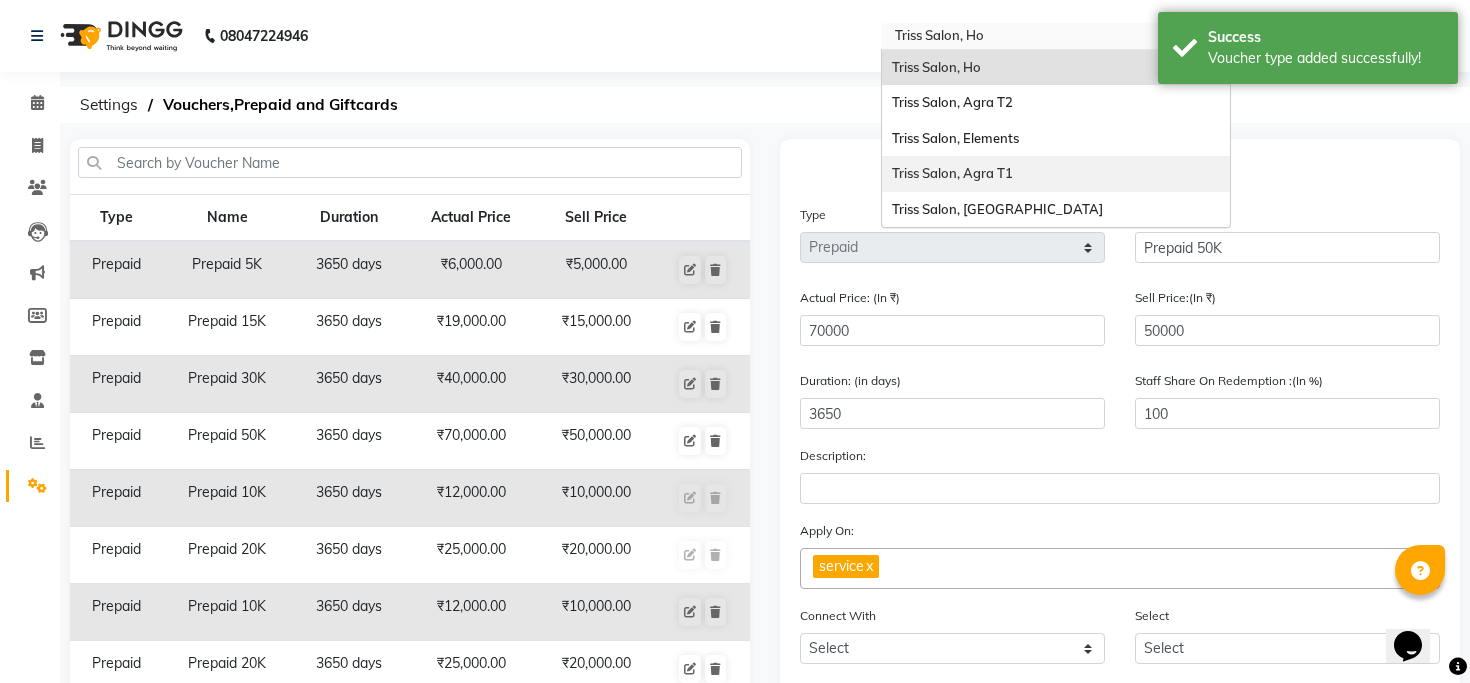click on "Triss Salon, Agra T1" at bounding box center [1056, 174] 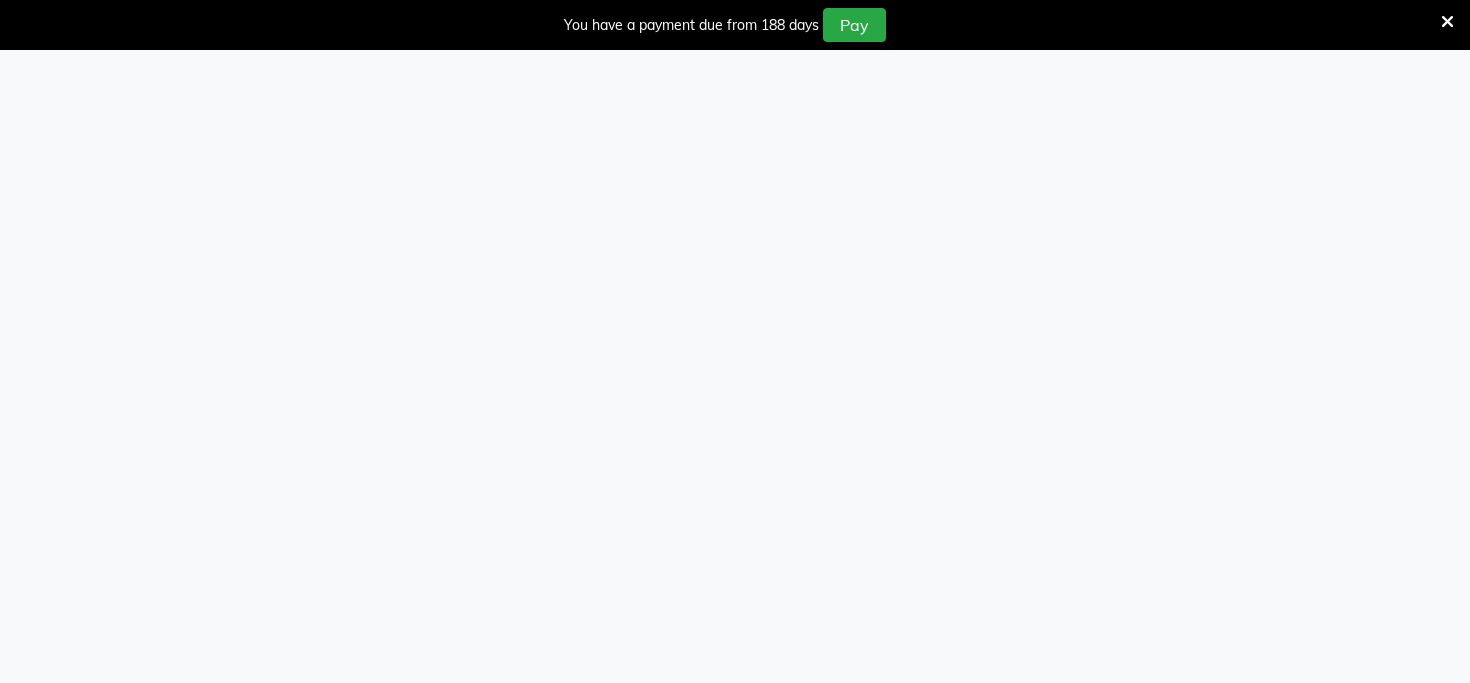 scroll, scrollTop: 50, scrollLeft: 0, axis: vertical 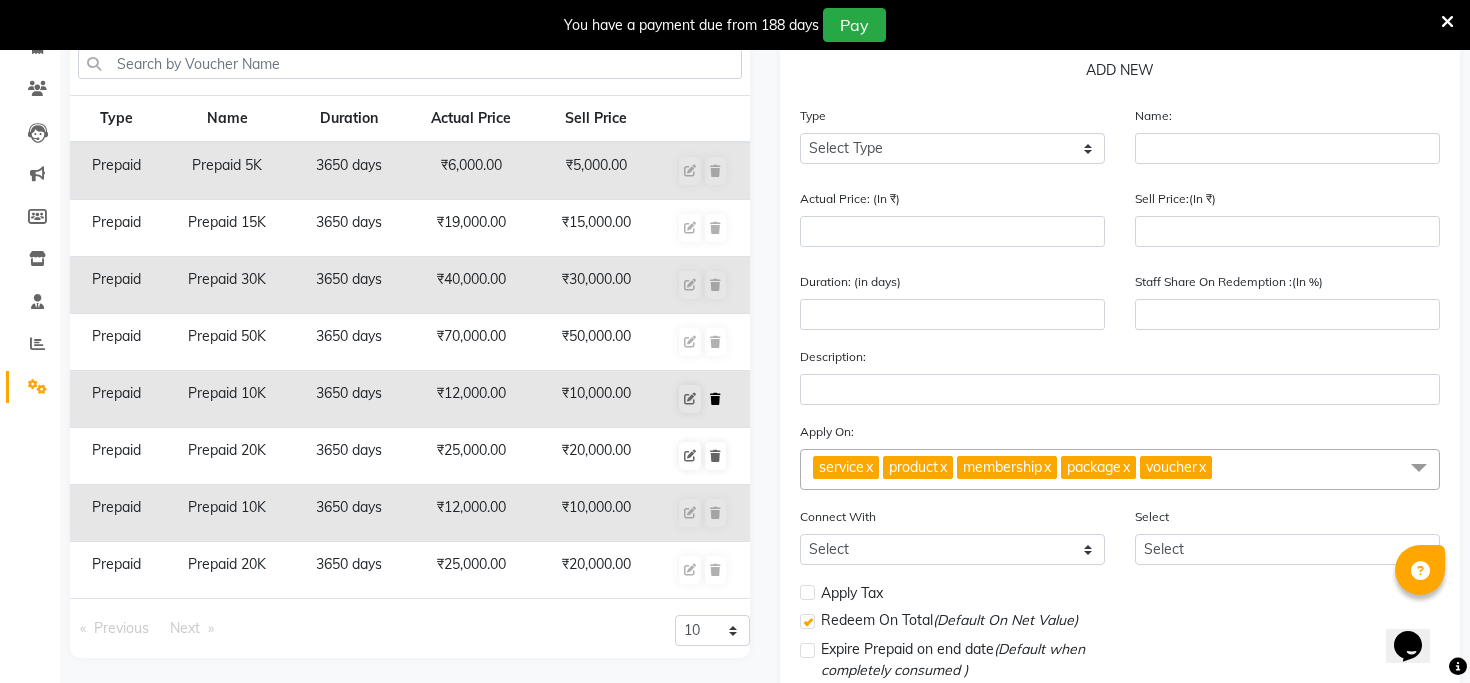 click 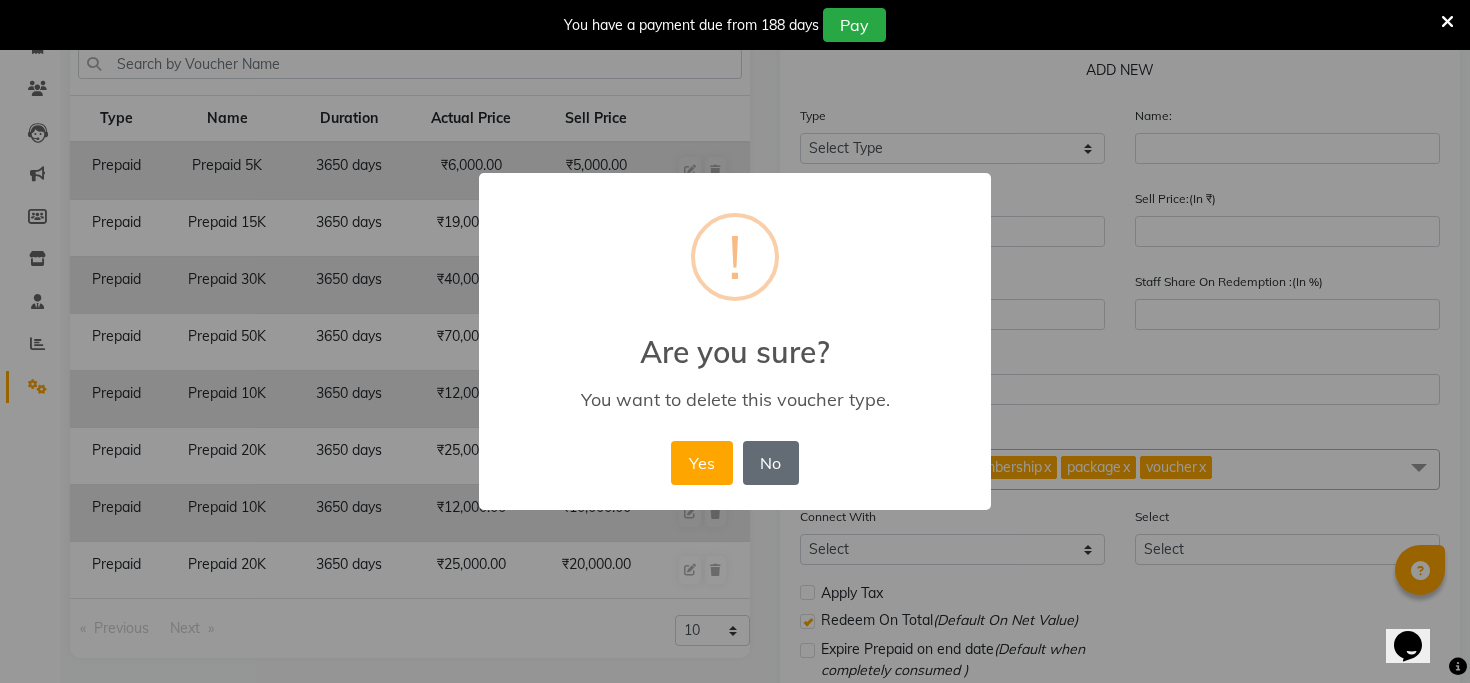 click on "No" at bounding box center (771, 463) 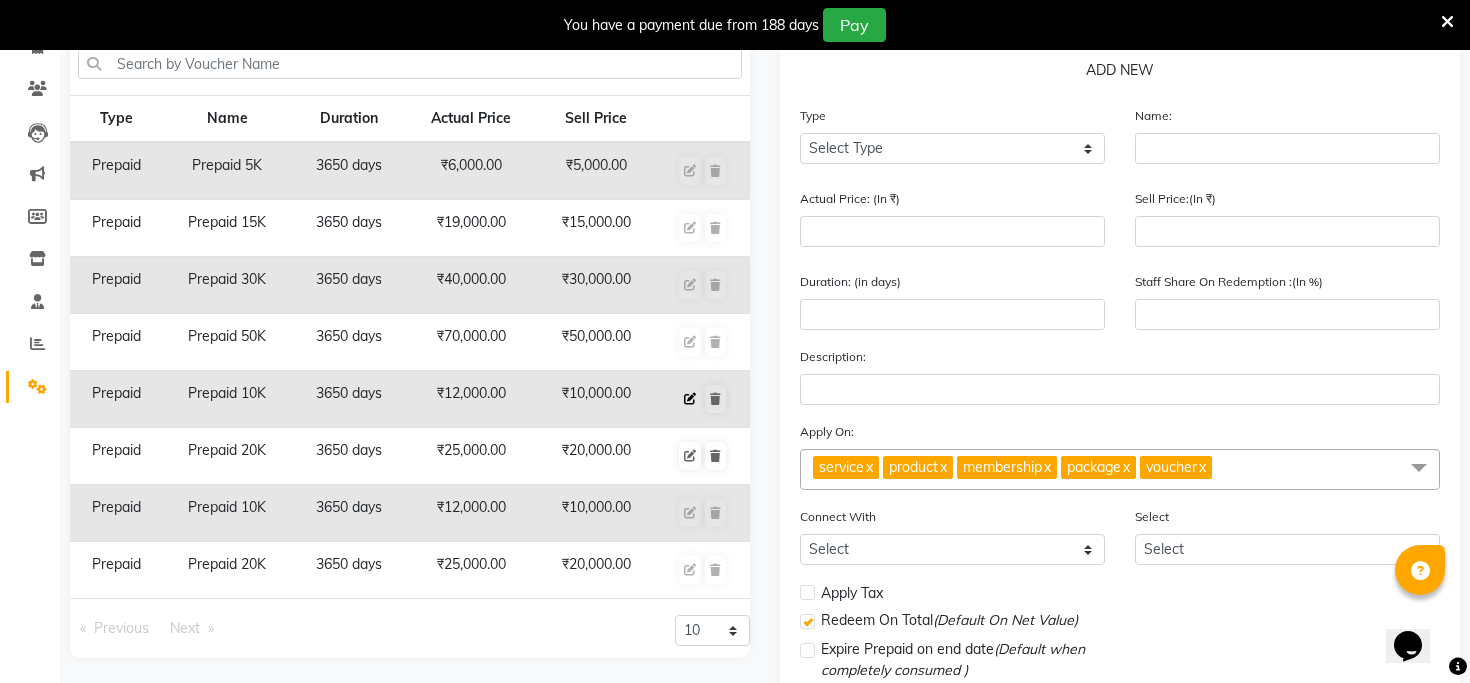 click 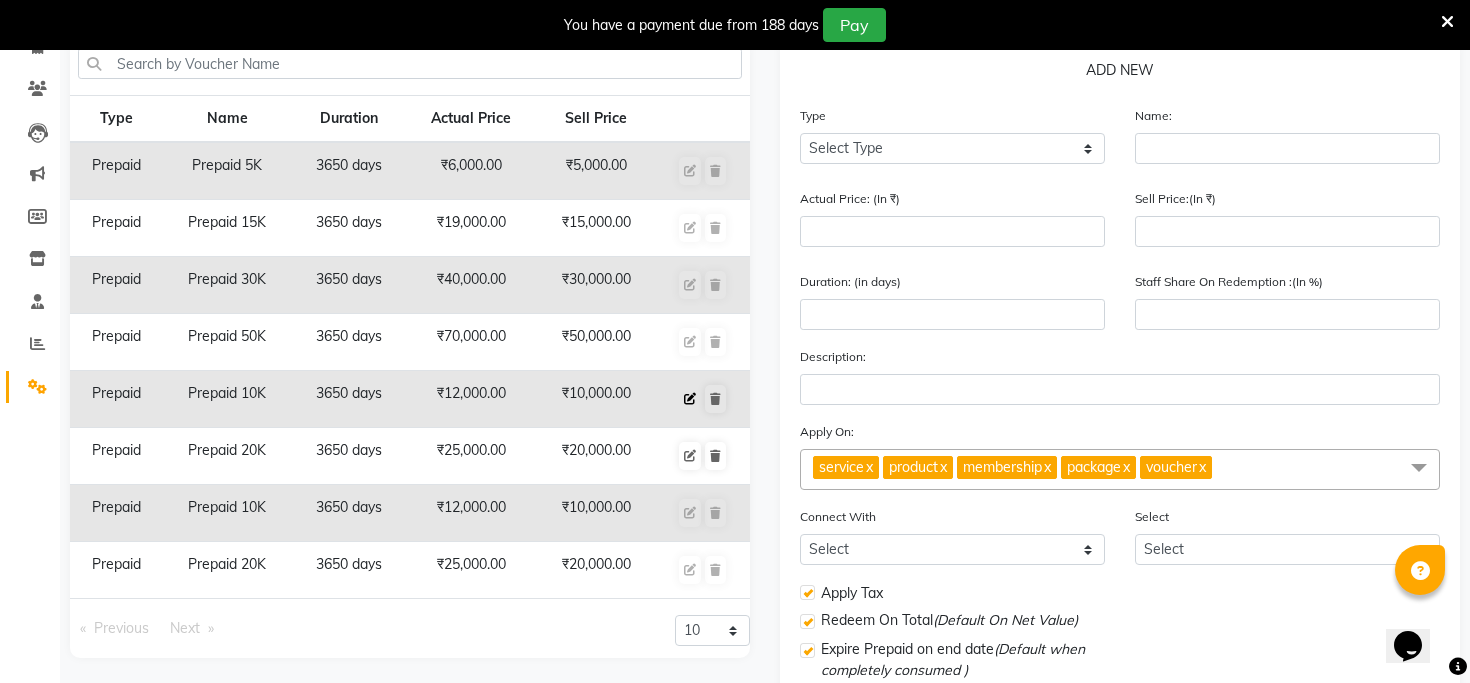 select on "P" 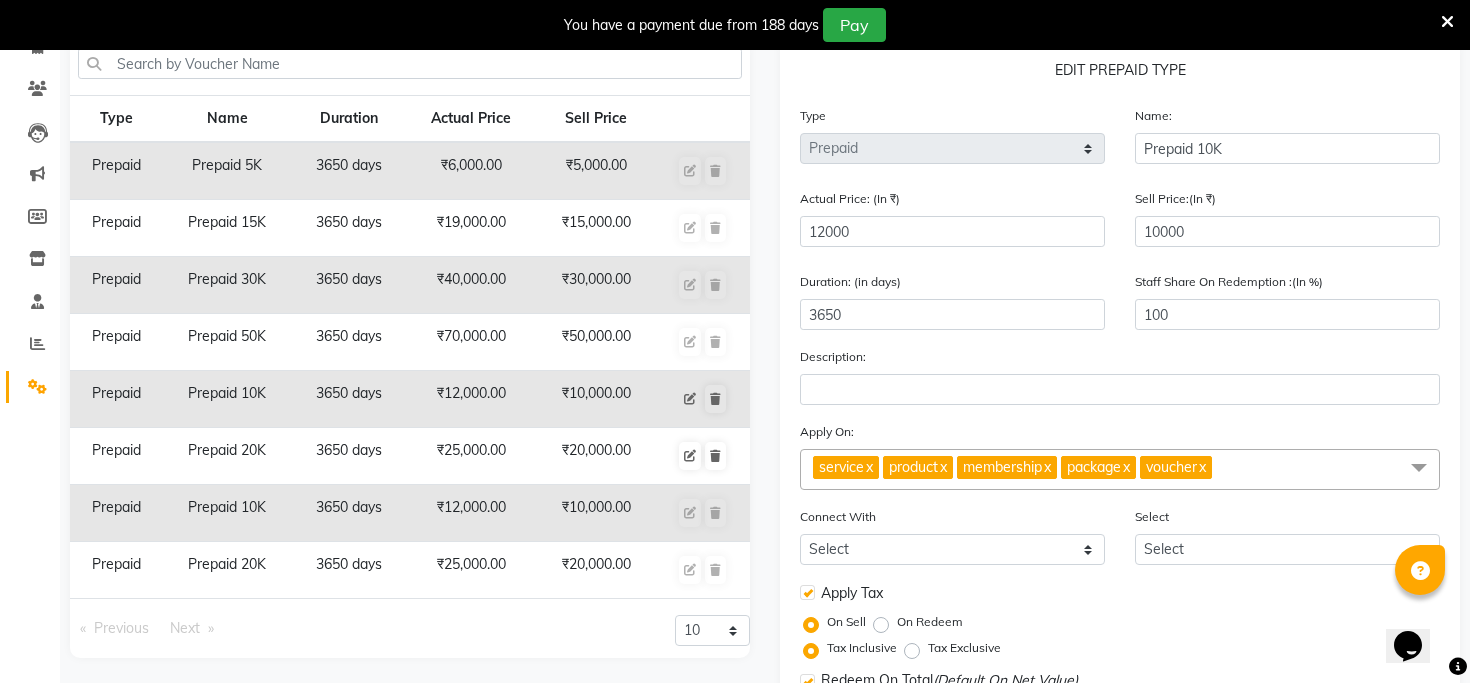 scroll, scrollTop: 352, scrollLeft: 0, axis: vertical 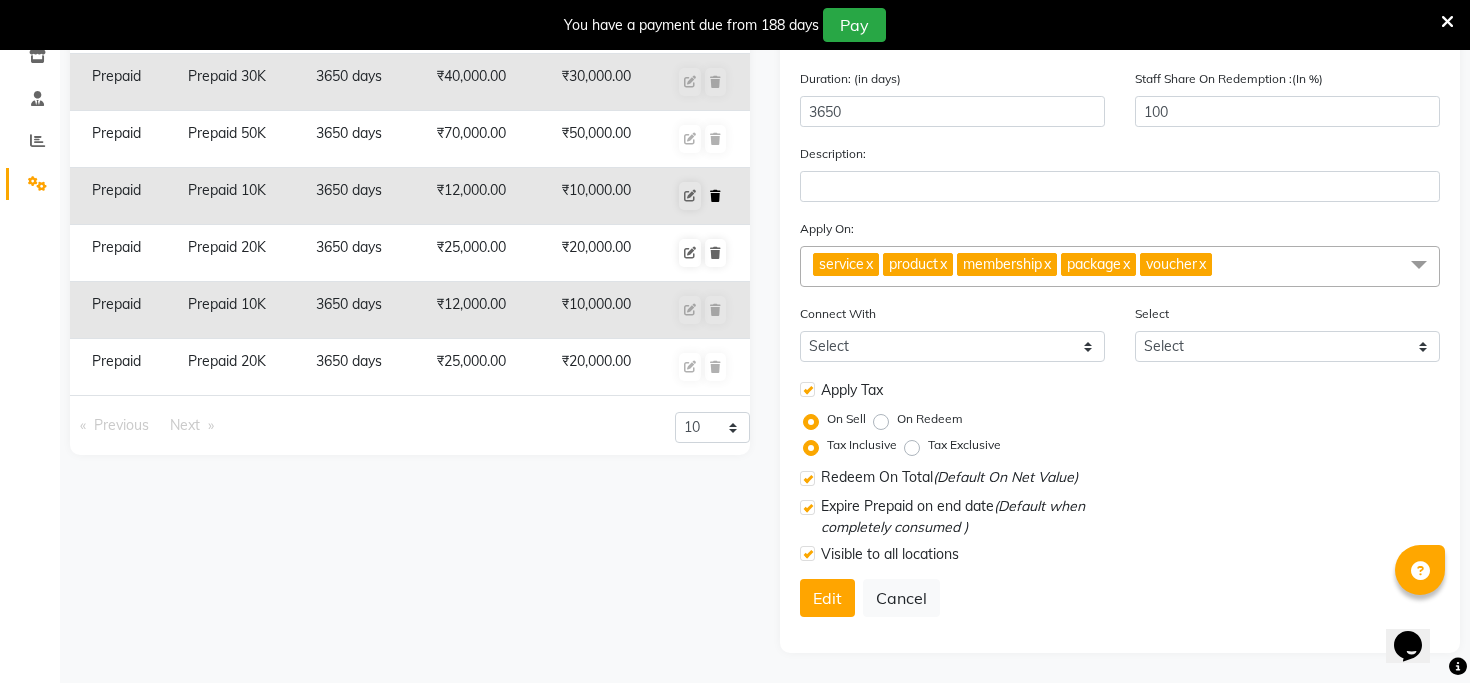 click 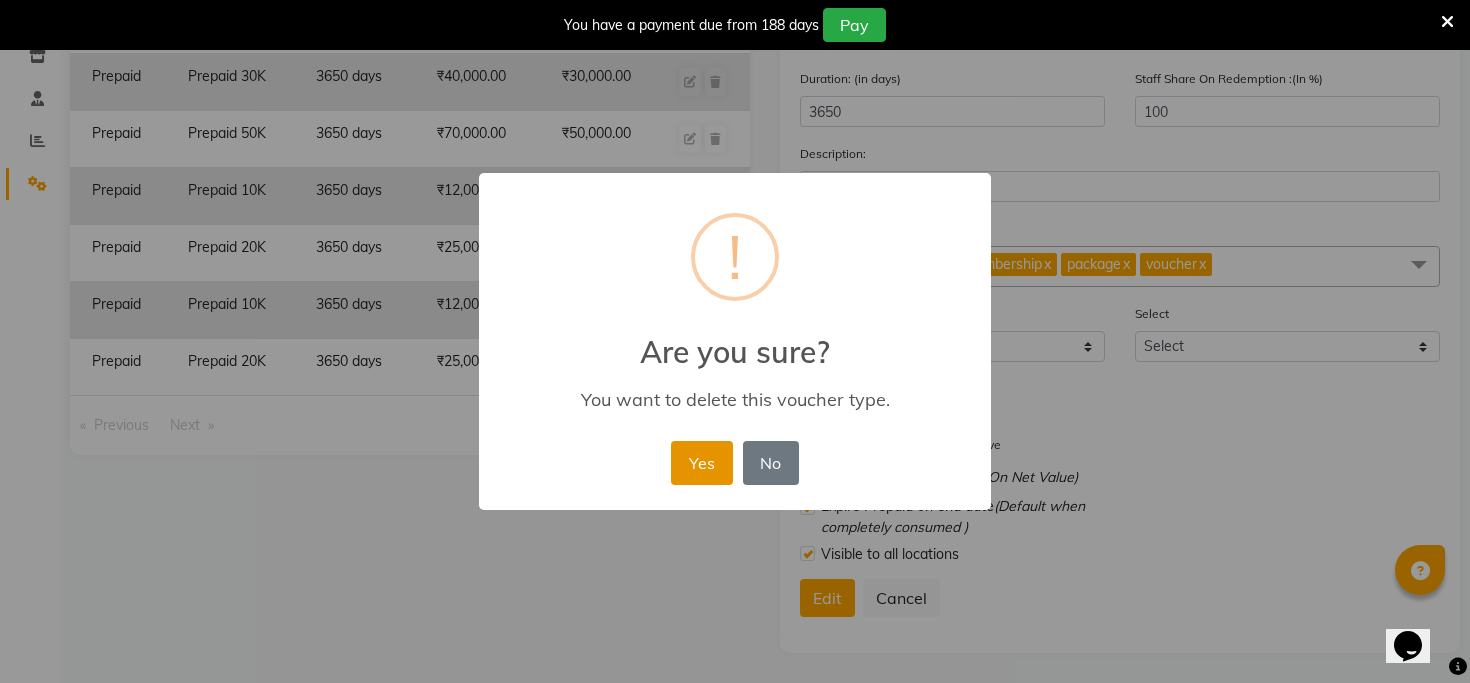 click on "Yes" at bounding box center (701, 463) 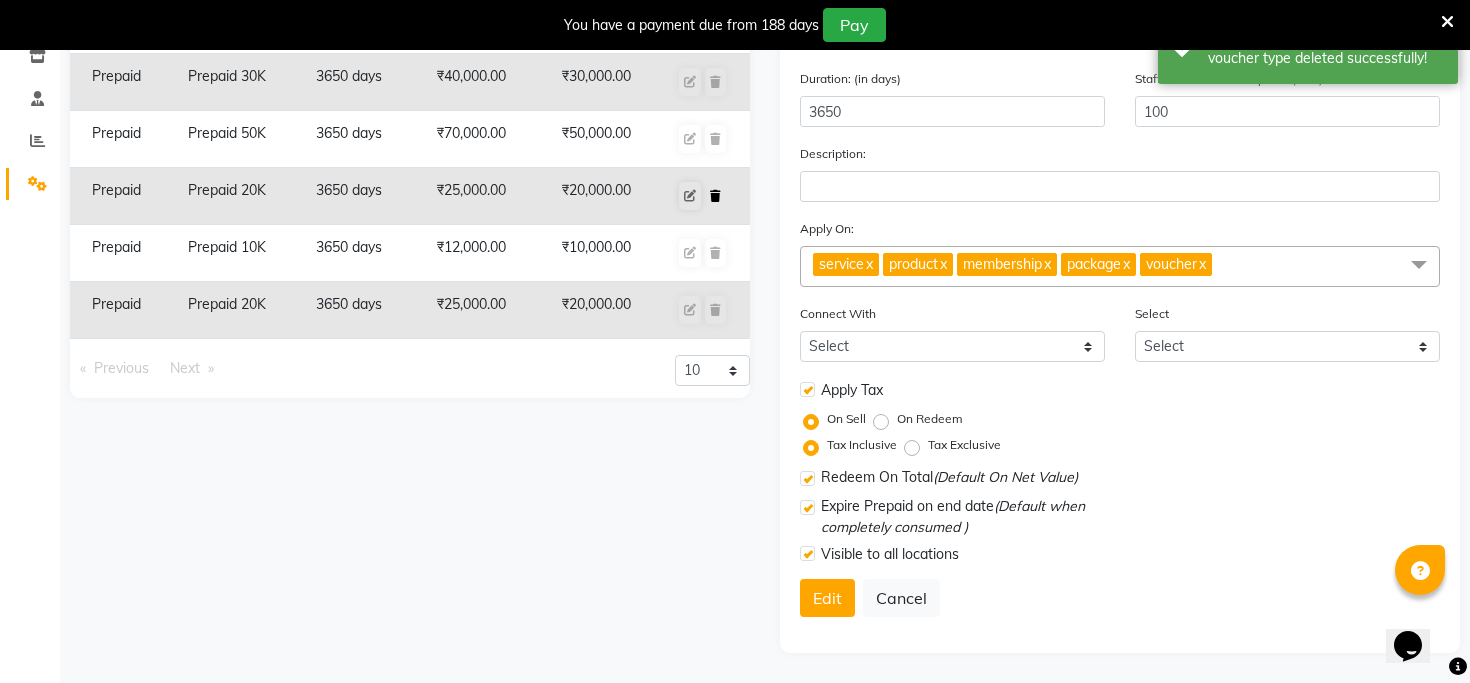 click 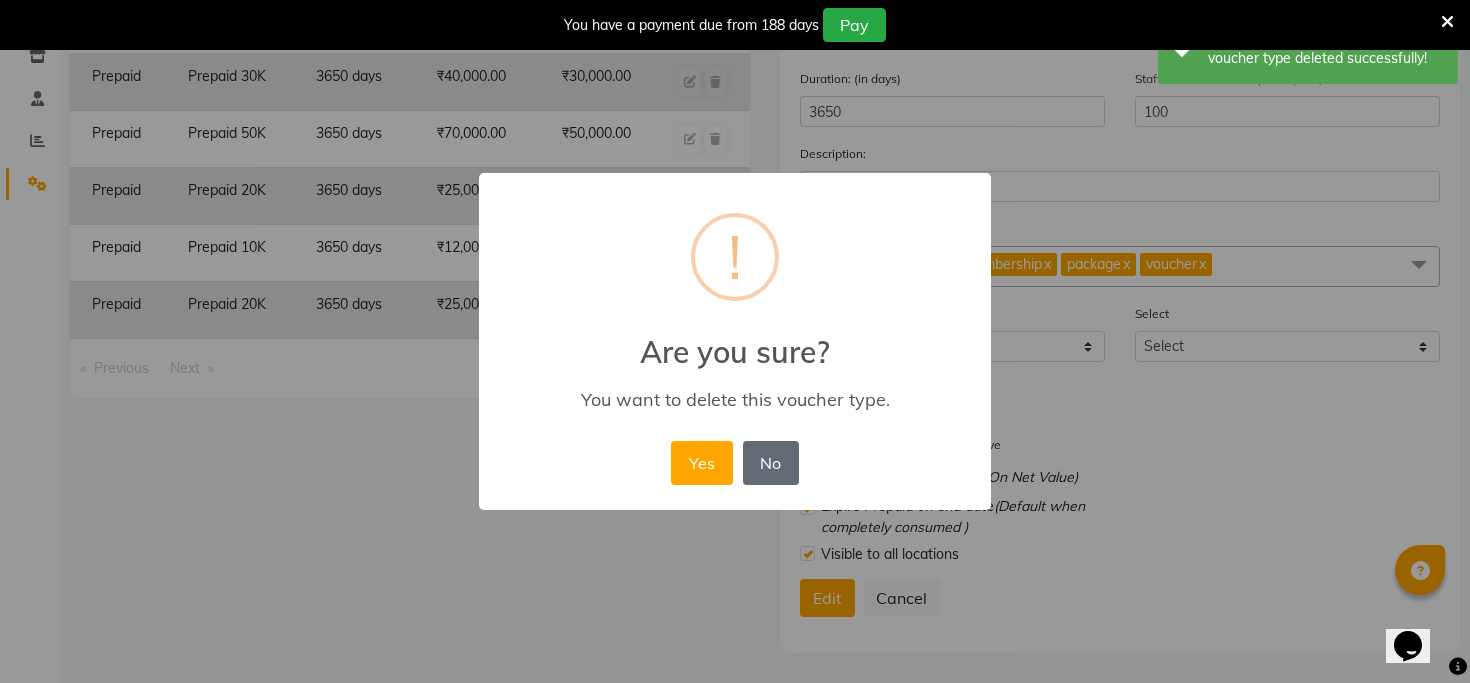 click on "No" at bounding box center (771, 463) 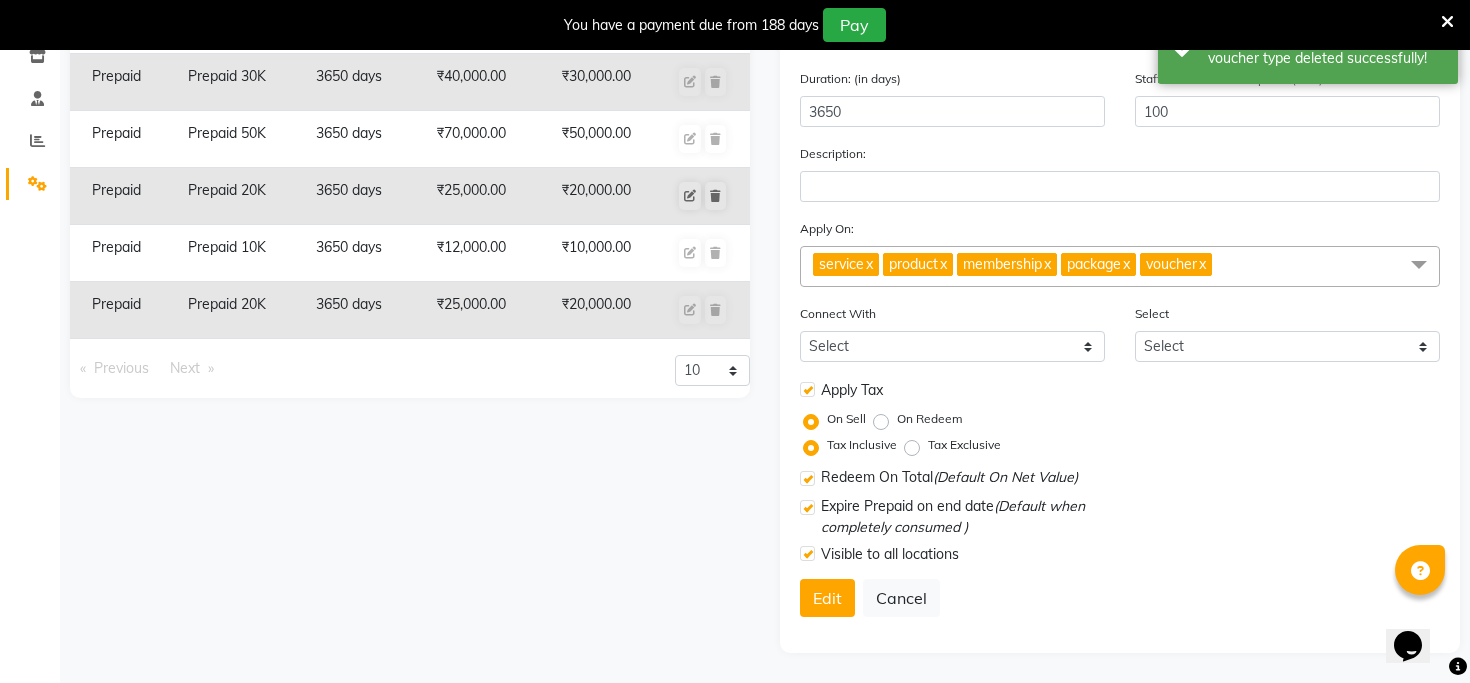 click on "₹20,000.00" 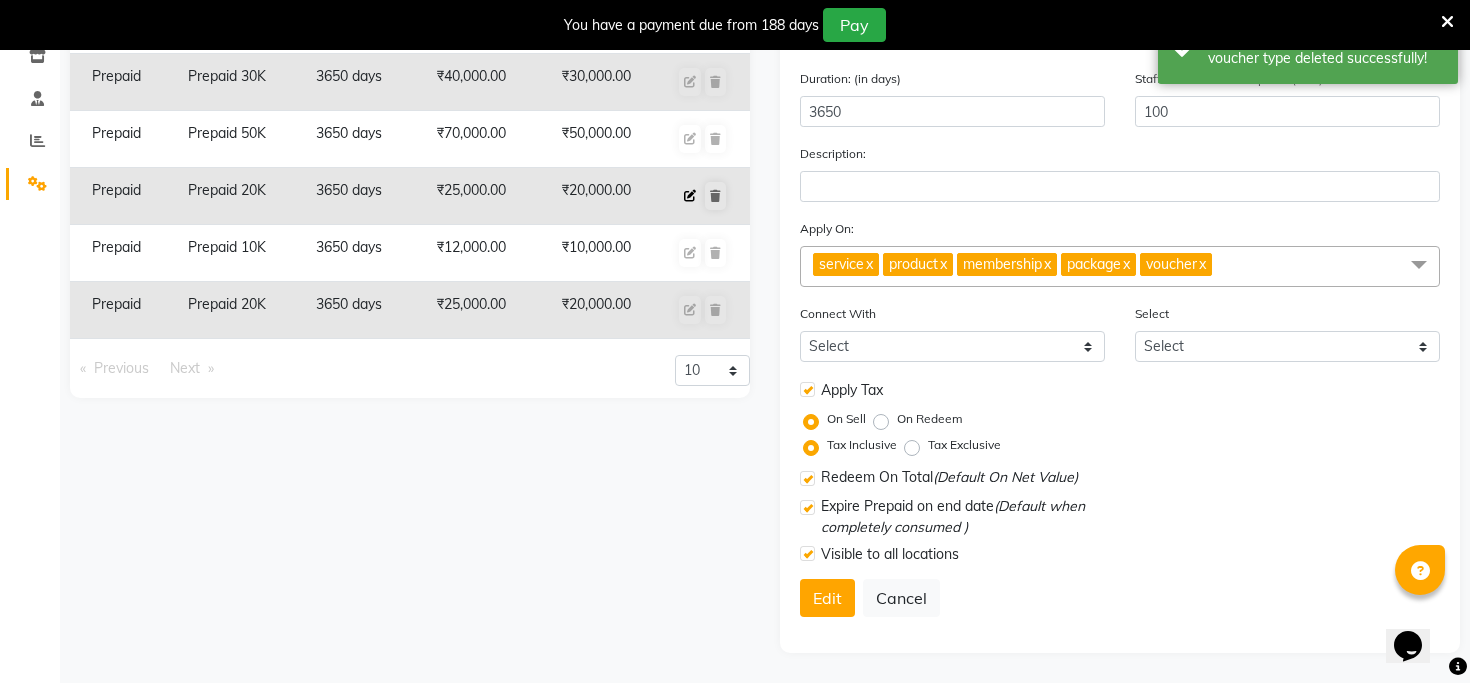 click 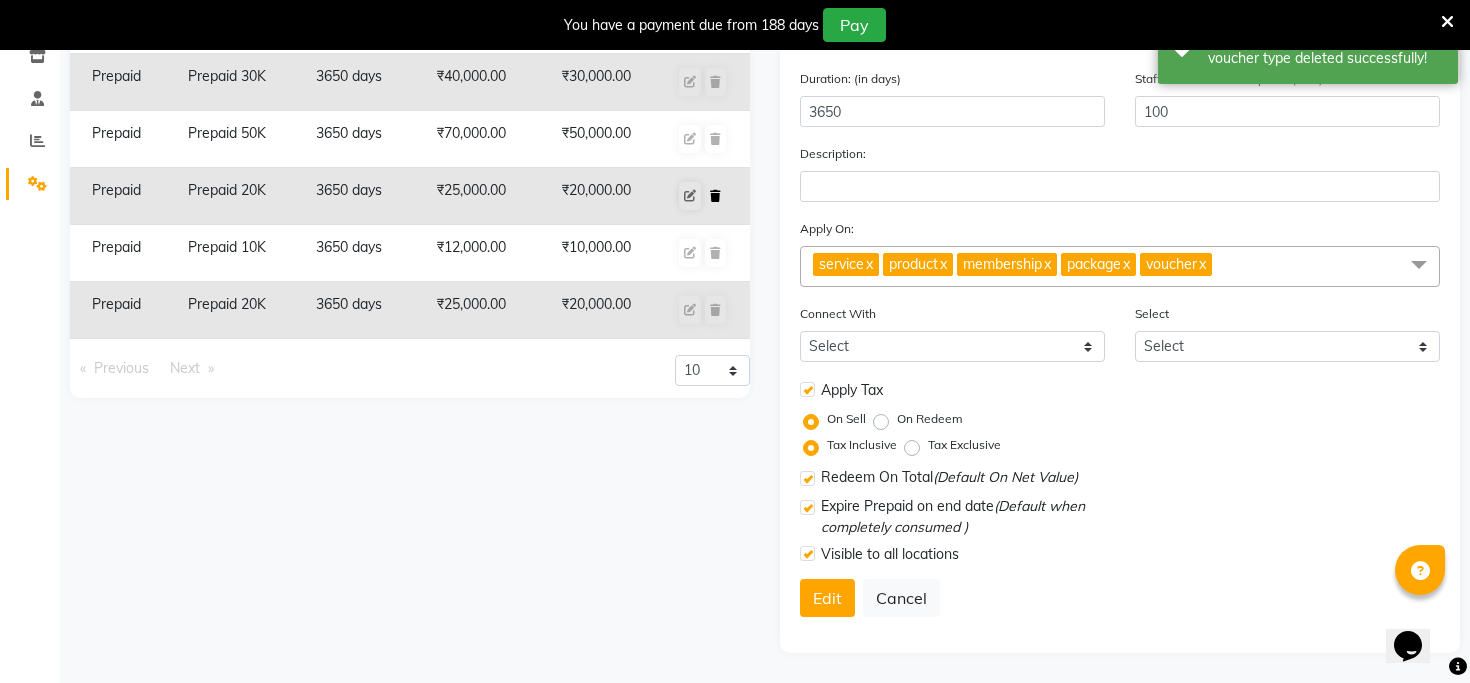 click 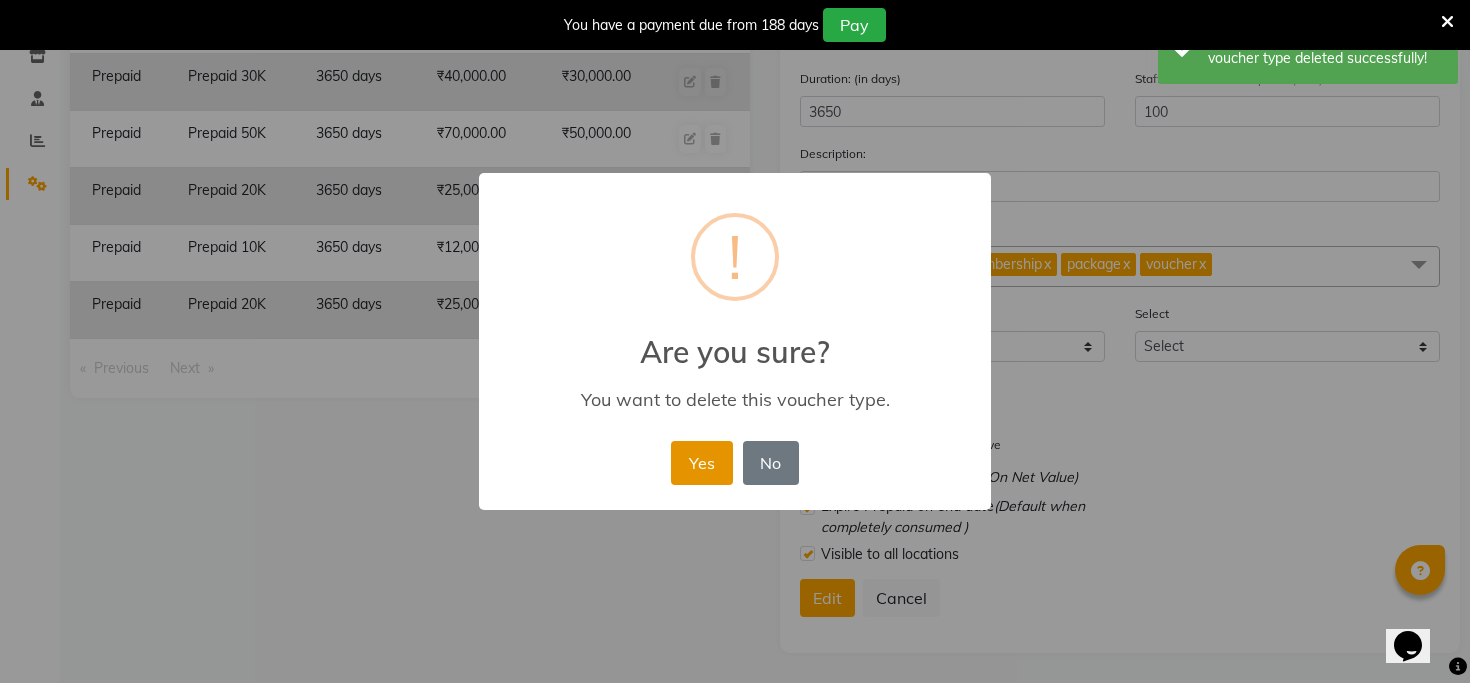 click on "Yes" at bounding box center [701, 463] 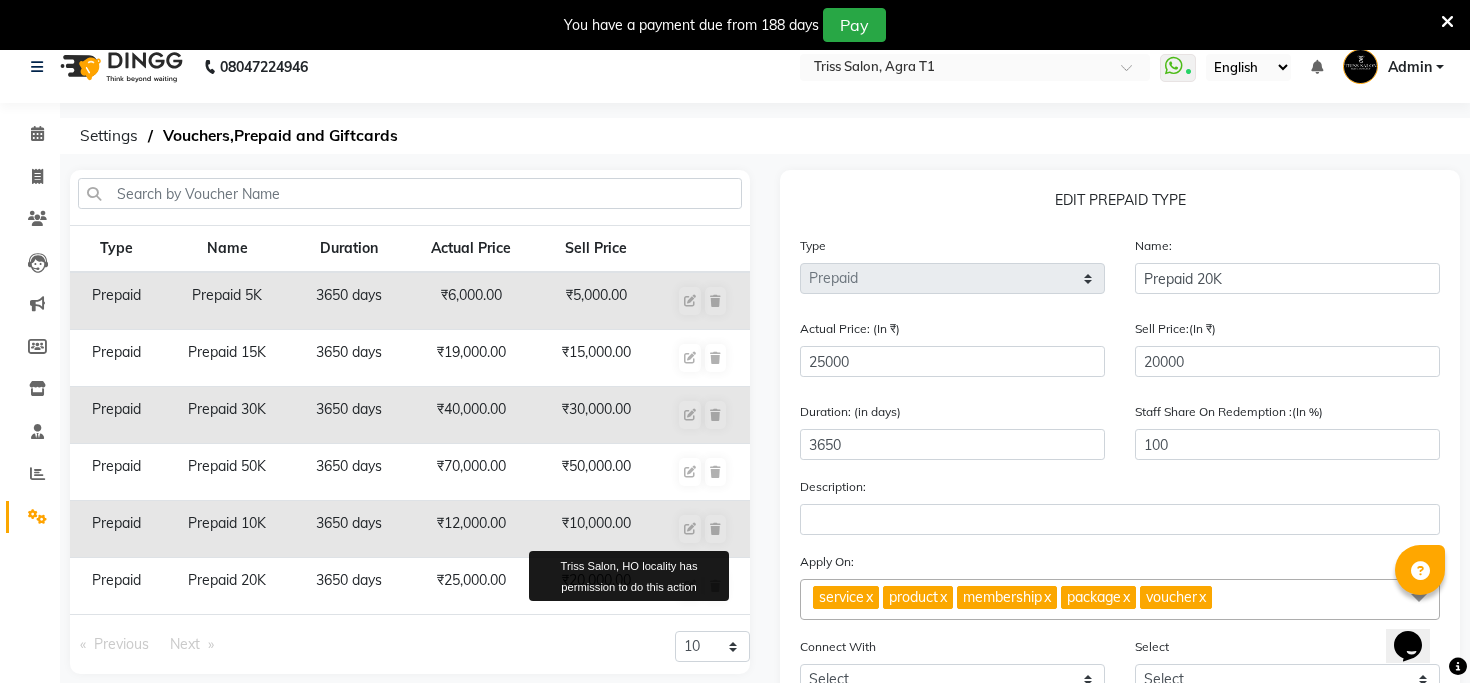 scroll, scrollTop: 0, scrollLeft: 0, axis: both 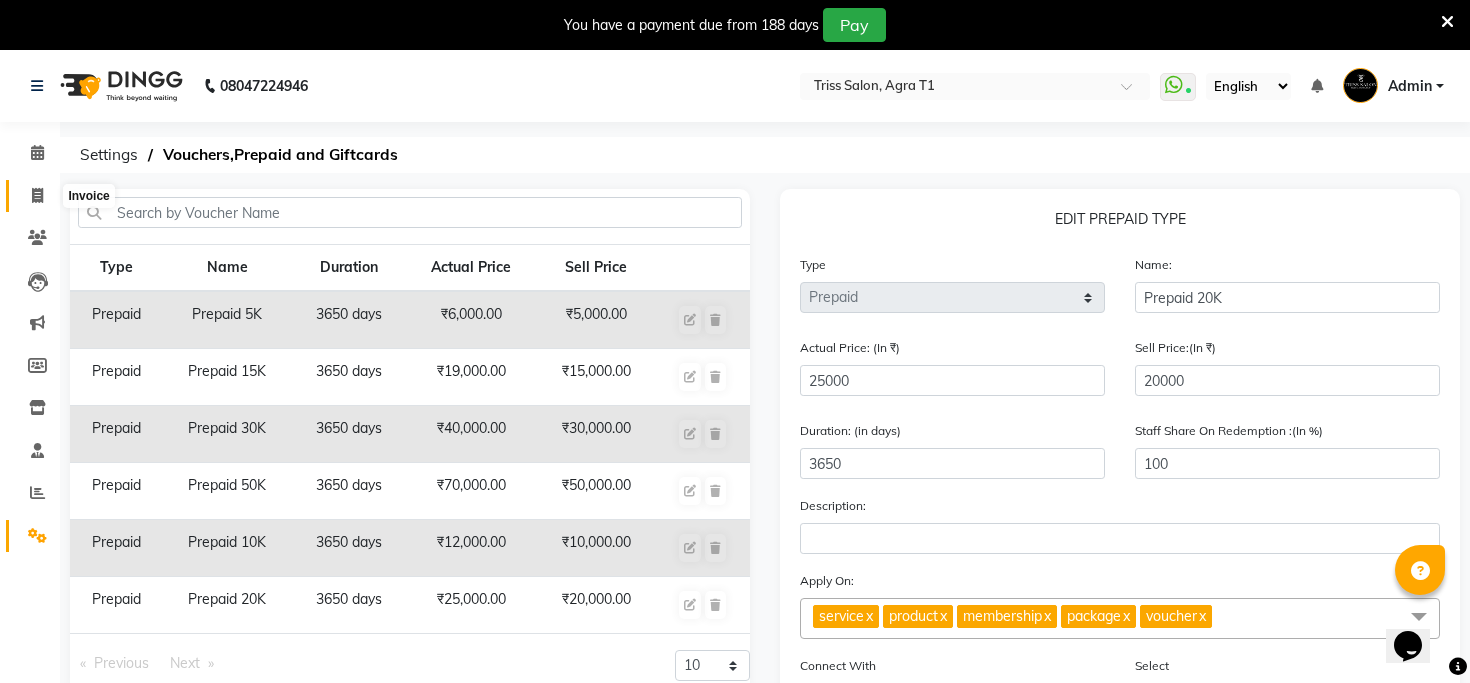 click 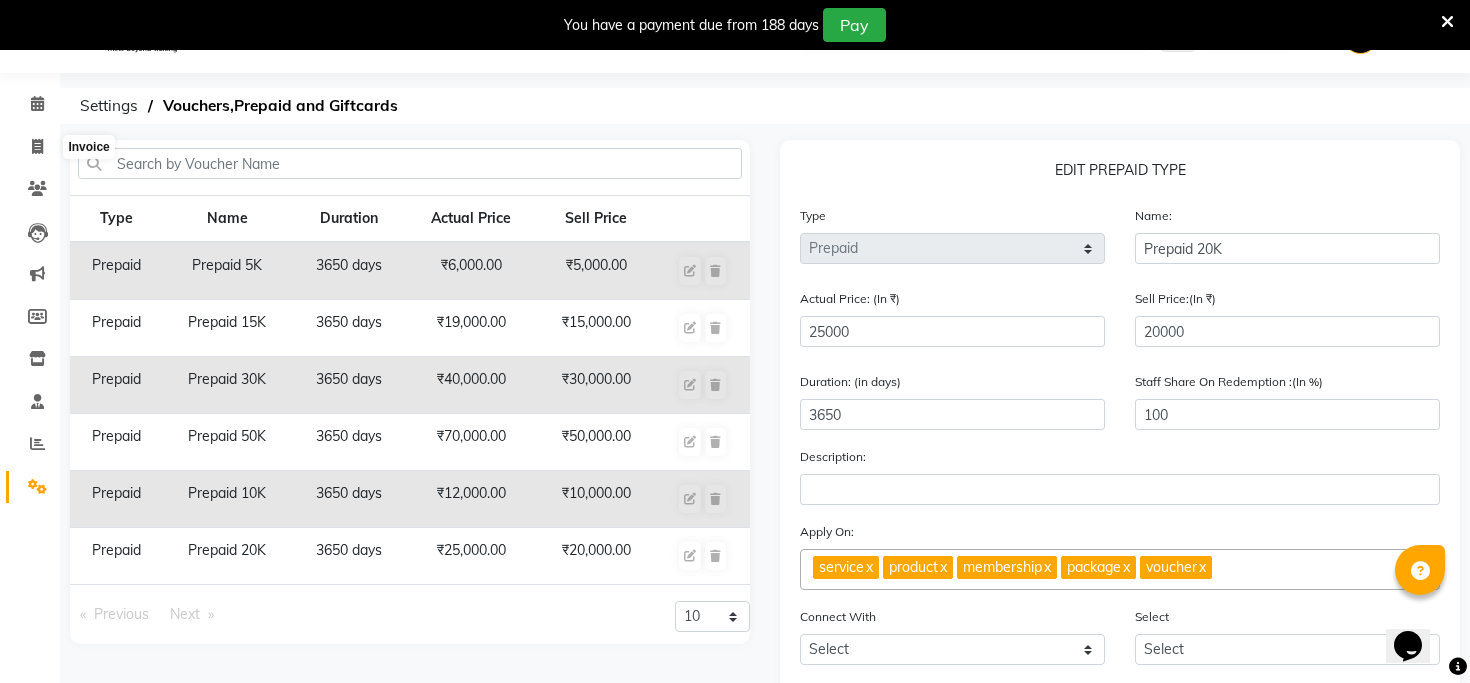 select on "service" 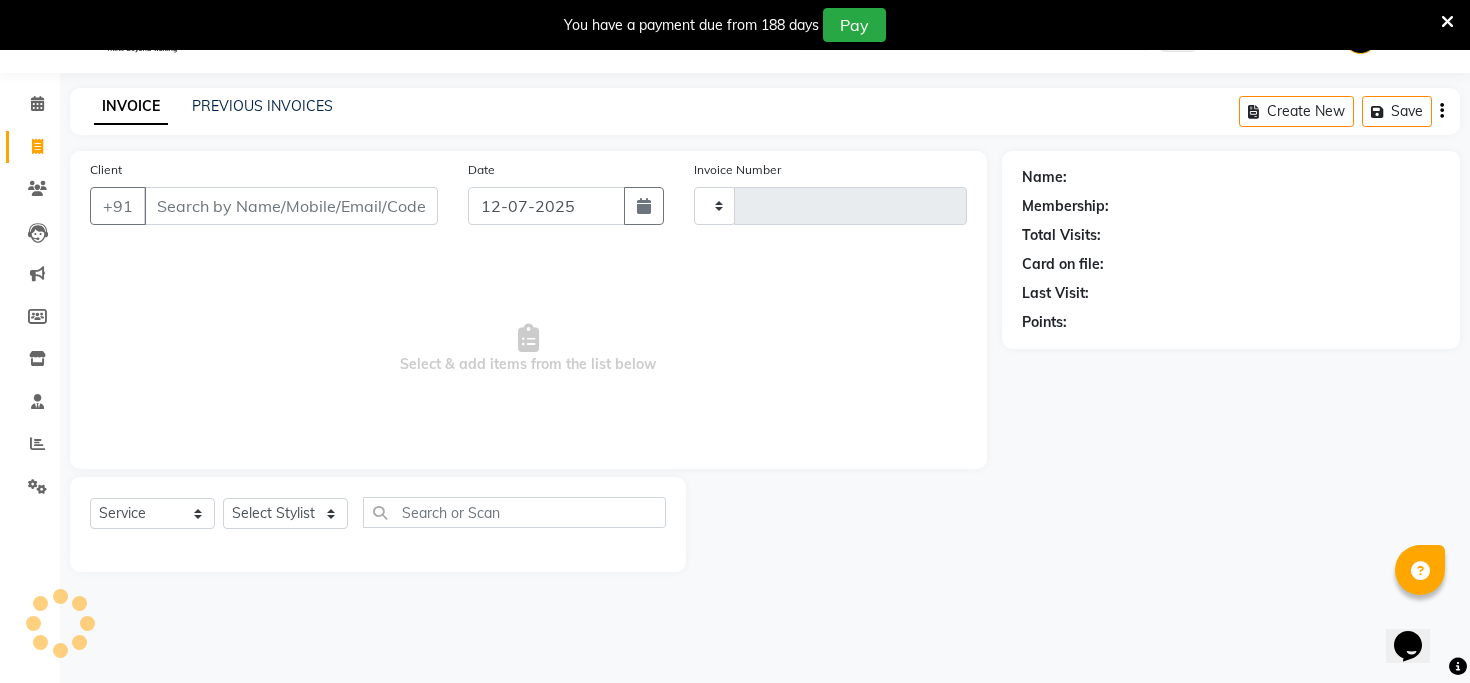 scroll, scrollTop: 50, scrollLeft: 0, axis: vertical 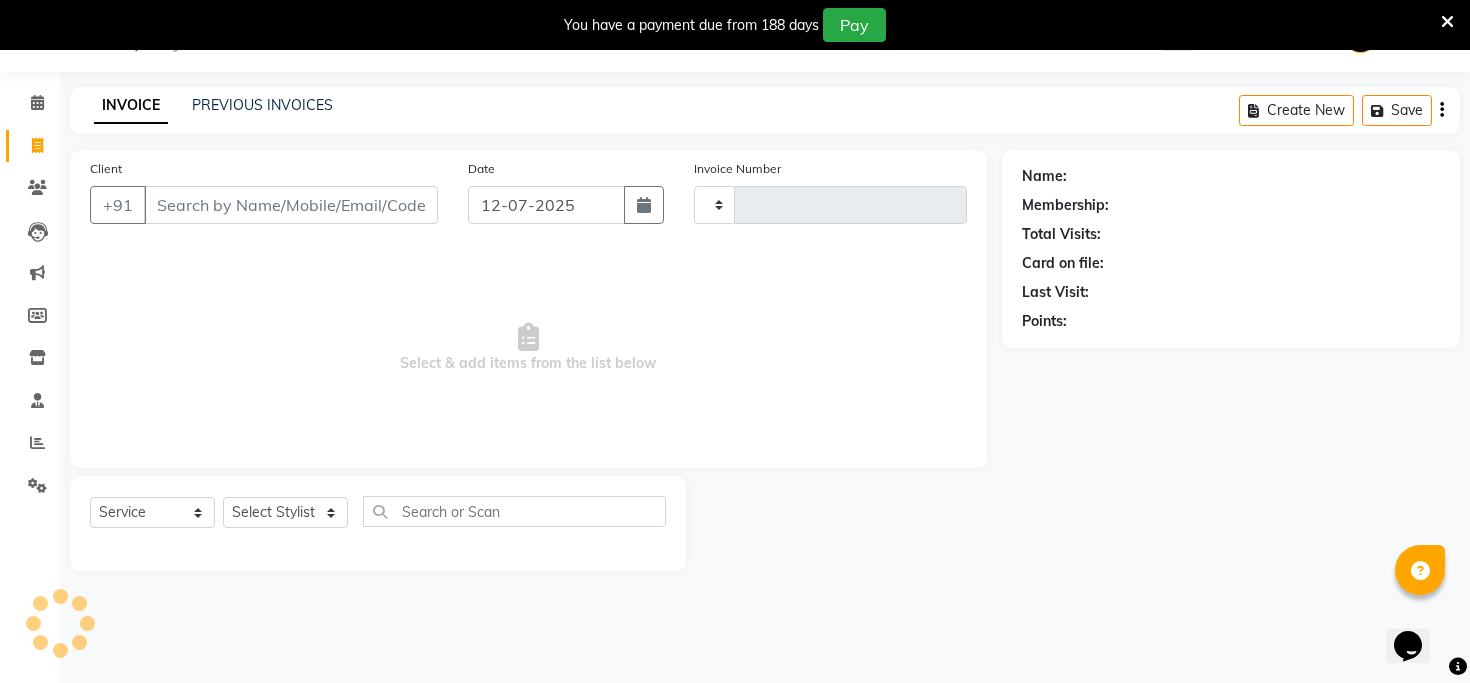 type on "4497" 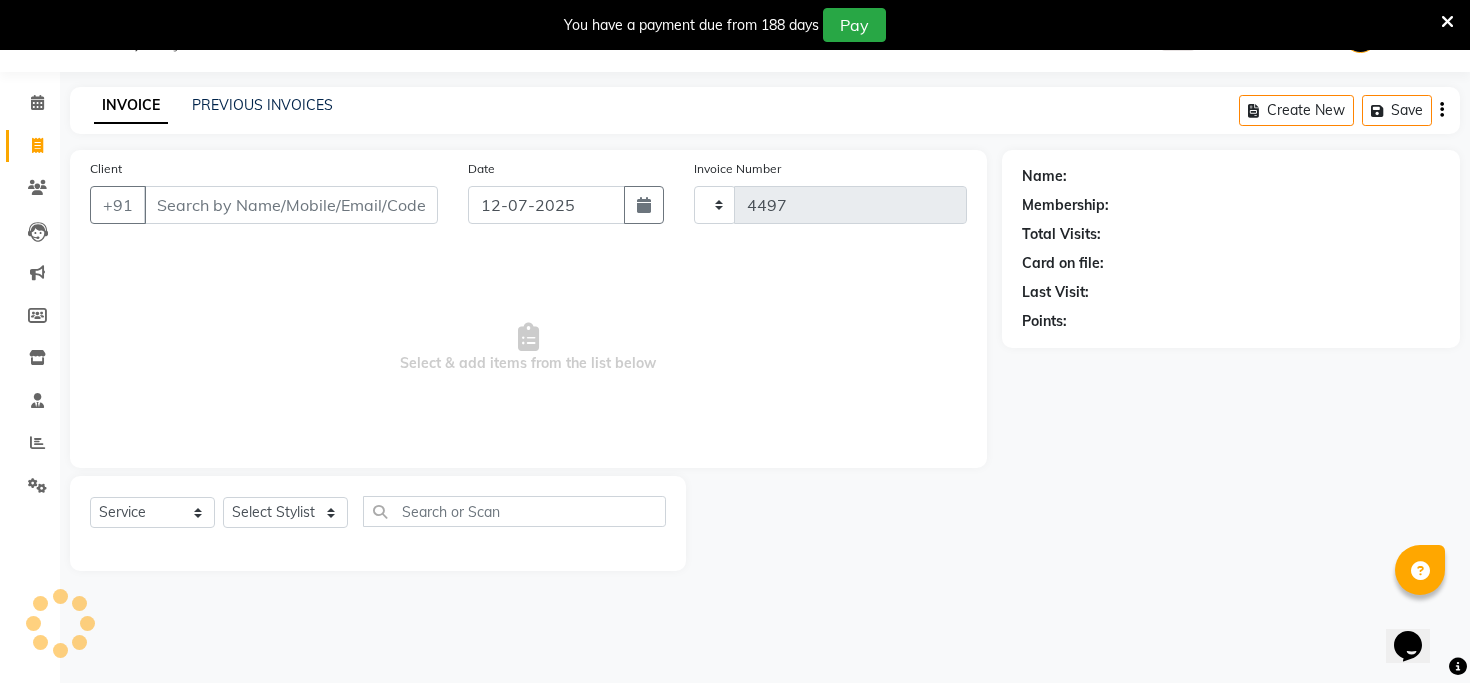 select on "4300" 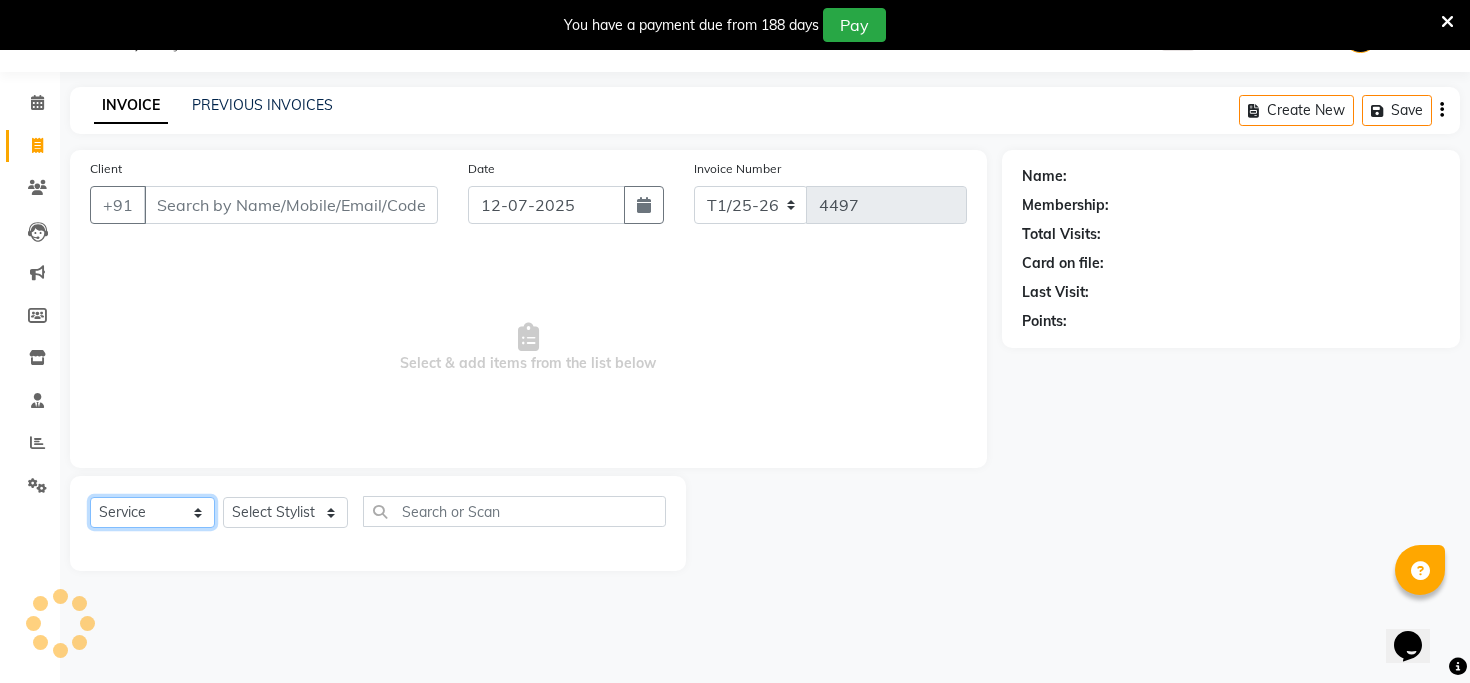 click on "Select  Service  Product  Membership  Package Voucher Prepaid Gift Card" 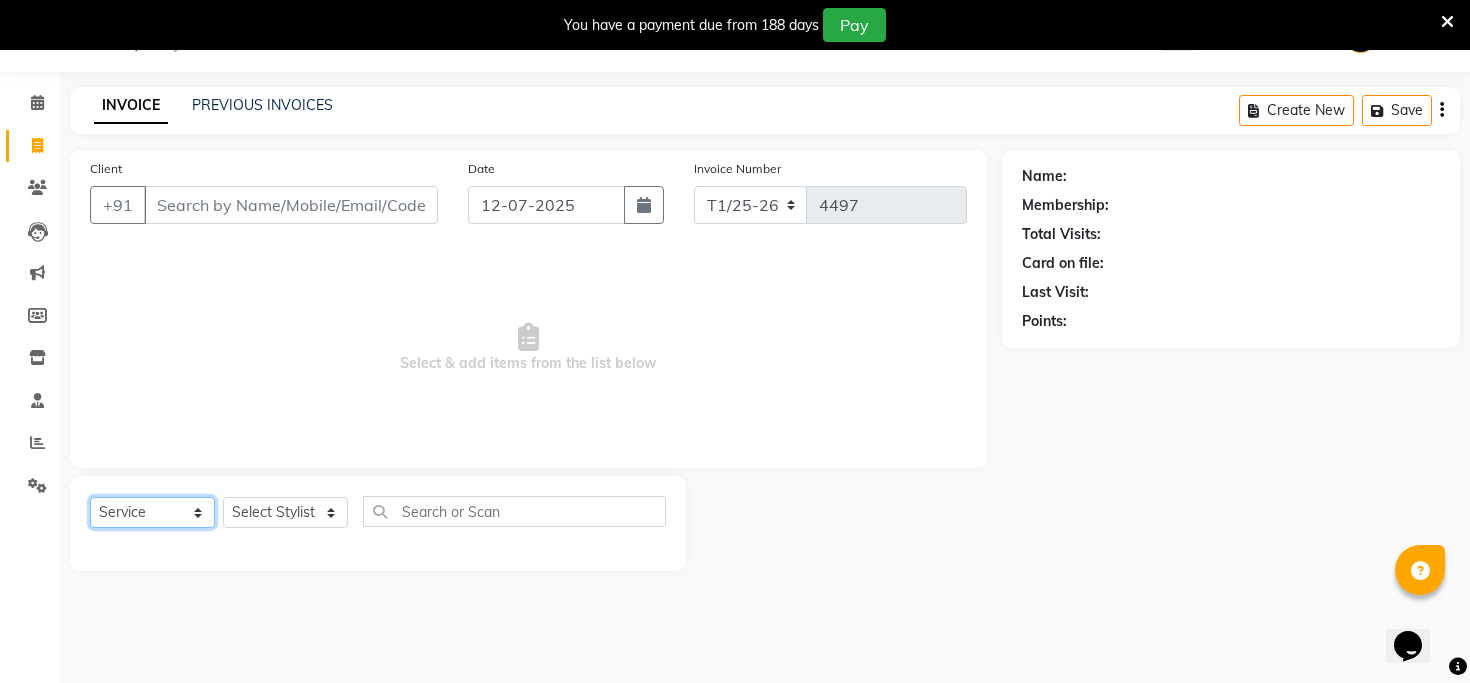 select on "P" 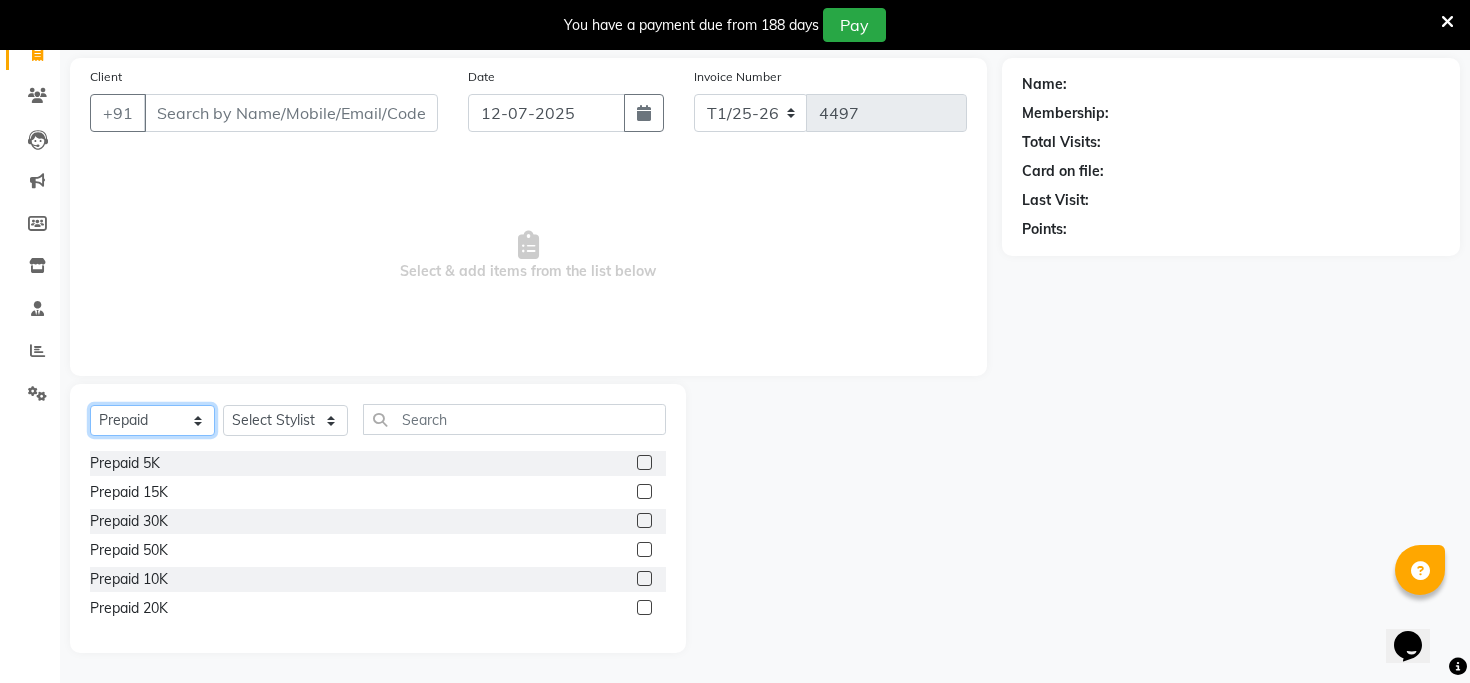 scroll, scrollTop: 0, scrollLeft: 0, axis: both 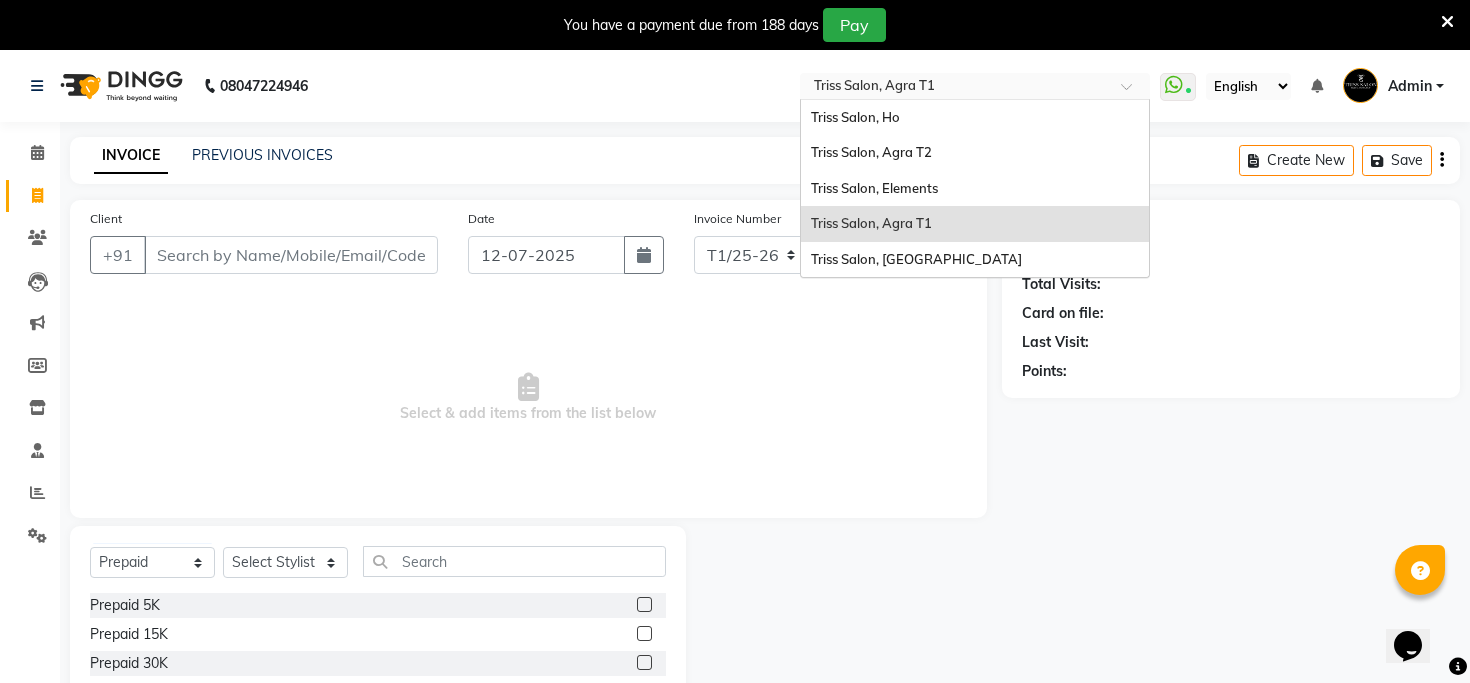 click at bounding box center [955, 88] 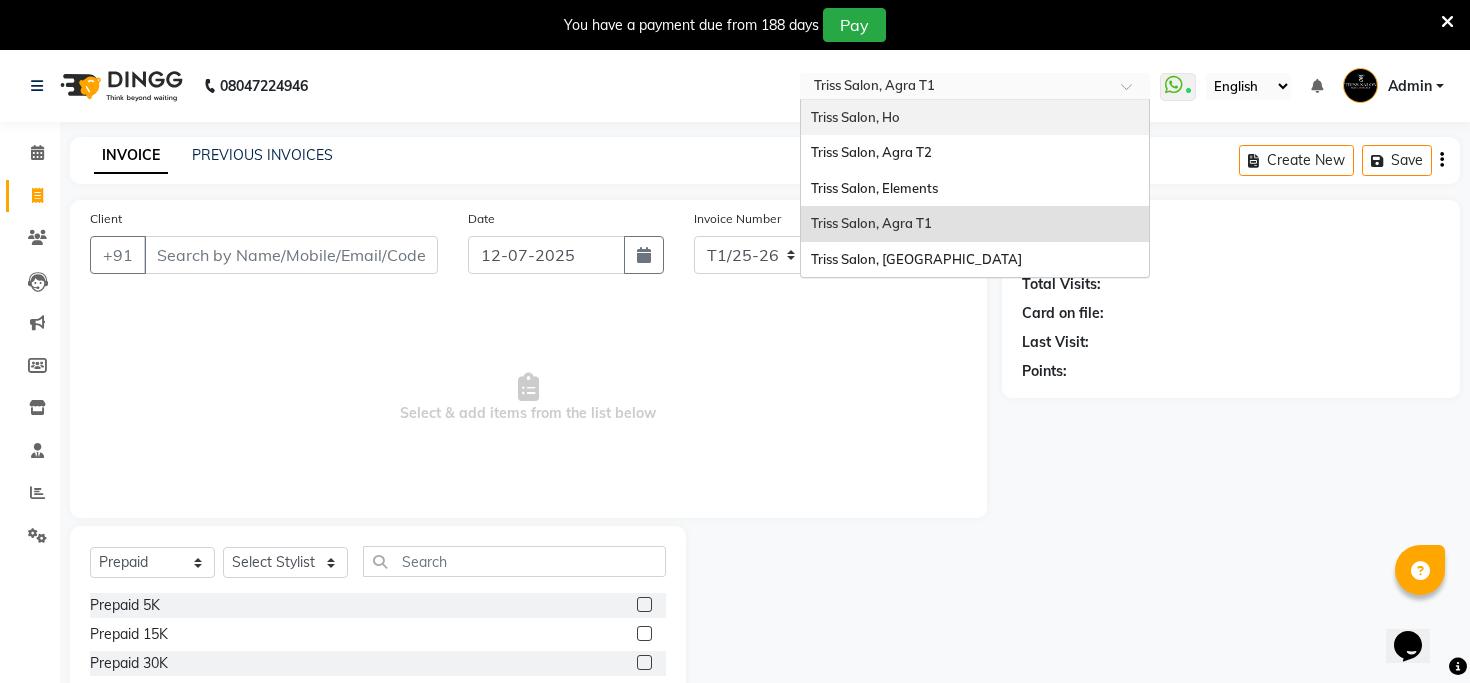 click on "Triss Salon, Ho" at bounding box center [975, 118] 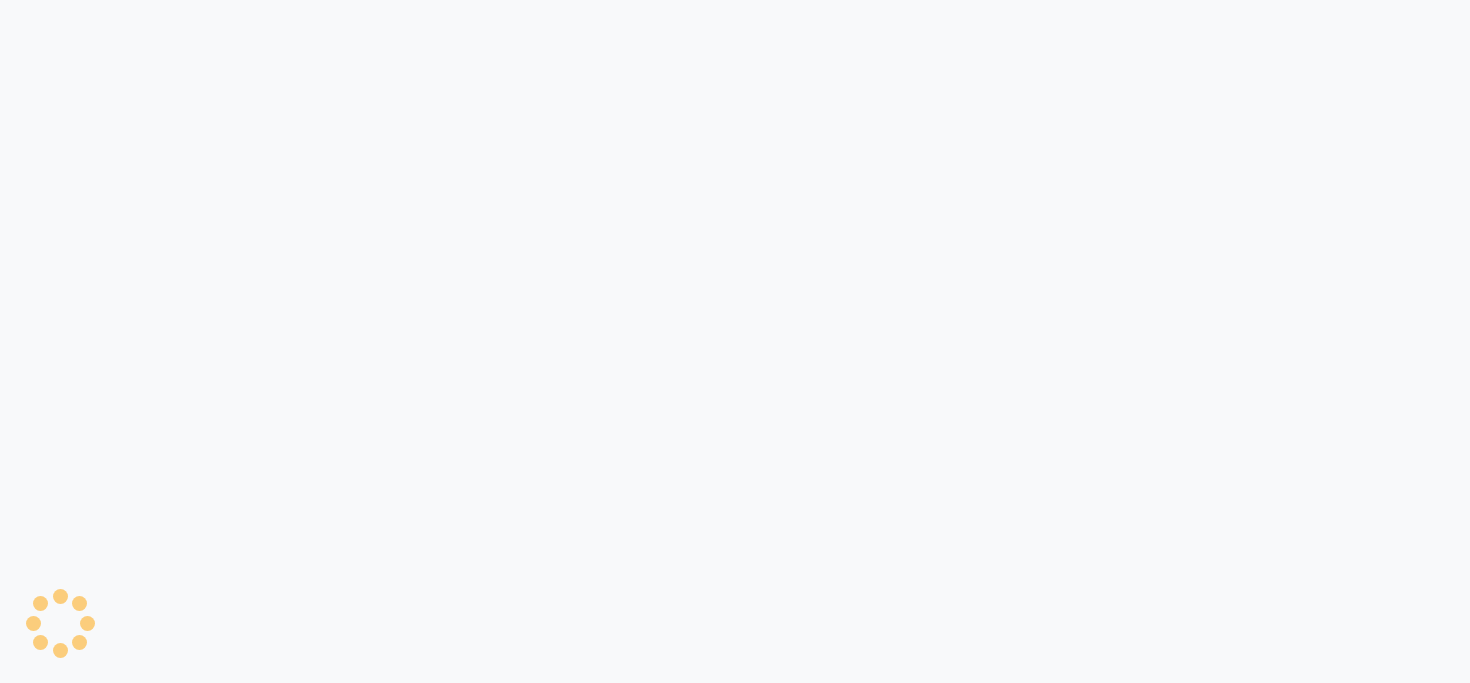 scroll, scrollTop: 0, scrollLeft: 0, axis: both 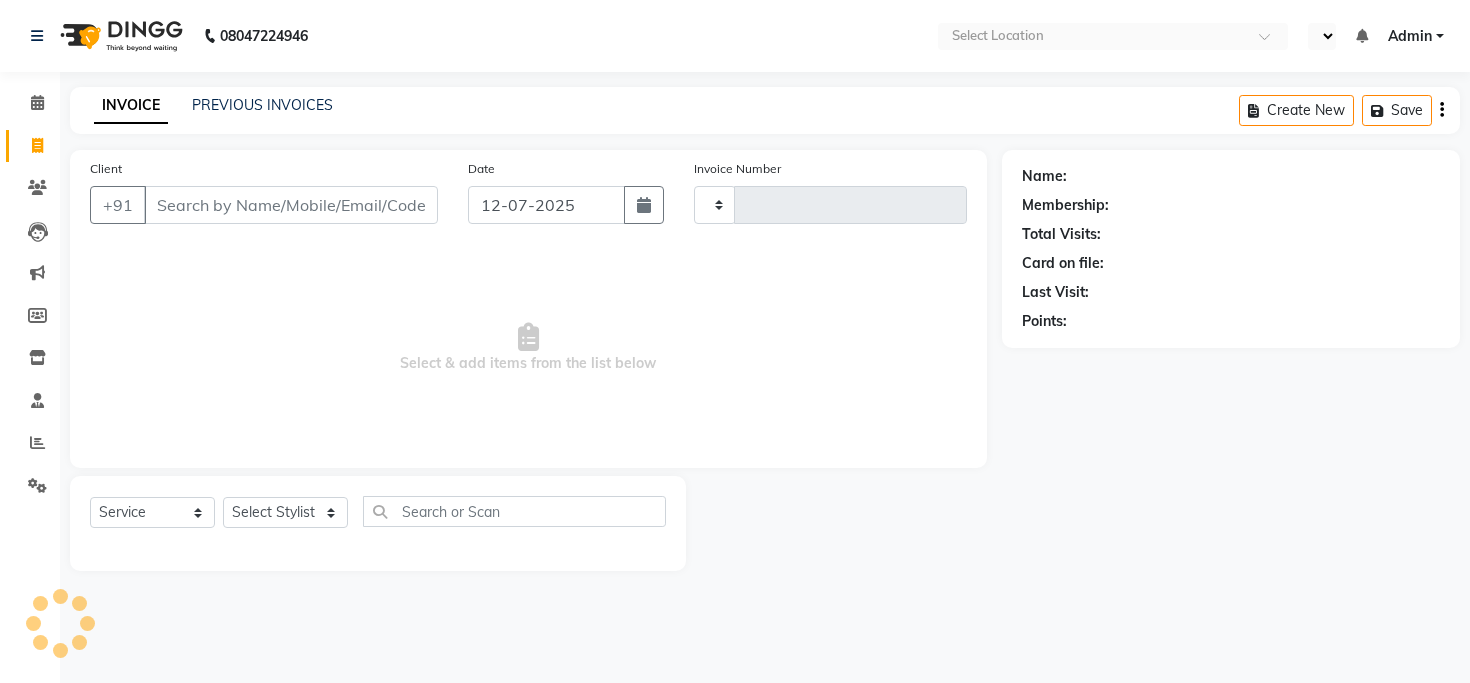 type on "0001" 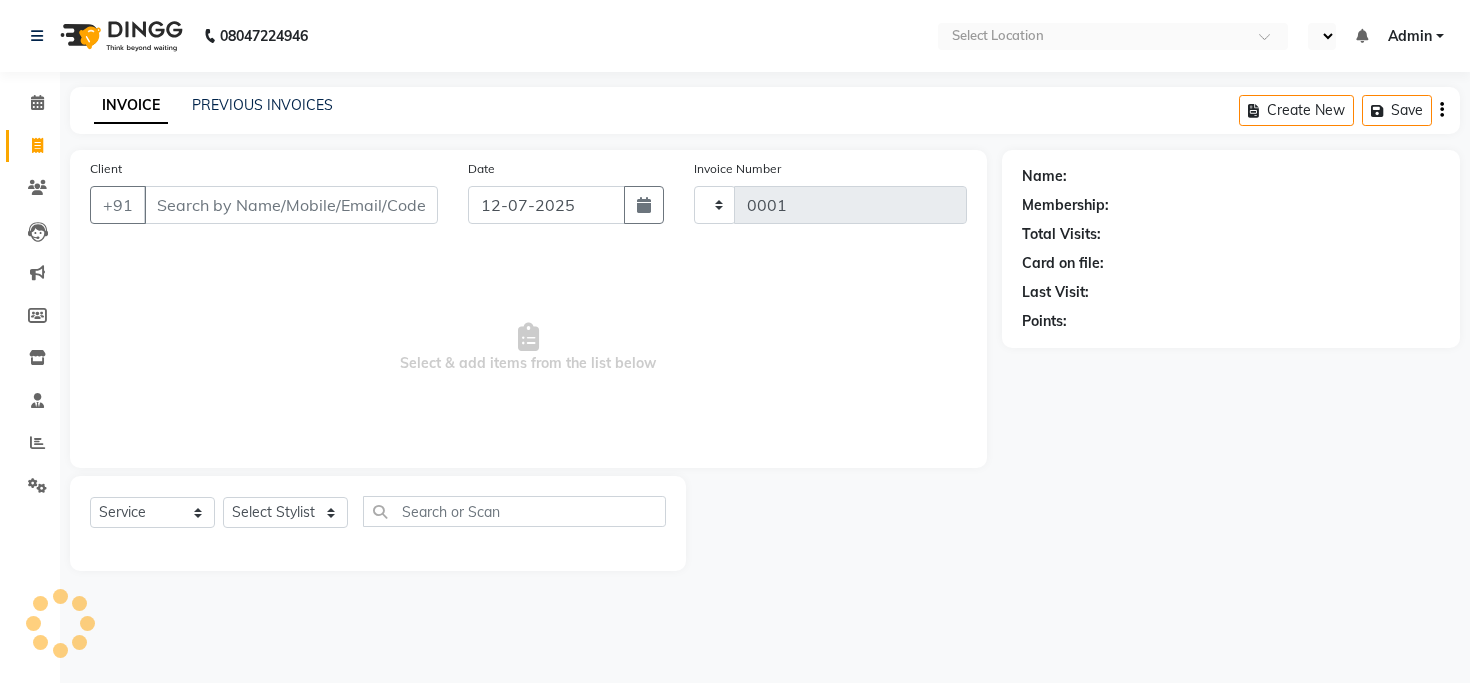 select on "en" 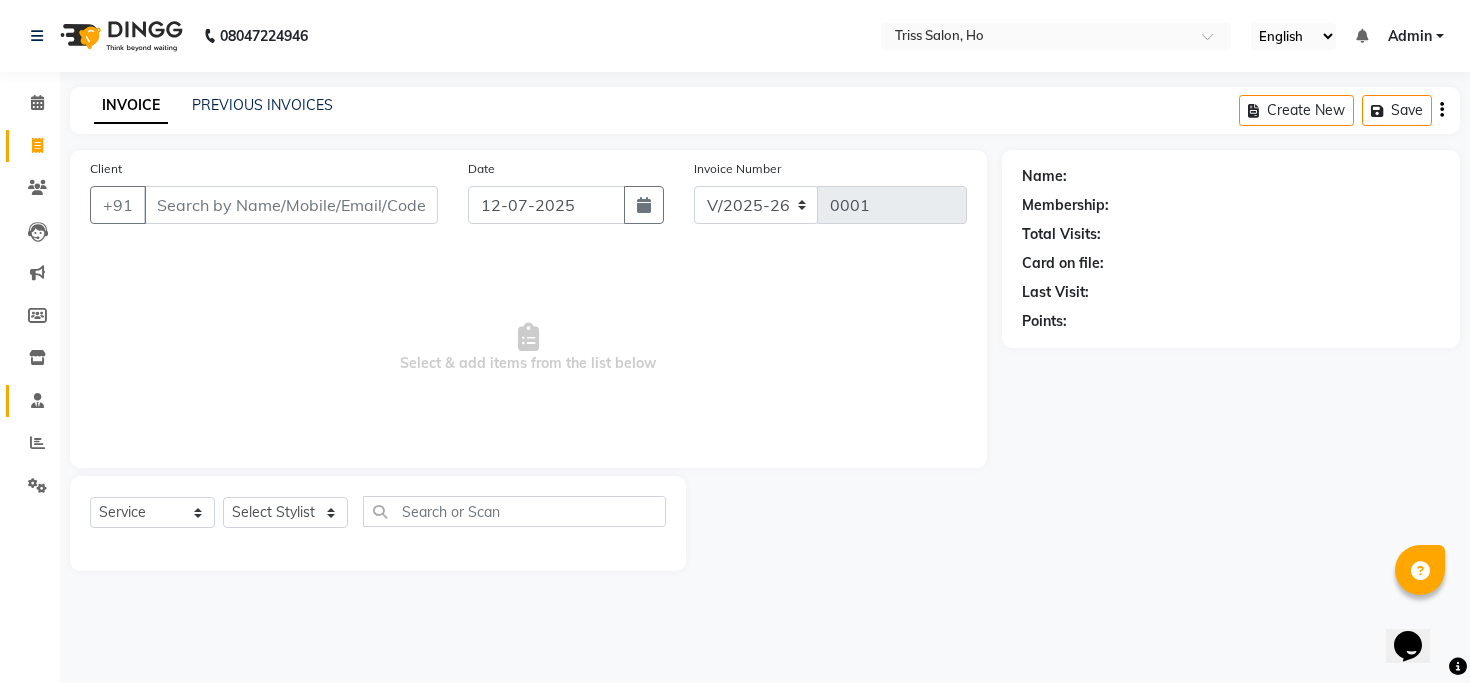 scroll, scrollTop: 0, scrollLeft: 0, axis: both 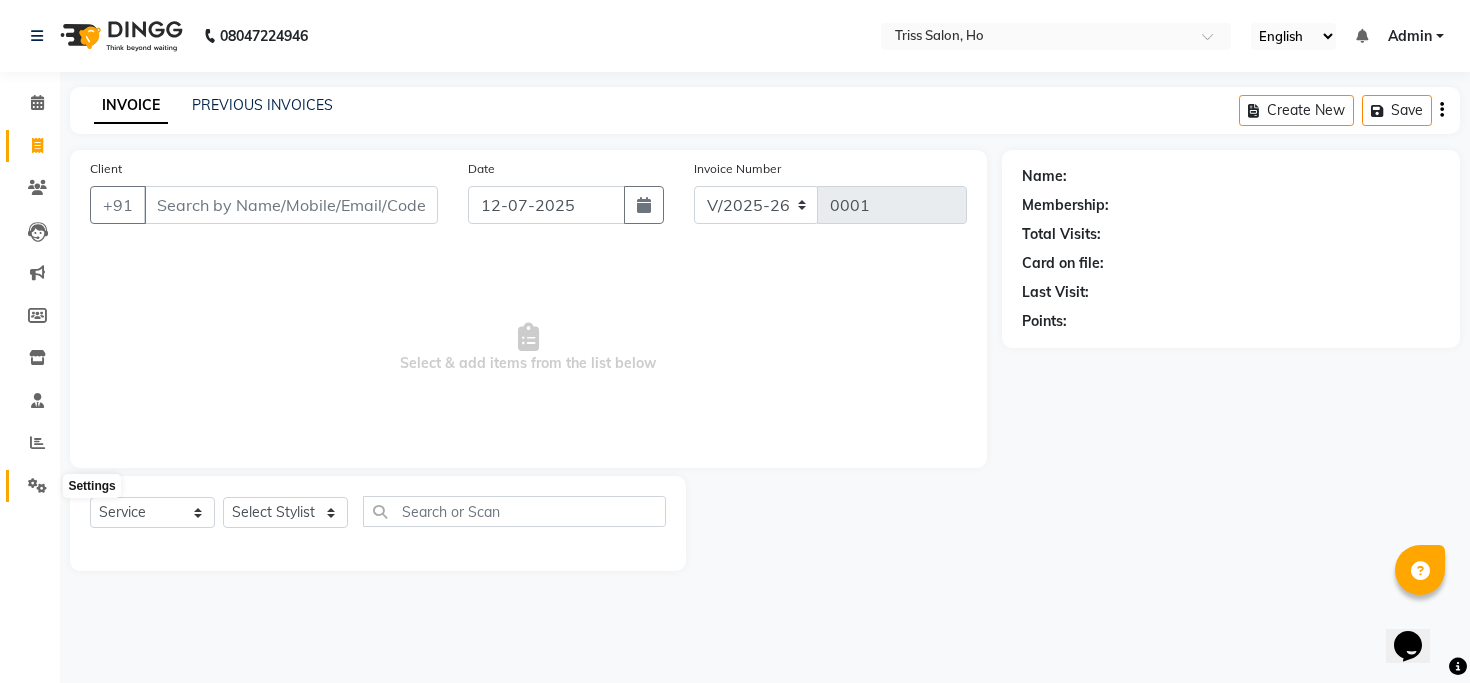 click 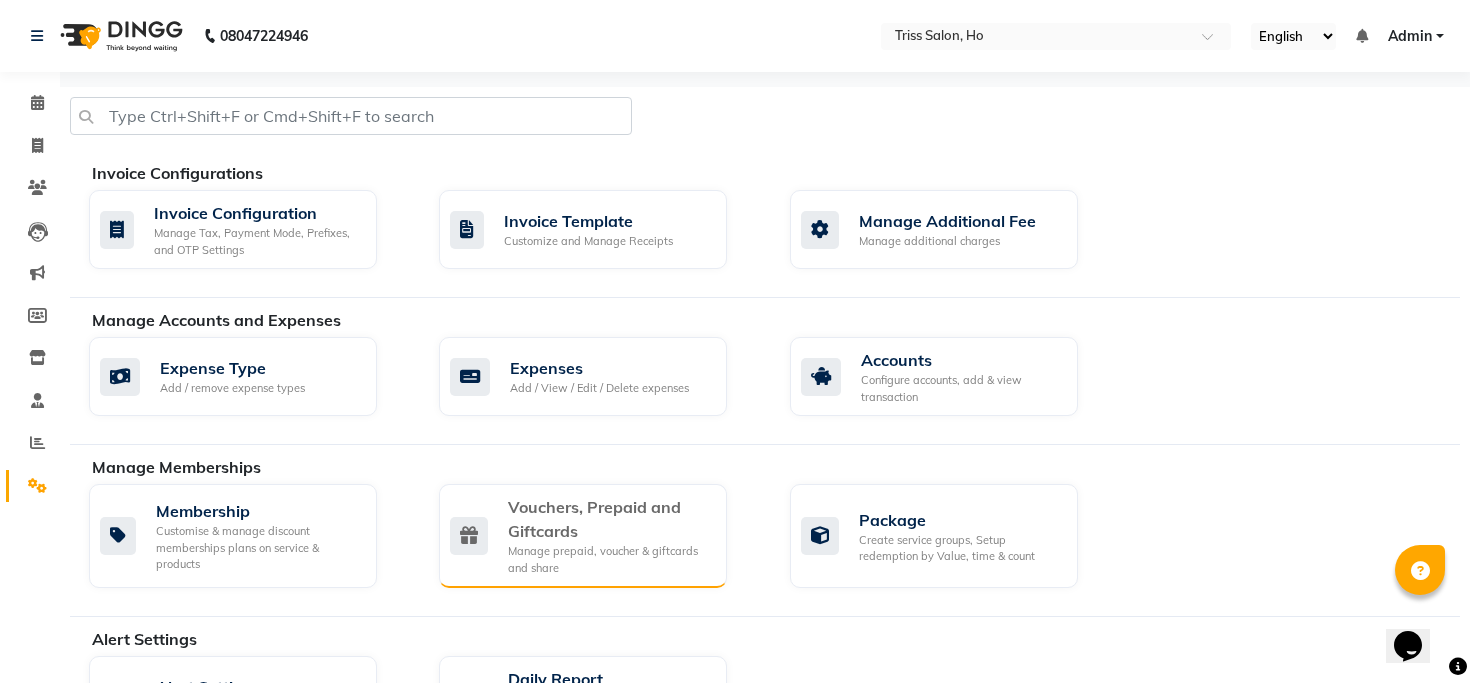 click on "Vouchers, Prepaid and Giftcards" 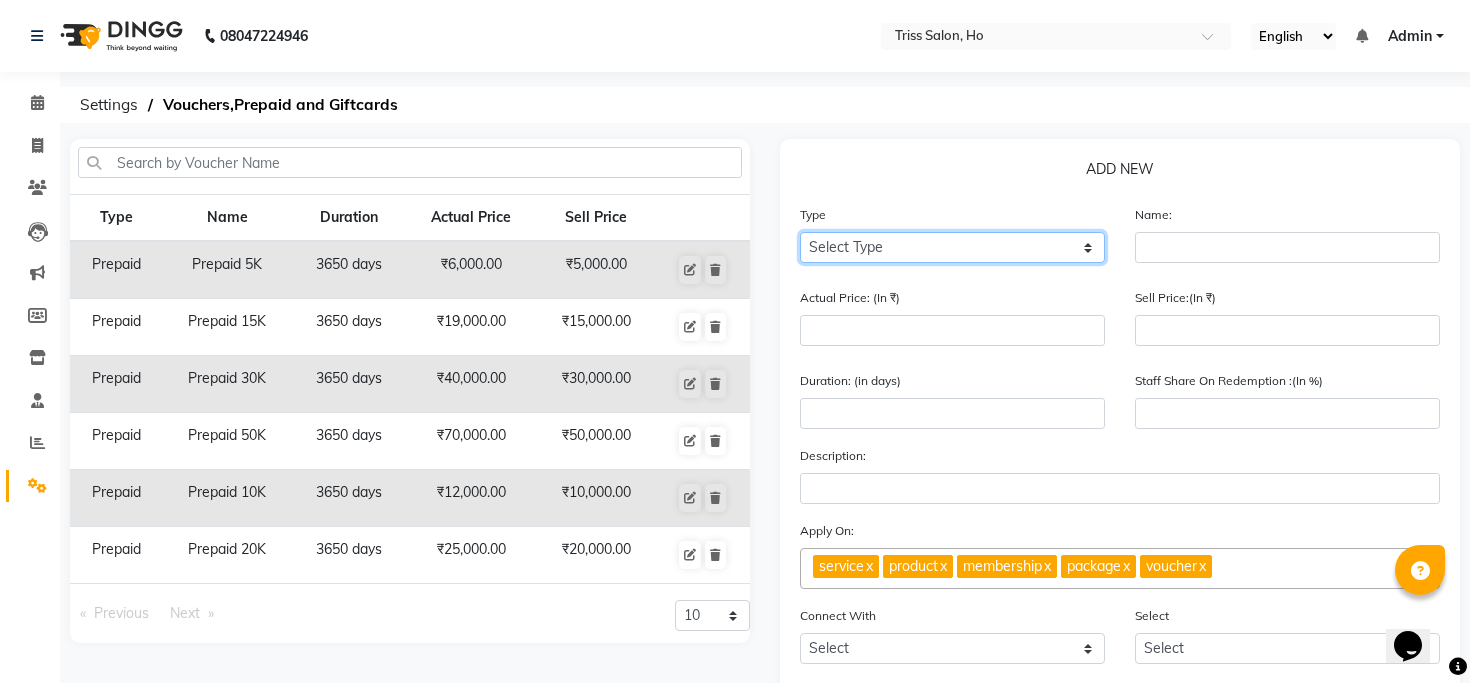 click on "Select Type Voucher Prepaid Gift Card" 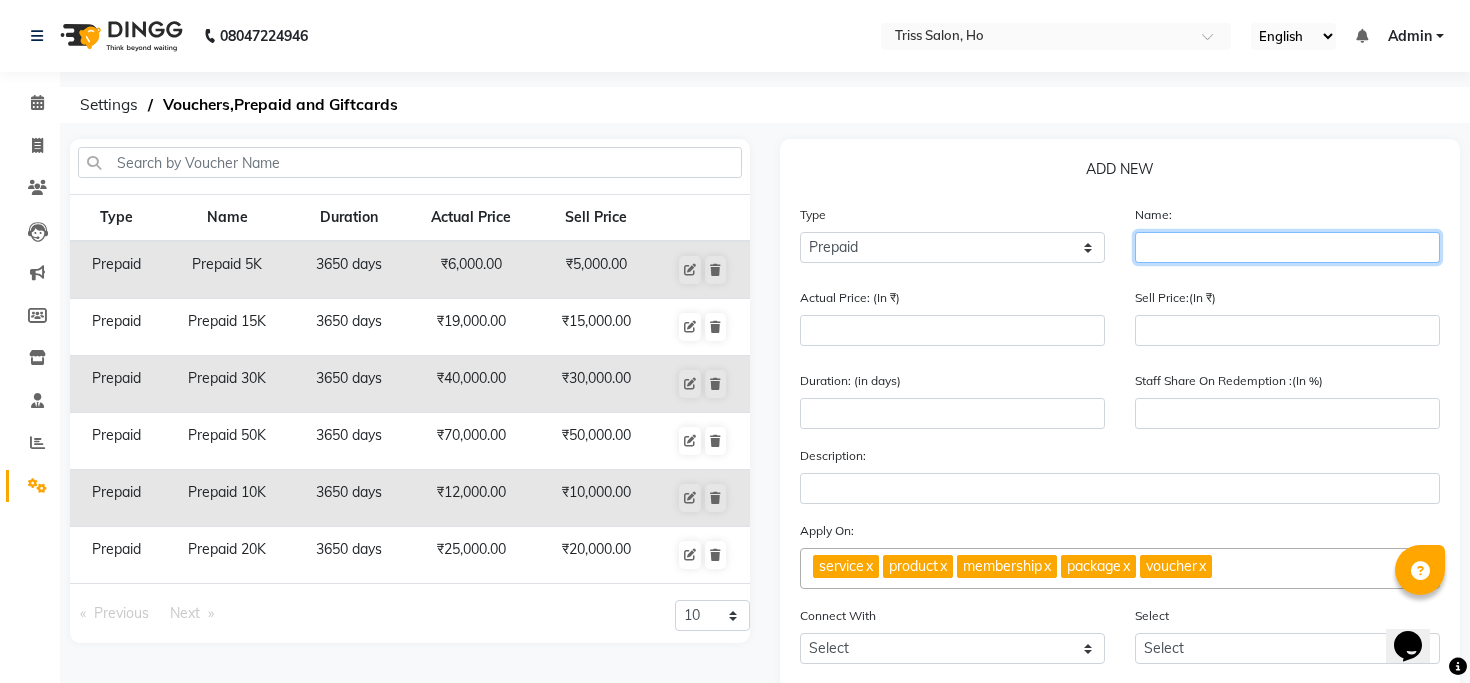 click 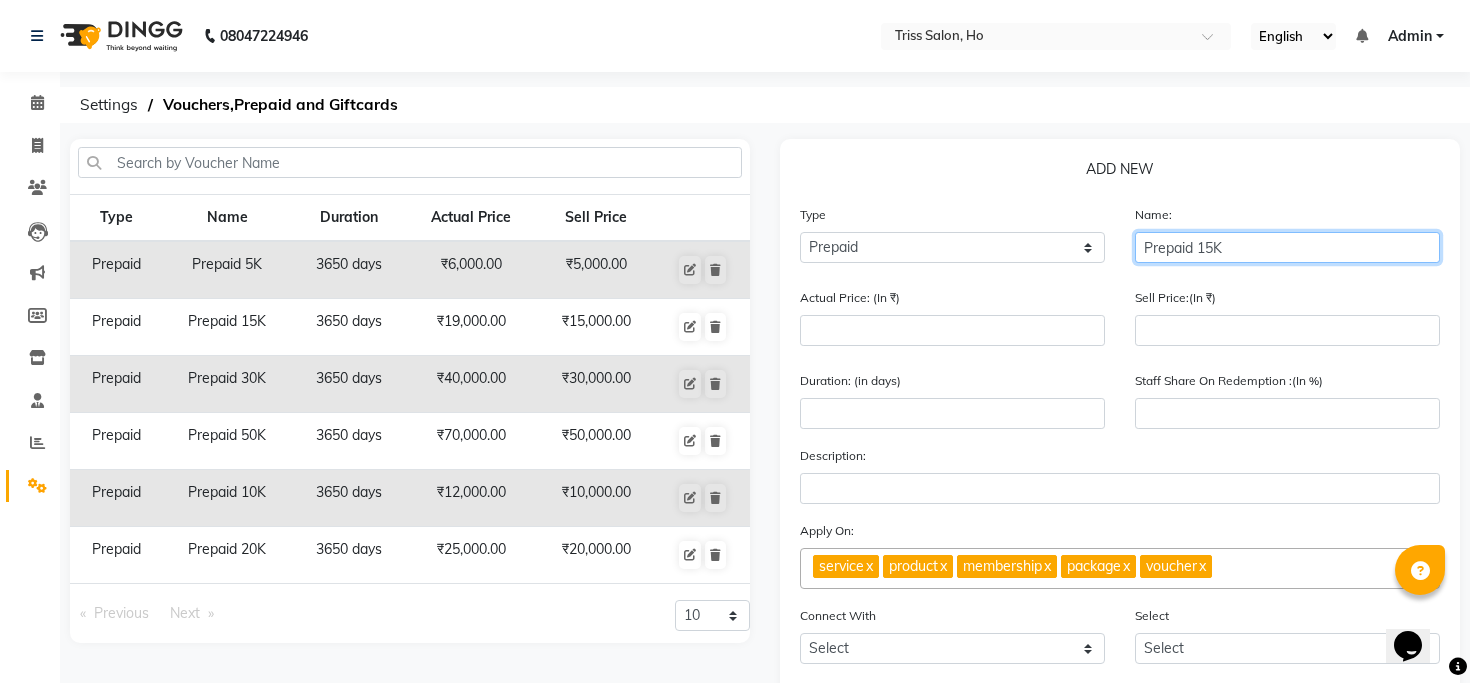 type on "Prepaid 15K" 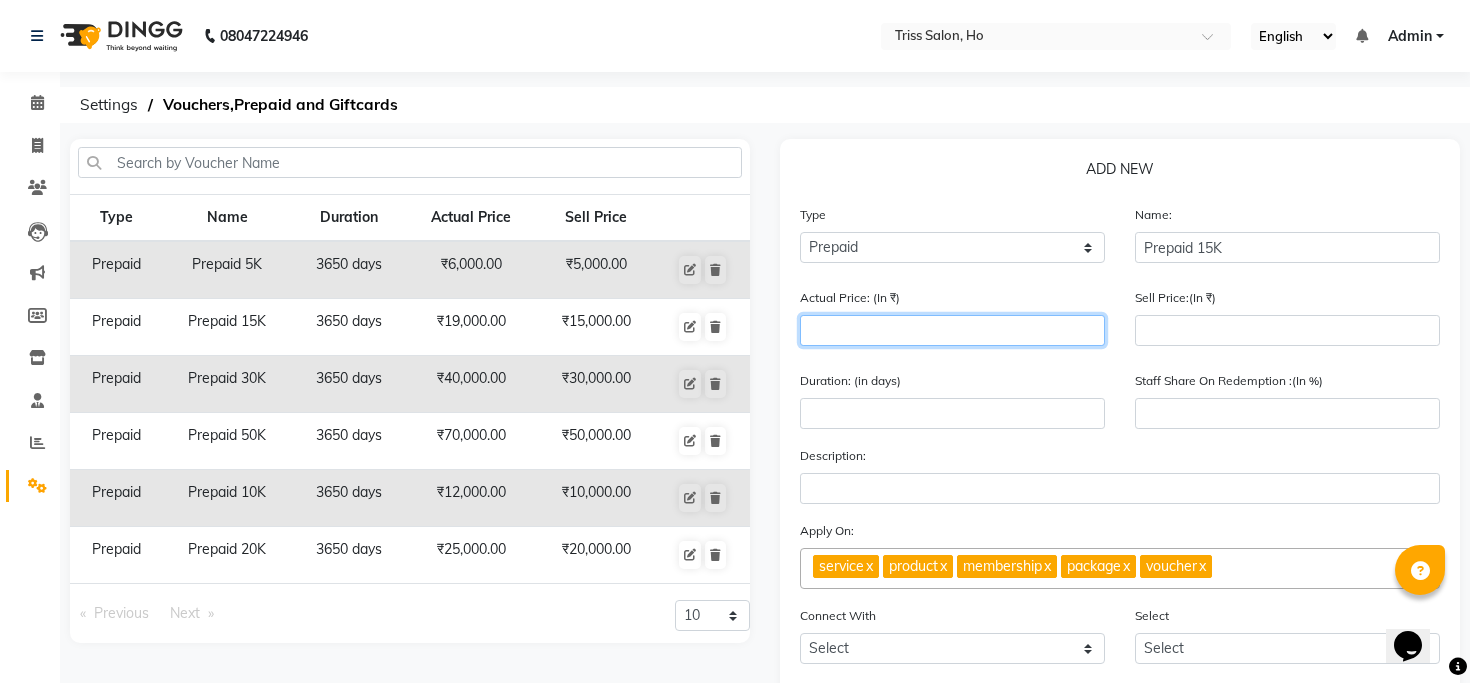 type on "1" 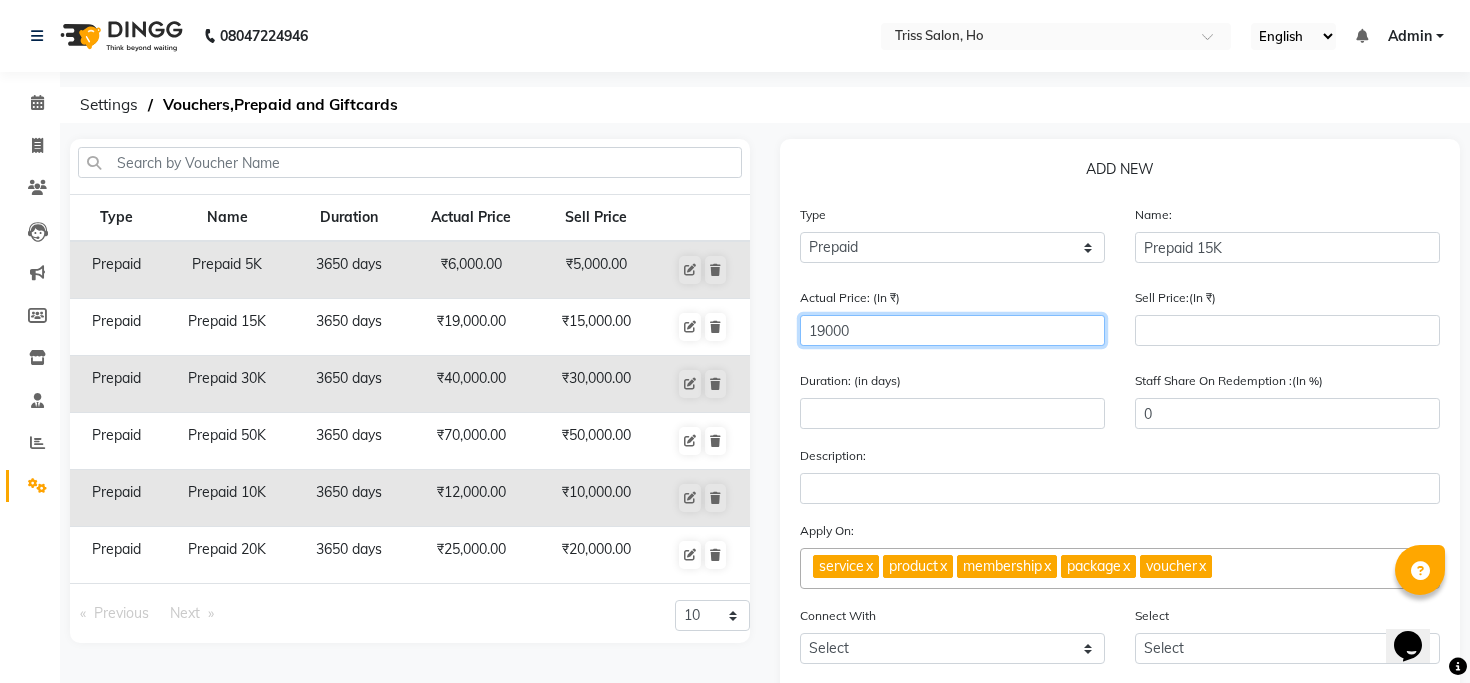 type on "19000" 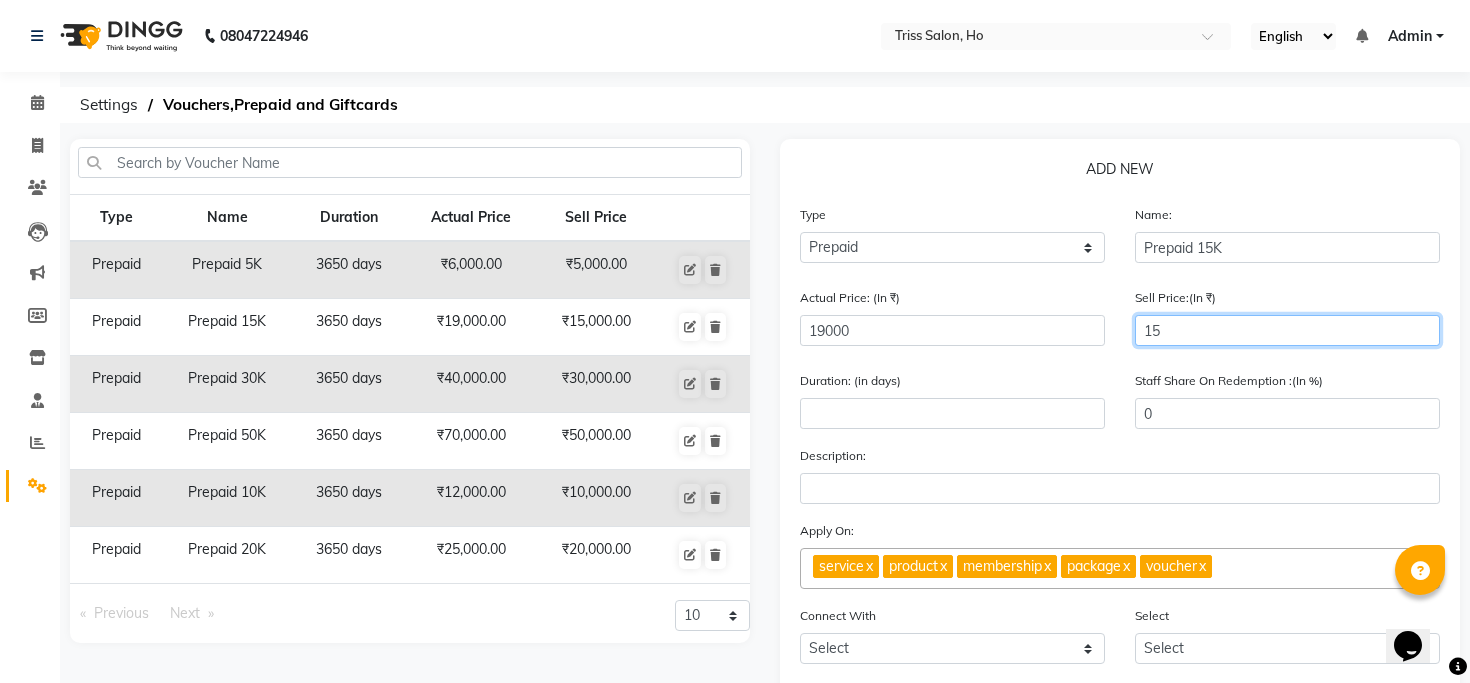 type on "150" 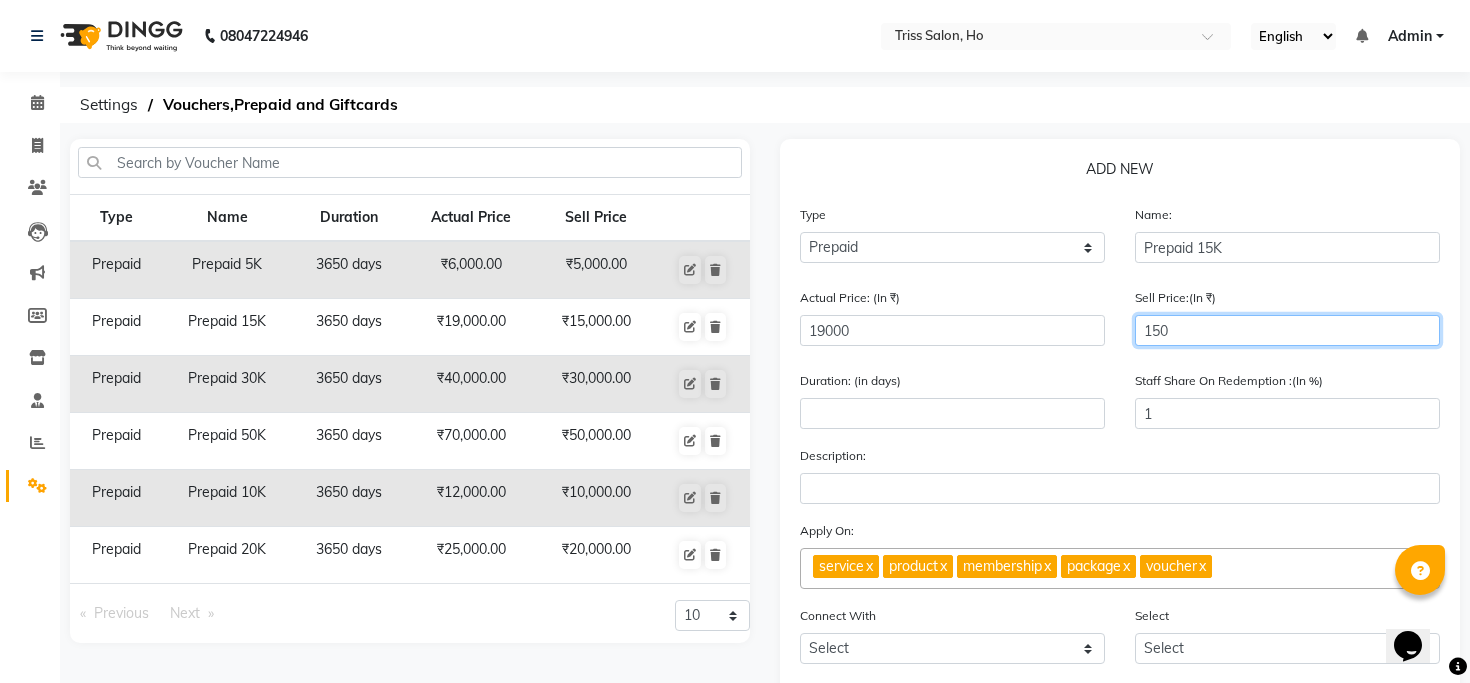type on "1500" 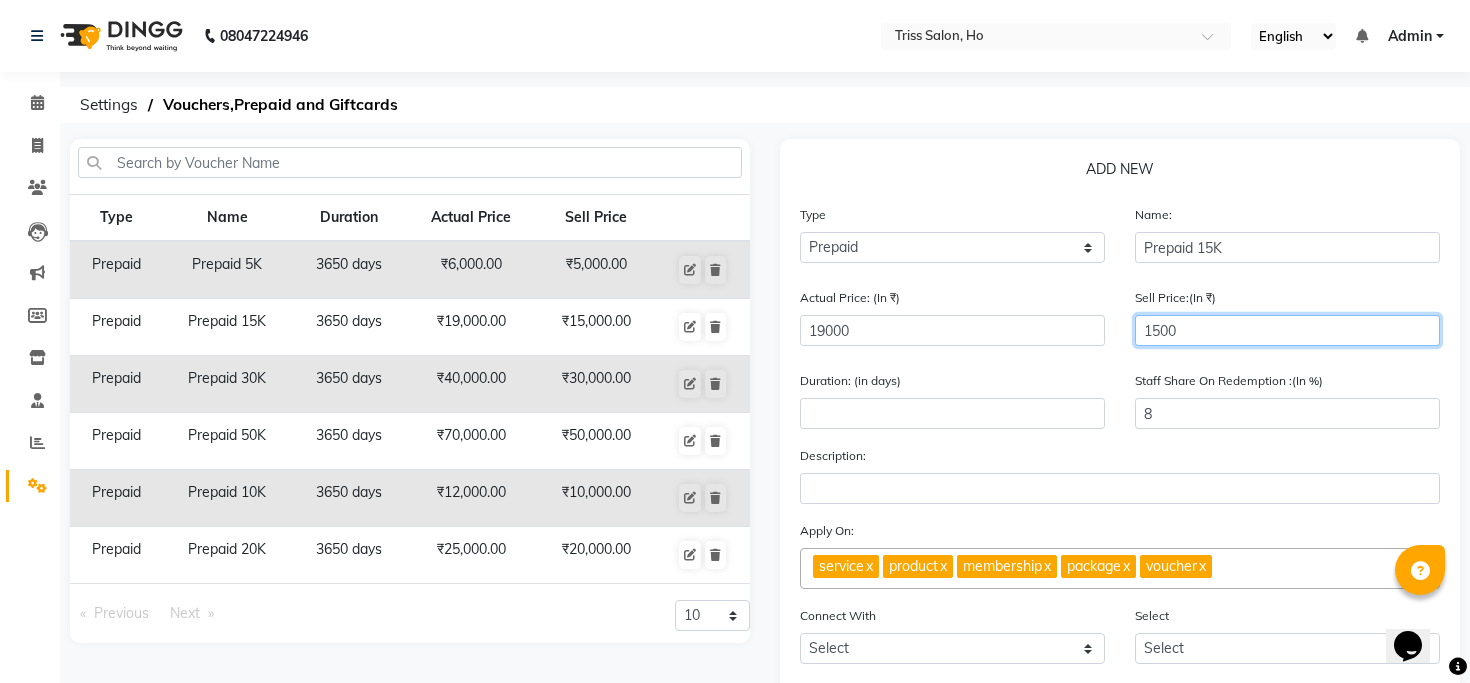 type on "15000" 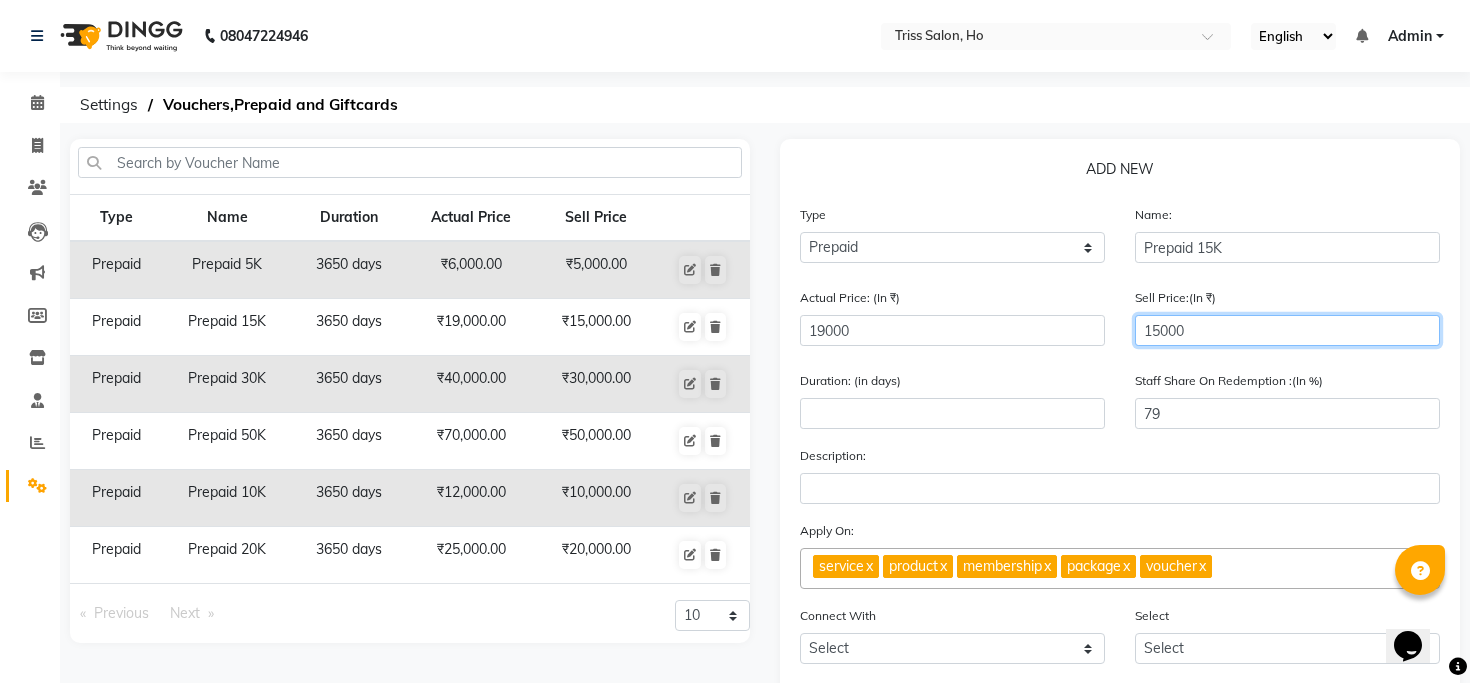 type on "15000" 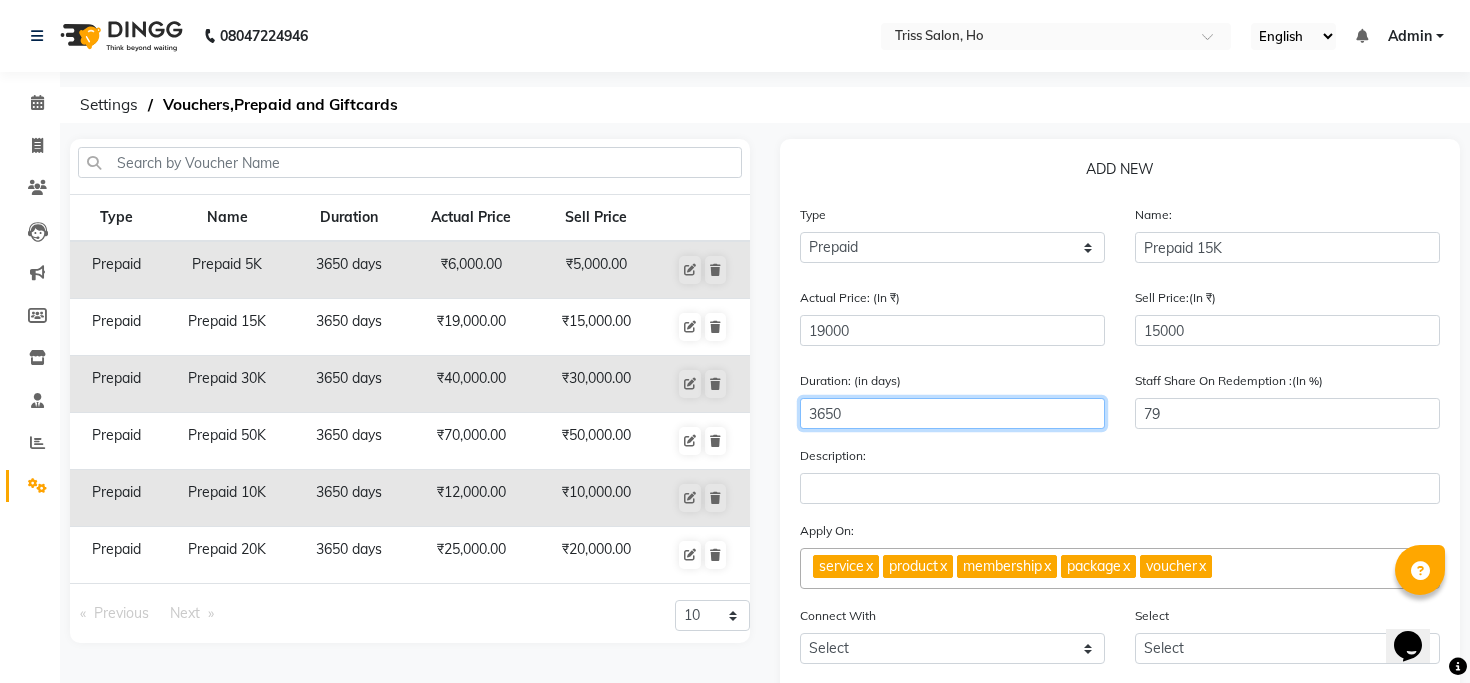 type on "3650" 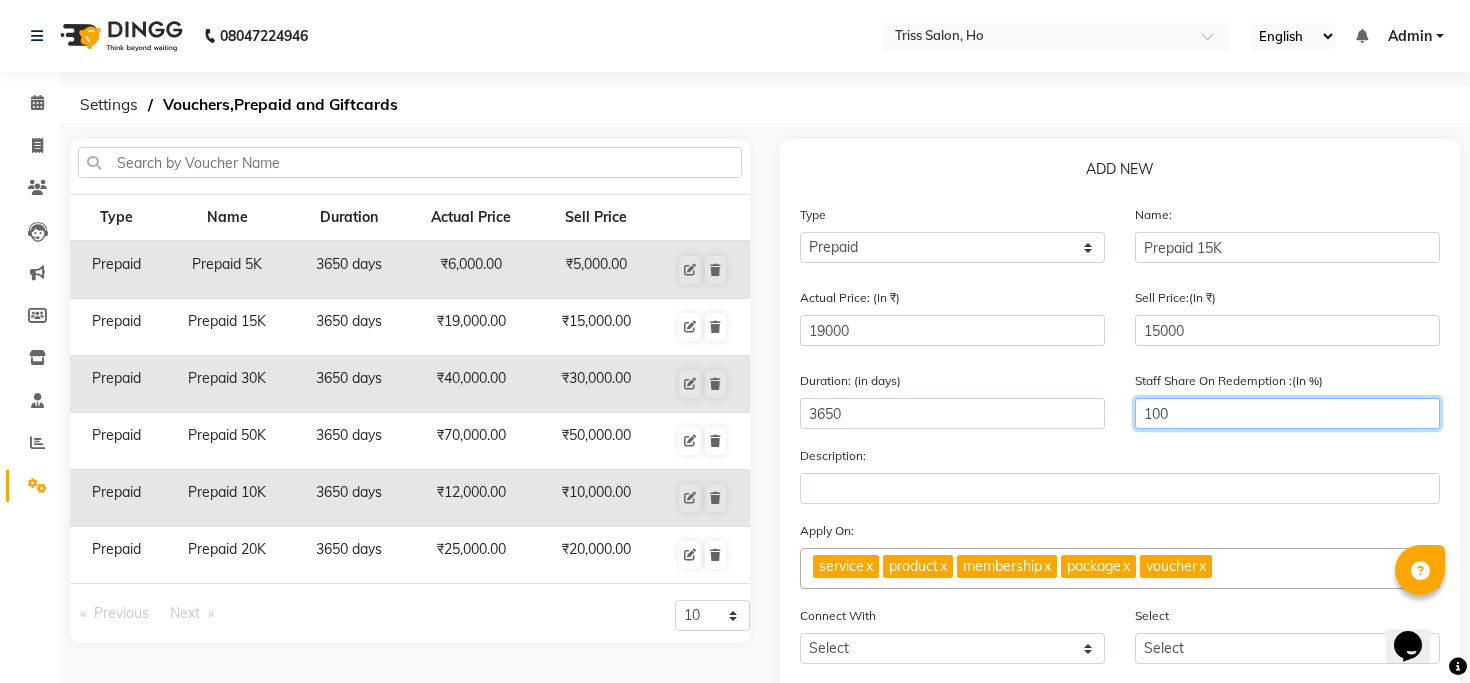 type on "100" 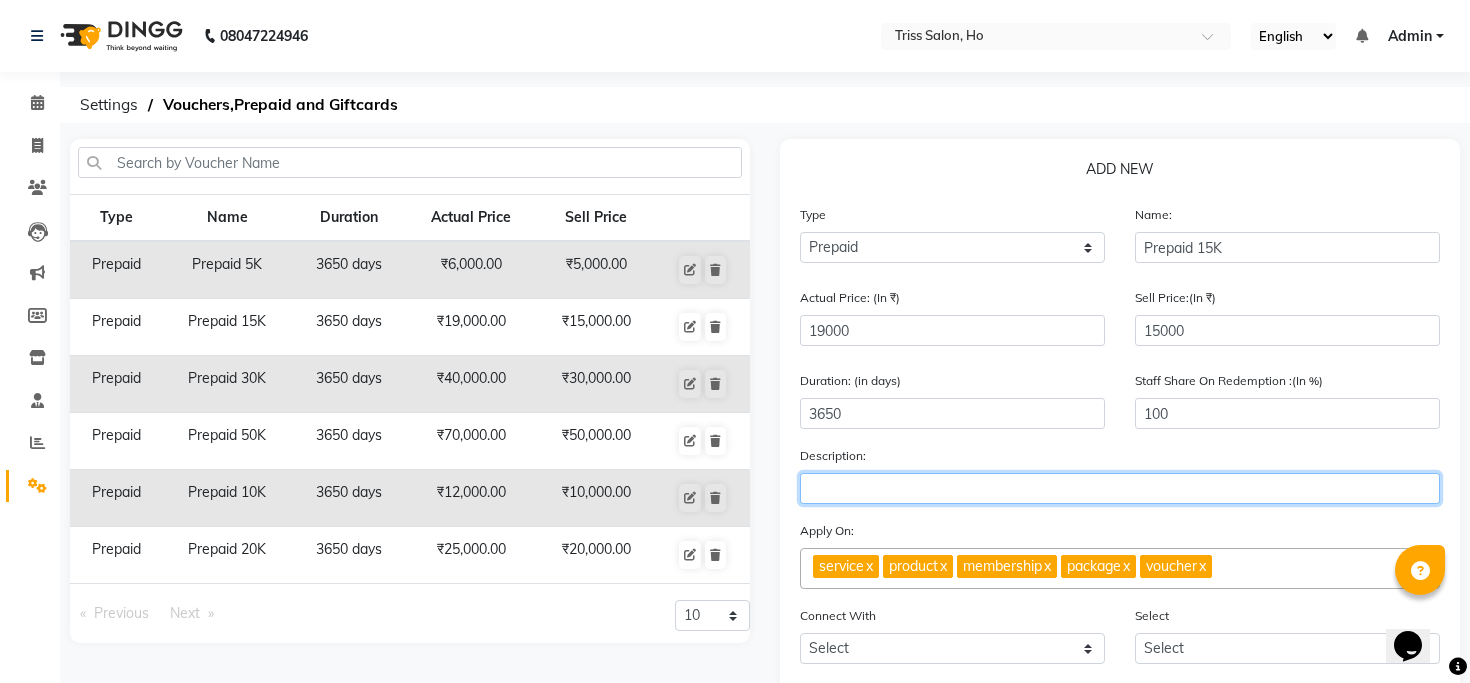 scroll, scrollTop: 149, scrollLeft: 0, axis: vertical 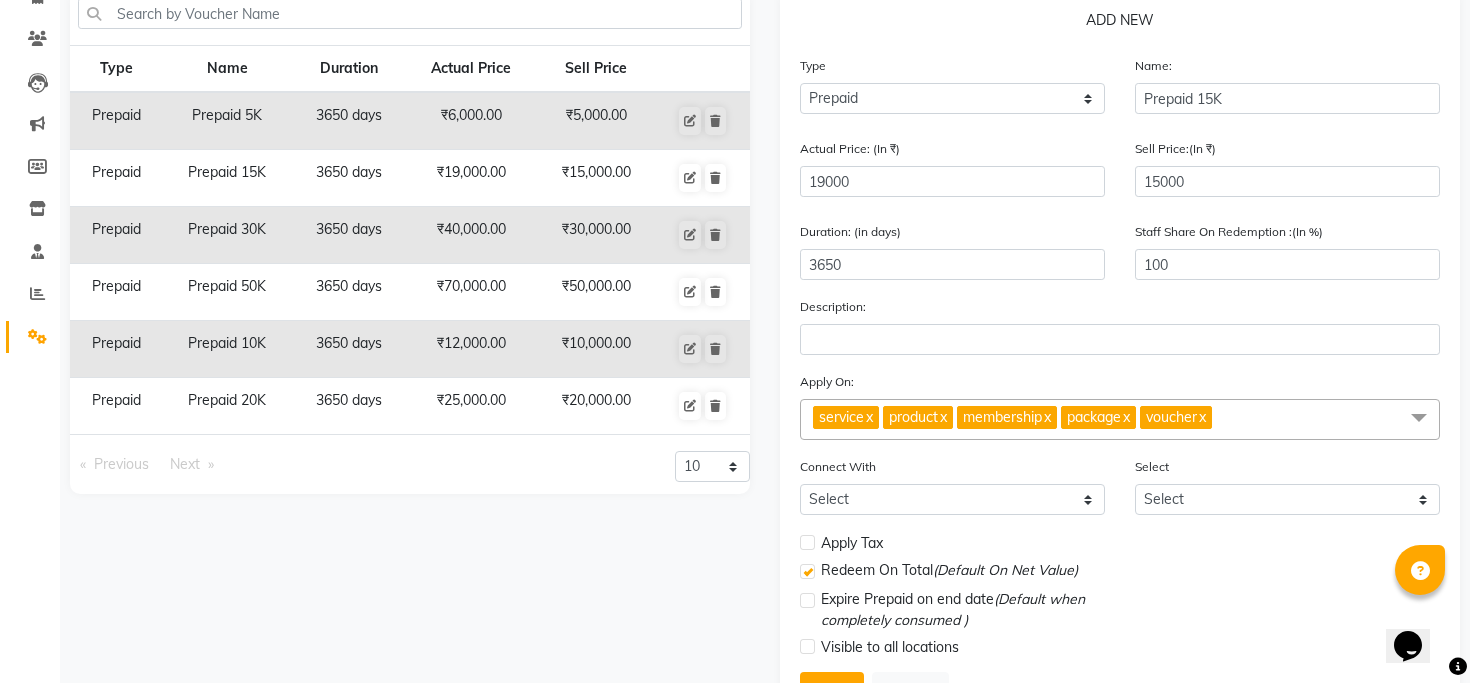 click on "x" 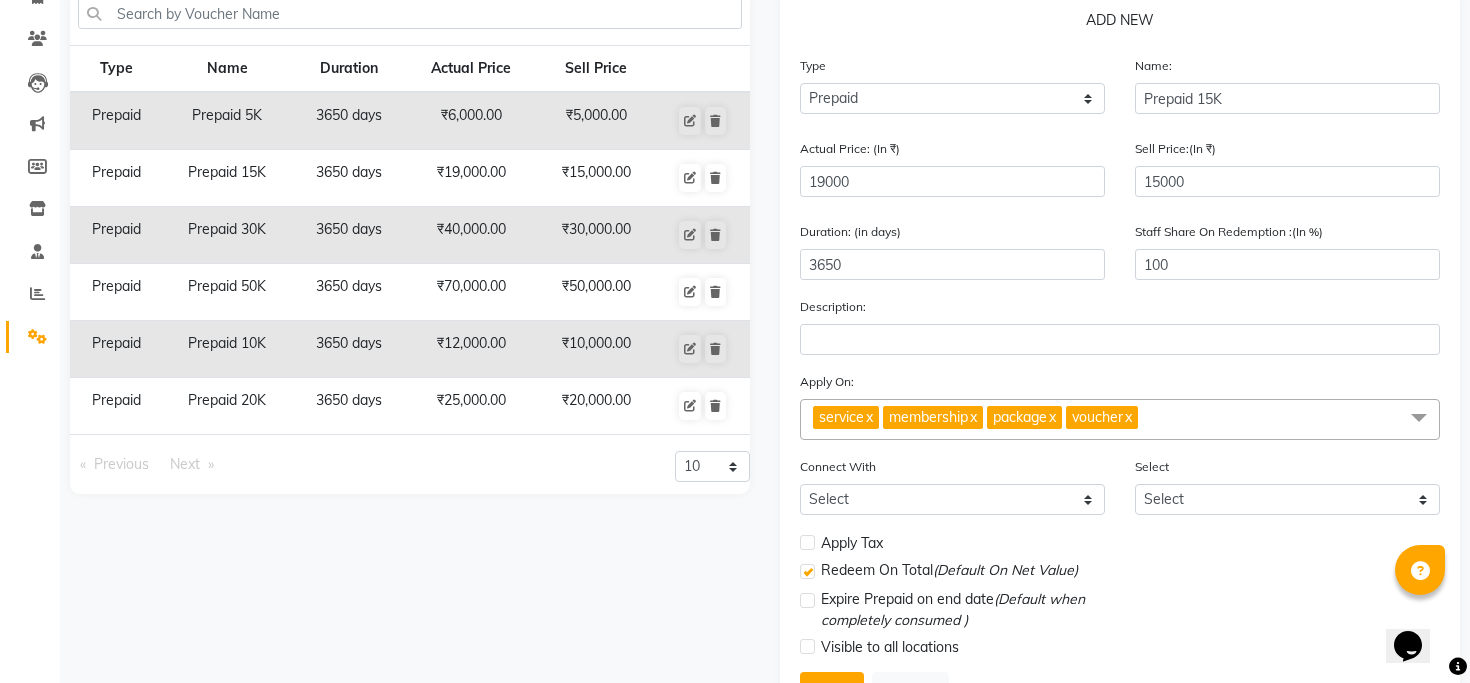 click on "x" 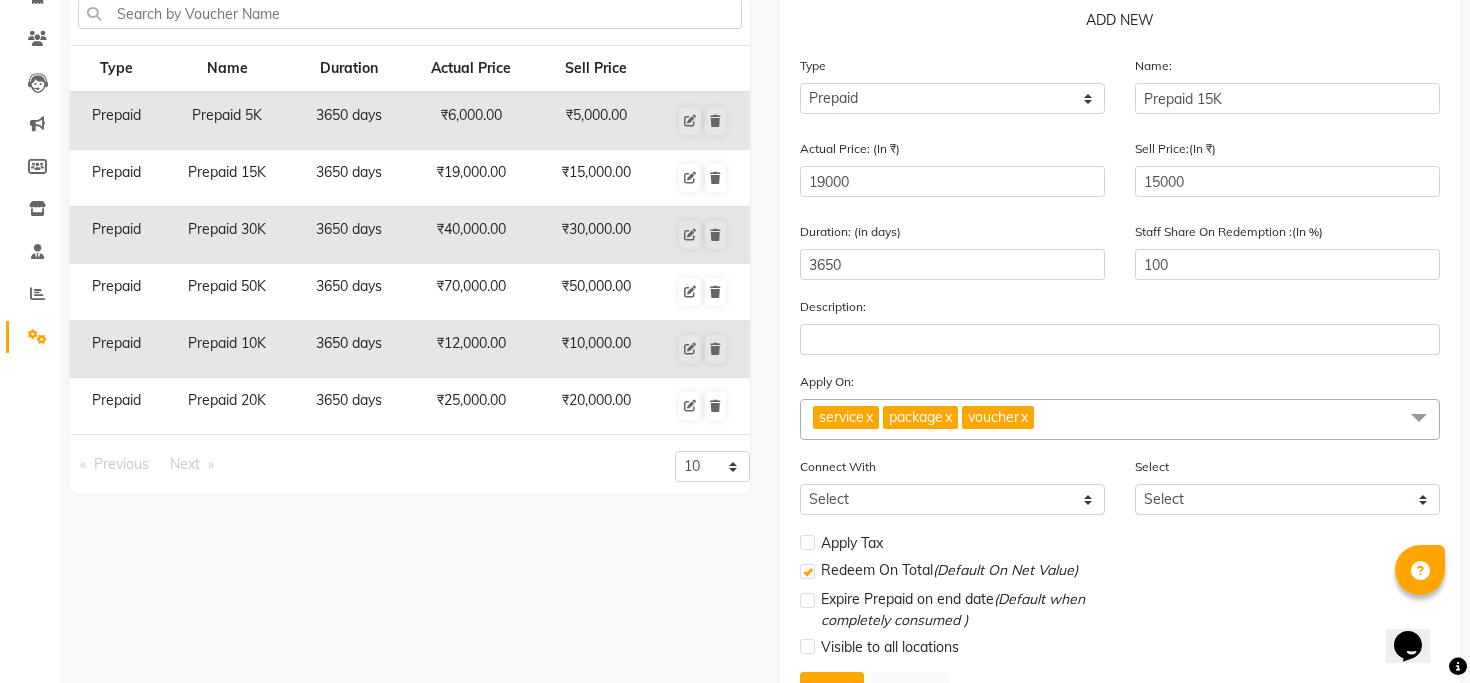 click on "x" 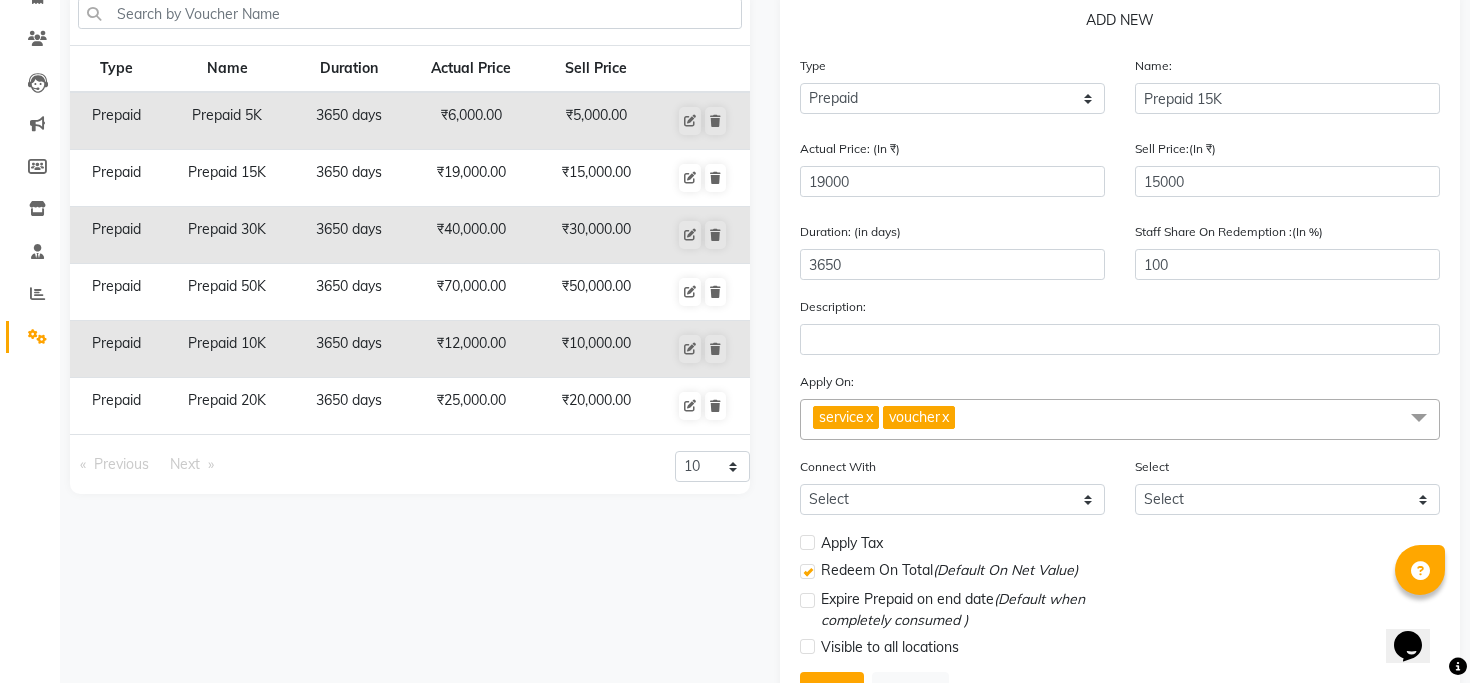 click on "voucher  x" 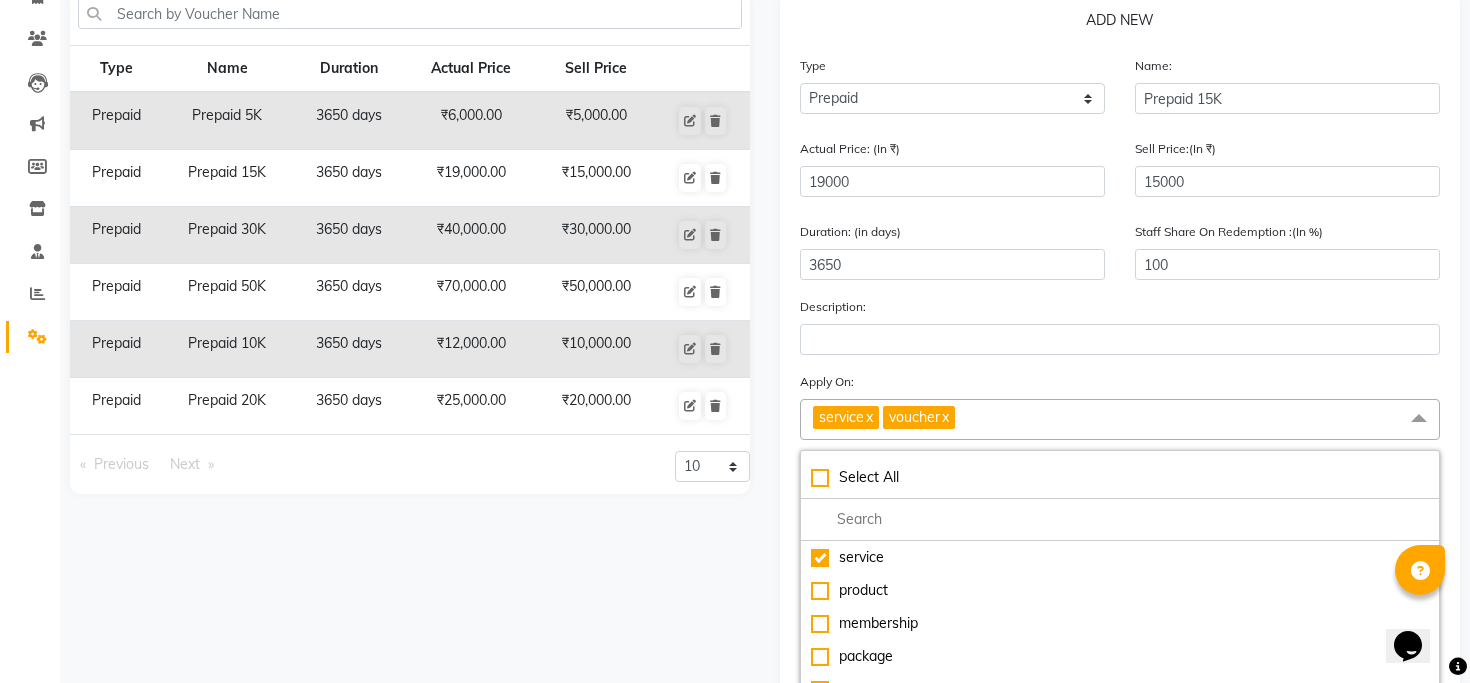click on "x" 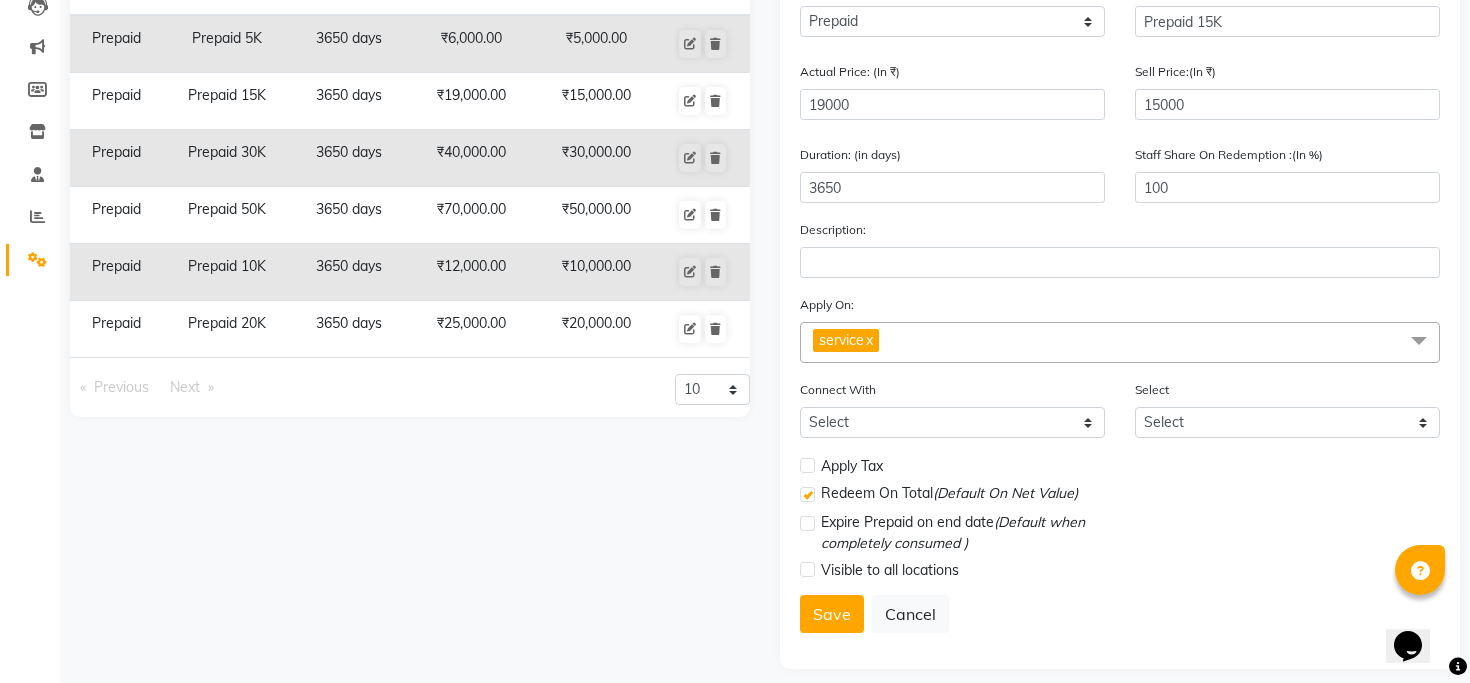 scroll, scrollTop: 242, scrollLeft: 0, axis: vertical 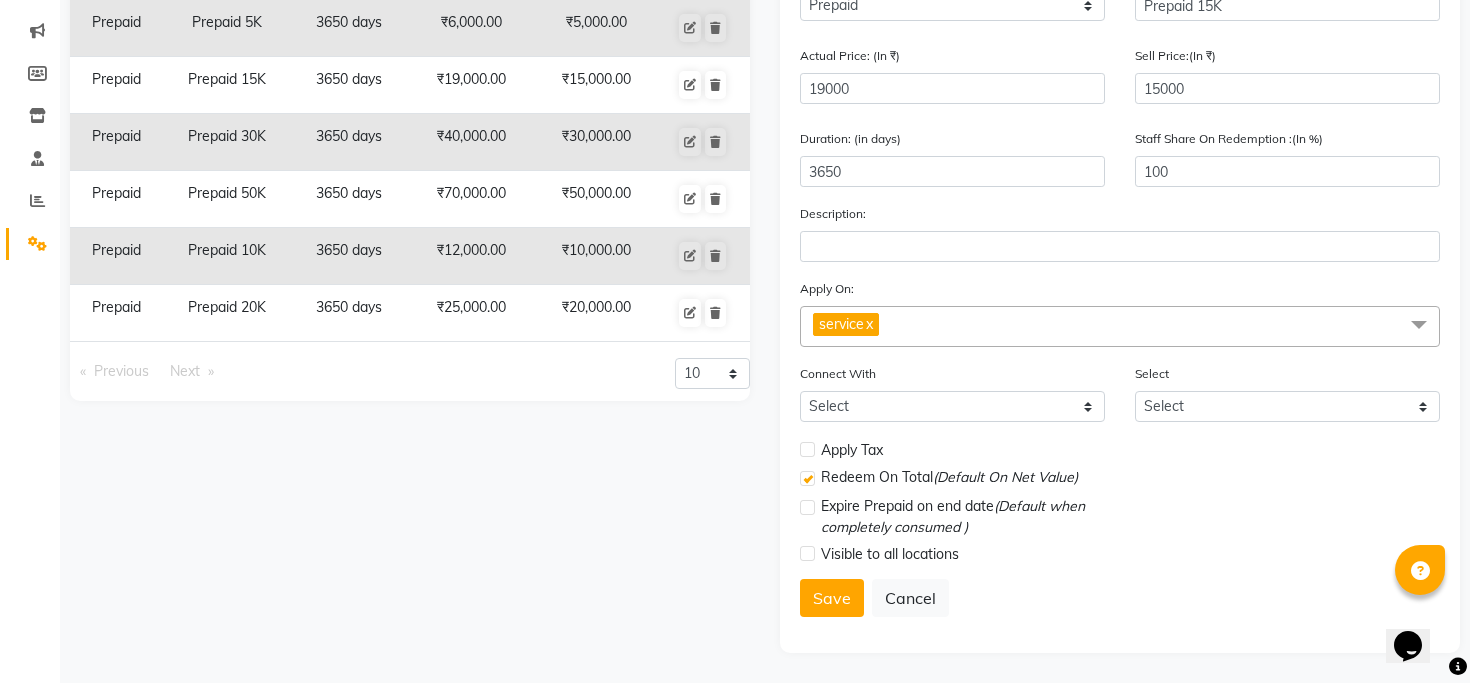 click 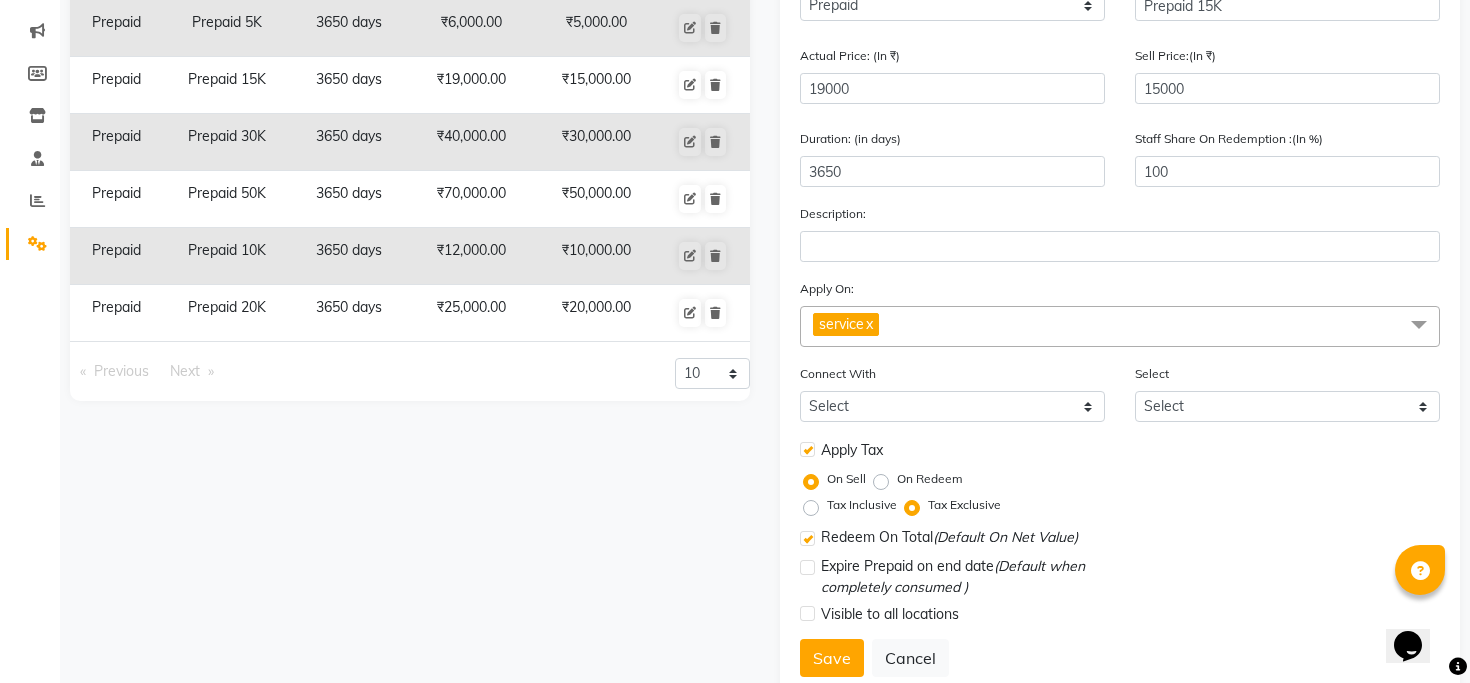 click on "Tax Inclusive" 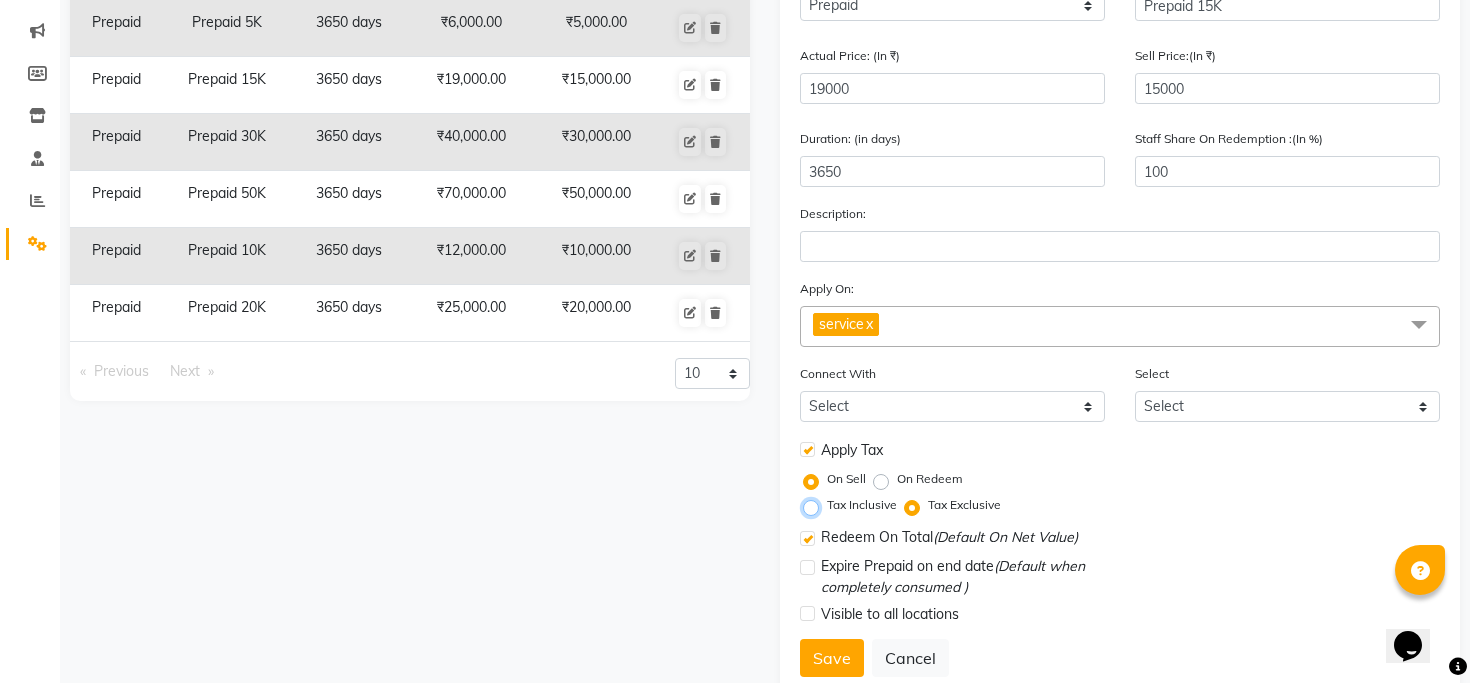 click on "Tax Inclusive" at bounding box center (815, 505) 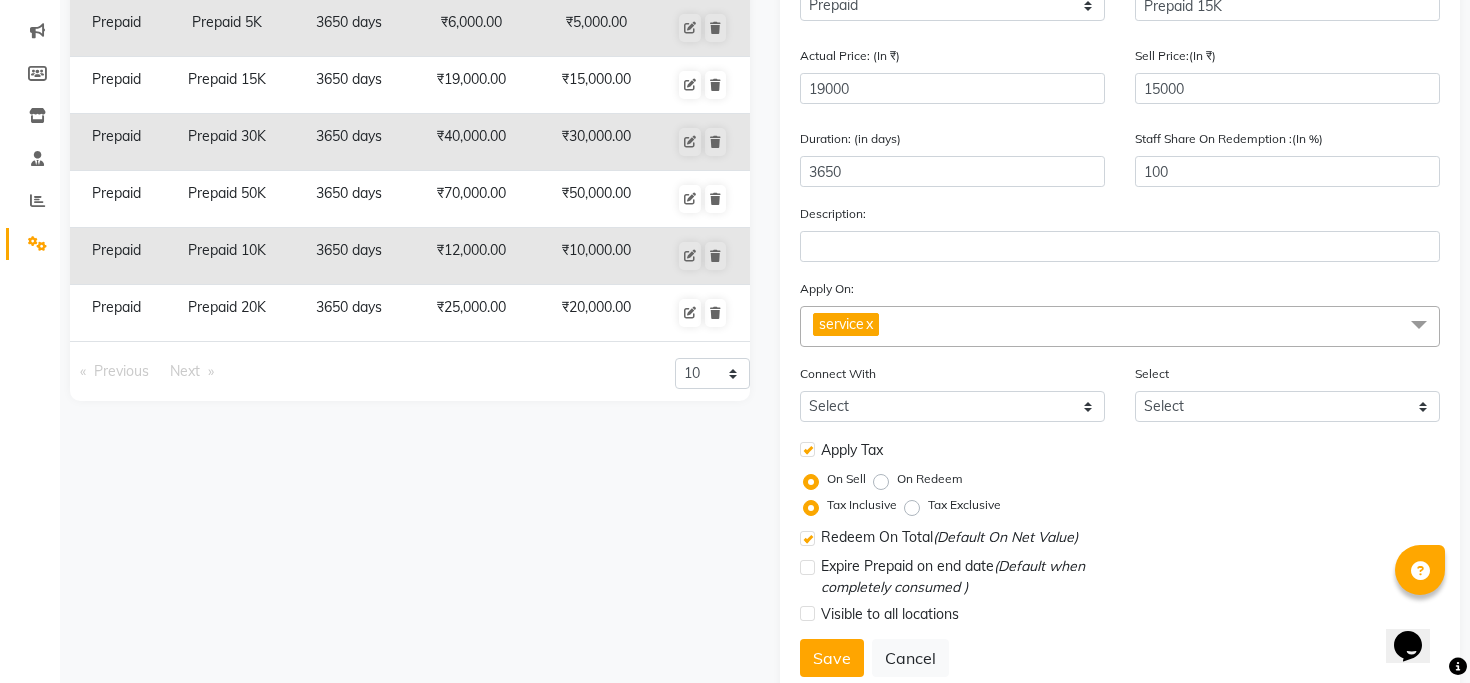 click on "Expire Prepaid on end date  (Default when completely consumed )" 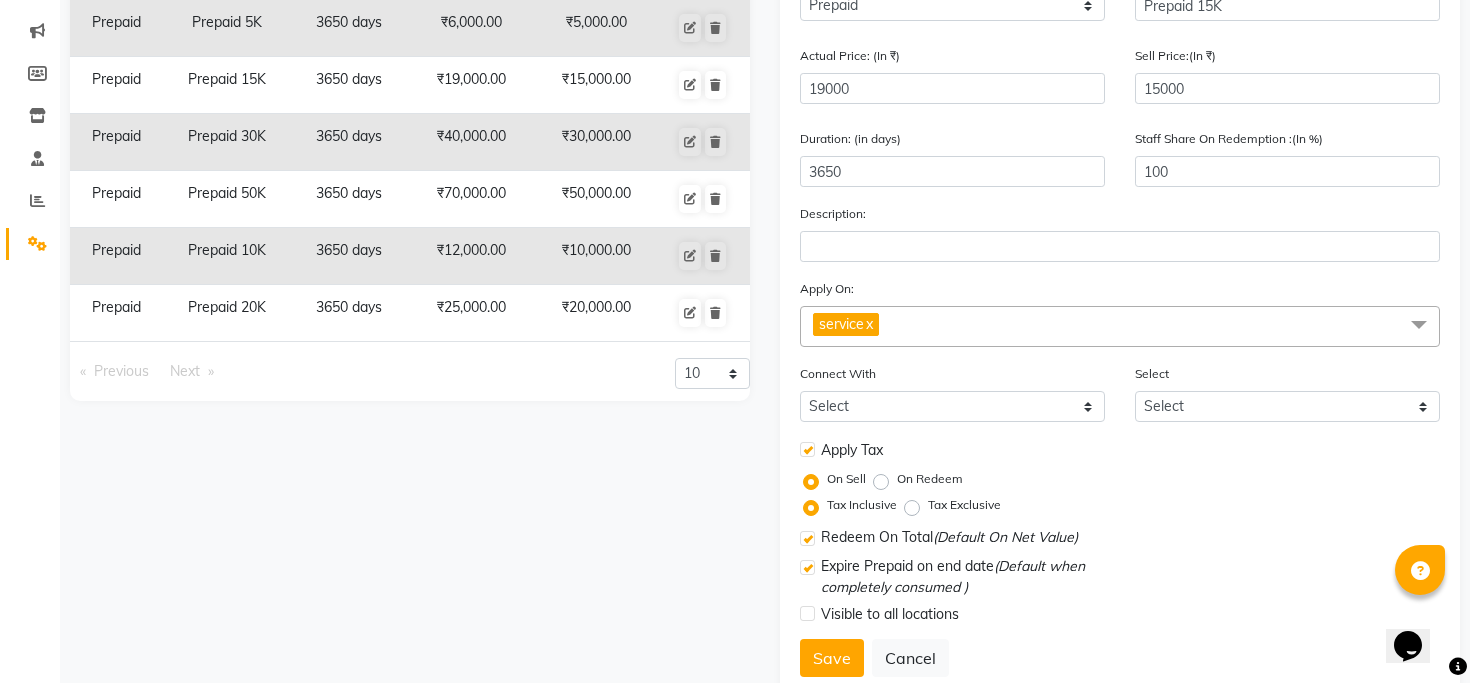 click on "Visible to all locations" 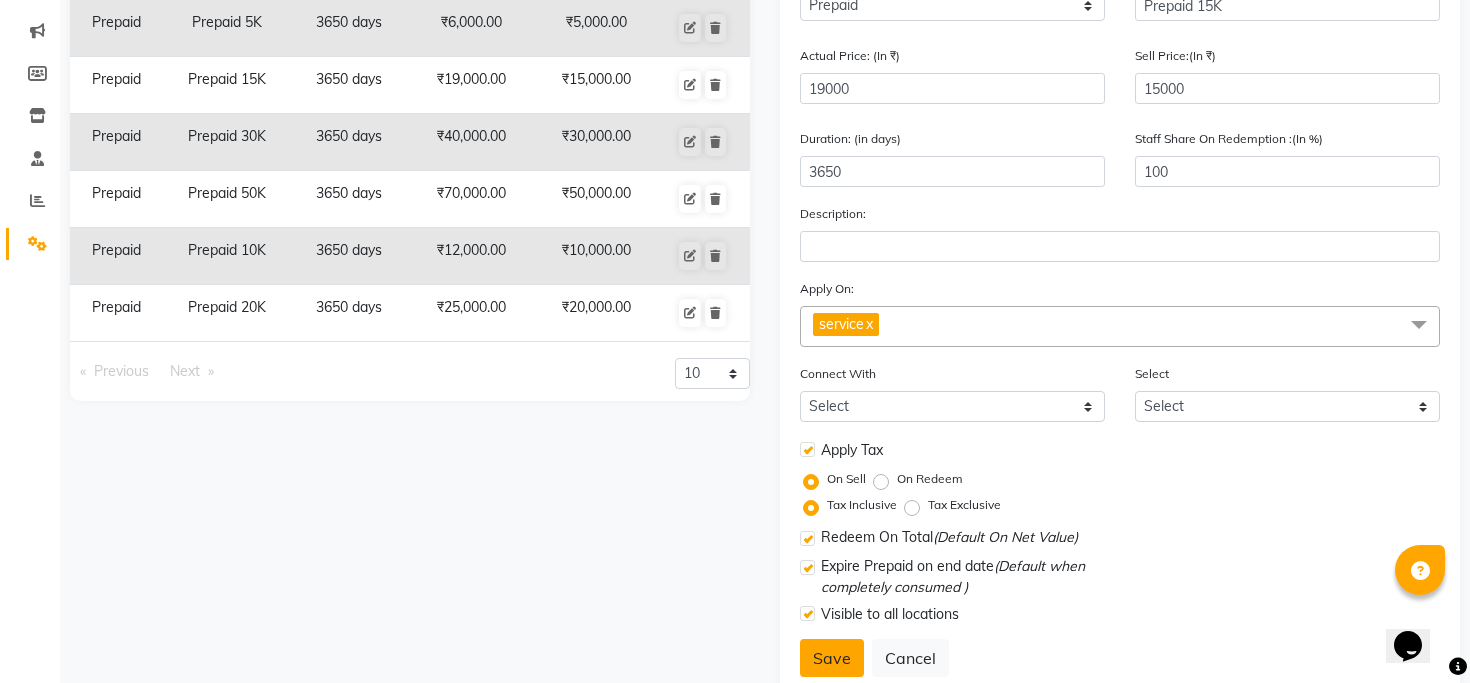 click on "Save" 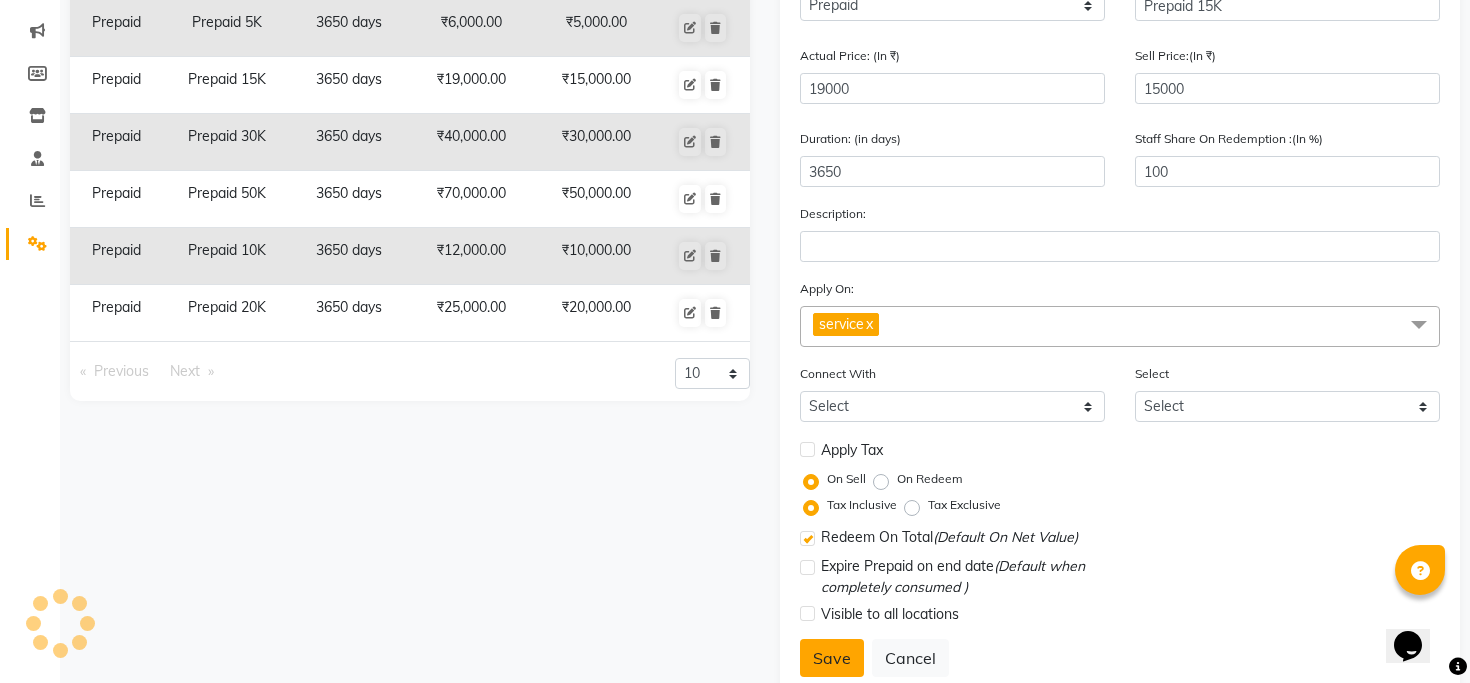 select 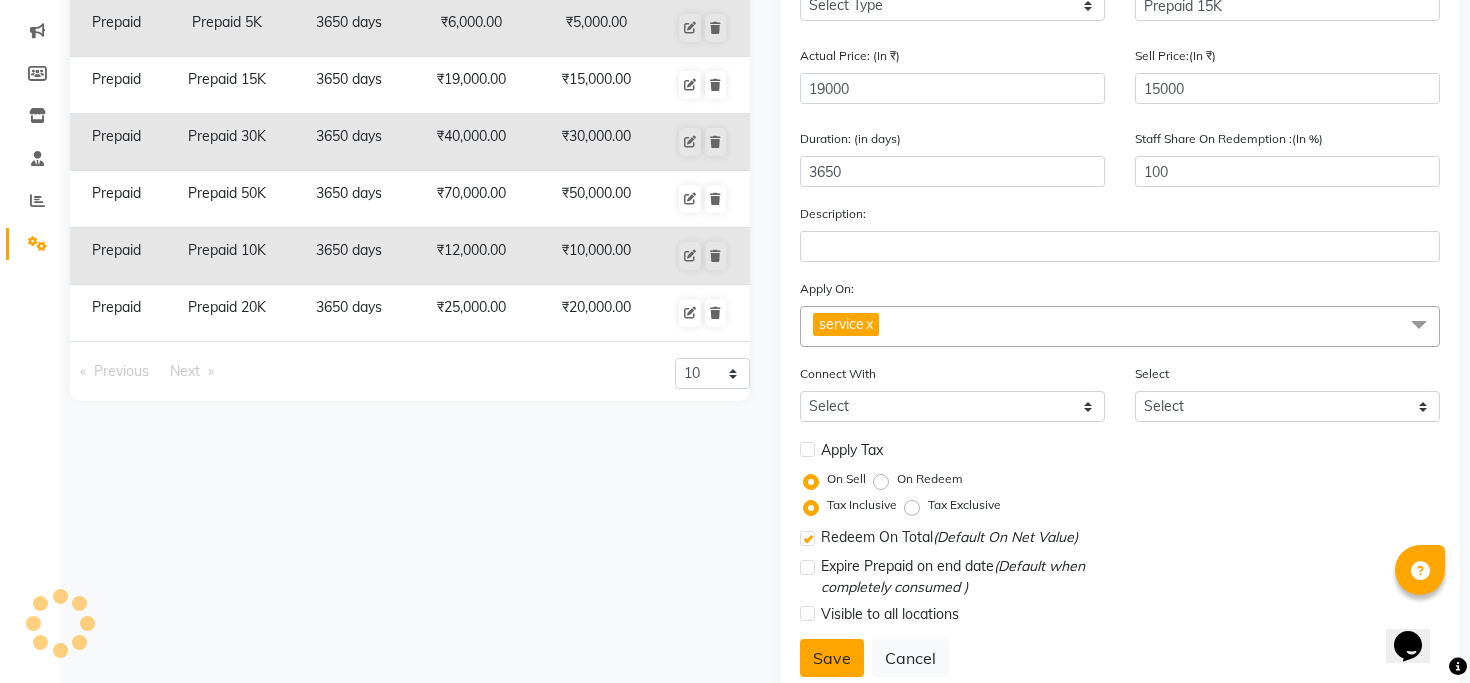 type 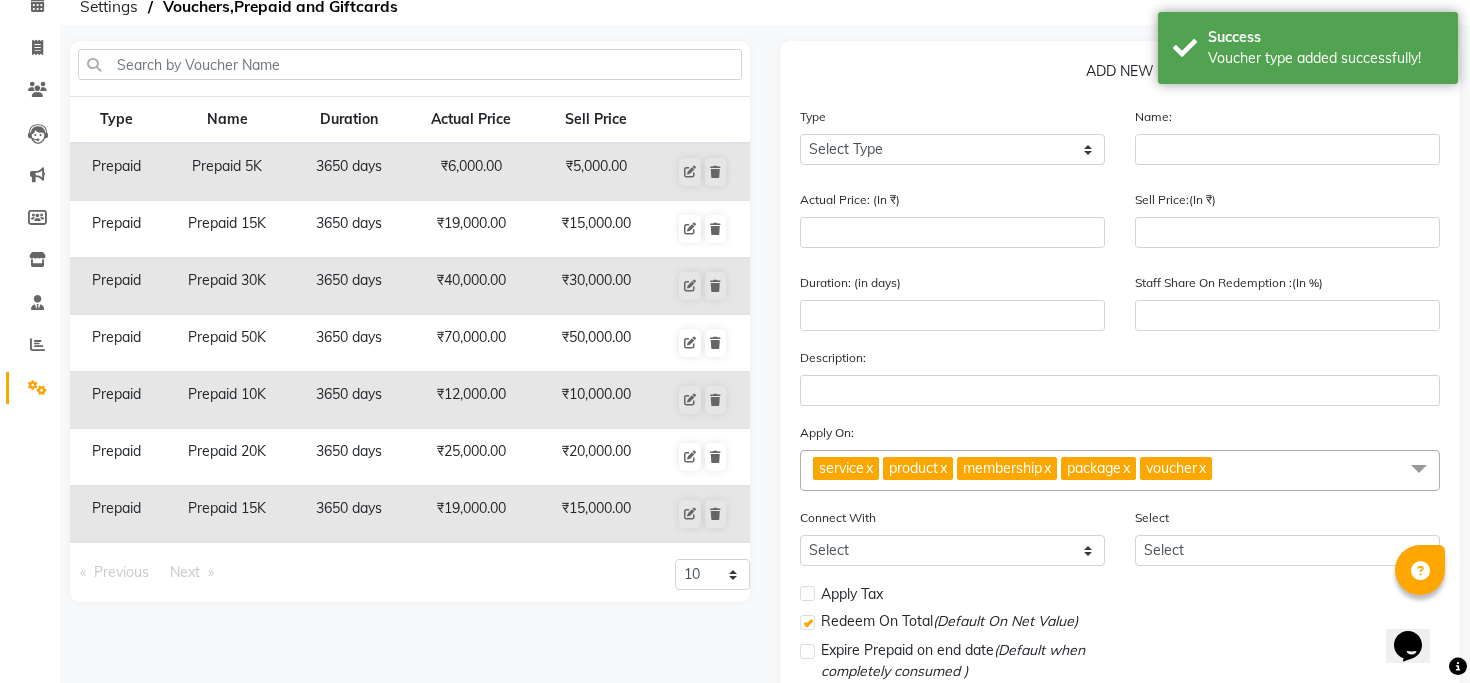 scroll, scrollTop: 93, scrollLeft: 0, axis: vertical 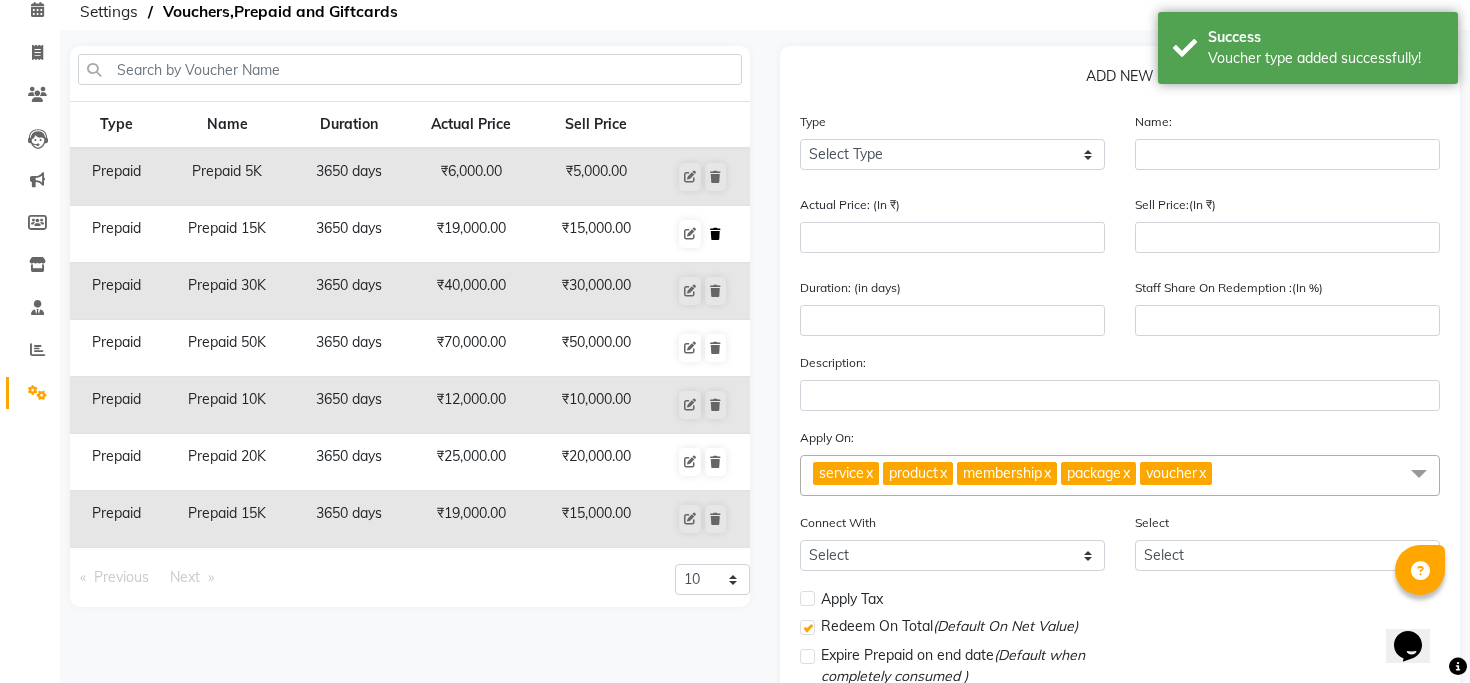 click 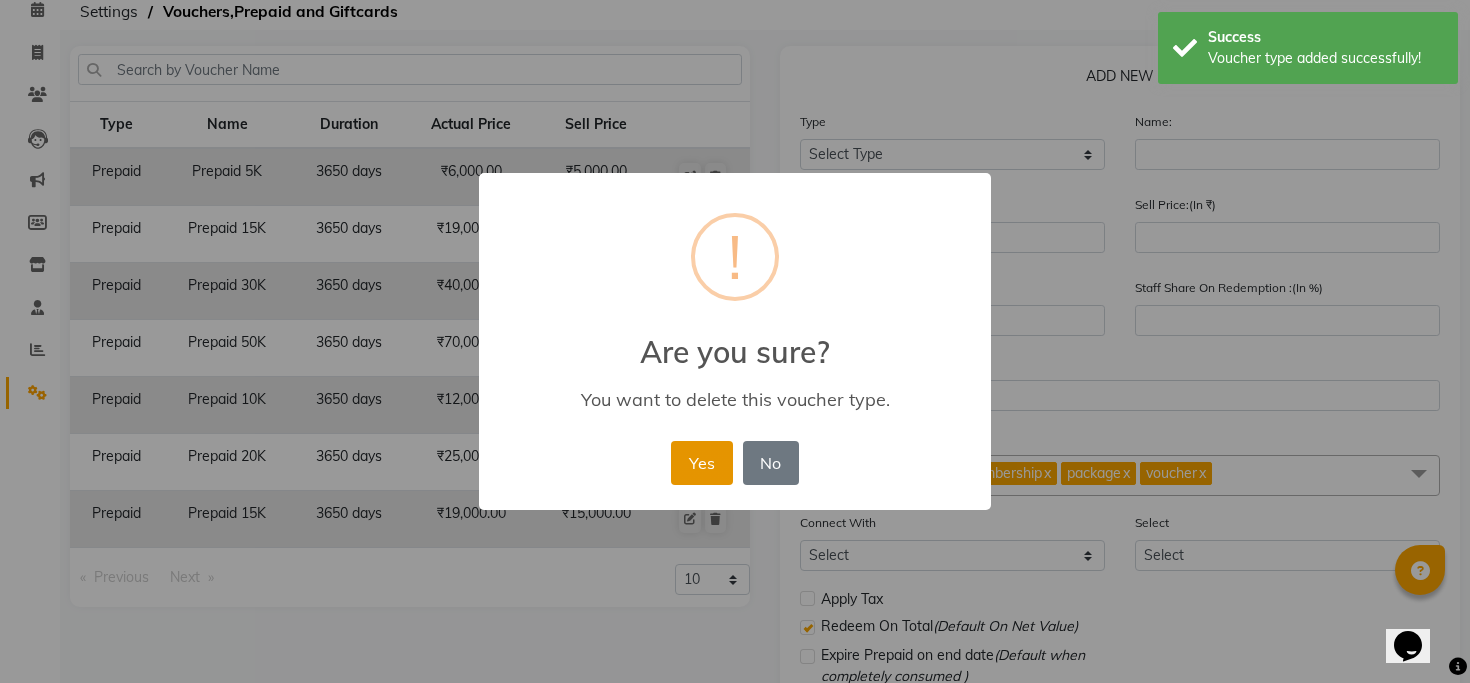 click on "Yes" at bounding box center (701, 463) 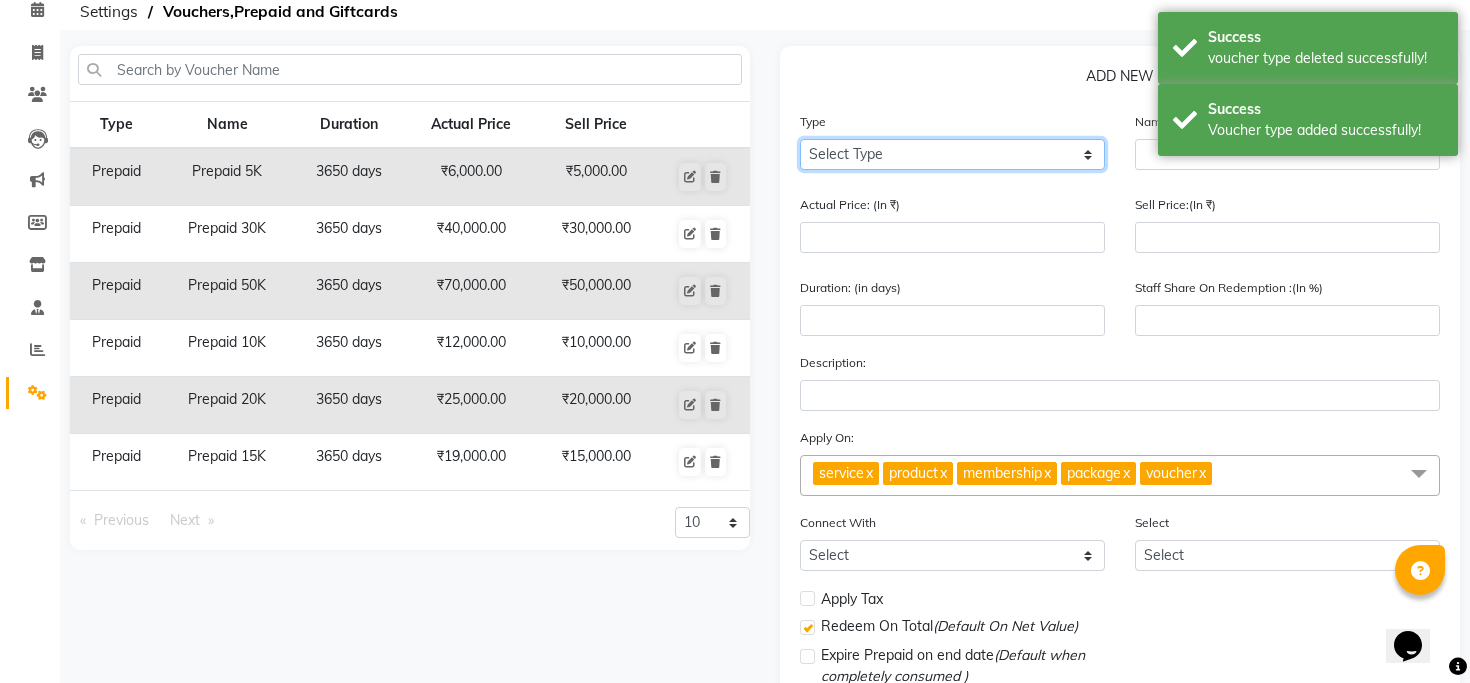 click on "Select Type Voucher Prepaid Gift Card" 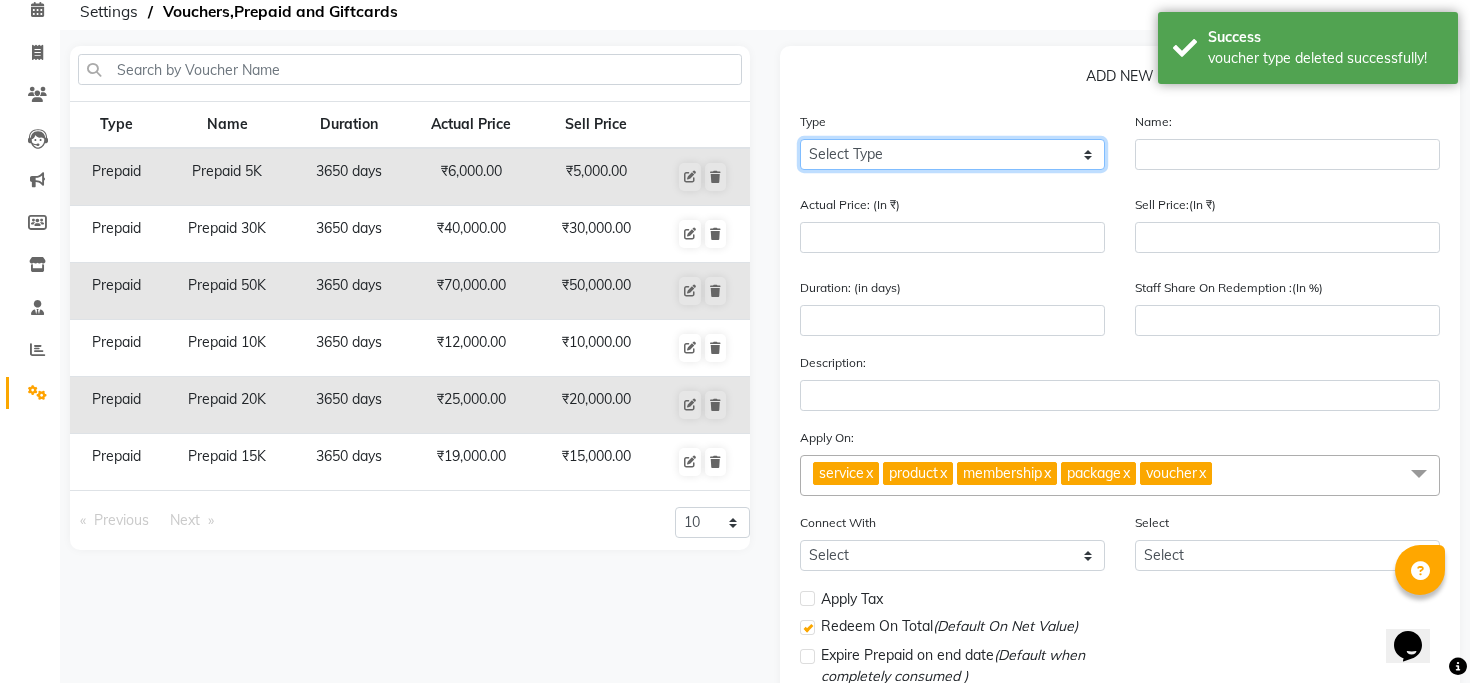 select on "P" 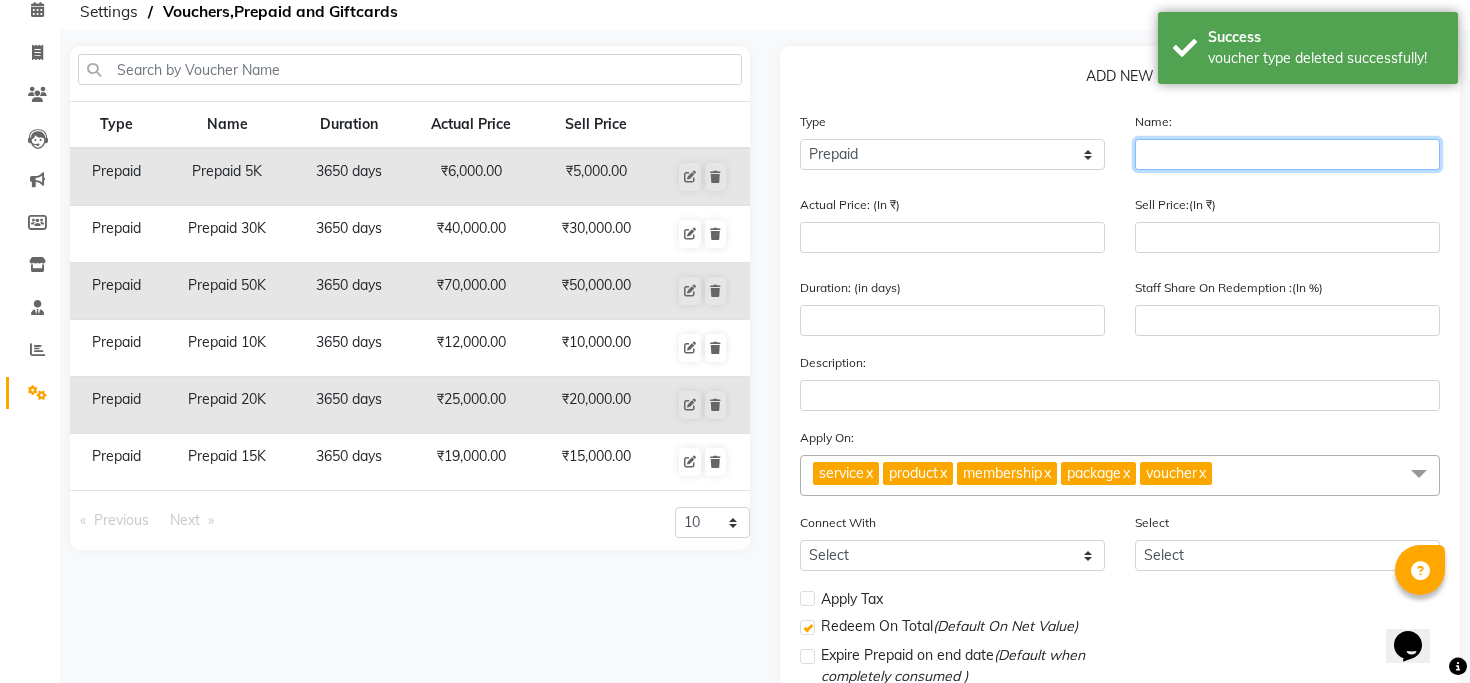 click 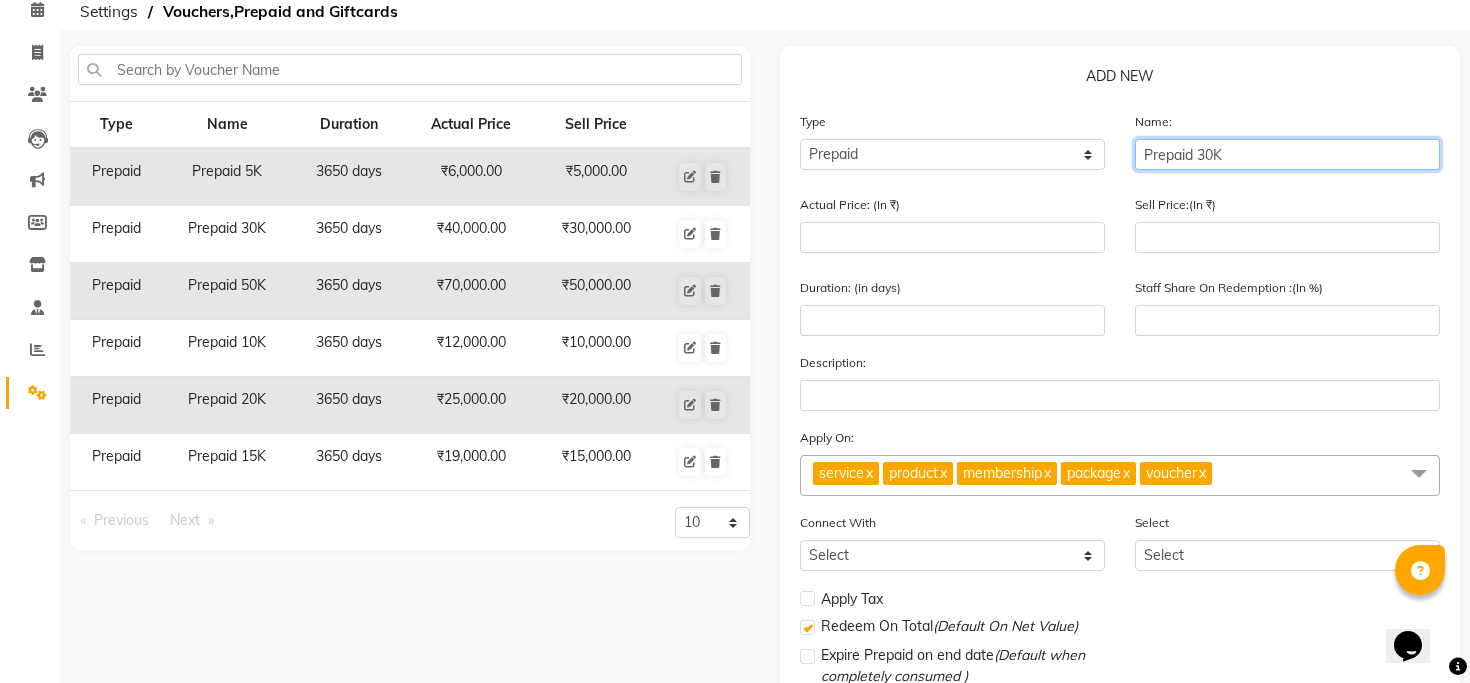 type on "Prepaid 30K" 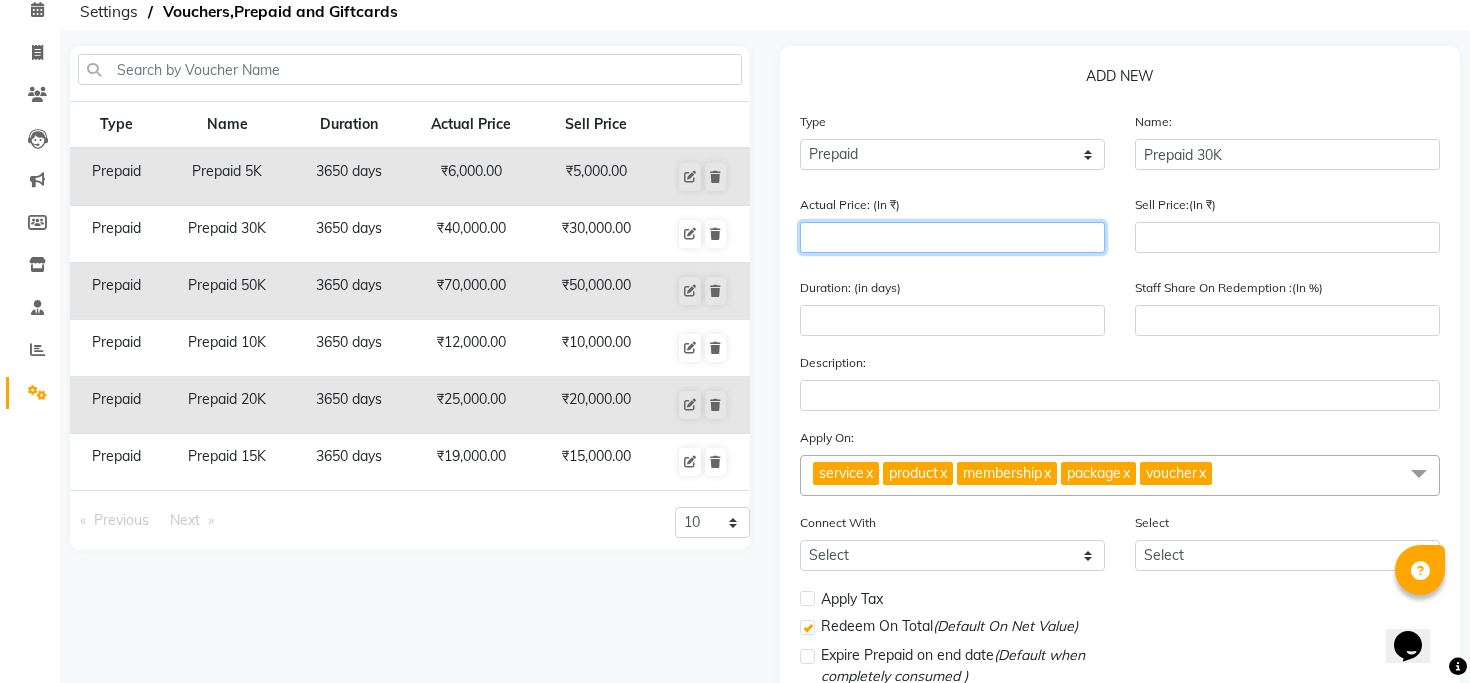type on "4" 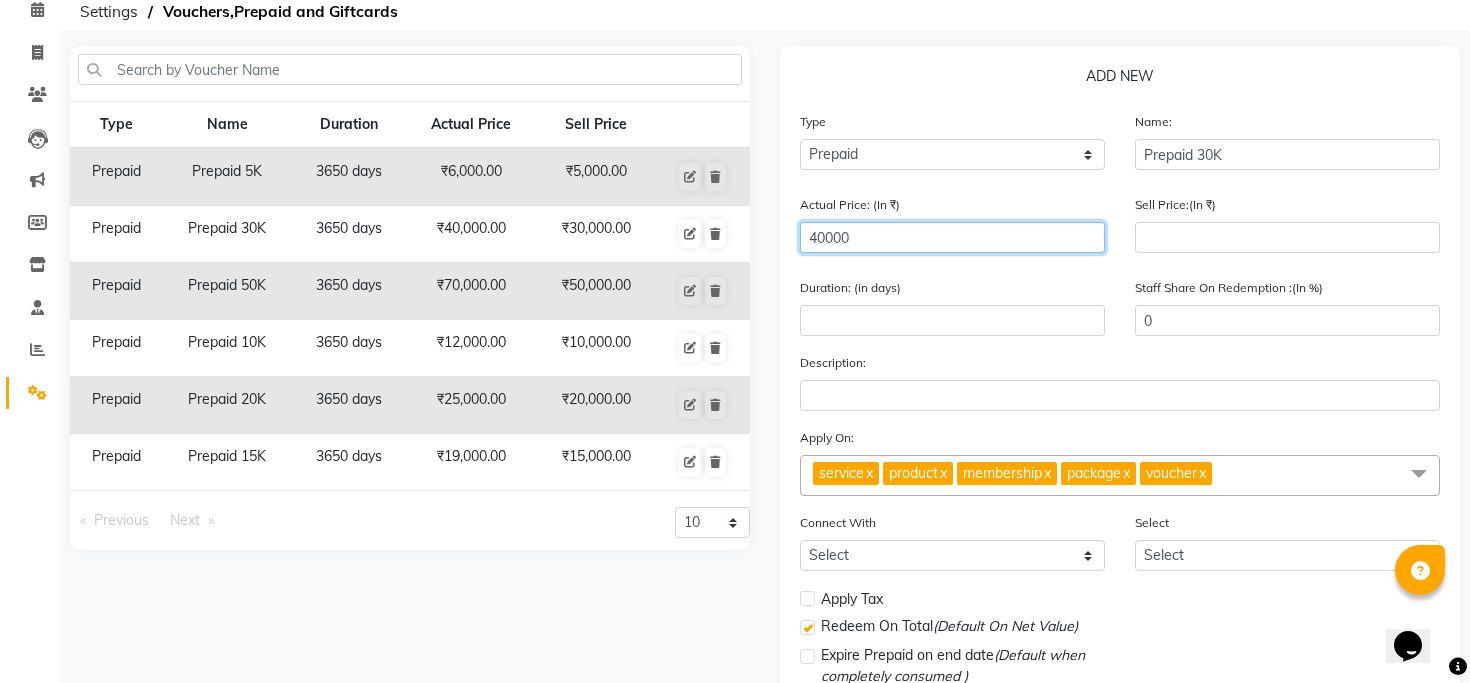 type on "40000" 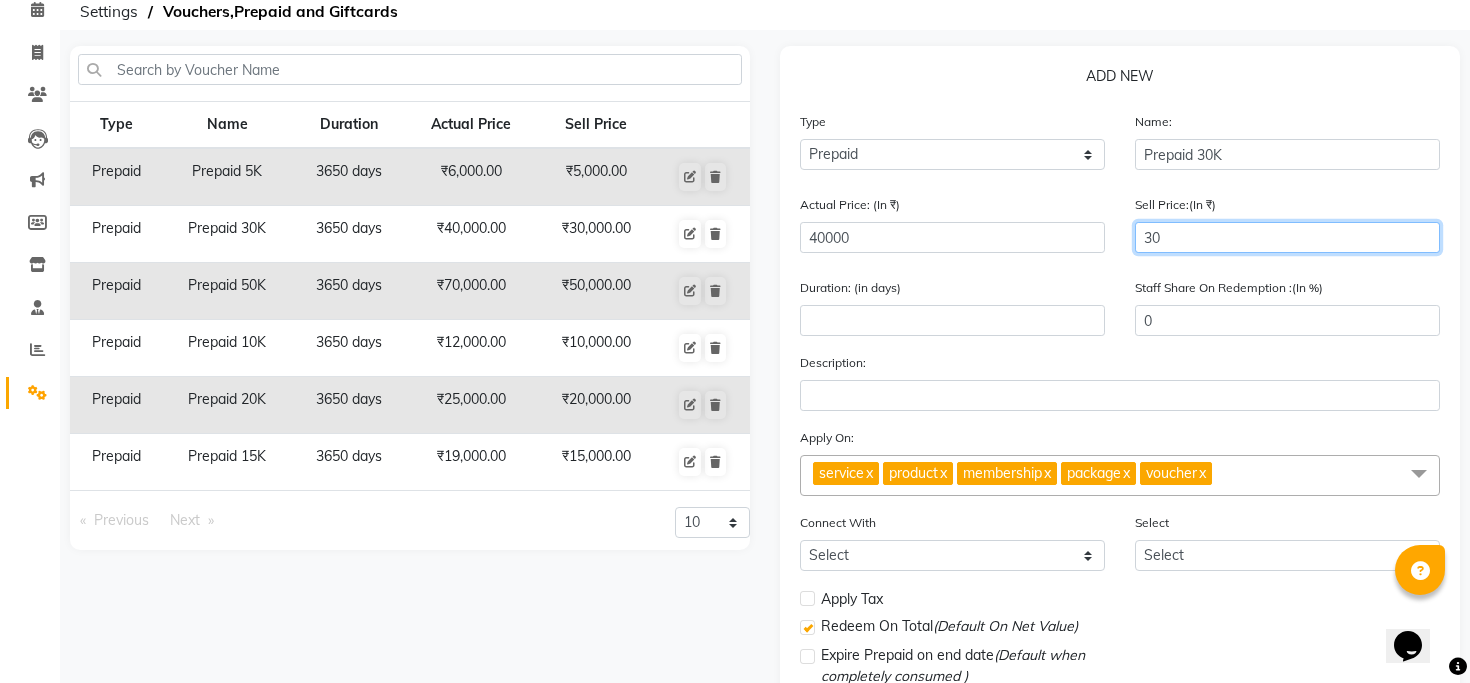 type on "300" 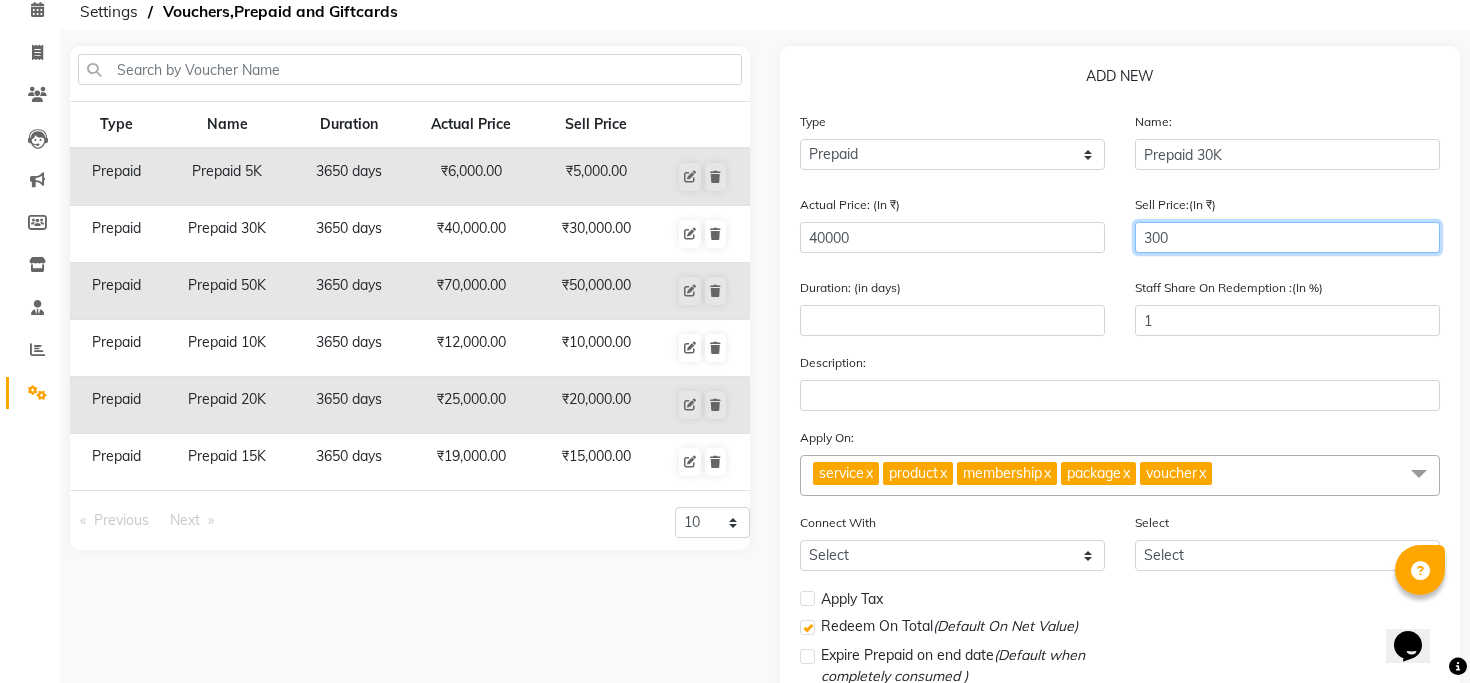 type on "3000" 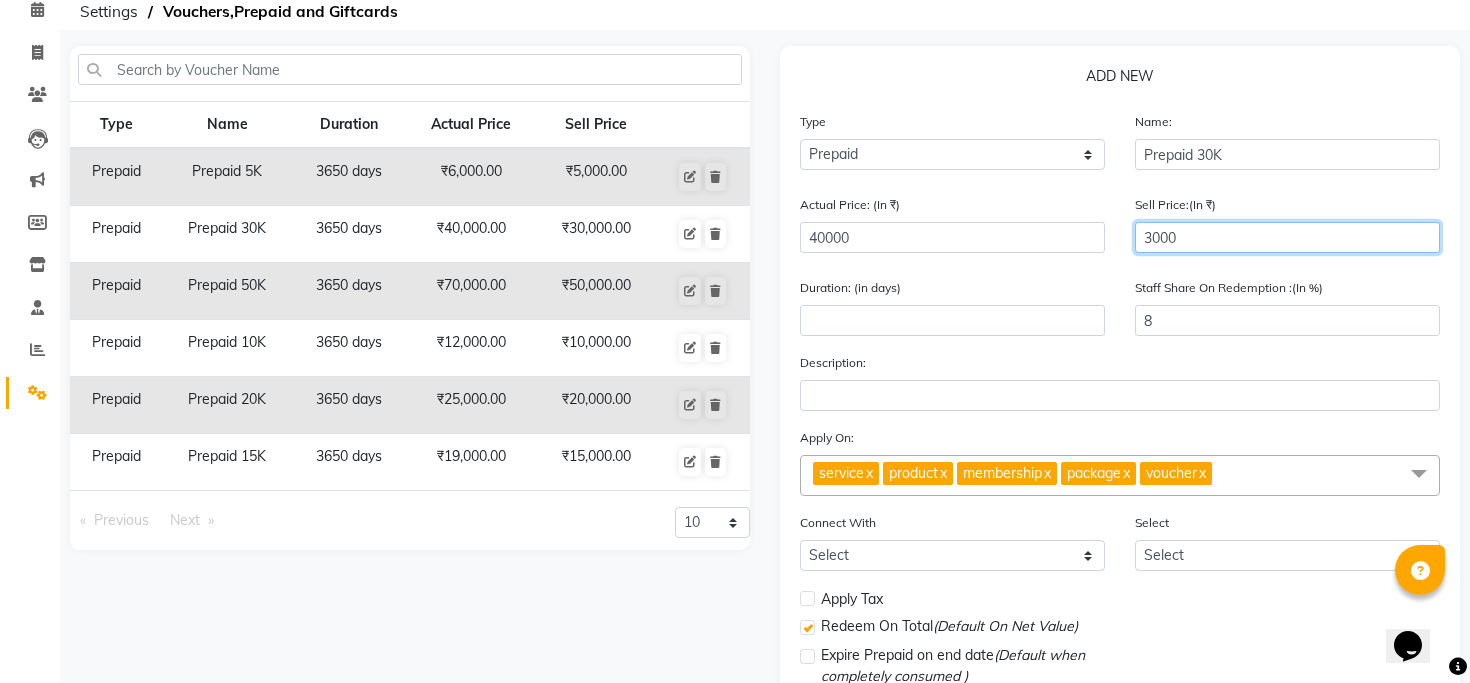 type on "30000" 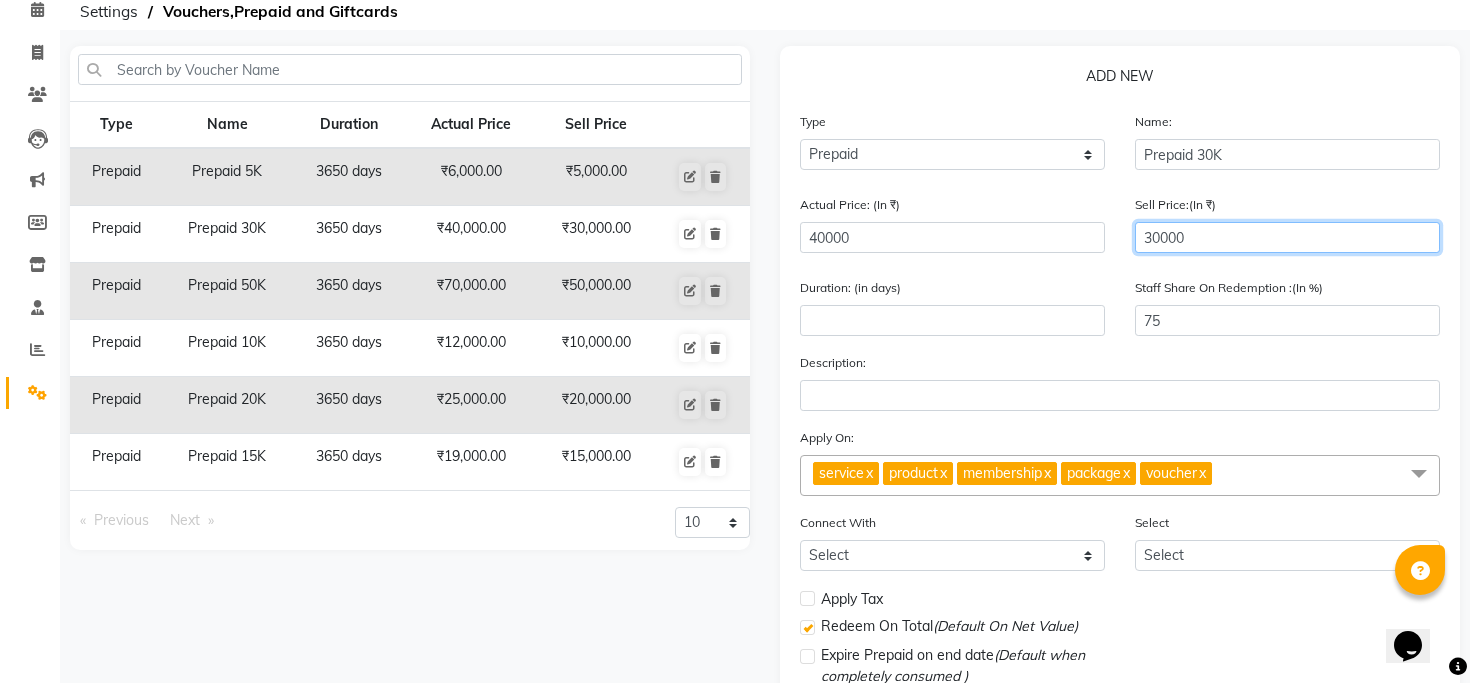 type on "30000" 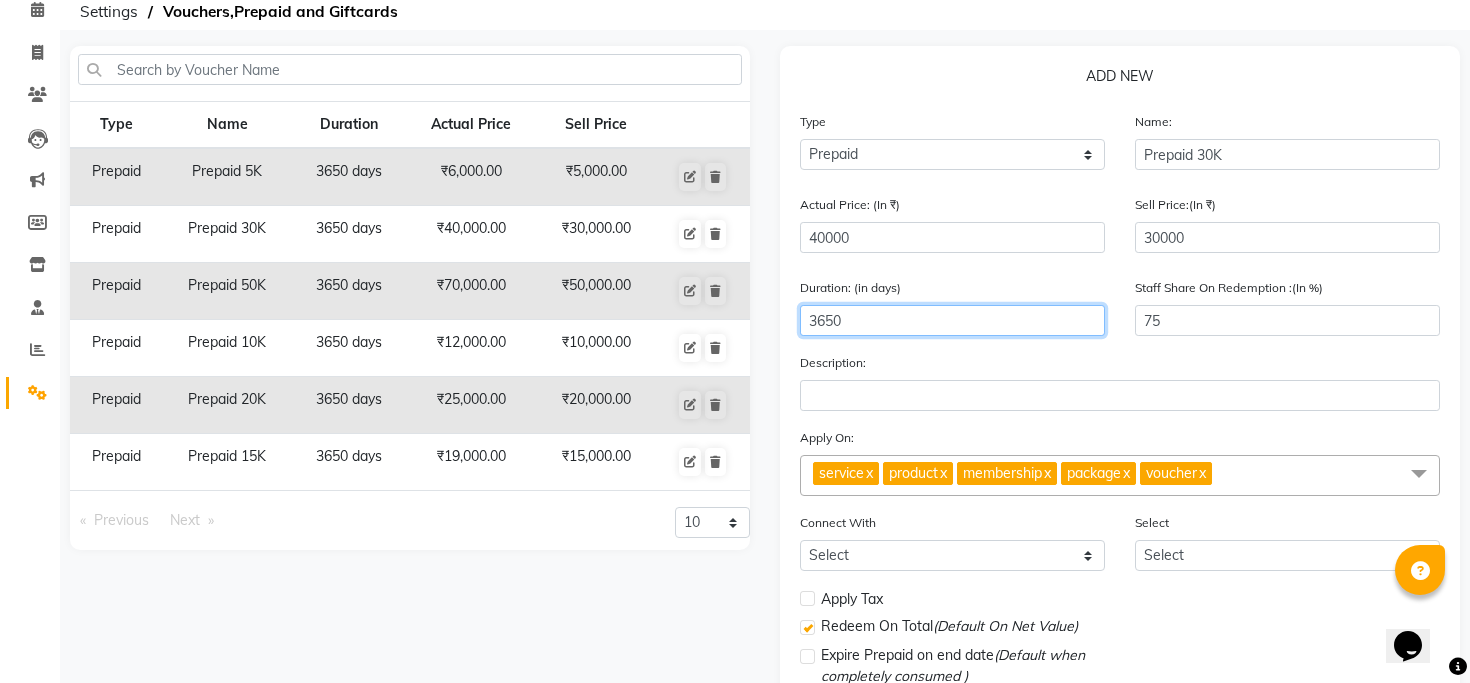 type on "3650" 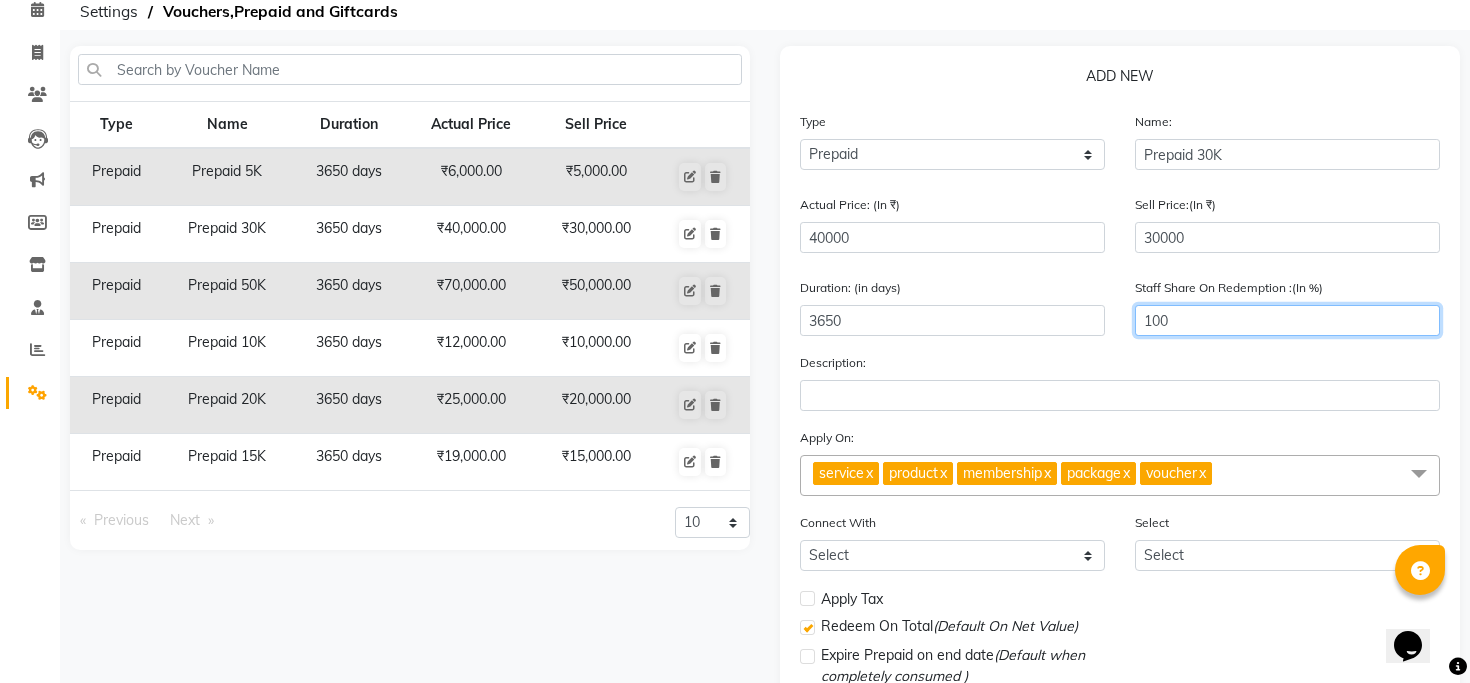 type on "100" 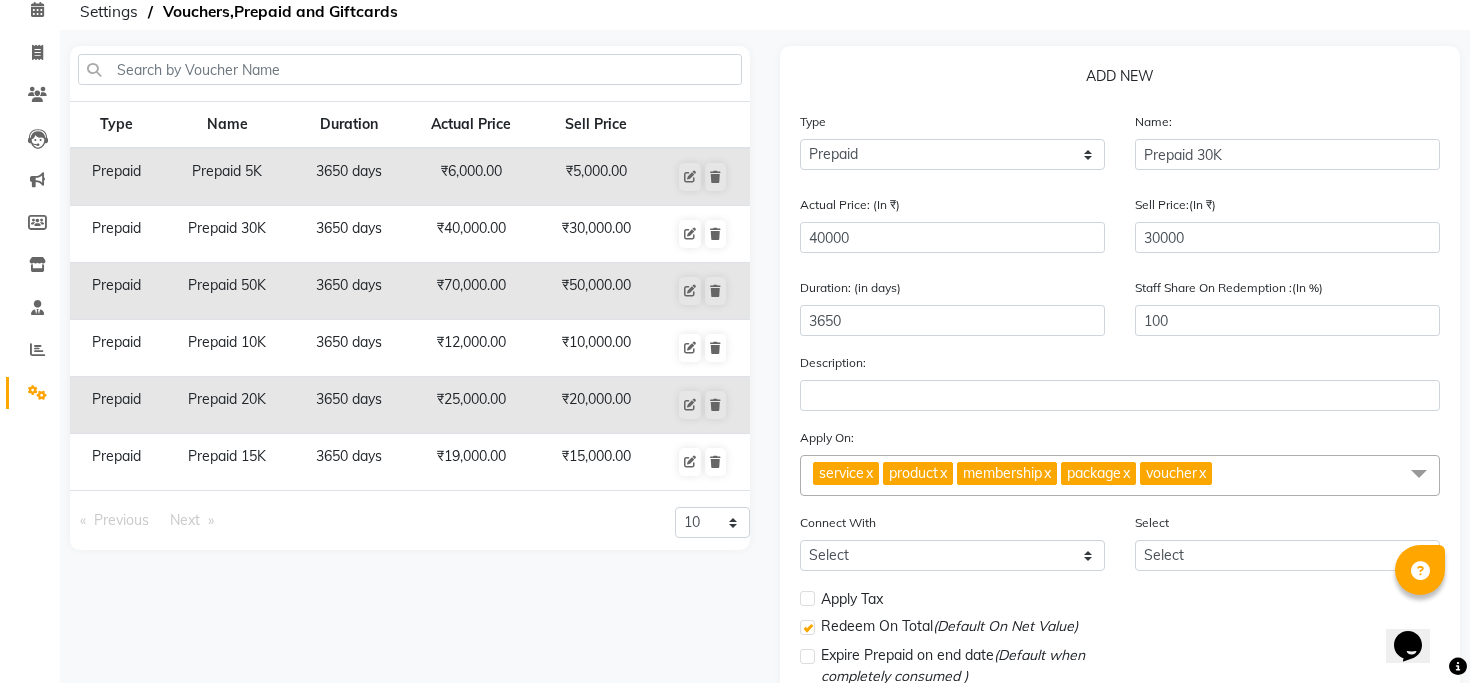click on "x" 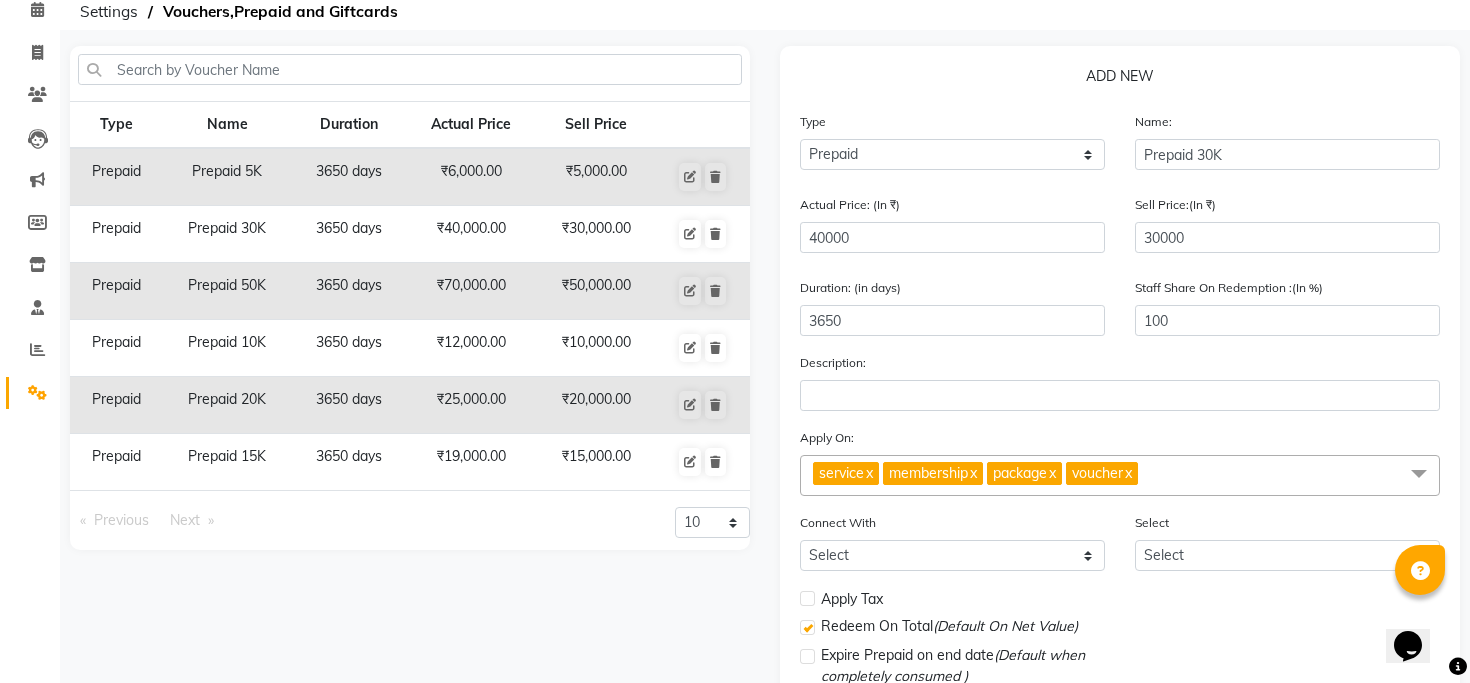 click on "x" 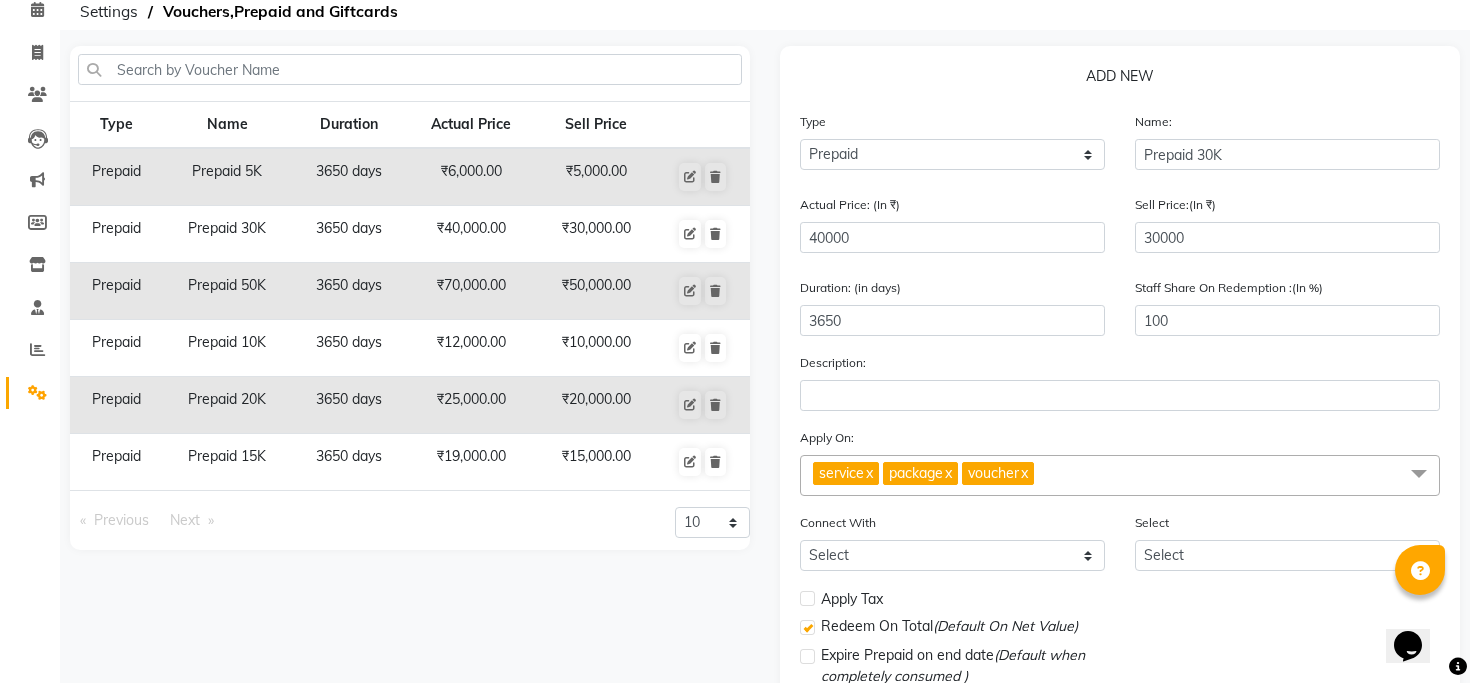 click on "x" 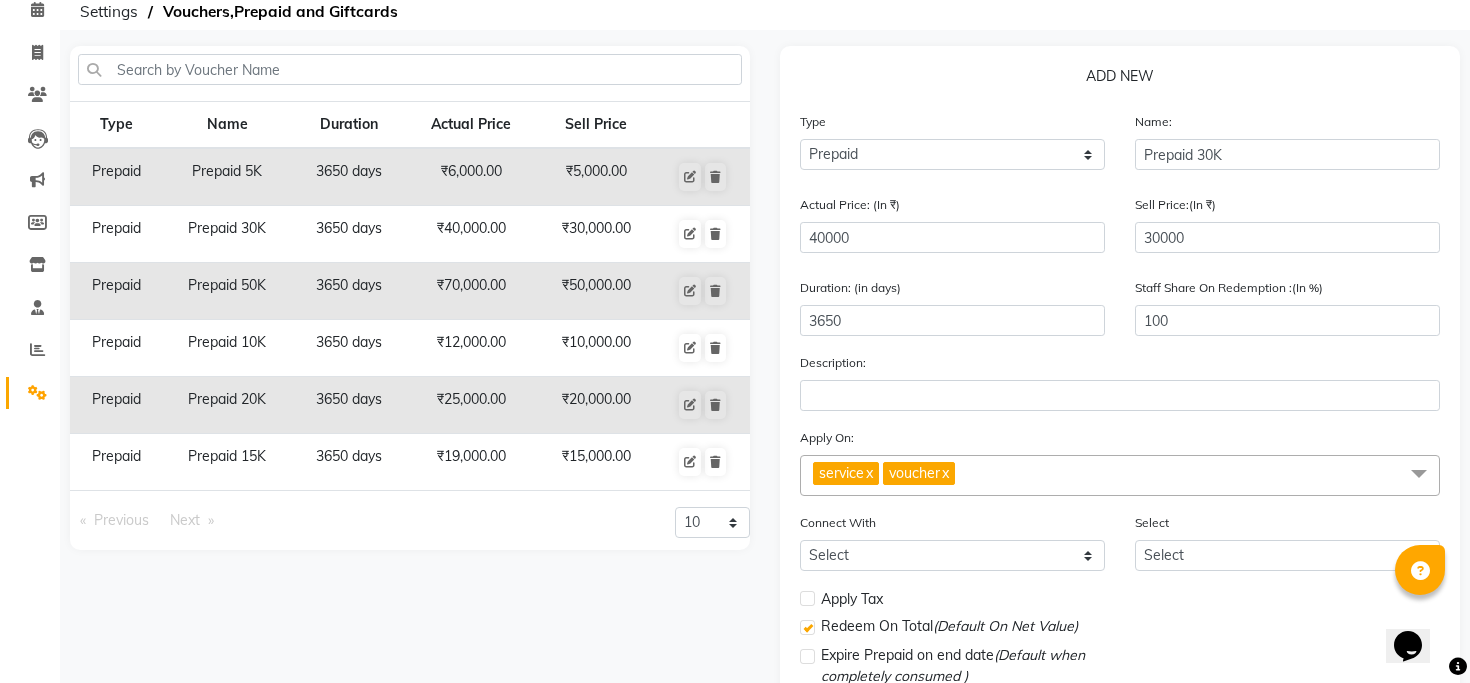 click on "x" 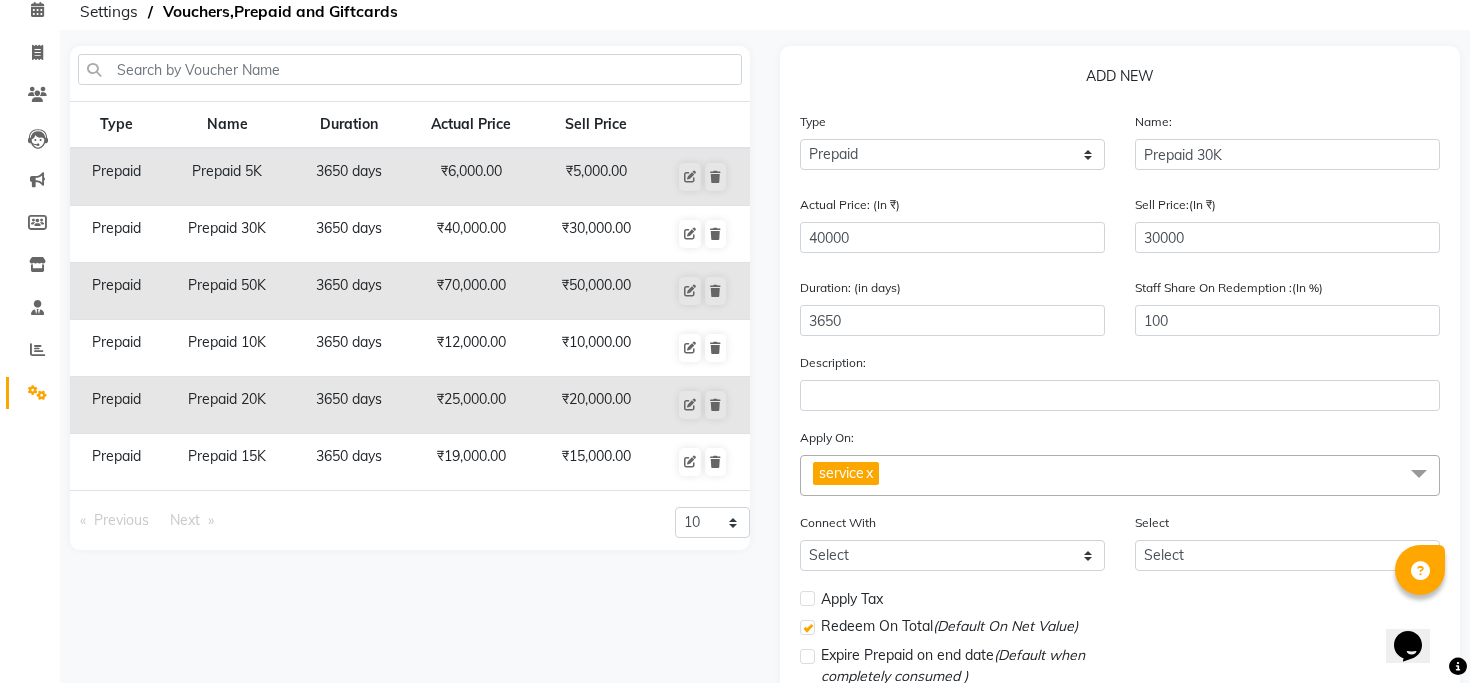 click 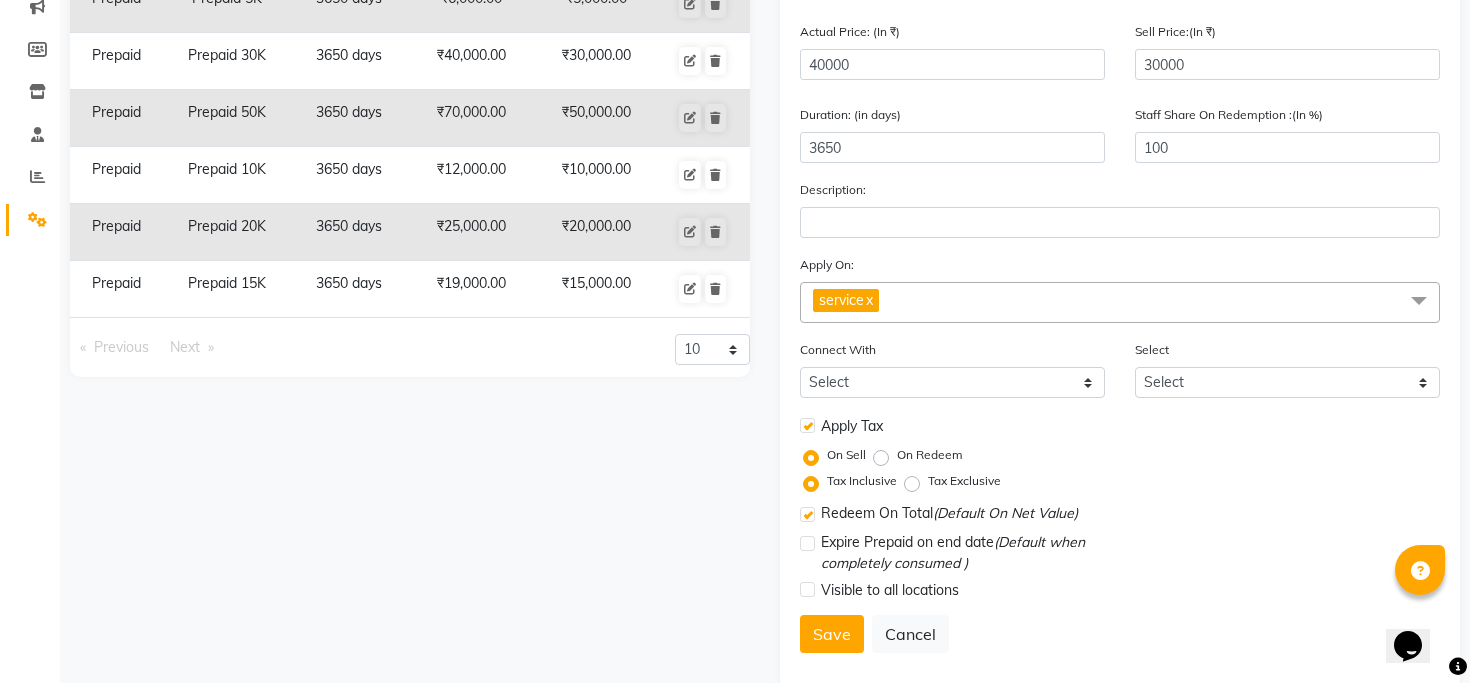 scroll, scrollTop: 267, scrollLeft: 0, axis: vertical 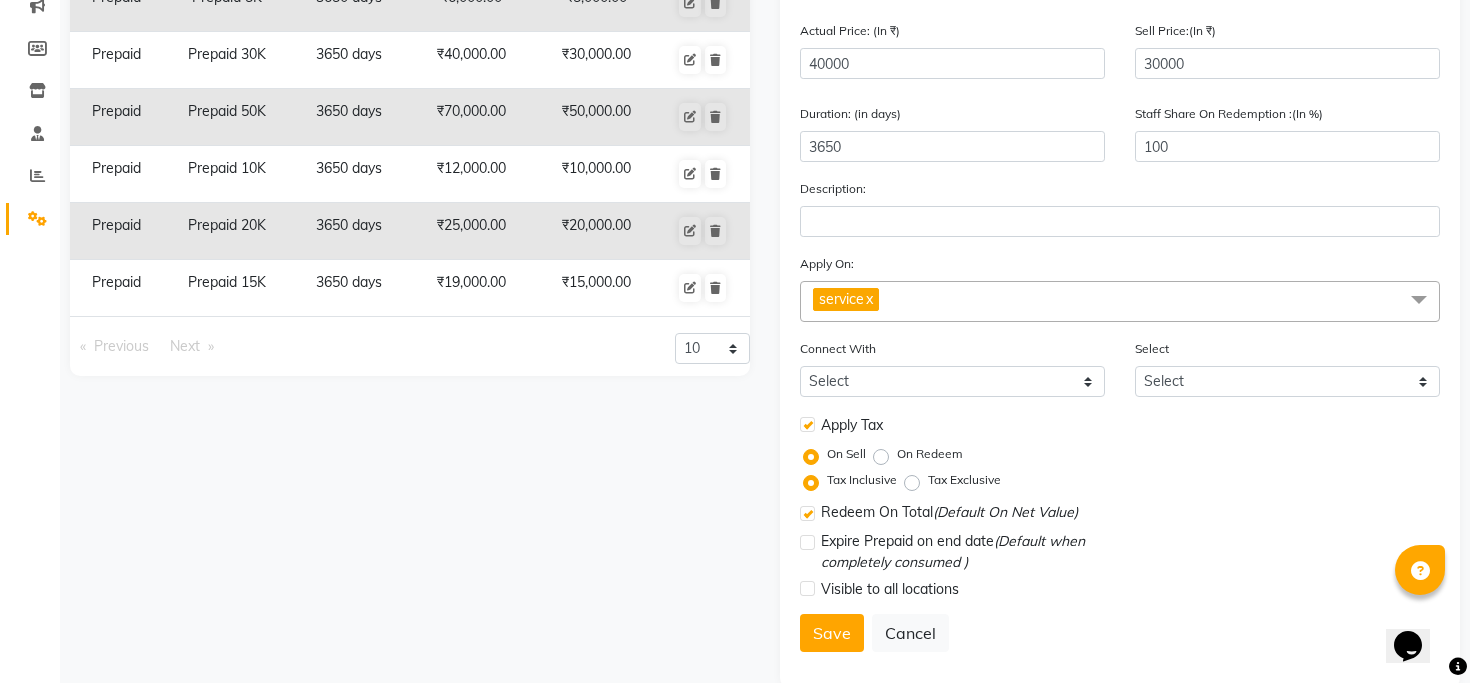 click 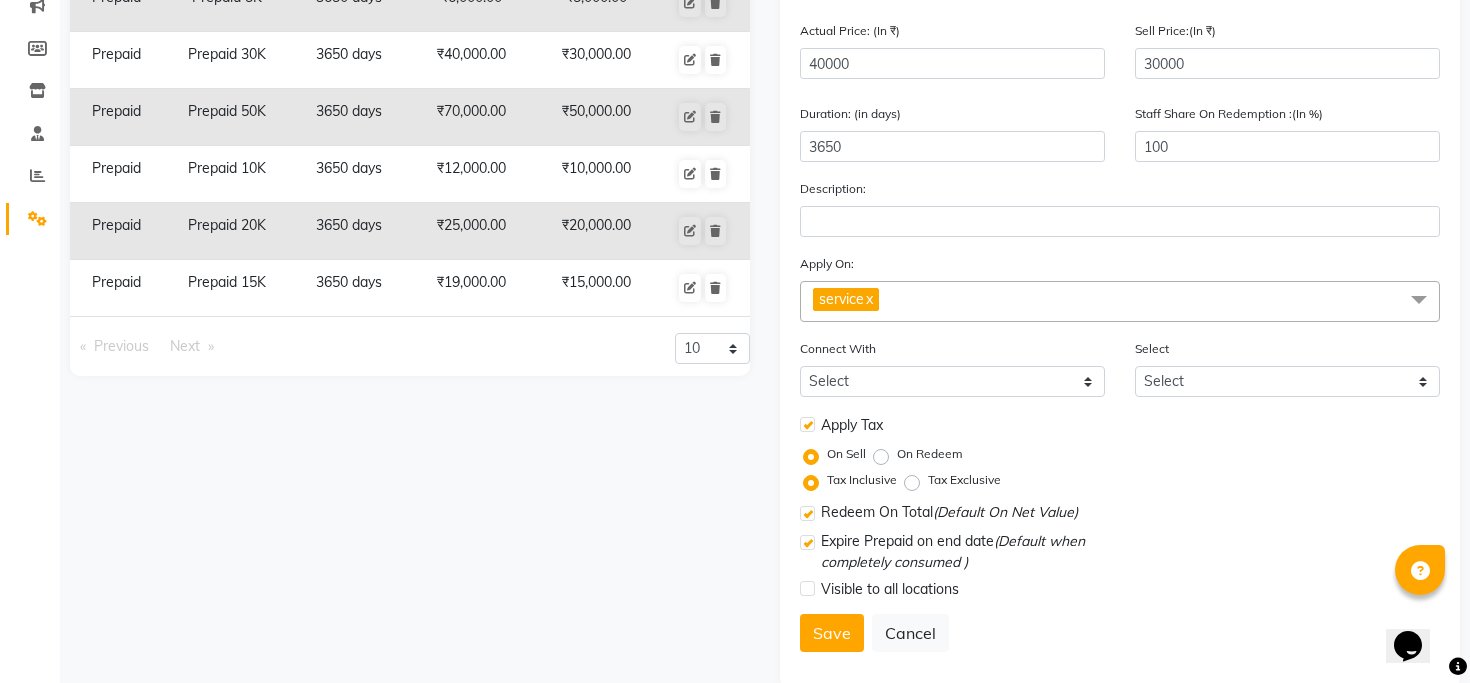 click 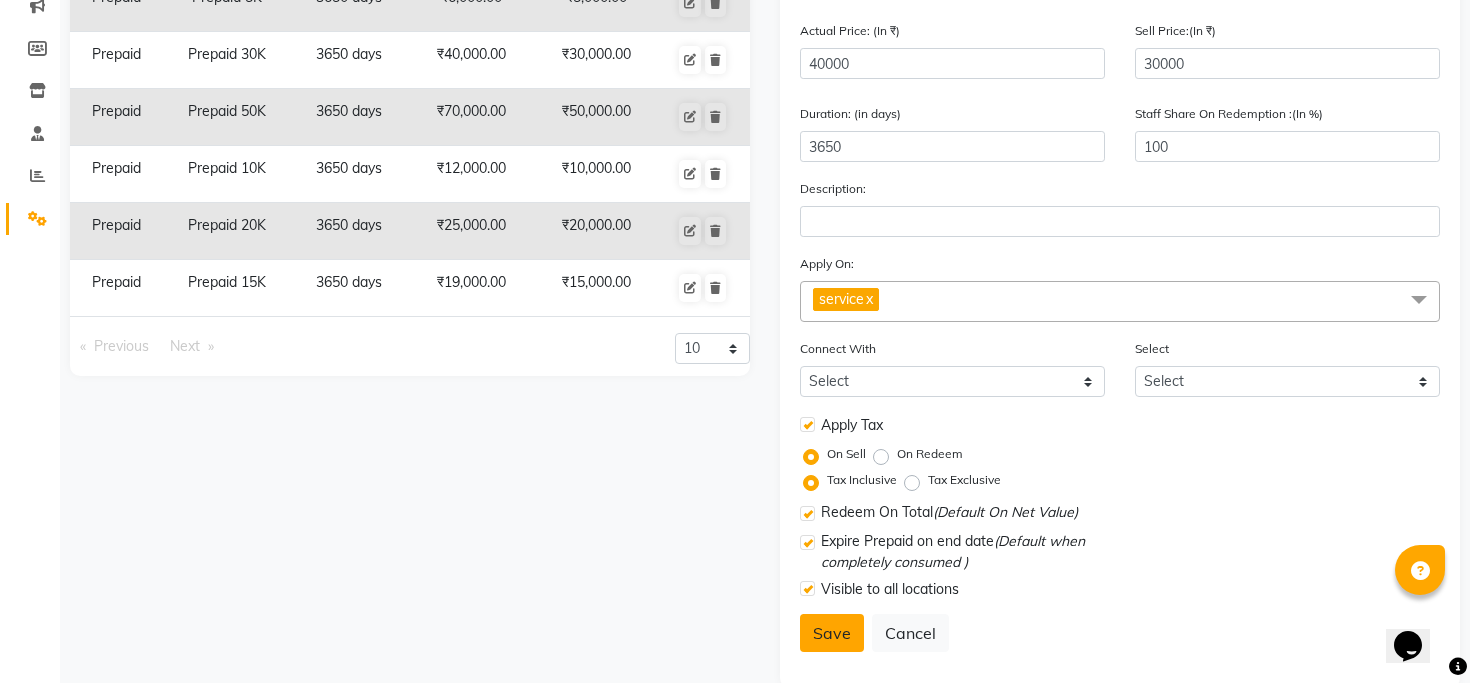 click on "Save" 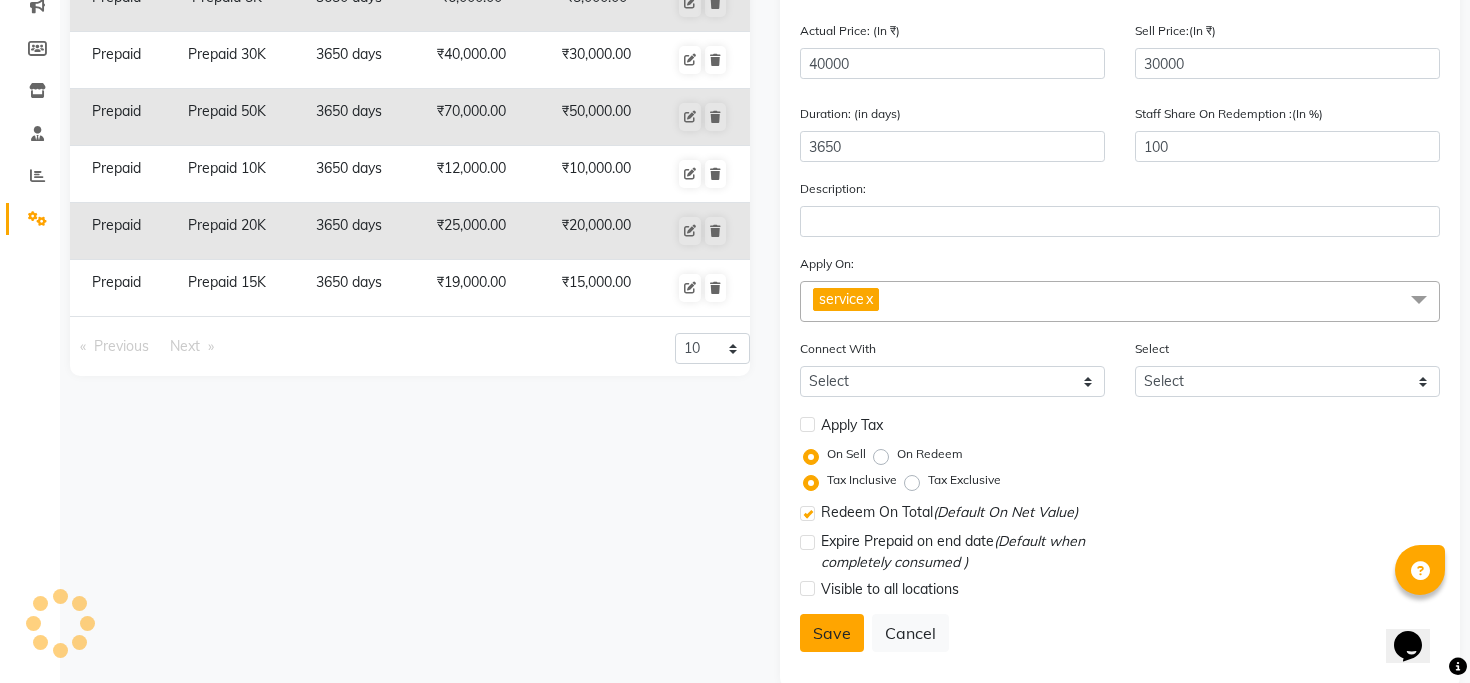 select 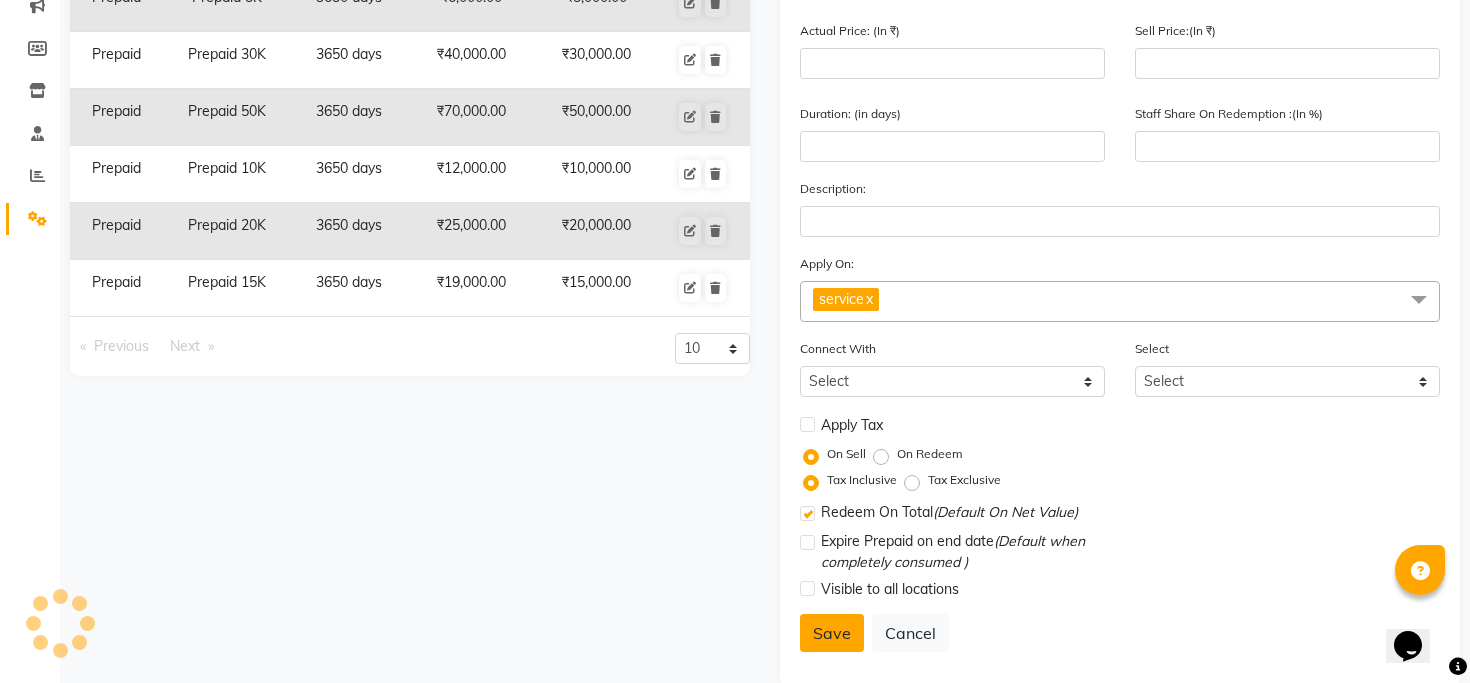 select 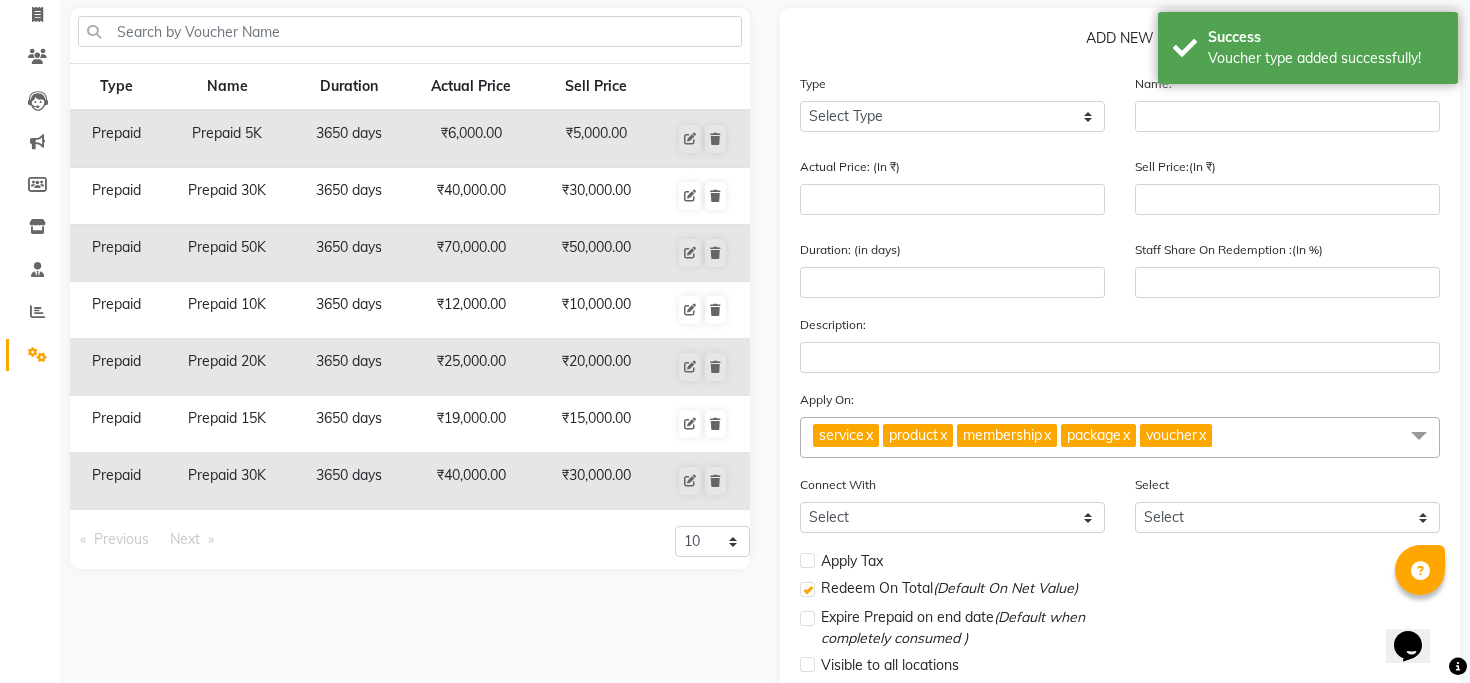scroll, scrollTop: 114, scrollLeft: 0, axis: vertical 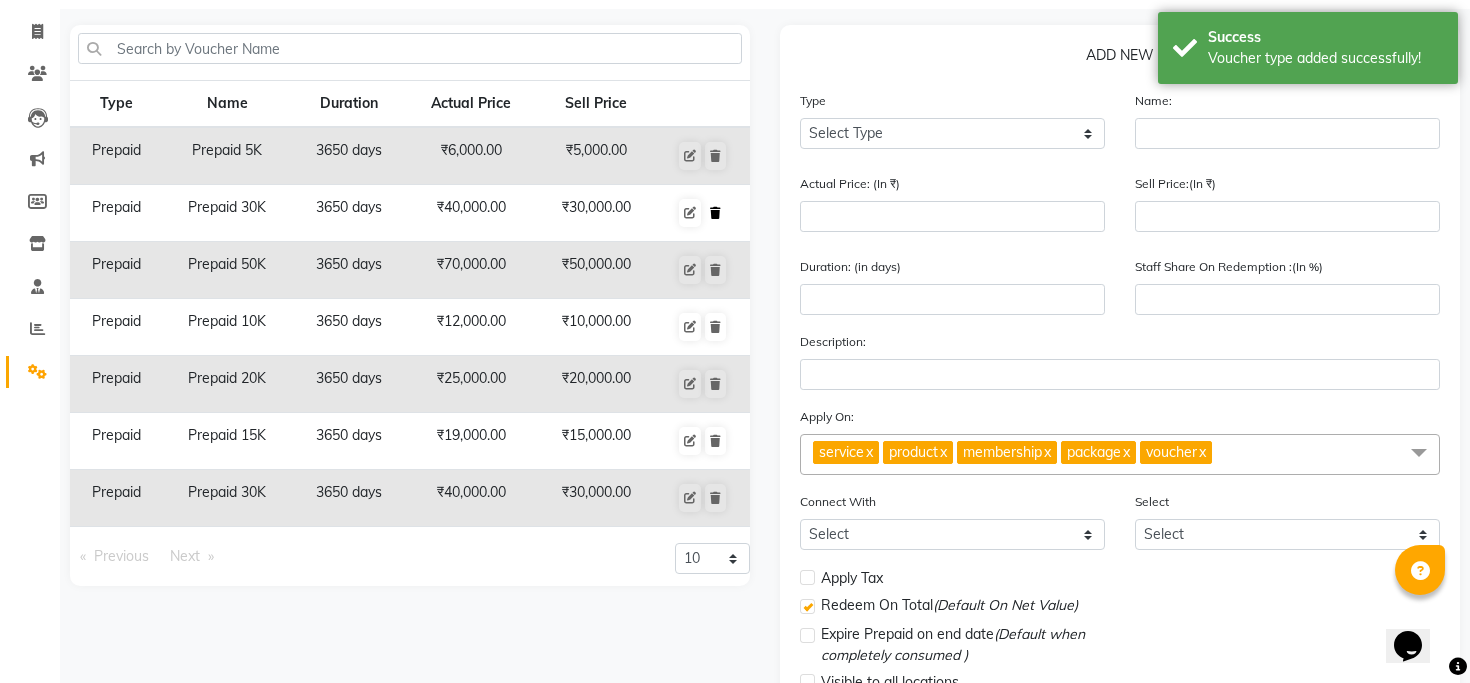 click 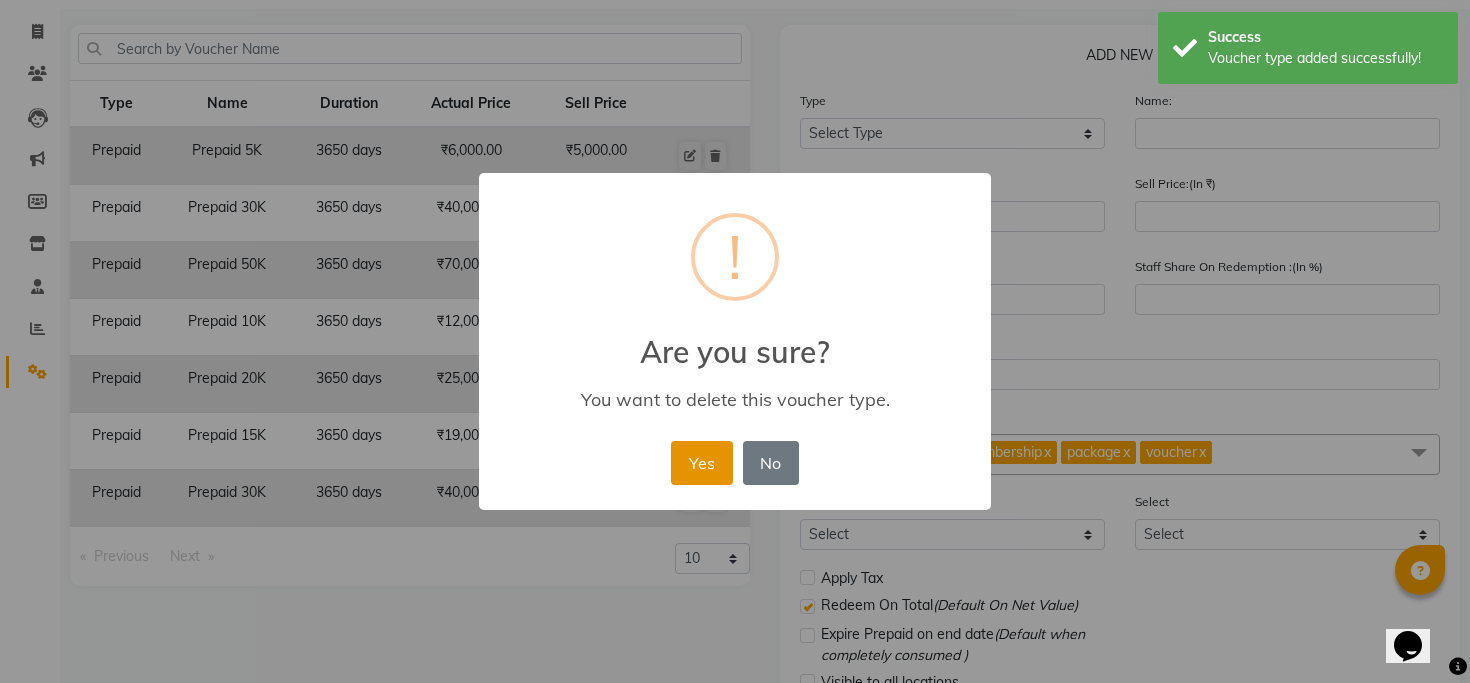 click on "Yes" at bounding box center (701, 463) 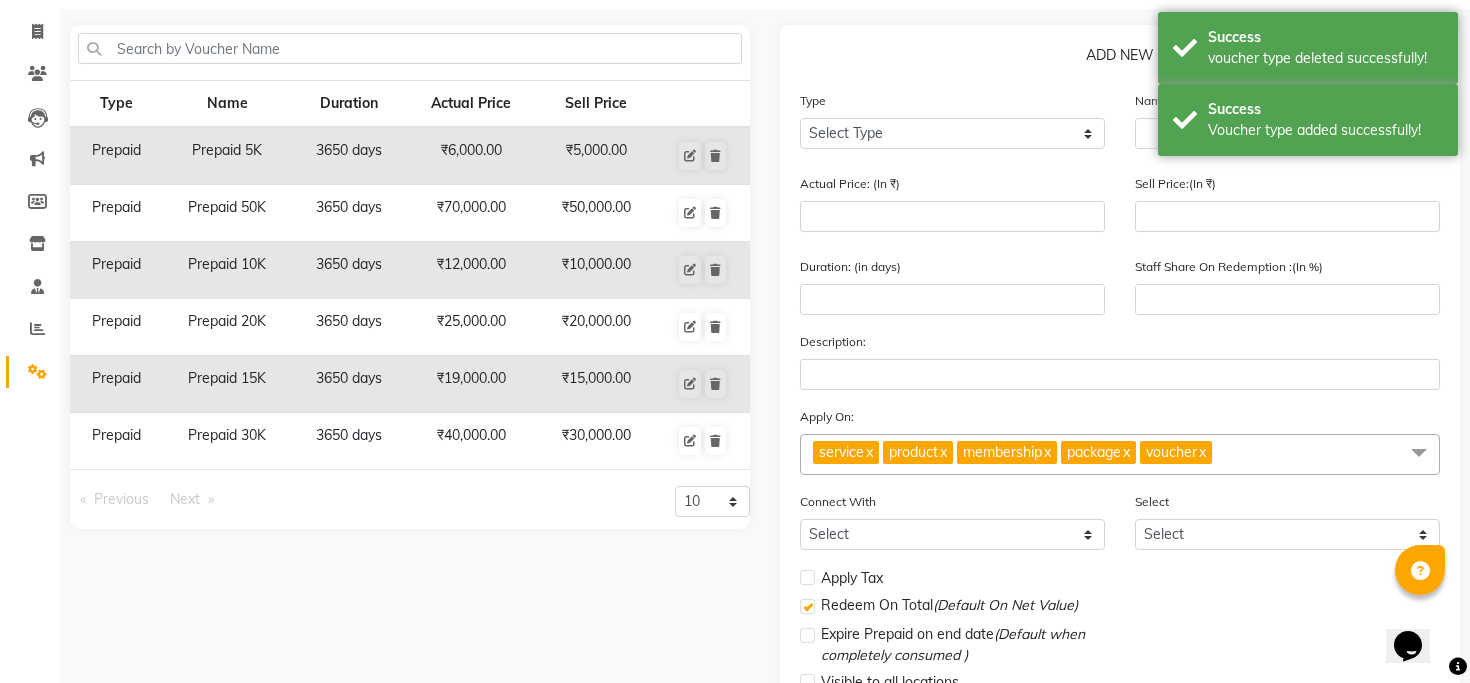 click on "Prepaid 50K" 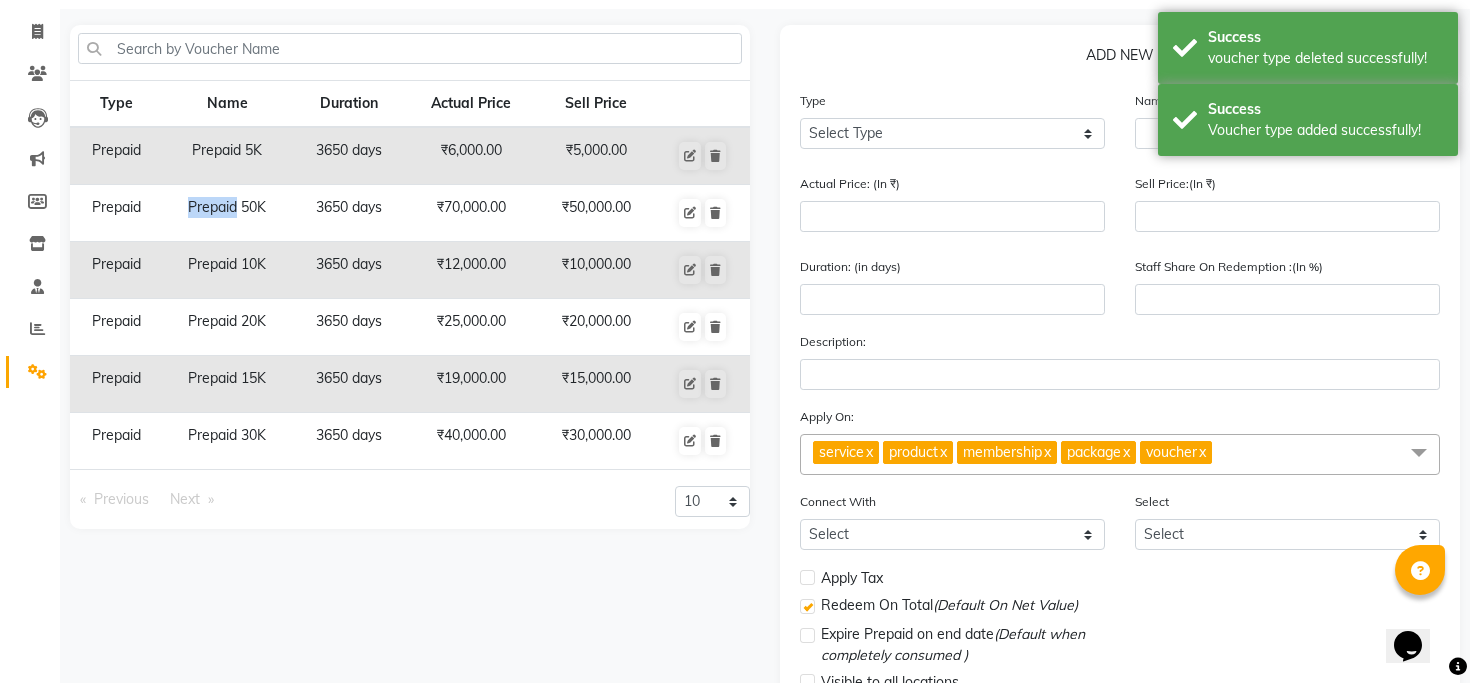 click on "Prepaid 50K" 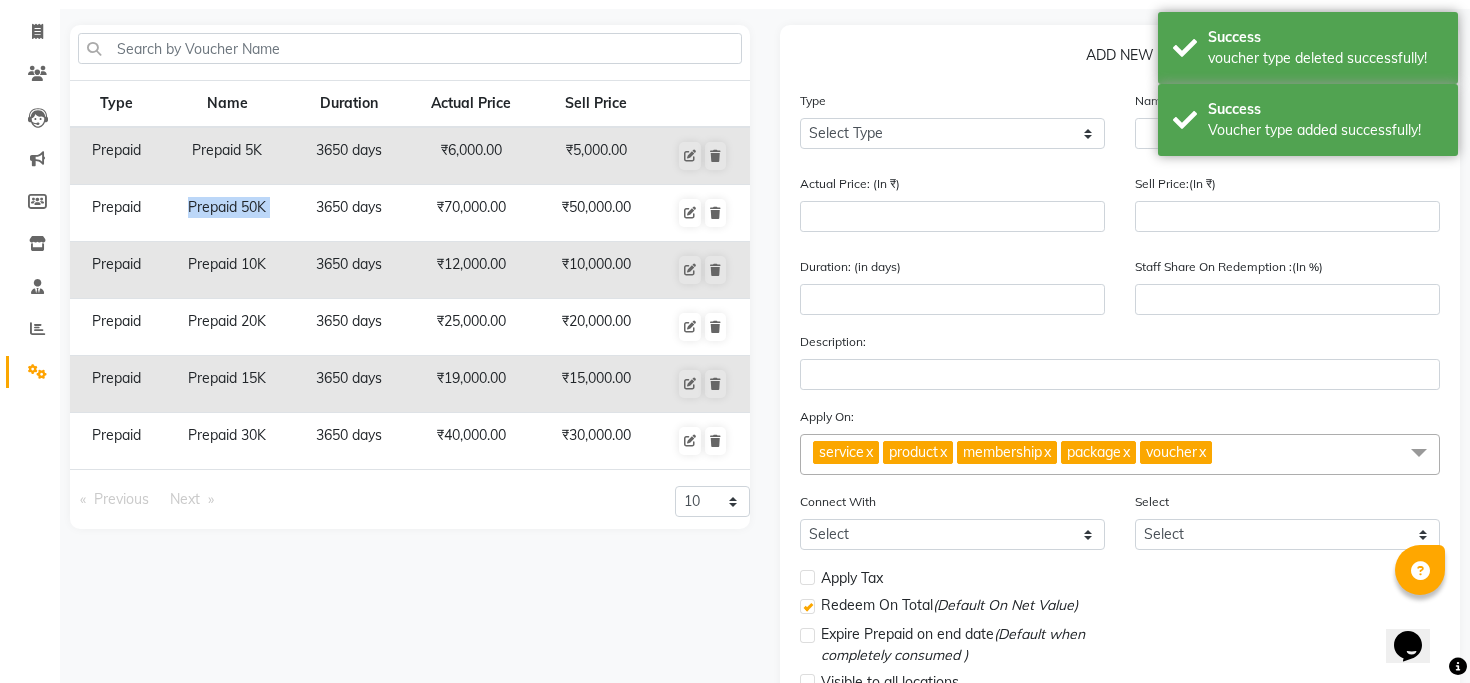 click on "Prepaid 50K" 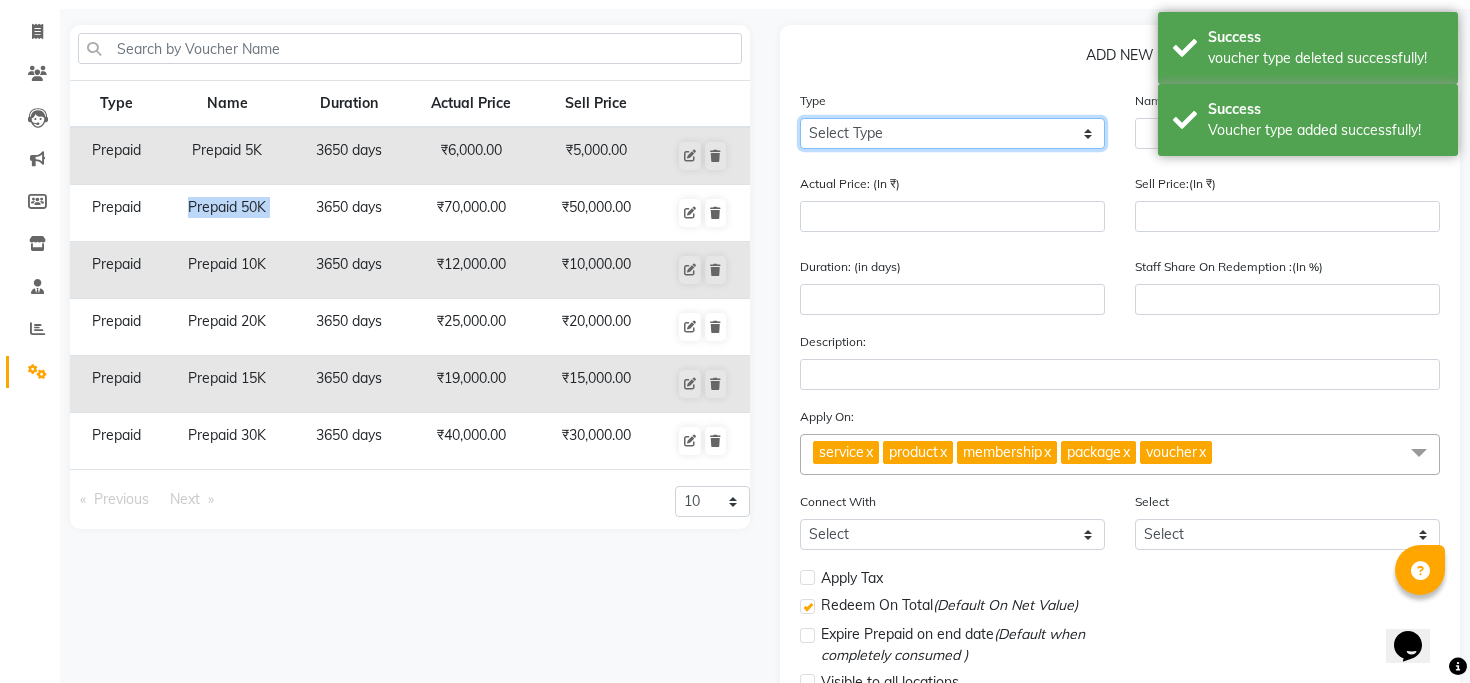 click on "Select Type Voucher Prepaid Gift Card" 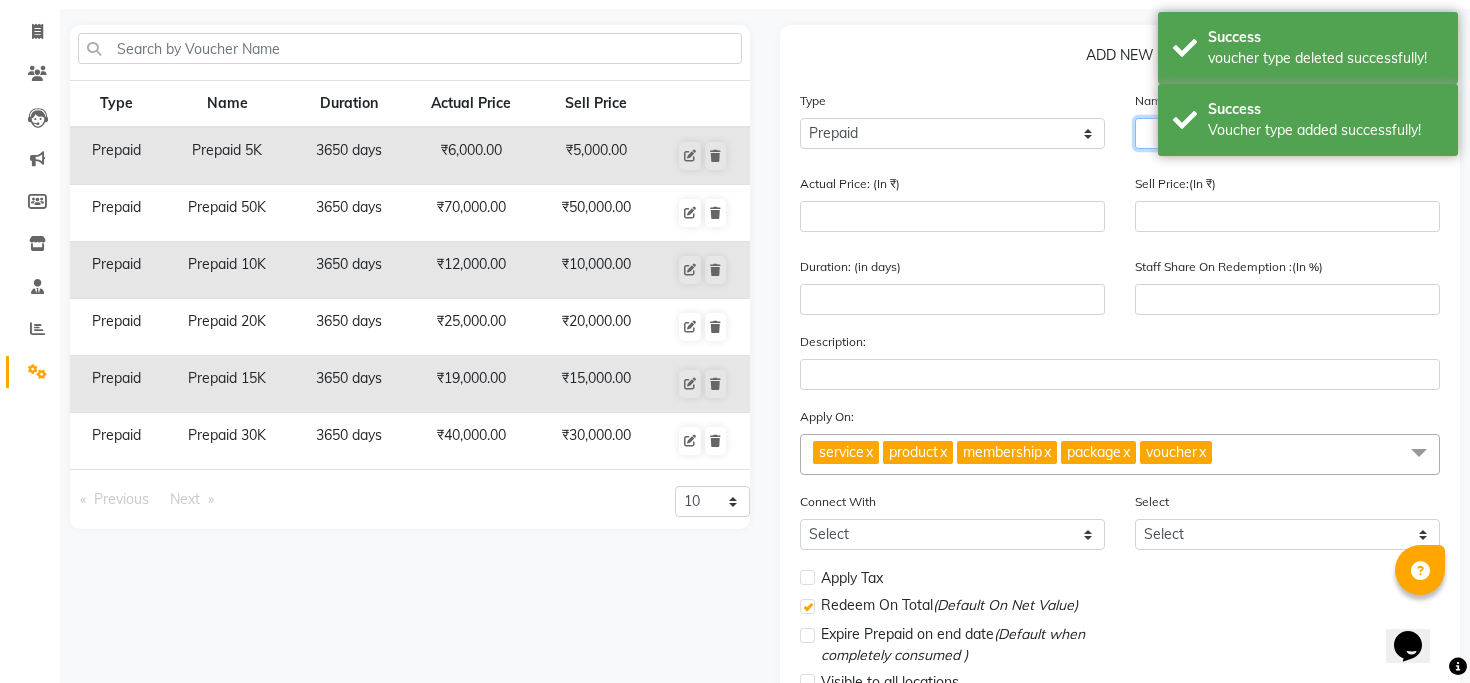 click 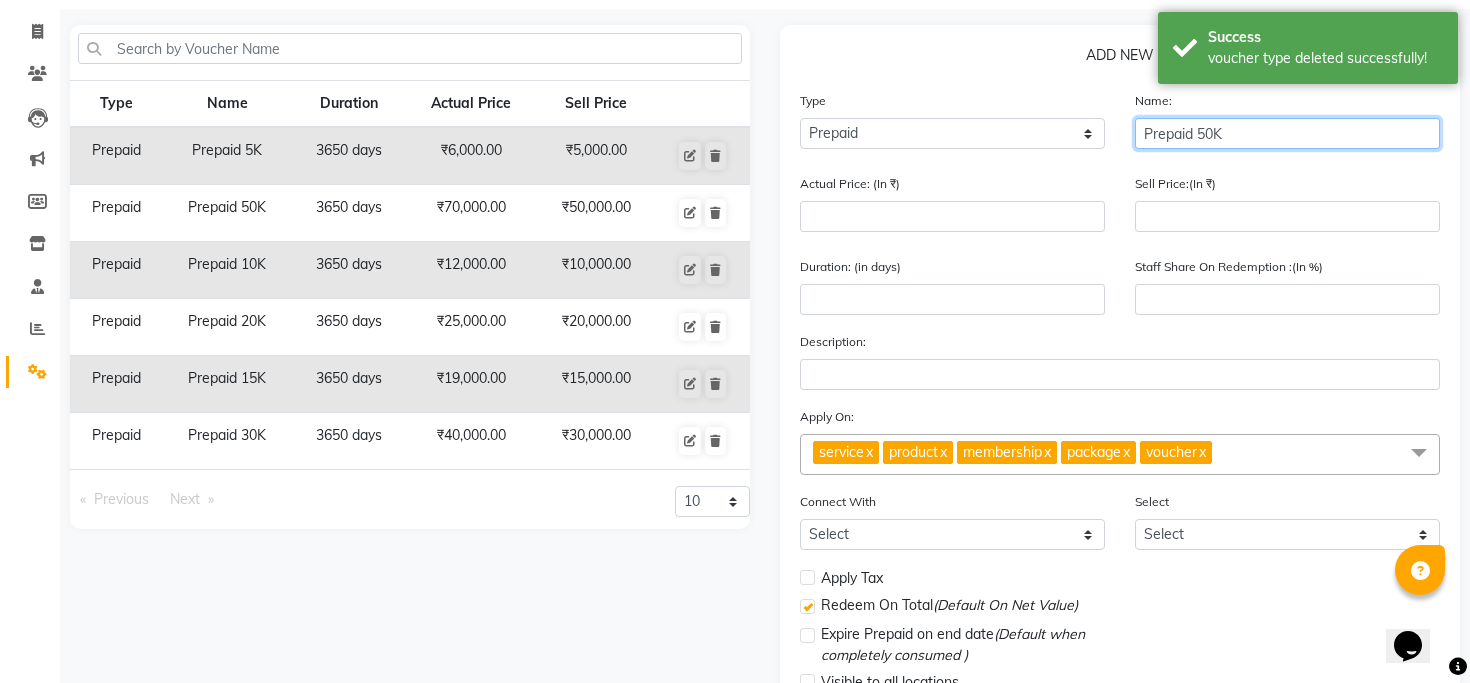 click on "Prepaid 50K" 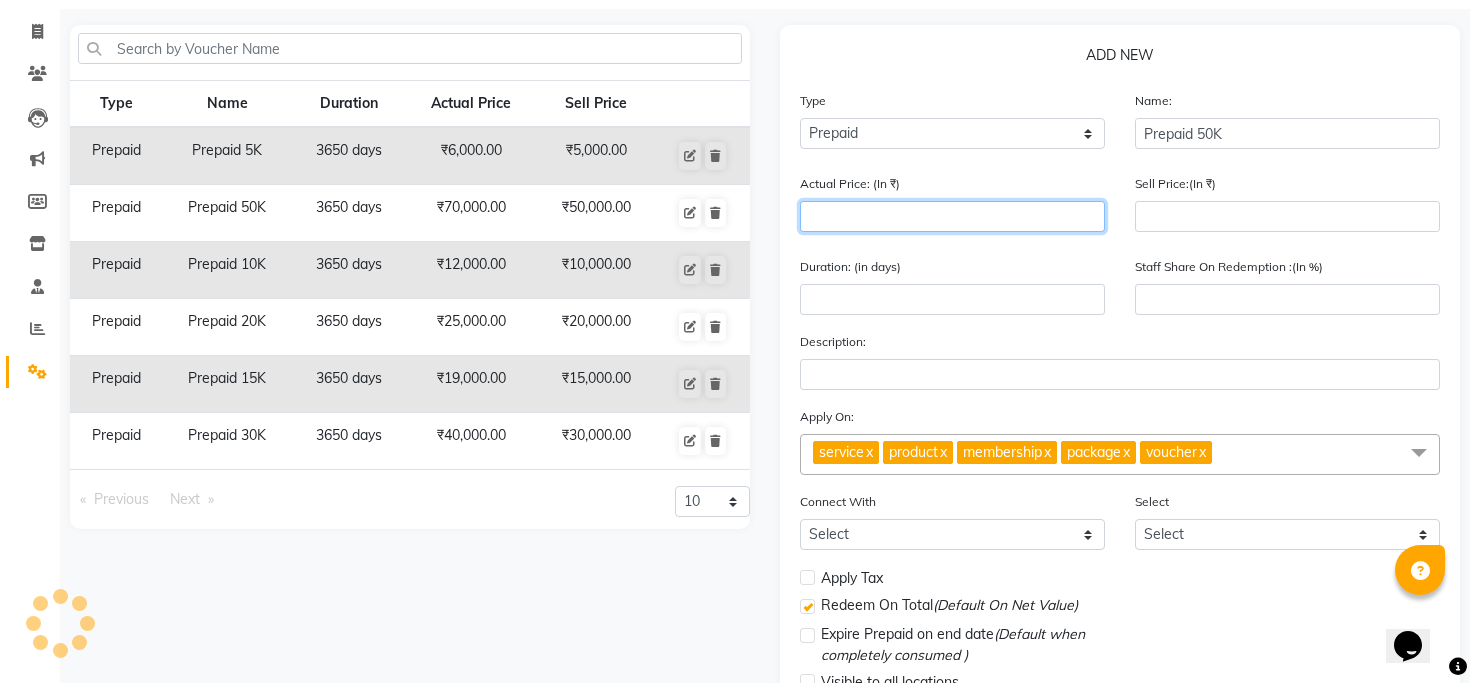type on "7" 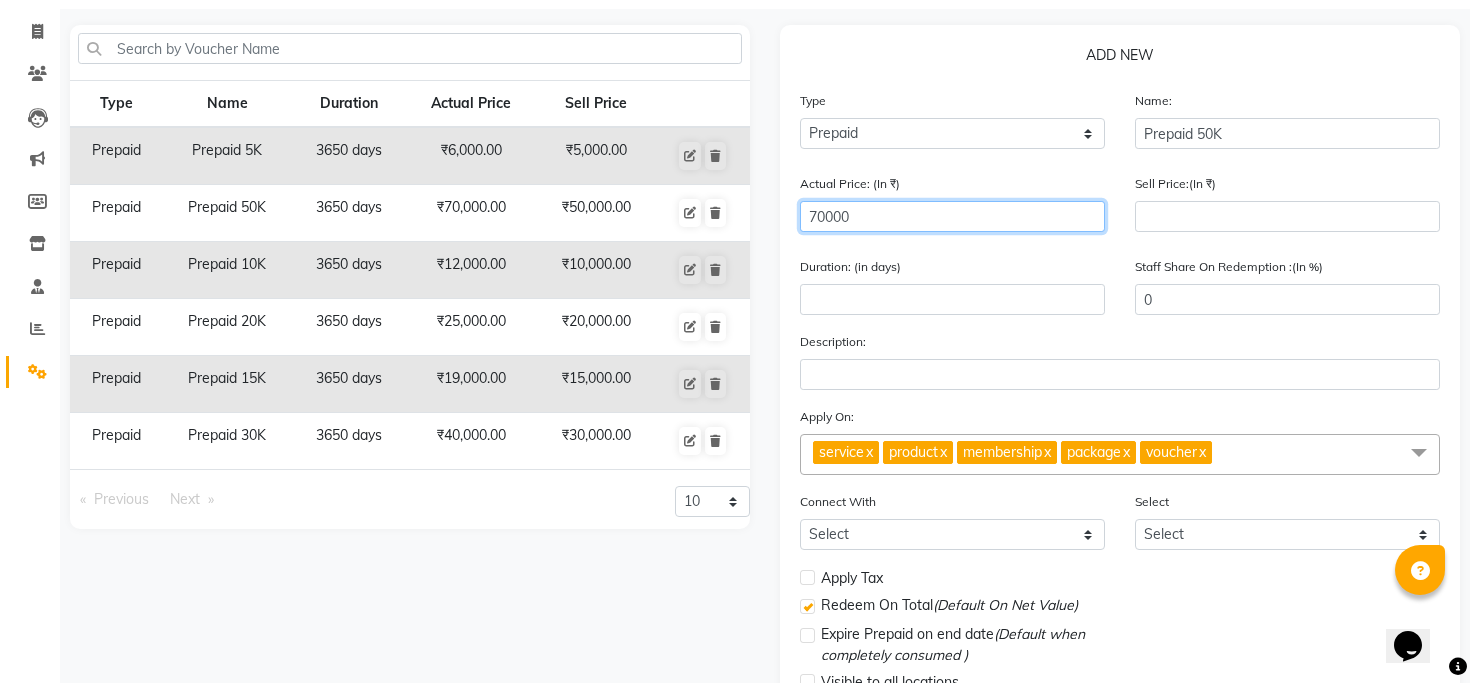 type on "70000" 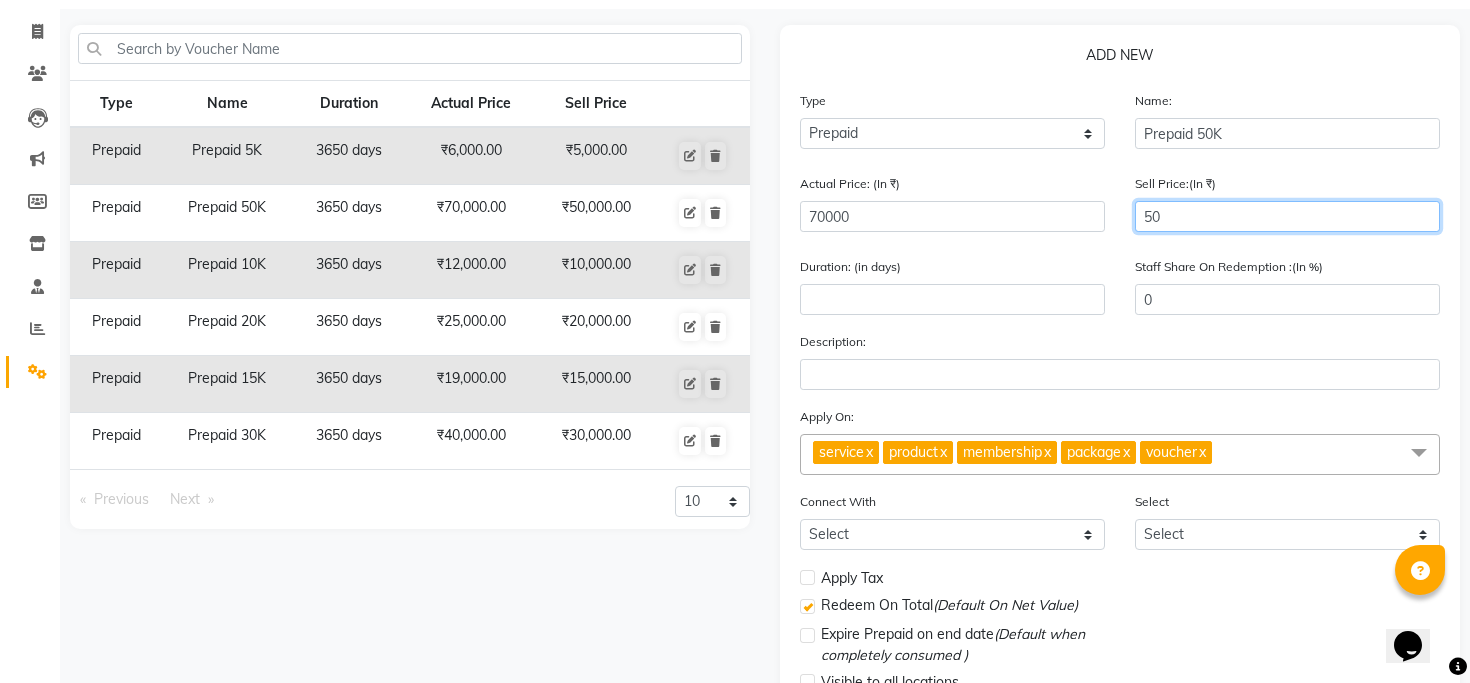 type on "500" 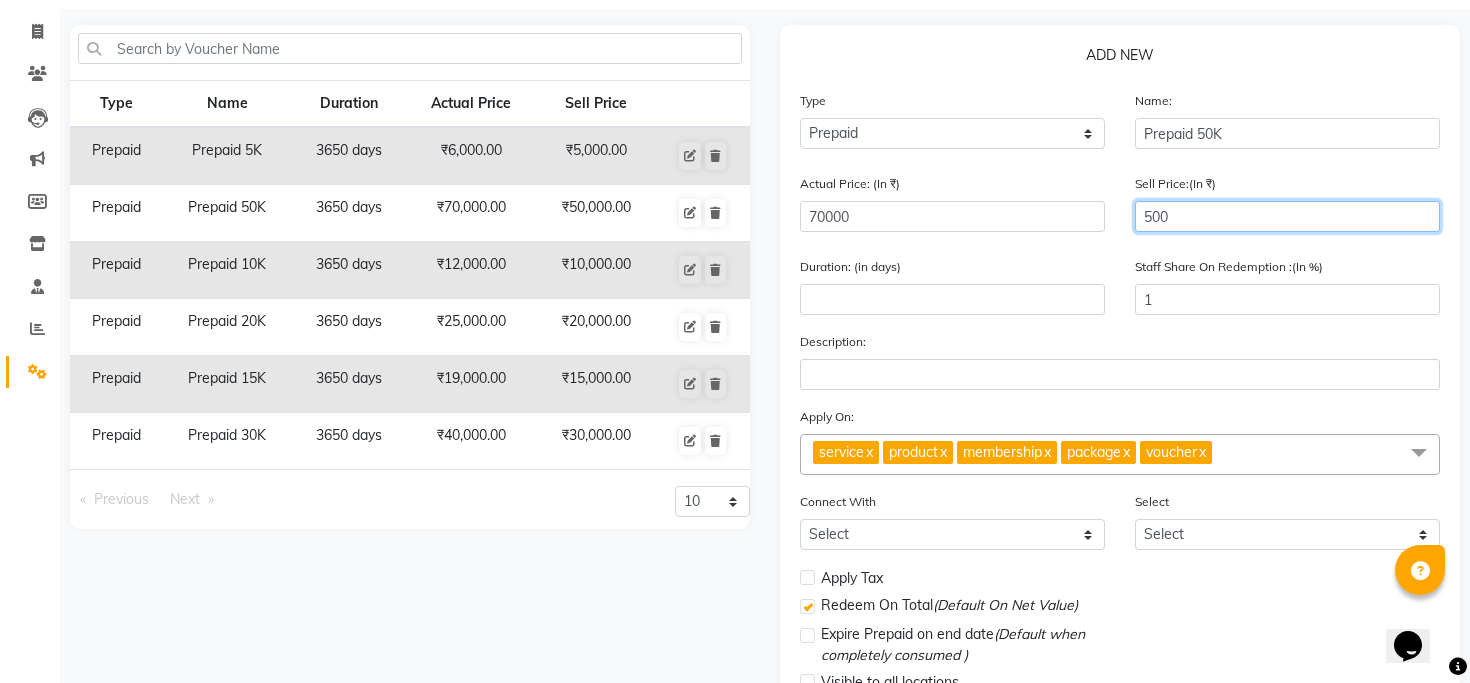 type on "5000" 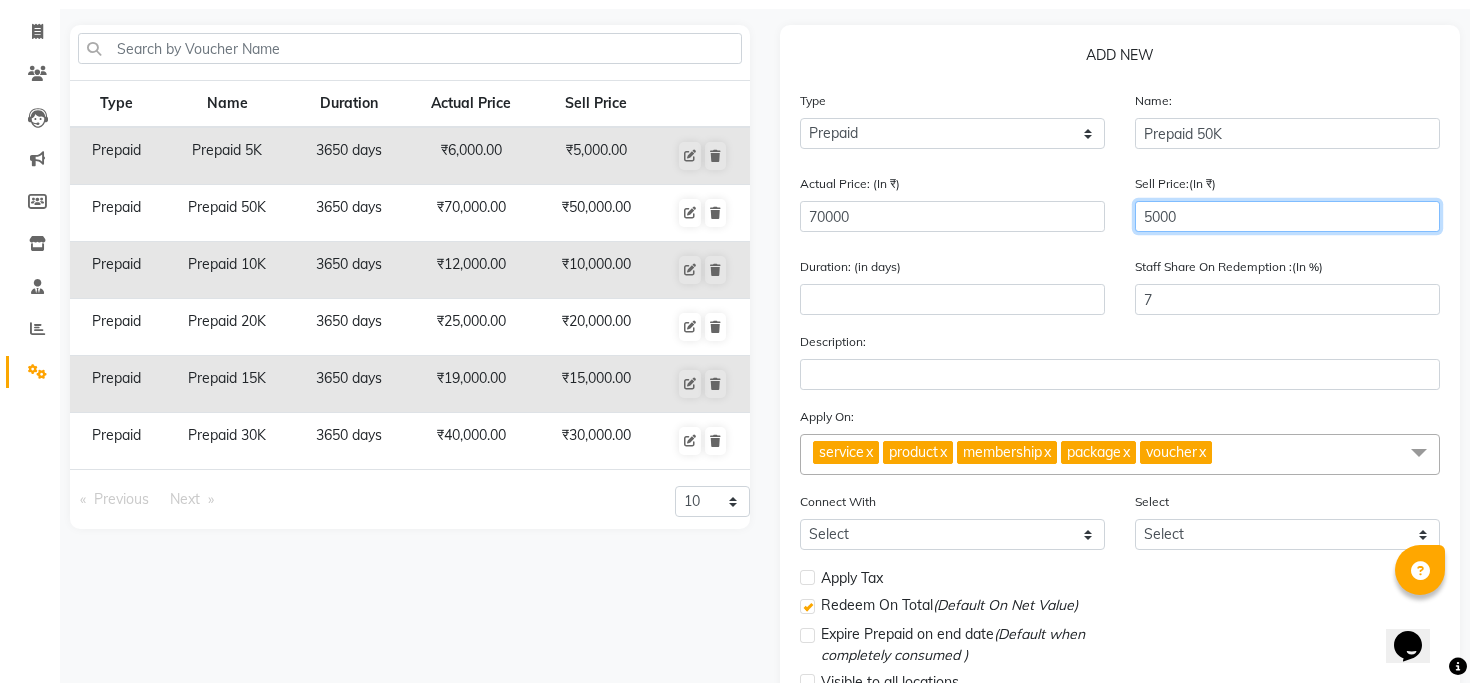 type on "50000" 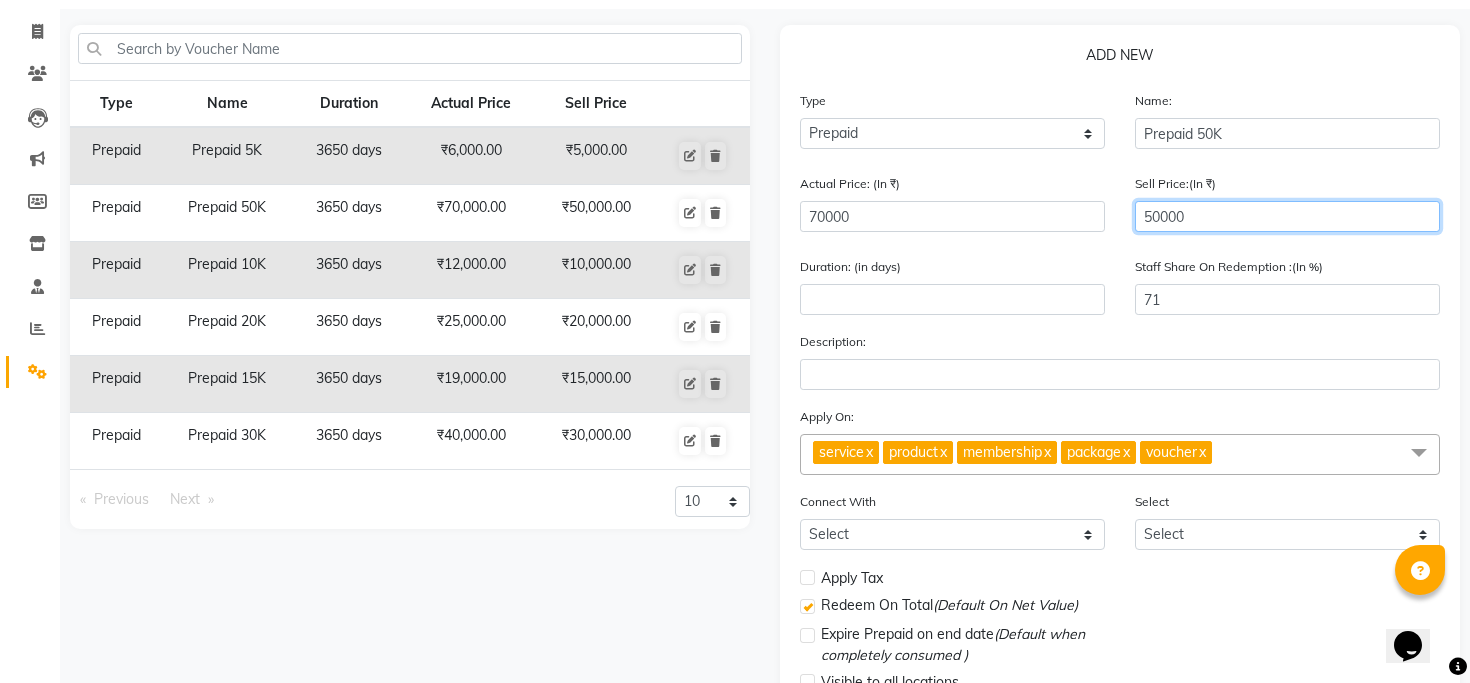 type on "50000" 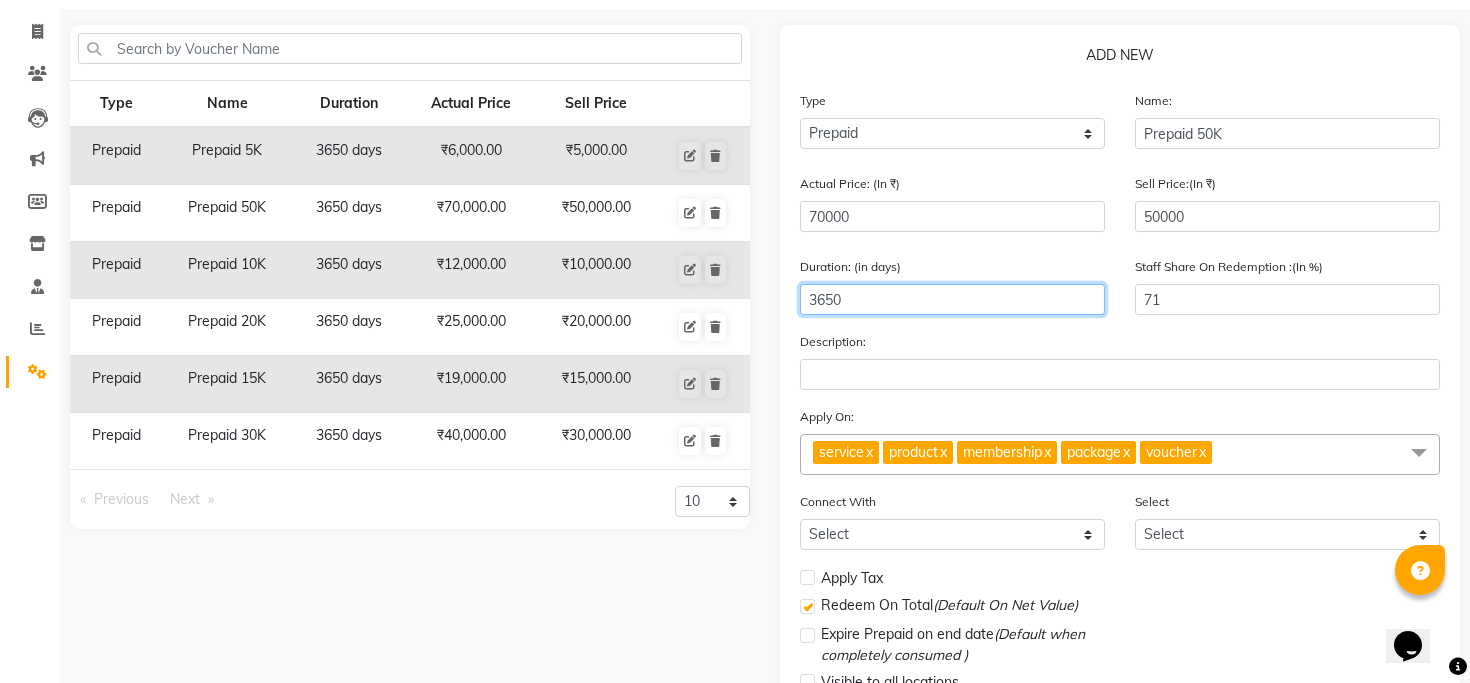 type on "3650" 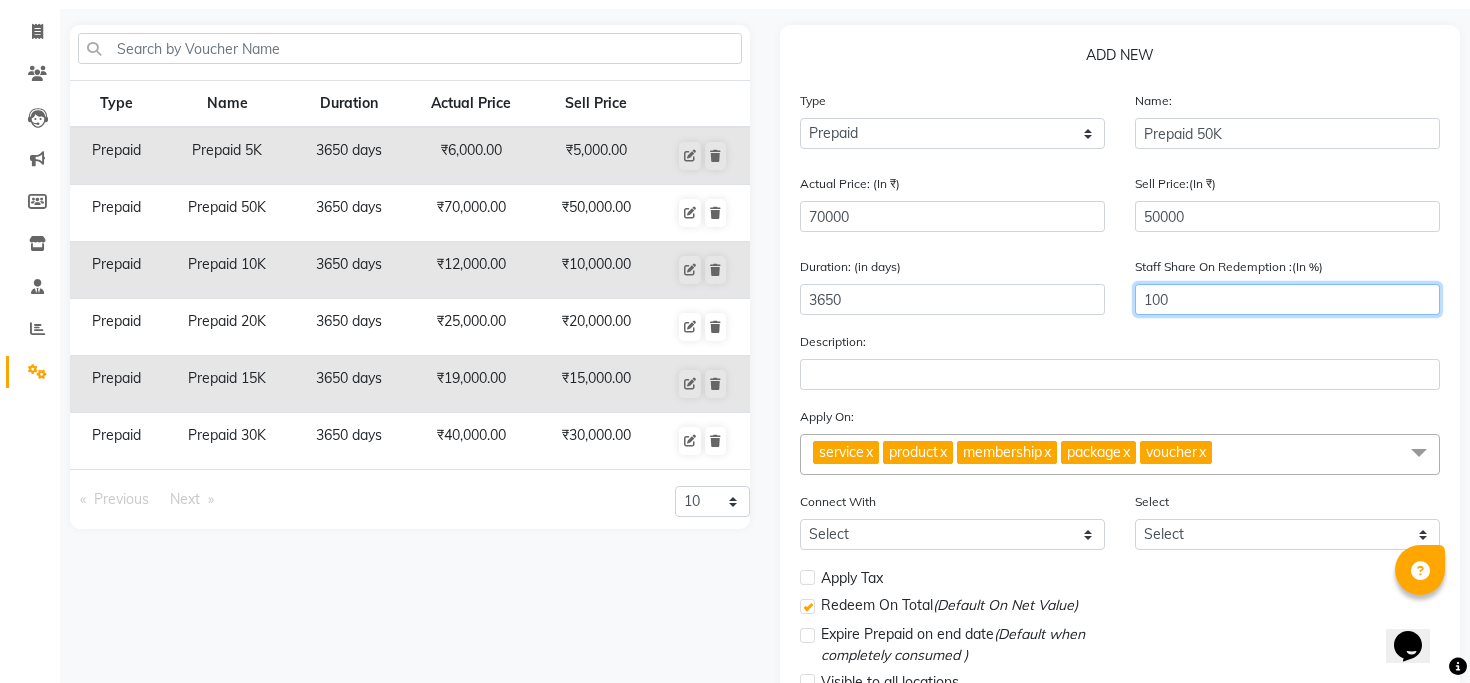 type on "100" 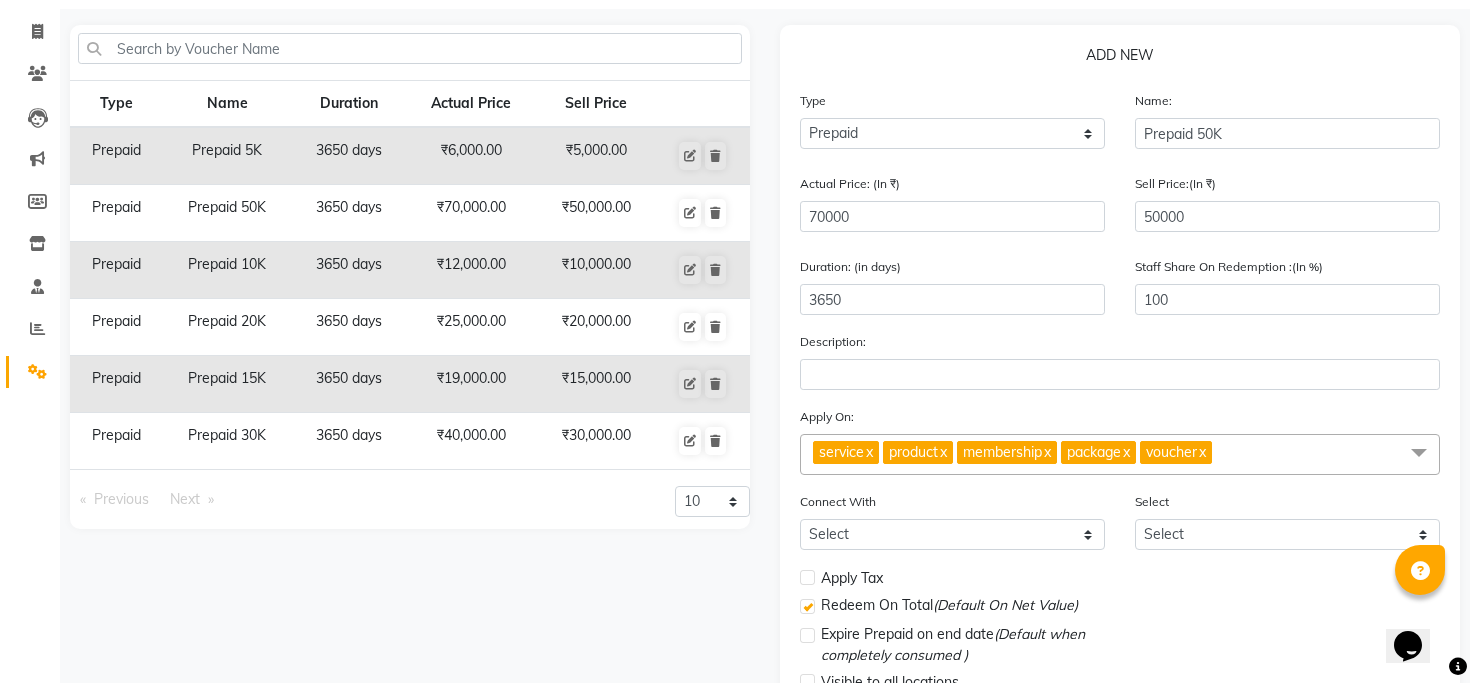 click on "x" 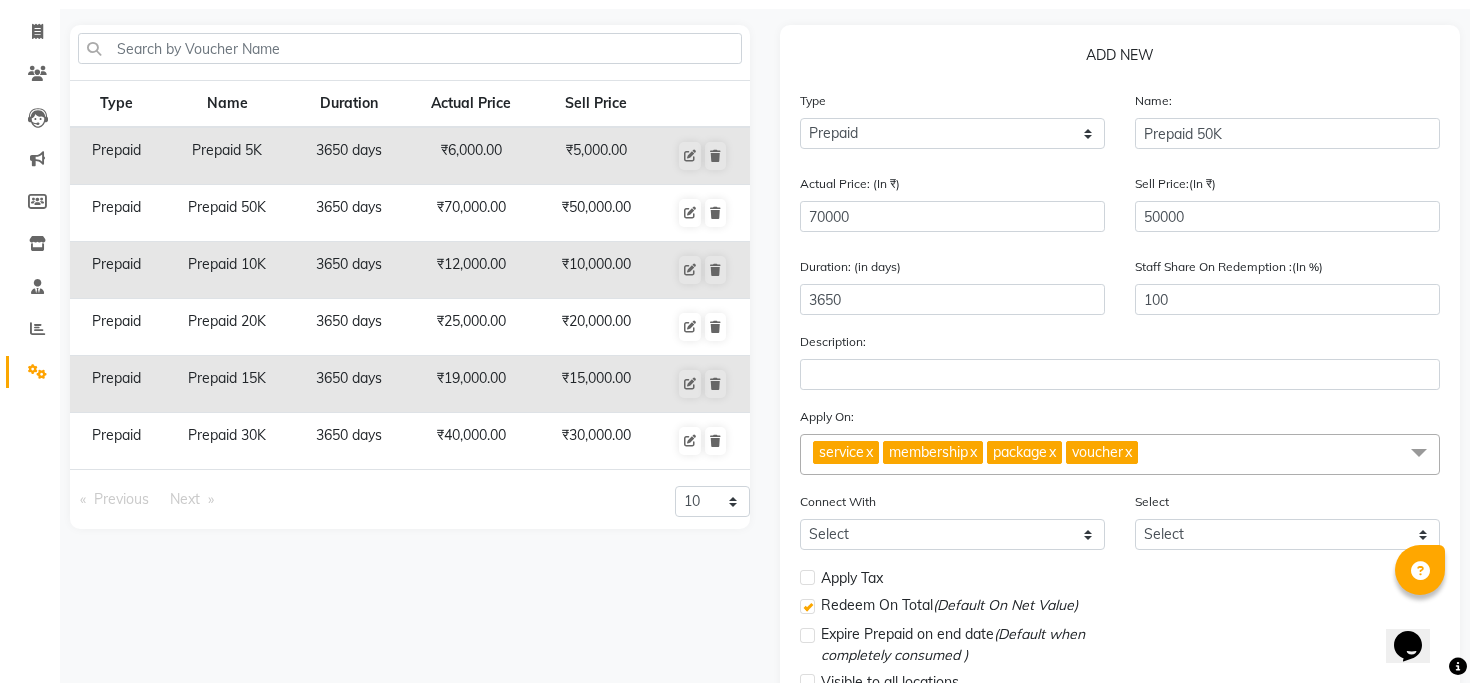 click on "x" 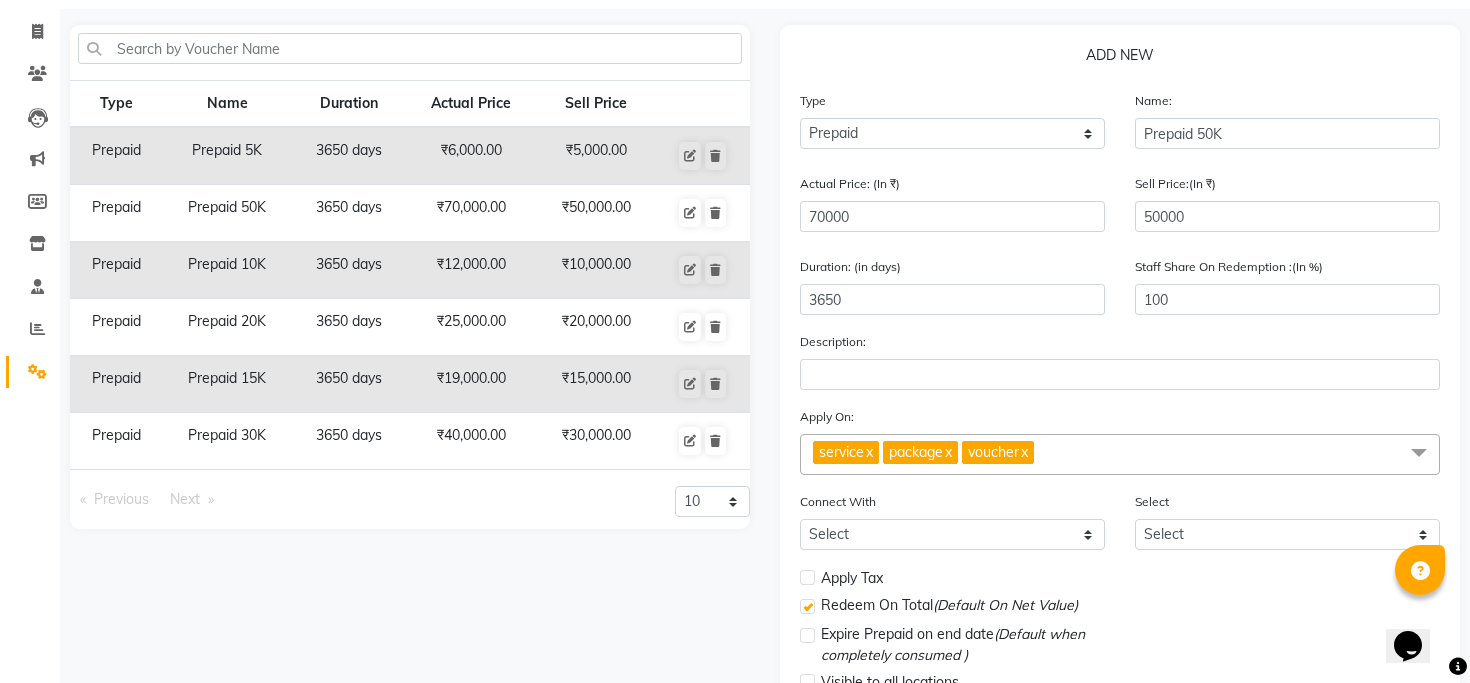 click on "x" 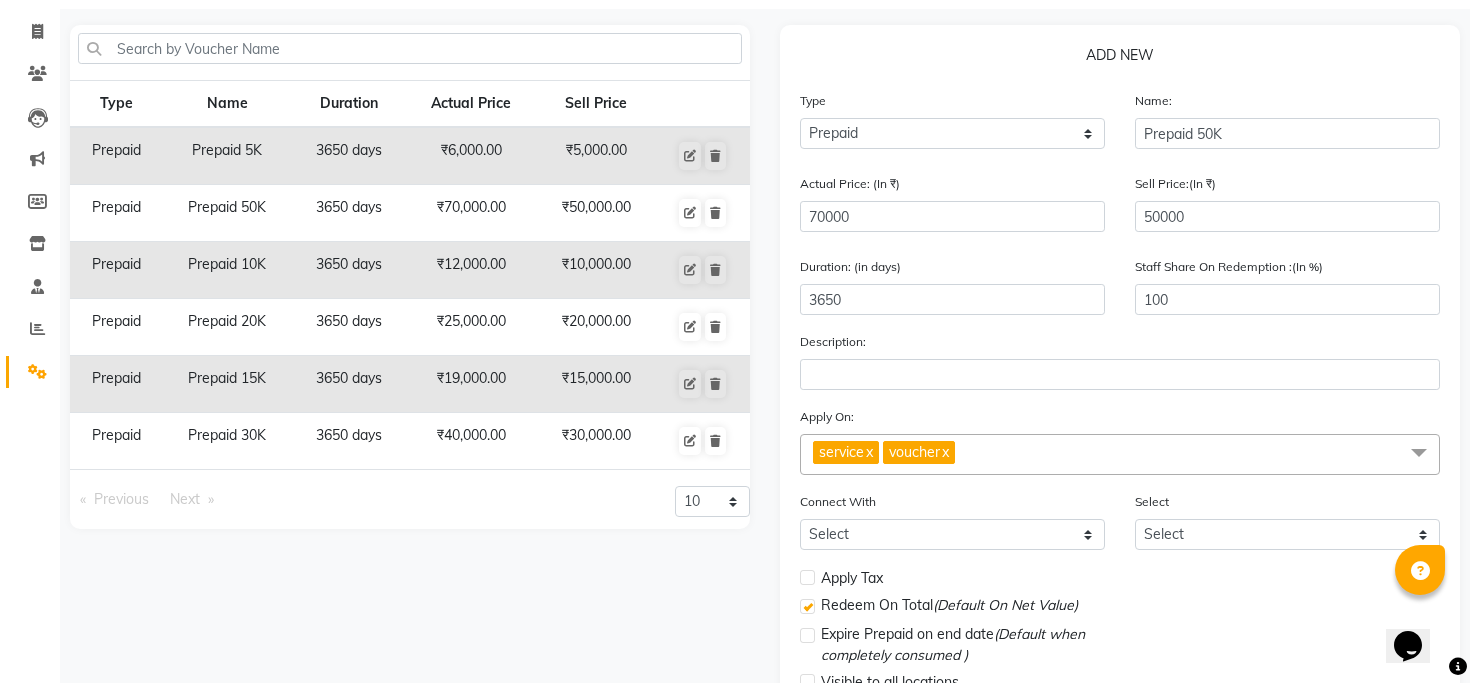 click on "voucher  x" 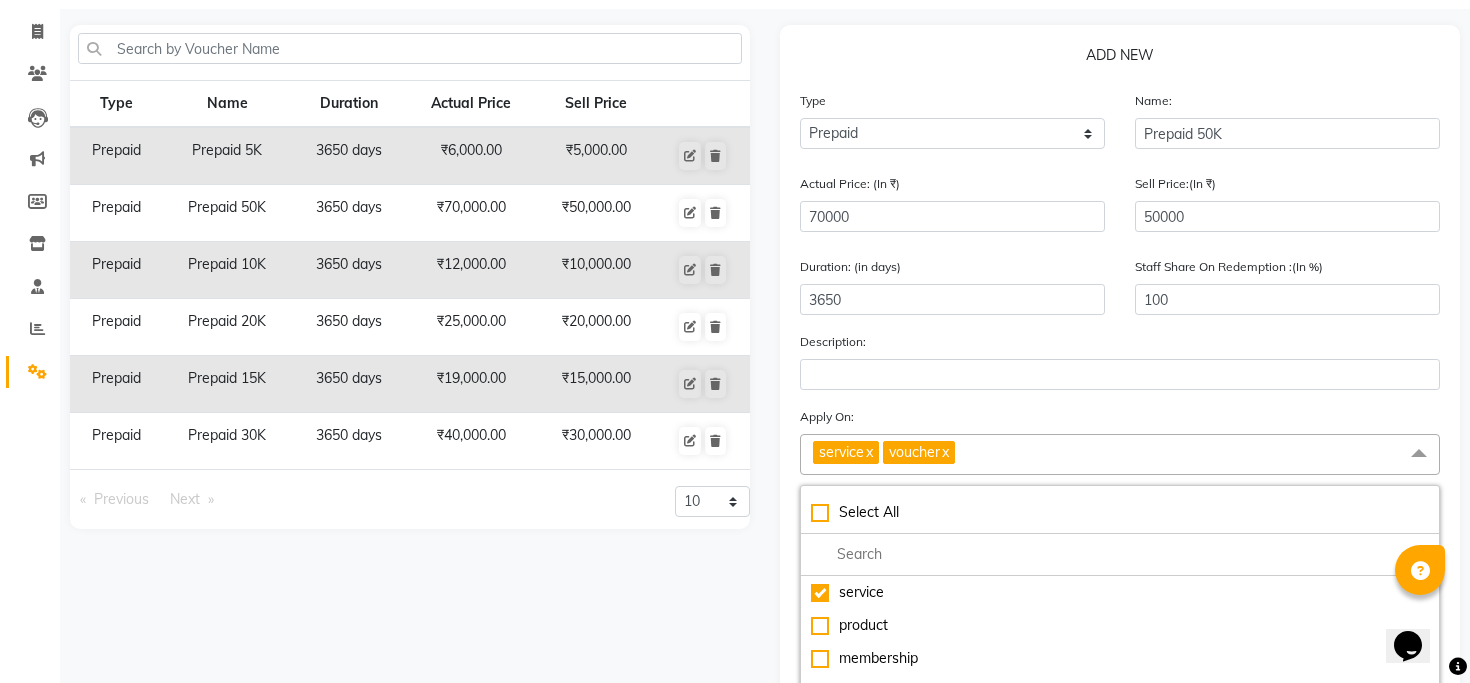 click on "x" 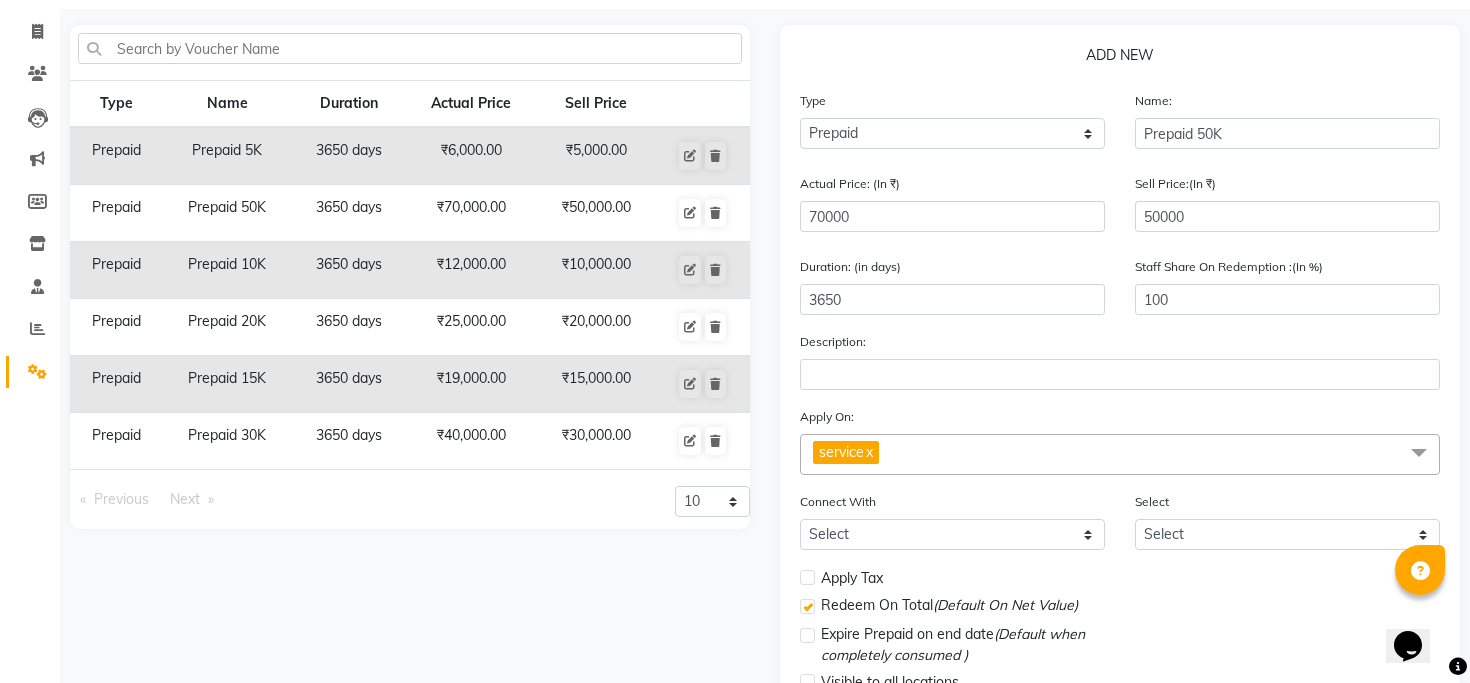 scroll, scrollTop: 242, scrollLeft: 0, axis: vertical 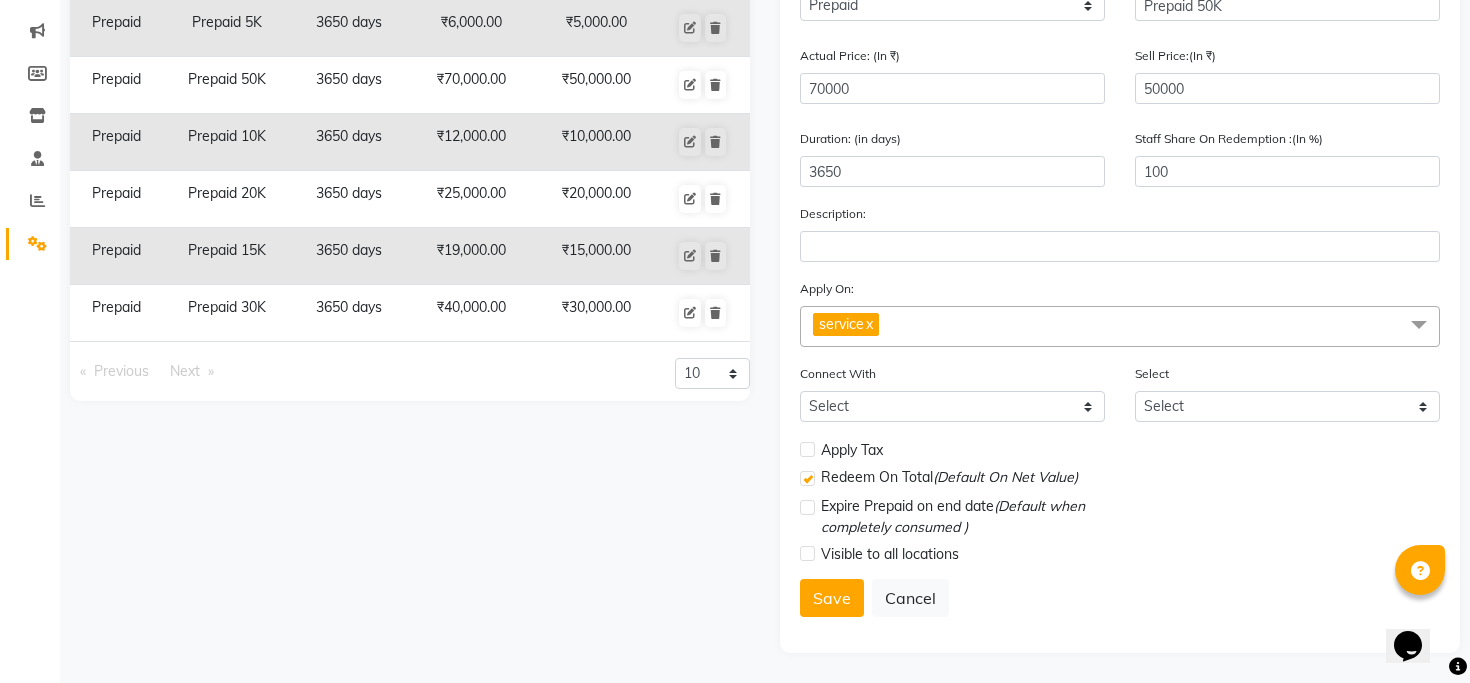 click 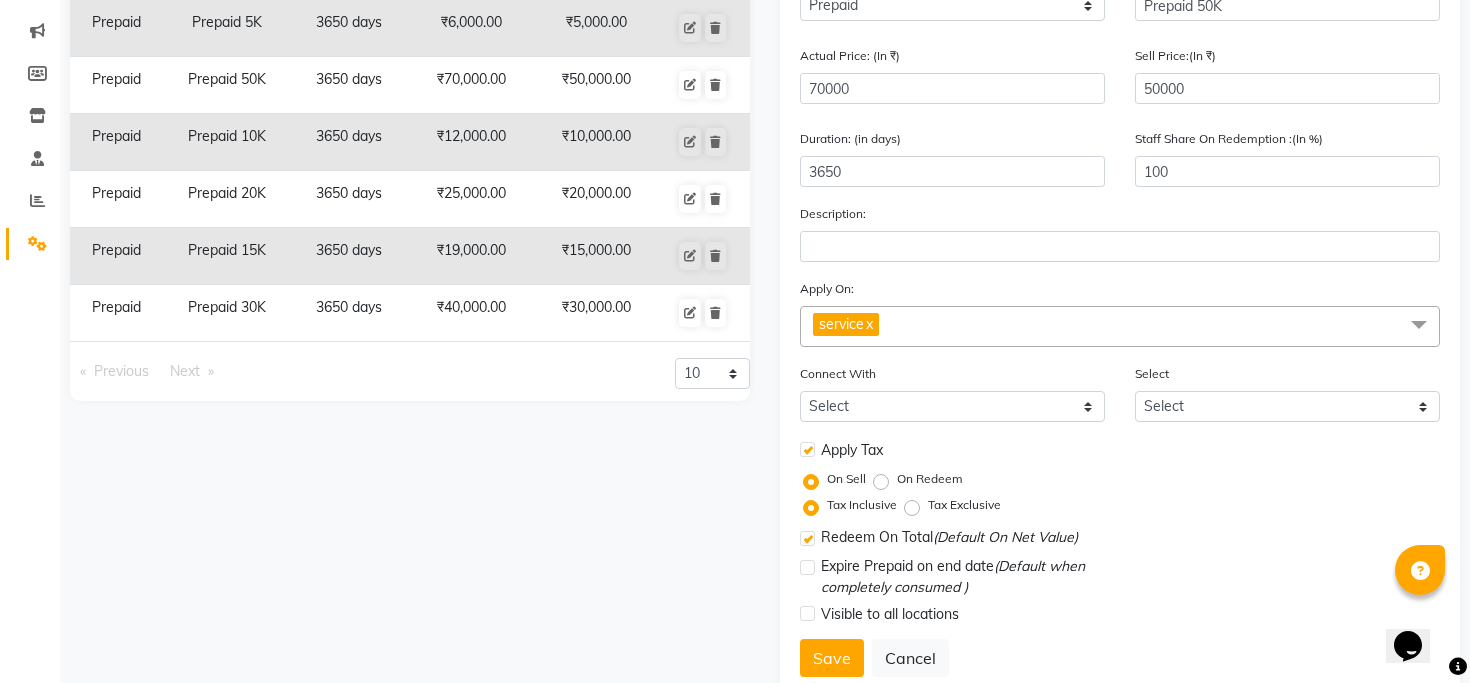 click 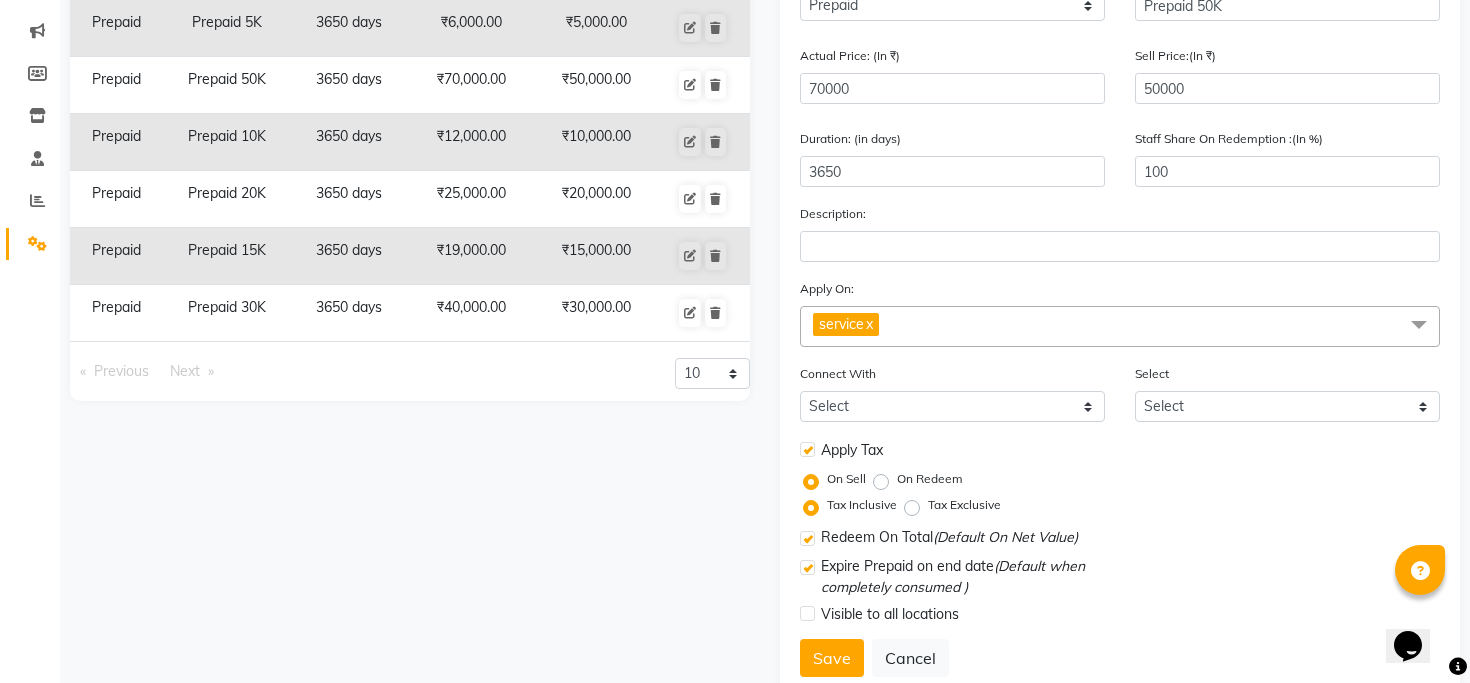click 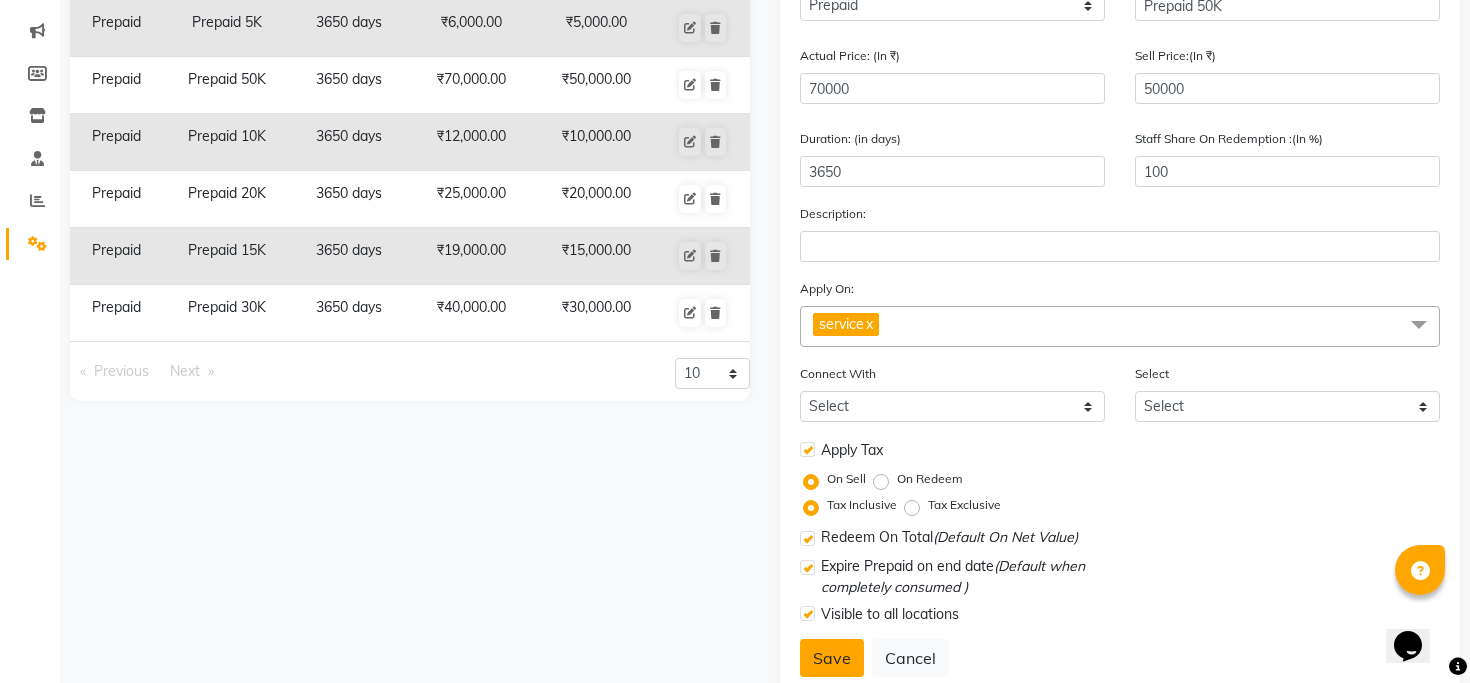 click on "Save" 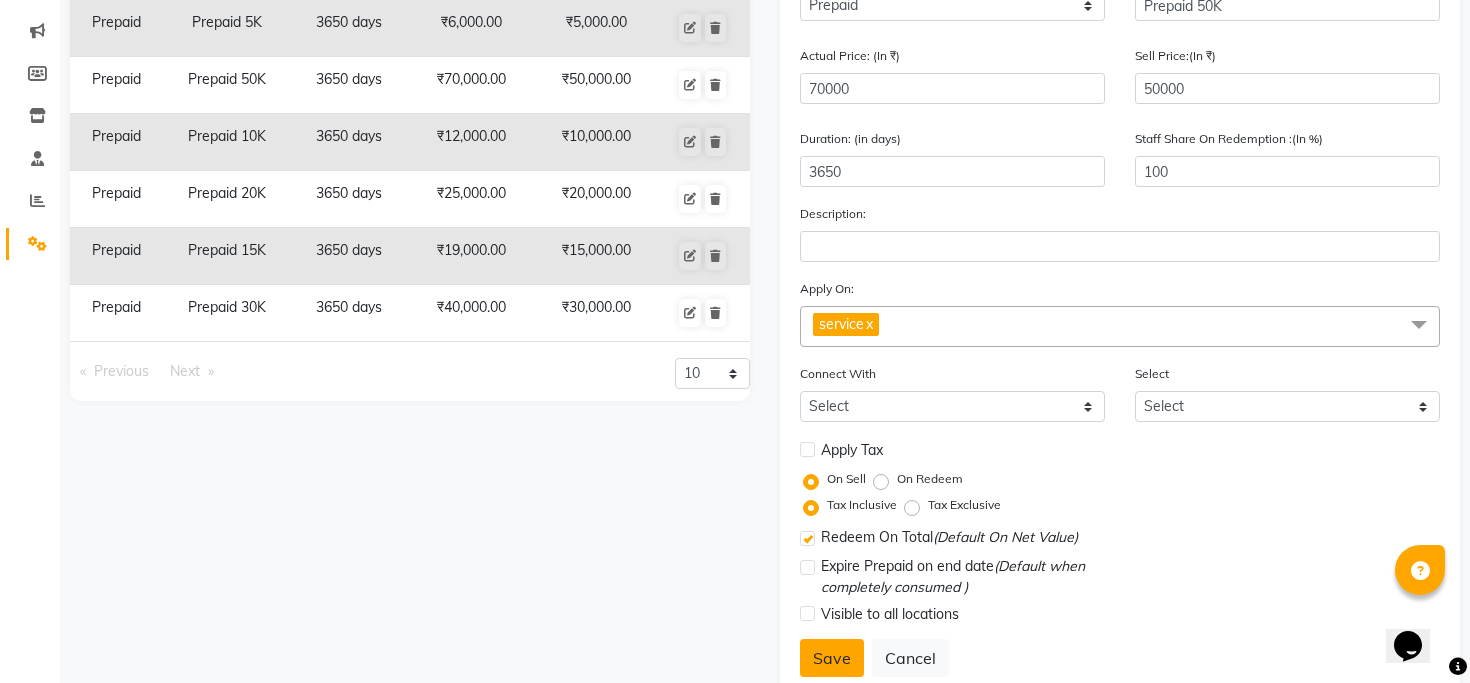 select 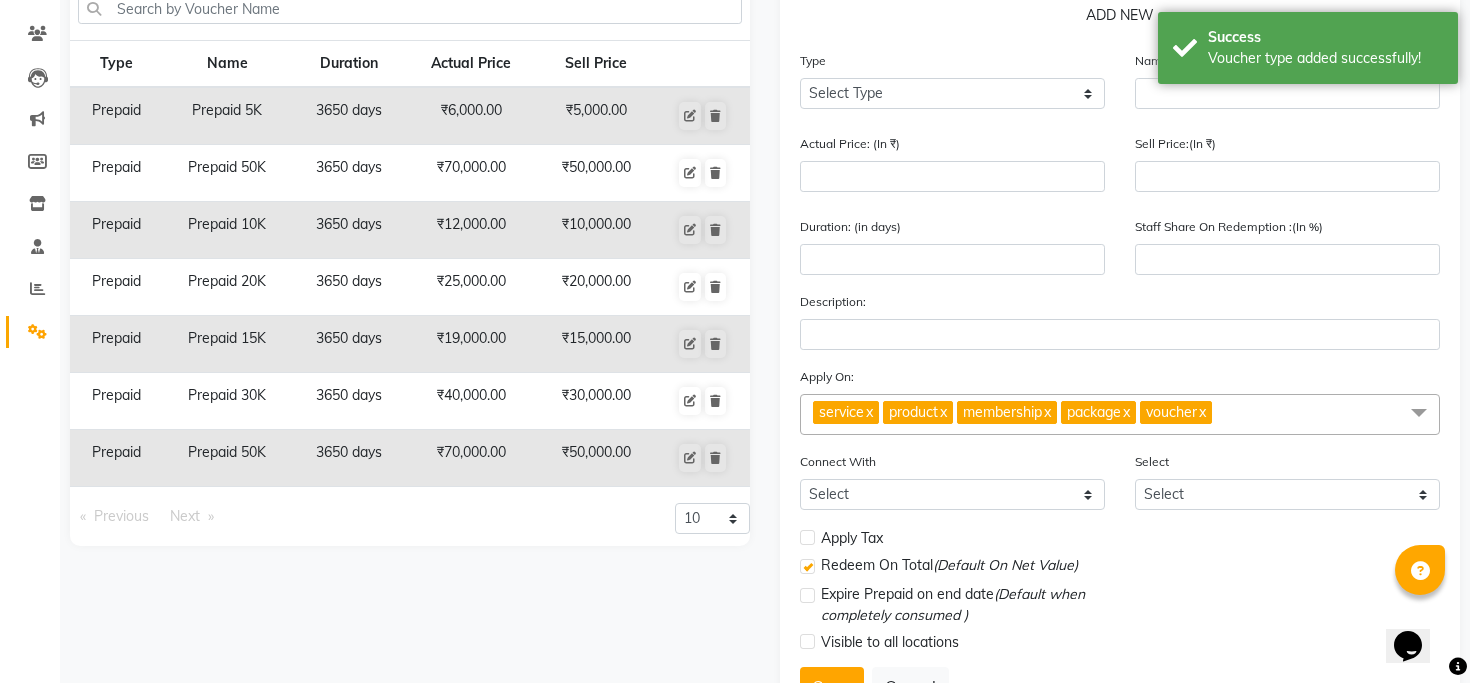 scroll, scrollTop: 0, scrollLeft: 0, axis: both 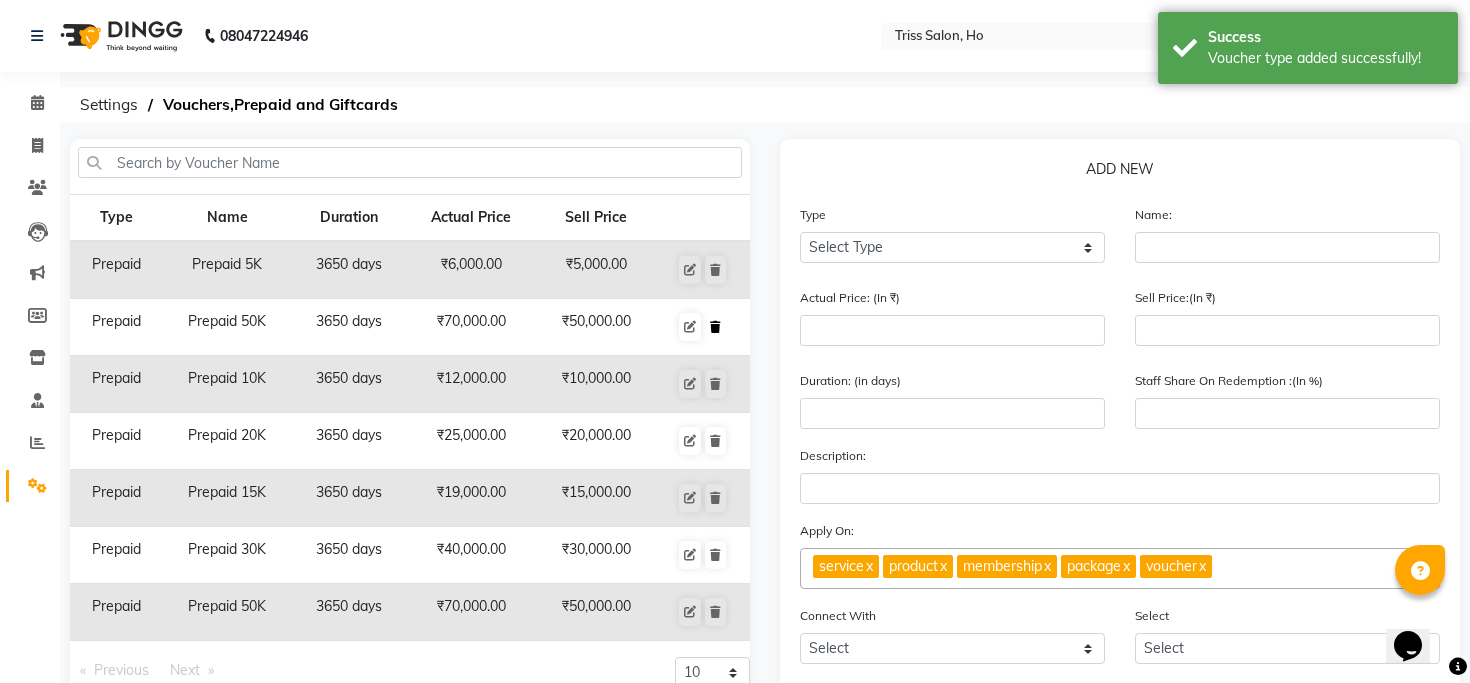 click 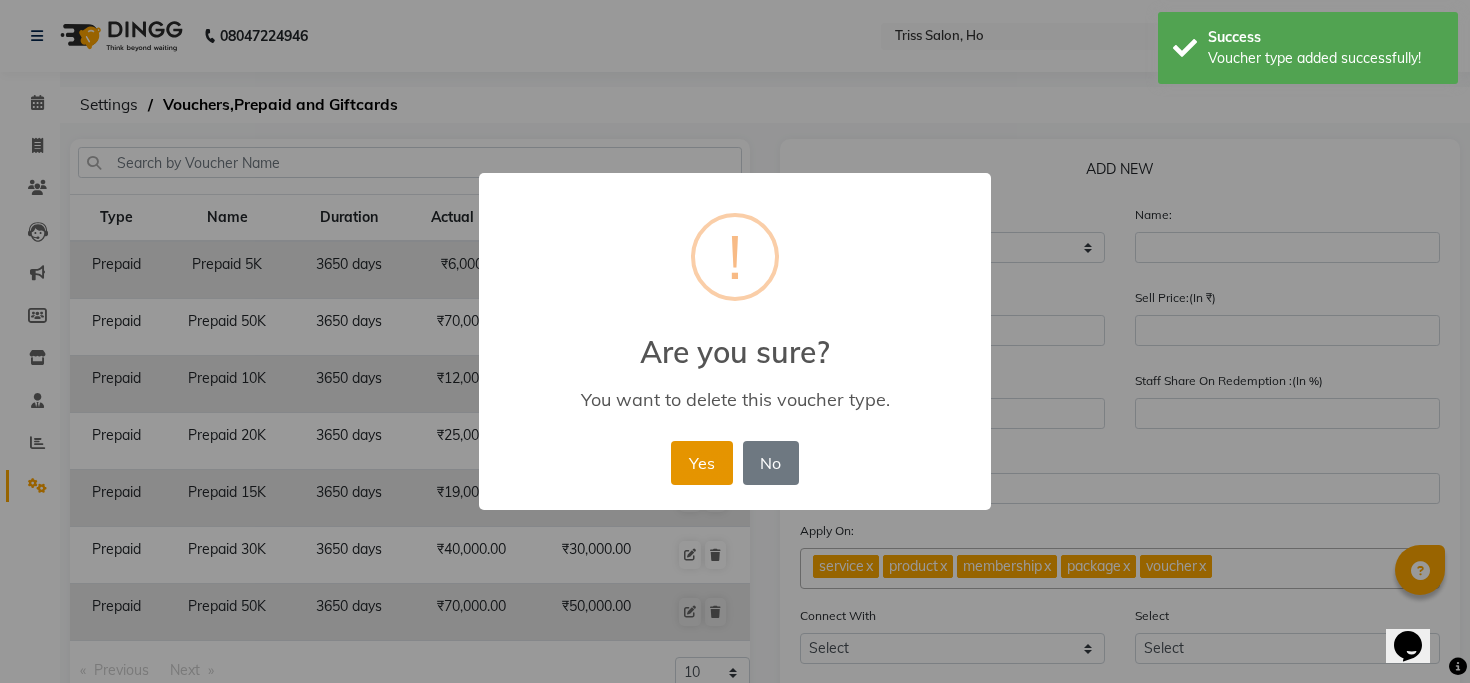 click on "Yes" at bounding box center [701, 463] 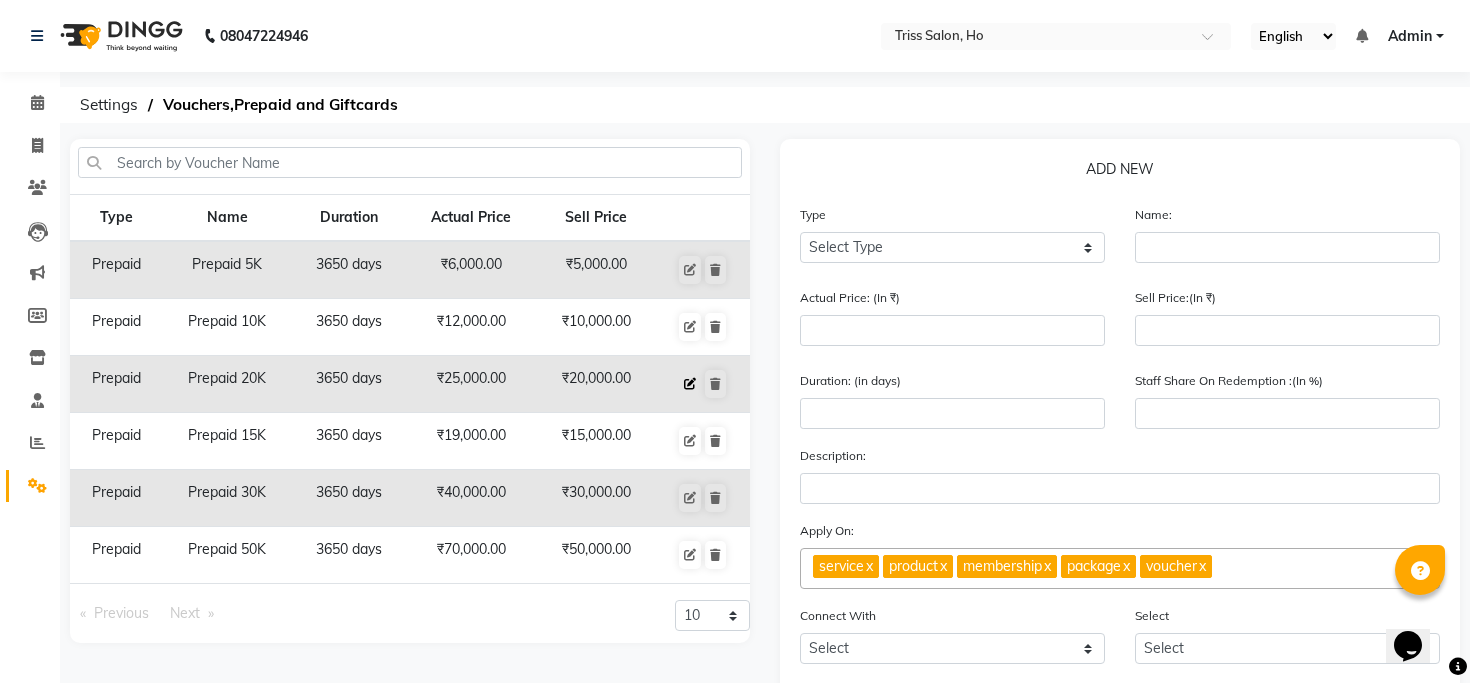 click 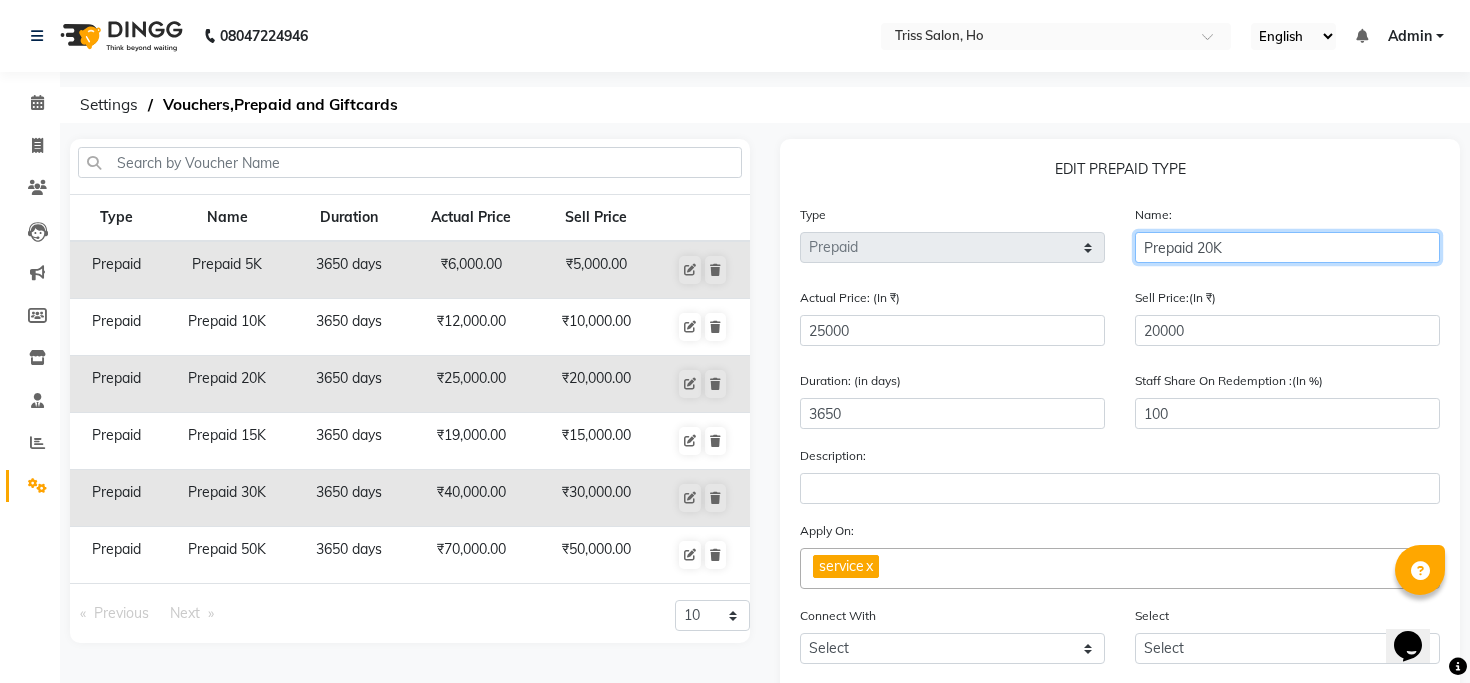 click on "Prepaid 20K" 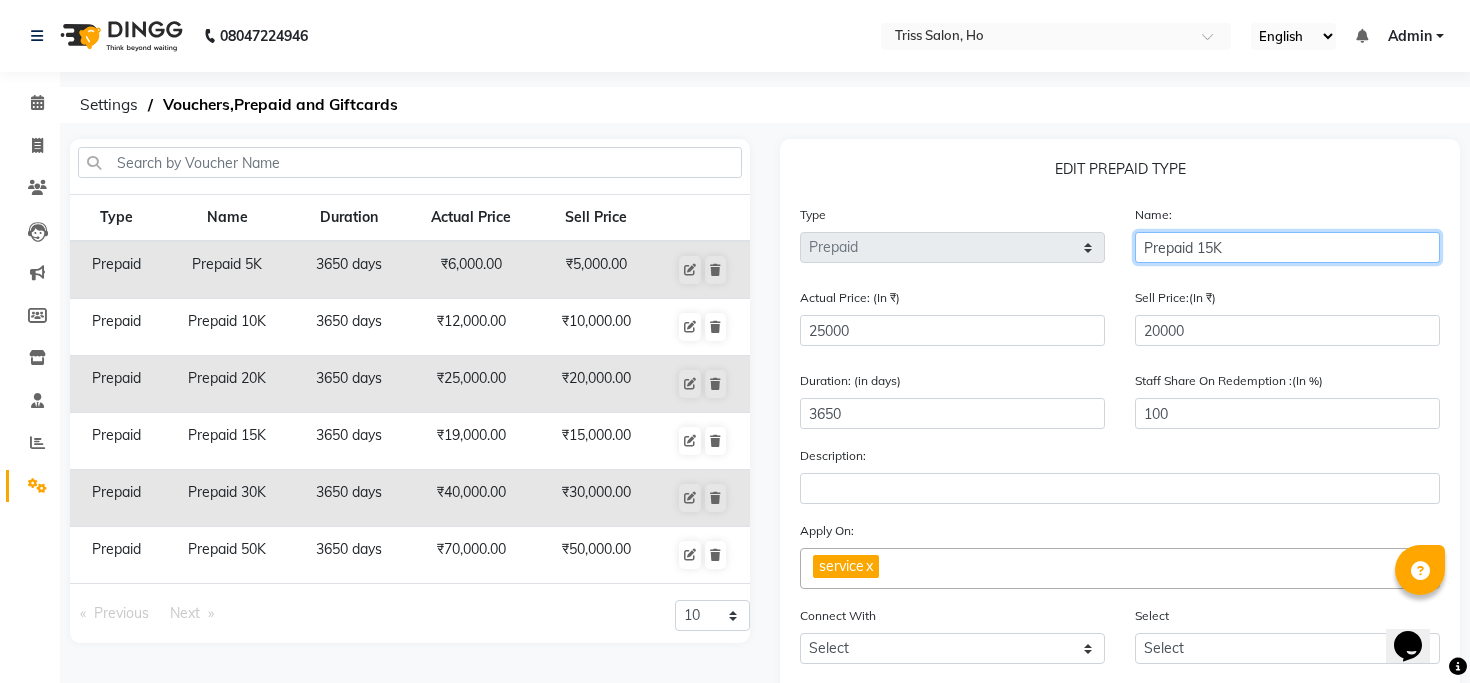 type on "Prepaid 15K" 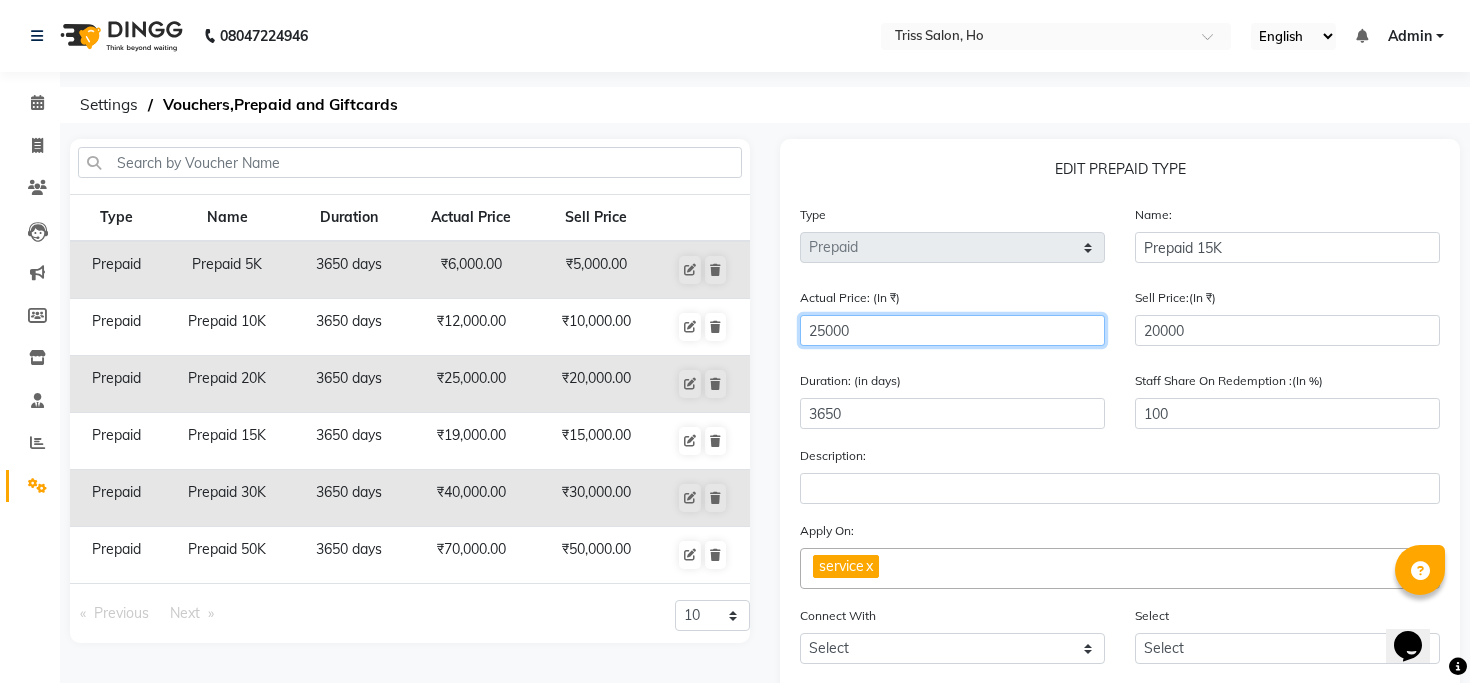 type on "1" 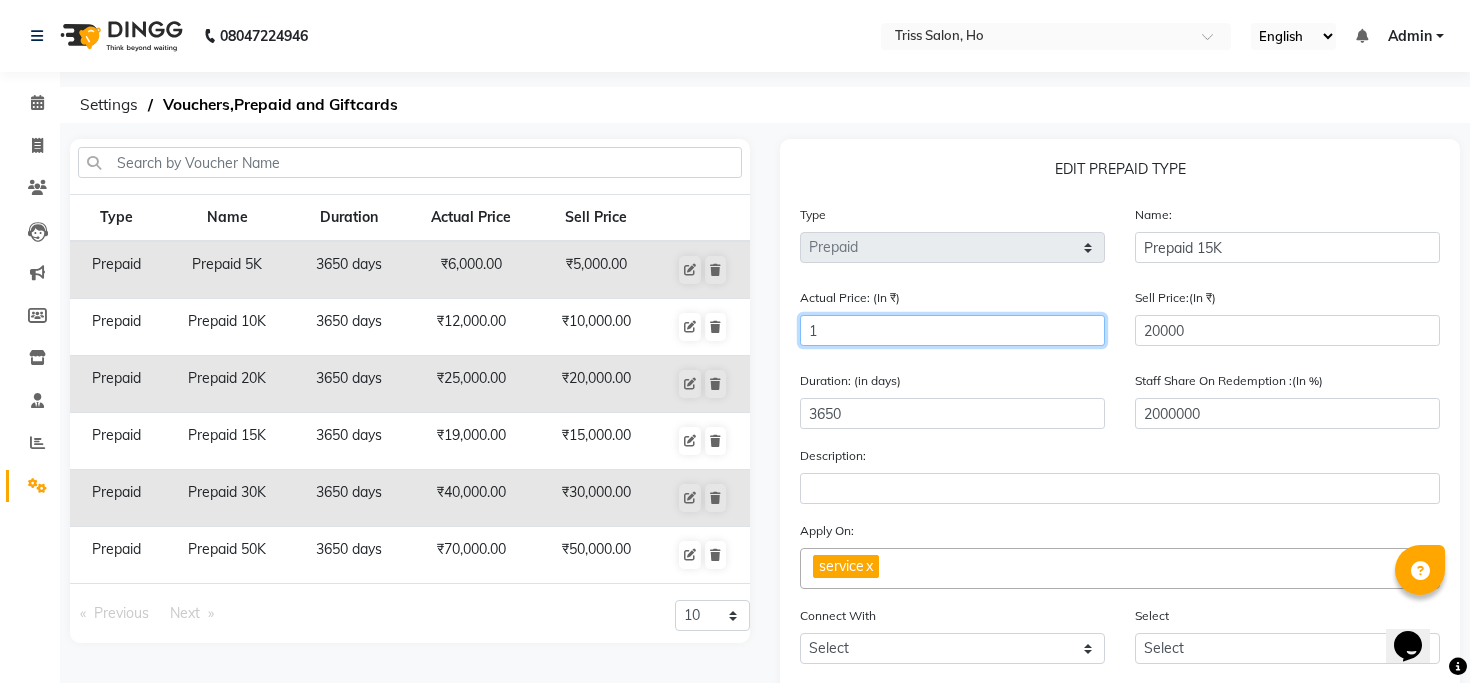 type on "19" 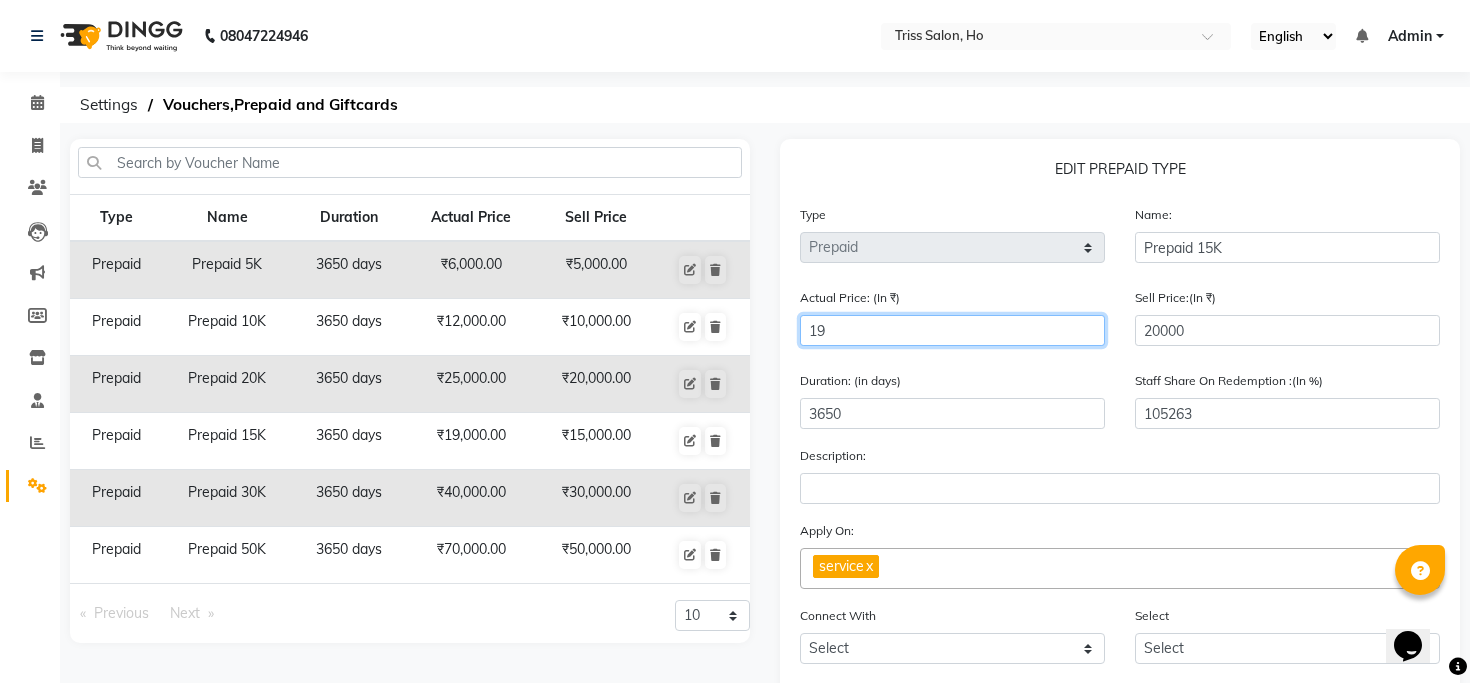 type on "190" 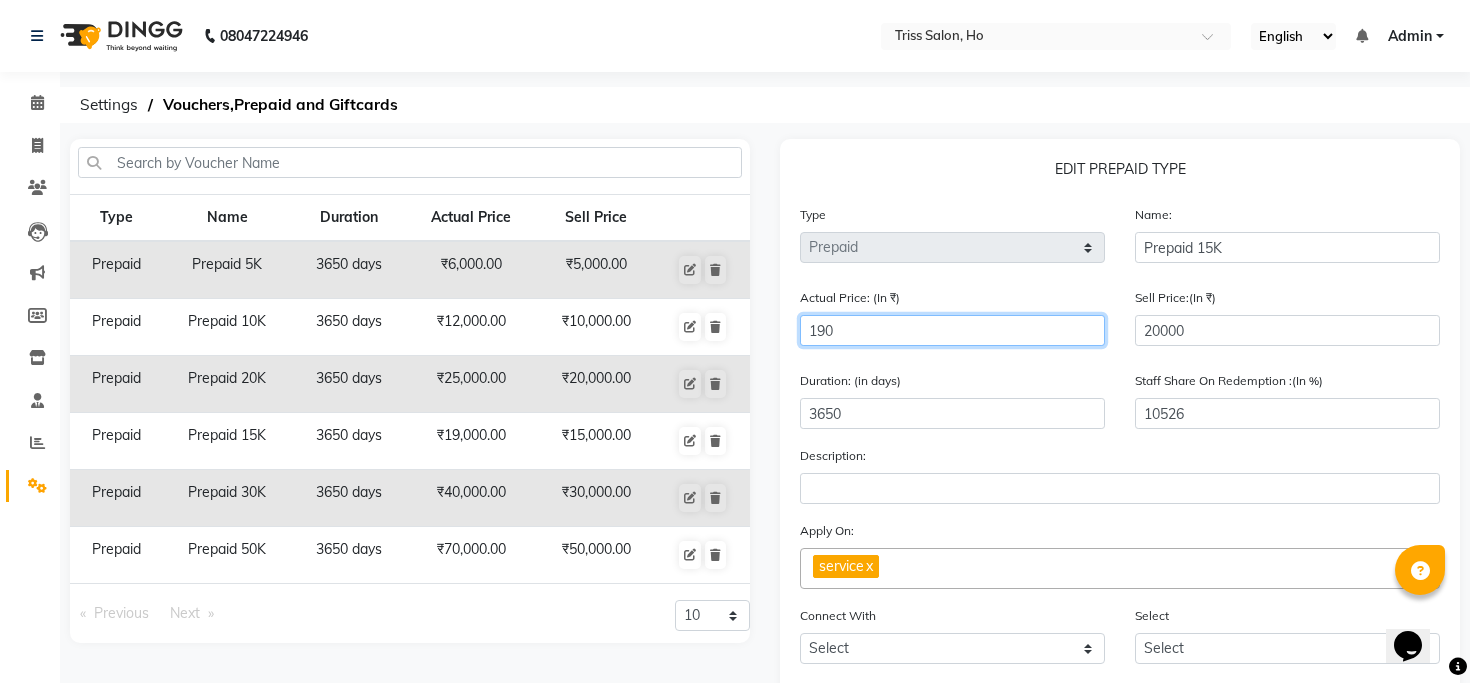 type on "1900" 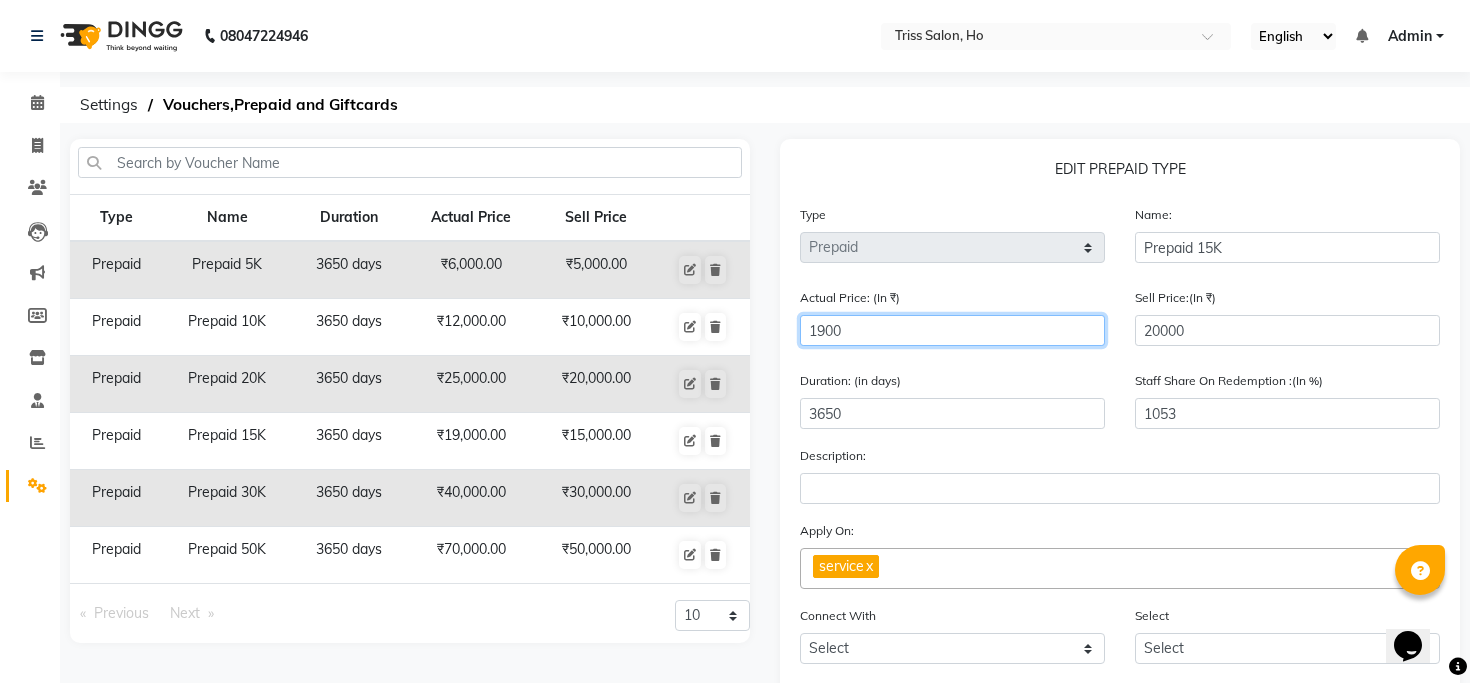 type on "19000" 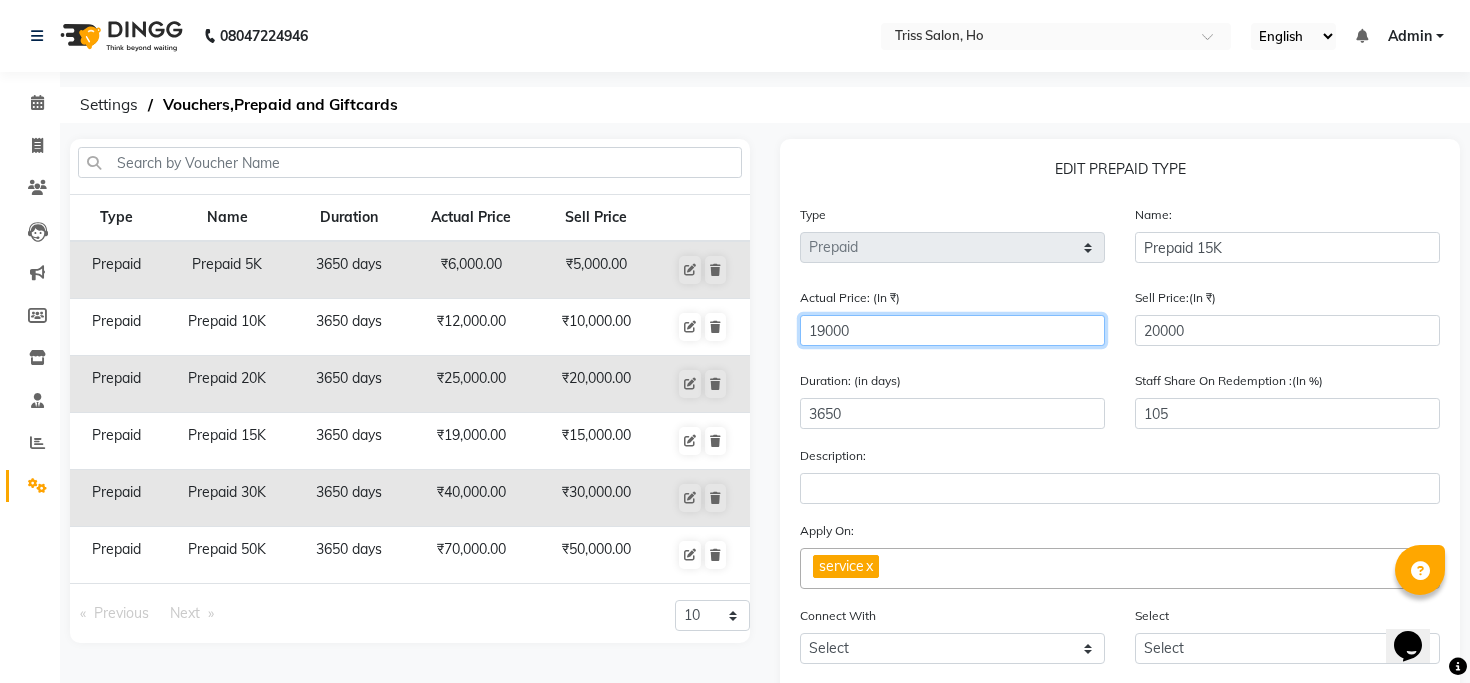 type on "19000" 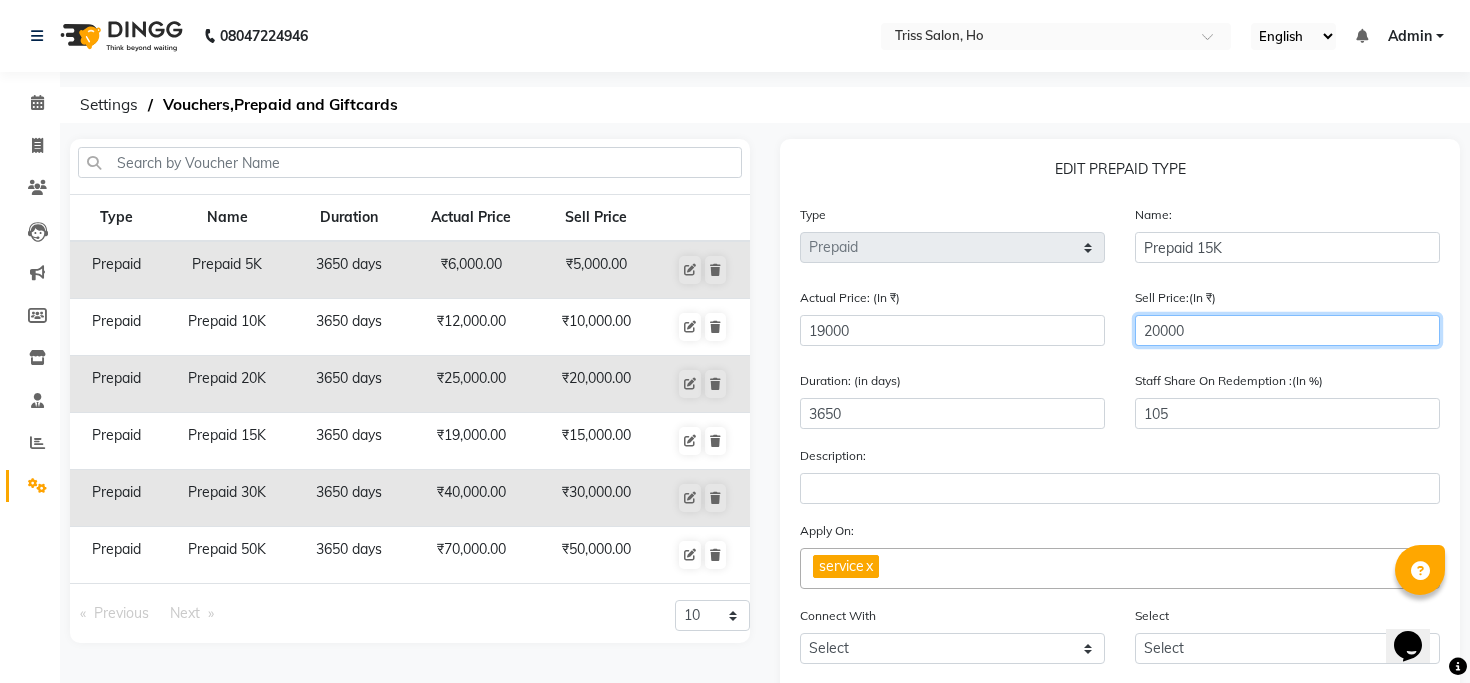 type on "1" 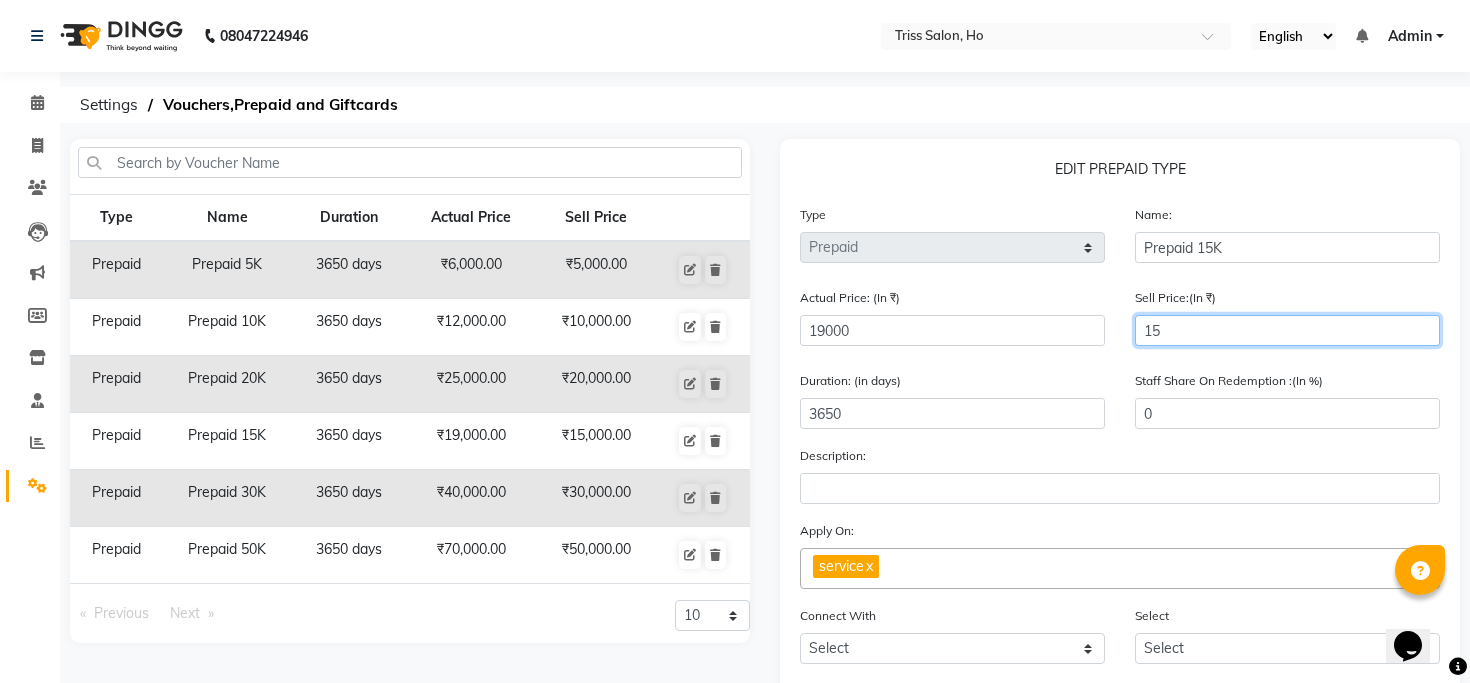type on "150" 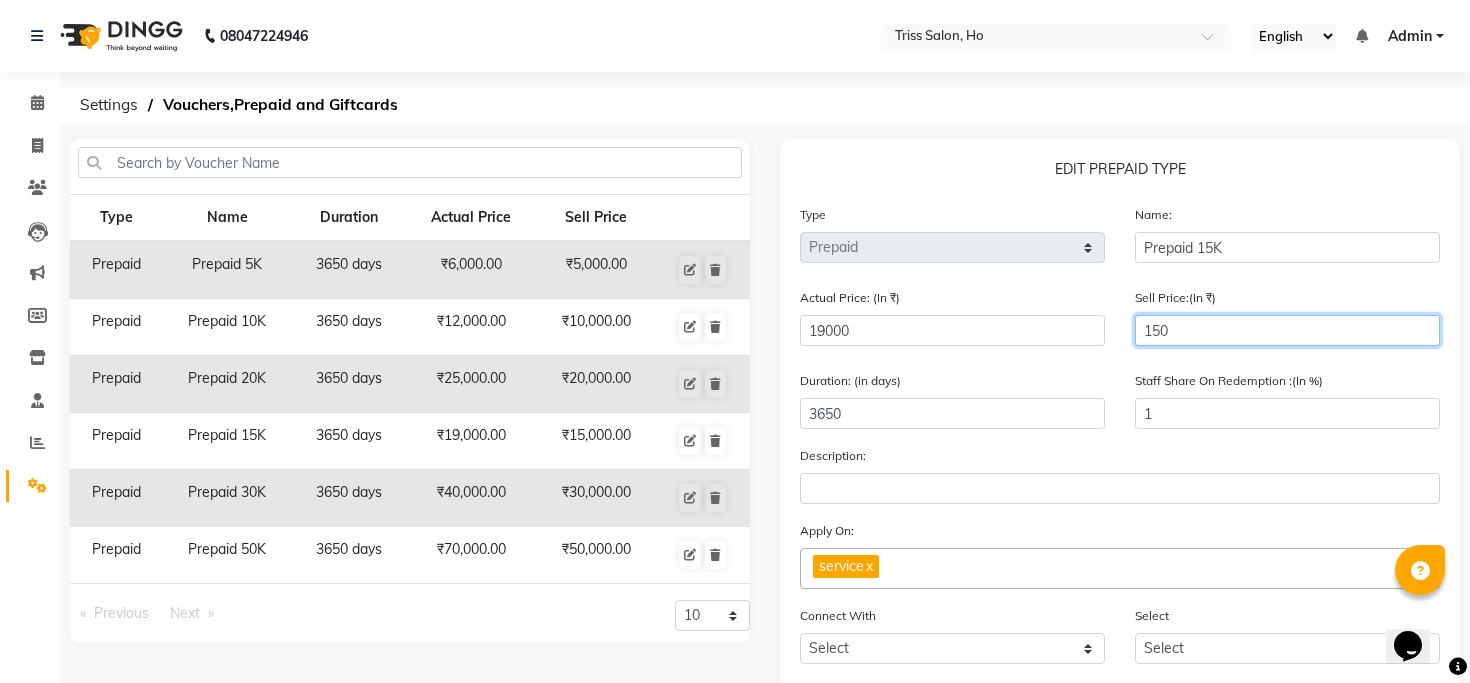 type on "1500" 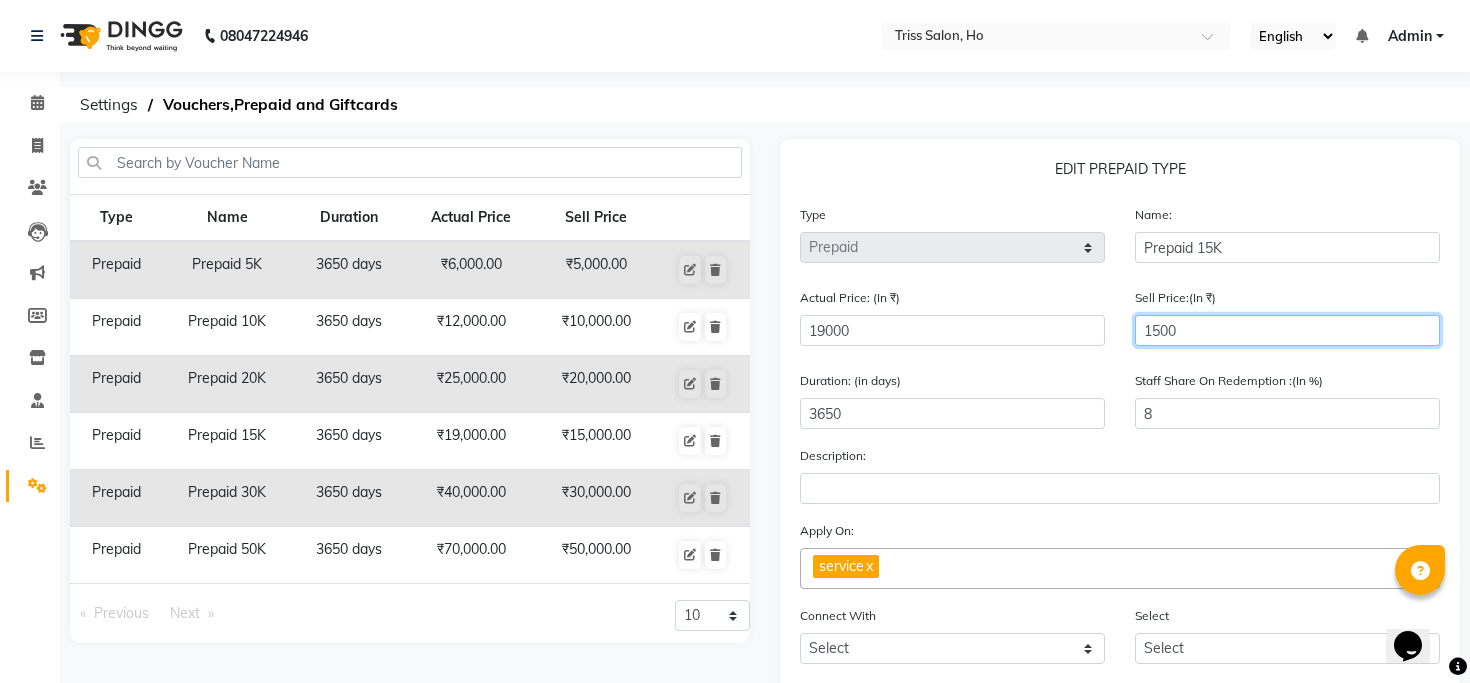 type on "15000" 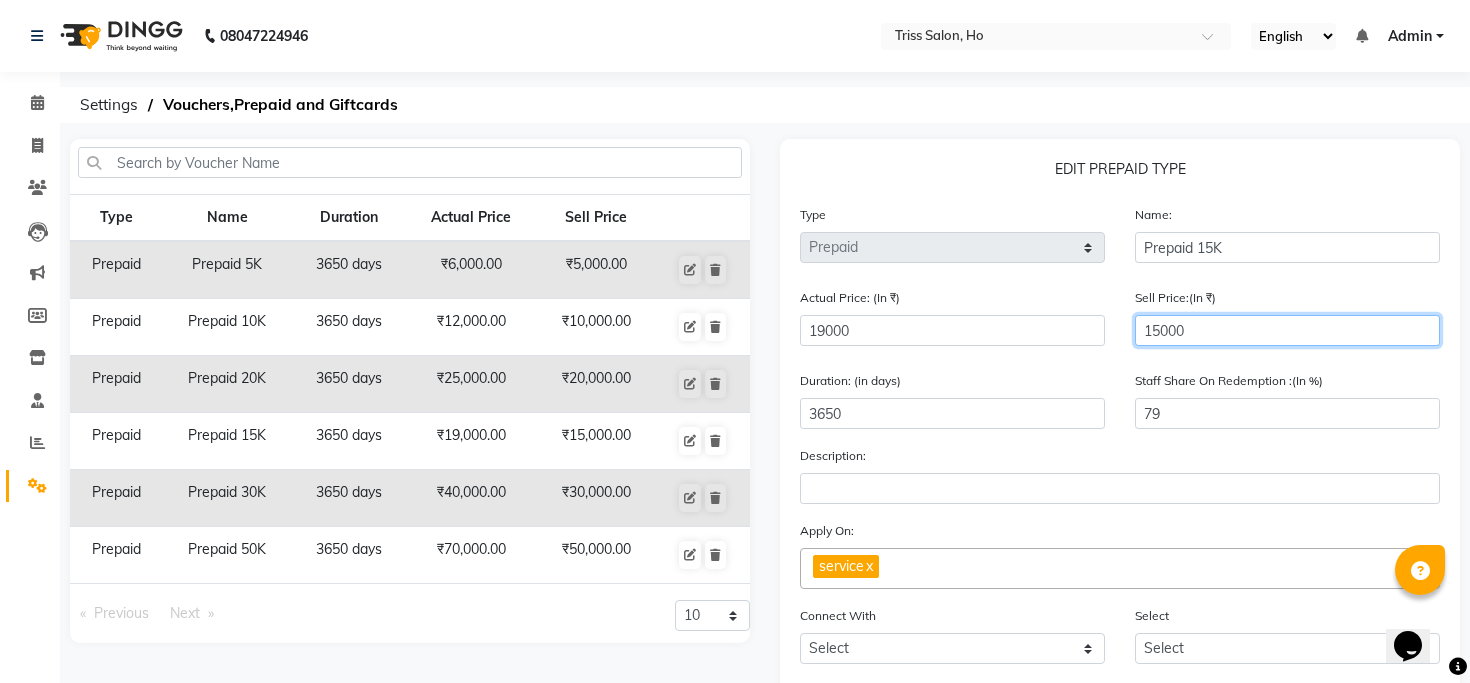 type on "15000" 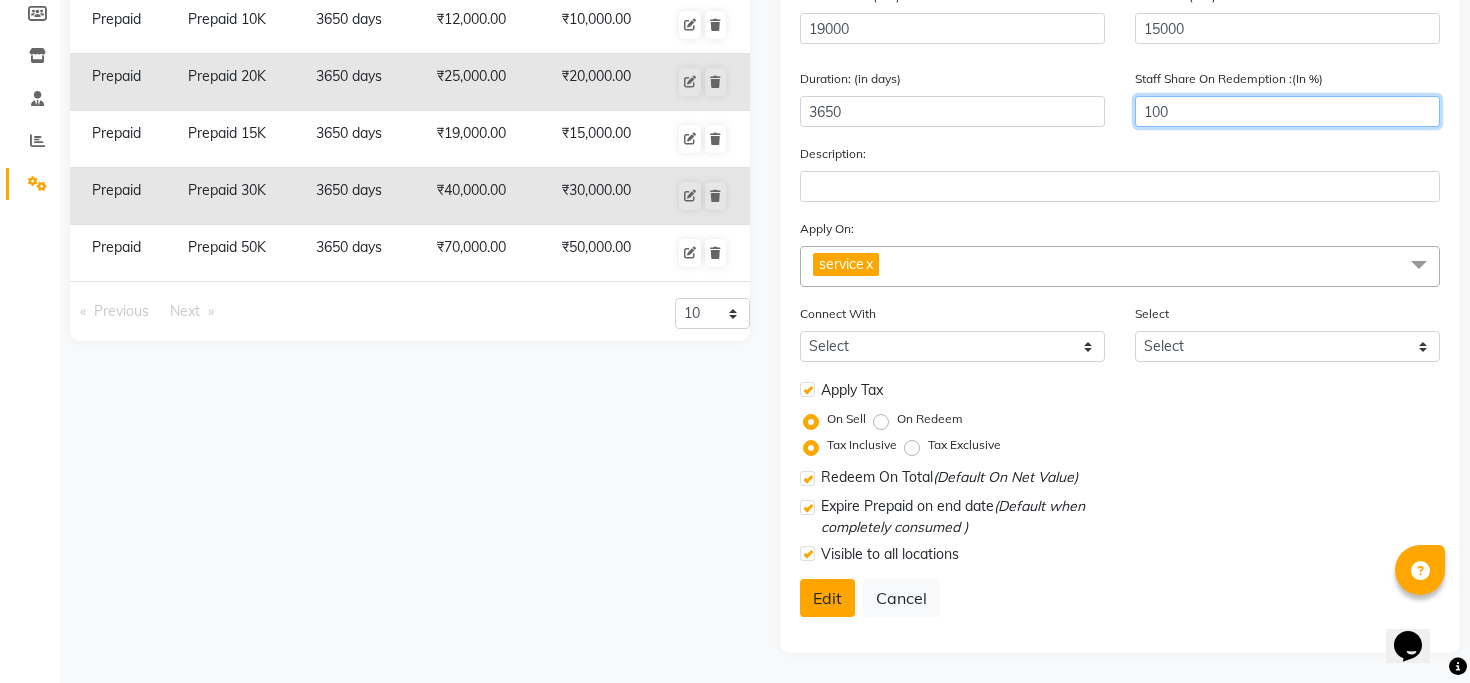 type on "100" 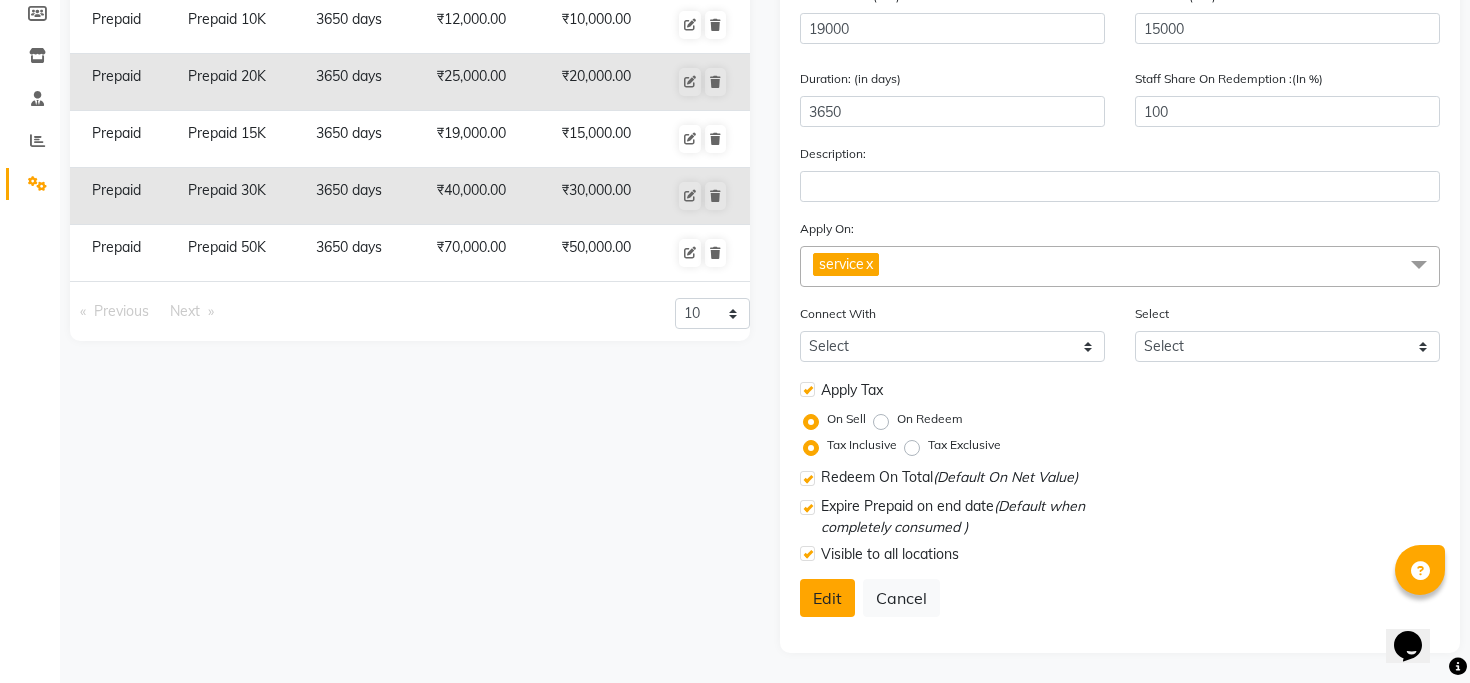 click on "Edit" 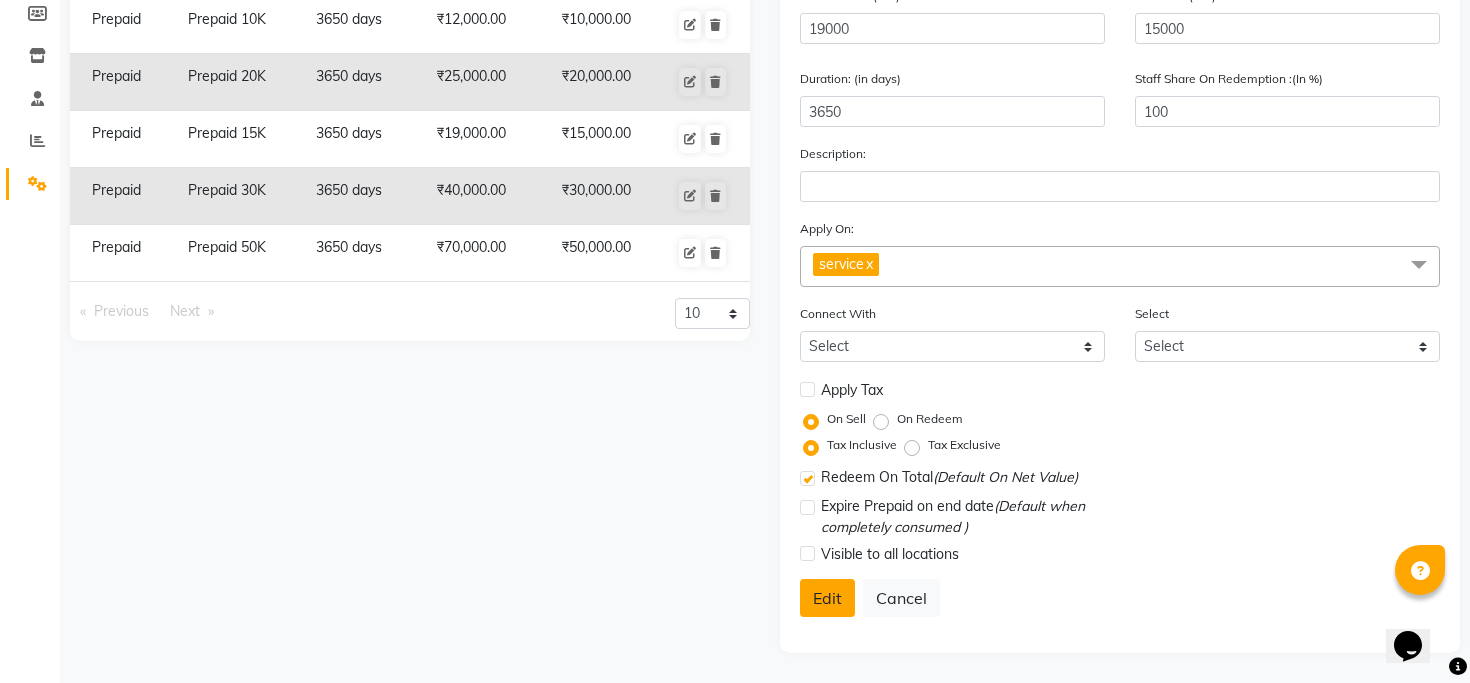 select 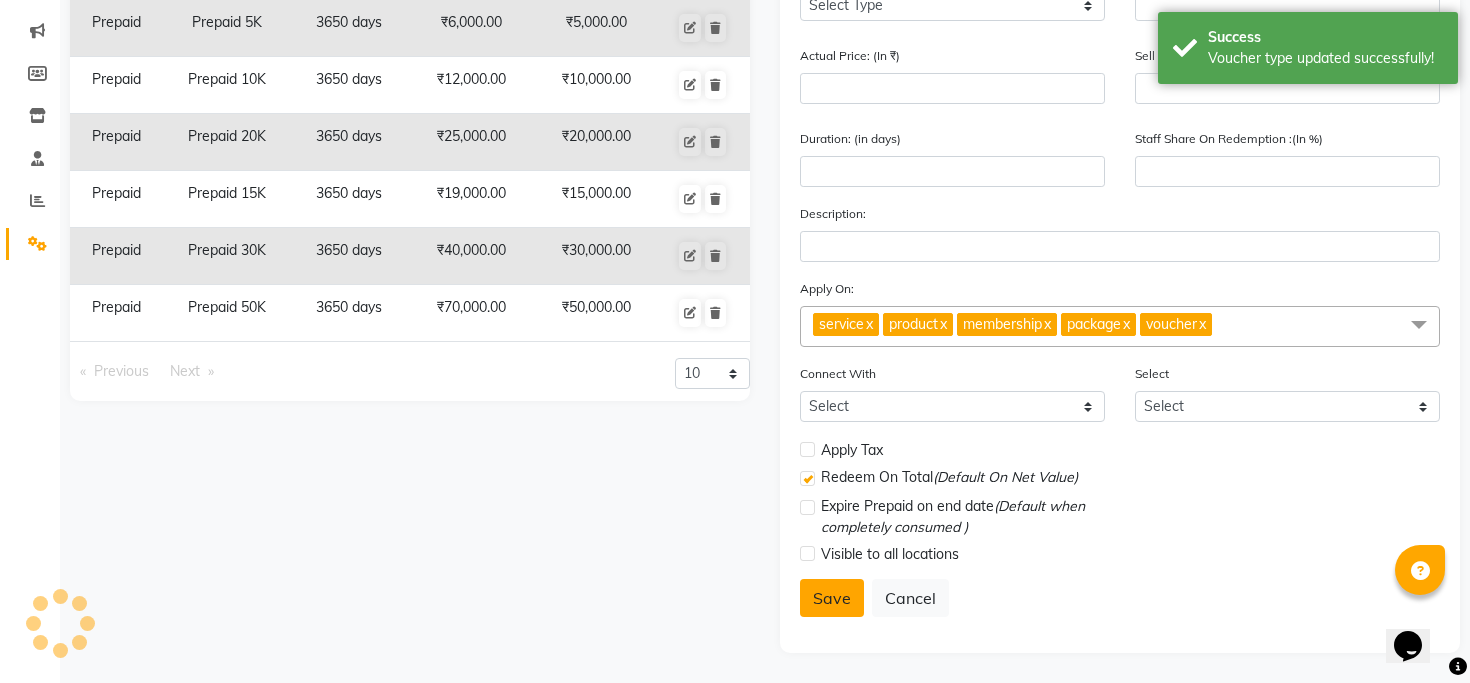 scroll, scrollTop: 242, scrollLeft: 0, axis: vertical 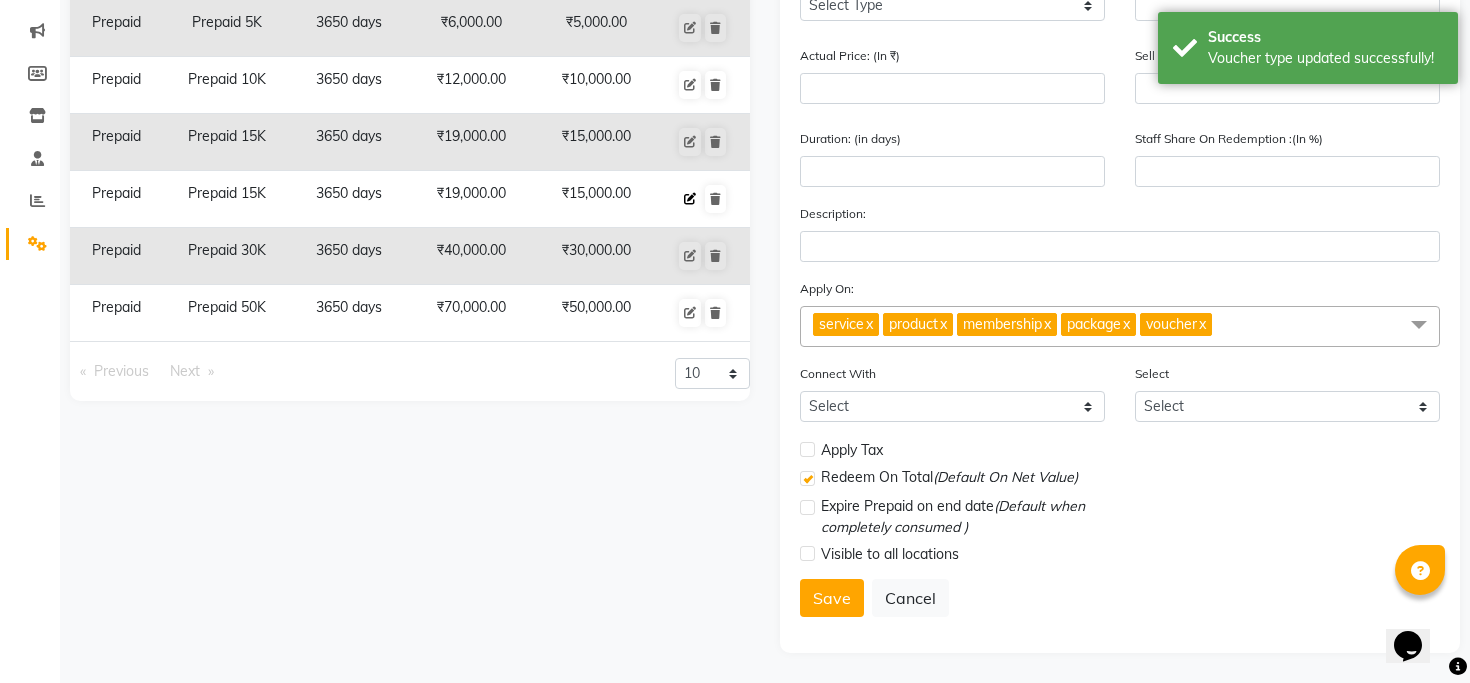 click 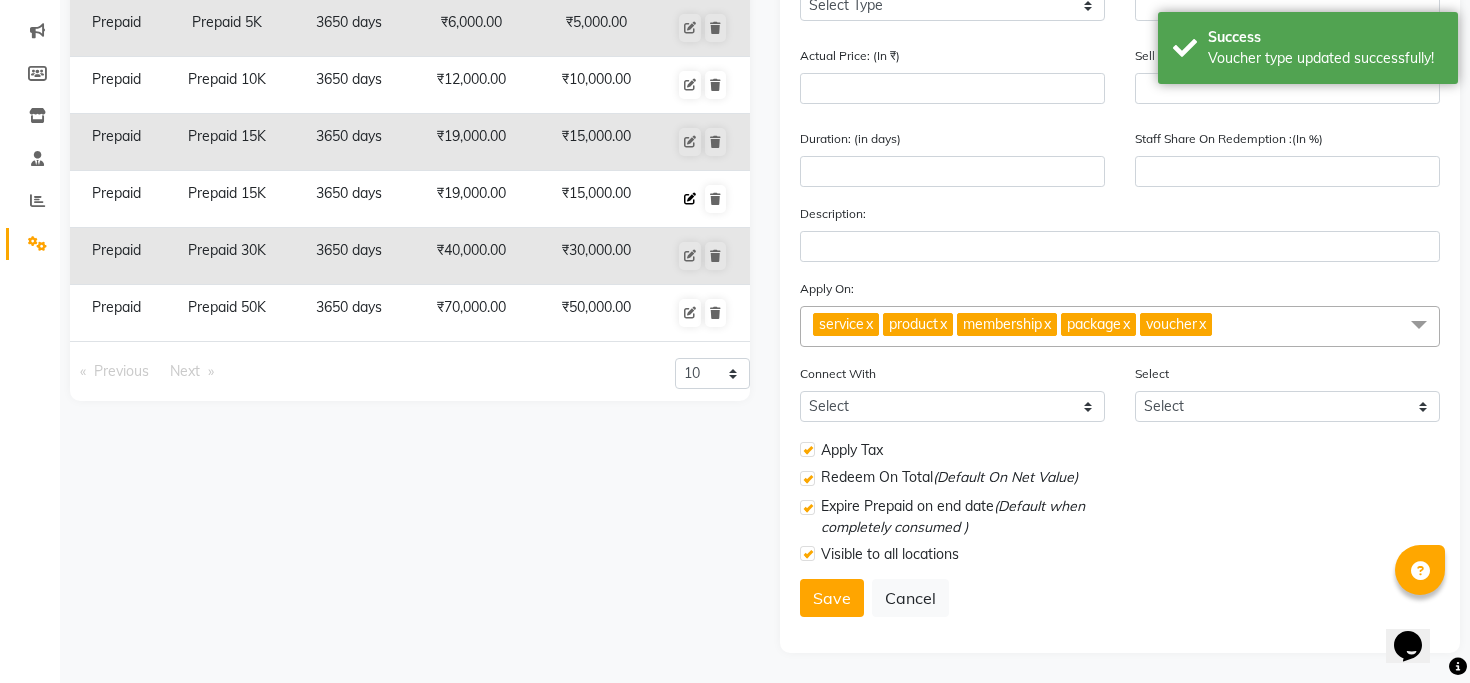 select on "P" 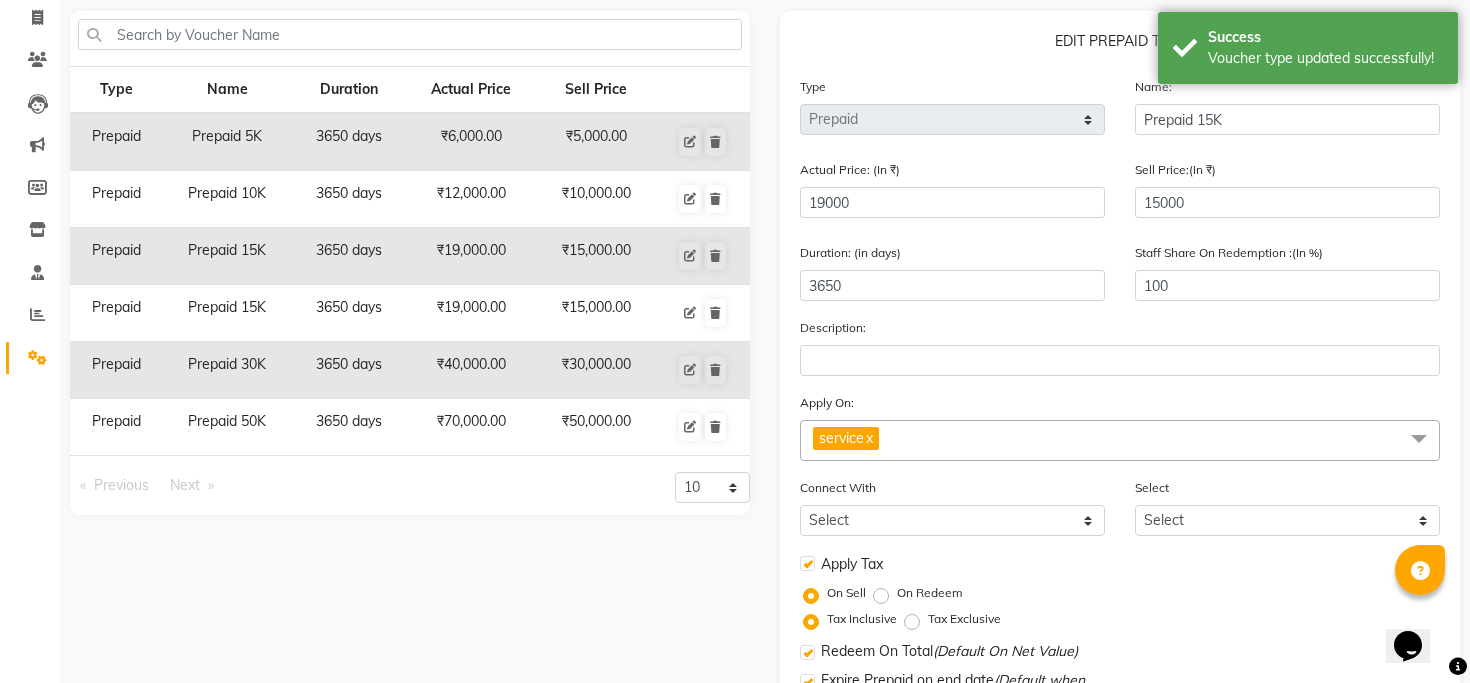 scroll, scrollTop: 0, scrollLeft: 0, axis: both 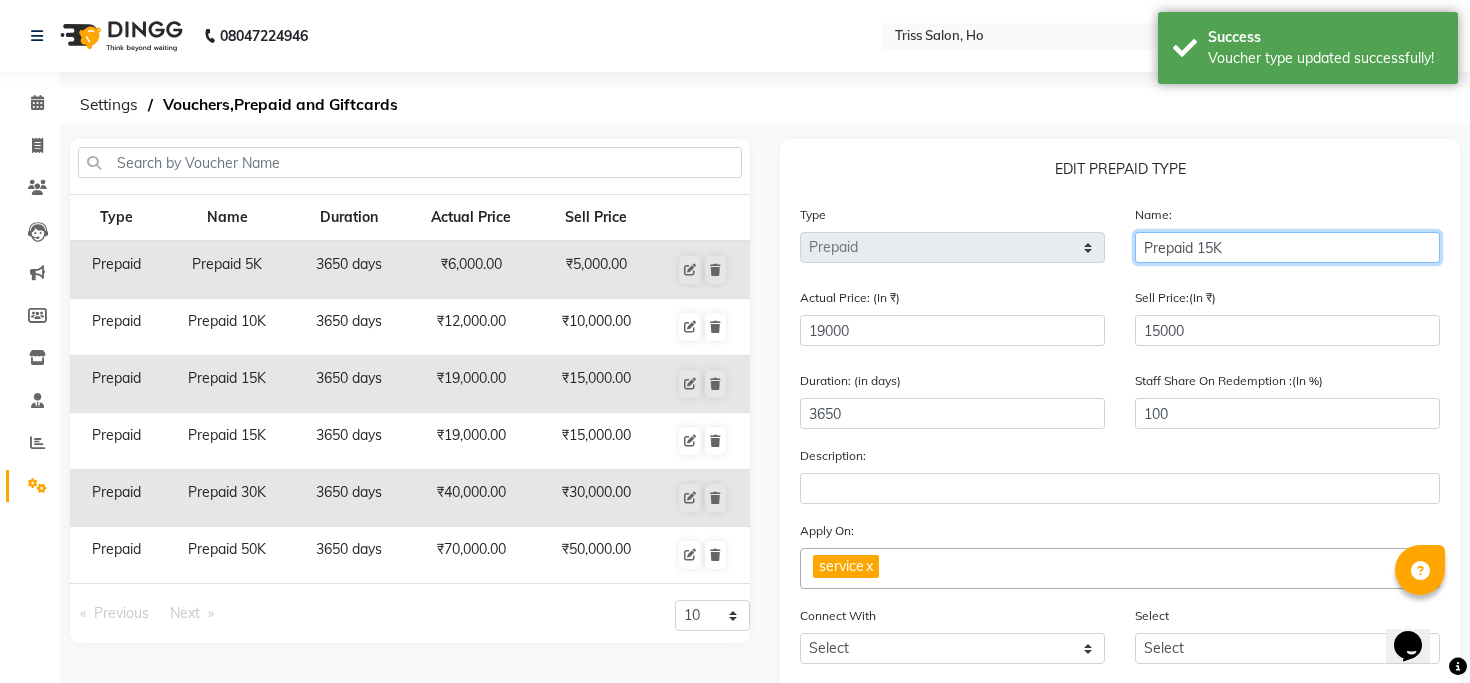 click on "Prepaid 15K" 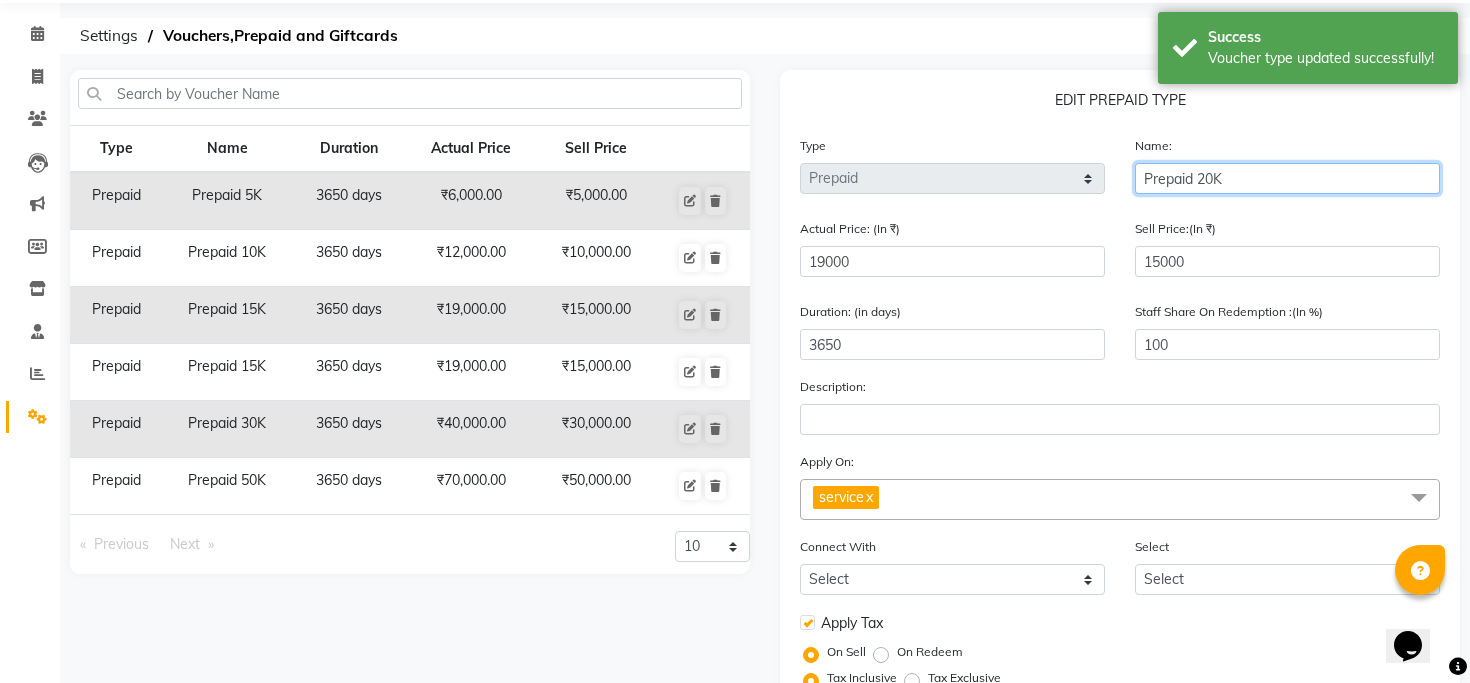 scroll, scrollTop: 95, scrollLeft: 0, axis: vertical 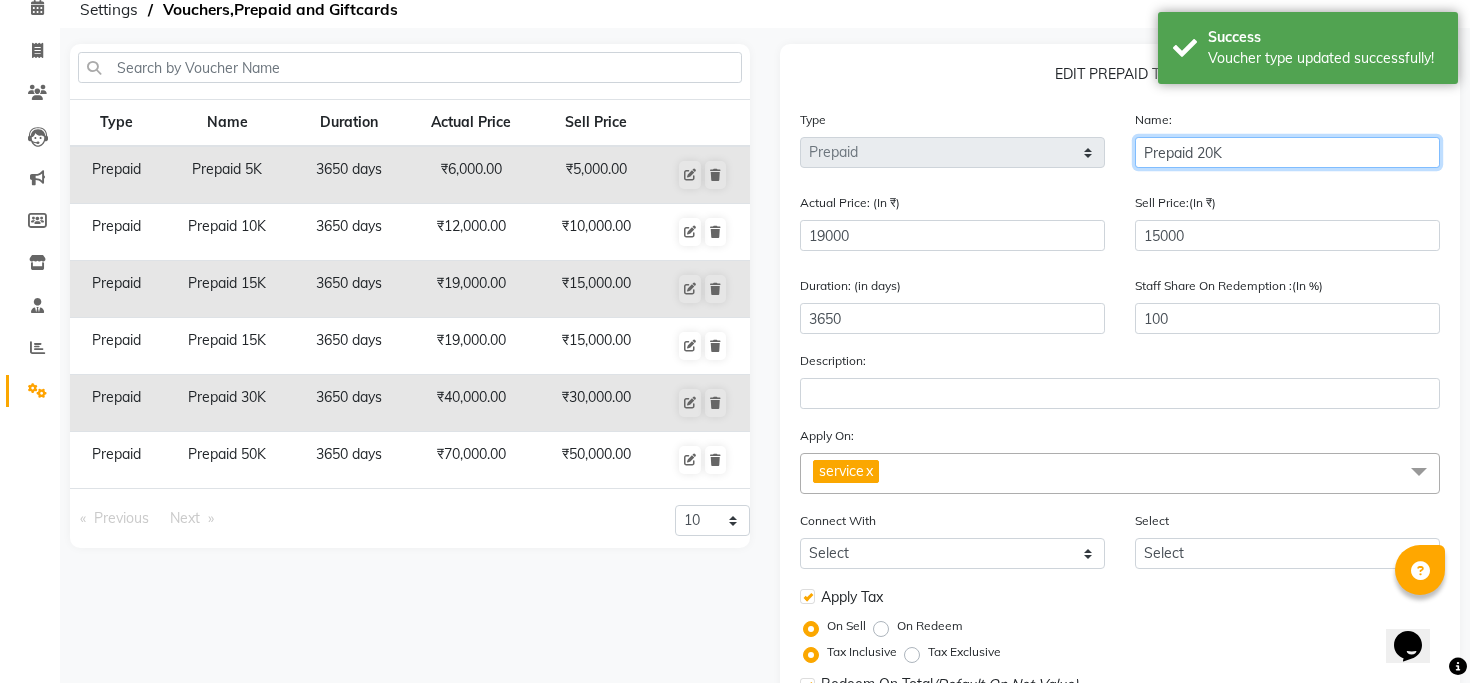 type on "Prepaid 20K" 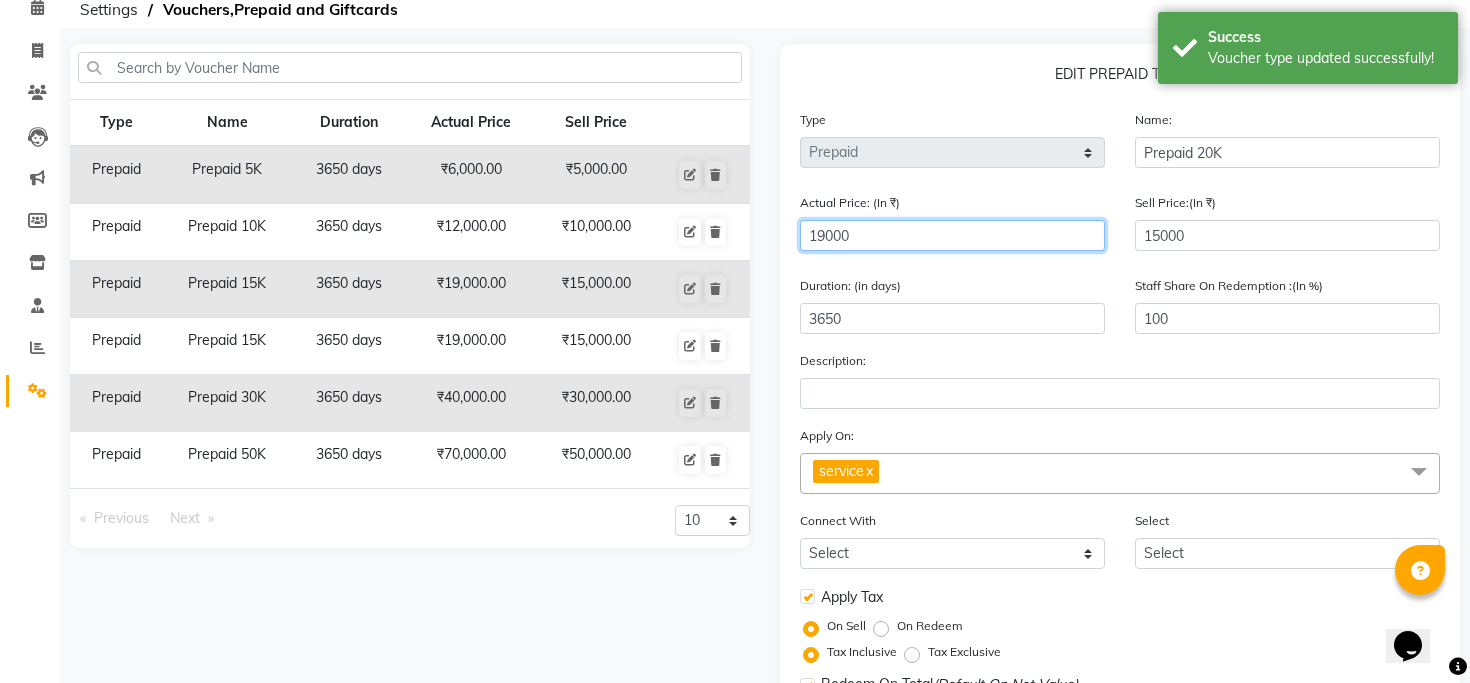 click on "19000" 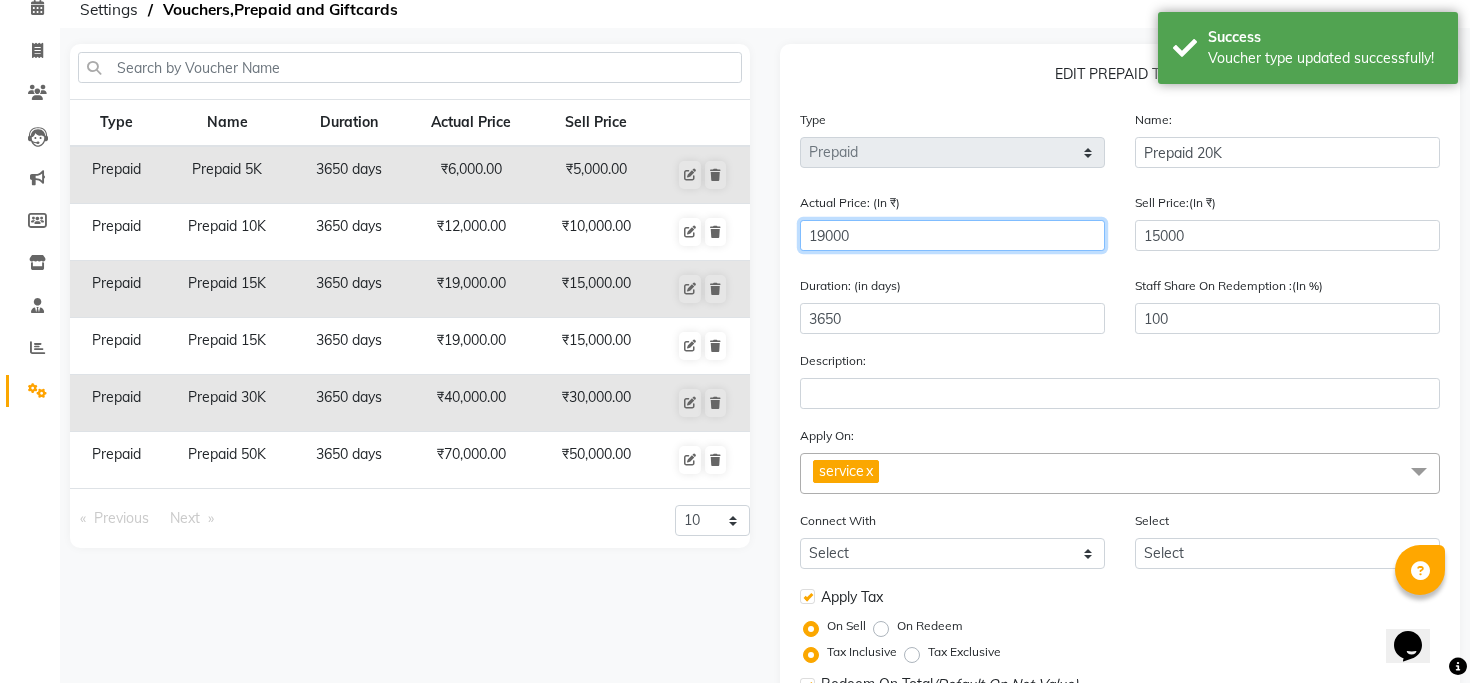 type on "2" 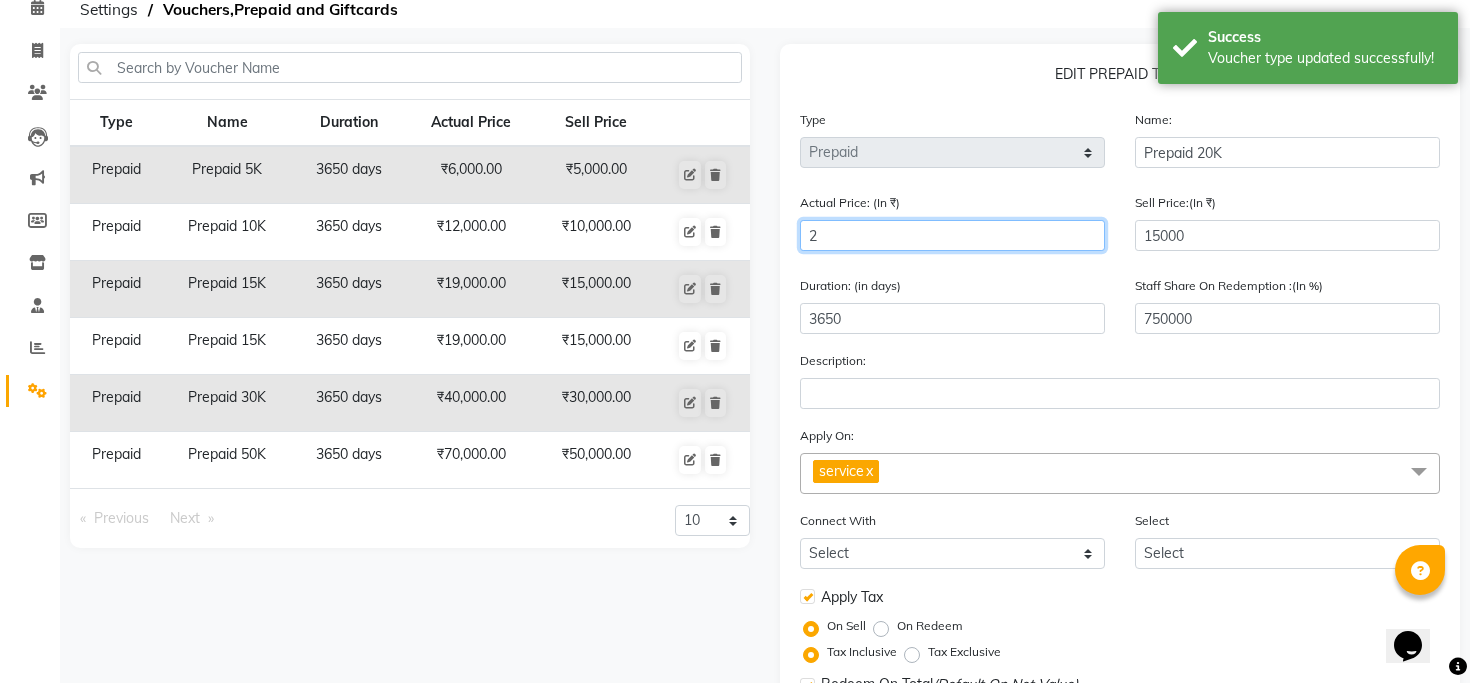 type on "25" 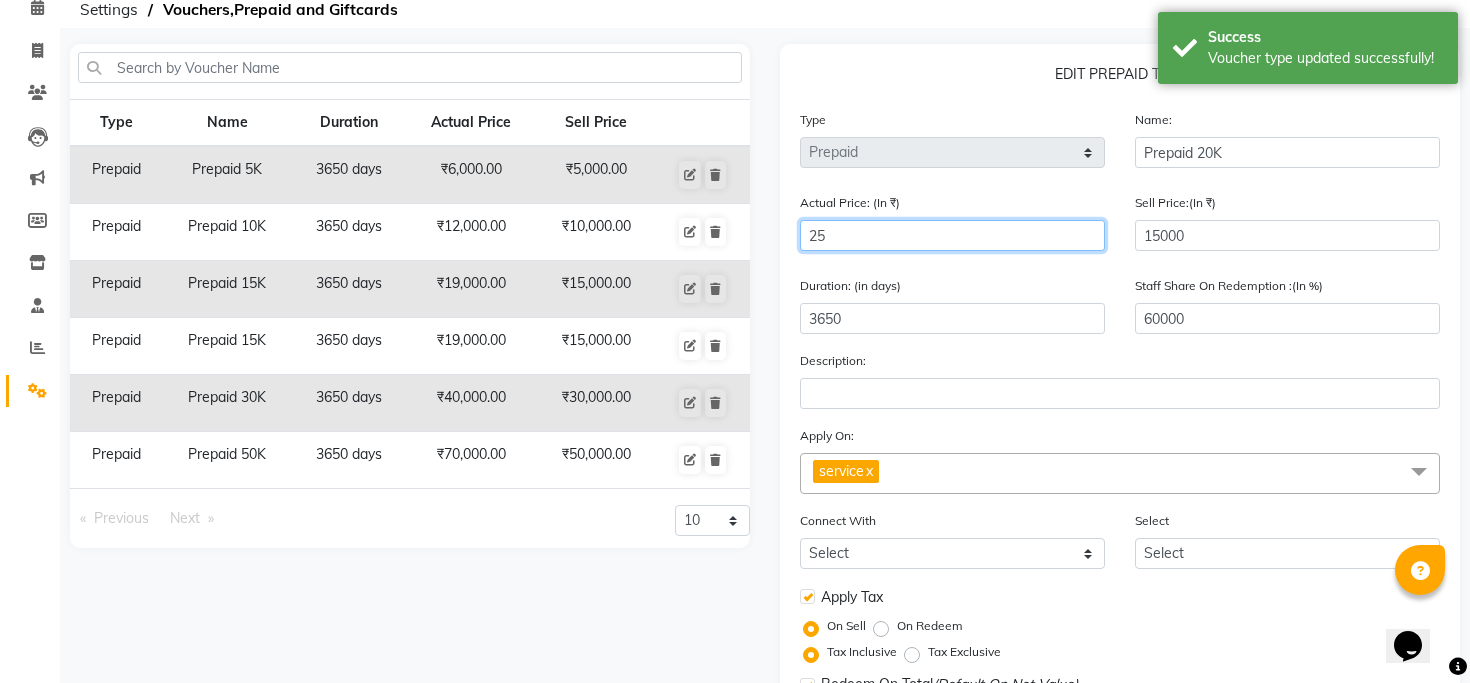 type on "250" 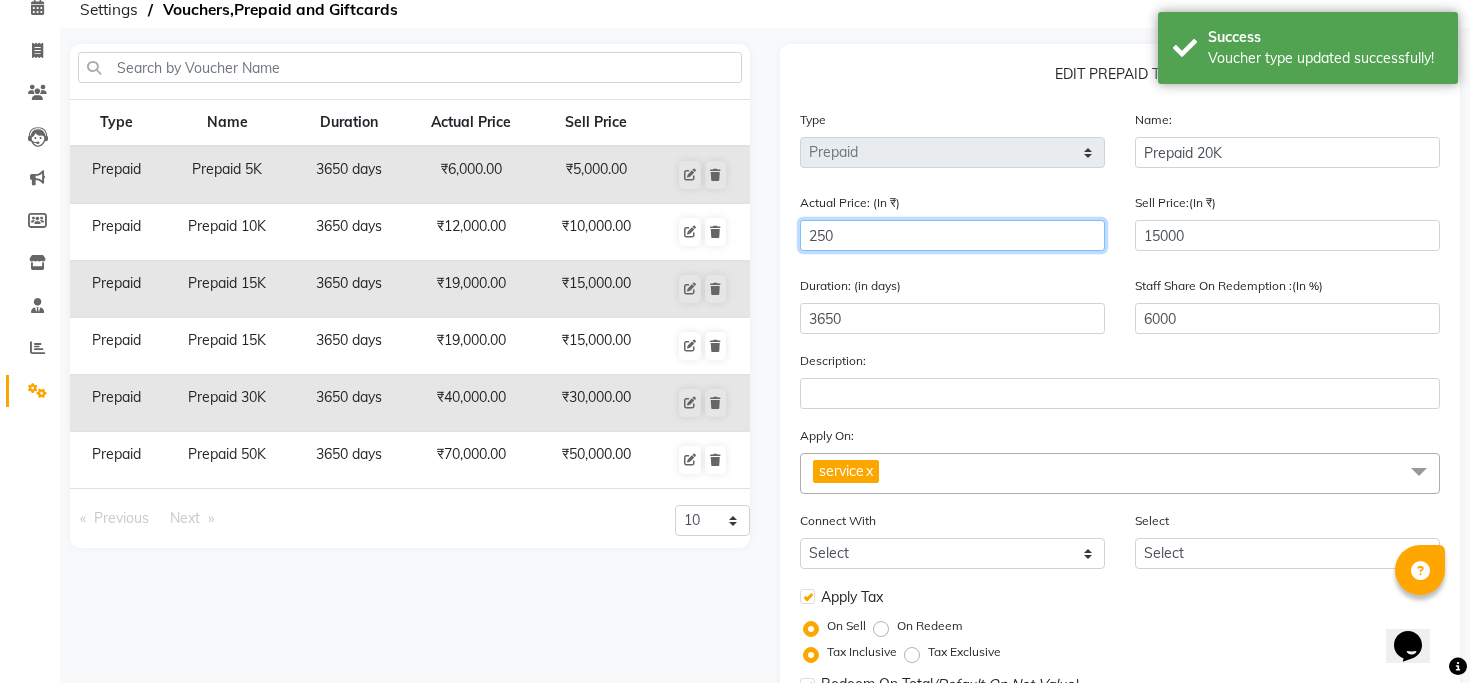 type on "2500" 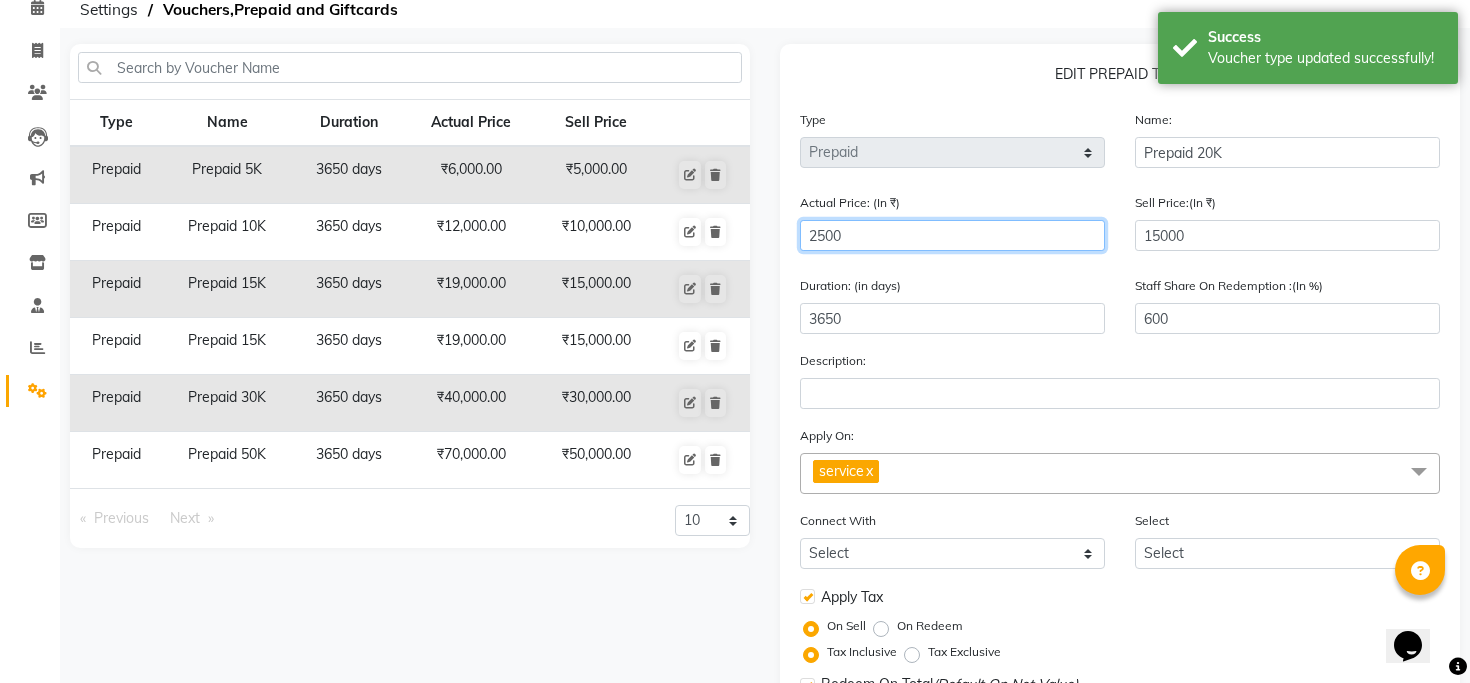 type on "25000" 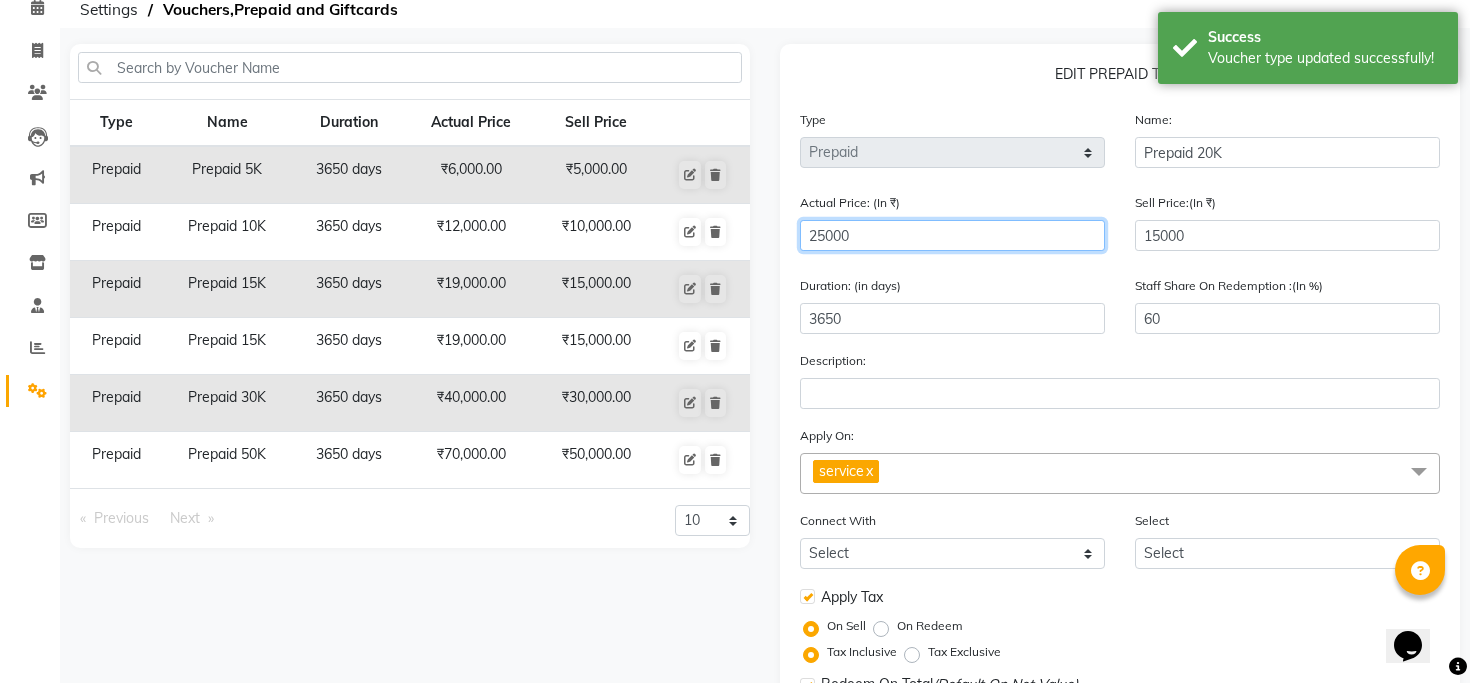 type on "25000" 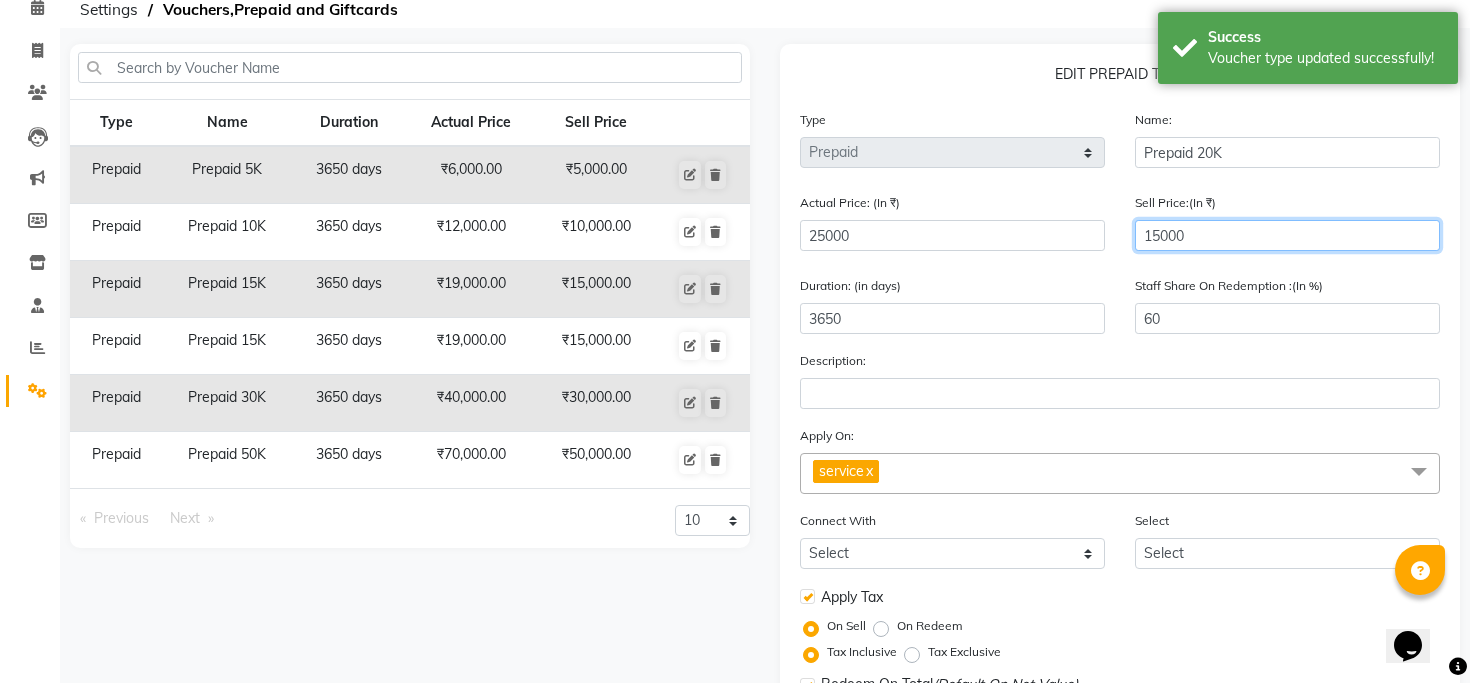 type on "1" 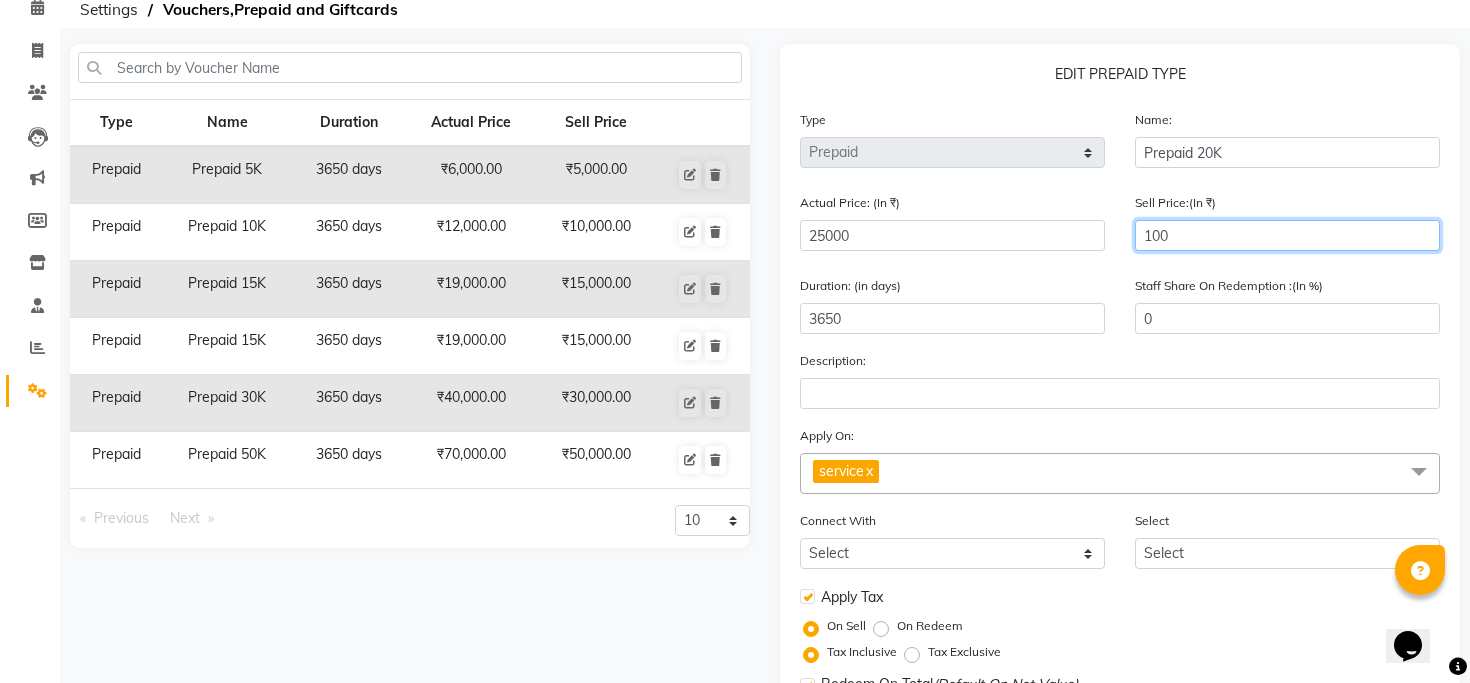 type on "1000" 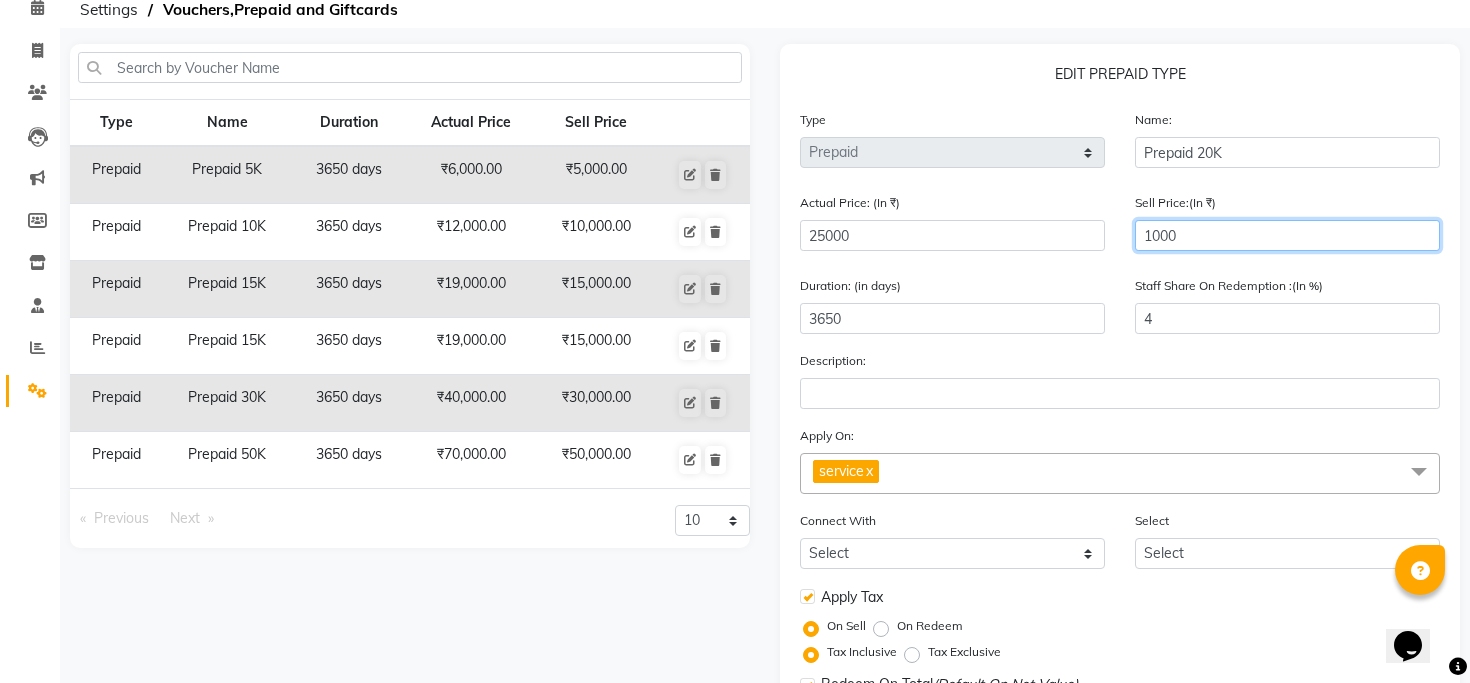 type on "100" 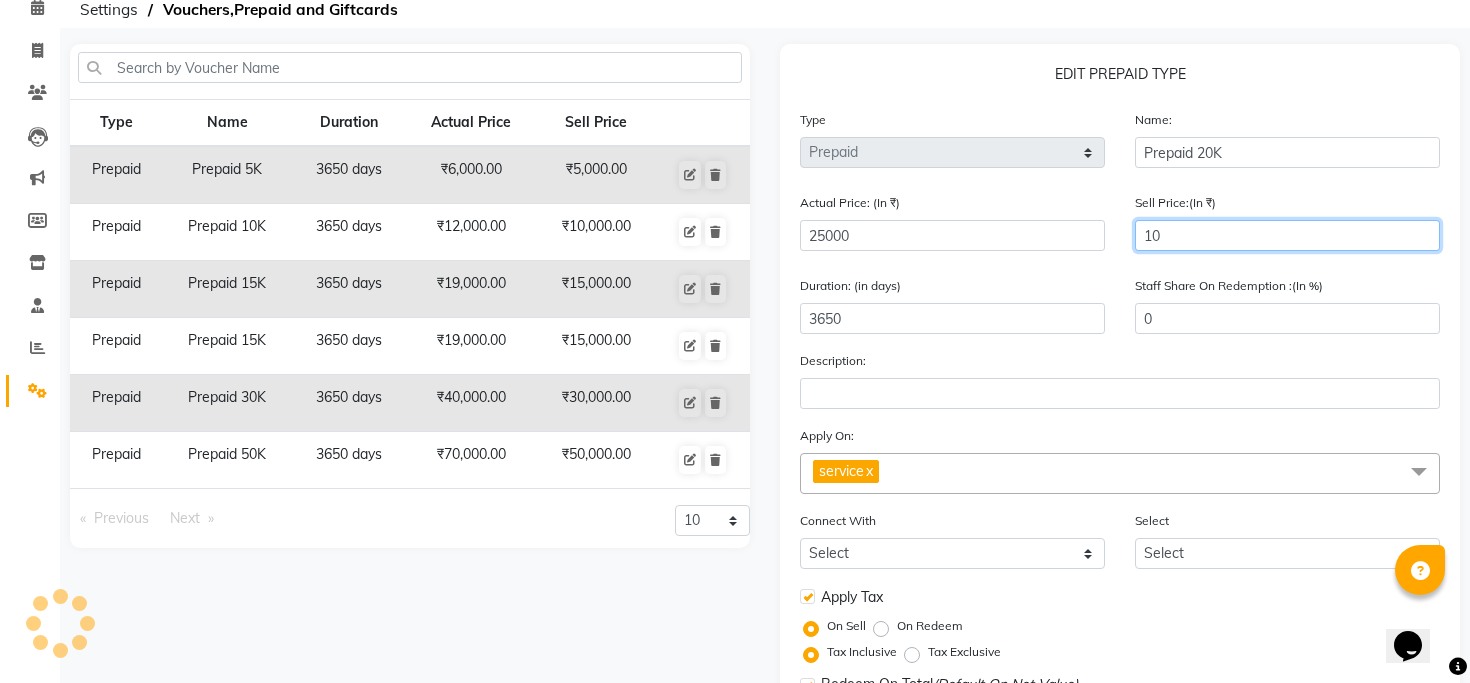 type on "1" 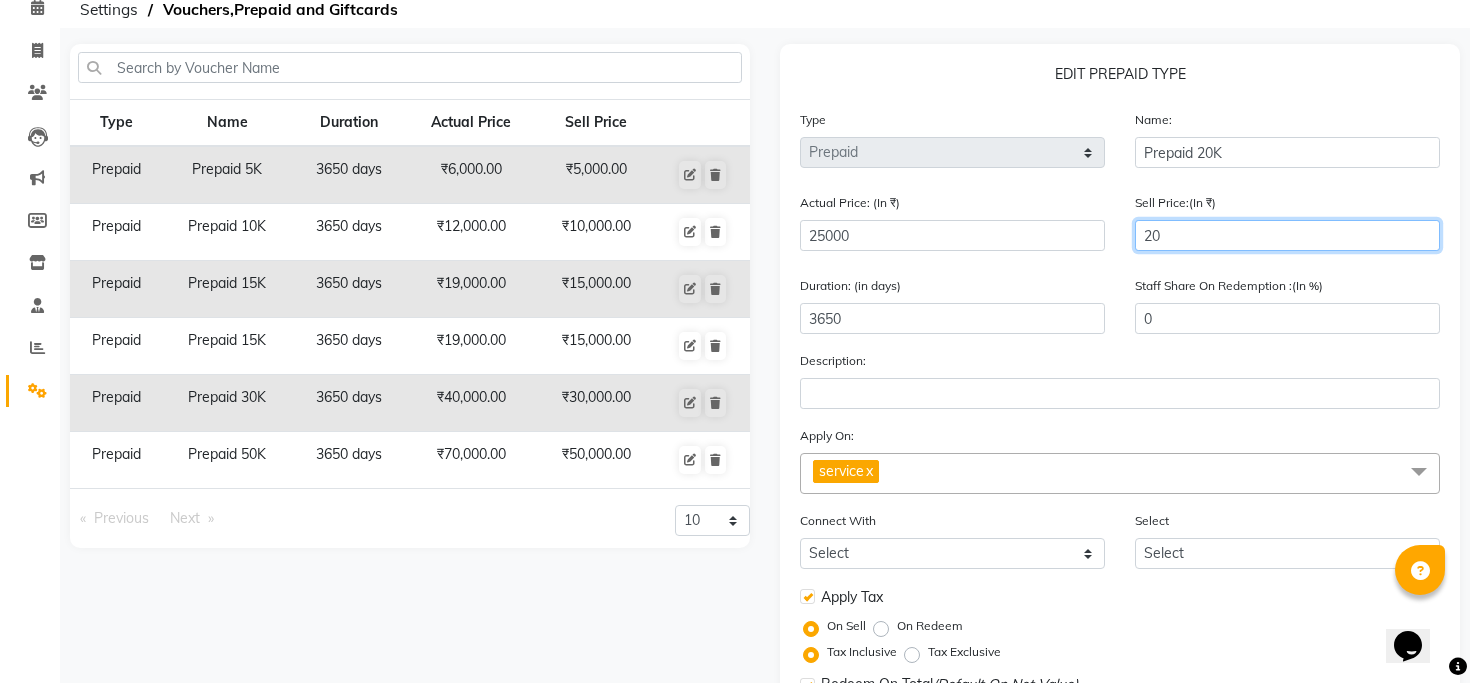 type on "200" 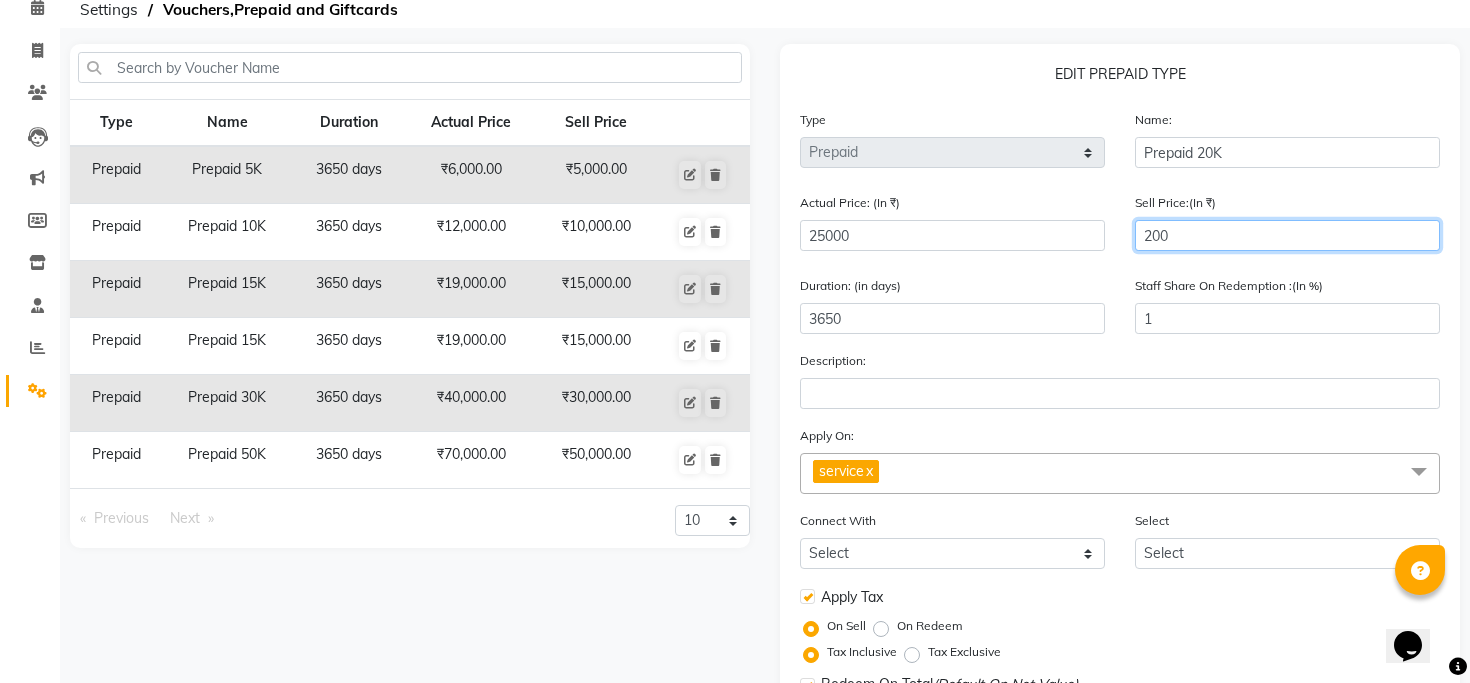 type on "2000" 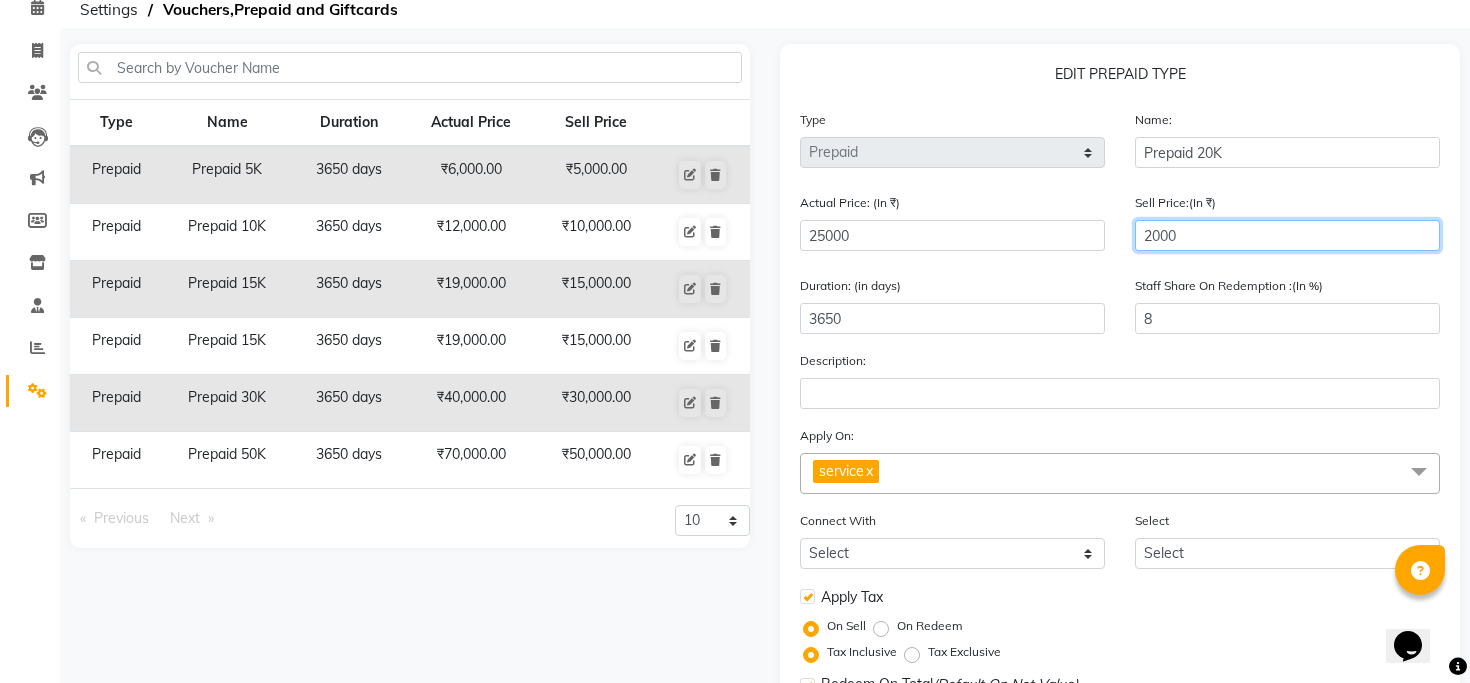 type on "20000" 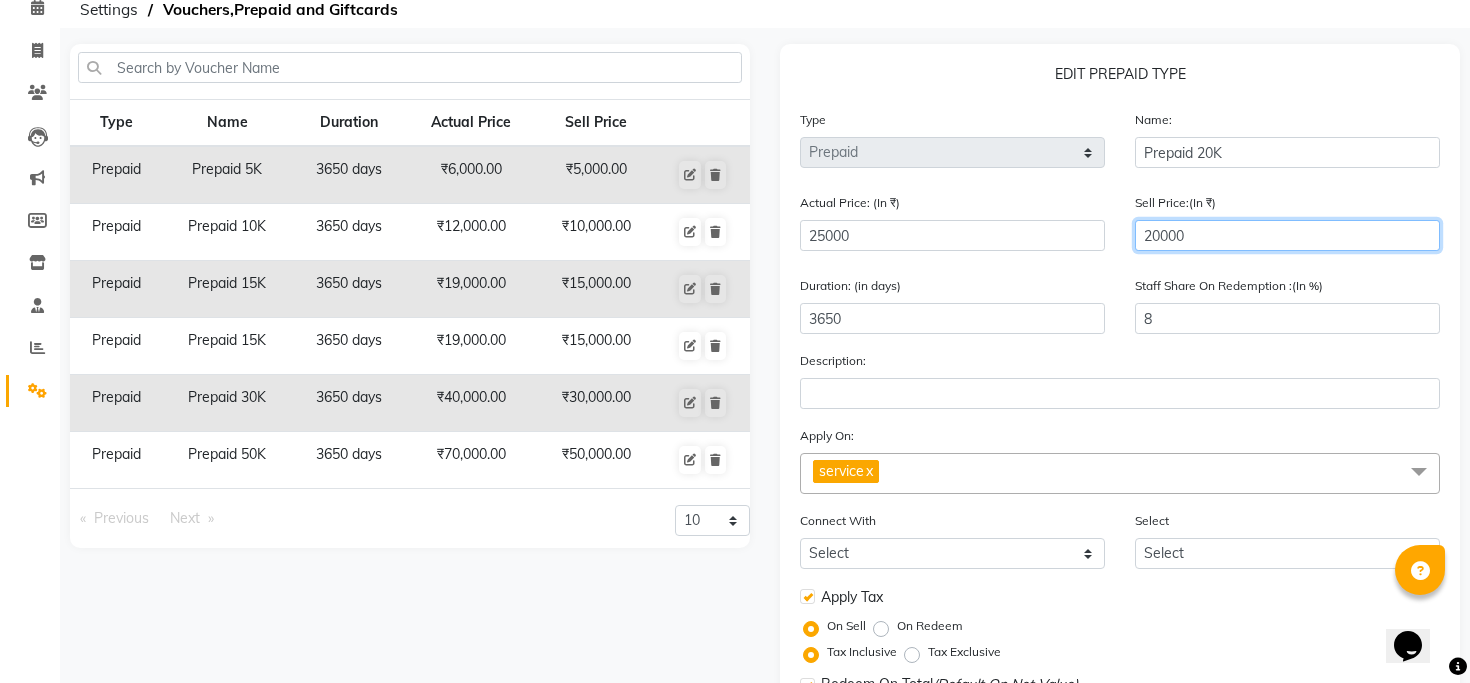 type on "80" 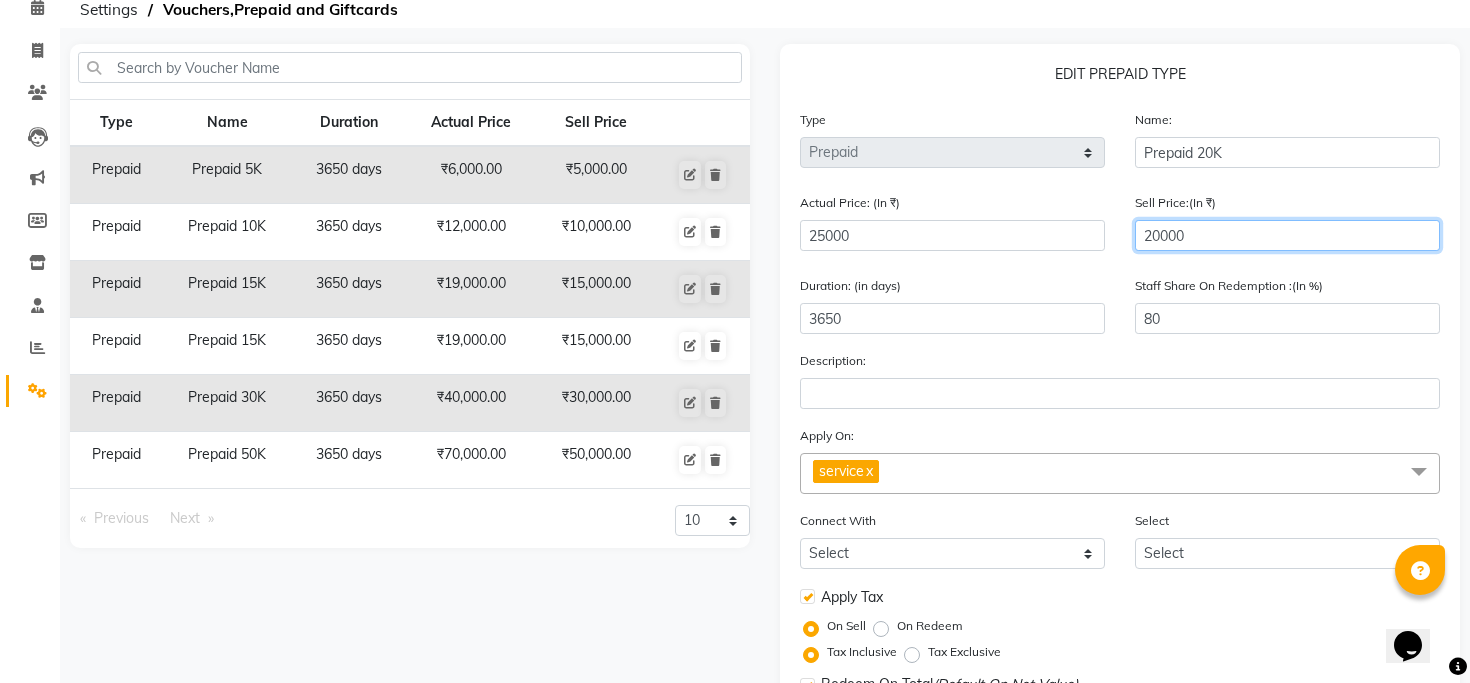 type on "20000" 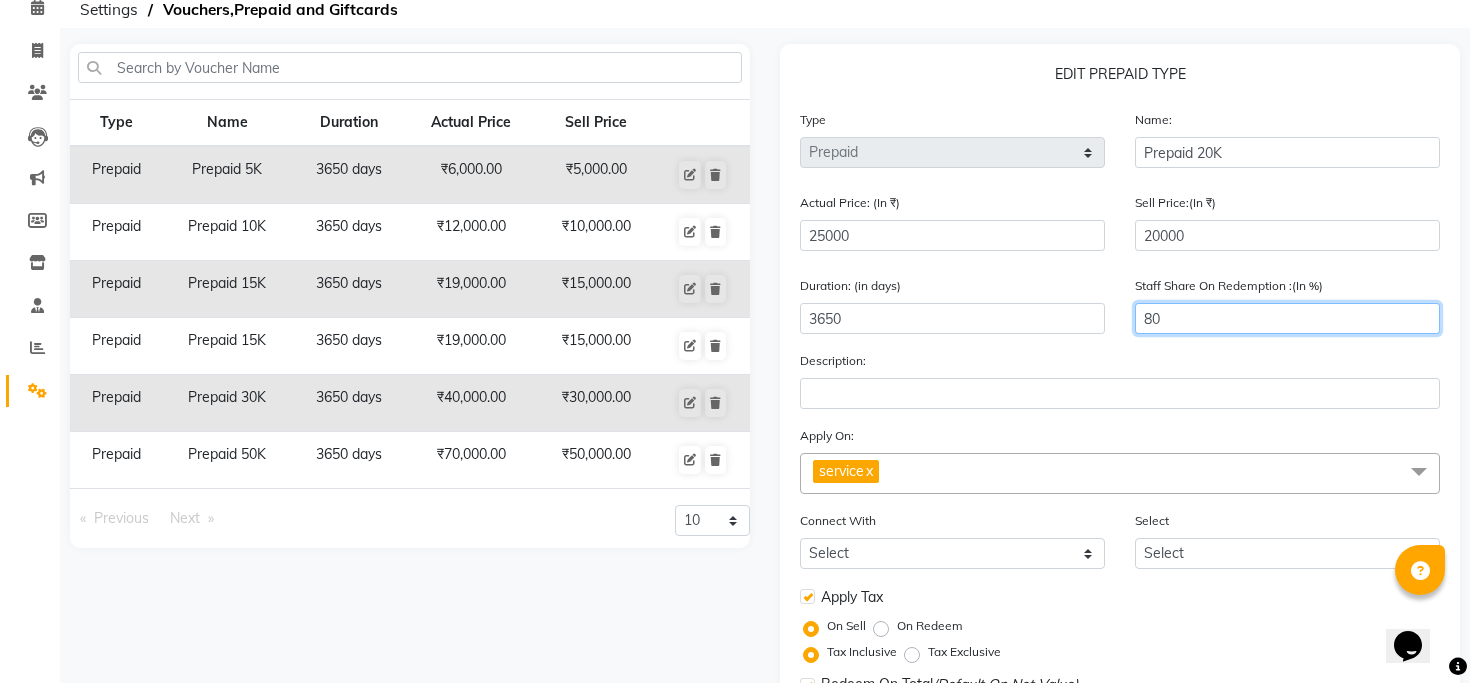click on "80" 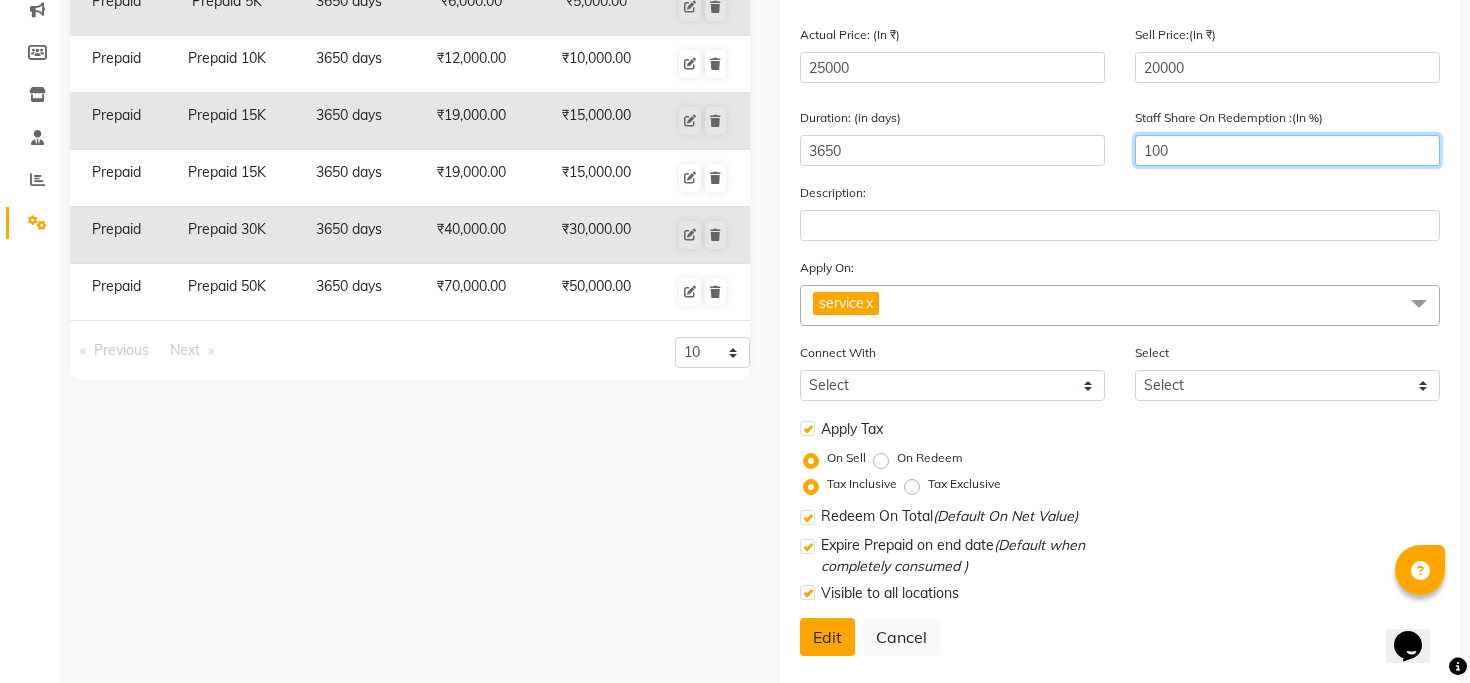 type on "100" 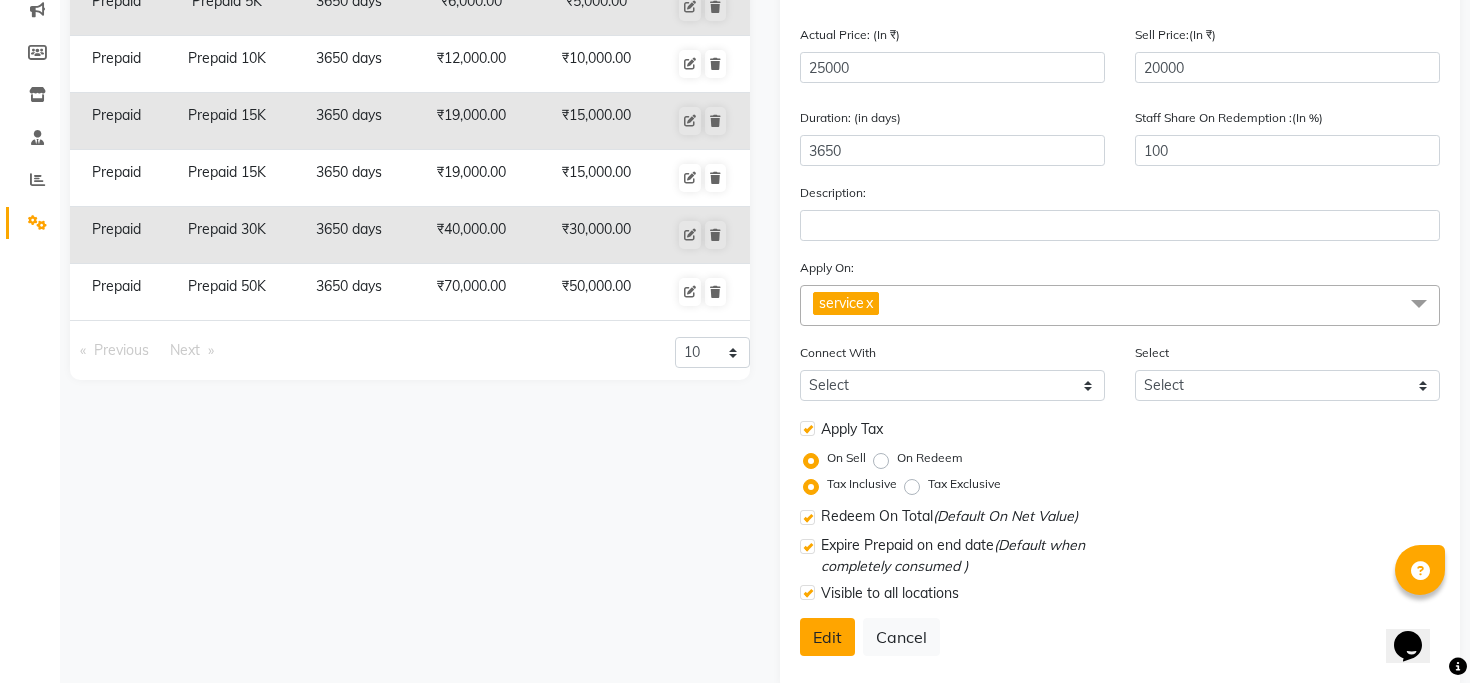 click on "Edit" 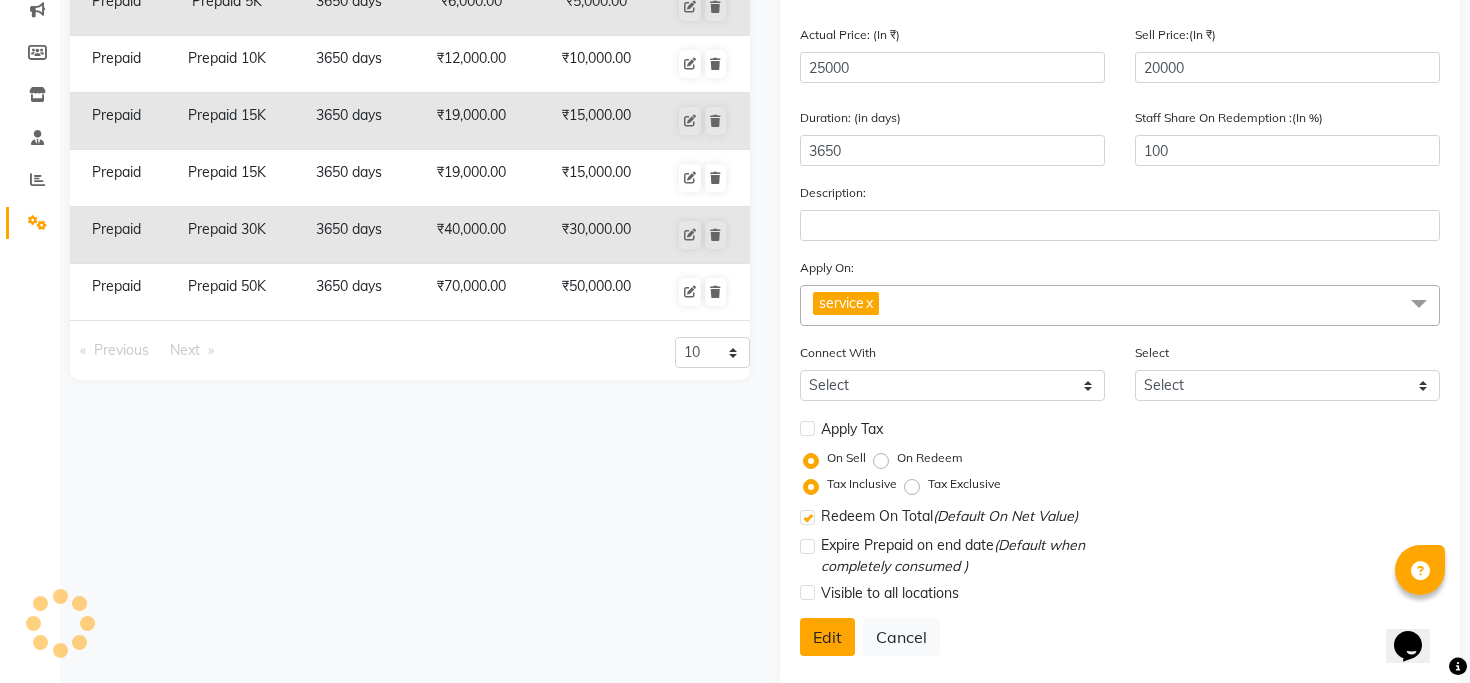 select 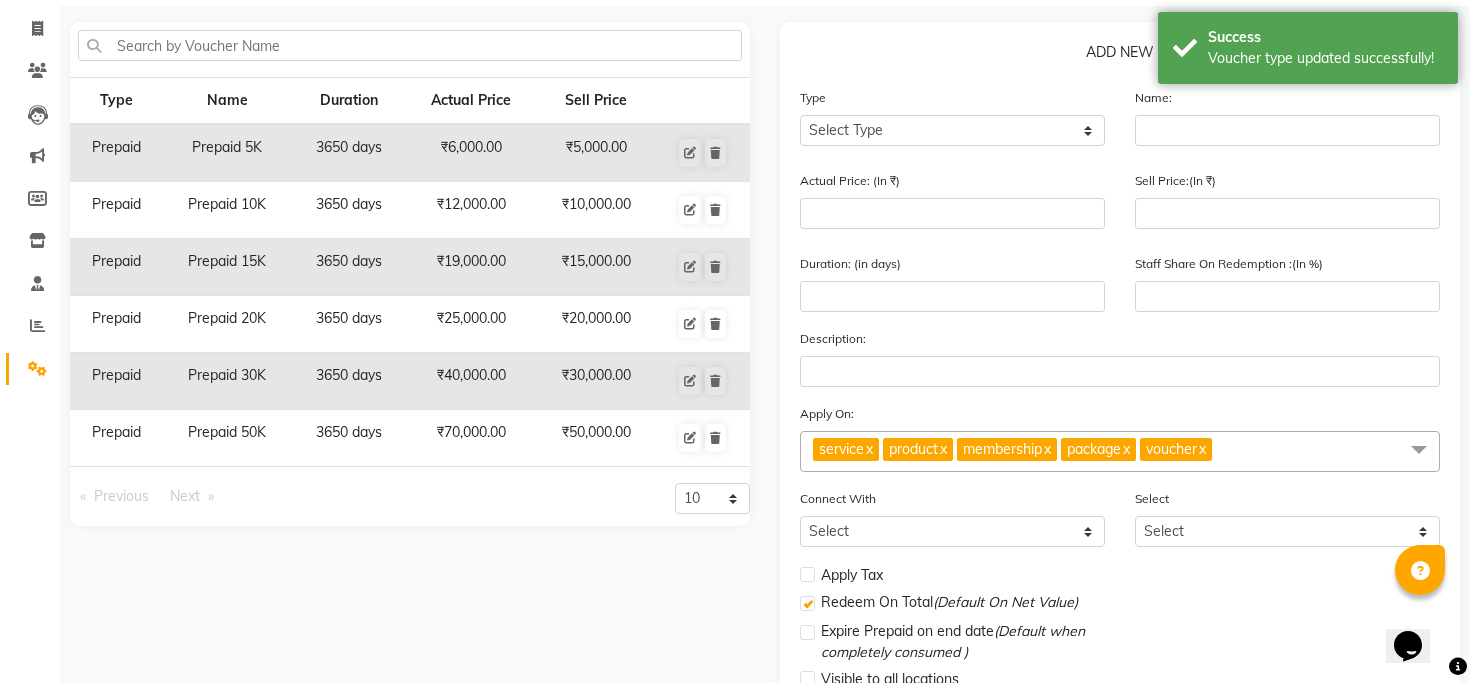 scroll, scrollTop: 0, scrollLeft: 0, axis: both 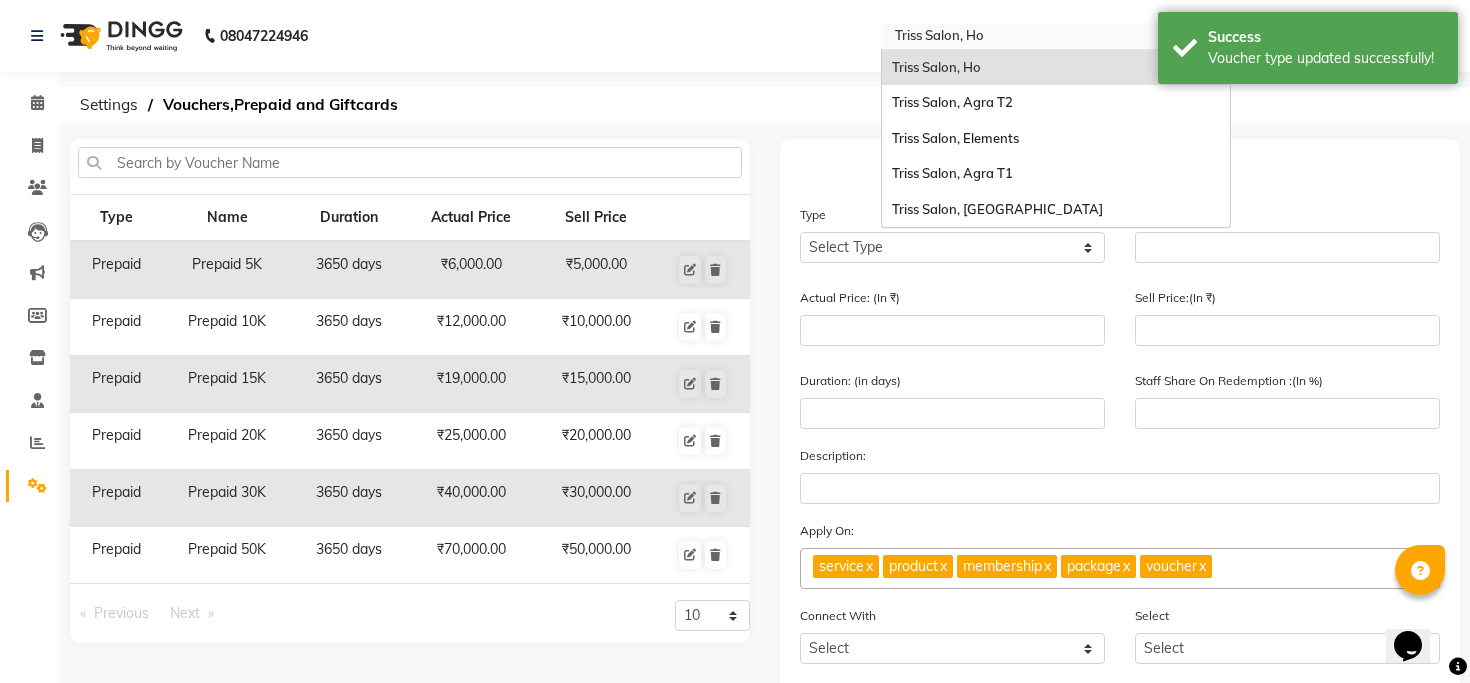 click at bounding box center (1036, 38) 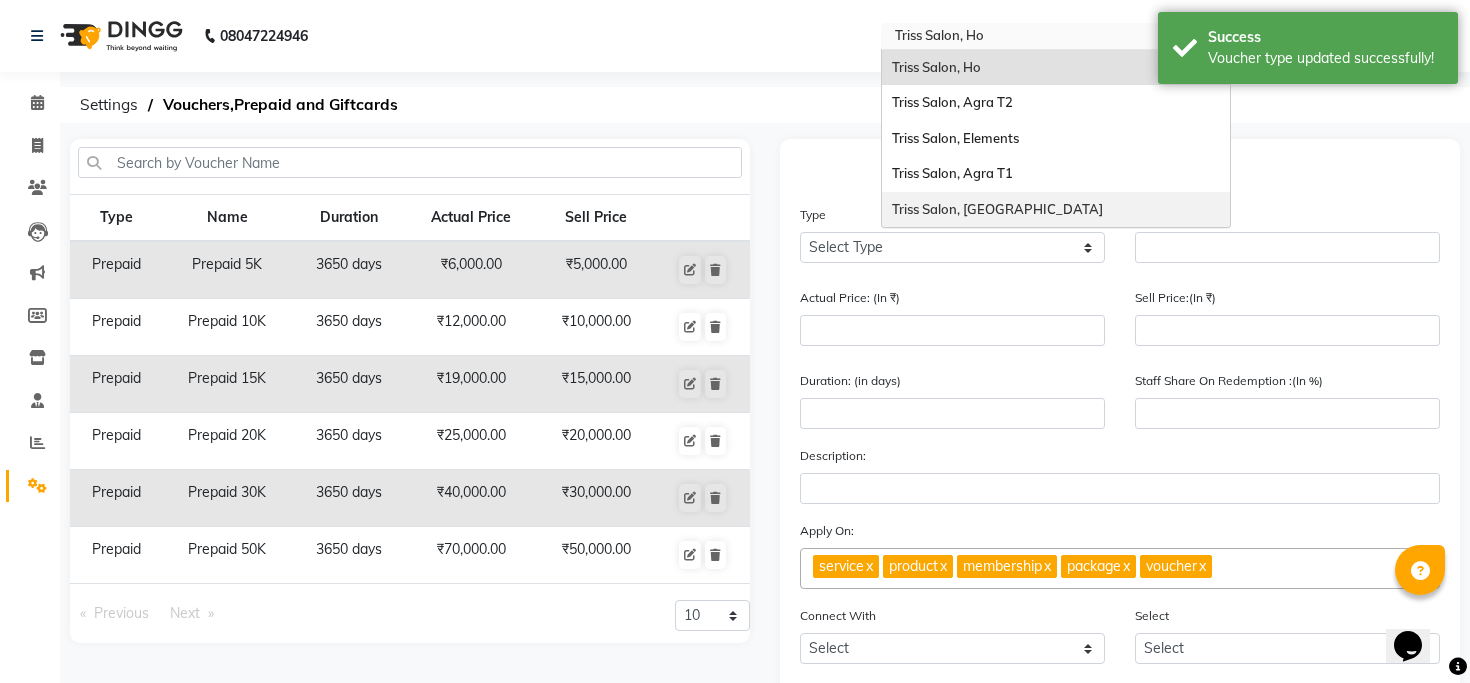 click on "Triss Salon, [GEOGRAPHIC_DATA]" at bounding box center [1056, 210] 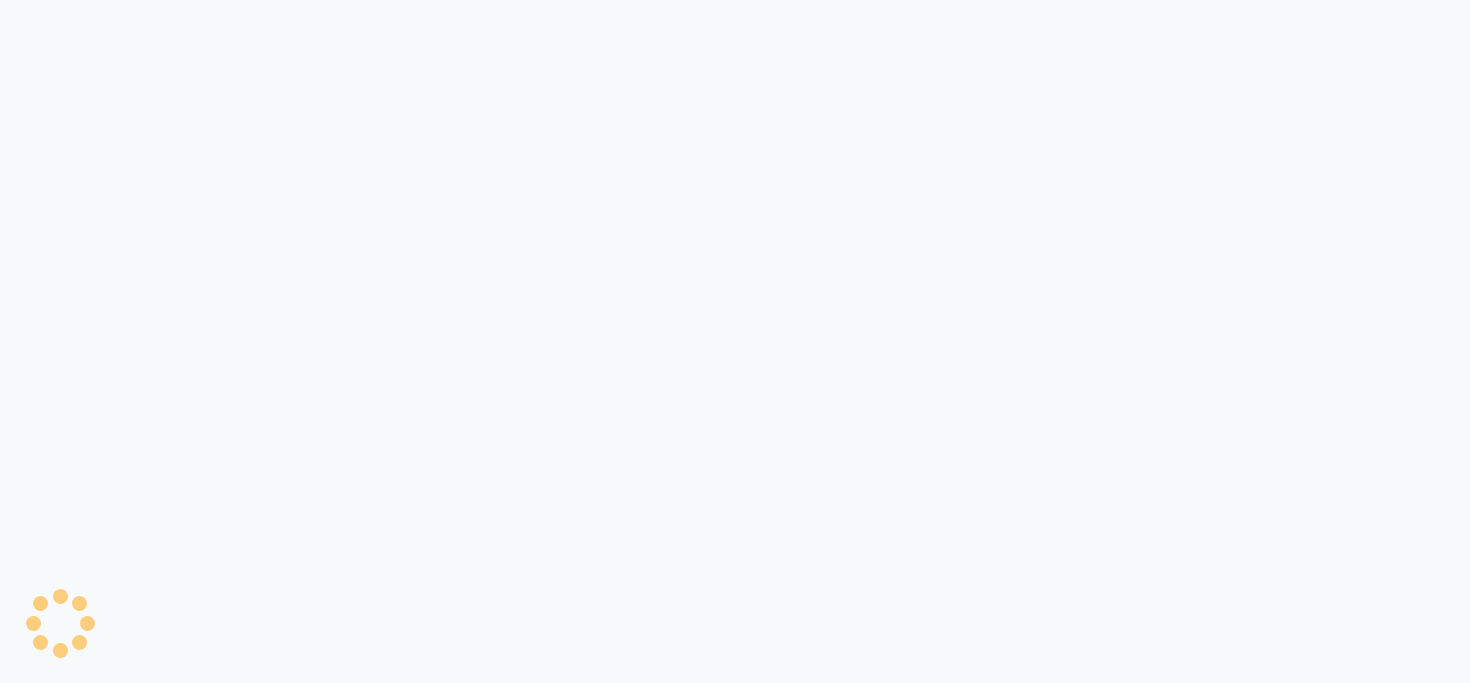 scroll, scrollTop: 0, scrollLeft: 0, axis: both 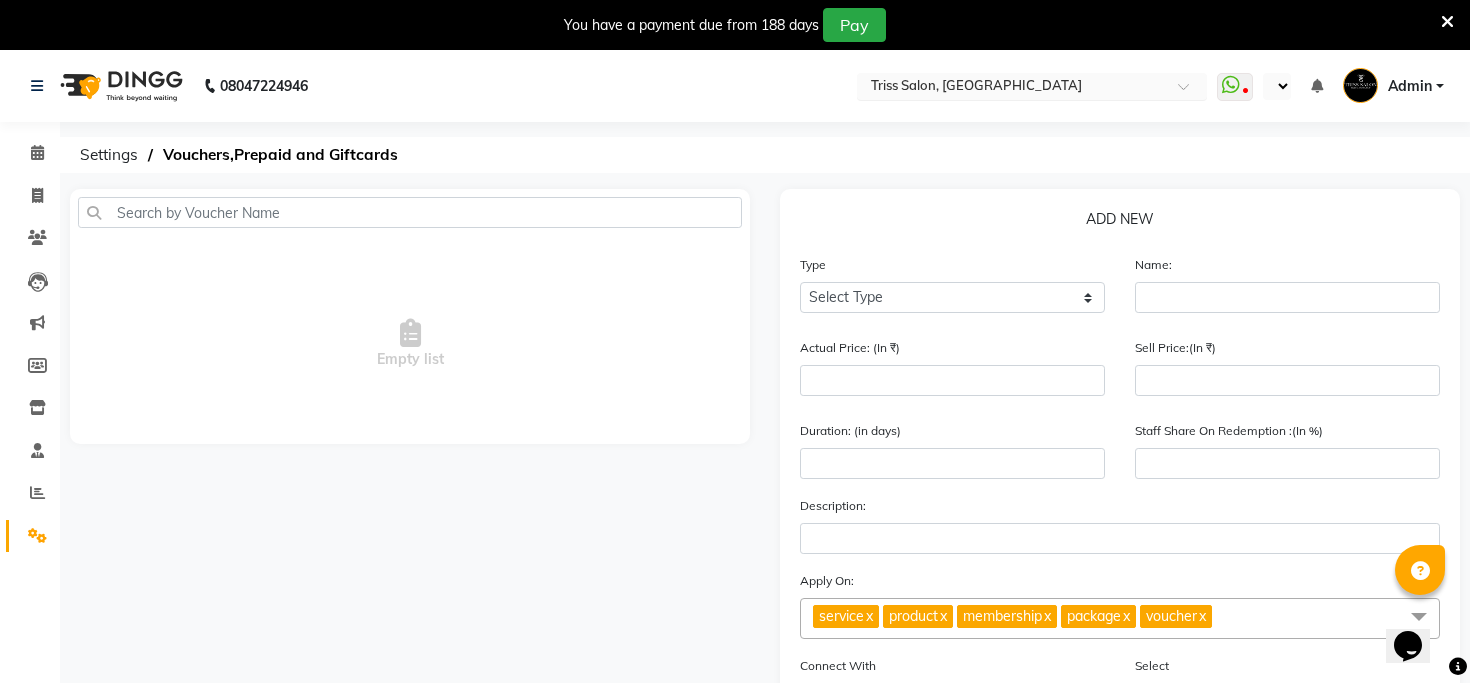 click at bounding box center (1012, 88) 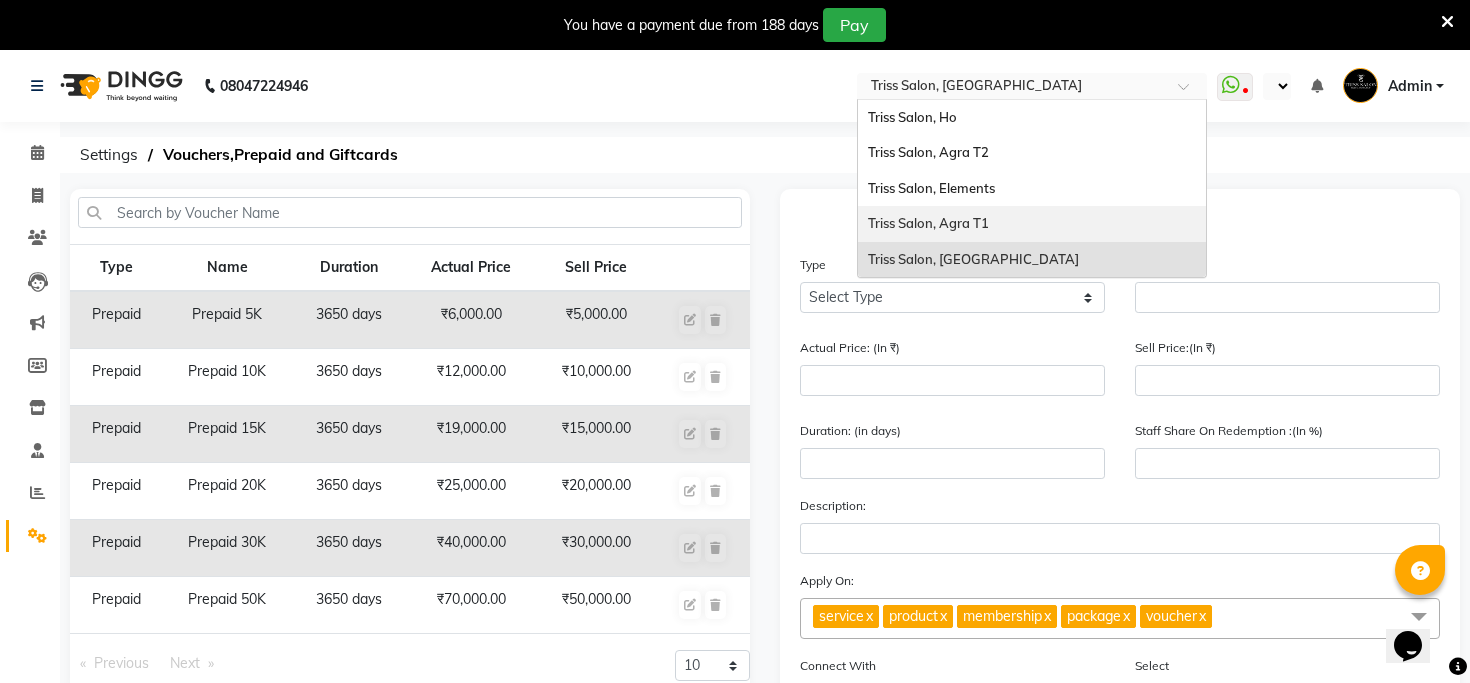 select on "en" 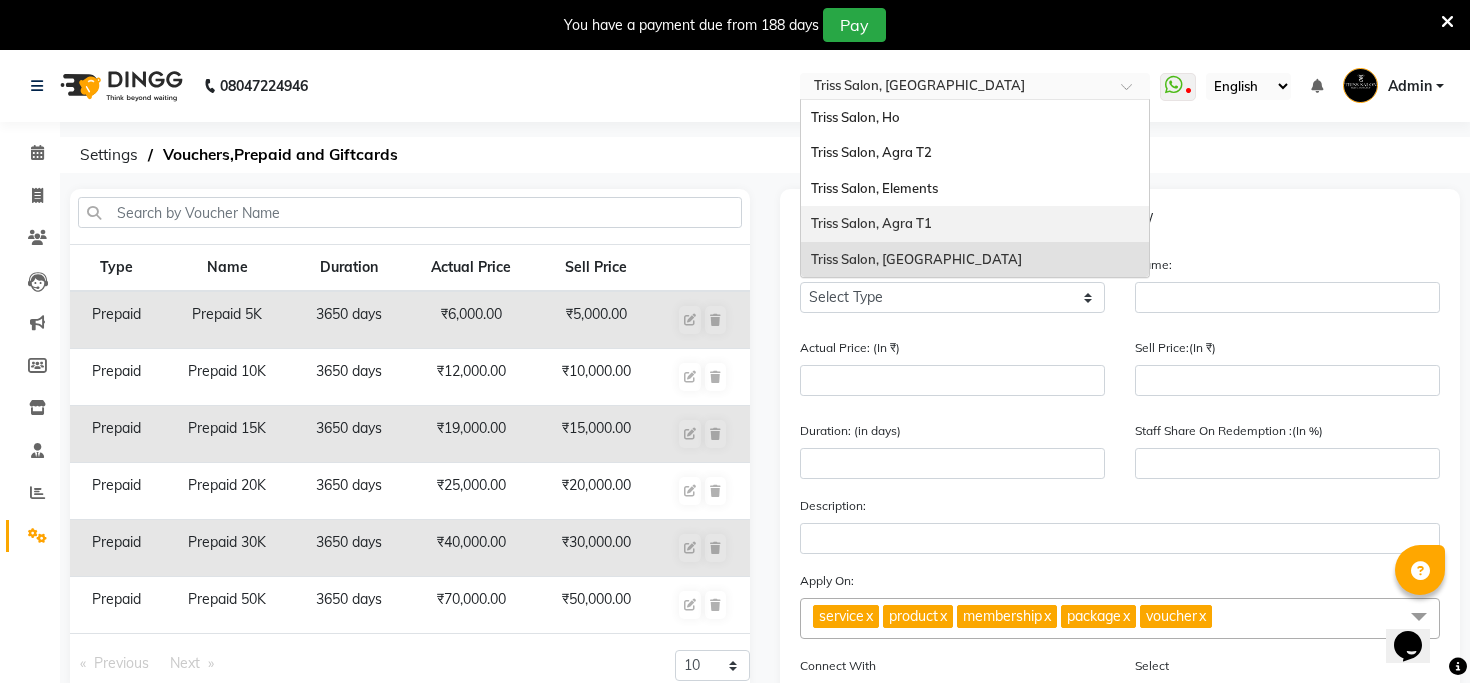 click on "Triss Salon, Agra T1" at bounding box center (975, 224) 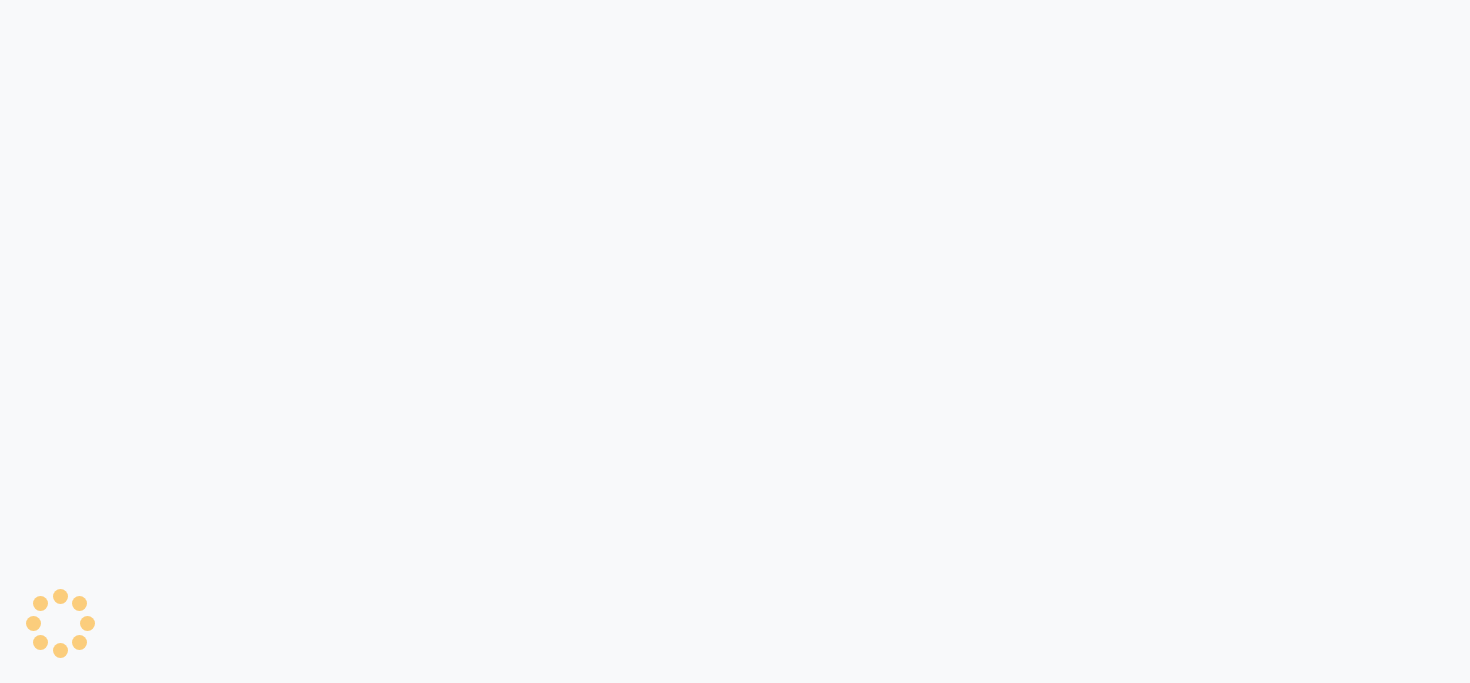scroll, scrollTop: 0, scrollLeft: 0, axis: both 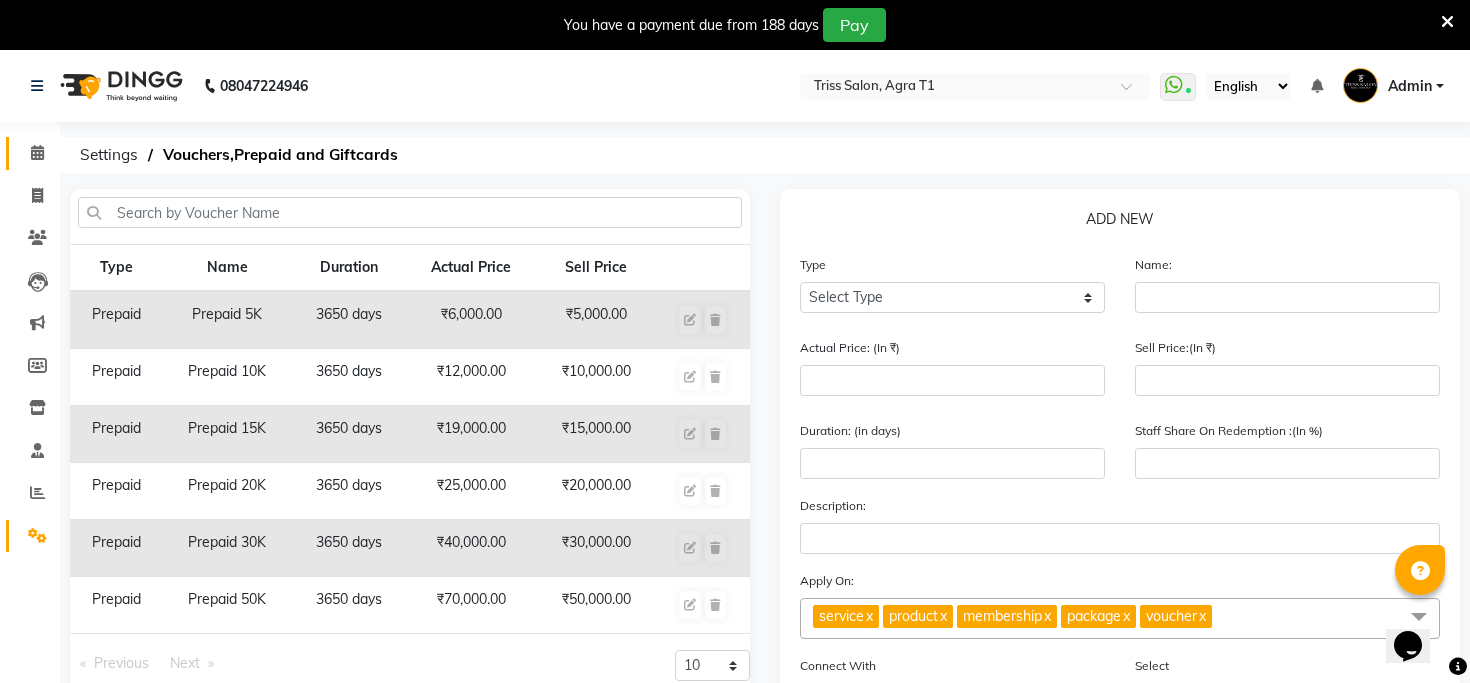 click 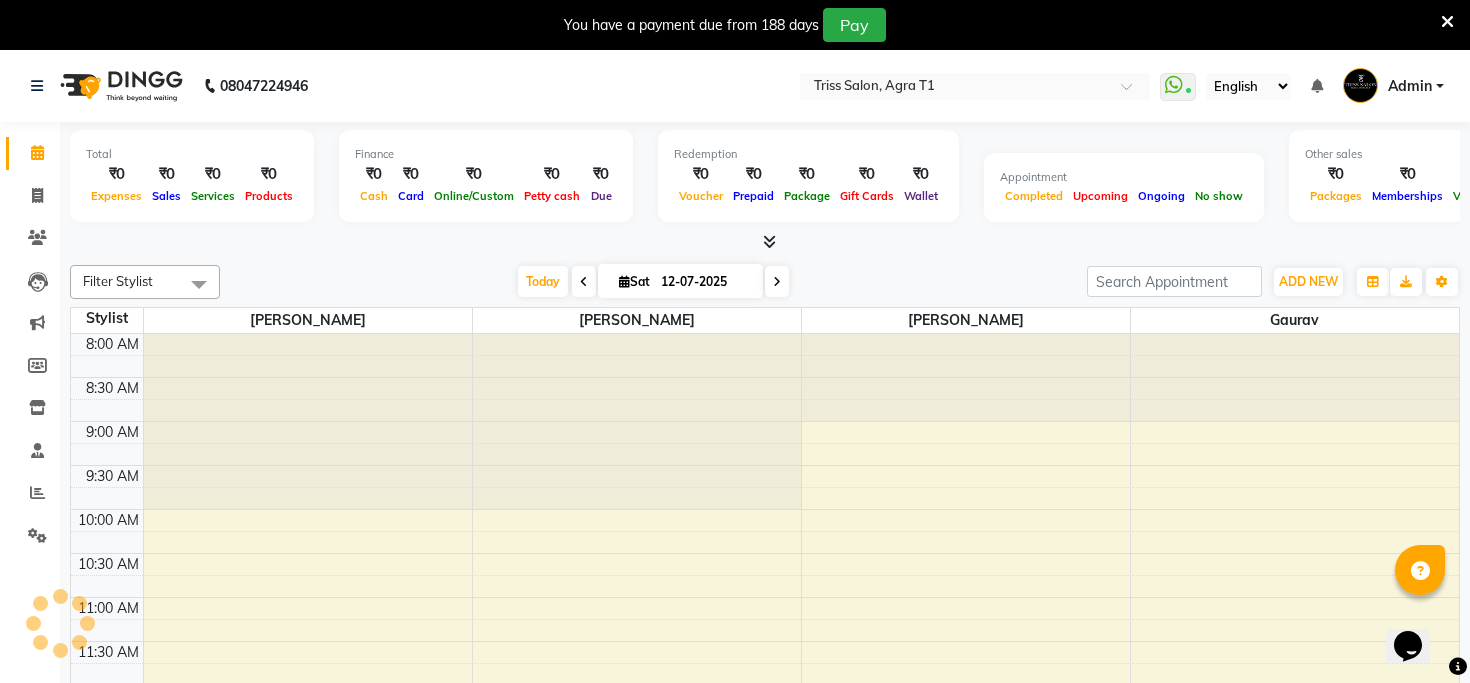 scroll, scrollTop: 0, scrollLeft: 0, axis: both 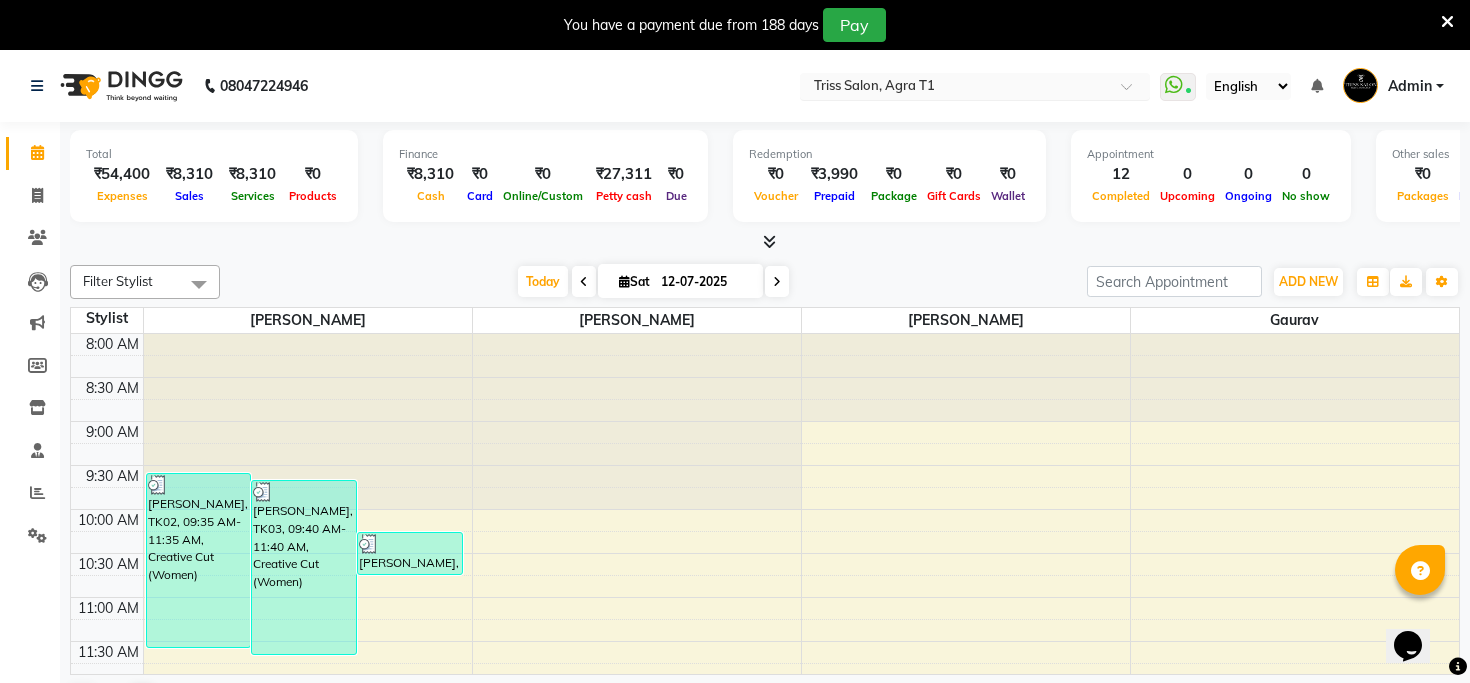 click at bounding box center (955, 88) 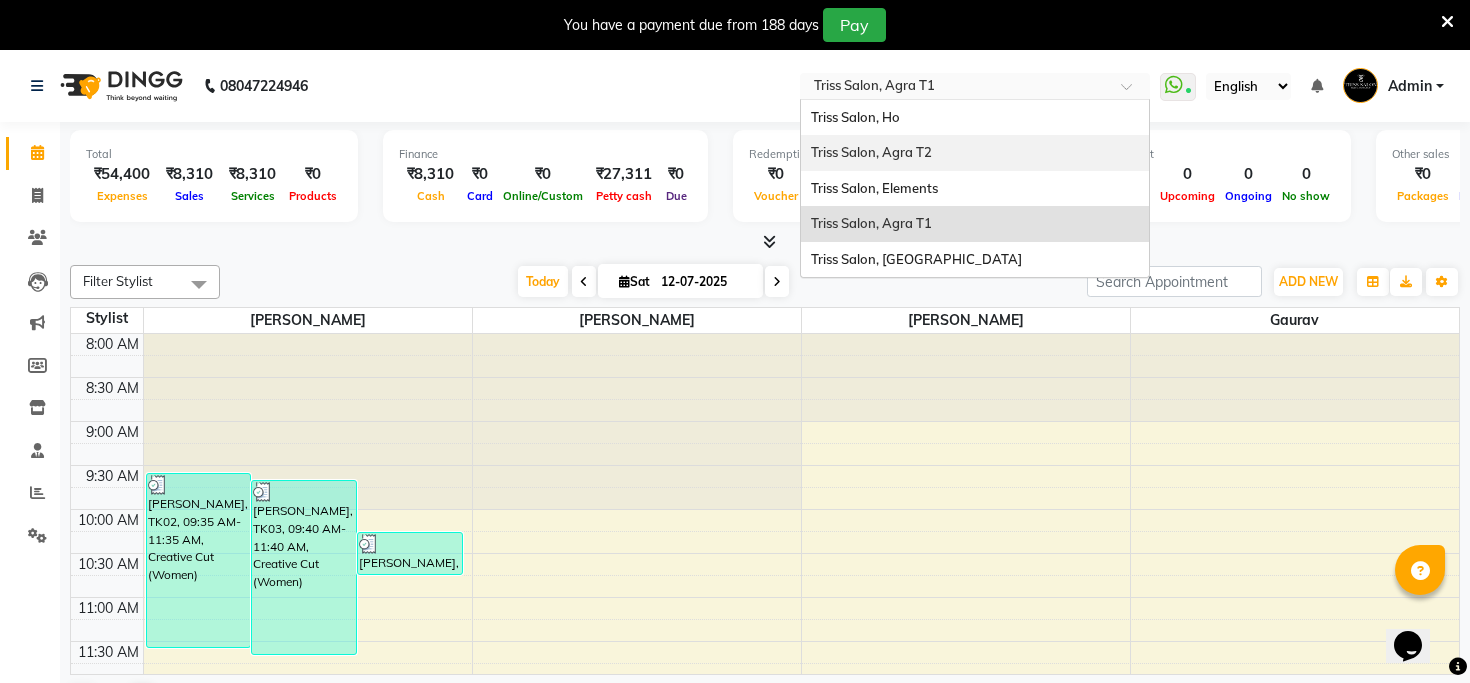 drag, startPoint x: 934, startPoint y: 118, endPoint x: 937, endPoint y: 148, distance: 30.149628 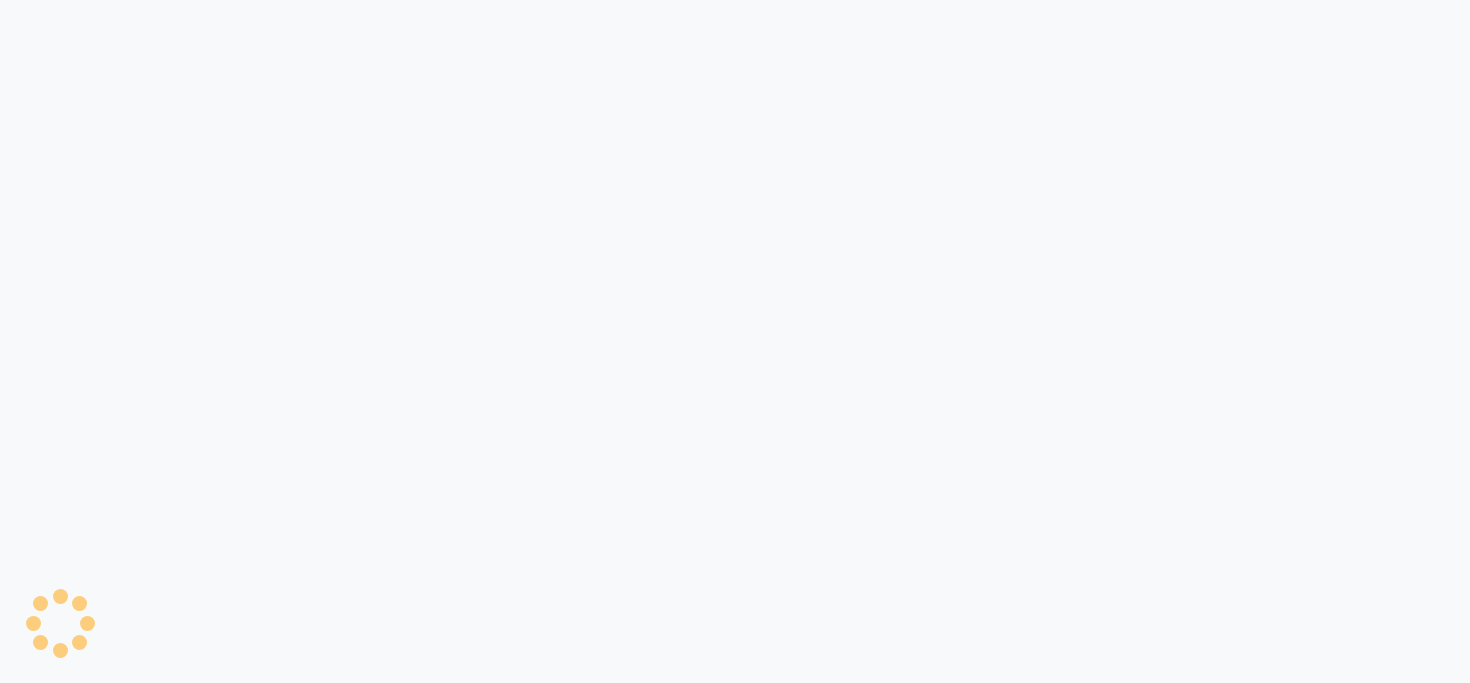 scroll, scrollTop: 0, scrollLeft: 0, axis: both 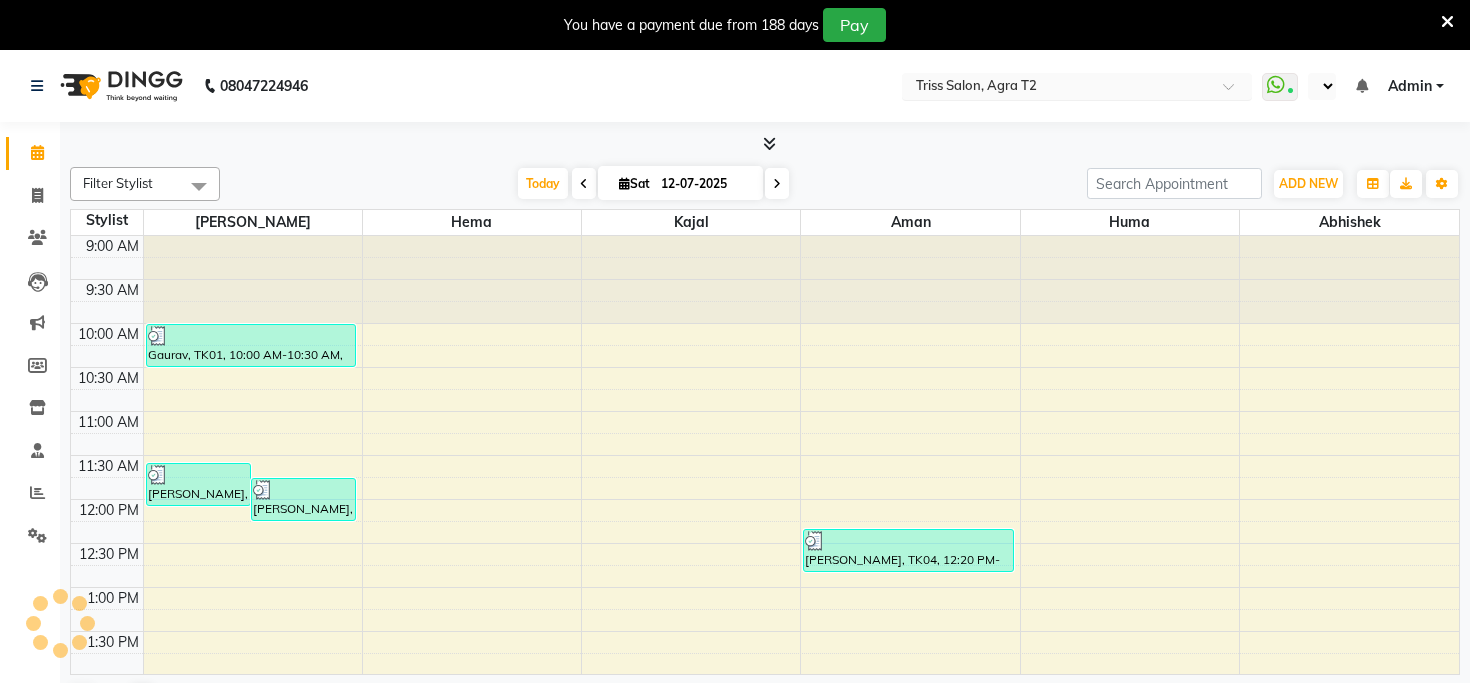 select on "en" 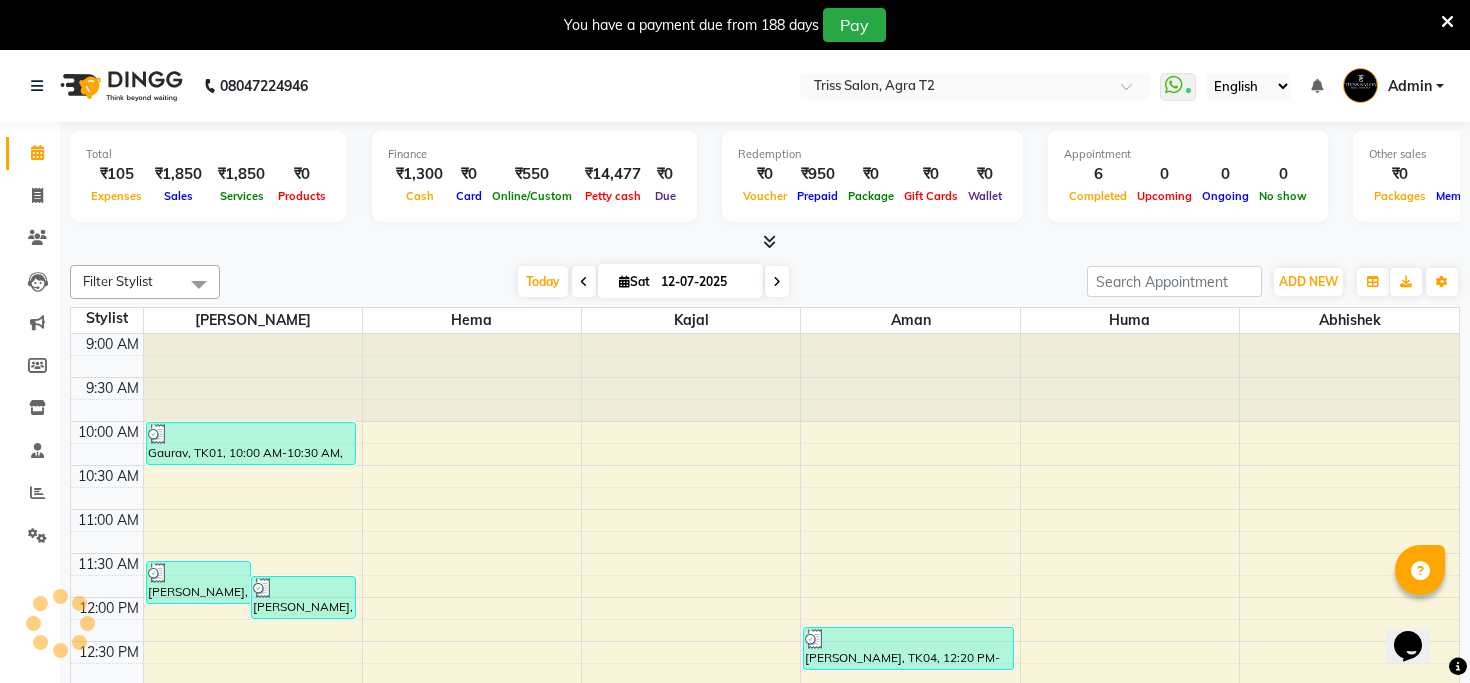 scroll, scrollTop: 0, scrollLeft: 0, axis: both 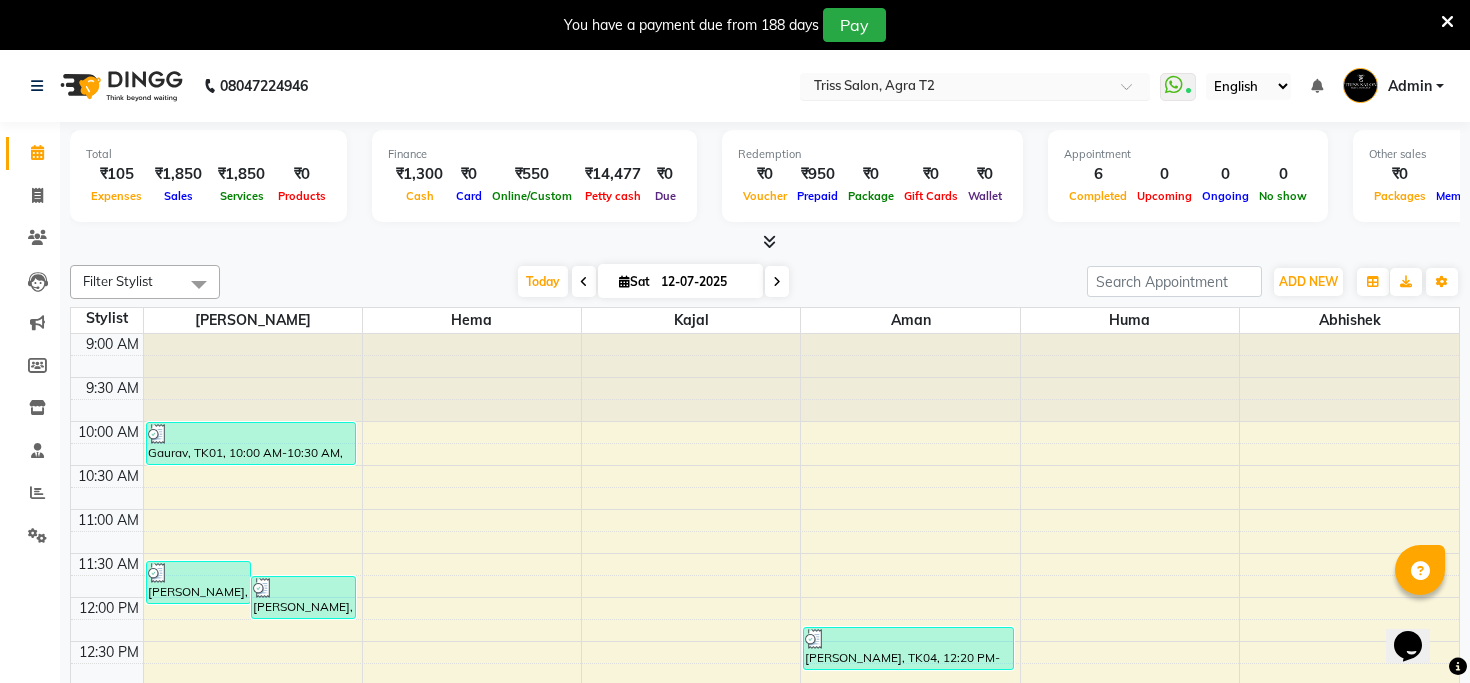 click at bounding box center [955, 88] 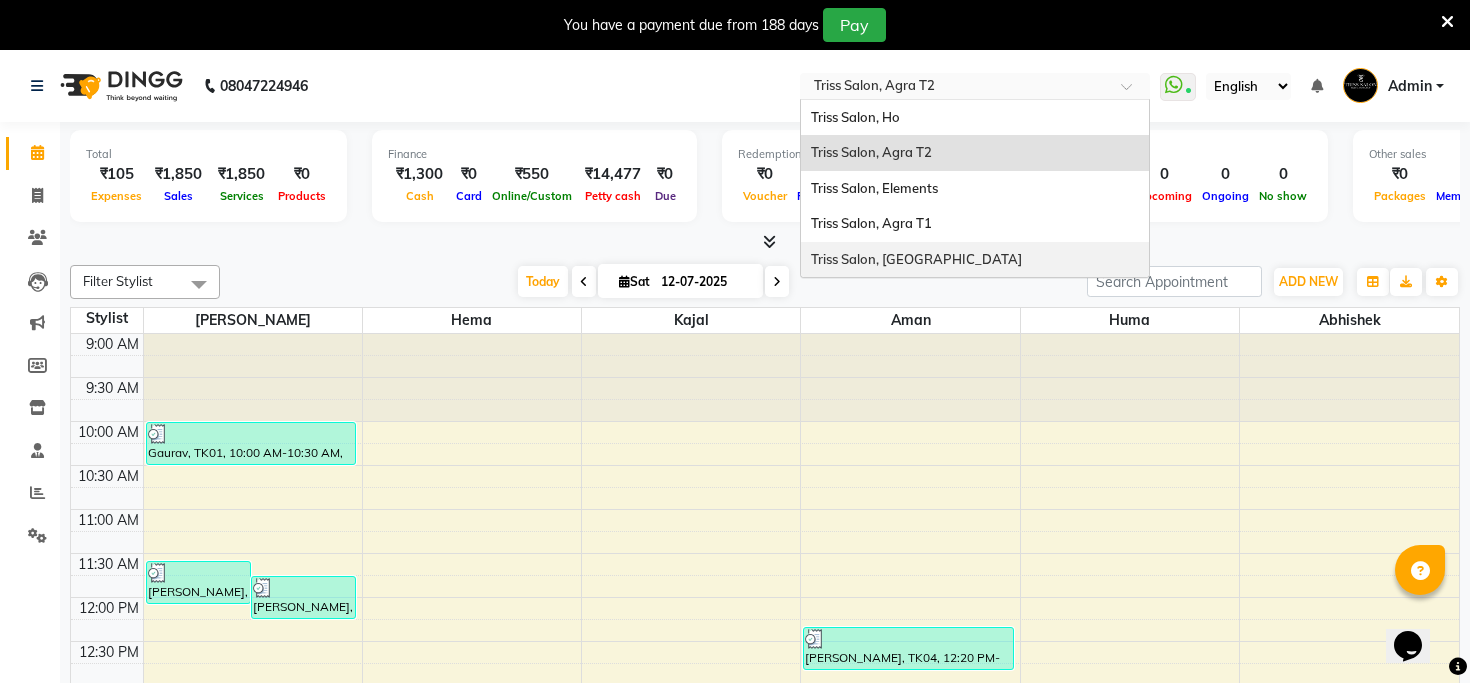 click on "Triss Salon, [GEOGRAPHIC_DATA]" at bounding box center (916, 259) 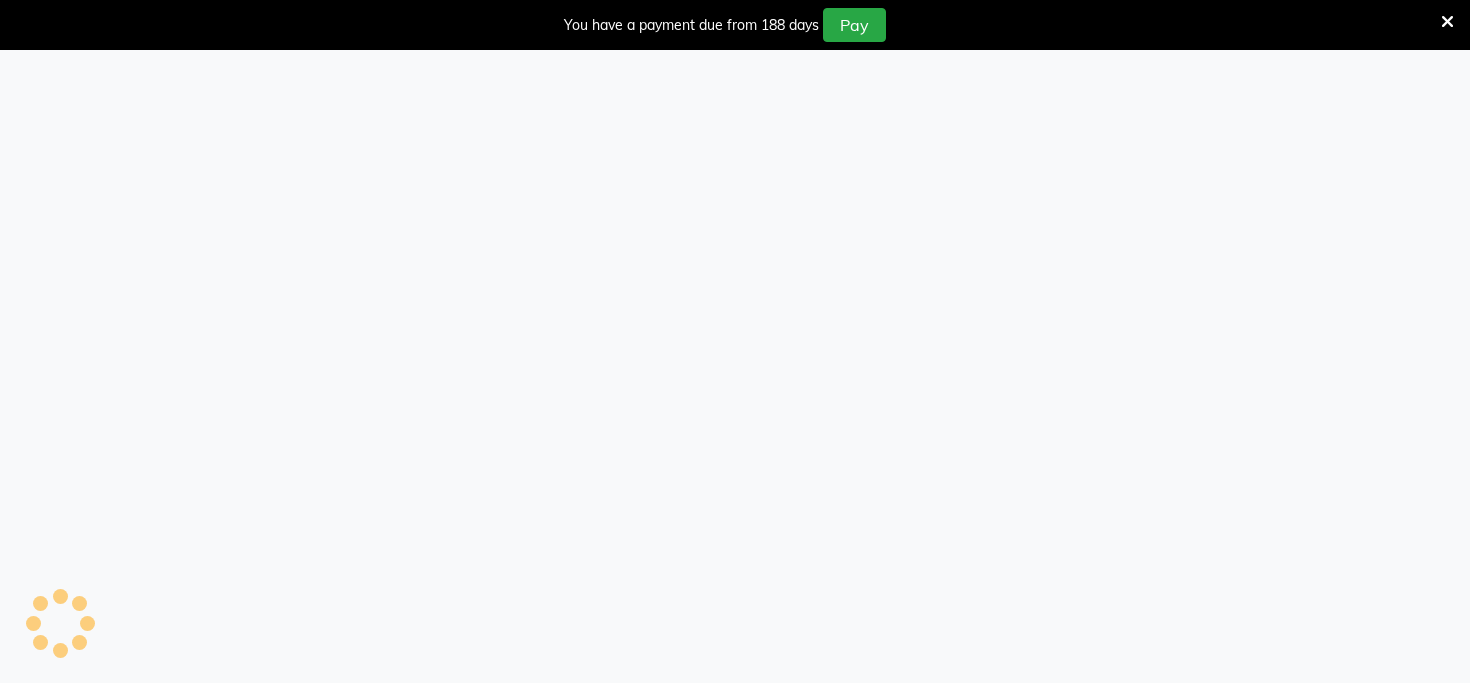 scroll, scrollTop: 0, scrollLeft: 0, axis: both 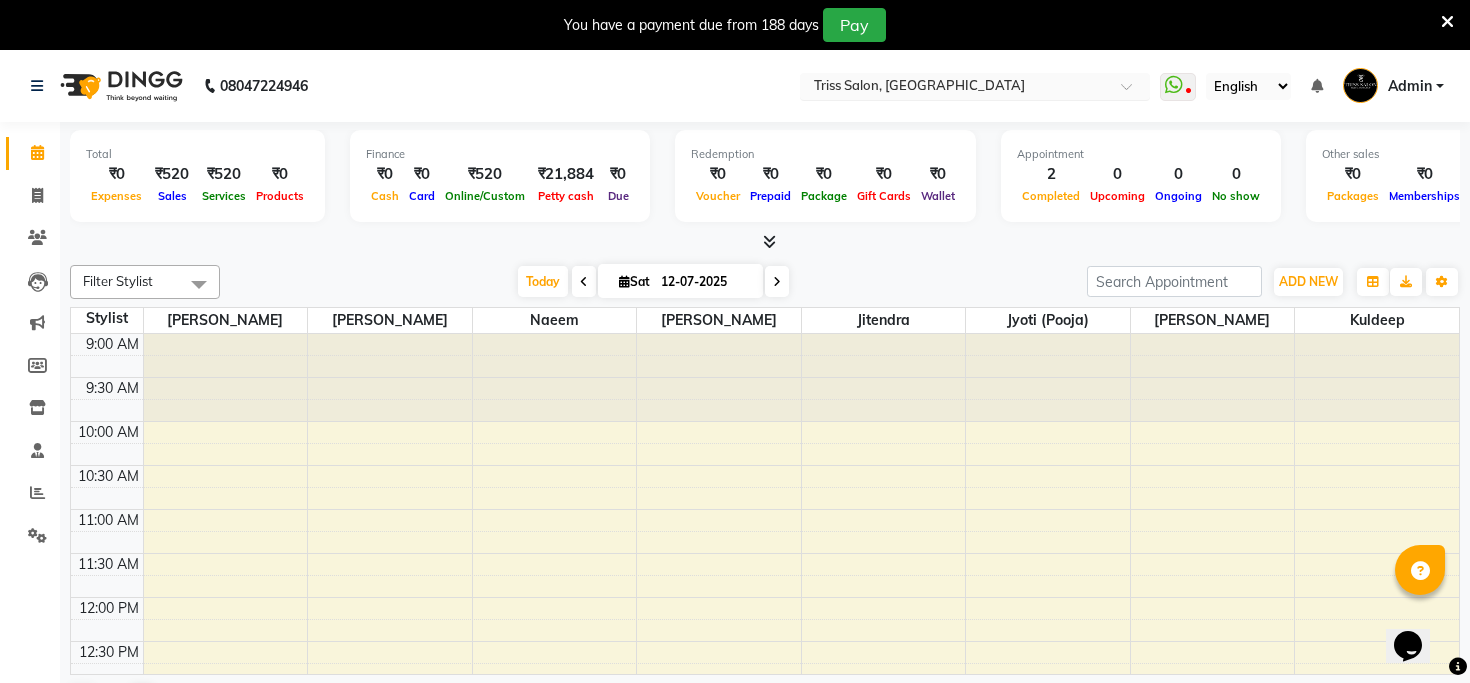 click at bounding box center [955, 88] 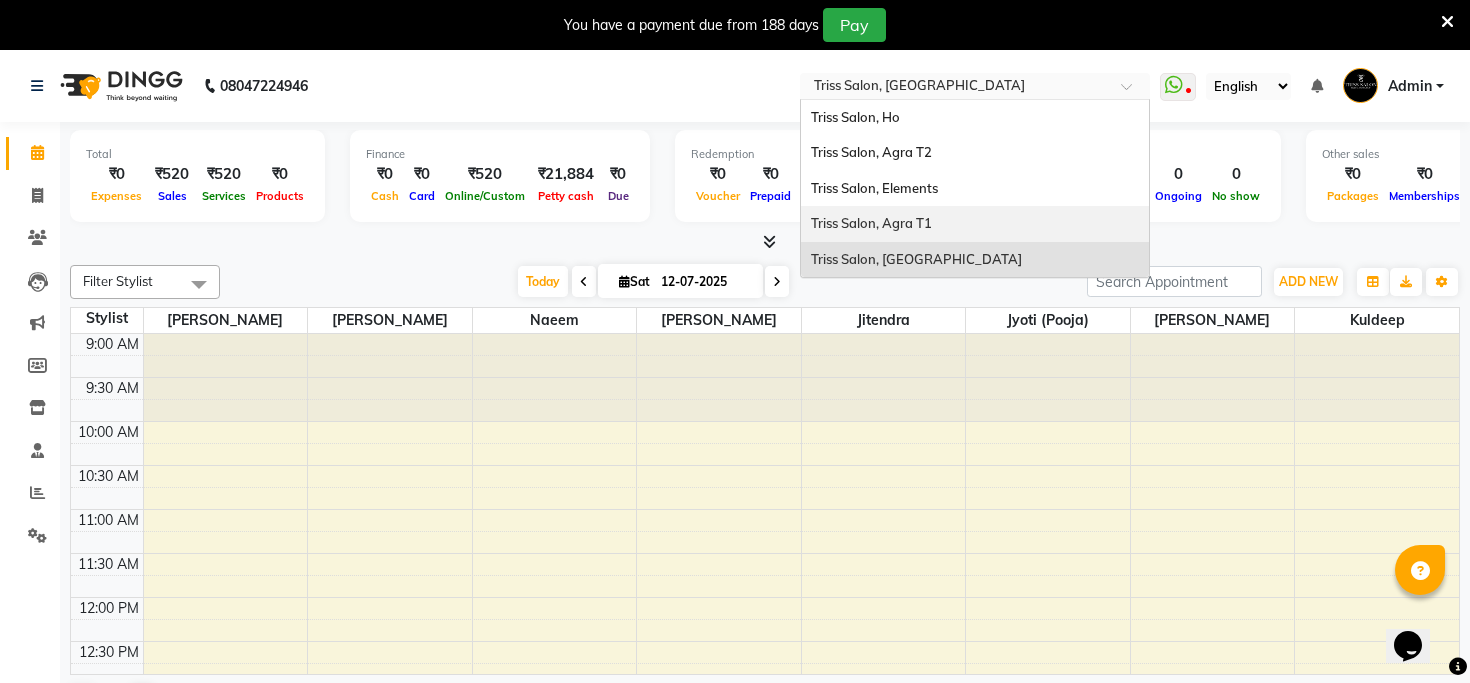 click on "Triss Salon, Agra T1" at bounding box center (871, 223) 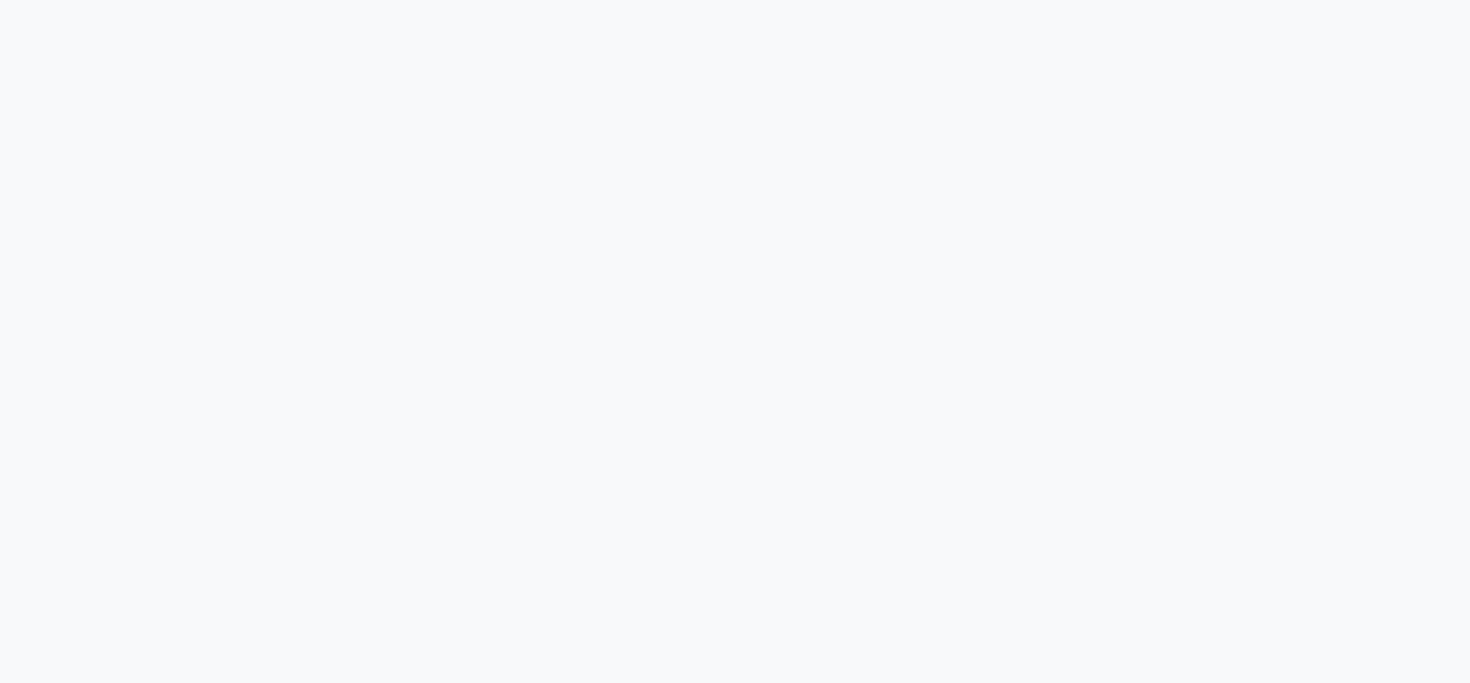 scroll, scrollTop: 0, scrollLeft: 0, axis: both 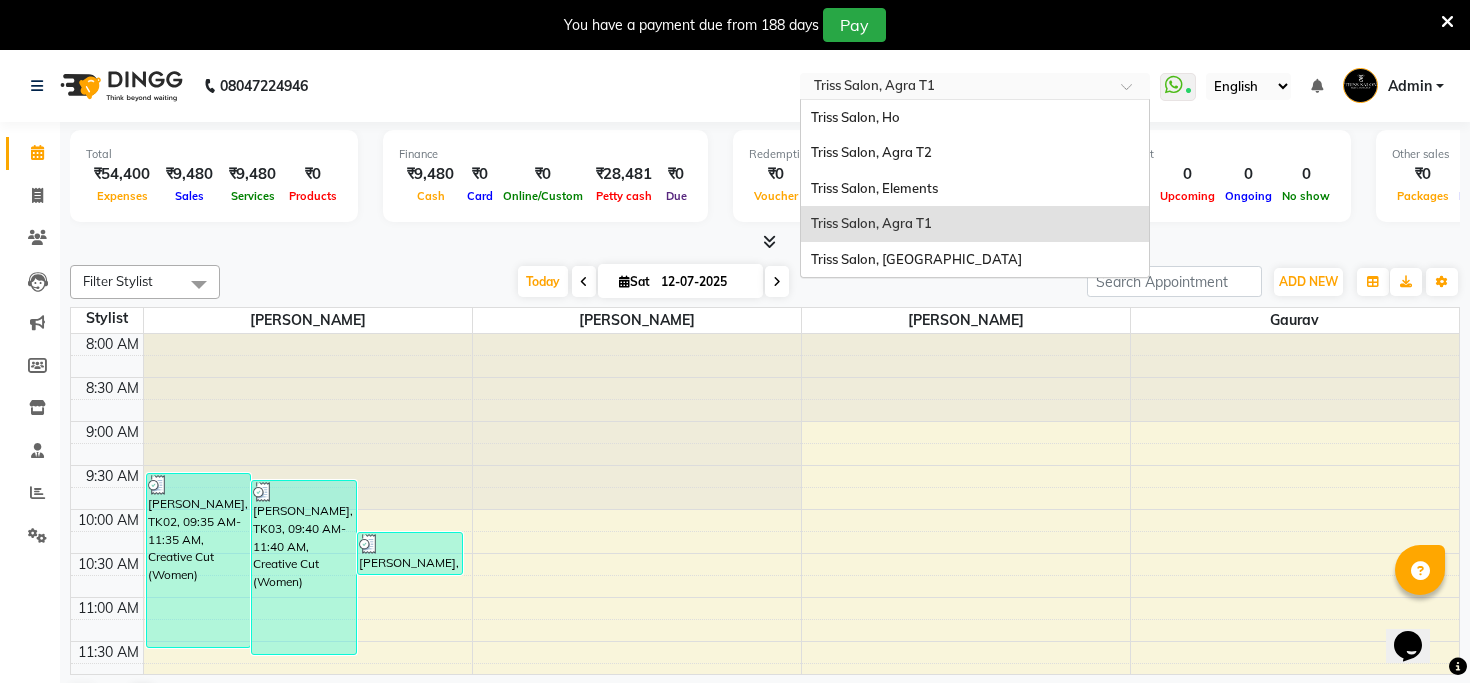 click at bounding box center [955, 88] 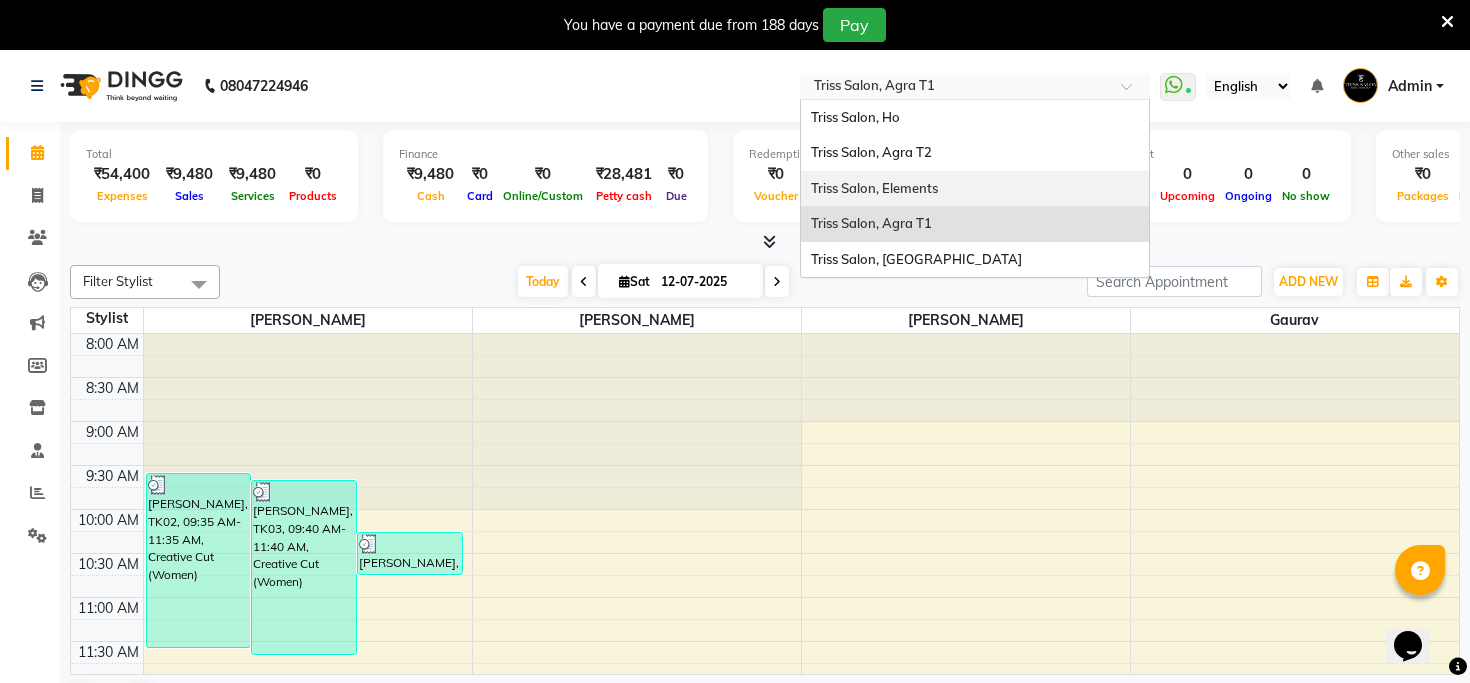 click on "Triss Salon, Elements" at bounding box center [874, 188] 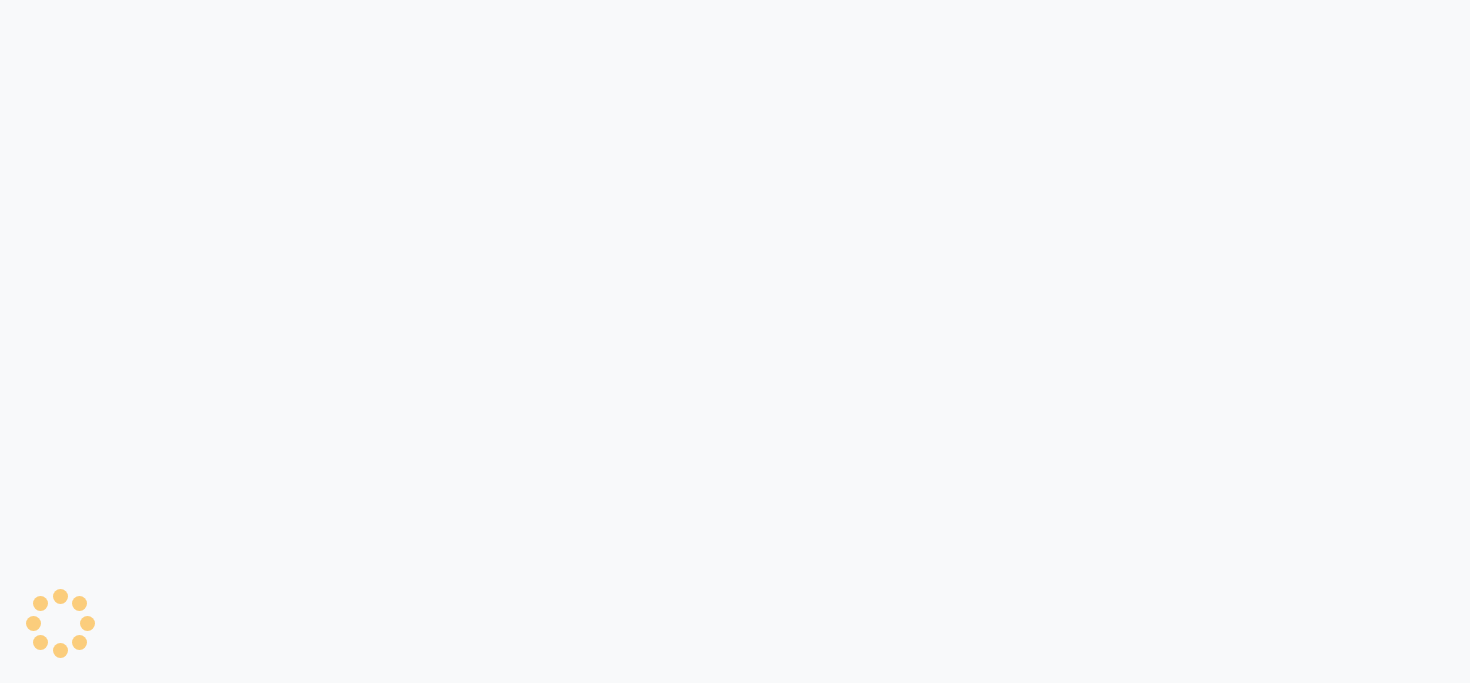 scroll, scrollTop: 0, scrollLeft: 0, axis: both 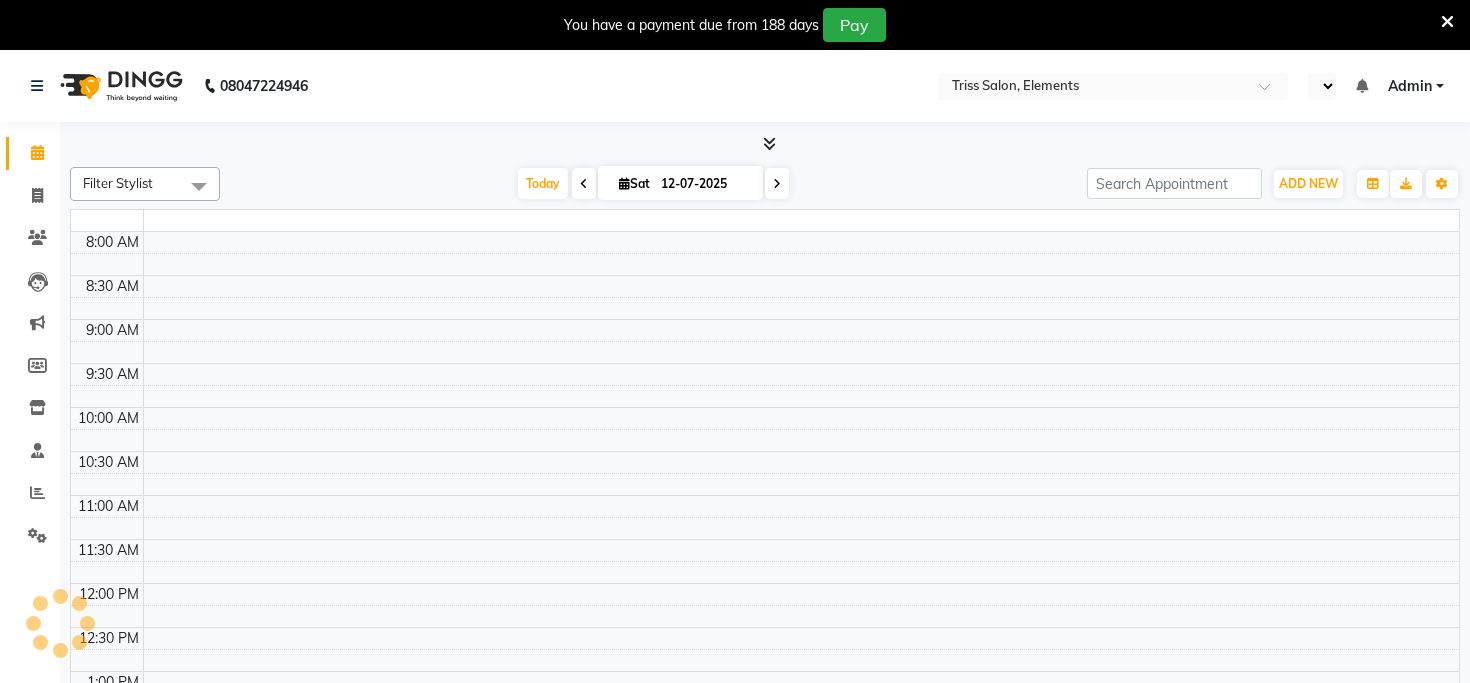 select on "en" 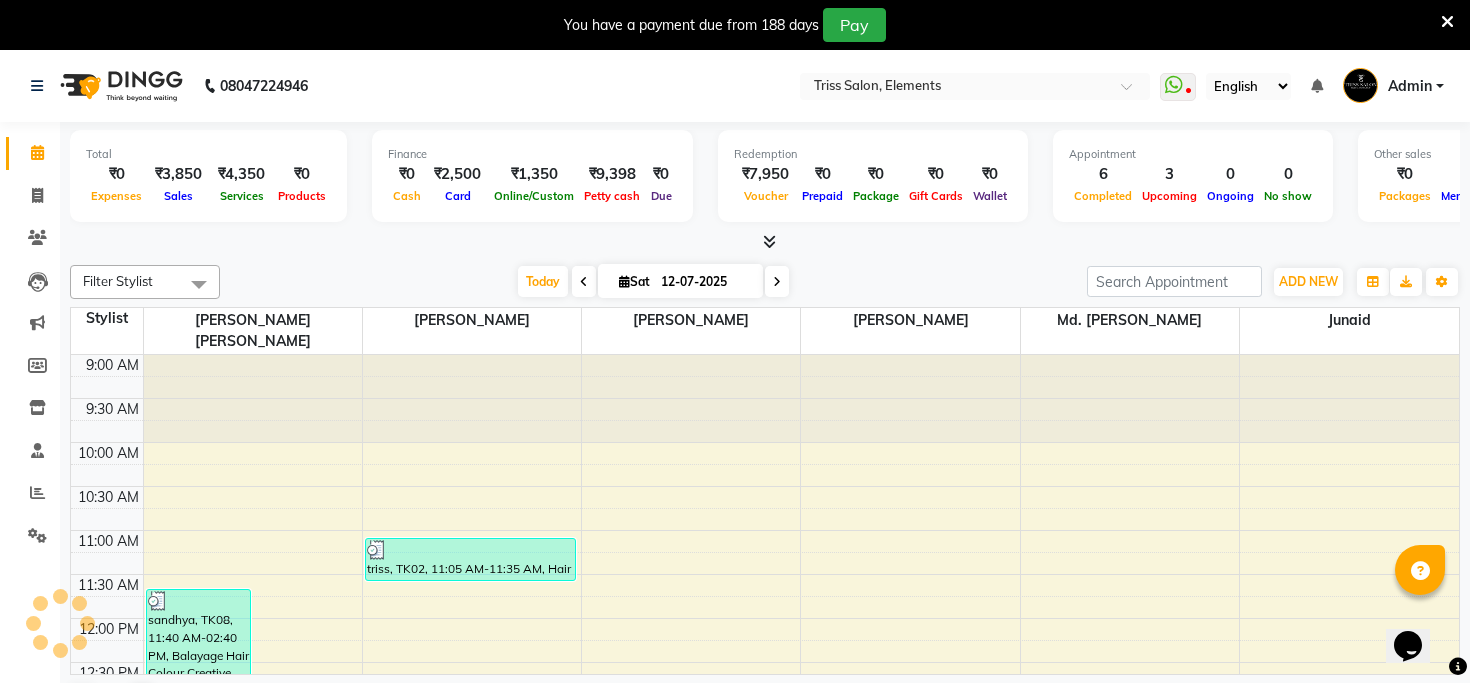 scroll, scrollTop: 0, scrollLeft: 0, axis: both 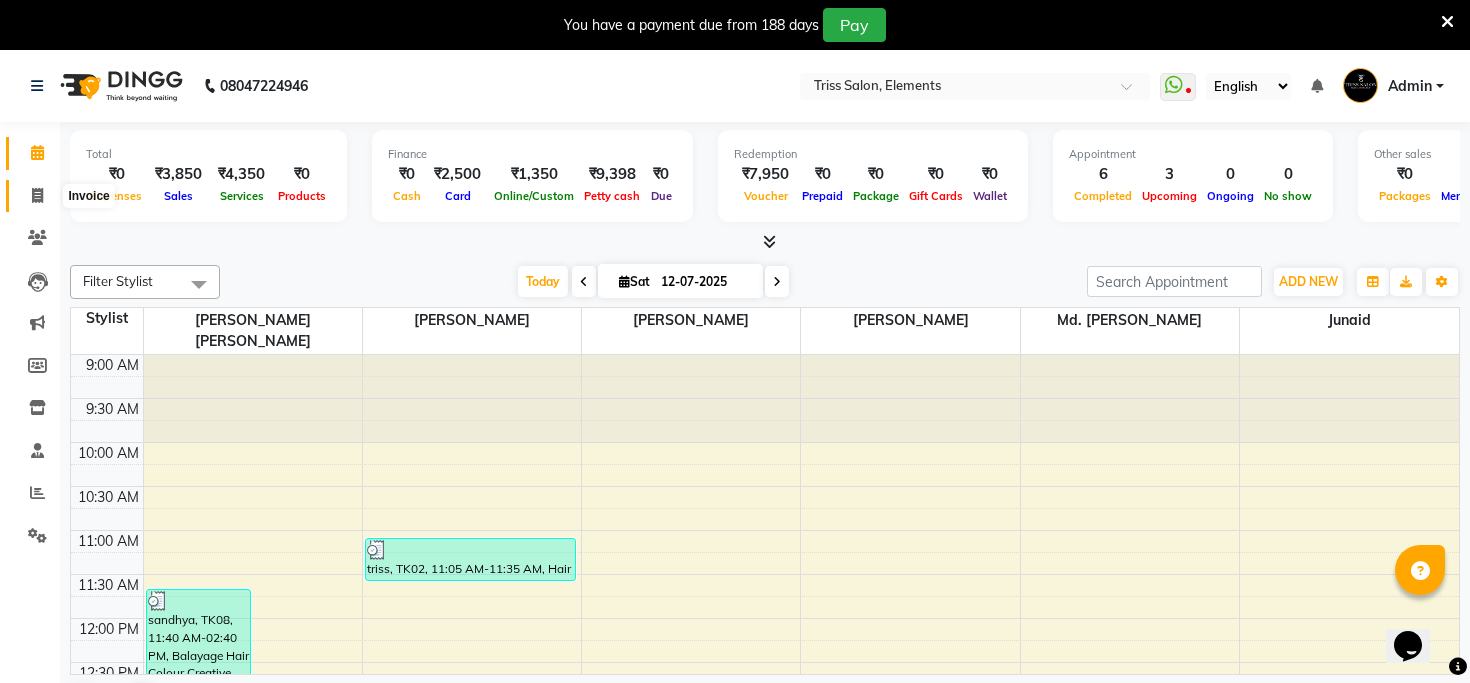 click 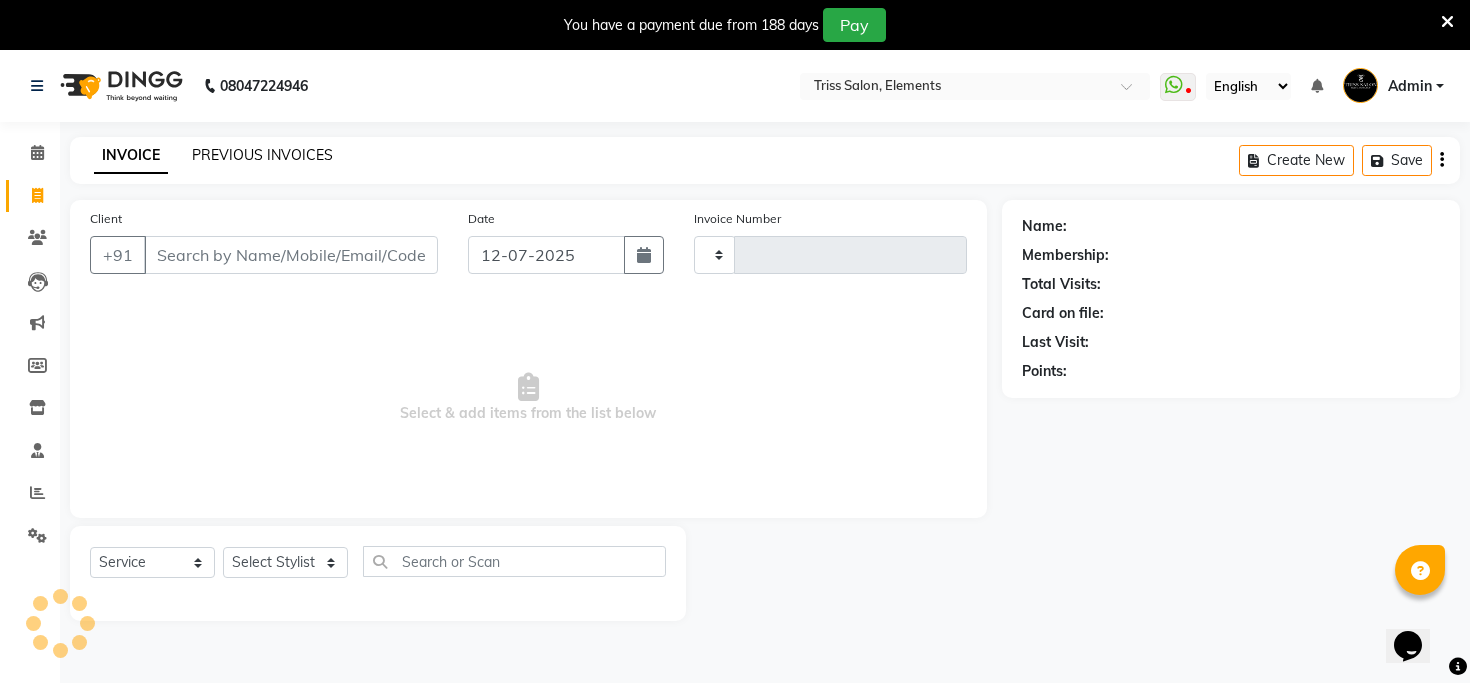 click on "PREVIOUS INVOICES" 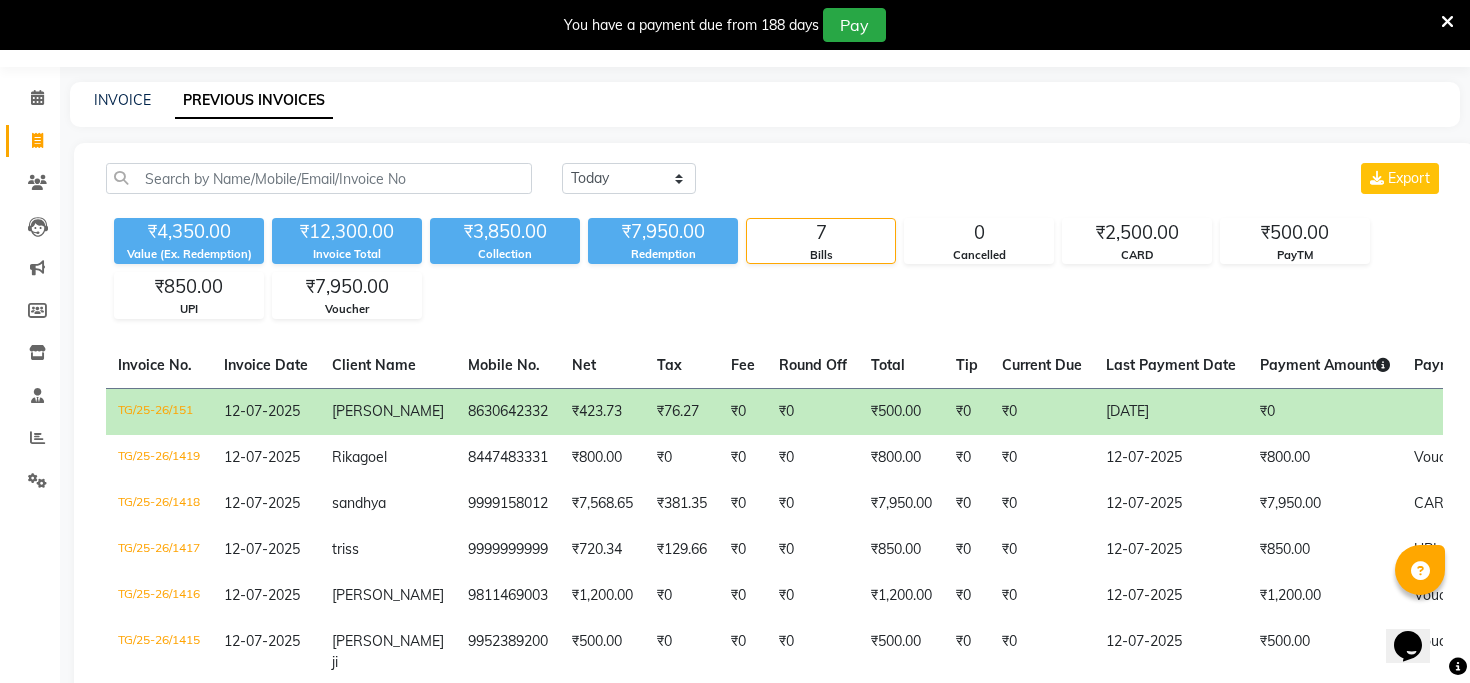 scroll, scrollTop: 59, scrollLeft: 0, axis: vertical 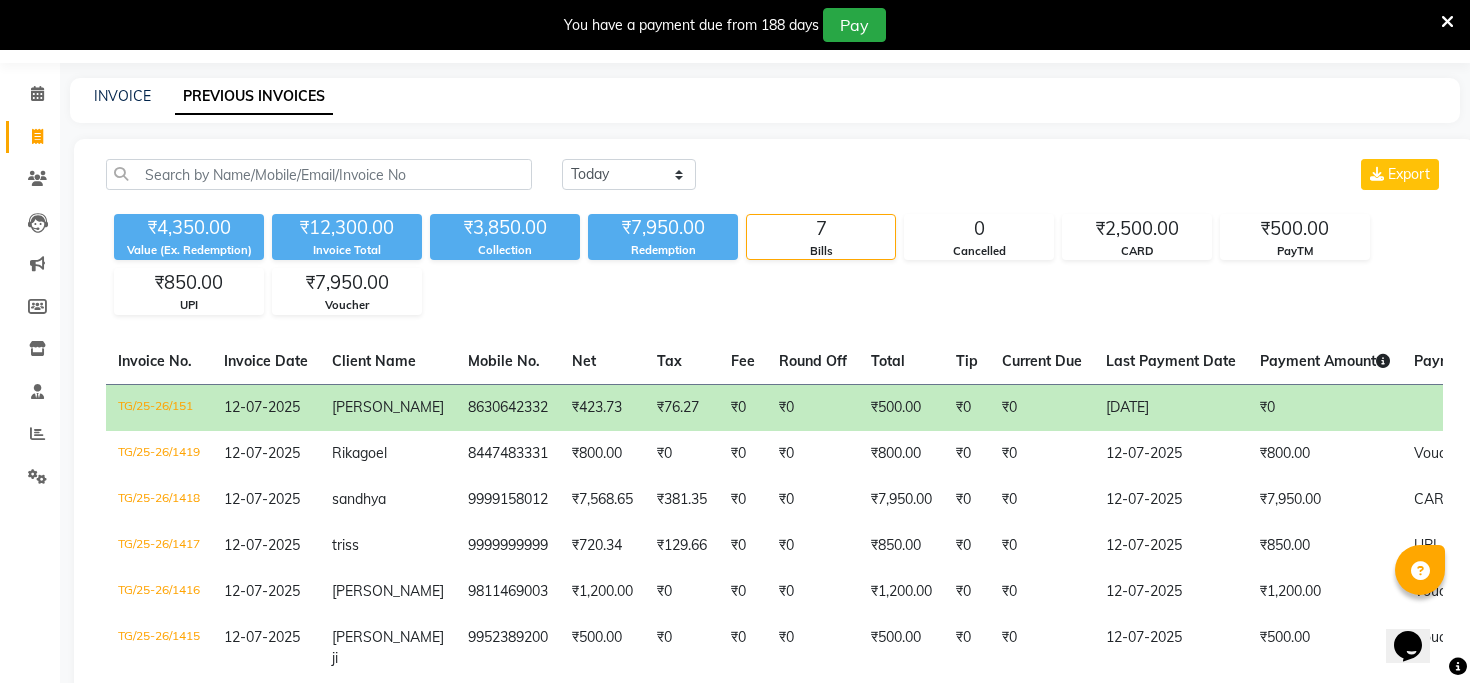 click on "₹423.73" 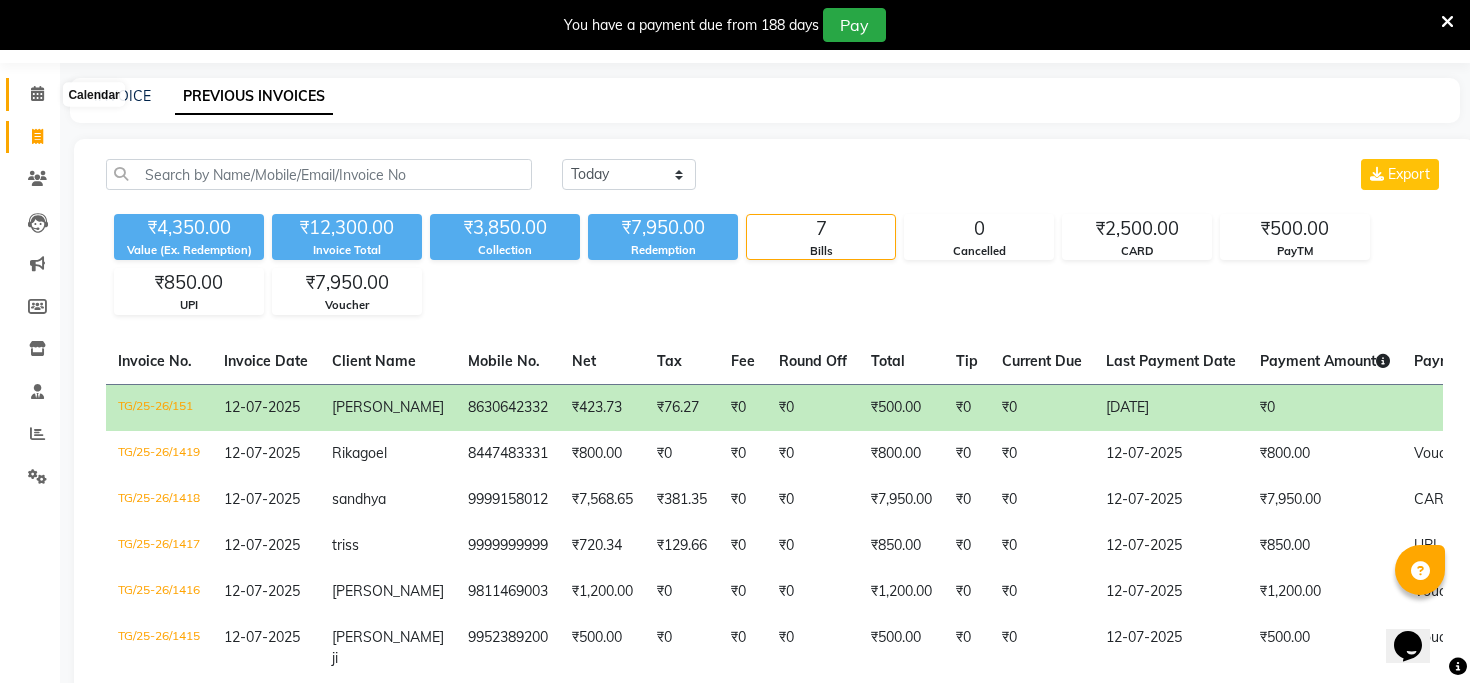 click 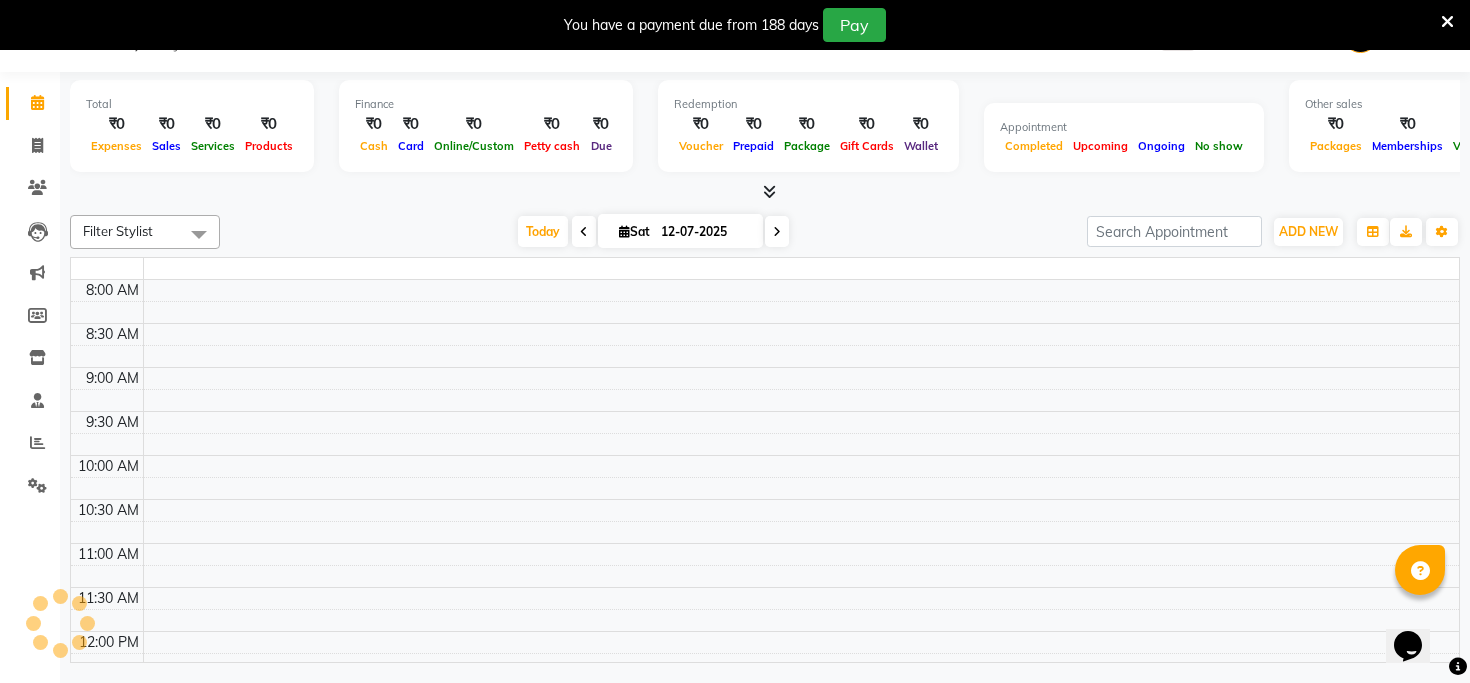 scroll, scrollTop: 50, scrollLeft: 0, axis: vertical 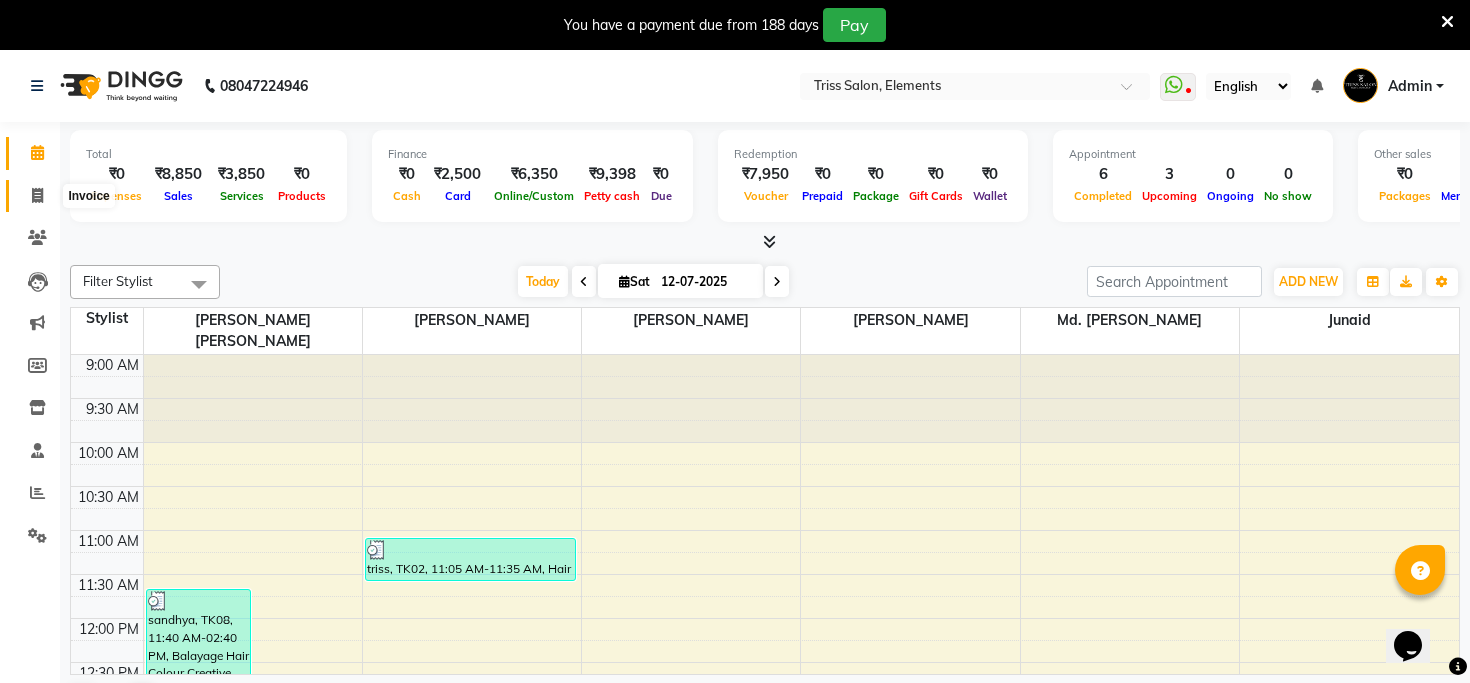 click 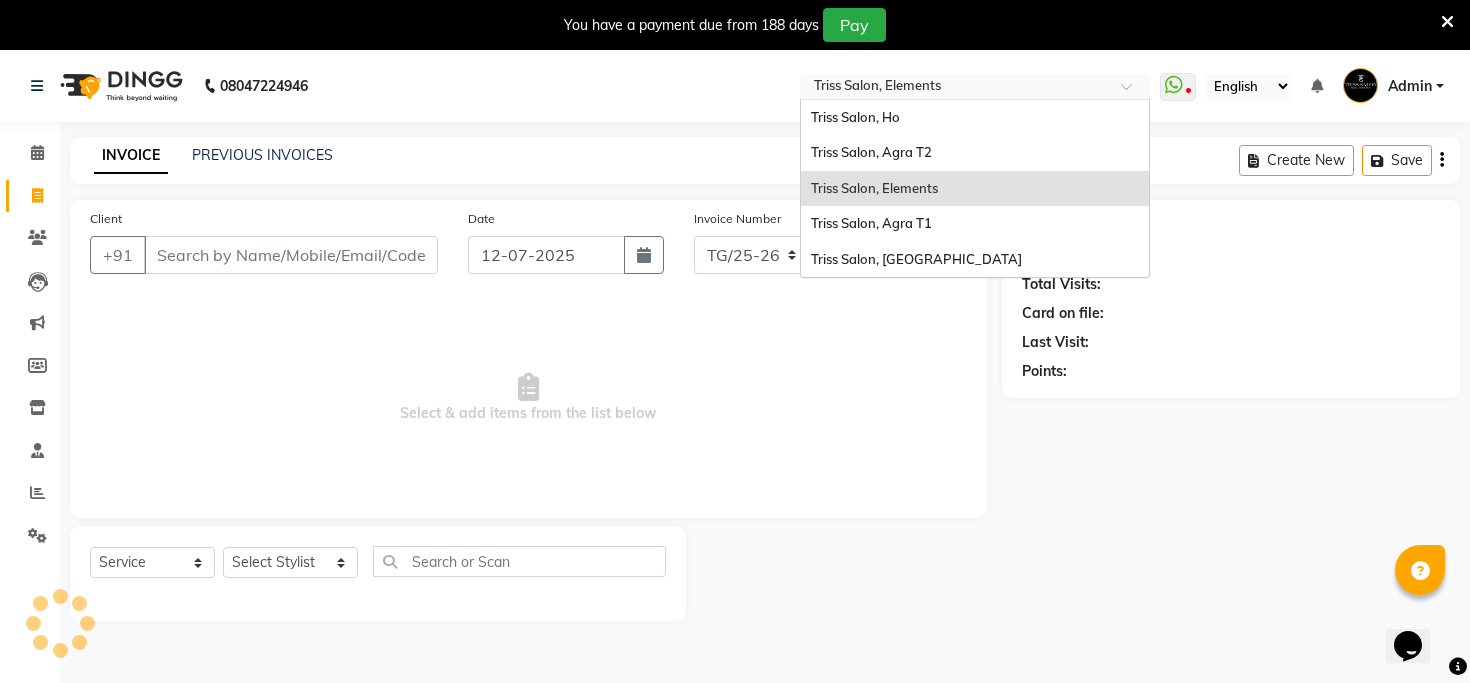 click on "Select Location × Triss Salon, Elements" at bounding box center [975, 86] 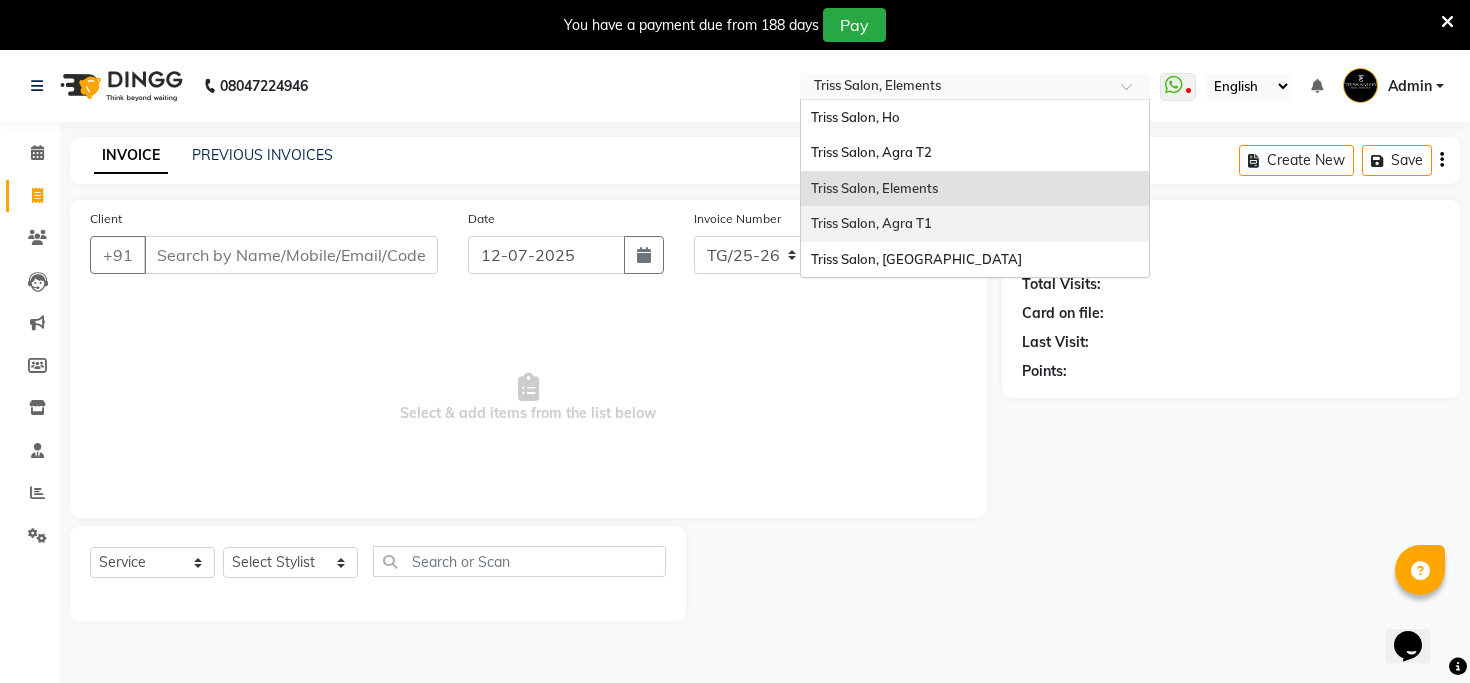 click on "Triss Salon, Agra T1" at bounding box center [871, 223] 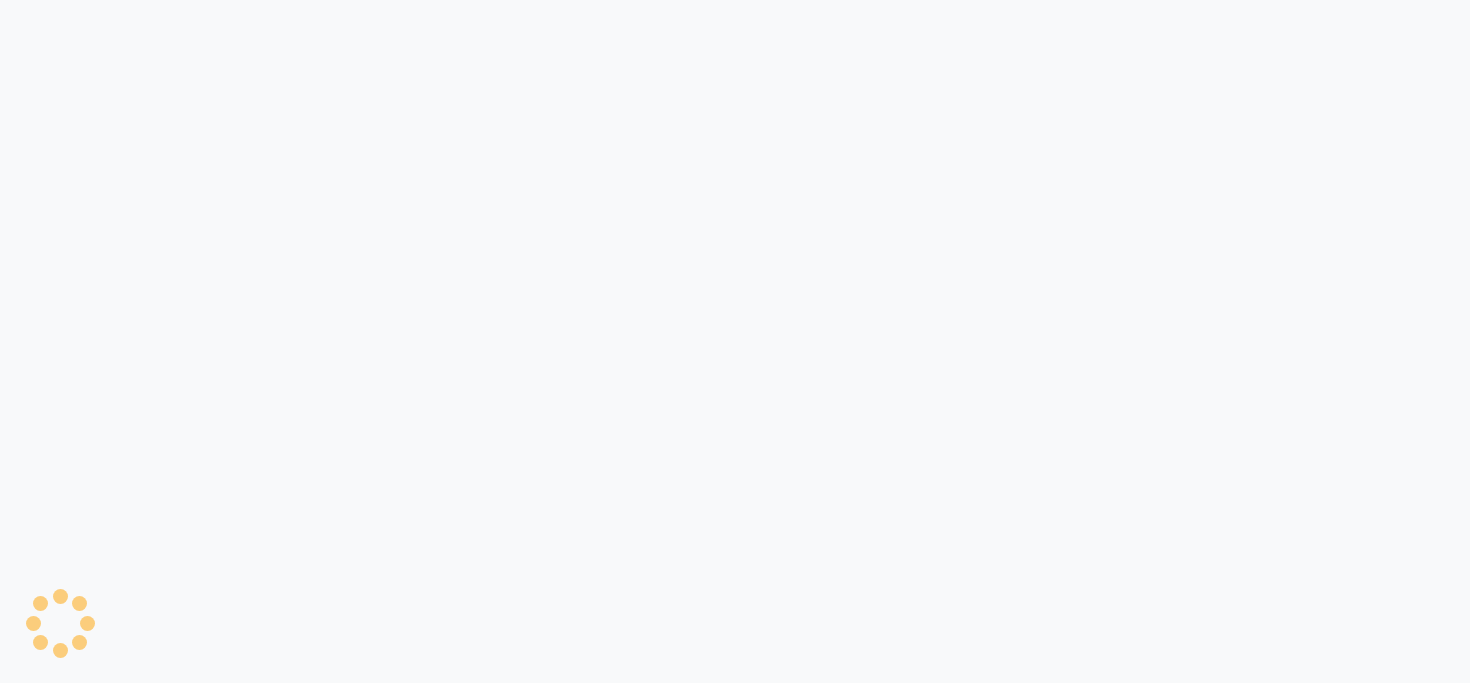 scroll, scrollTop: 0, scrollLeft: 0, axis: both 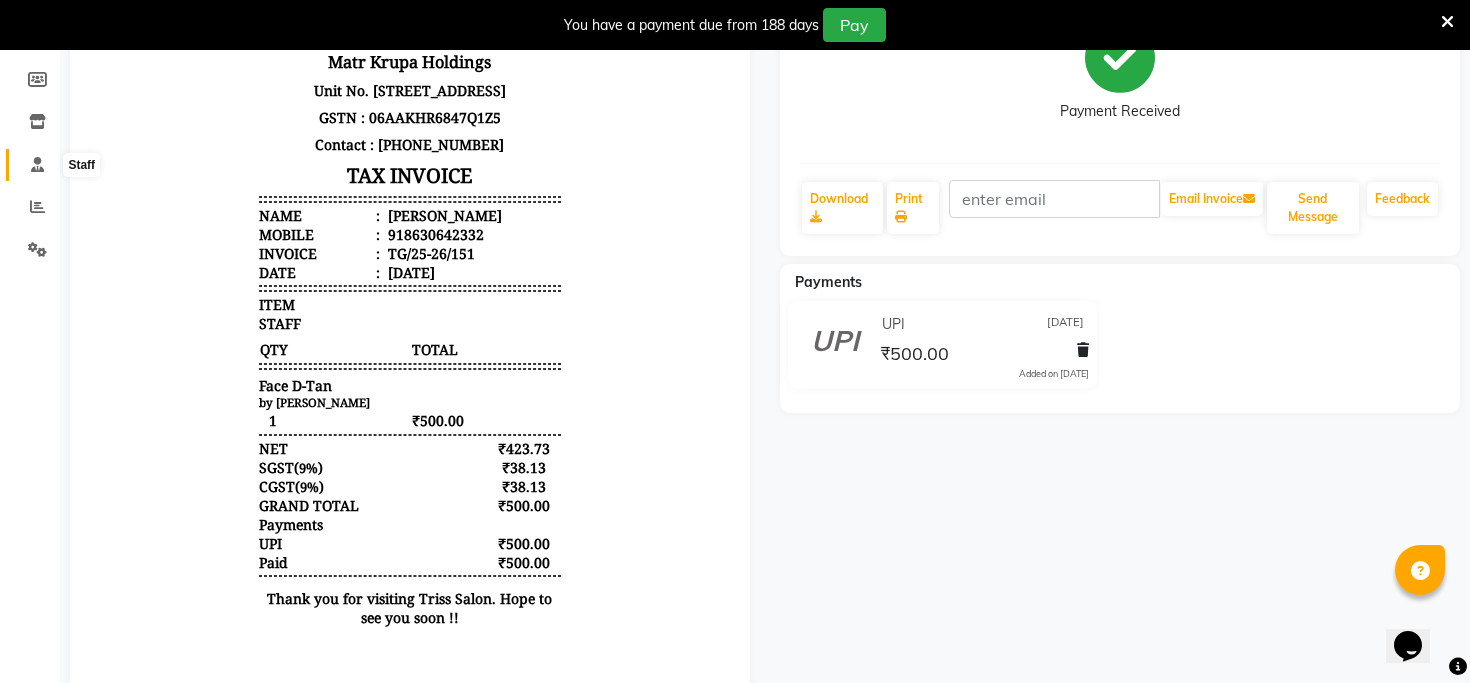 click 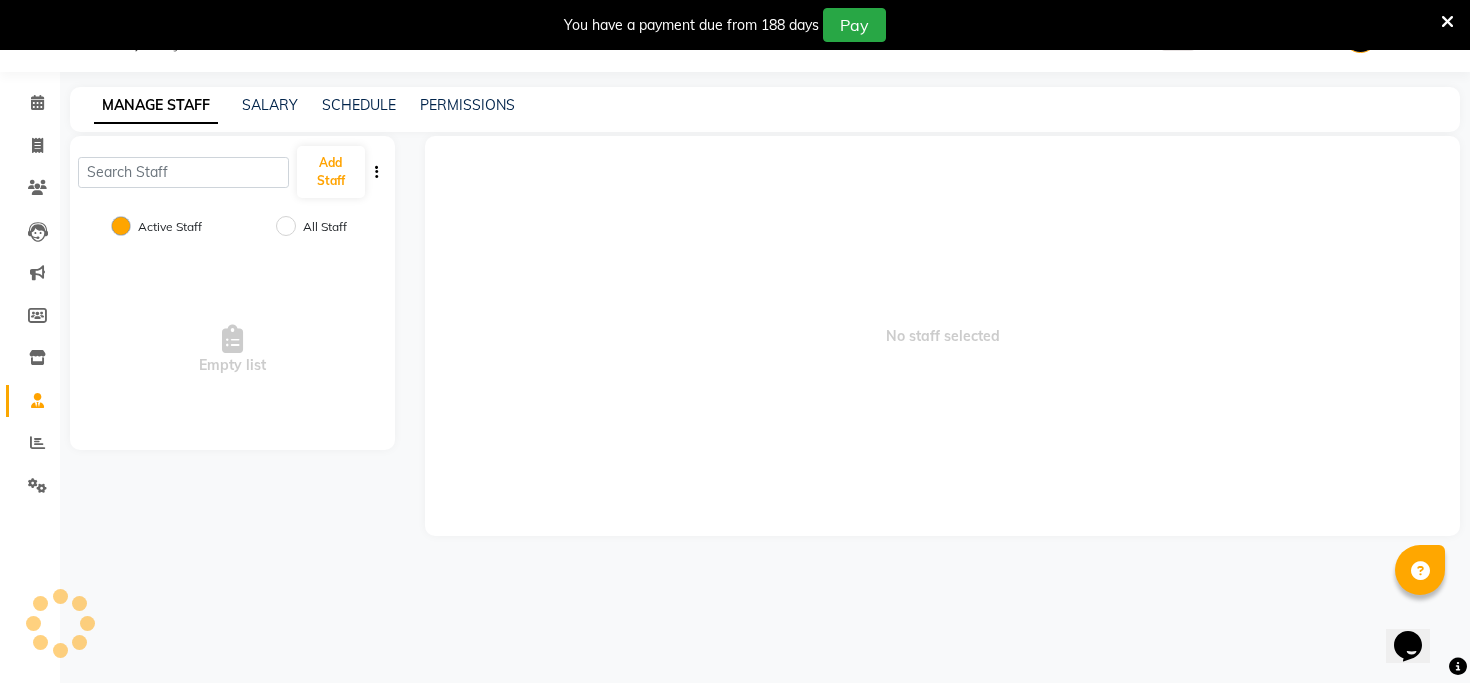 scroll, scrollTop: 50, scrollLeft: 0, axis: vertical 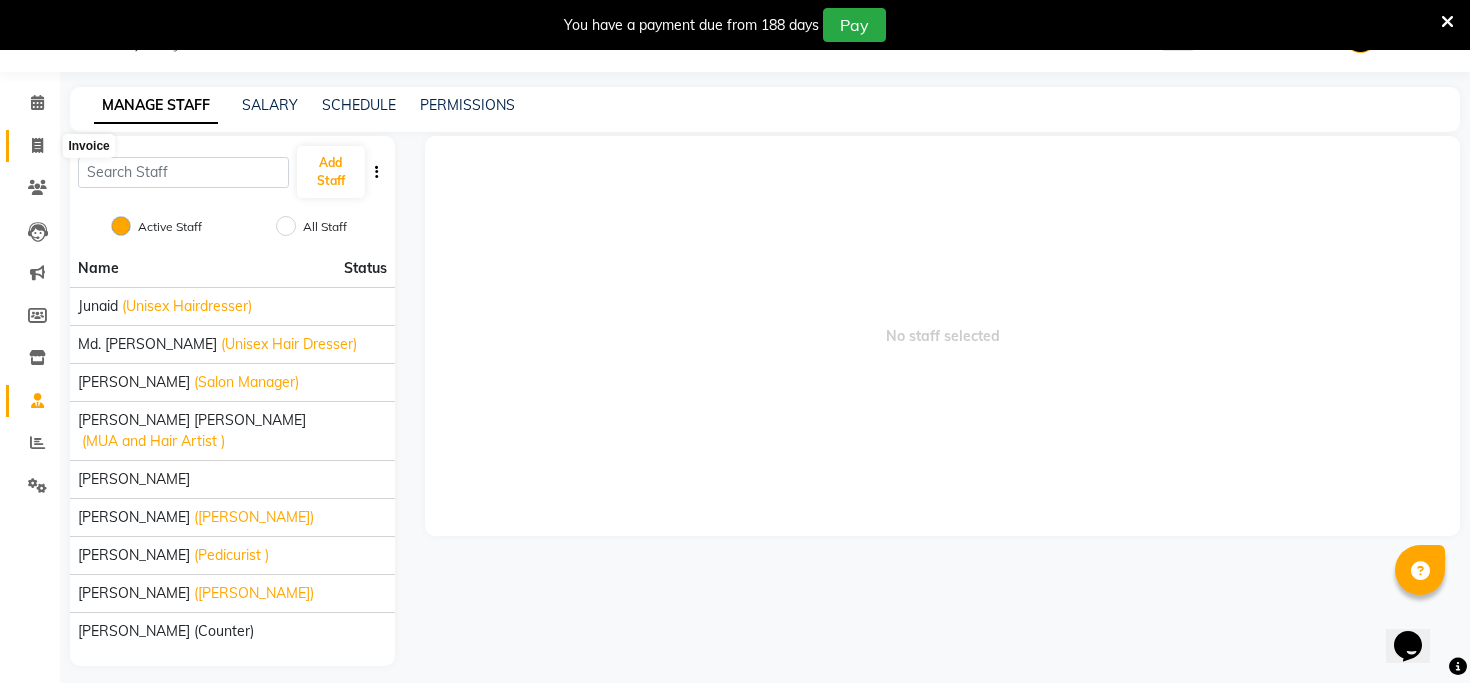 click 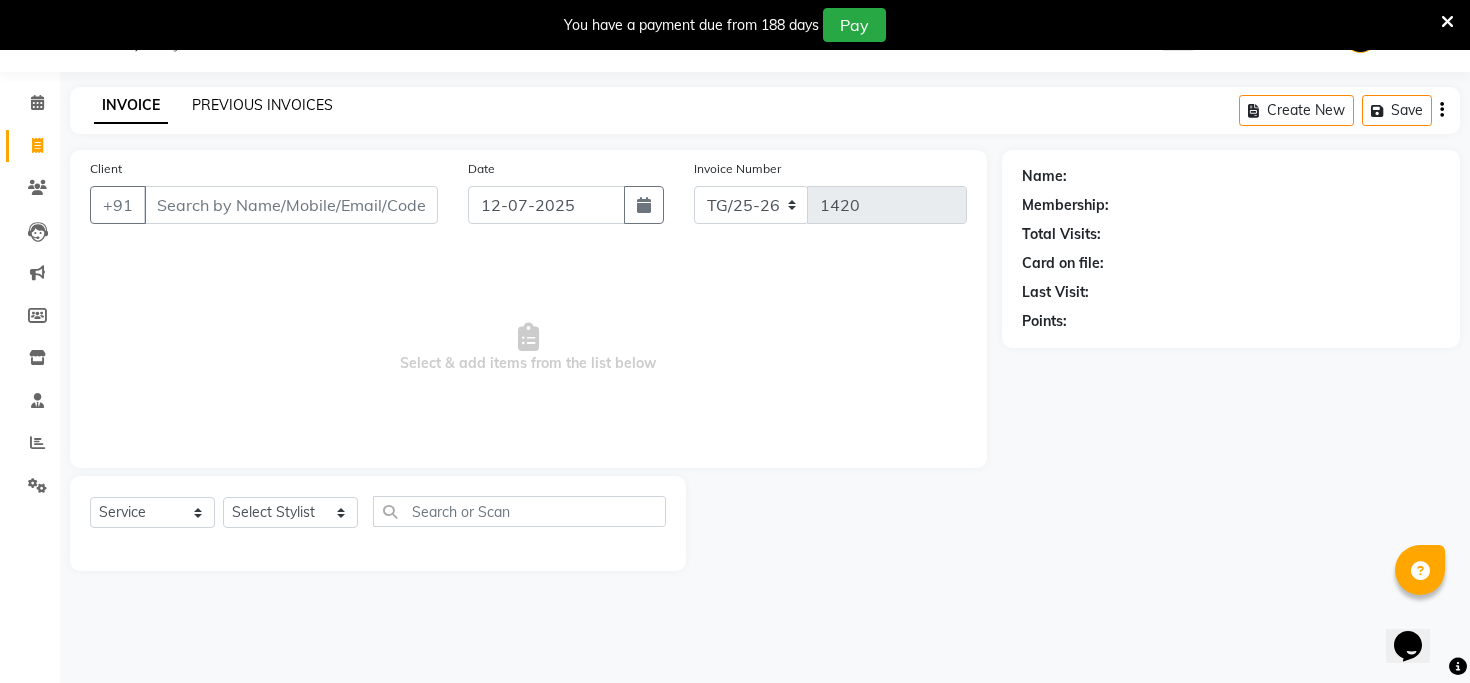 click on "PREVIOUS INVOICES" 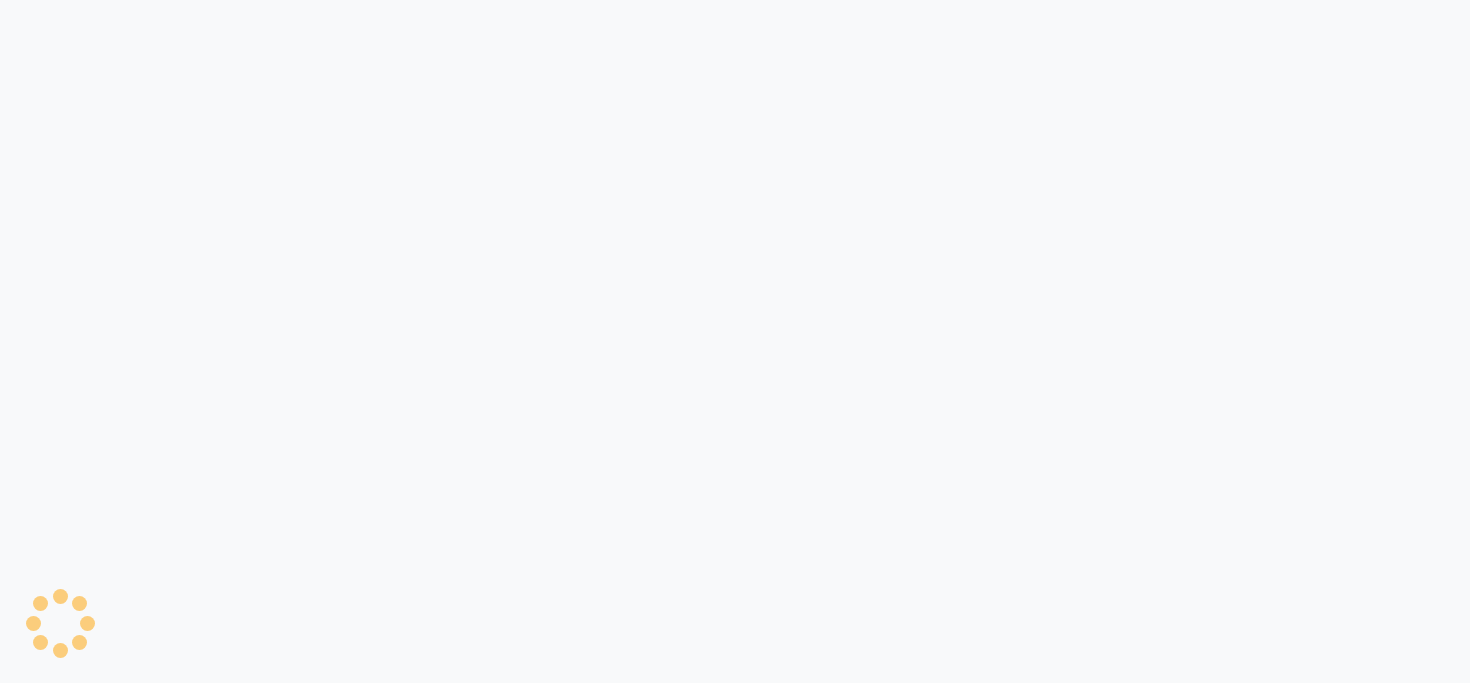 scroll, scrollTop: 0, scrollLeft: 0, axis: both 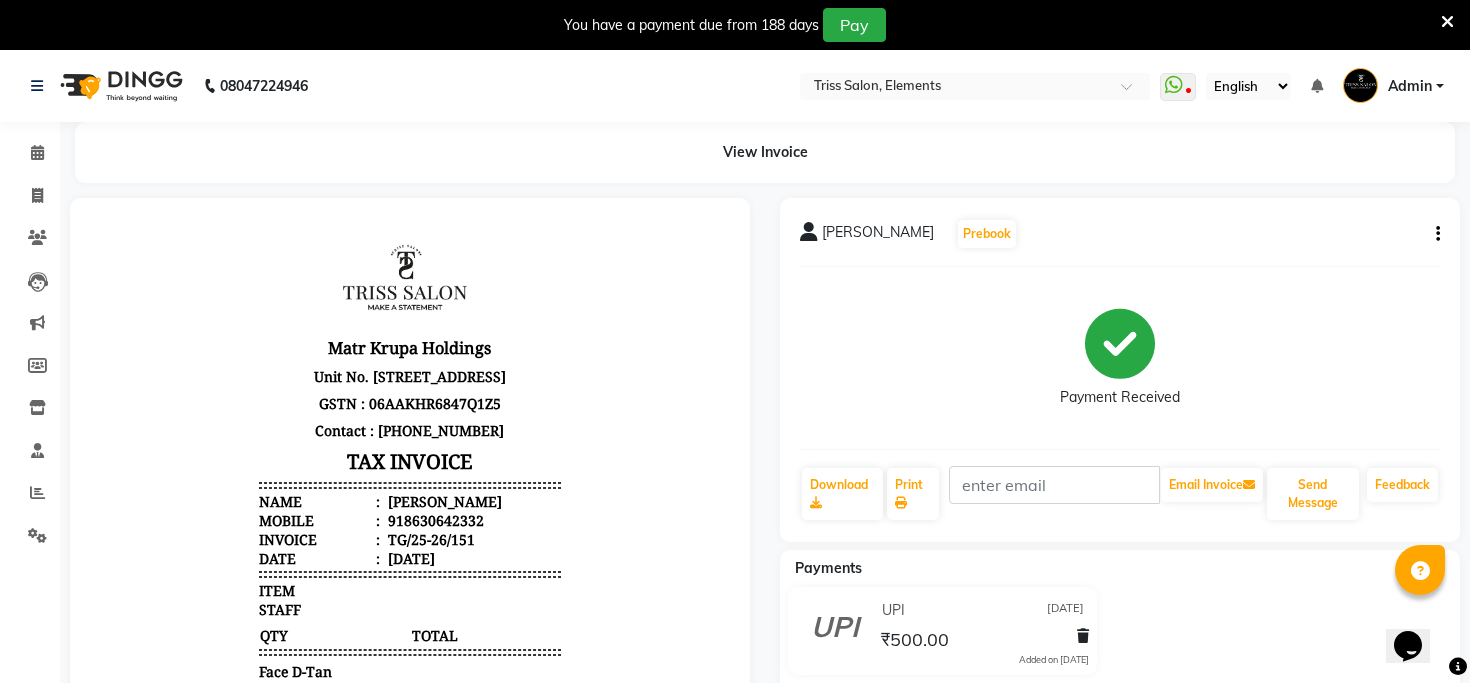 click 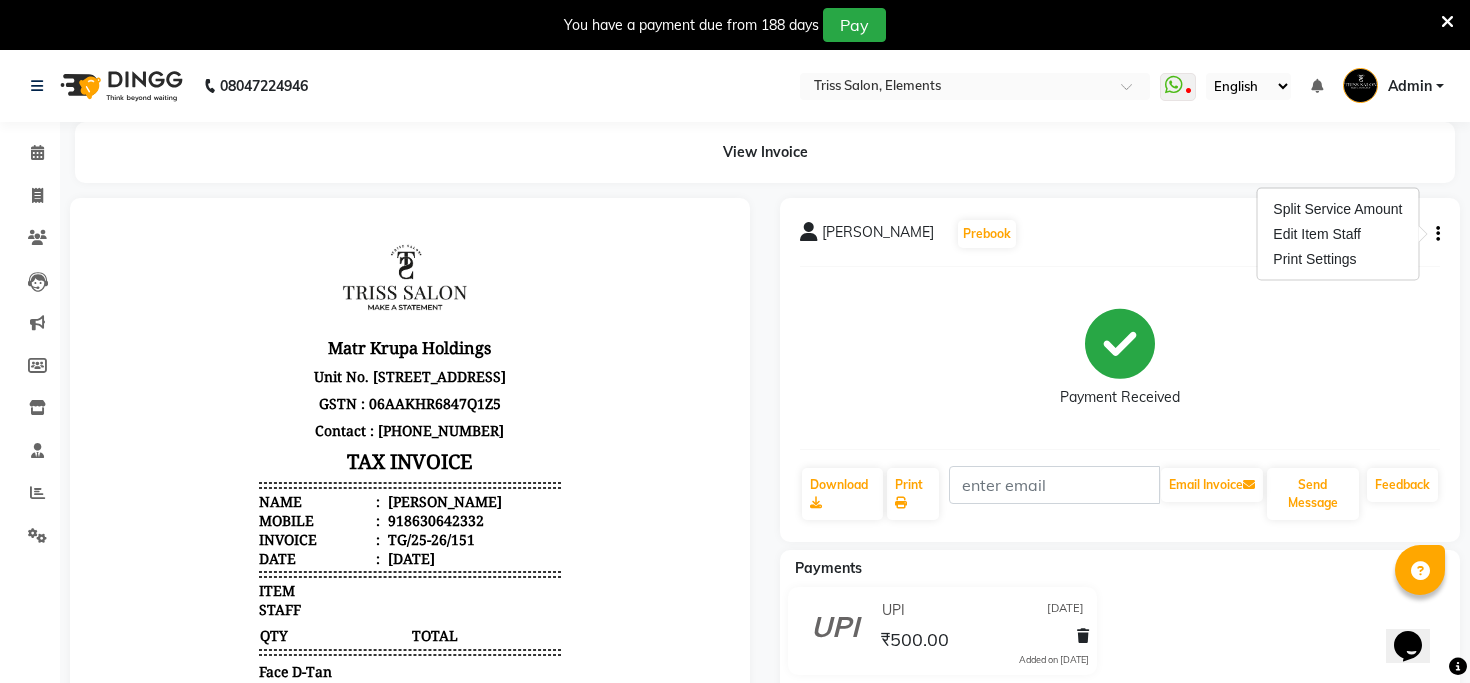 type 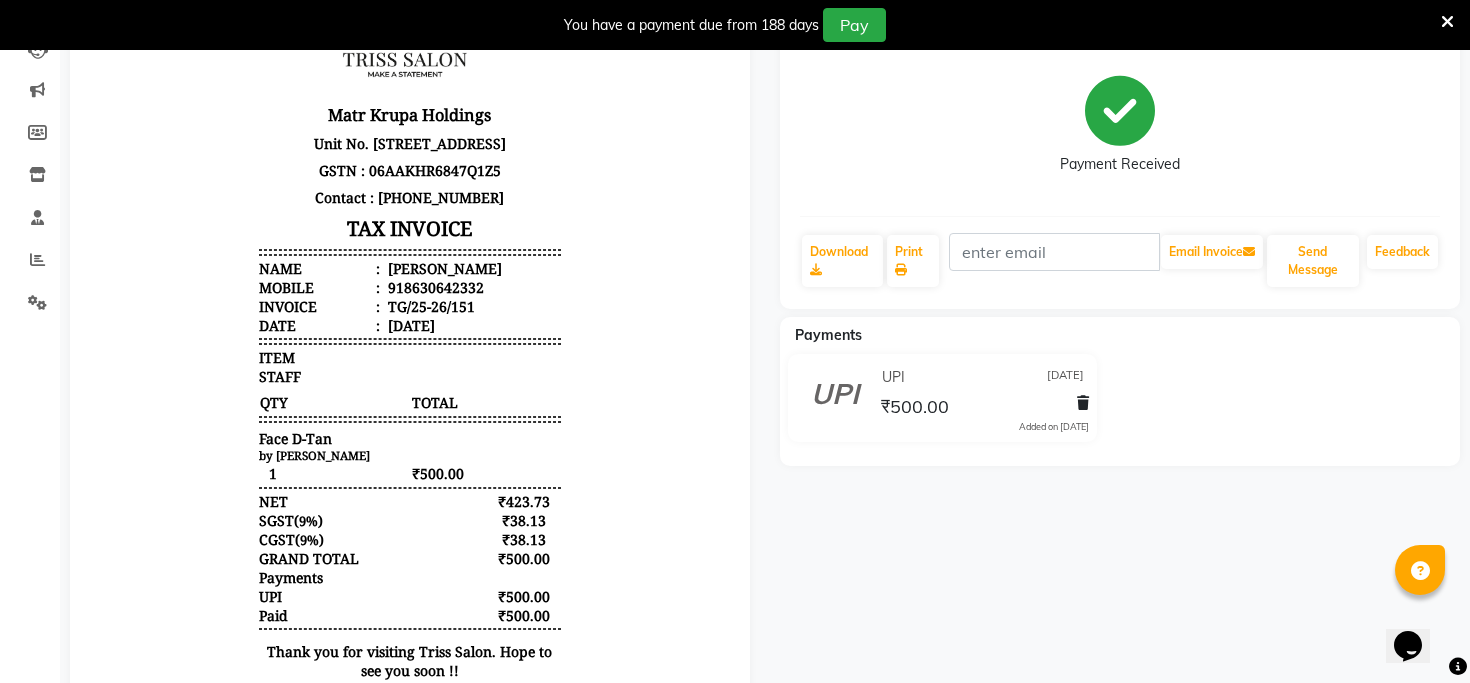 scroll, scrollTop: 0, scrollLeft: 0, axis: both 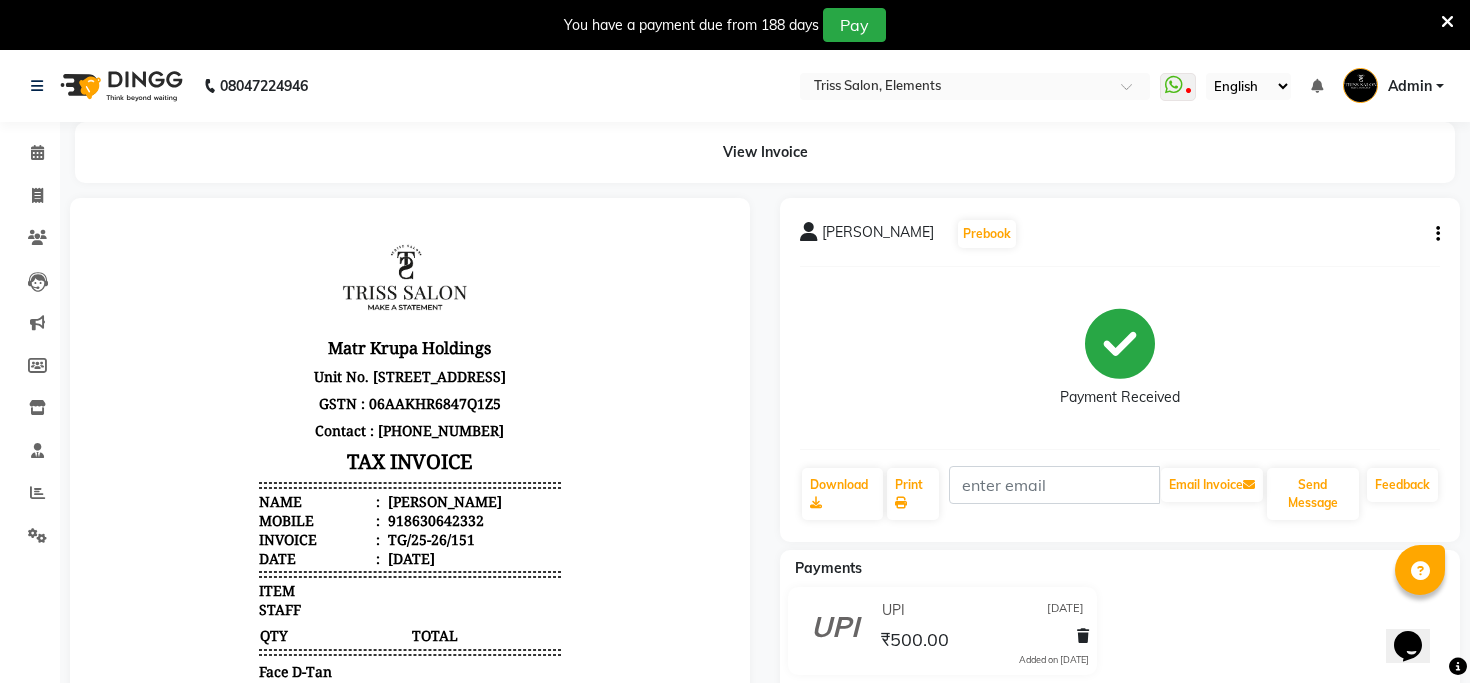 click on "akansha   Prebook   Payment Received  Download  Print   Email Invoice   Send Message Feedback" 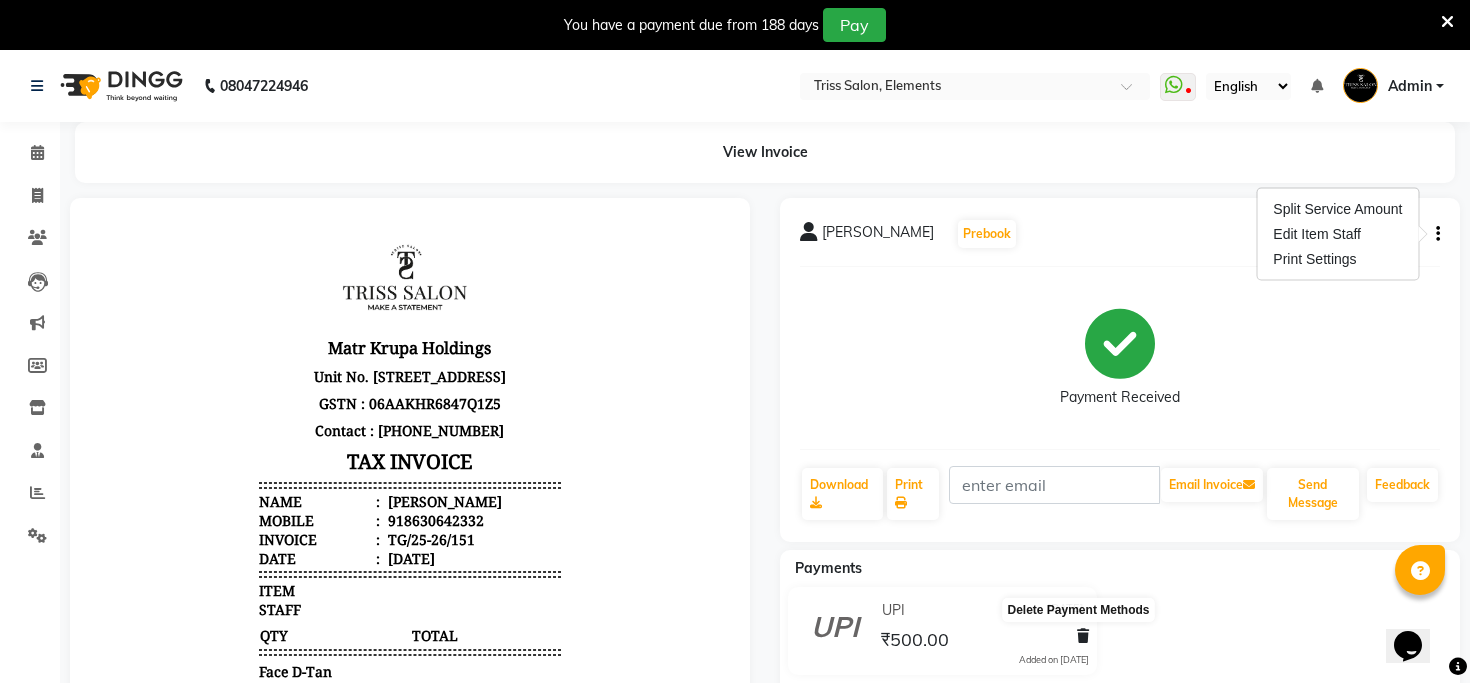 click 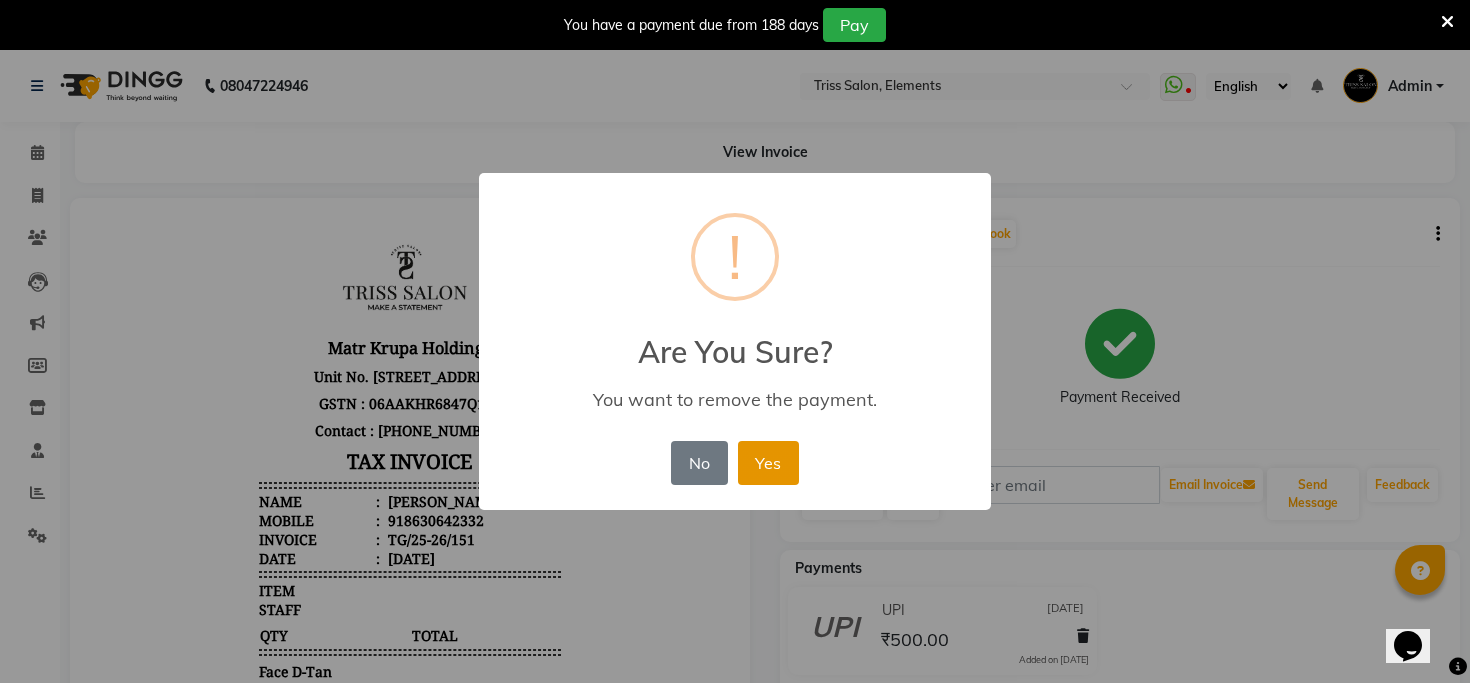 click on "Yes" at bounding box center [768, 463] 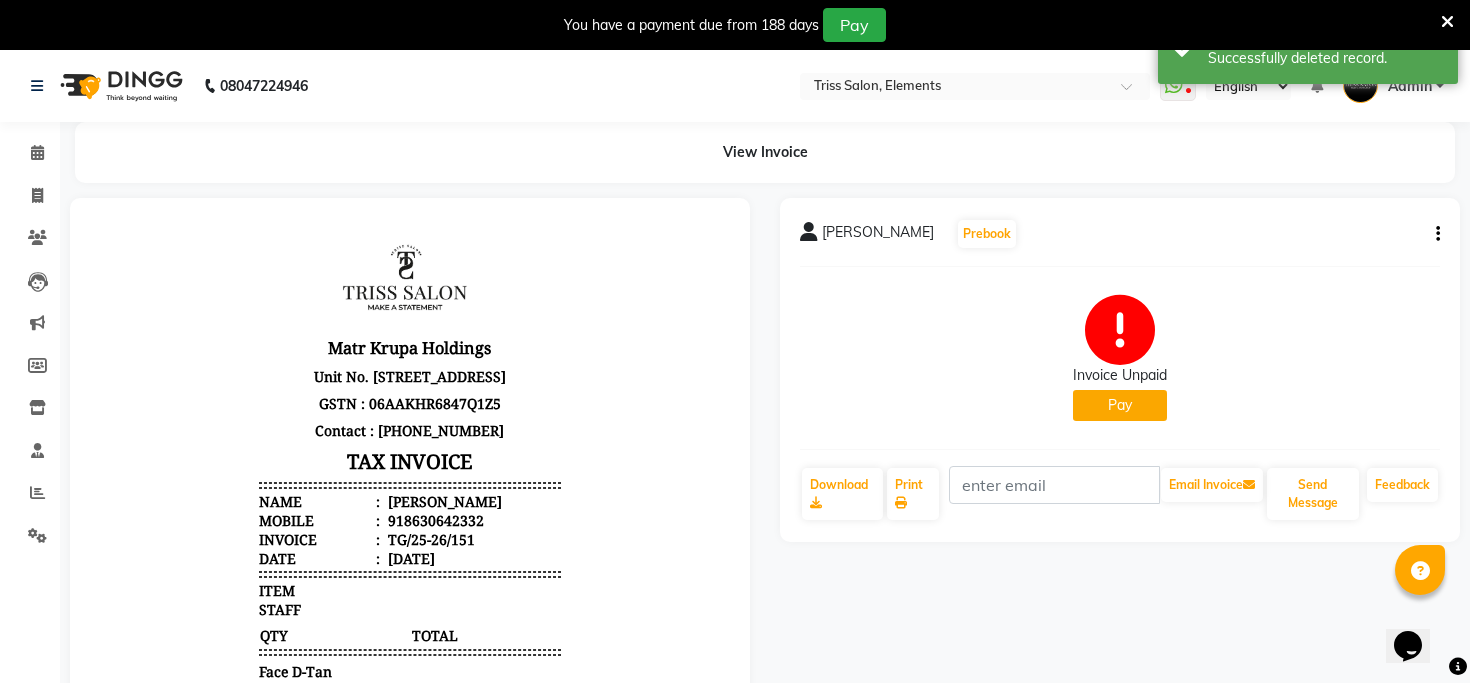 click 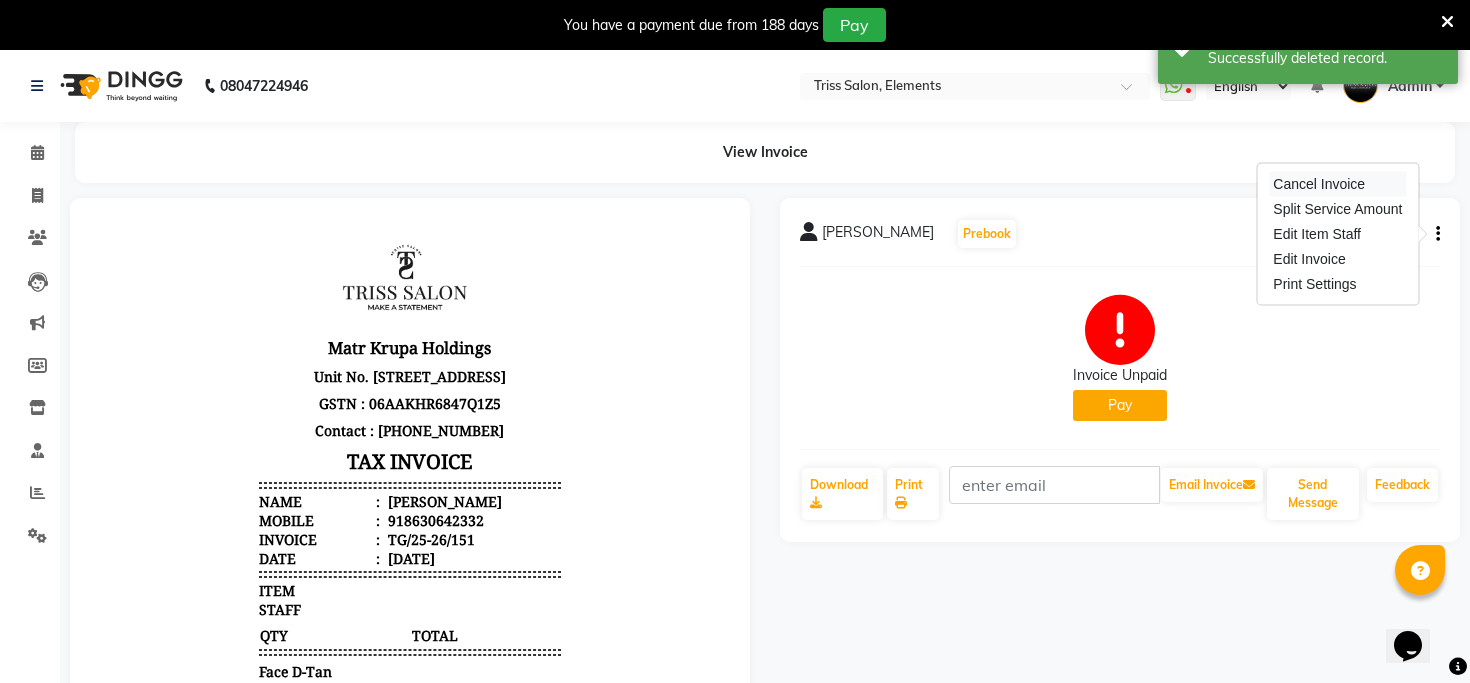 click on "Cancel Invoice" at bounding box center [1337, 184] 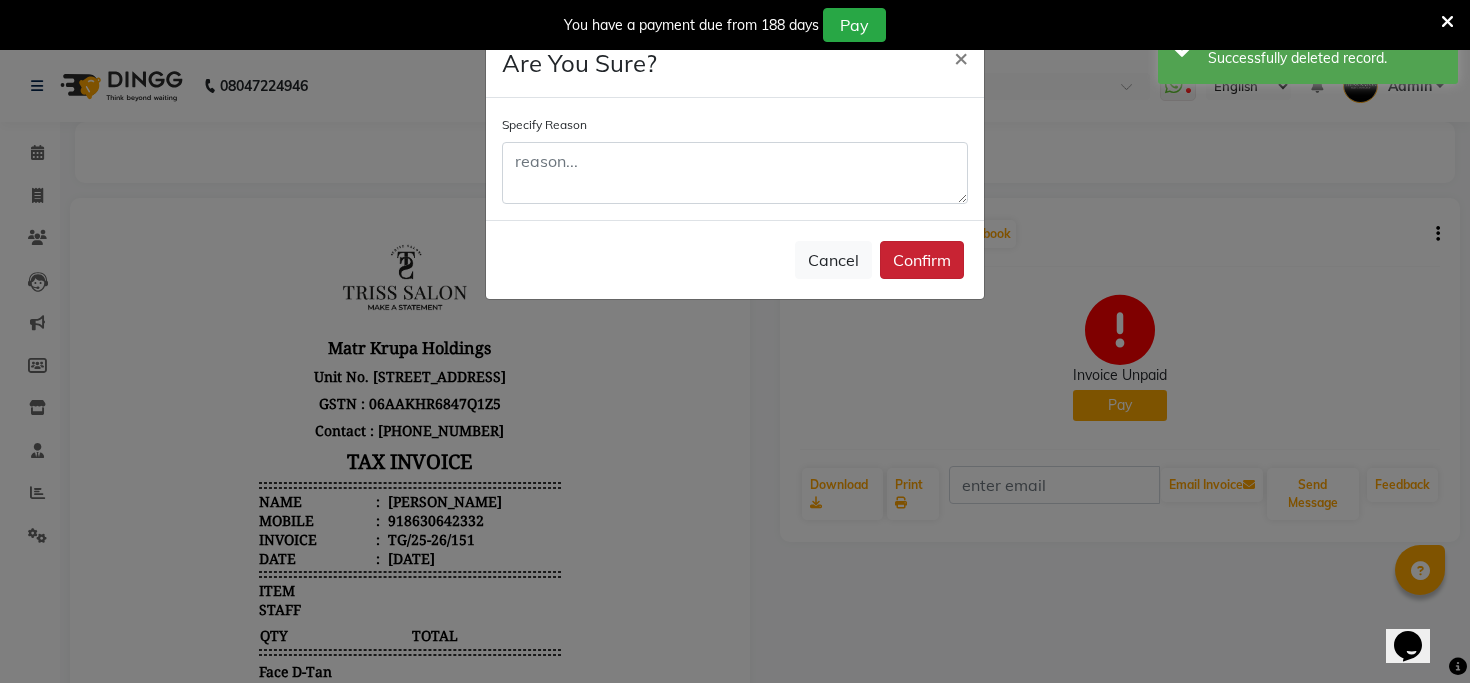 click on "Confirm" 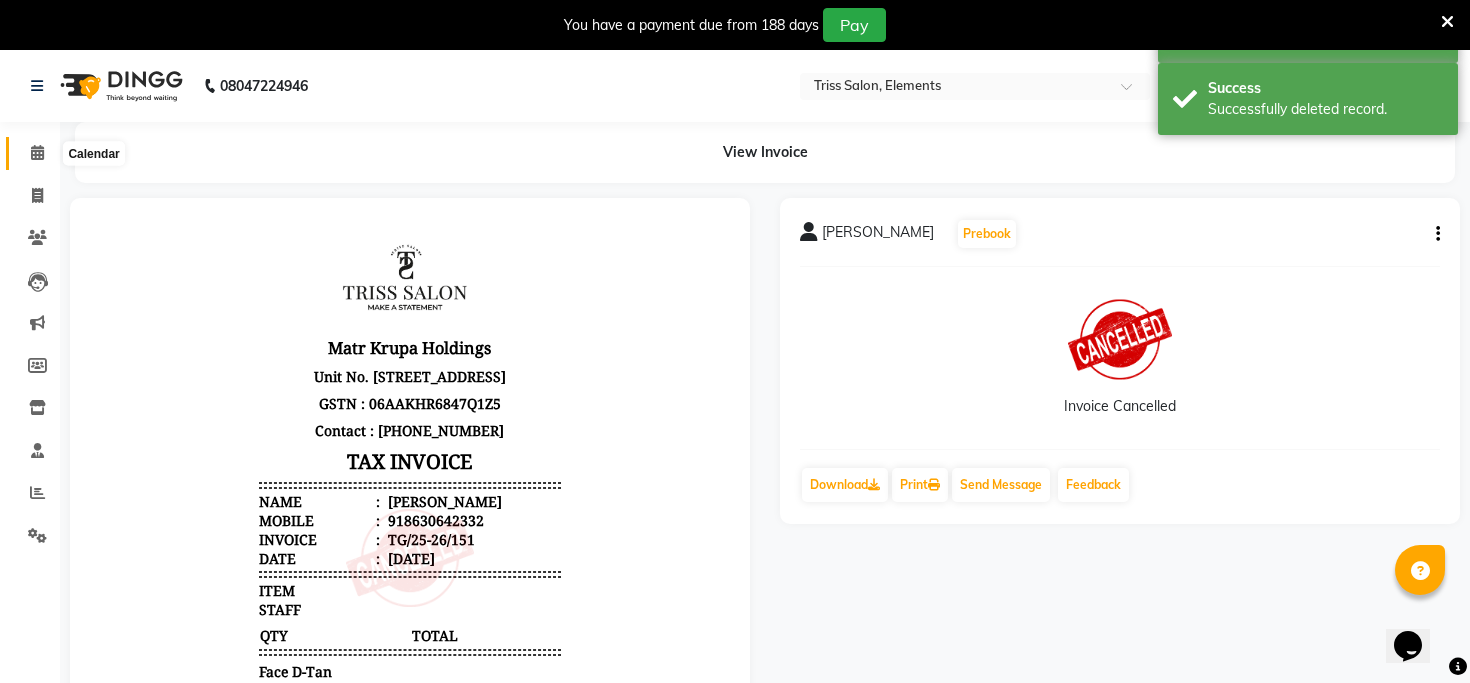click 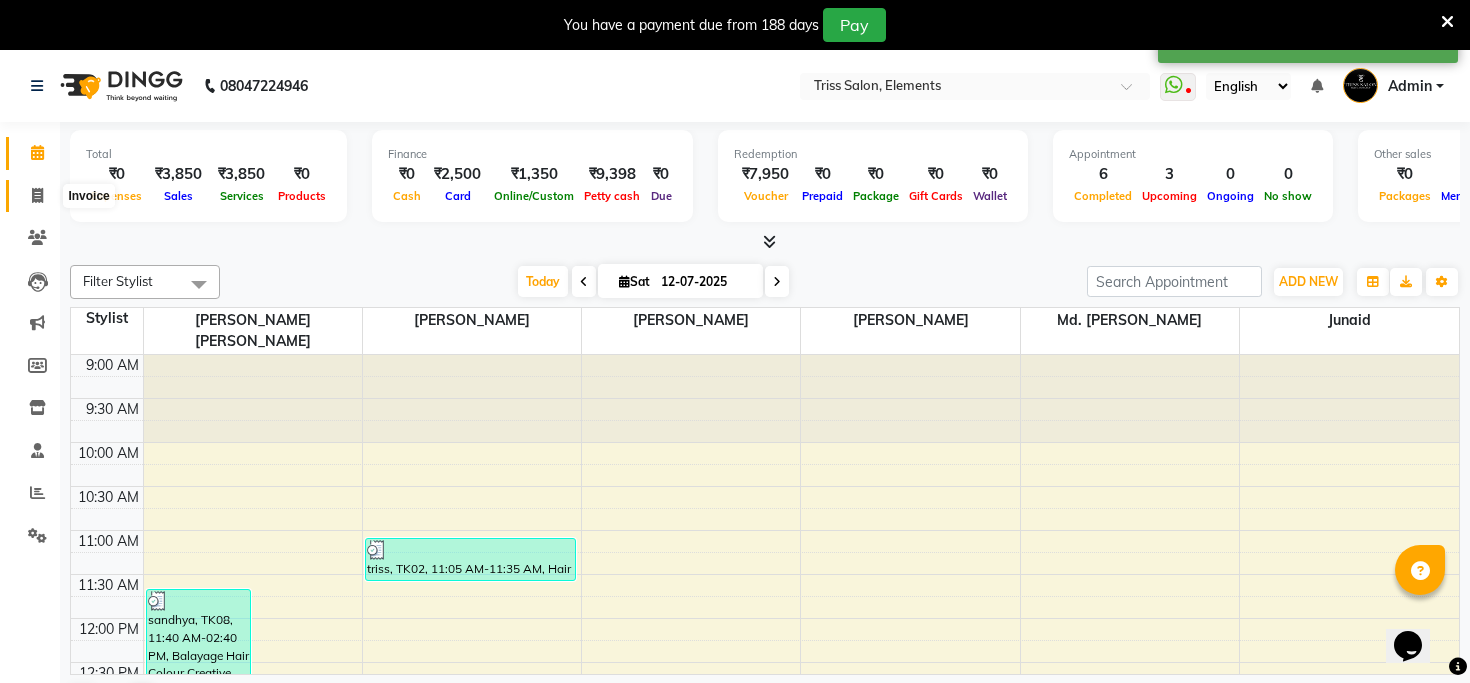 click 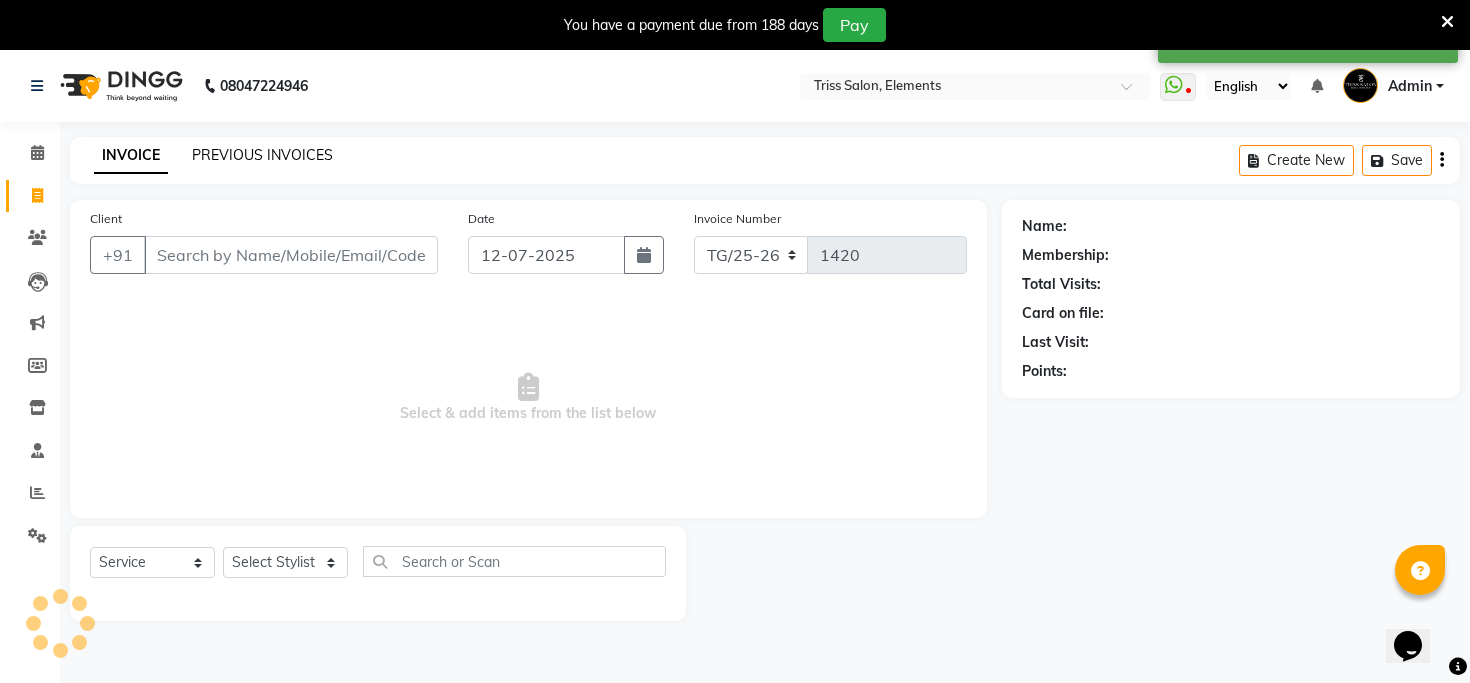 click on "PREVIOUS INVOICES" 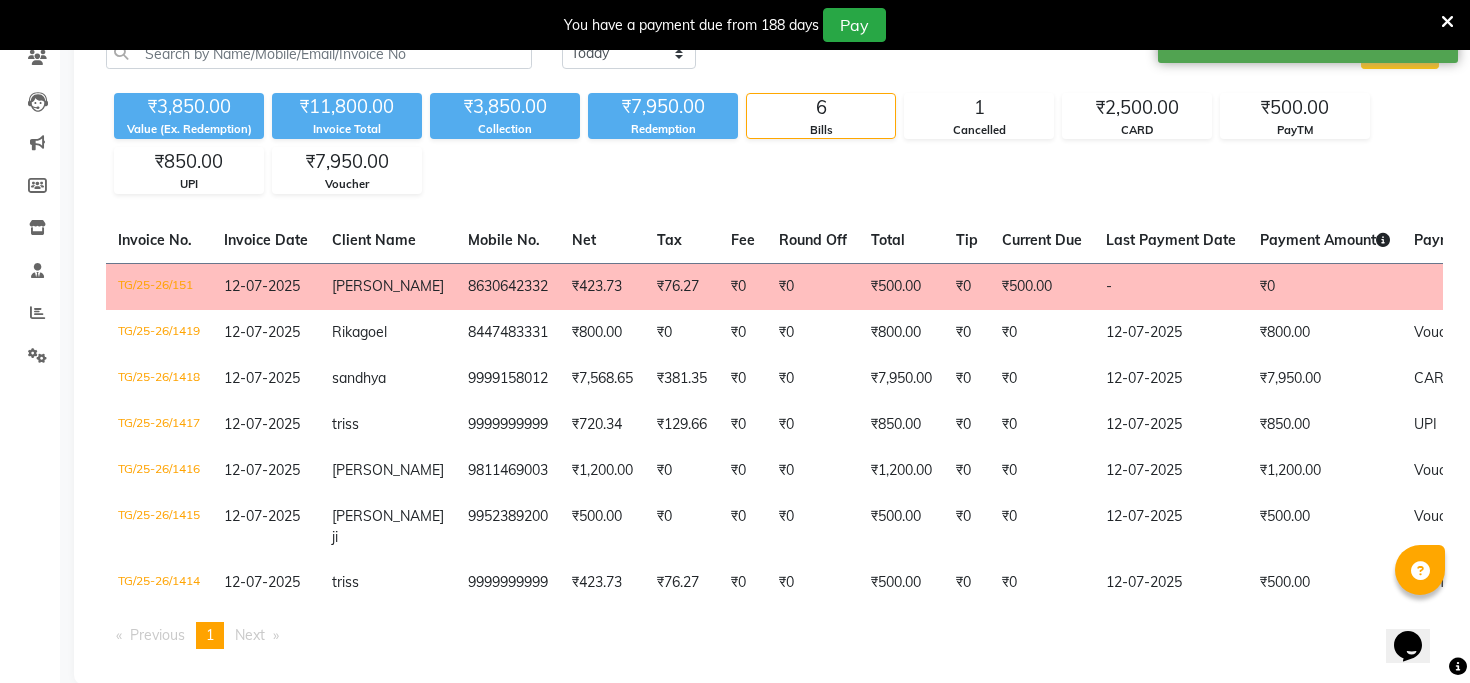 scroll, scrollTop: 192, scrollLeft: 0, axis: vertical 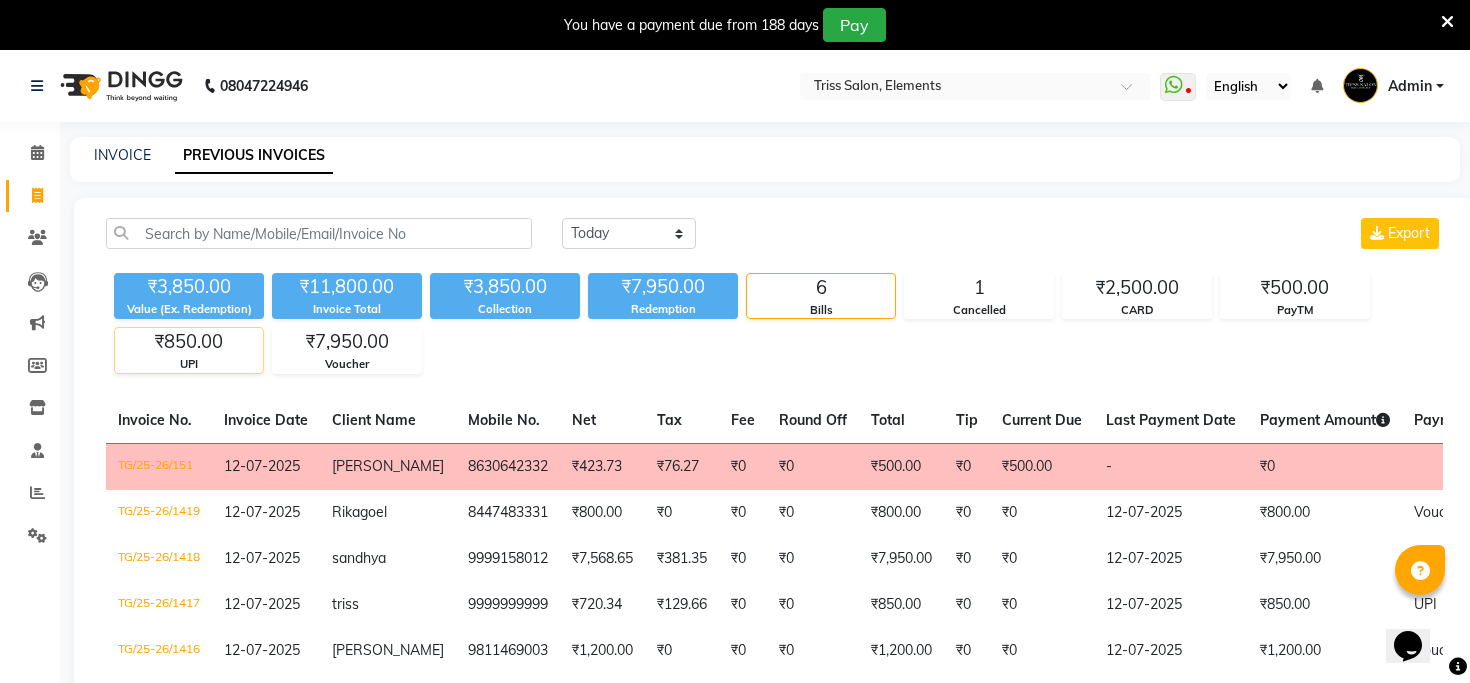 click on "₹850.00" 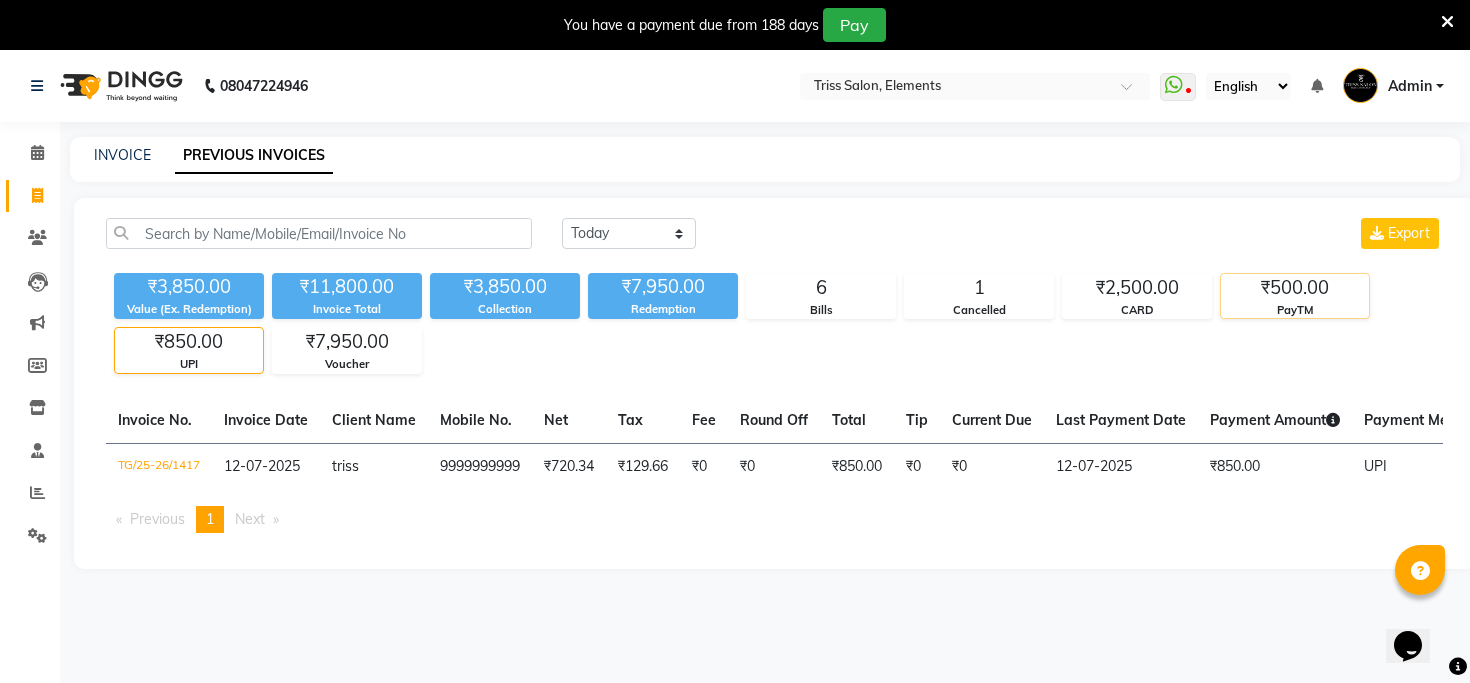 click on "₹500.00" 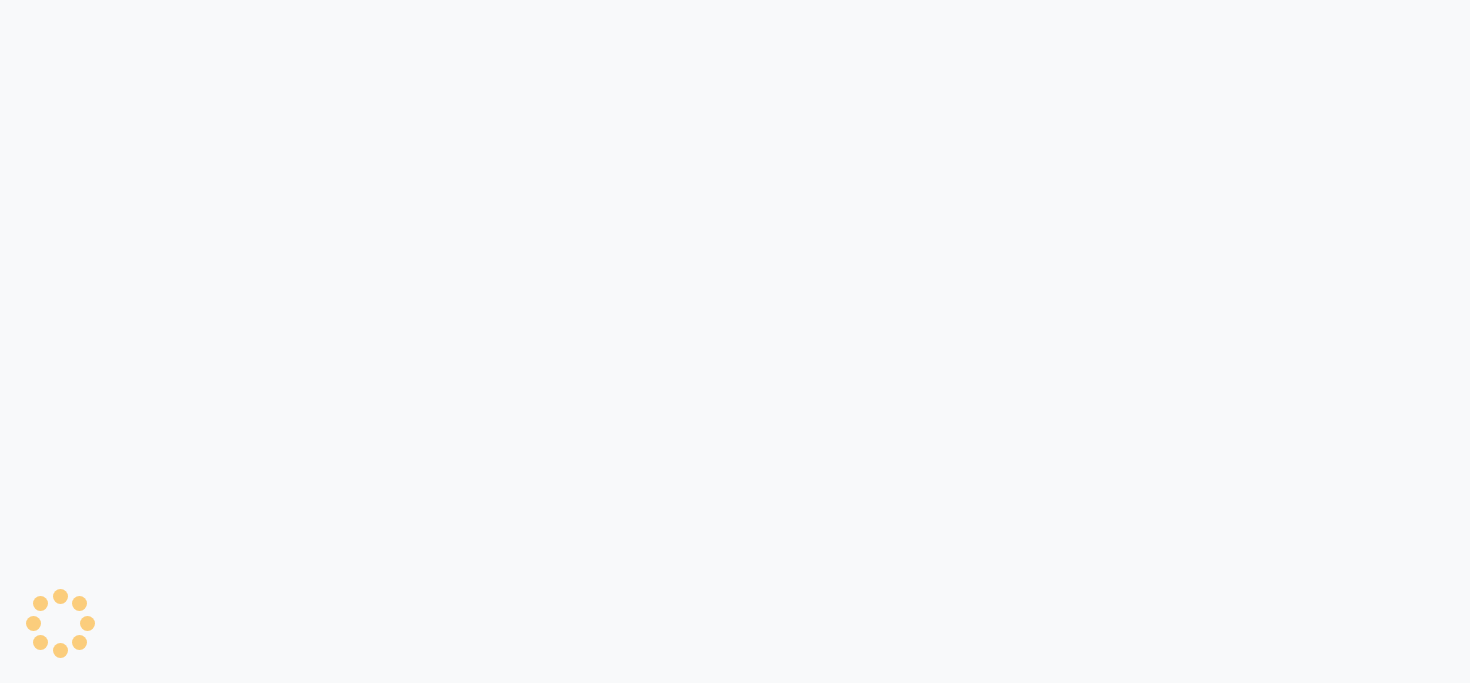 scroll, scrollTop: 0, scrollLeft: 0, axis: both 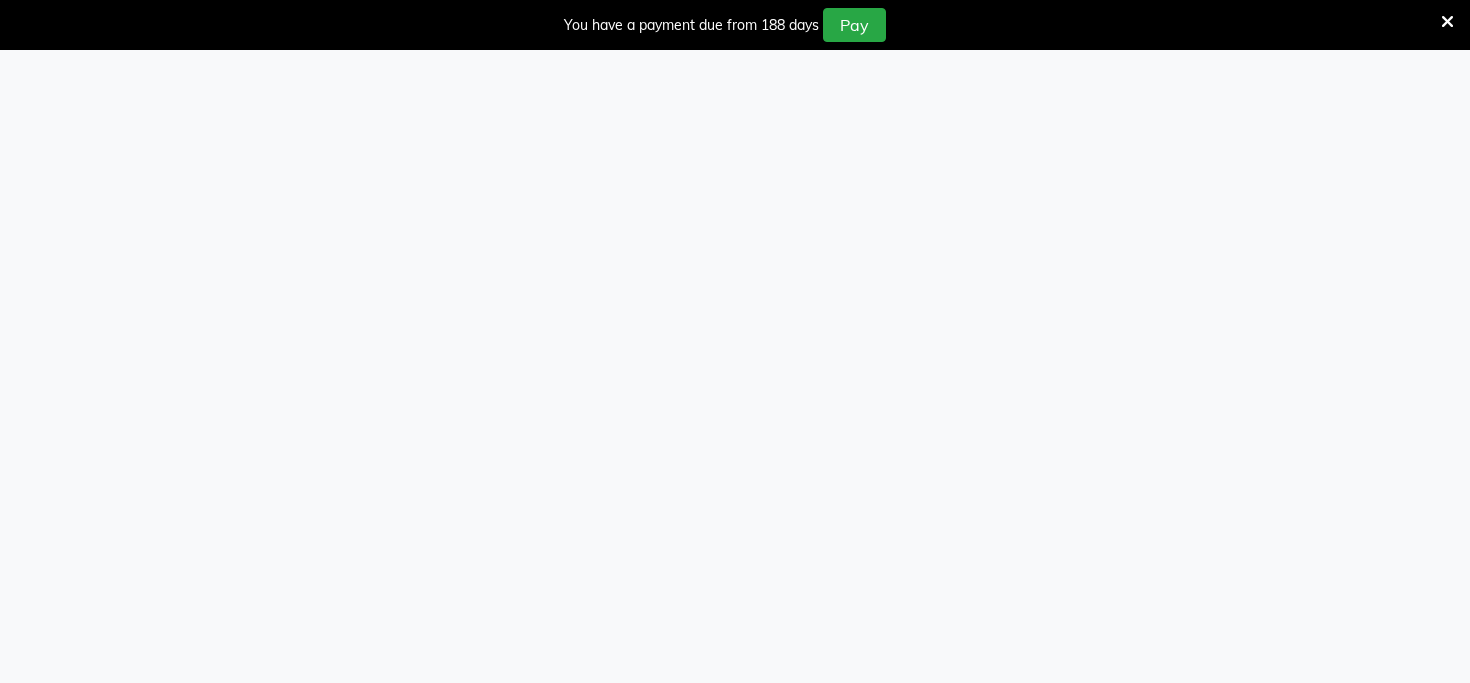 select on "service" 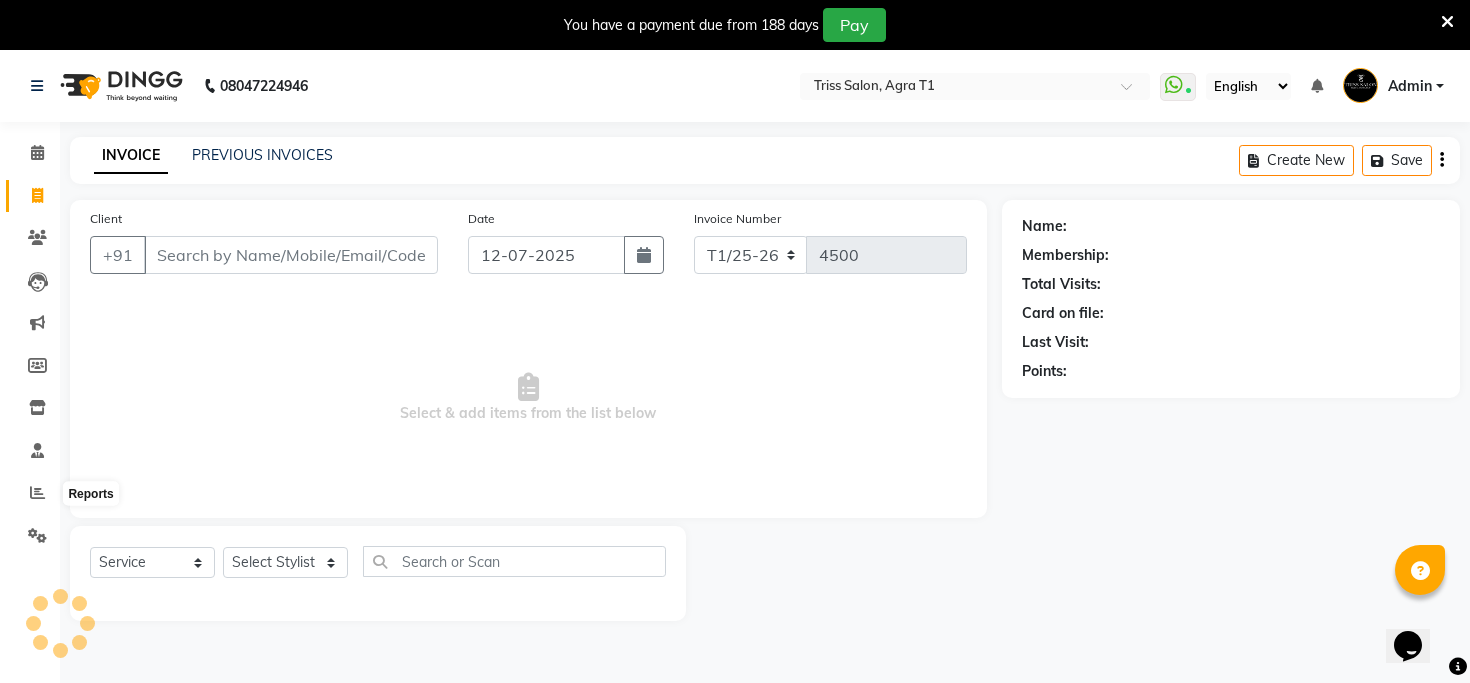 scroll, scrollTop: 0, scrollLeft: 0, axis: both 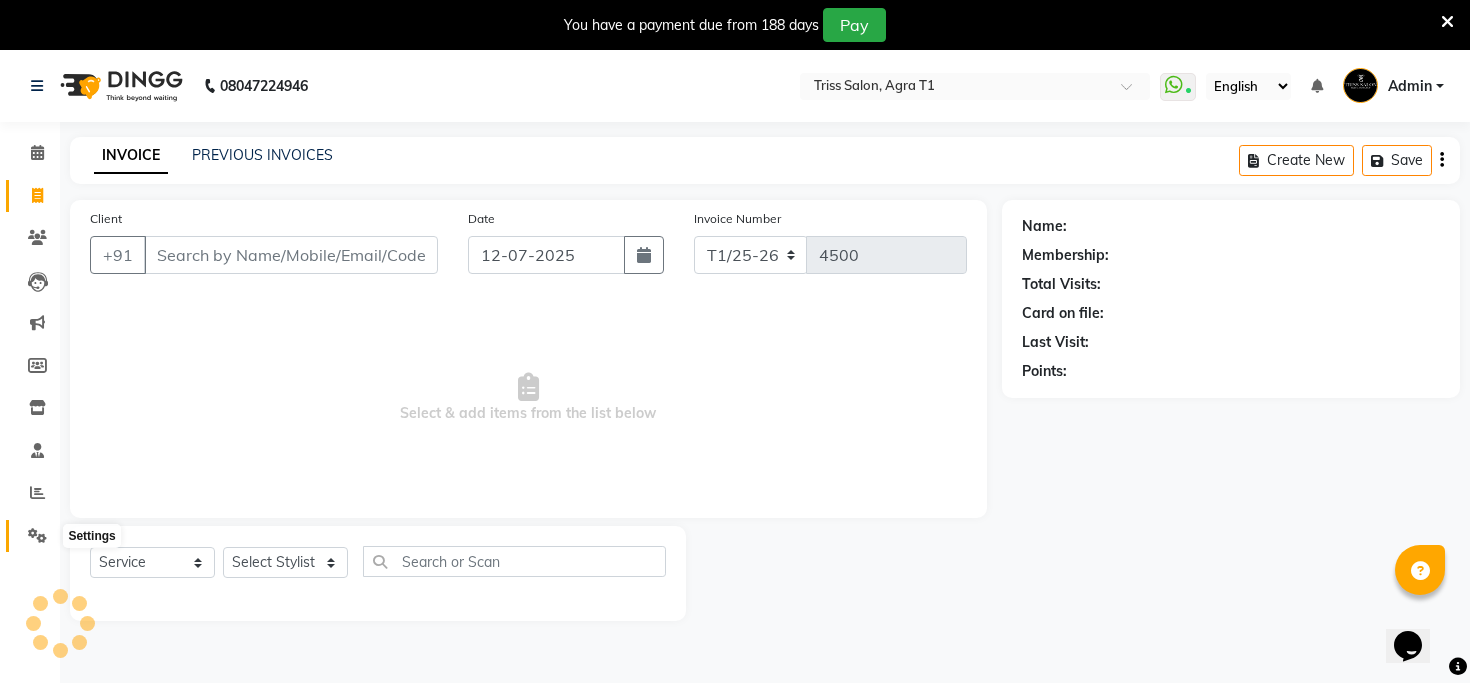 click 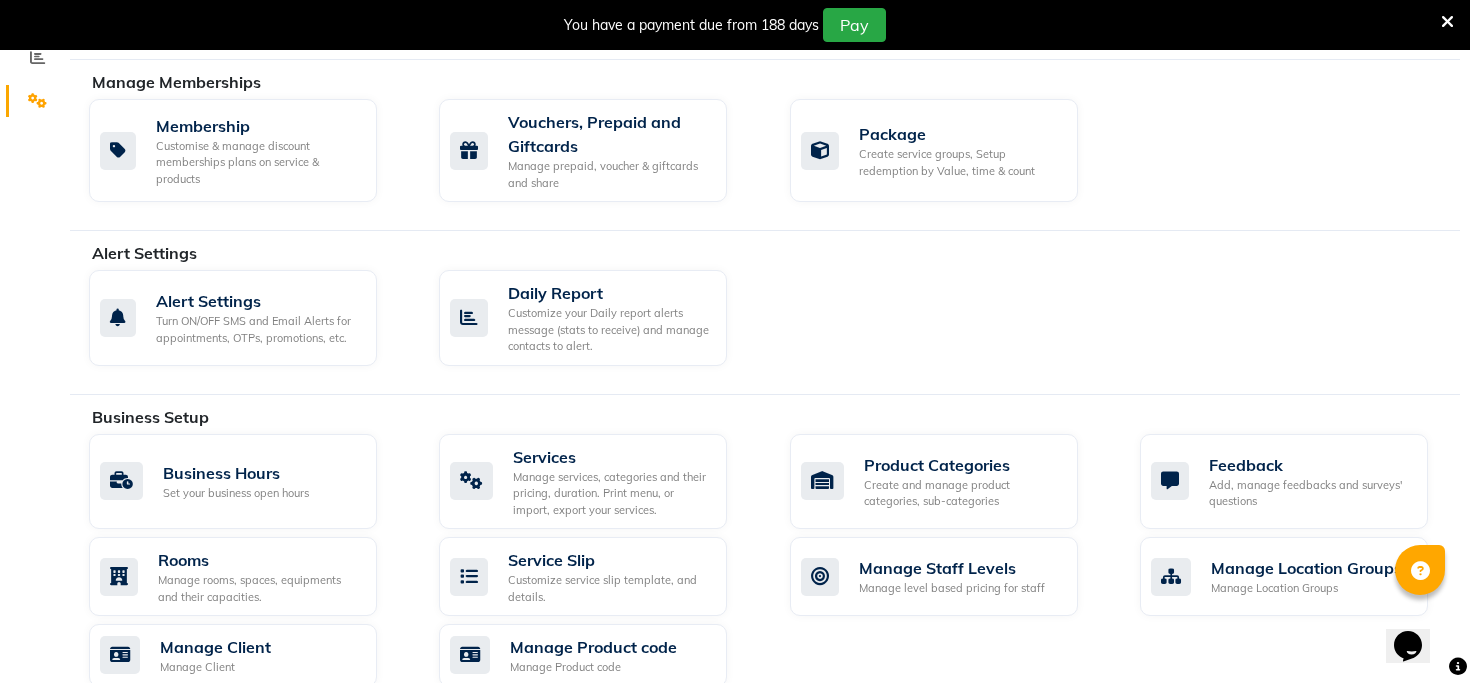scroll, scrollTop: 398, scrollLeft: 0, axis: vertical 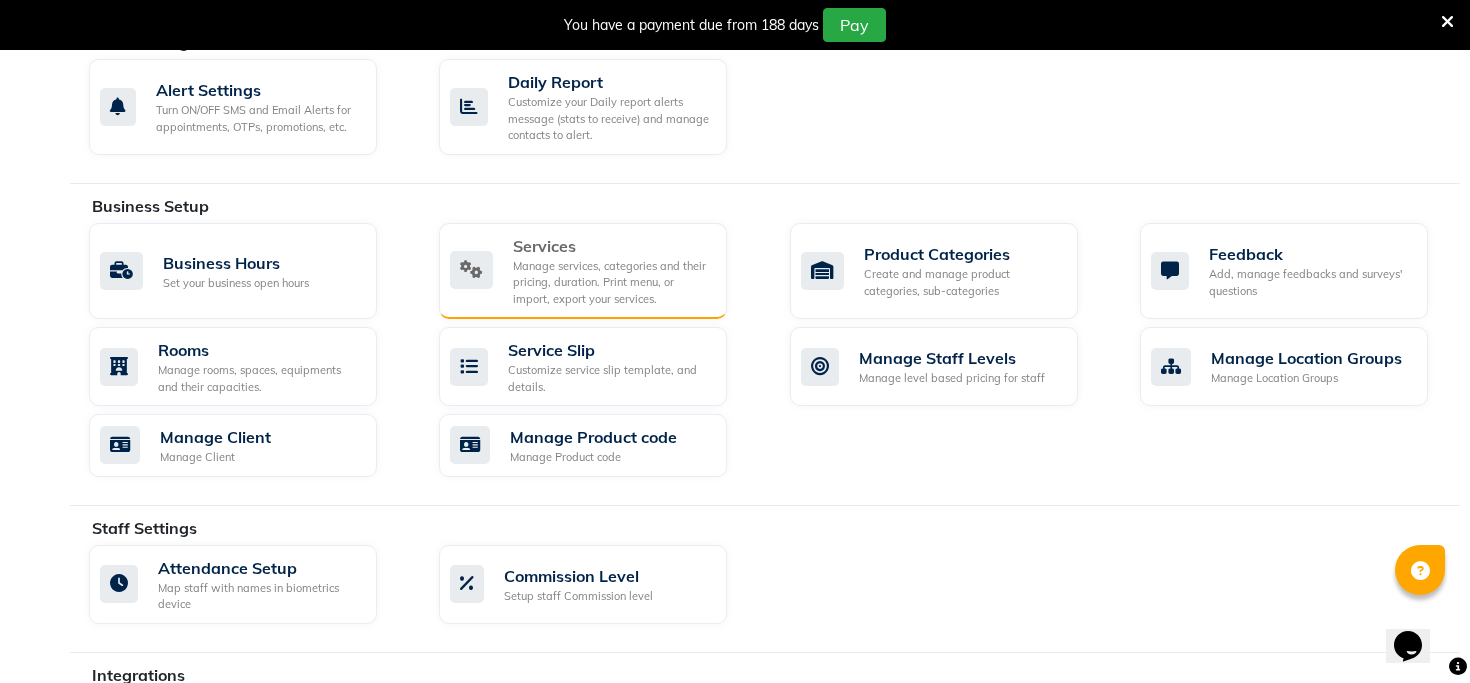 click on "Manage services, categories and their pricing, duration. Print menu, or import, export your services." 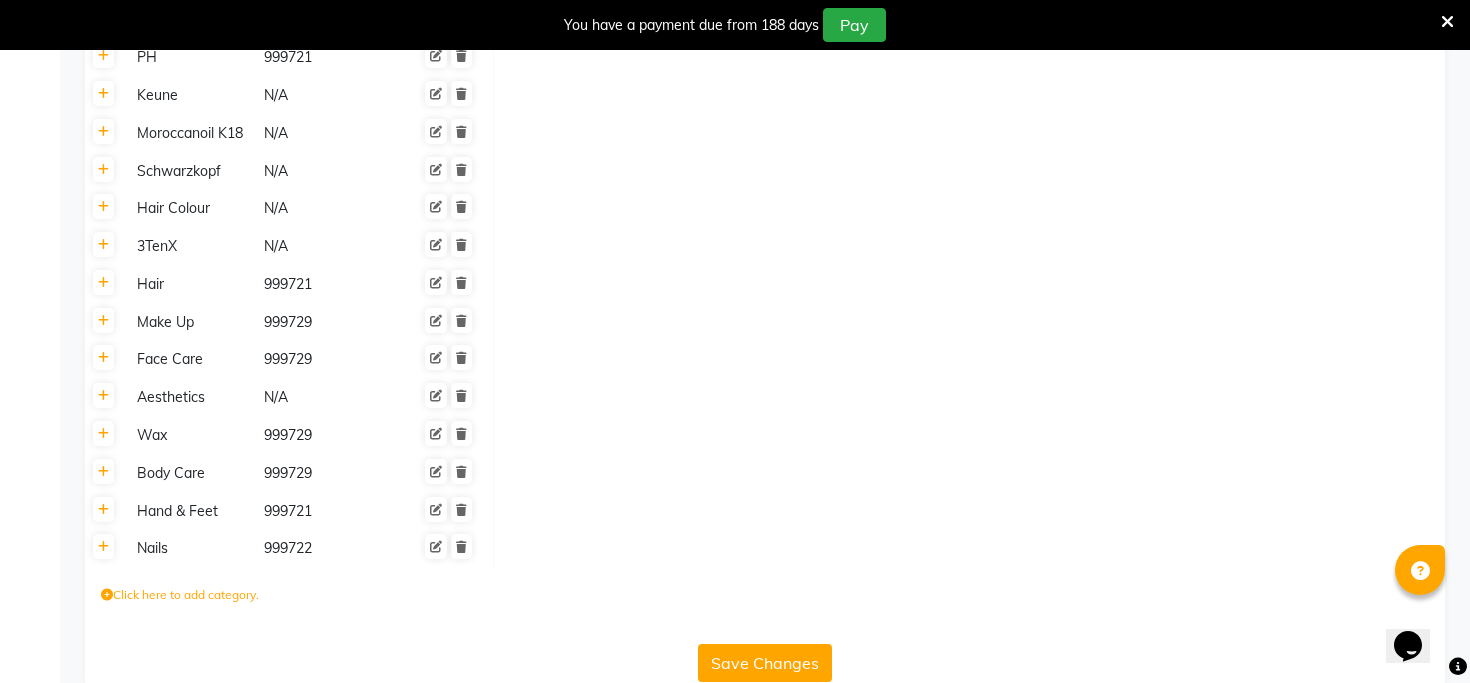scroll, scrollTop: 609, scrollLeft: 0, axis: vertical 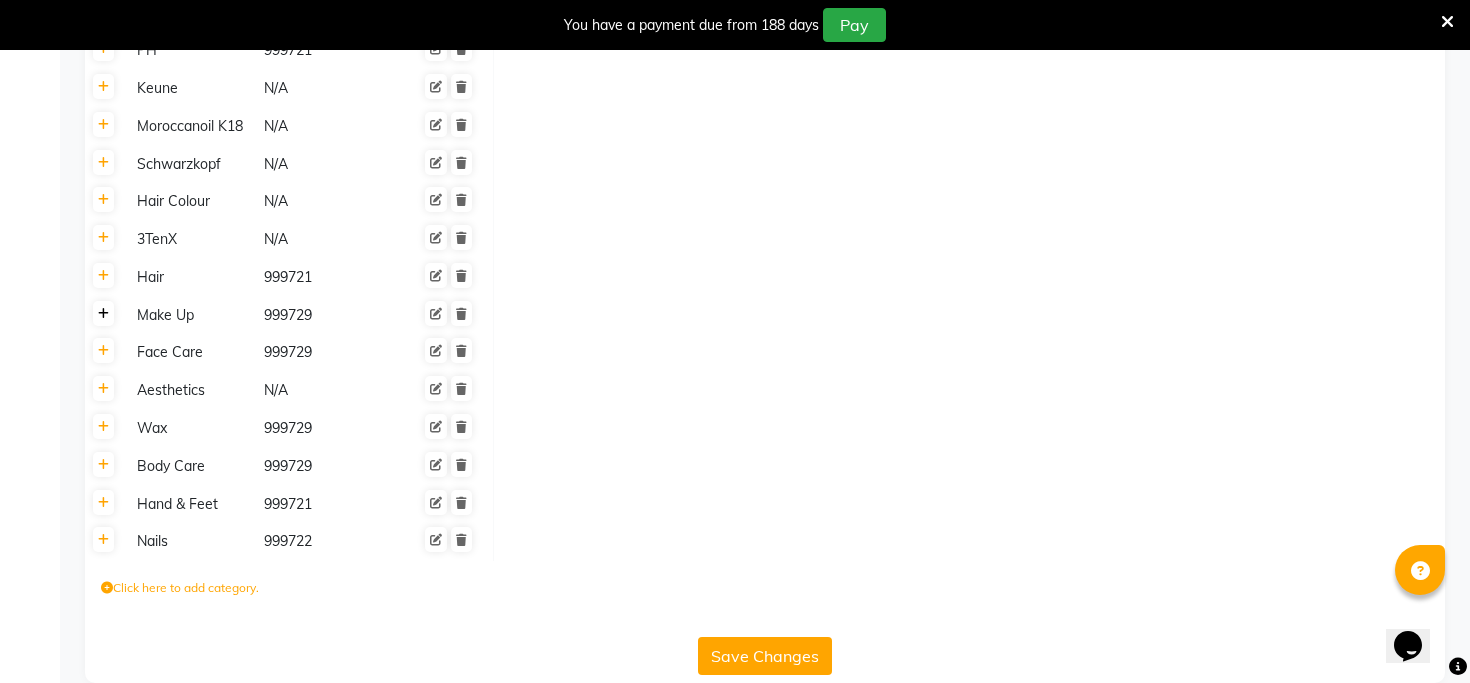 click 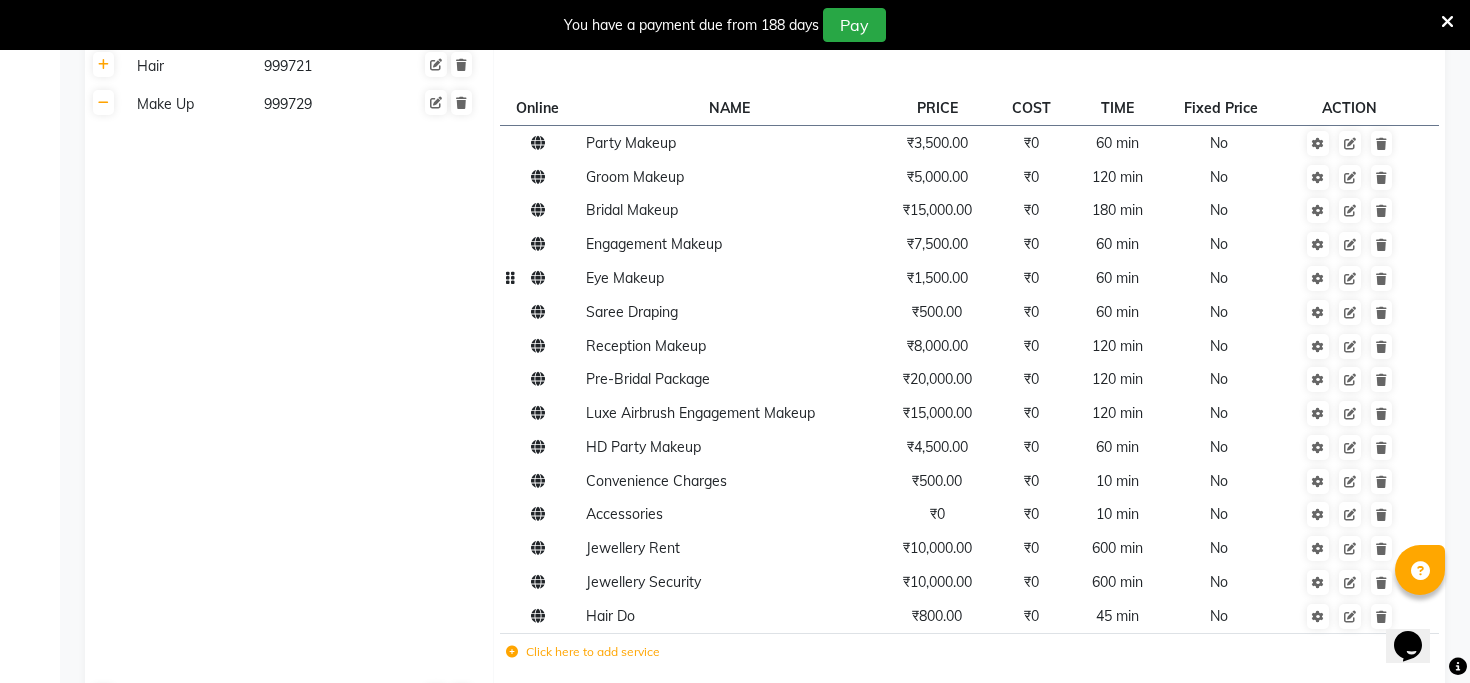 scroll, scrollTop: 846, scrollLeft: 0, axis: vertical 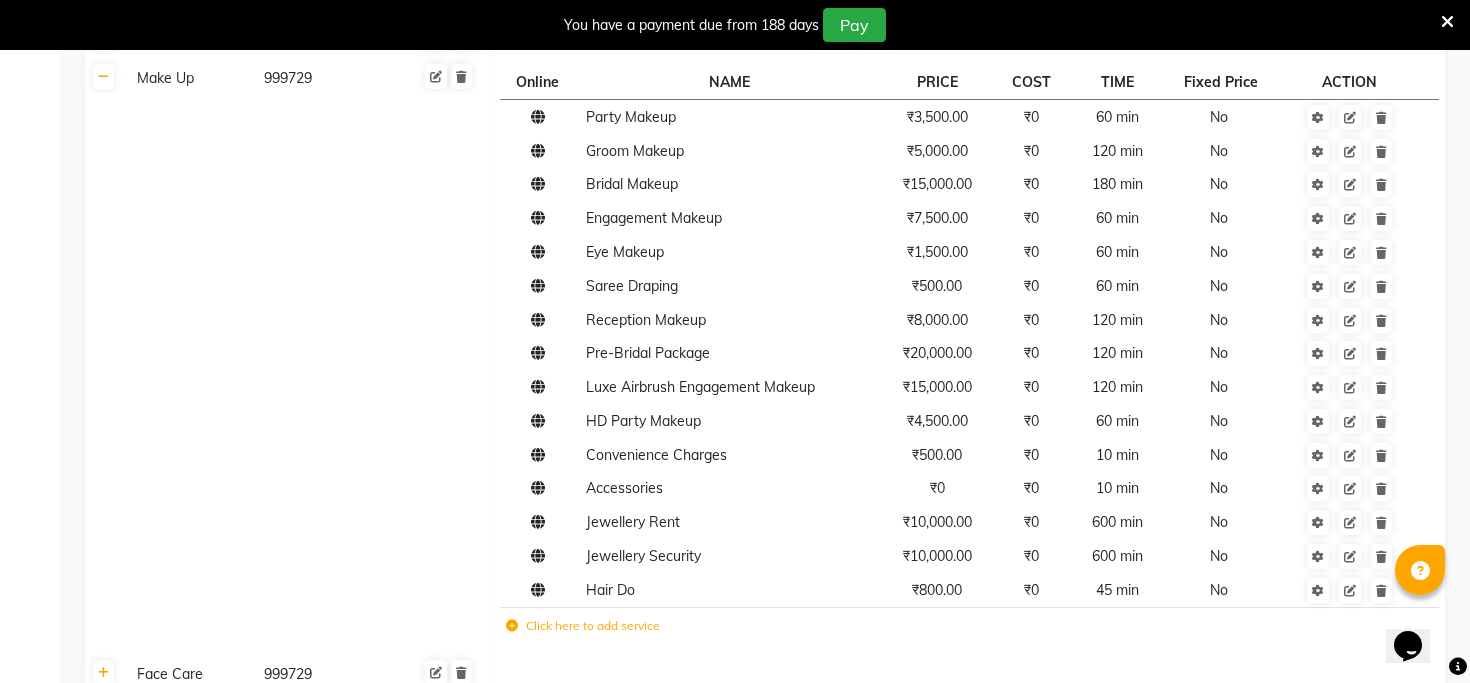 click on "Click here to add service" 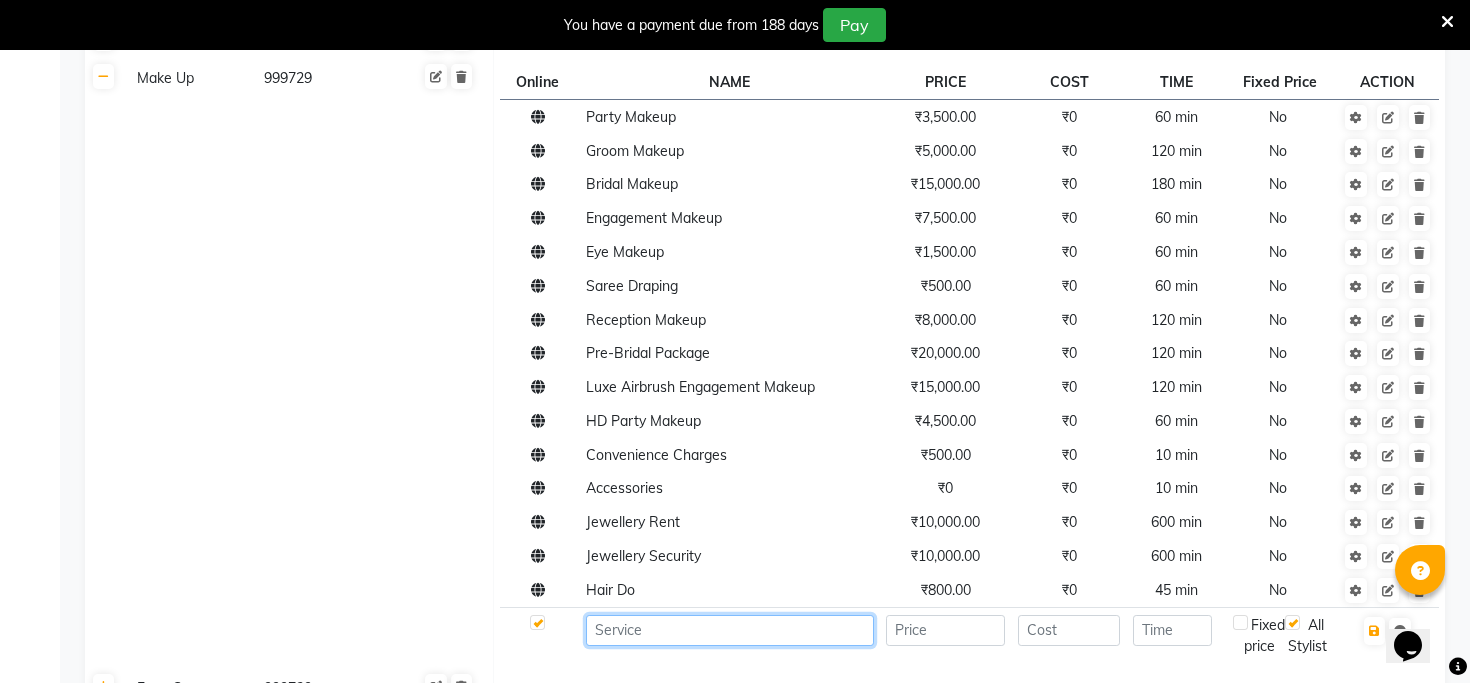 click 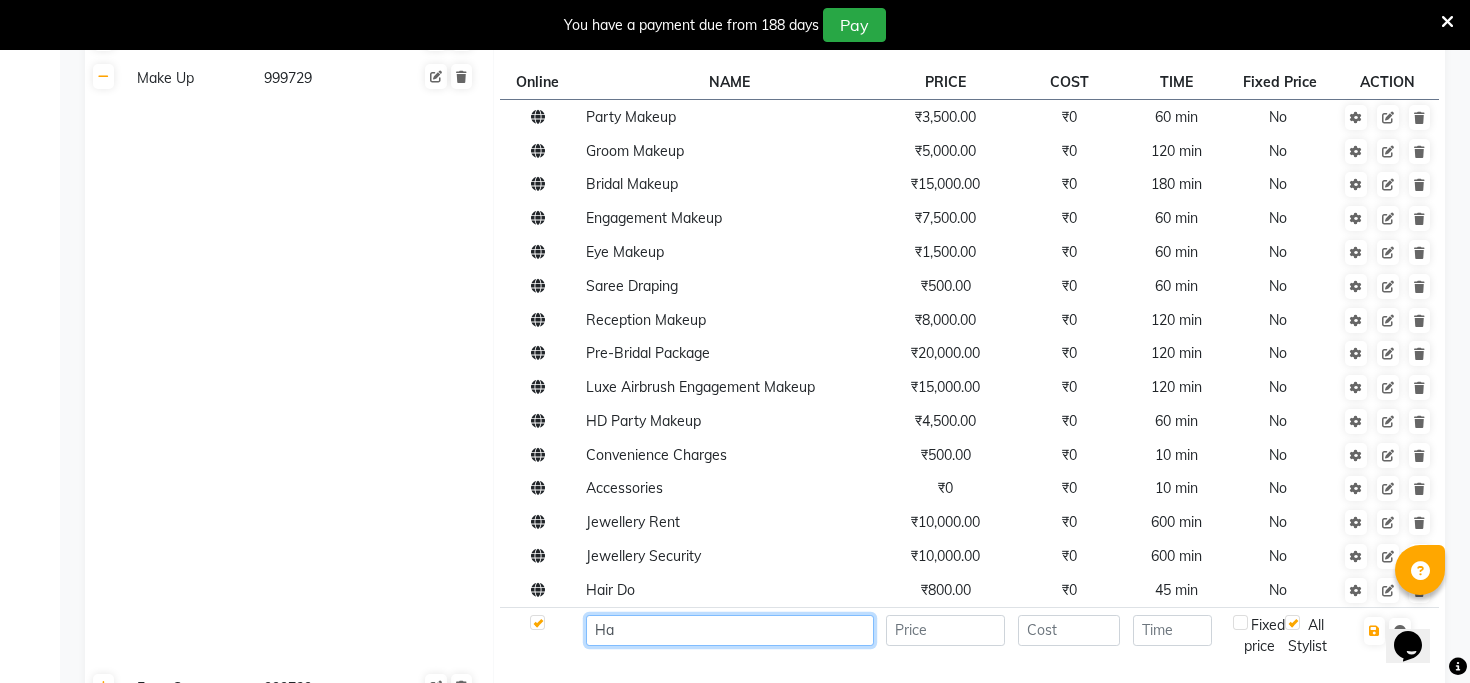 type on "H" 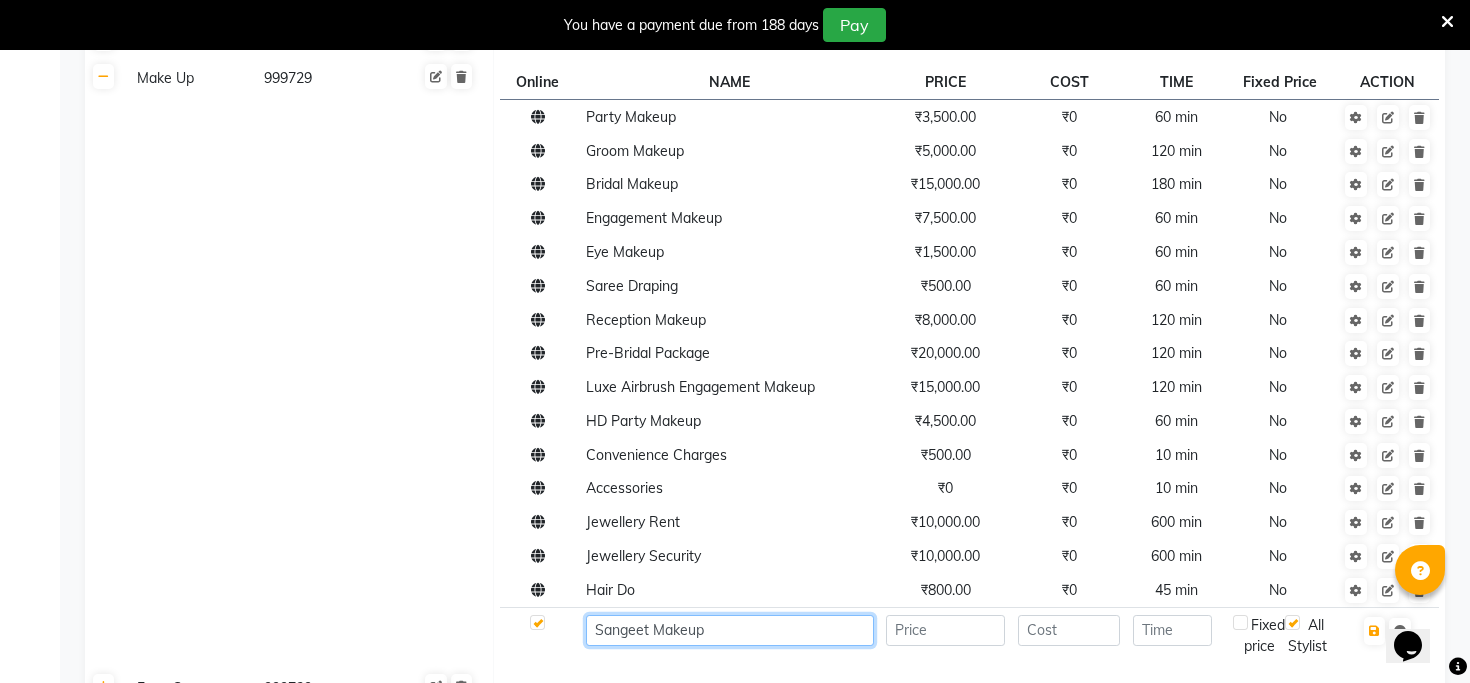 type on "Sangeet Makeup" 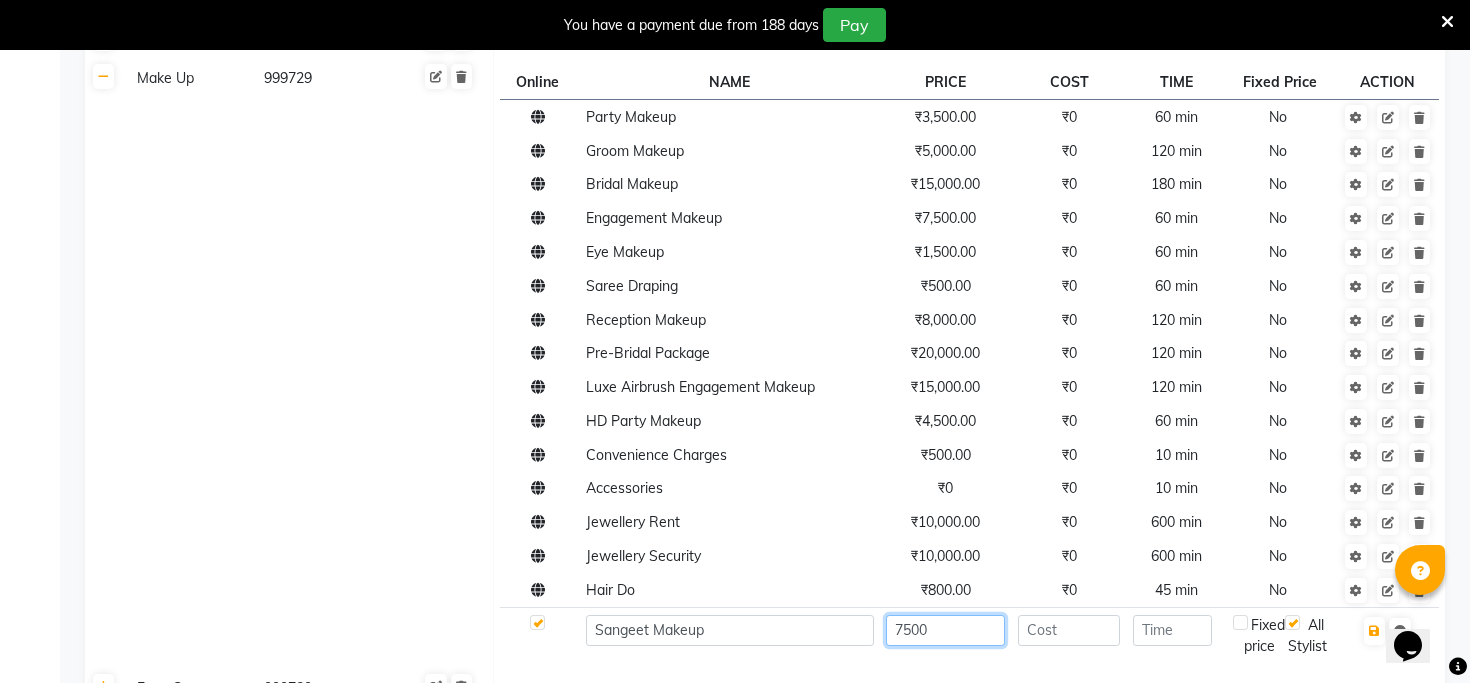 type on "7500" 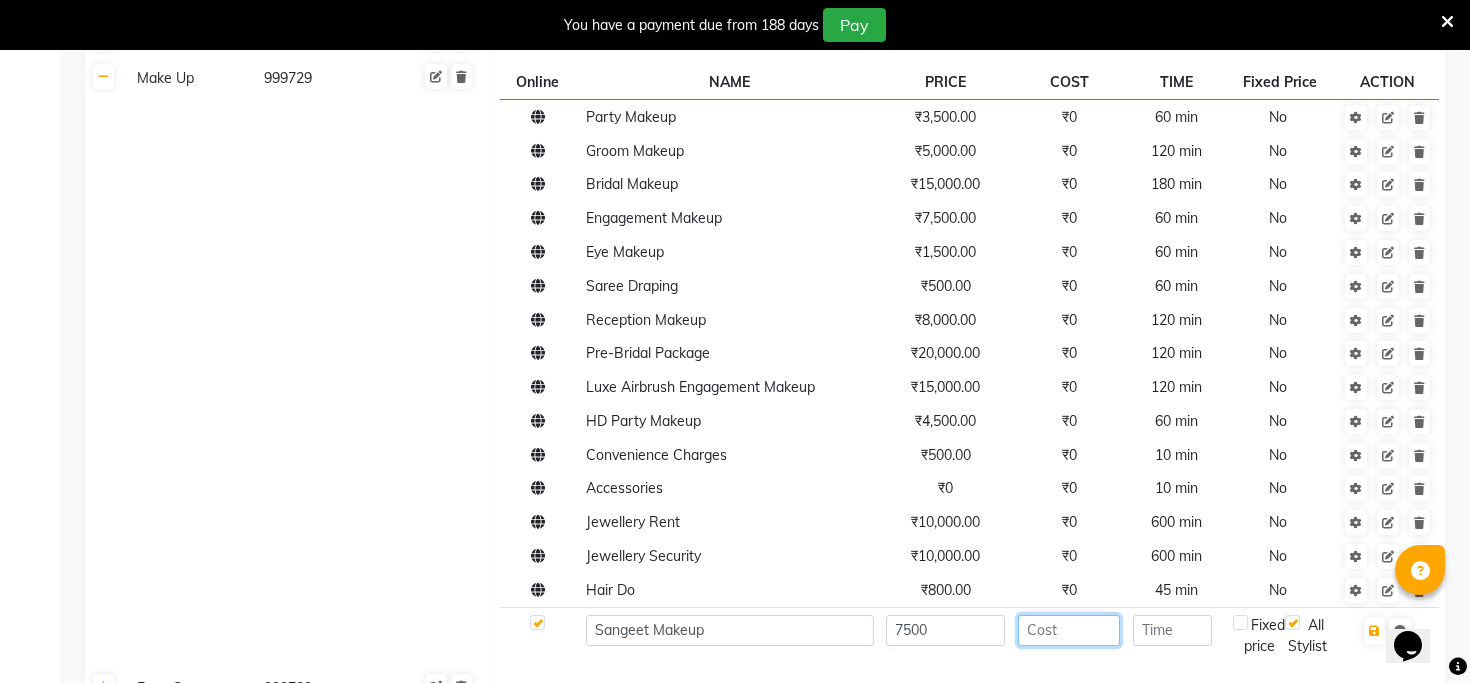click 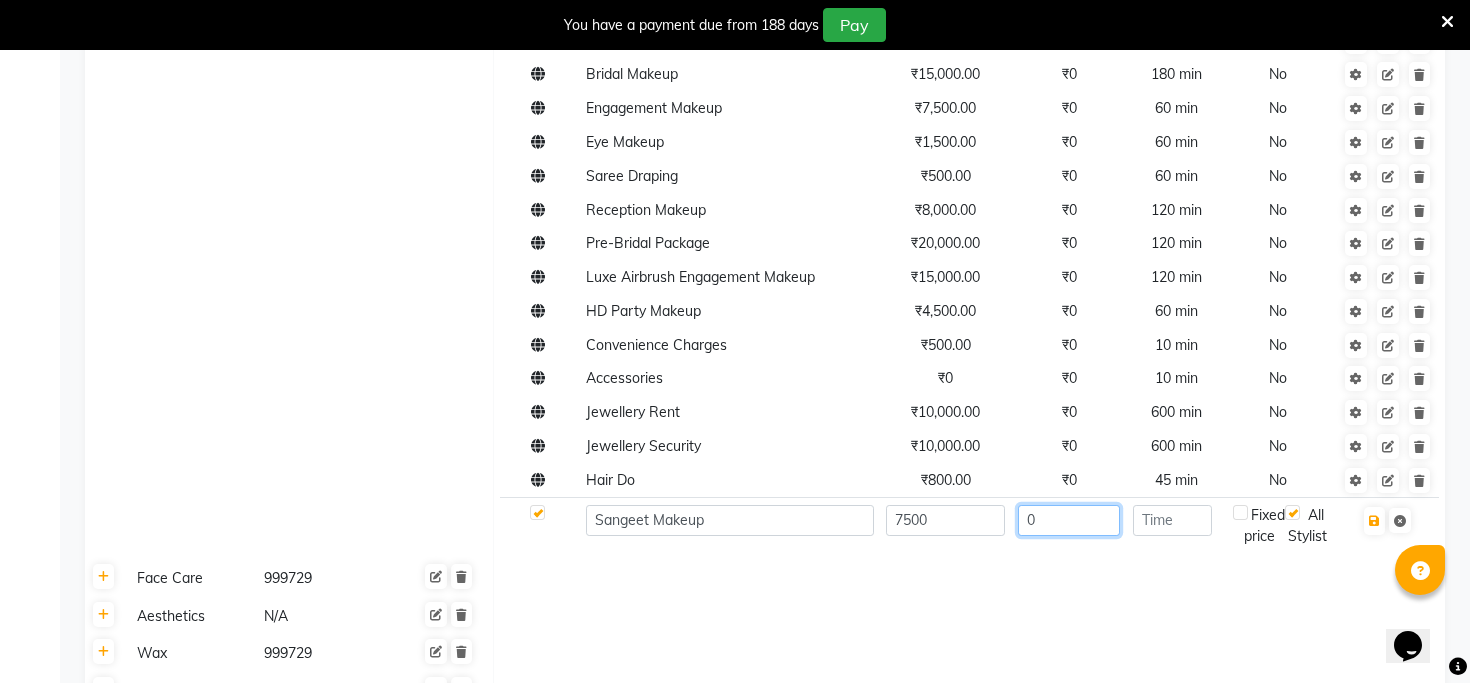 scroll, scrollTop: 962, scrollLeft: 0, axis: vertical 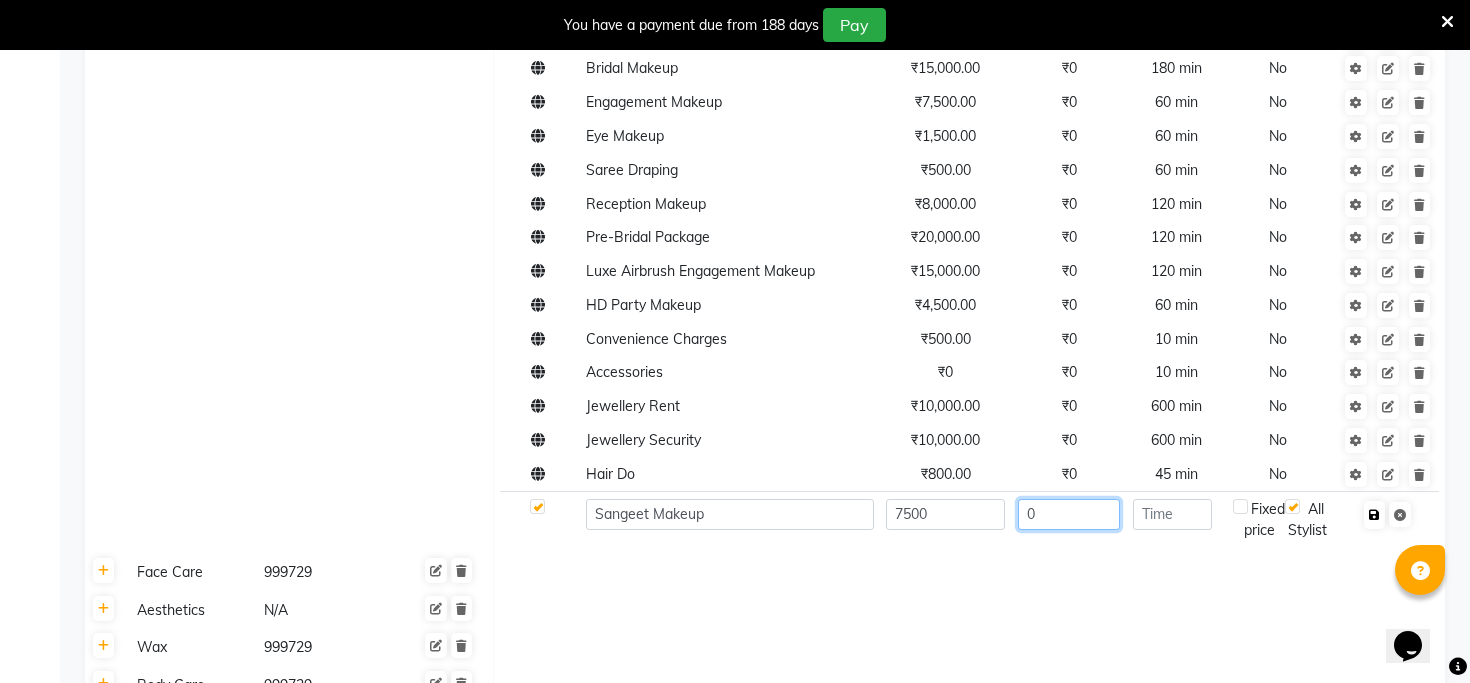 type on "0" 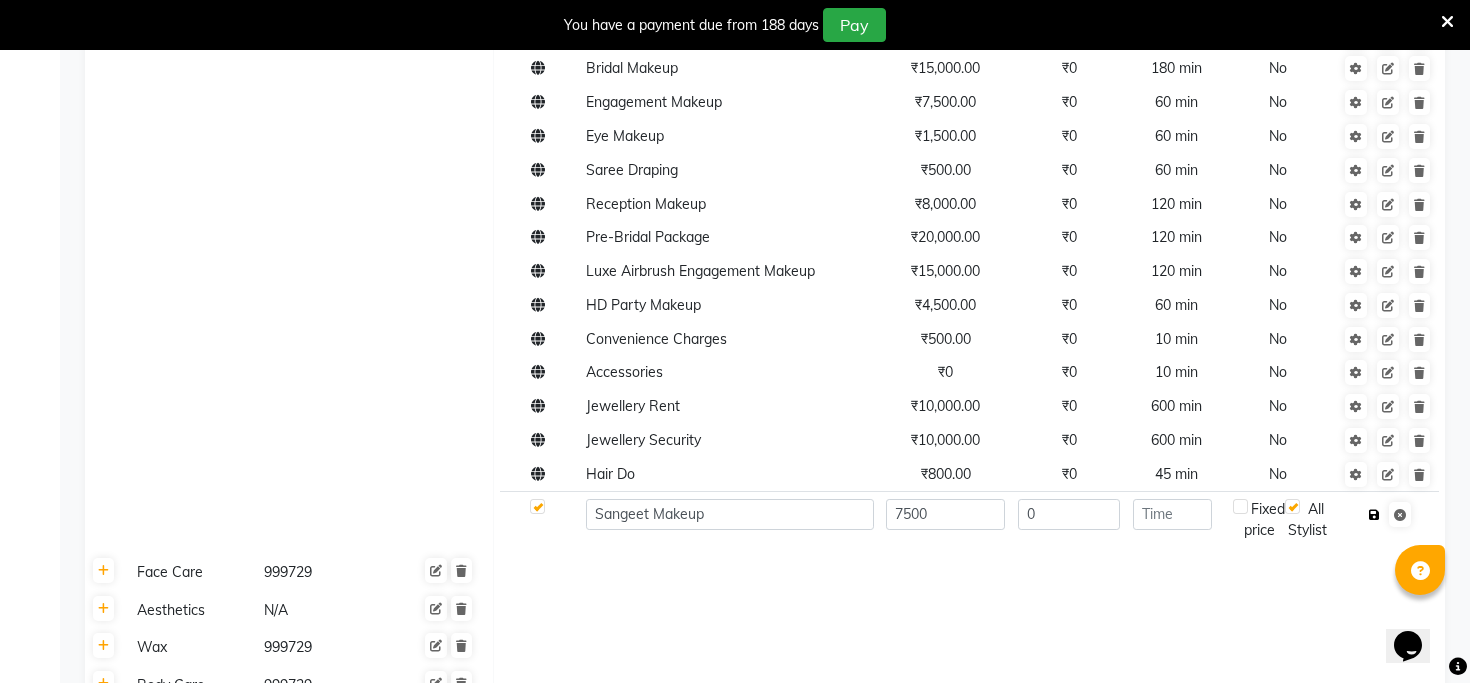 click at bounding box center [1374, 515] 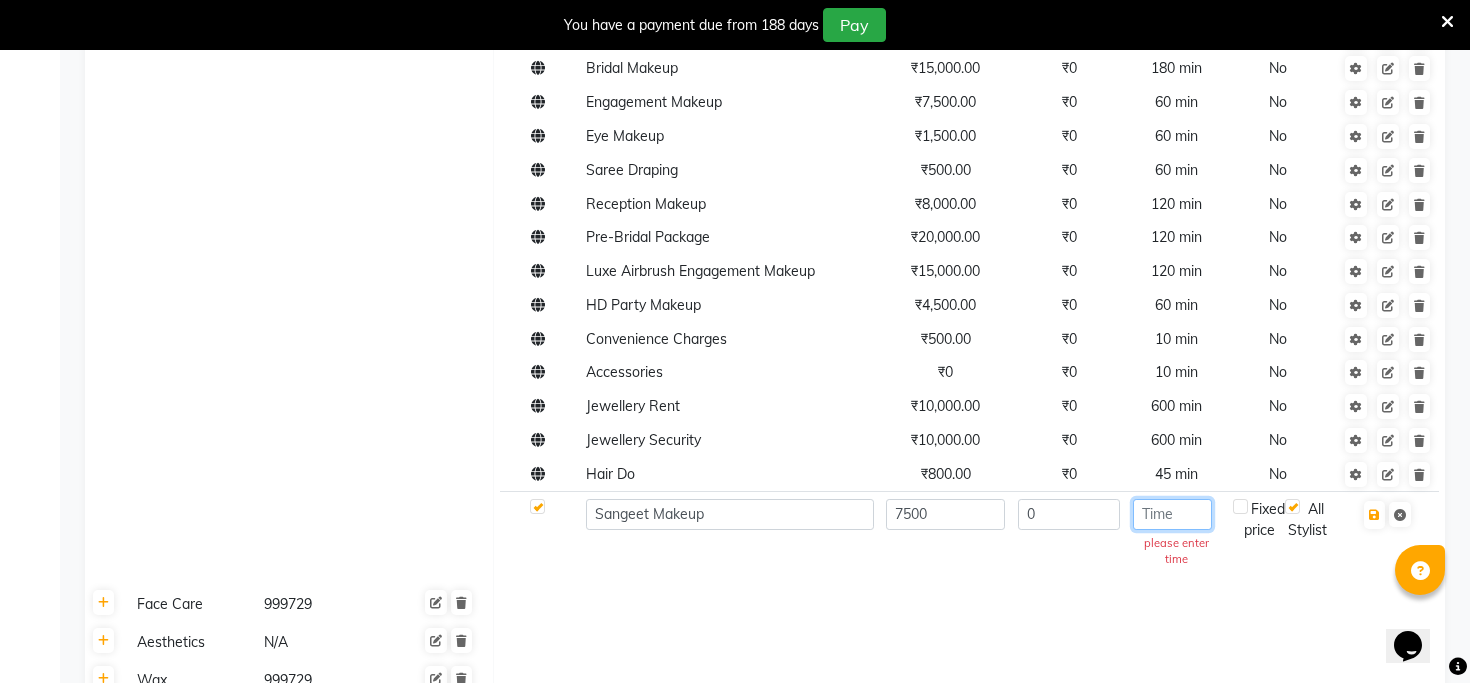 click 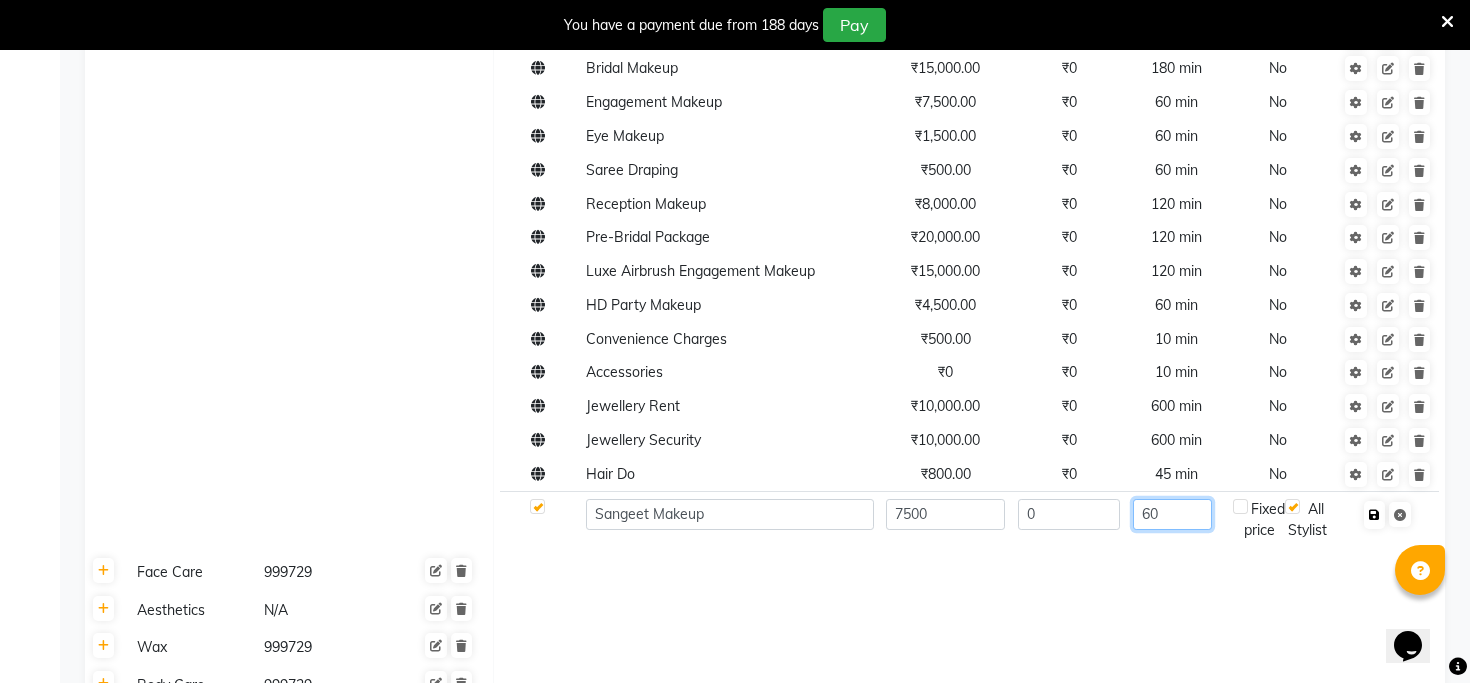 type on "60" 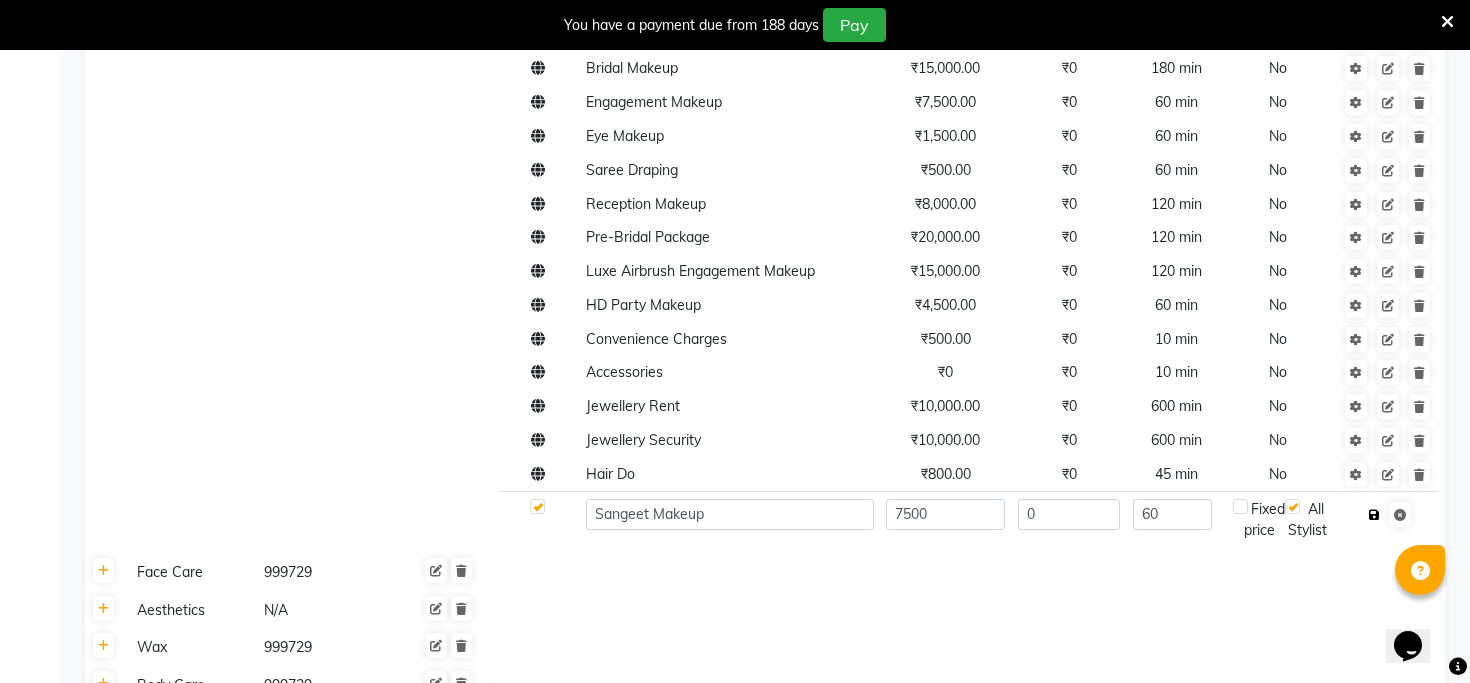 click at bounding box center (1374, 515) 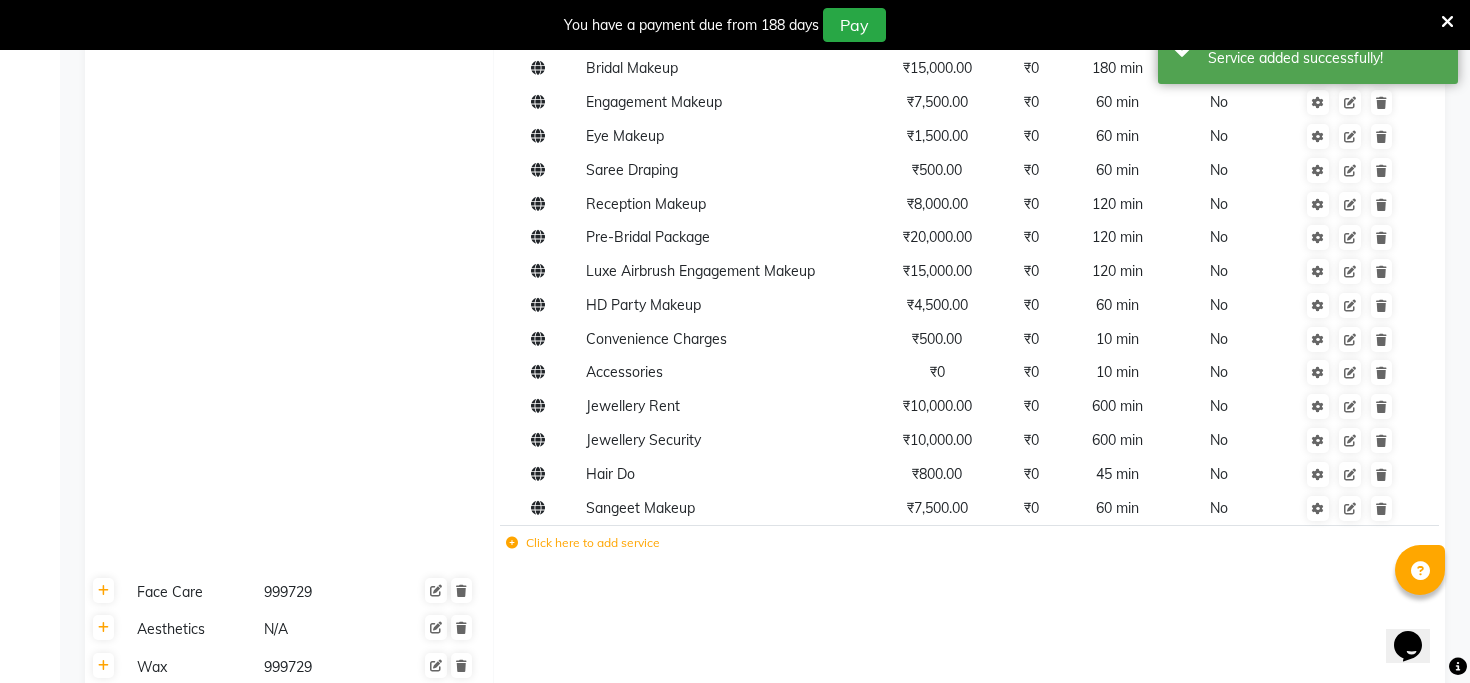 click on "Click here to add service" 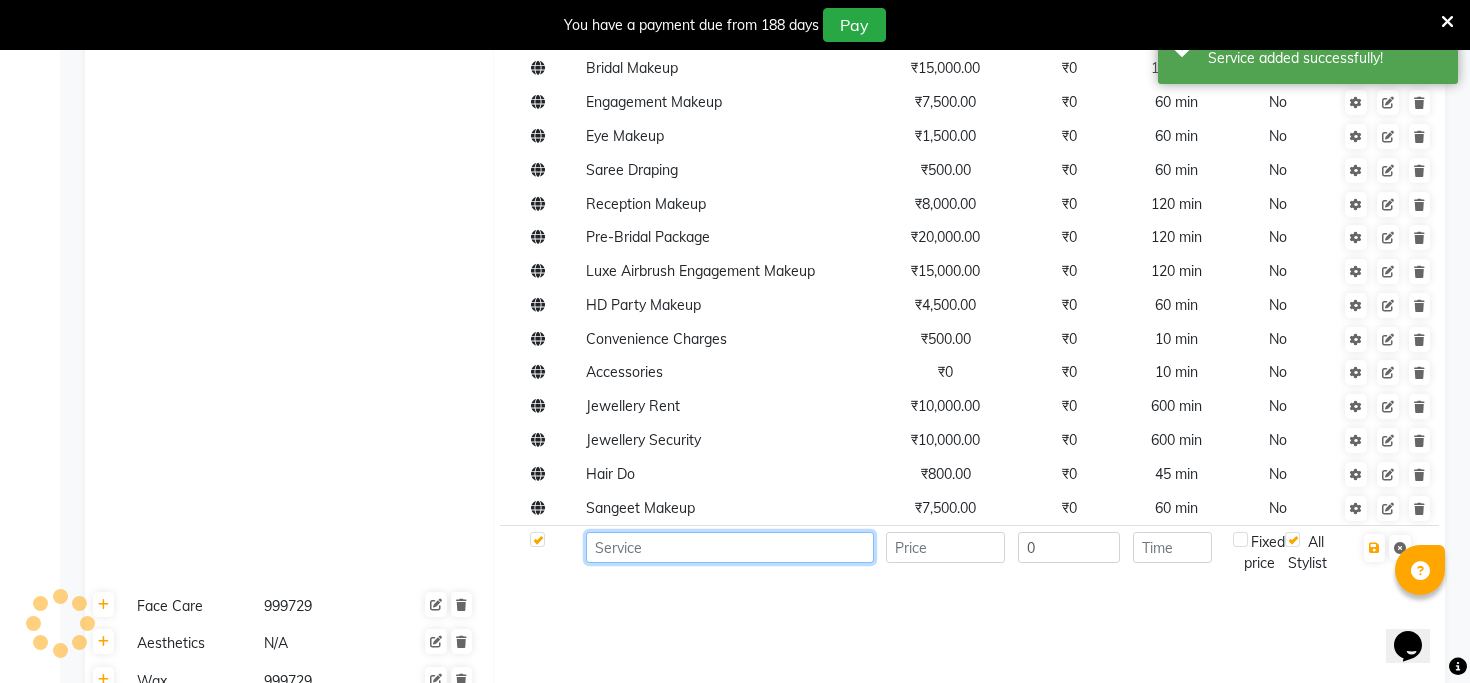 click 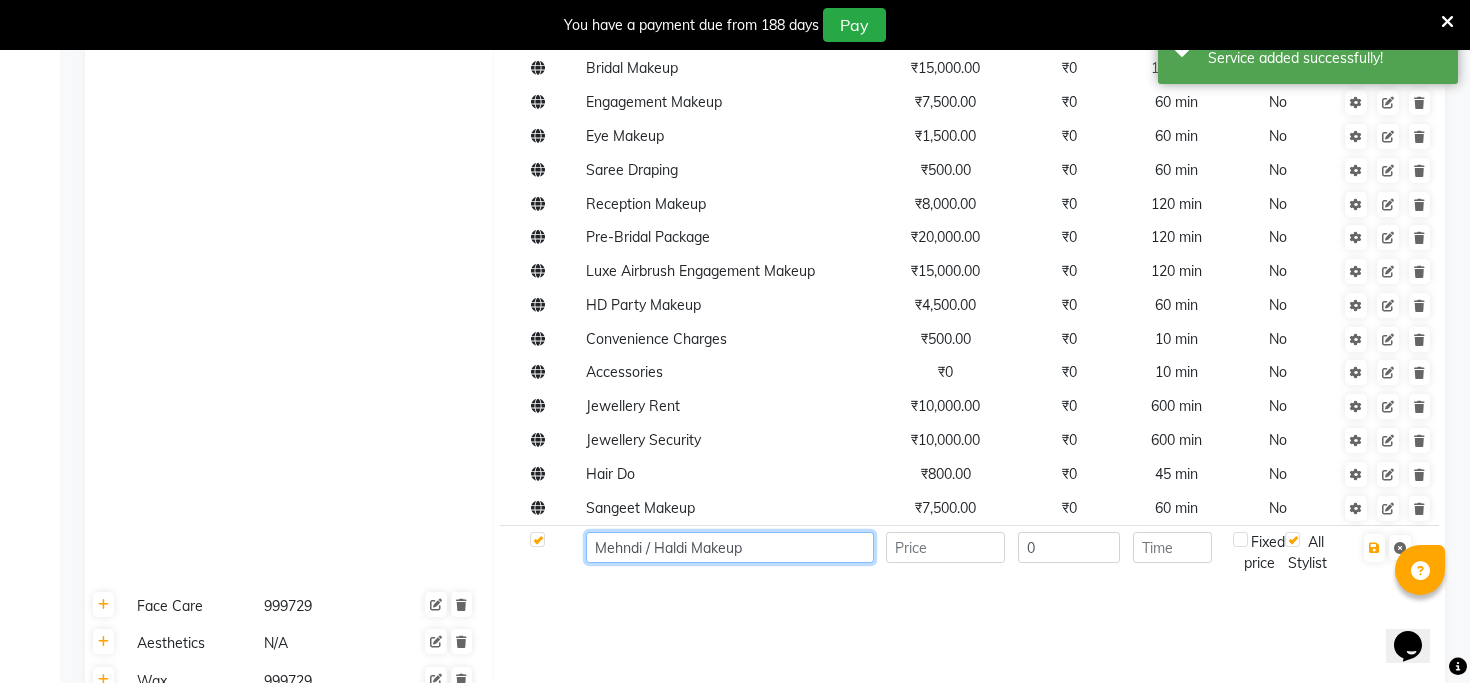 type on "Mehndi / Haldi Makeup" 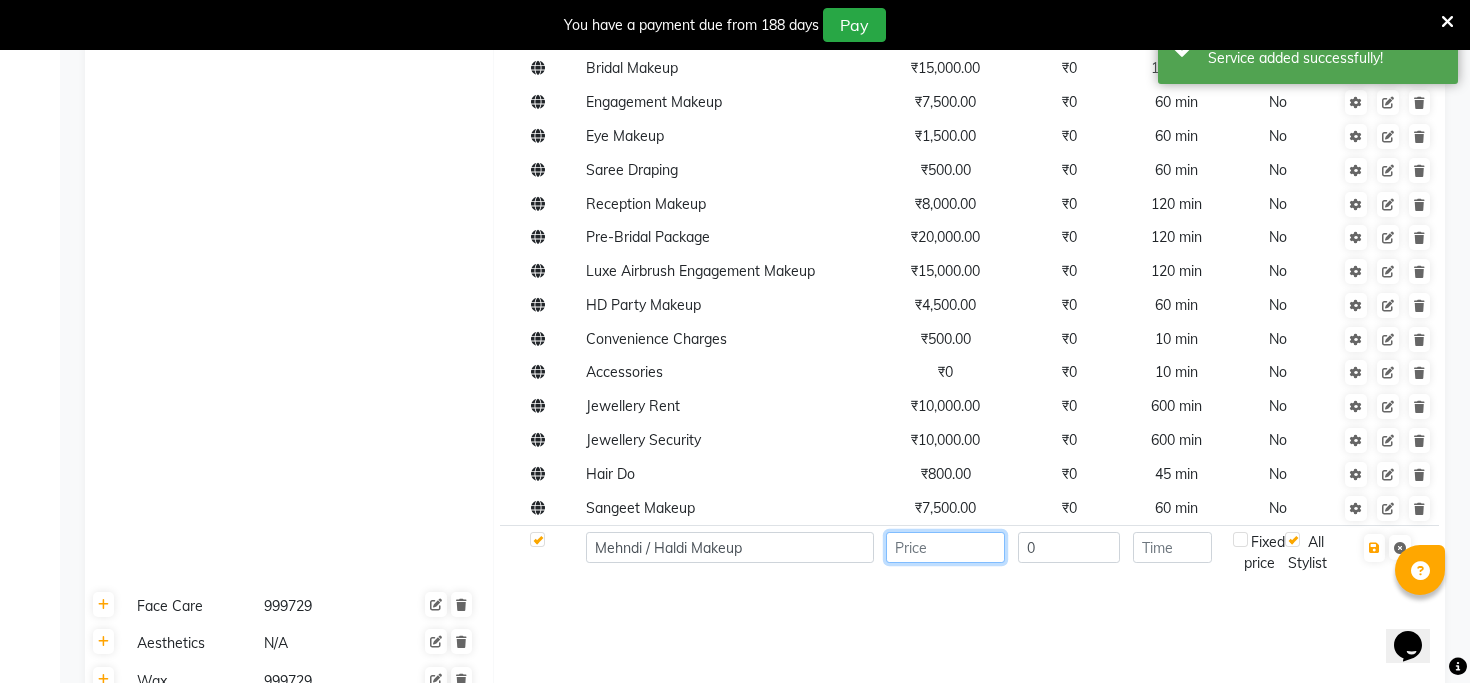 type on "5" 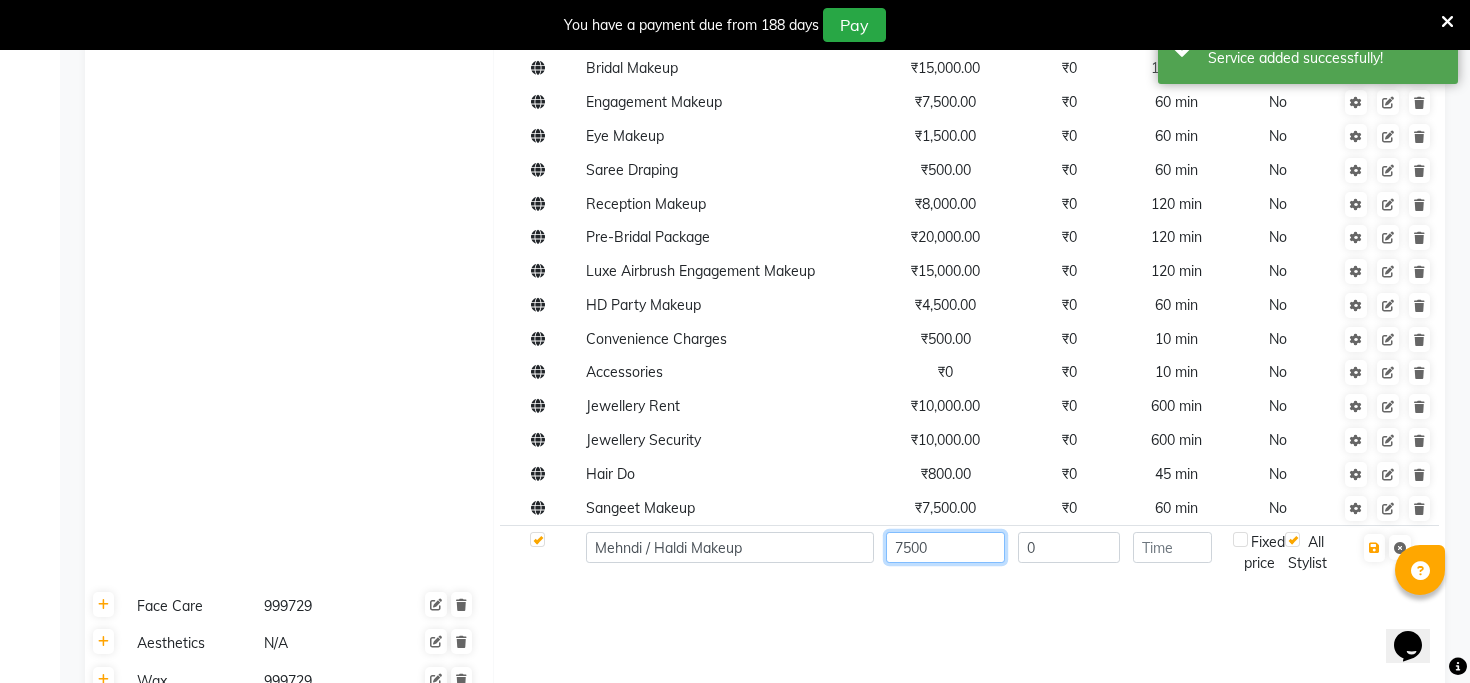 type on "7500" 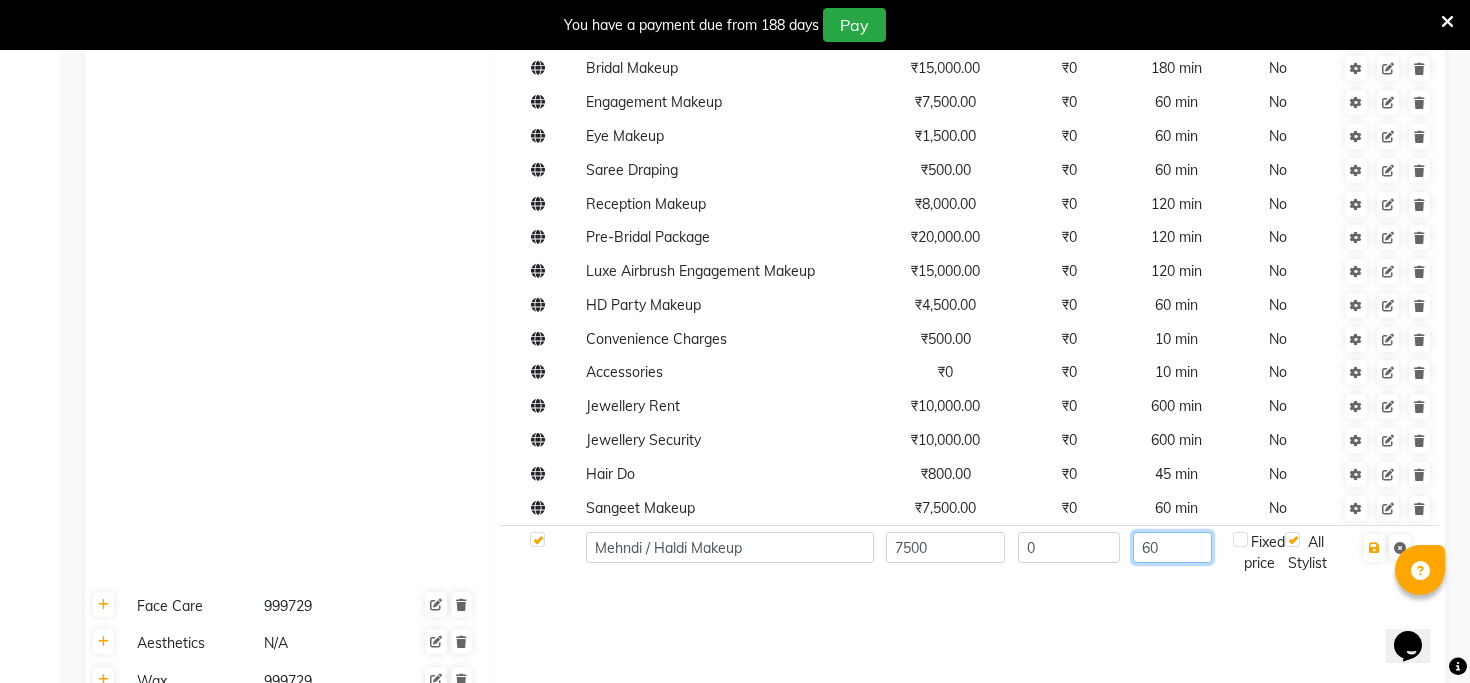 type on "60" 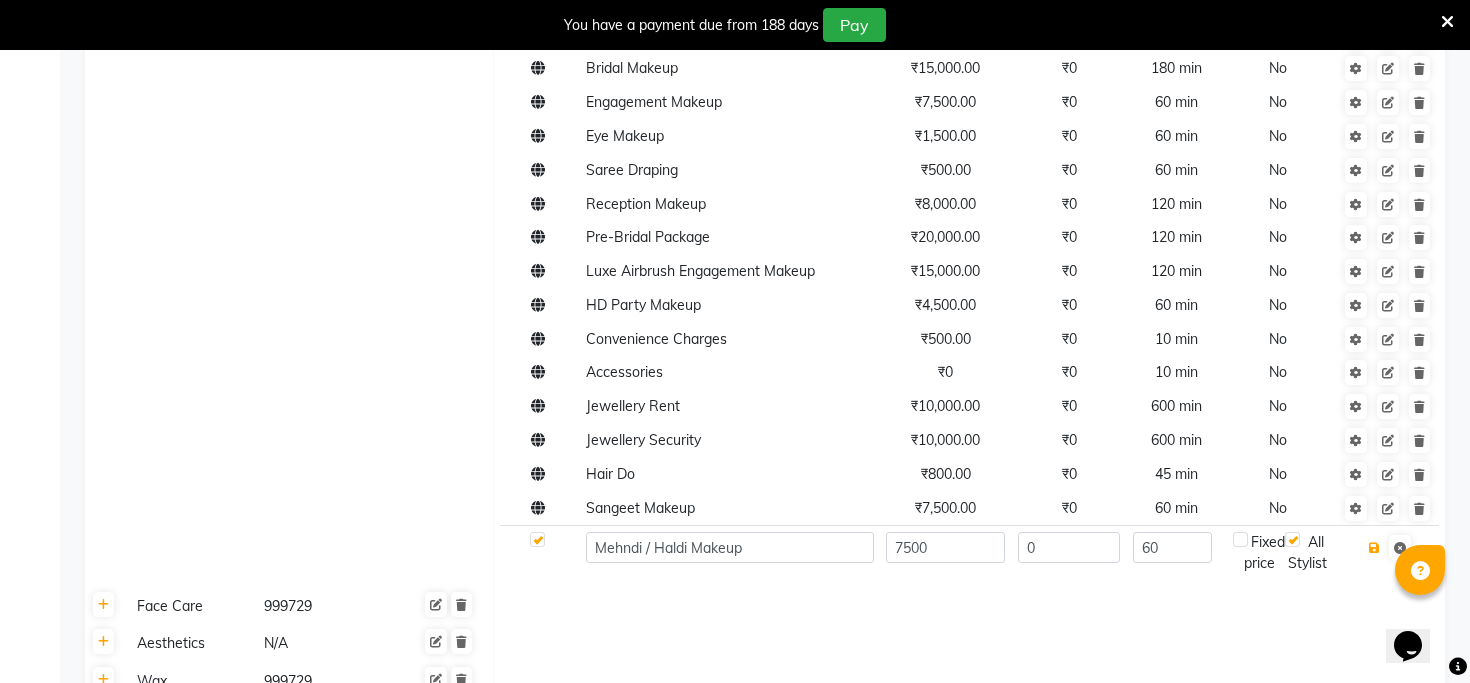 type 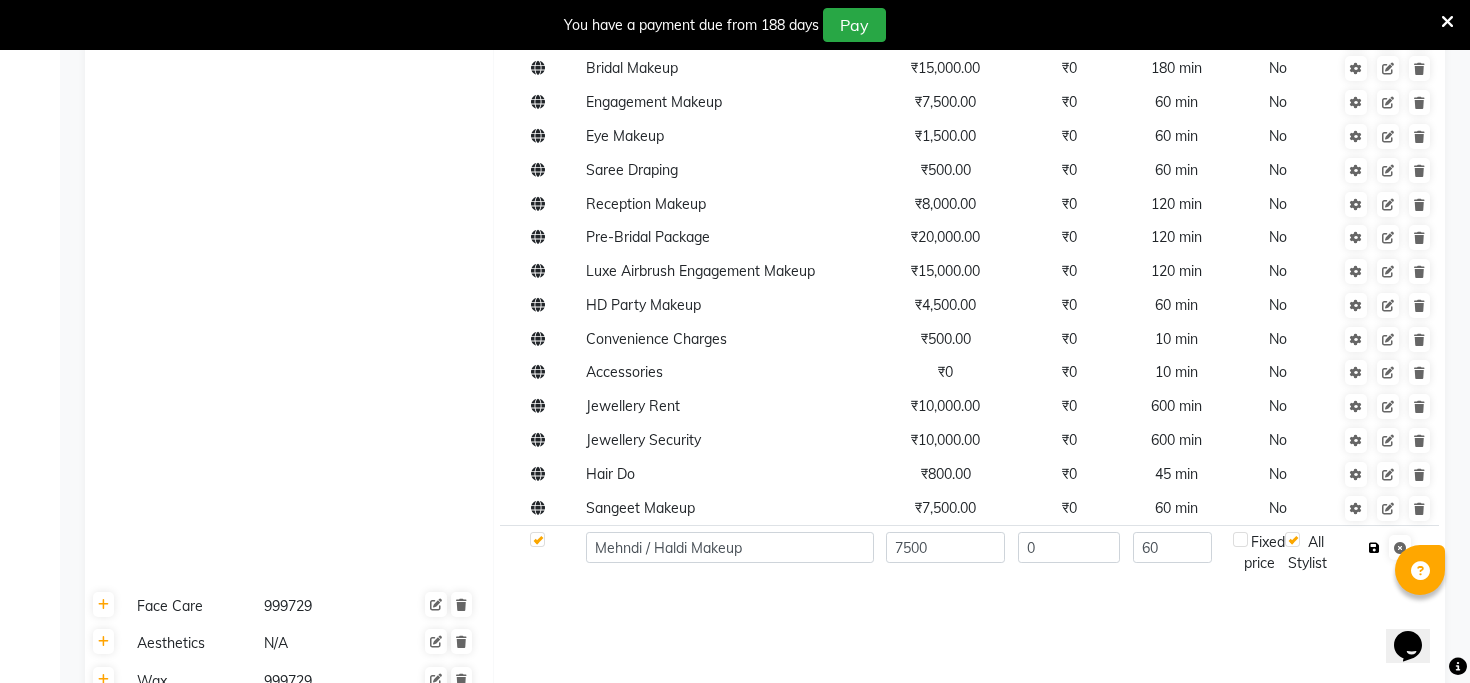 click at bounding box center (1374, 548) 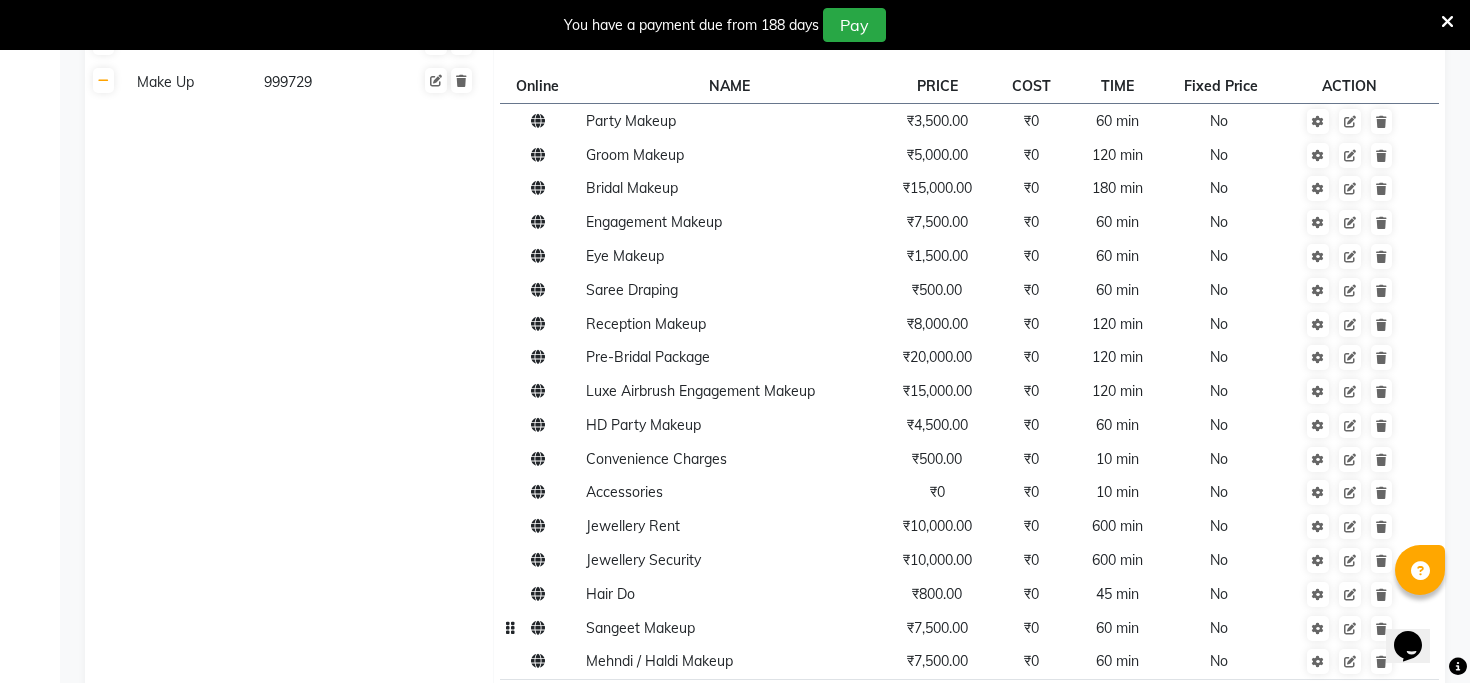 scroll, scrollTop: 839, scrollLeft: 0, axis: vertical 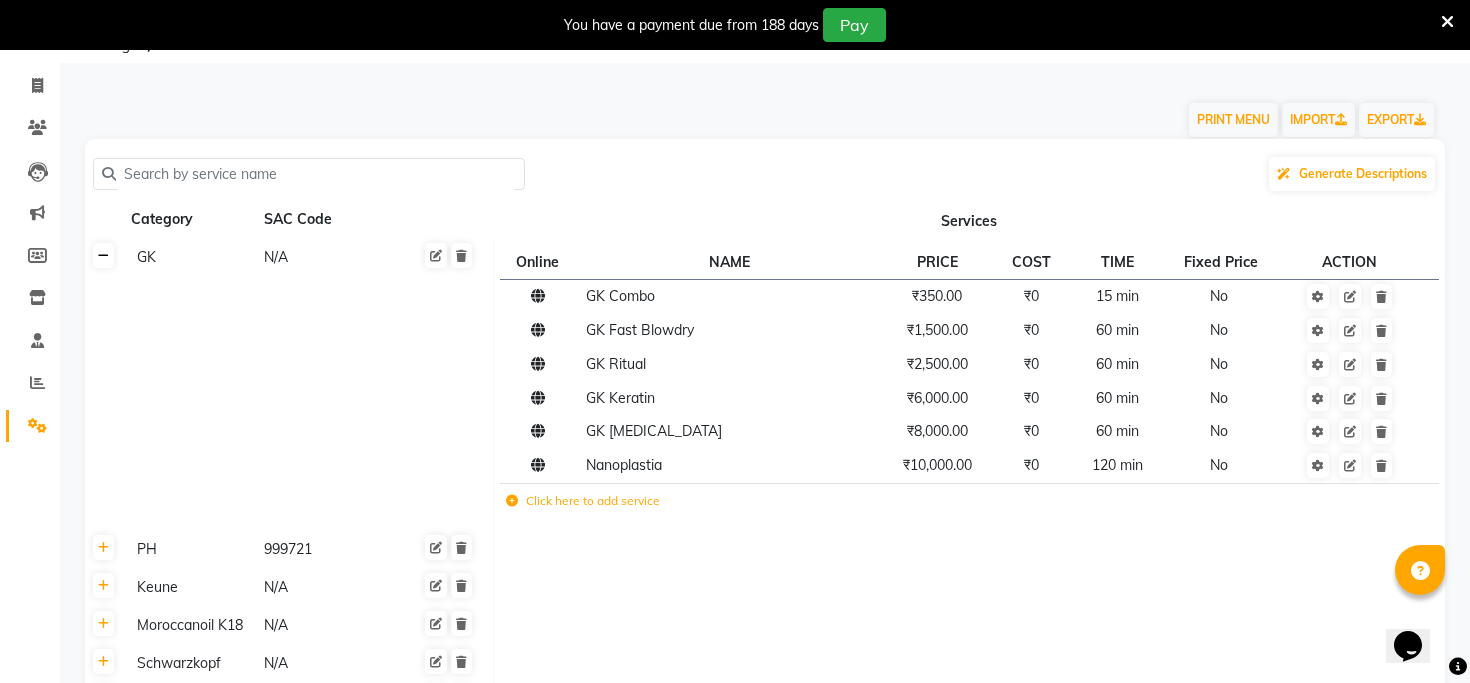 click 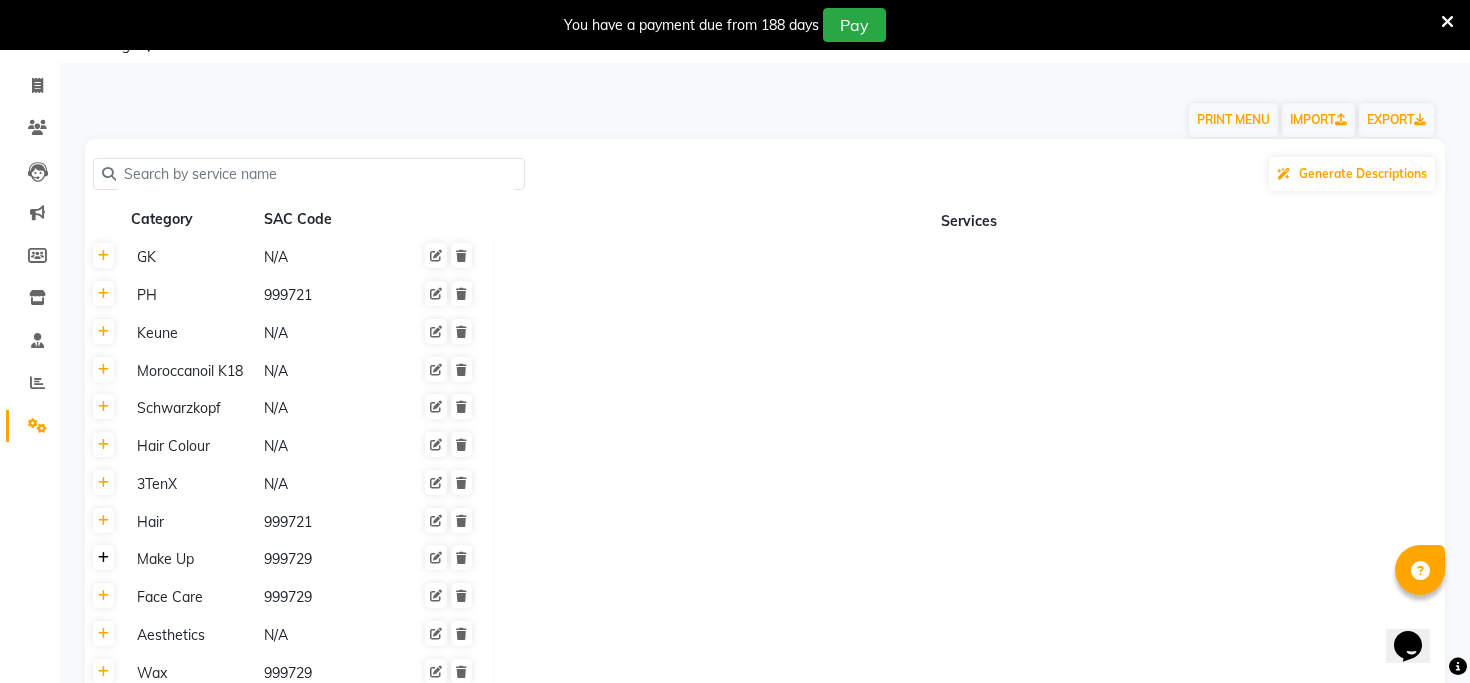 click 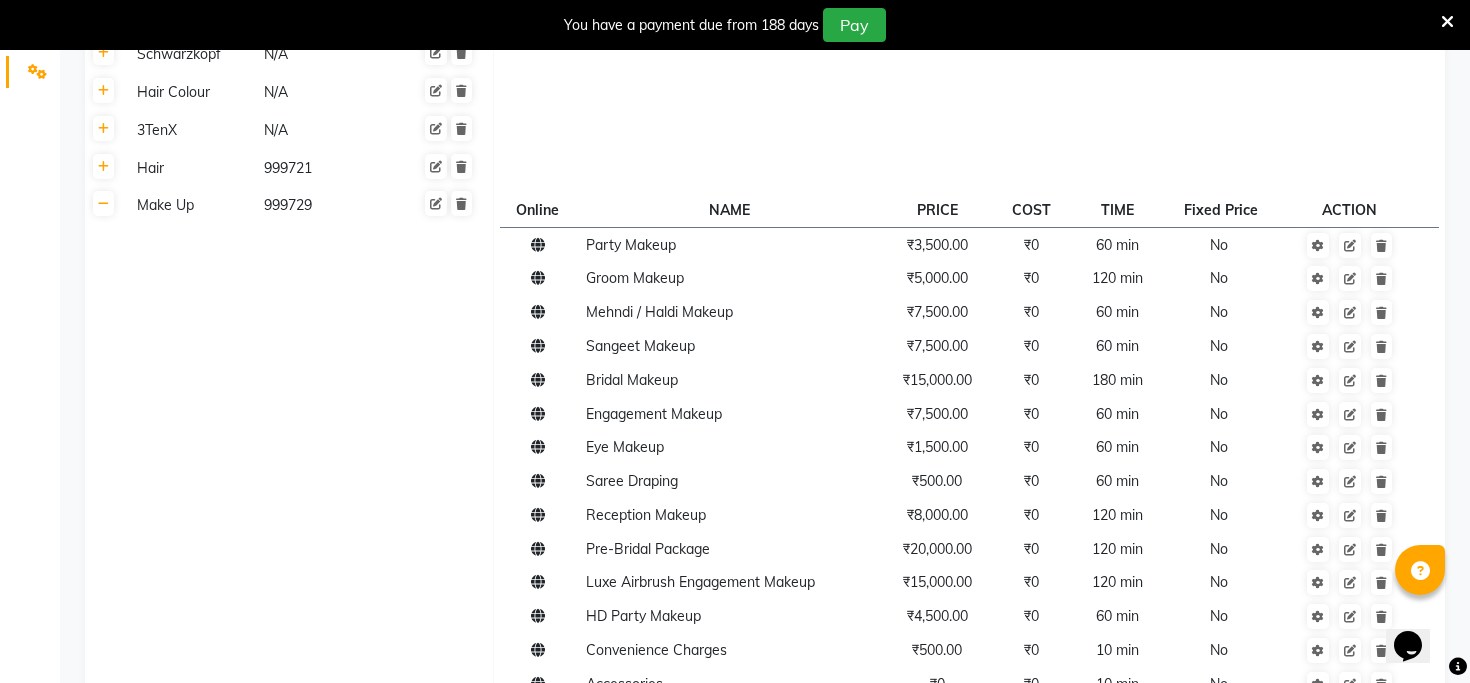 scroll, scrollTop: 468, scrollLeft: 0, axis: vertical 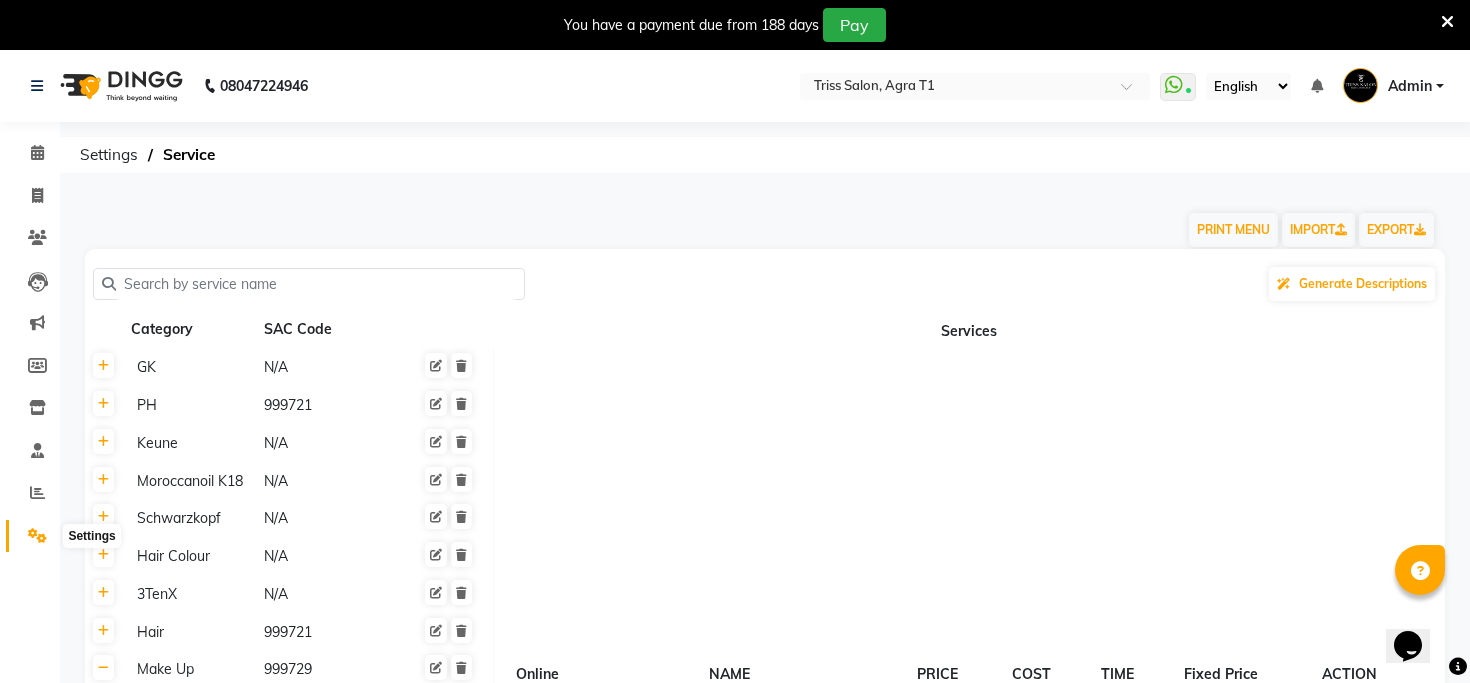 click 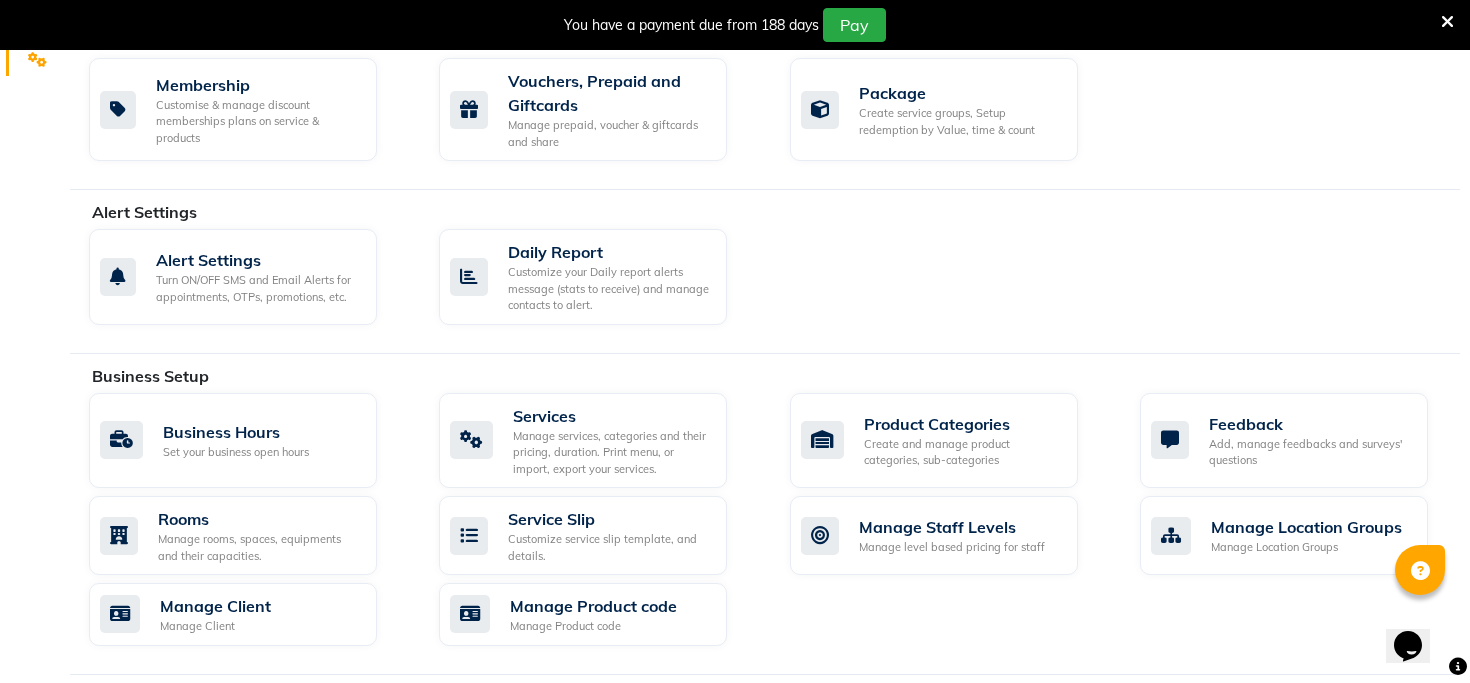 scroll, scrollTop: 430, scrollLeft: 0, axis: vertical 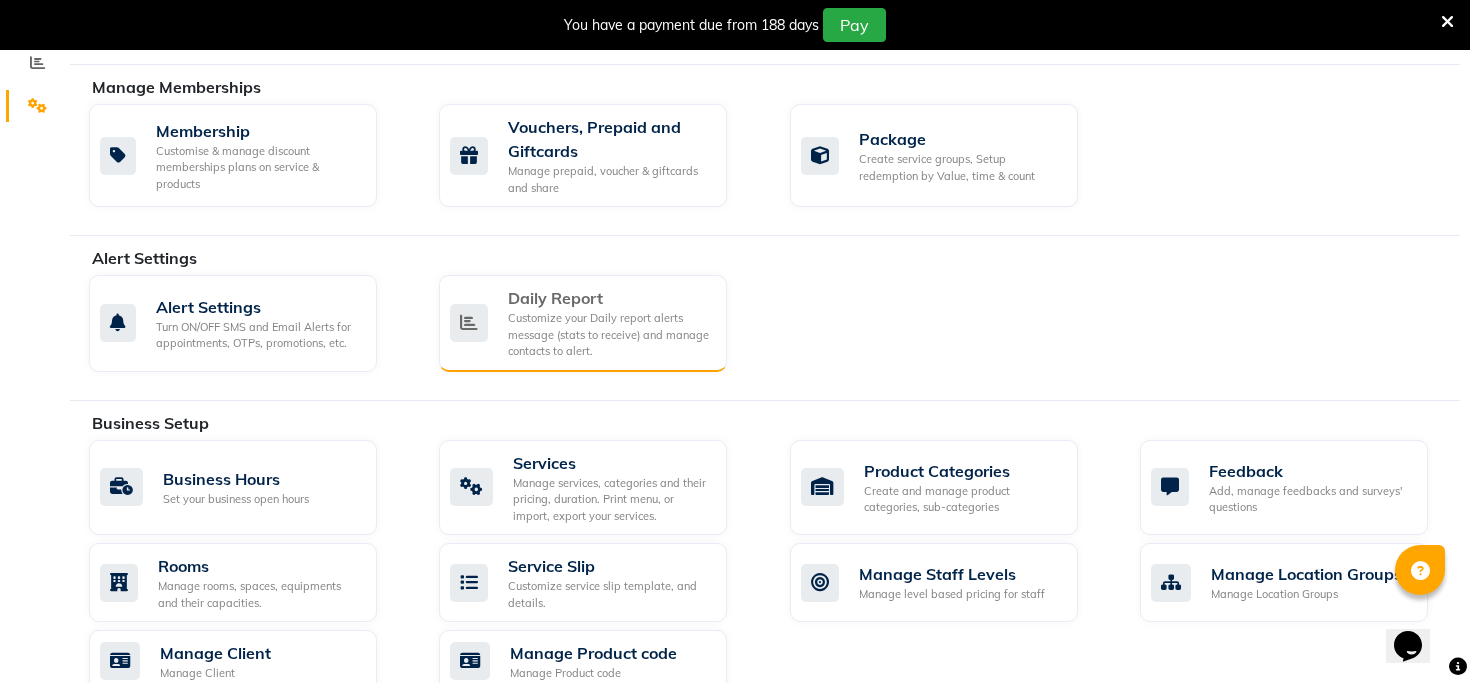 click on "Customize your Daily report alerts message (stats to receive) and manage contacts to alert." 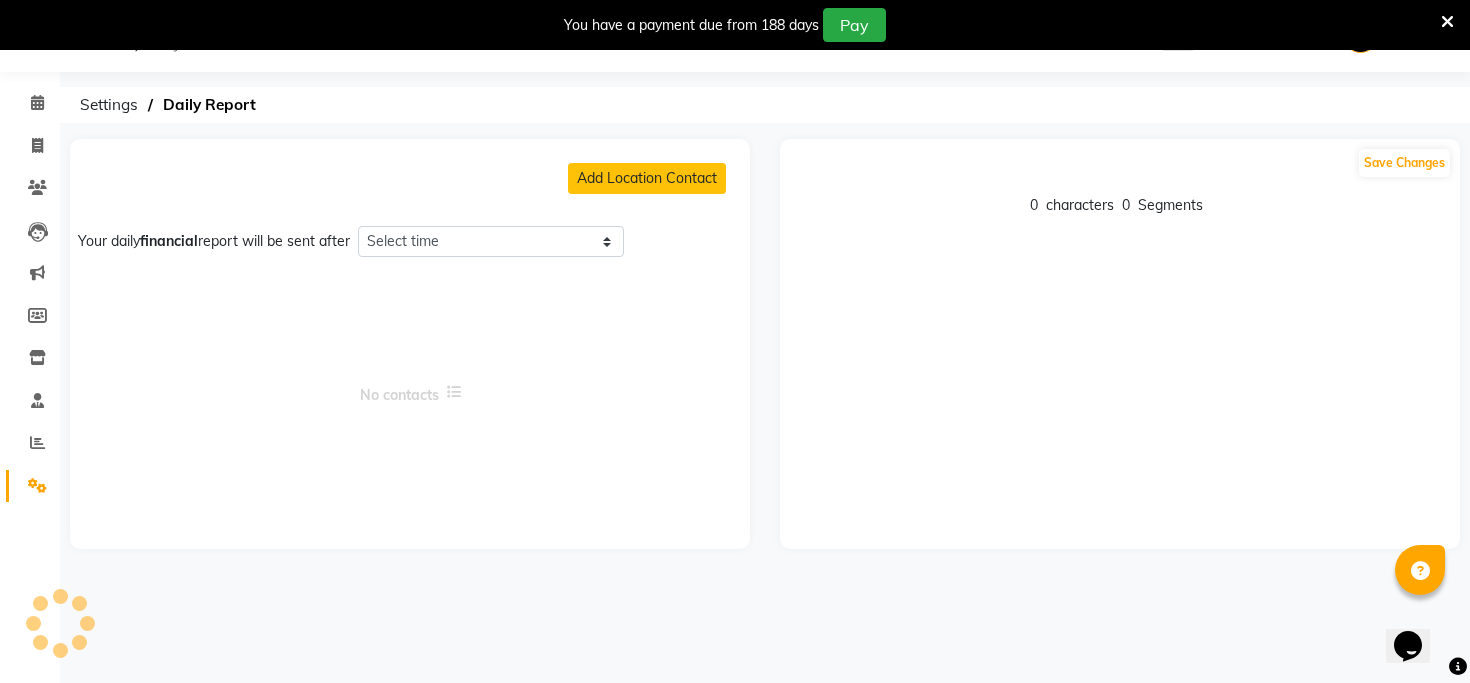select on "1335" 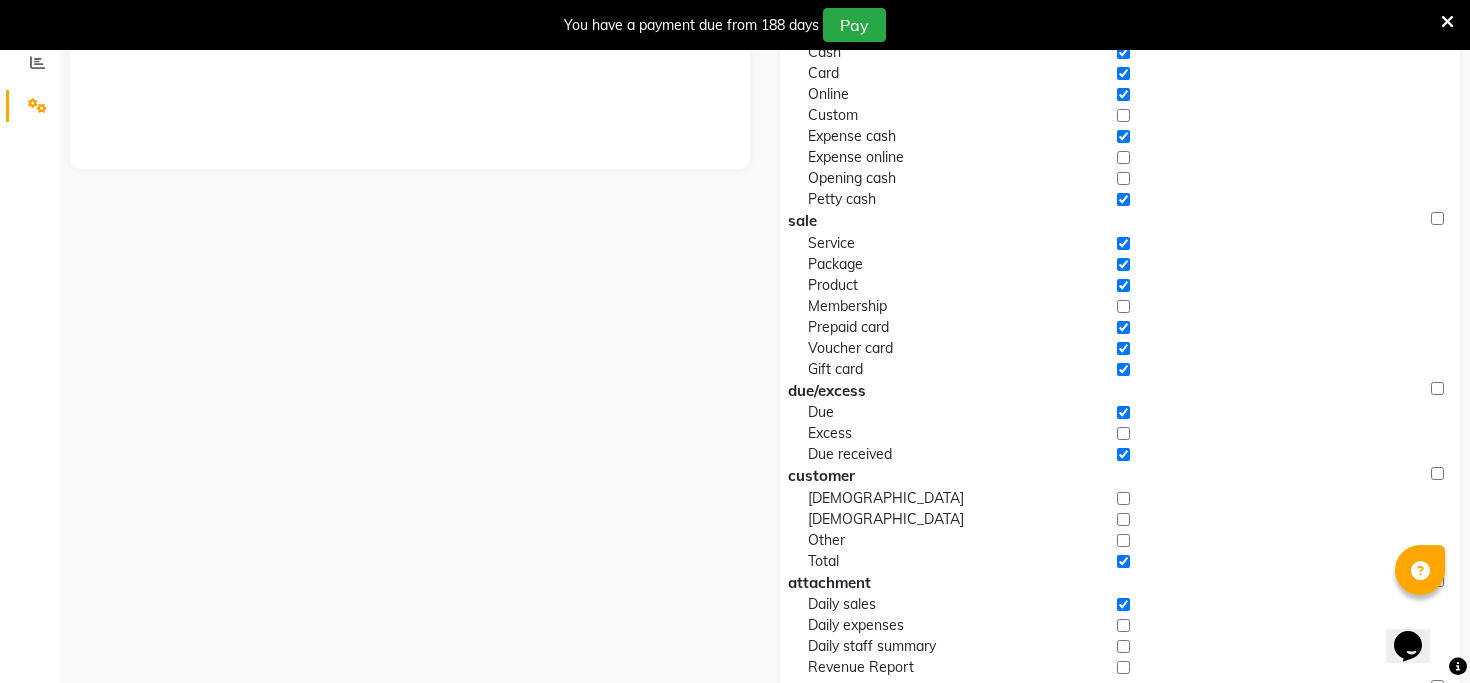 scroll, scrollTop: 0, scrollLeft: 0, axis: both 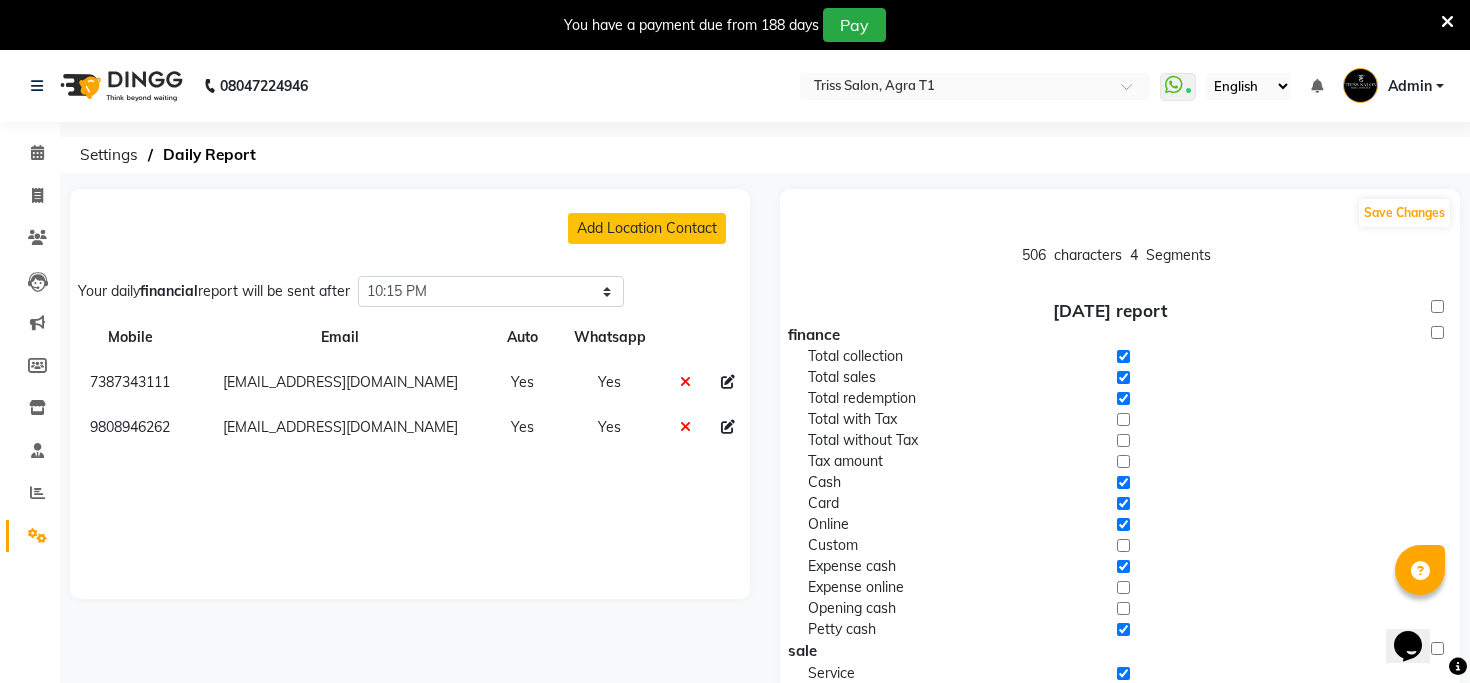 click 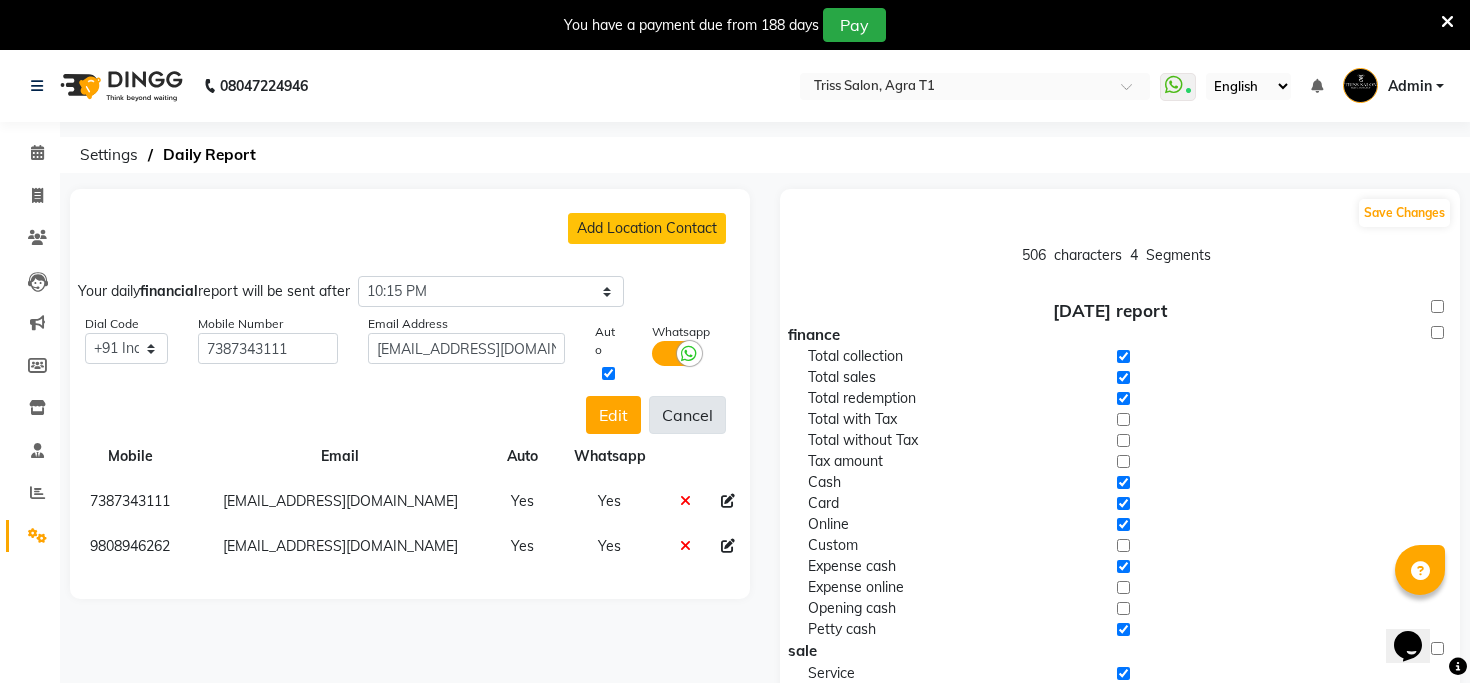 click on "Cancel" 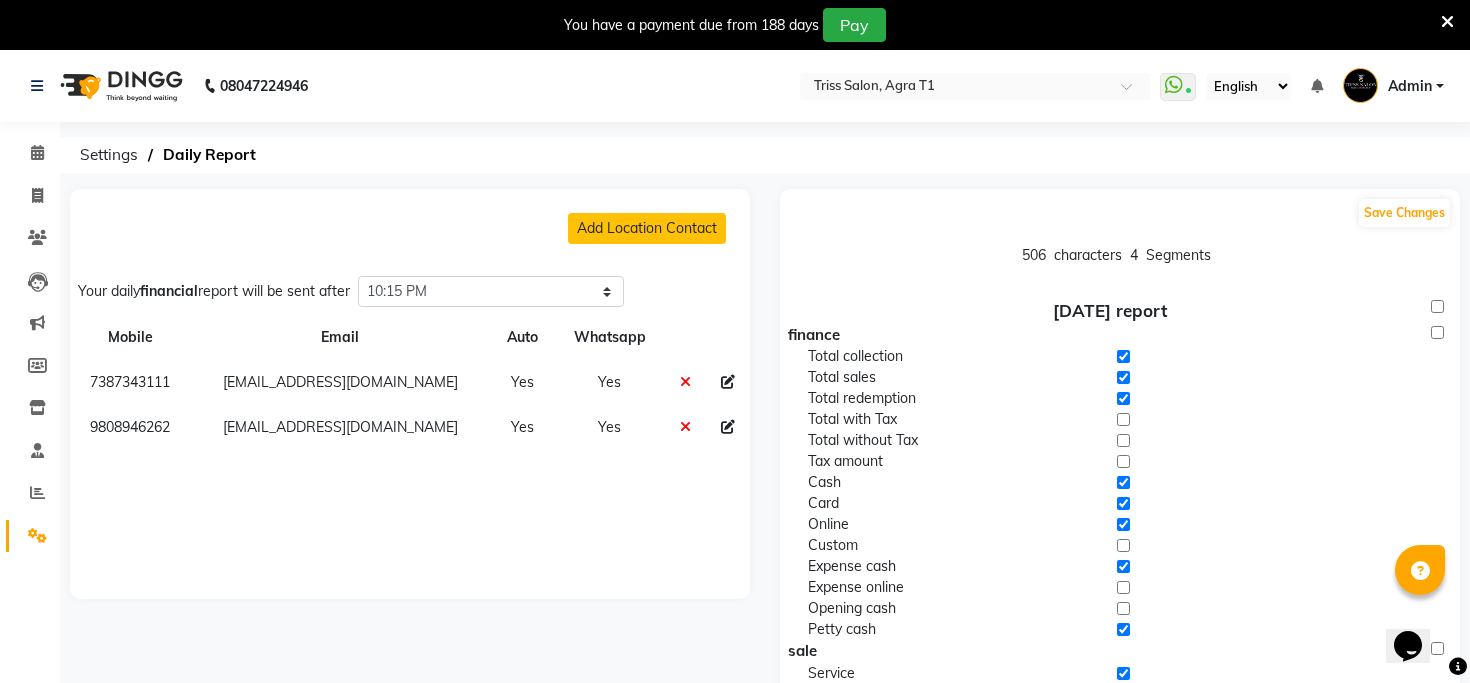 click 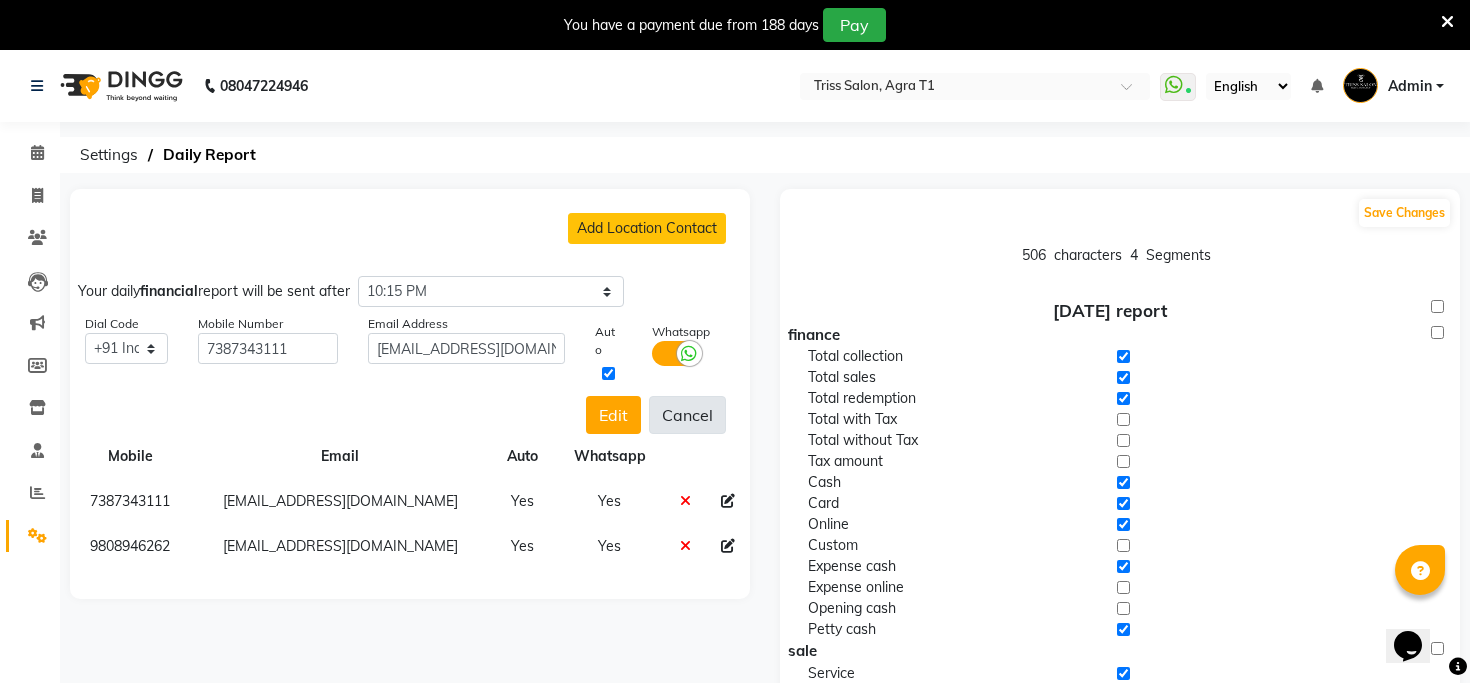 click on "Cancel" 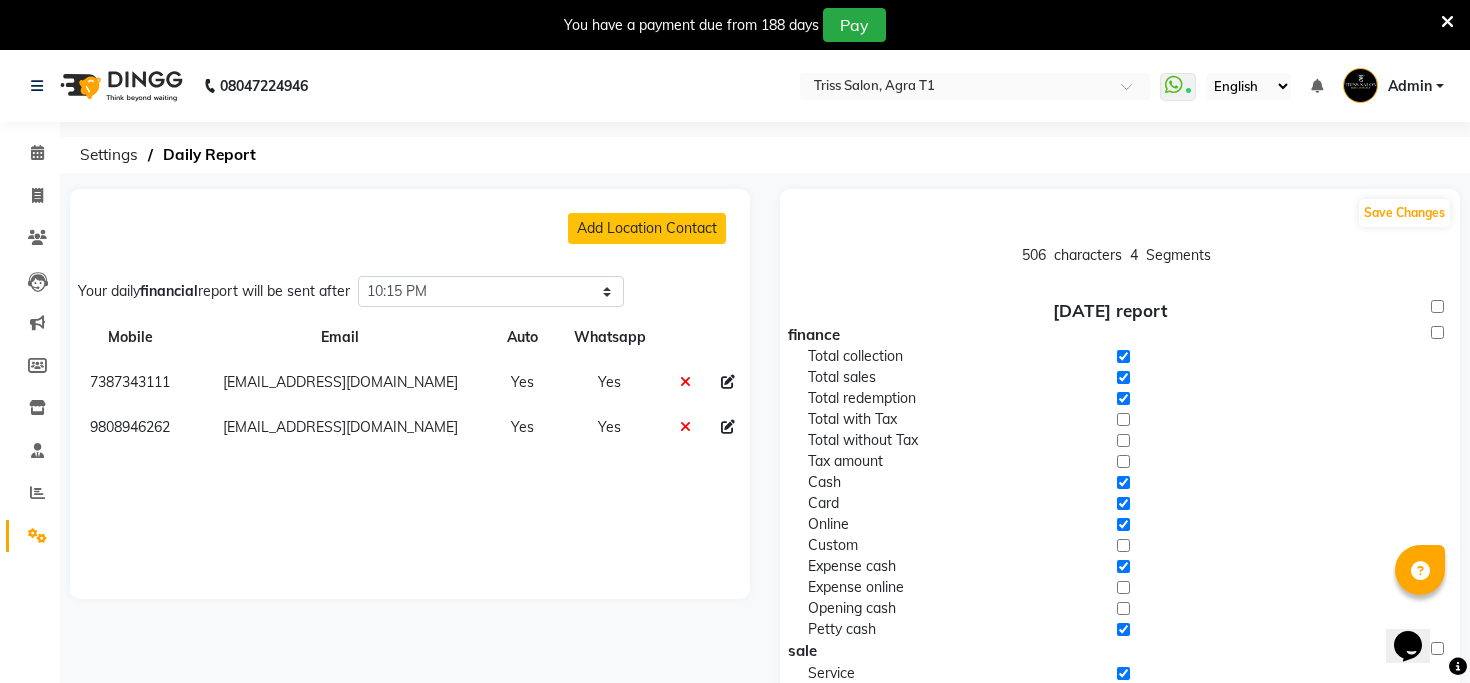 click 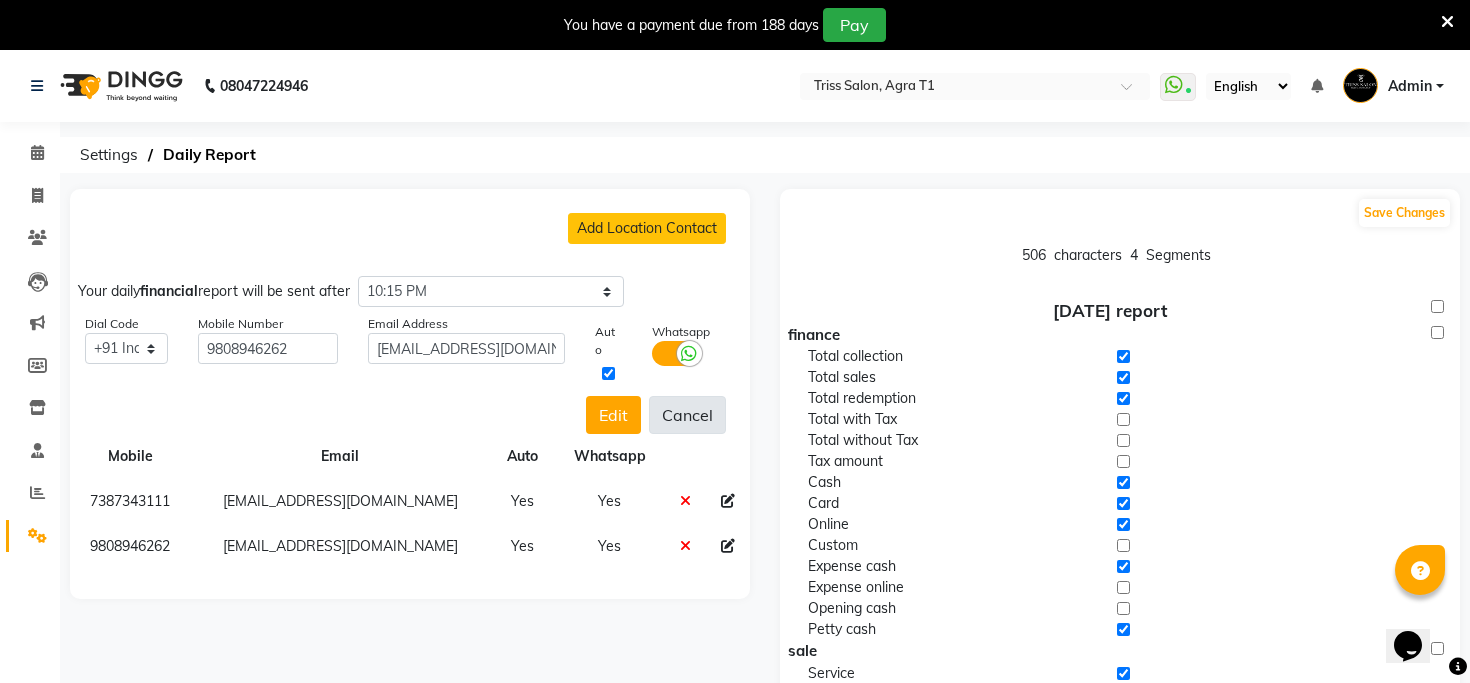 click on "Cancel" 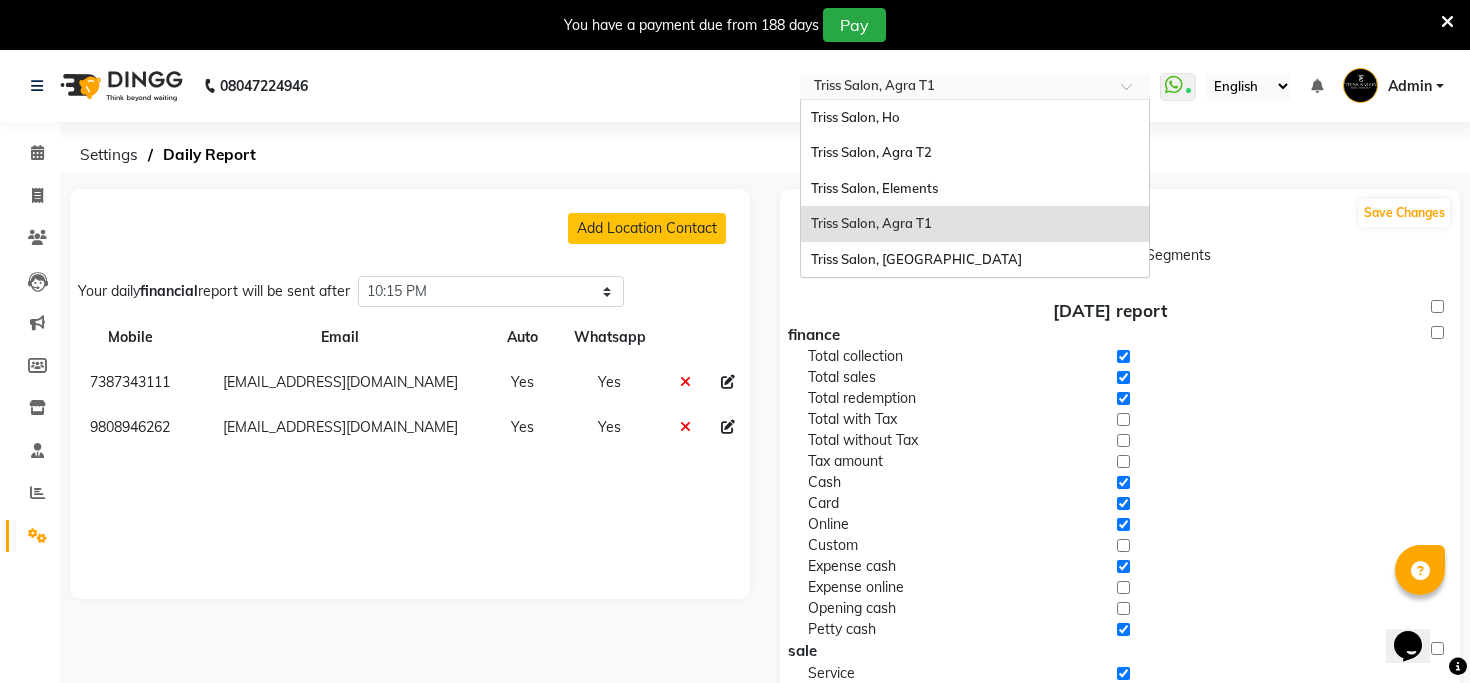 click at bounding box center [955, 88] 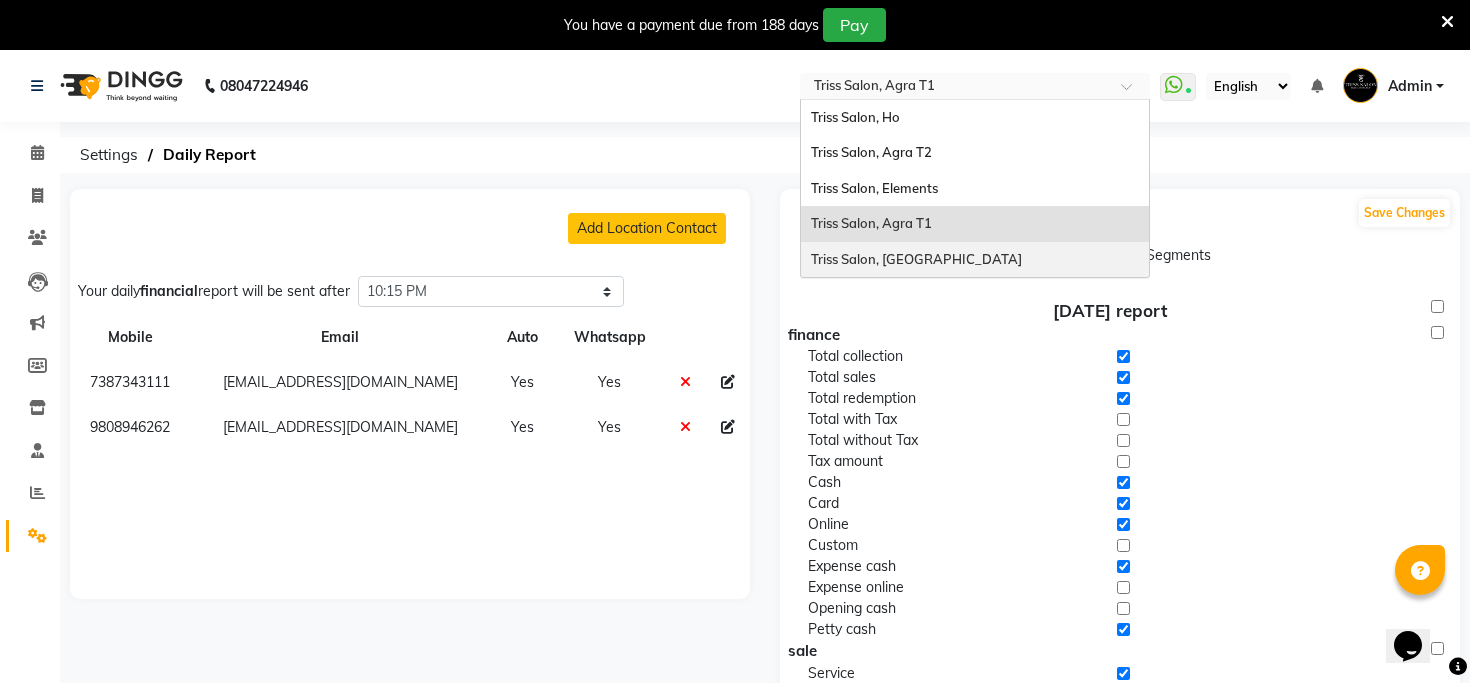 click on "Triss Salon, [GEOGRAPHIC_DATA]" at bounding box center [916, 259] 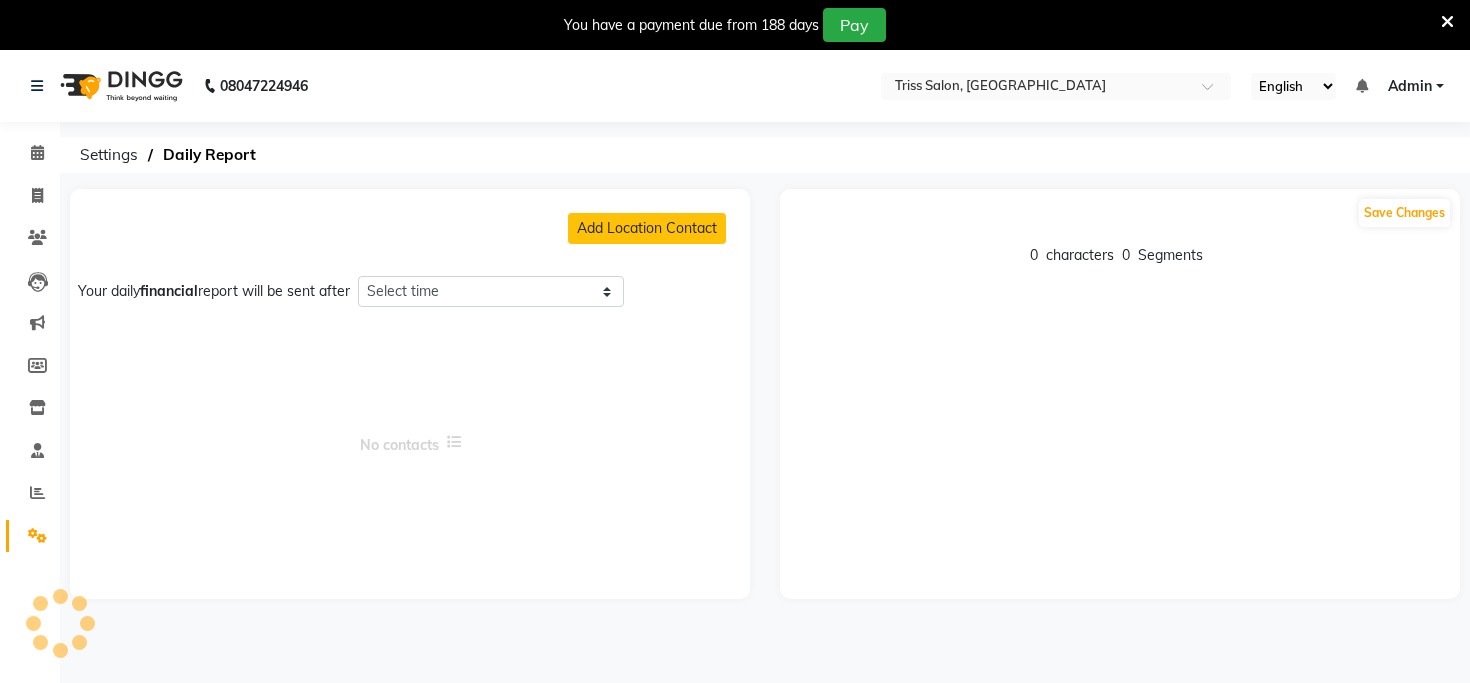 scroll, scrollTop: 0, scrollLeft: 0, axis: both 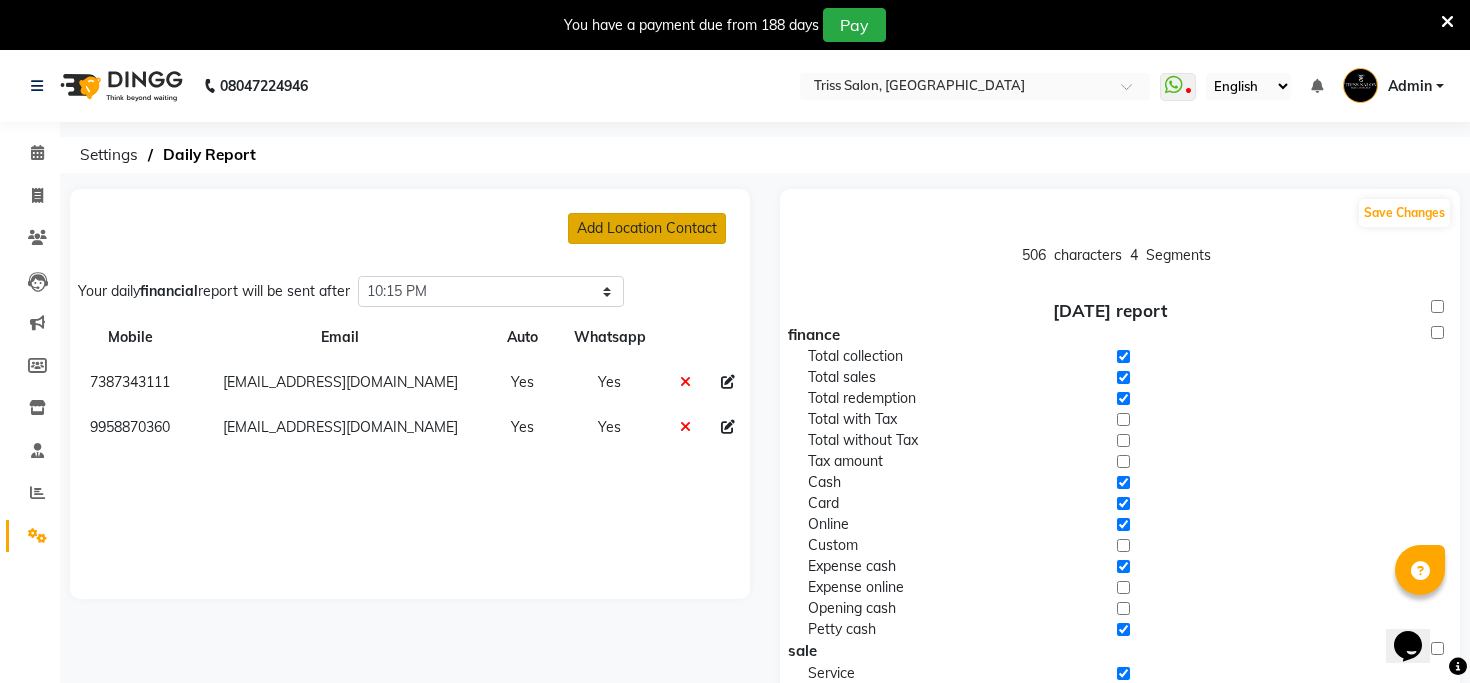 click on "Add Location Contact" 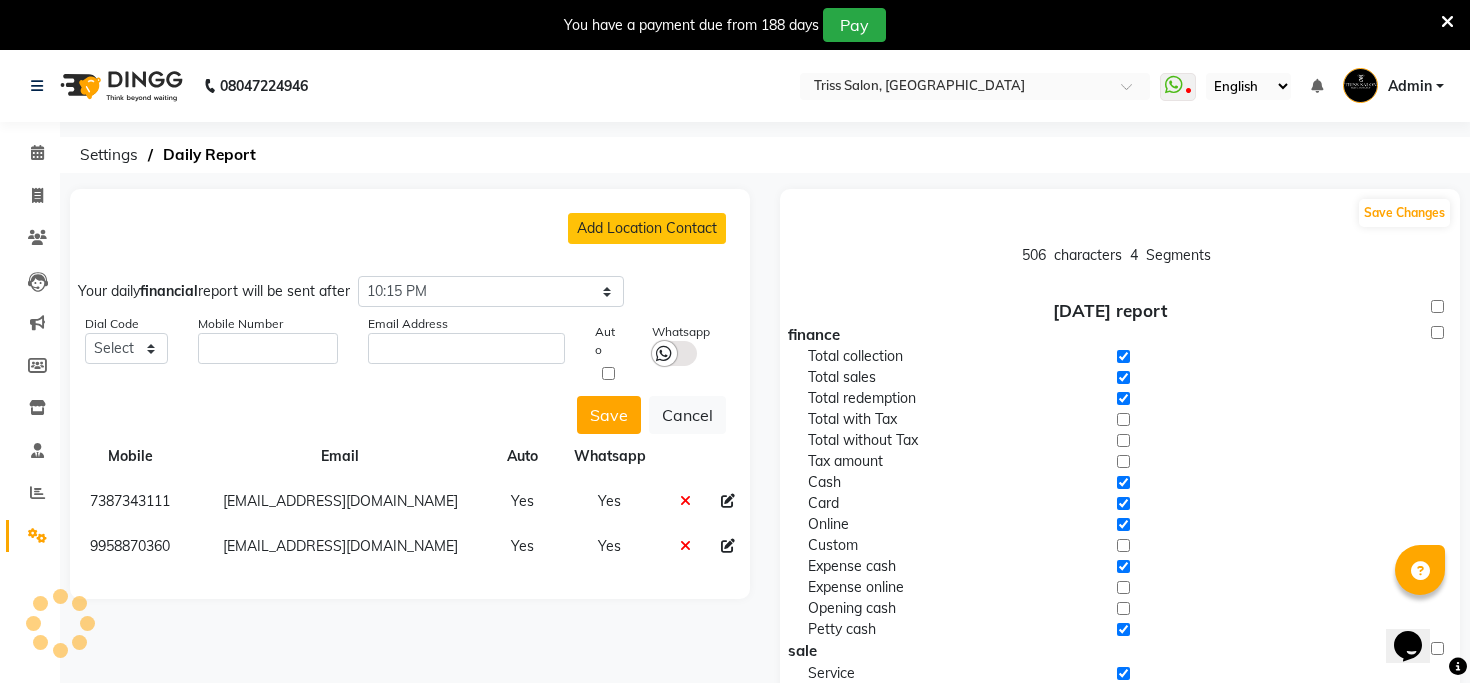 click on "9958870360" 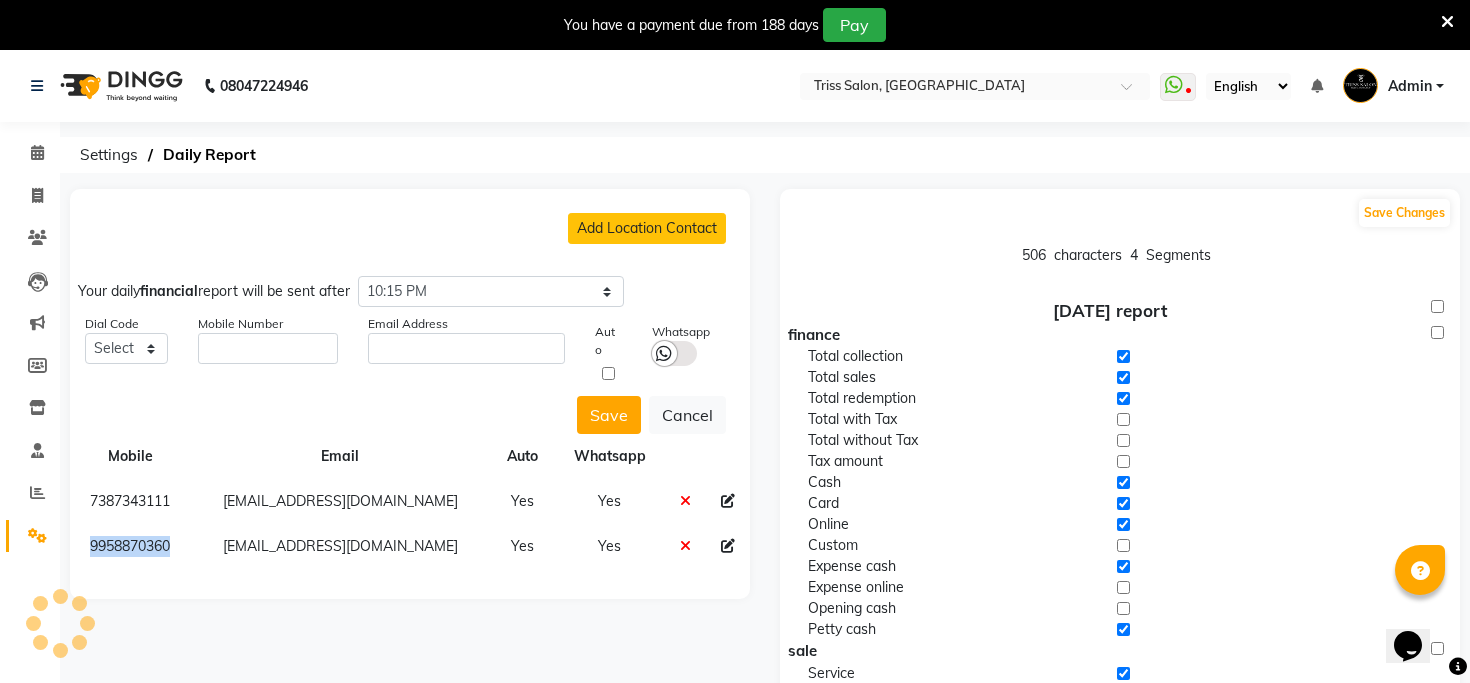 click on "9958870360" 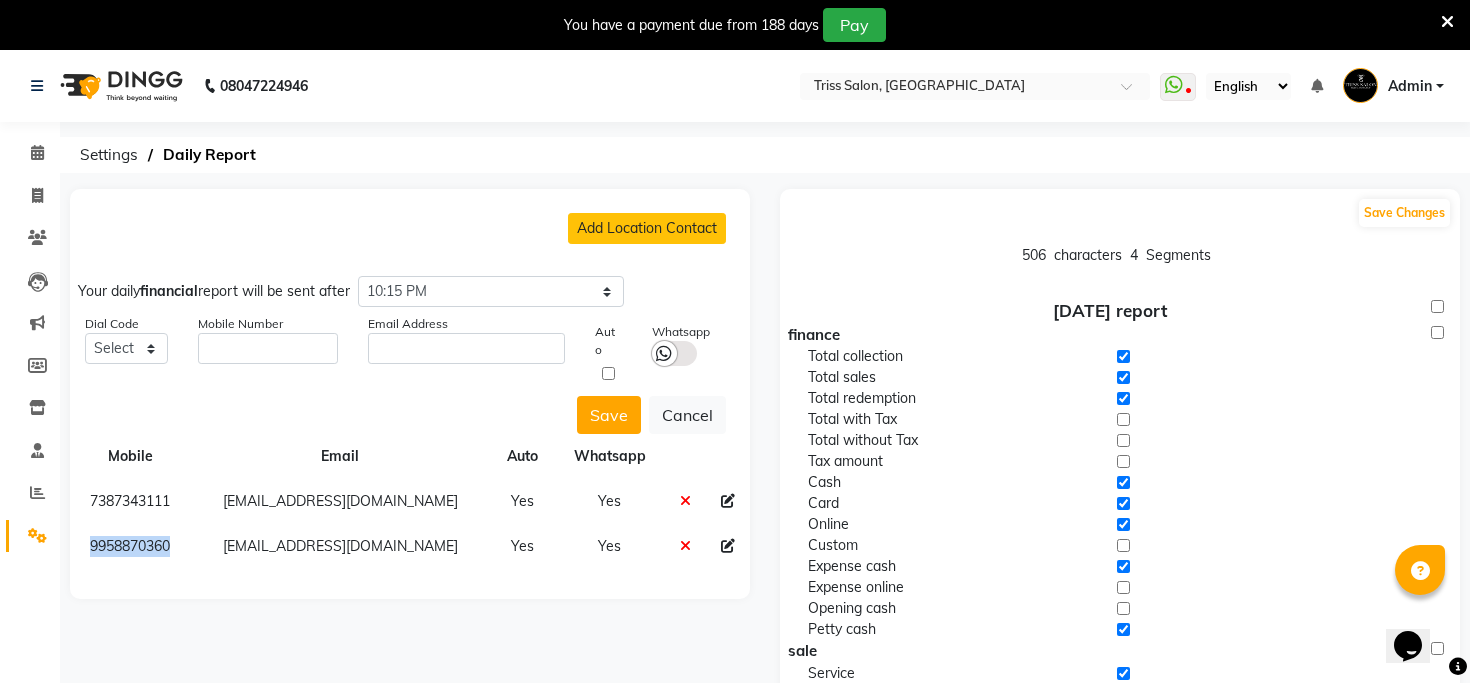 copy on "9958870360" 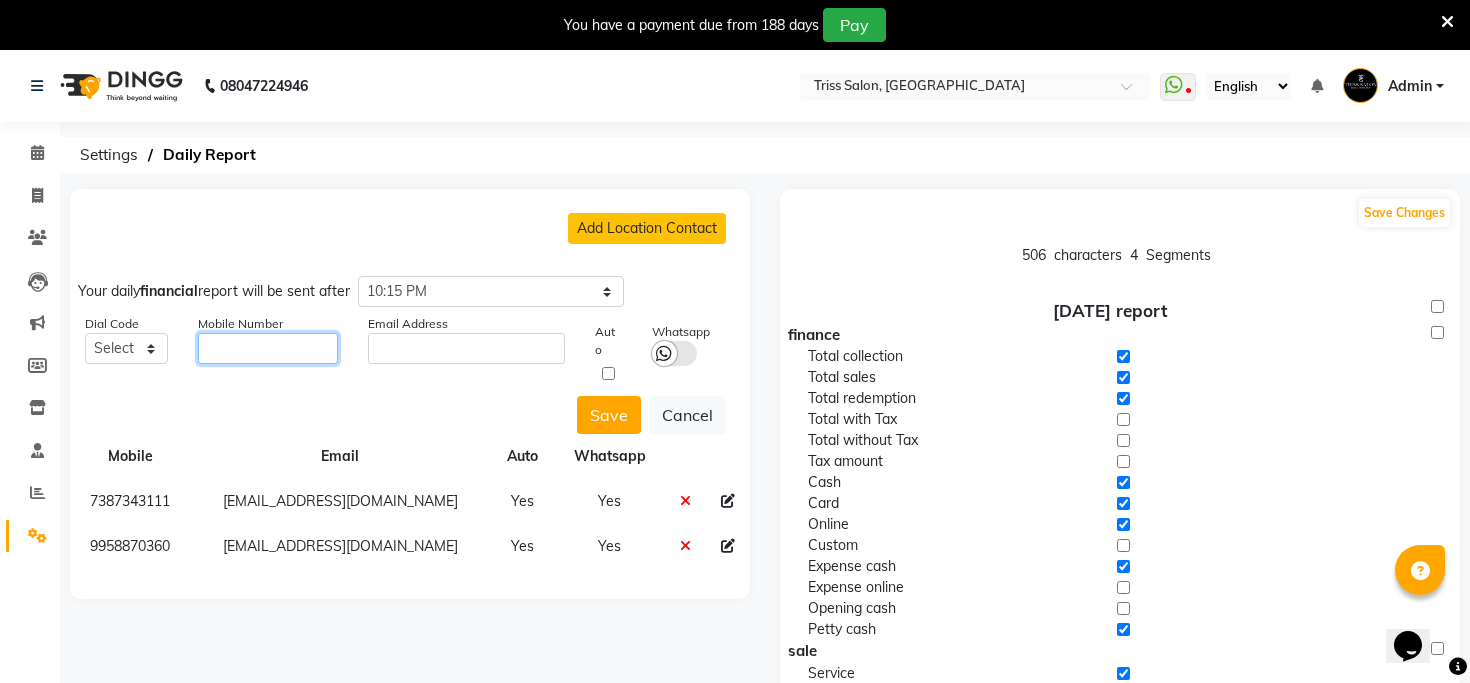 click 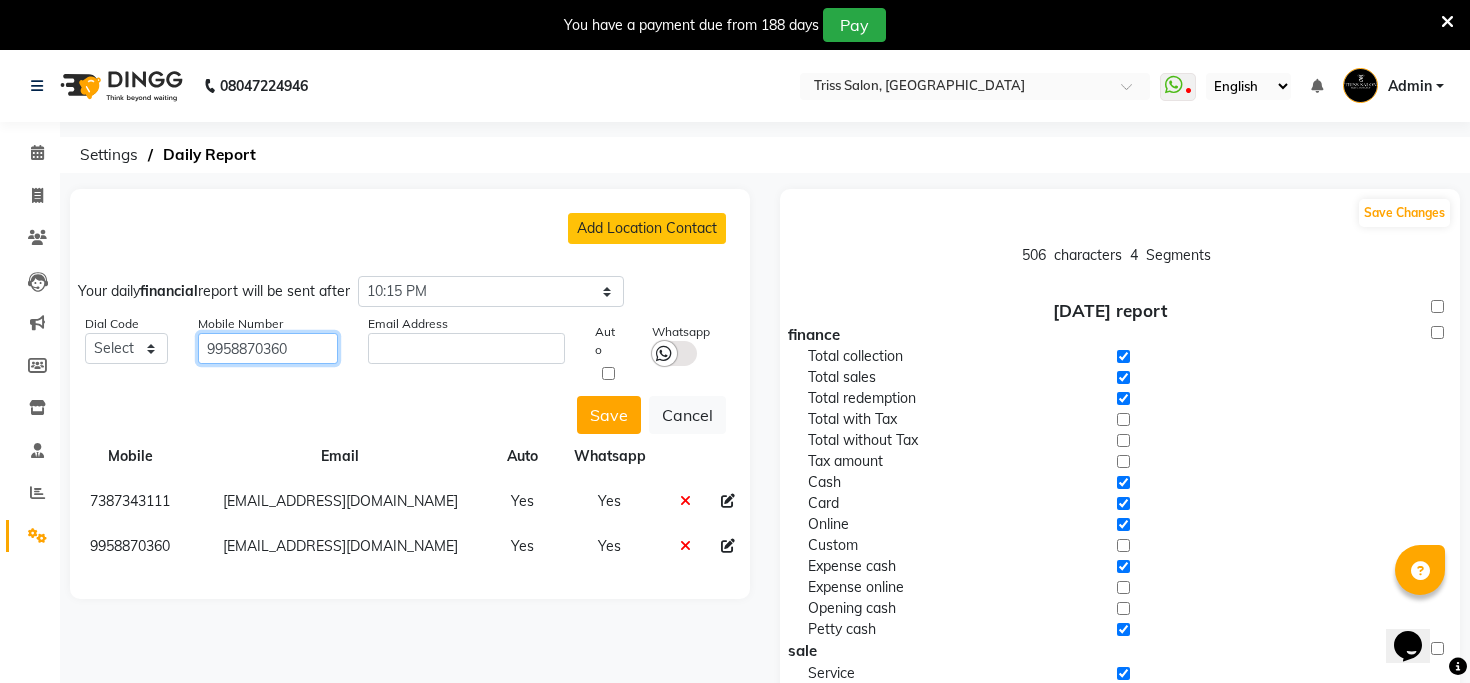 type on "9958870360" 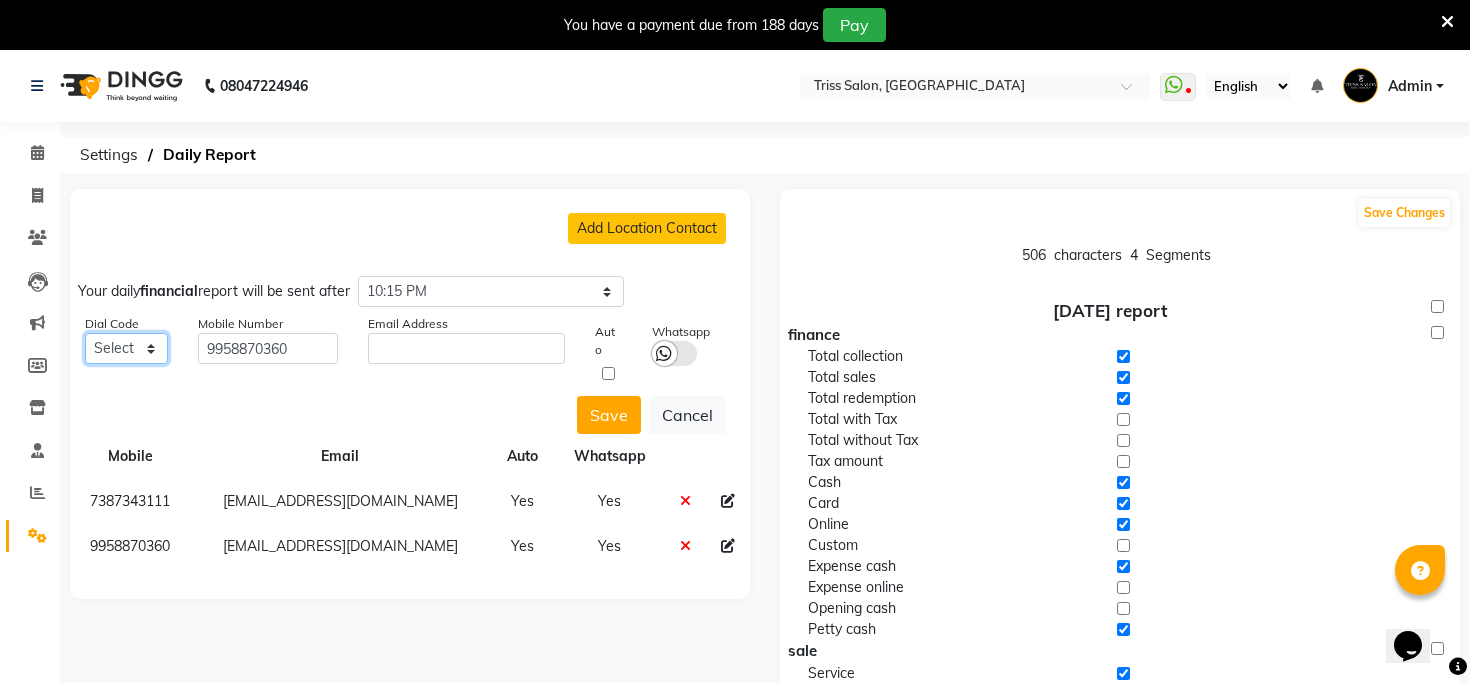 click on "Select +93 [GEOGRAPHIC_DATA] ([GEOGRAPHIC_DATA]) +355 [GEOGRAPHIC_DATA] ([GEOGRAPHIC_DATA]) +213 [GEOGRAPHIC_DATA] ([GEOGRAPHIC_DATA]) +1684 [US_STATE] ([GEOGRAPHIC_DATA]) +376 [GEOGRAPHIC_DATA] (AD) +244 [GEOGRAPHIC_DATA] ([GEOGRAPHIC_DATA]) +1264 [GEOGRAPHIC_DATA] ([GEOGRAPHIC_DATA]) +0 [GEOGRAPHIC_DATA] ([GEOGRAPHIC_DATA]) +1268 [GEOGRAPHIC_DATA] (AG) +54 [GEOGRAPHIC_DATA] ([GEOGRAPHIC_DATA]) +374 [GEOGRAPHIC_DATA] (AM) +297 [GEOGRAPHIC_DATA] (AW) +61 [GEOGRAPHIC_DATA] ([GEOGRAPHIC_DATA]) +43 [GEOGRAPHIC_DATA] (AT) +994 [GEOGRAPHIC_DATA] ([GEOGRAPHIC_DATA]) +1242 [GEOGRAPHIC_DATA] (BS) +973 [GEOGRAPHIC_DATA] (BH) +880 [GEOGRAPHIC_DATA] (BD) +1246 [GEOGRAPHIC_DATA] (BB) +375 [GEOGRAPHIC_DATA] (BY) +32 [GEOGRAPHIC_DATA] (BE) +501 [GEOGRAPHIC_DATA] (BZ) +229 [GEOGRAPHIC_DATA] (BJ) +1441 [GEOGRAPHIC_DATA] (BM) +975 [GEOGRAPHIC_DATA] ([GEOGRAPHIC_DATA]) +591 [GEOGRAPHIC_DATA] (BO) +387 [GEOGRAPHIC_DATA] (BA) +267 [GEOGRAPHIC_DATA] (BW) +0 [GEOGRAPHIC_DATA] (BV) +55 [GEOGRAPHIC_DATA] (BR) +246 [GEOGRAPHIC_DATA] ([GEOGRAPHIC_DATA]) +673 [GEOGRAPHIC_DATA] (BN) +359 [GEOGRAPHIC_DATA] ([GEOGRAPHIC_DATA]) +226 [GEOGRAPHIC_DATA] ([GEOGRAPHIC_DATA]) +257 [GEOGRAPHIC_DATA] ([GEOGRAPHIC_DATA]) +855 [GEOGRAPHIC_DATA] (KH) +237 [GEOGRAPHIC_DATA] (CM) +1 [GEOGRAPHIC_DATA] ([GEOGRAPHIC_DATA]) +238 [GEOGRAPHIC_DATA] (CV) +[GEOGRAPHIC_DATA] ([GEOGRAPHIC_DATA]) +236 [GEOGRAPHIC_DATA] (CF) +235 [GEOGRAPHIC_DATA] (TD) +56 [GEOGRAPHIC_DATA] (CL) +86 [GEOGRAPHIC_DATA] ([GEOGRAPHIC_DATA]) +61 Christmas Island (CX) +672 [GEOGRAPHIC_DATA] (CC) +57 [GEOGRAPHIC_DATA] ([GEOGRAPHIC_DATA]) +269 [GEOGRAPHIC_DATA] (KM) +242 Congo (CG)" 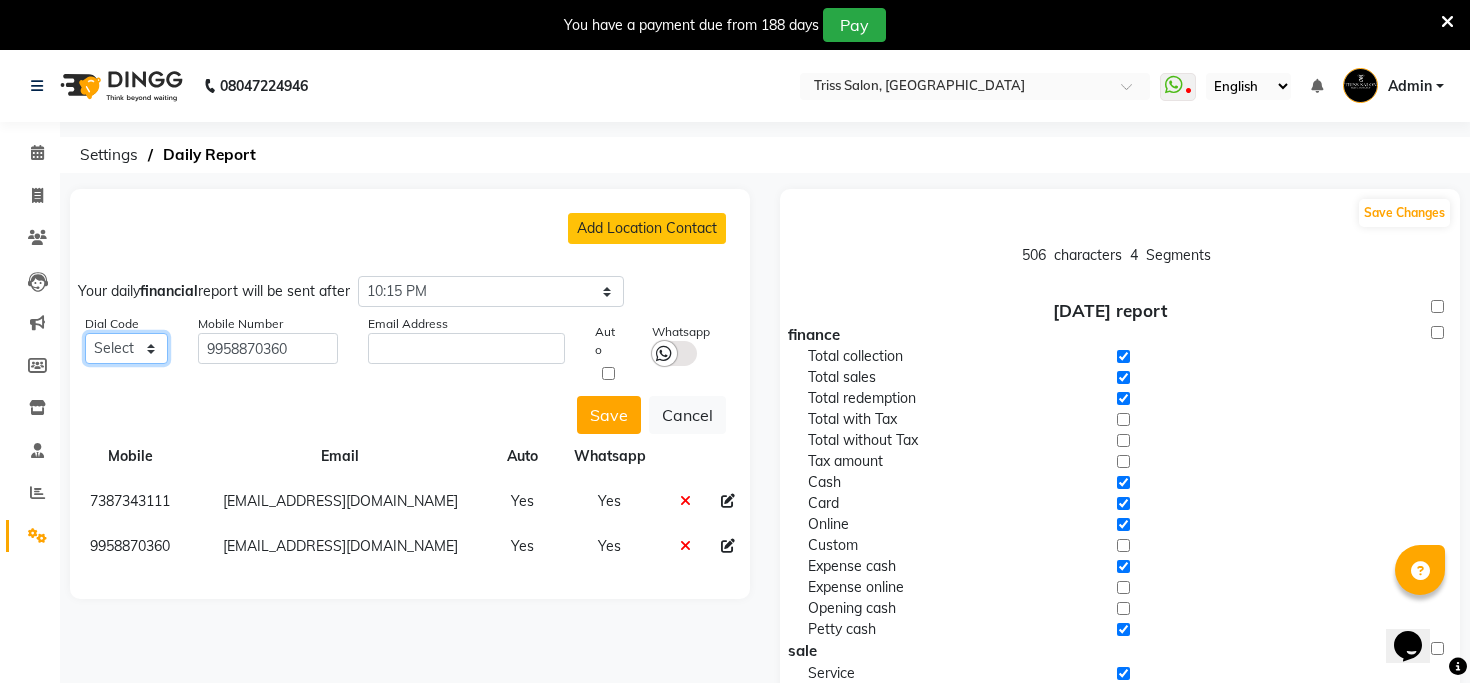 select on "91" 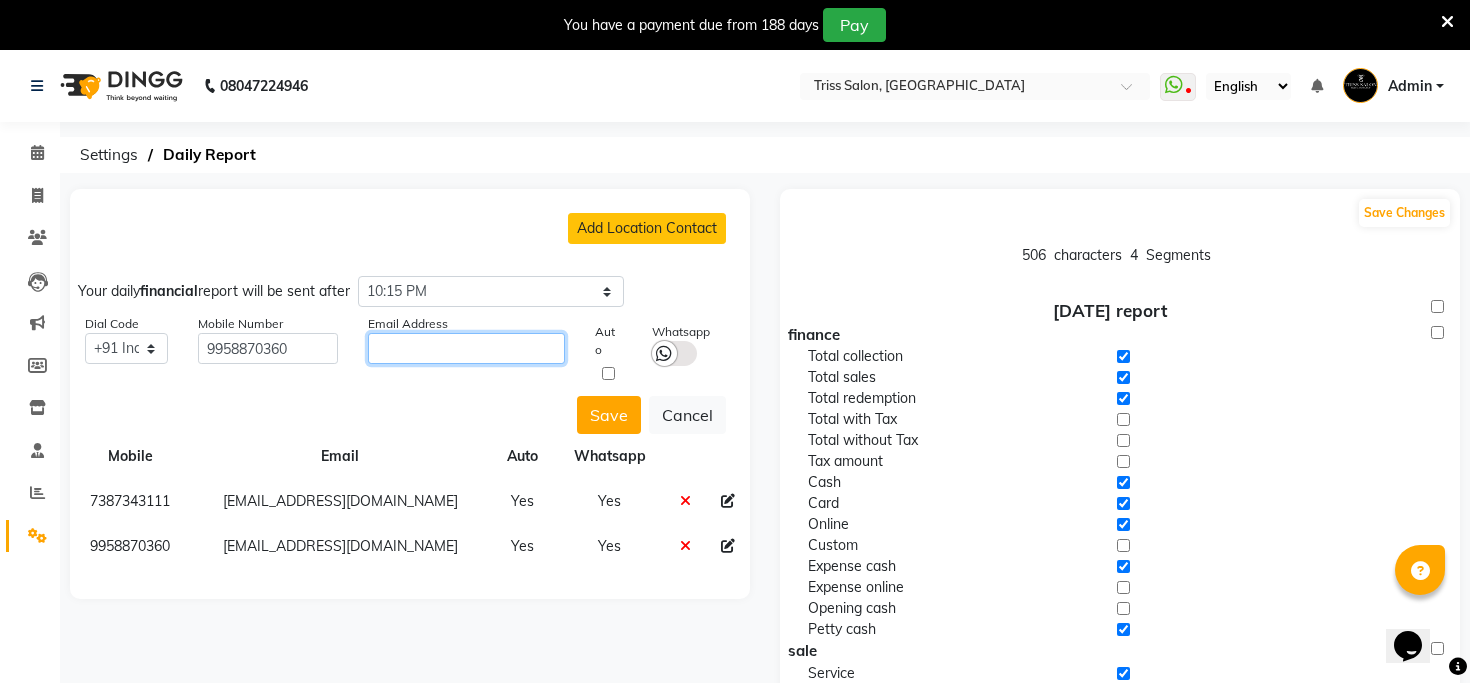 click 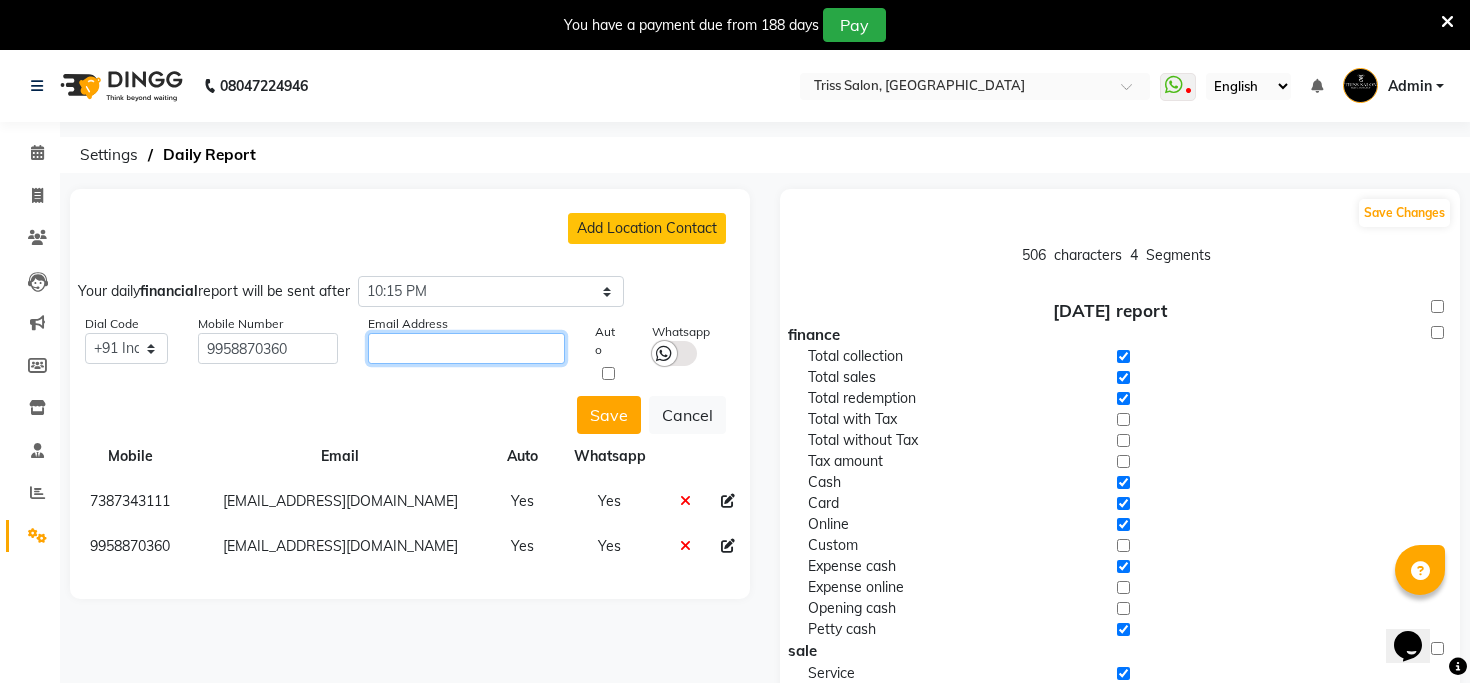 paste on "[EMAIL_ADDRESS][DOMAIN_NAME]" 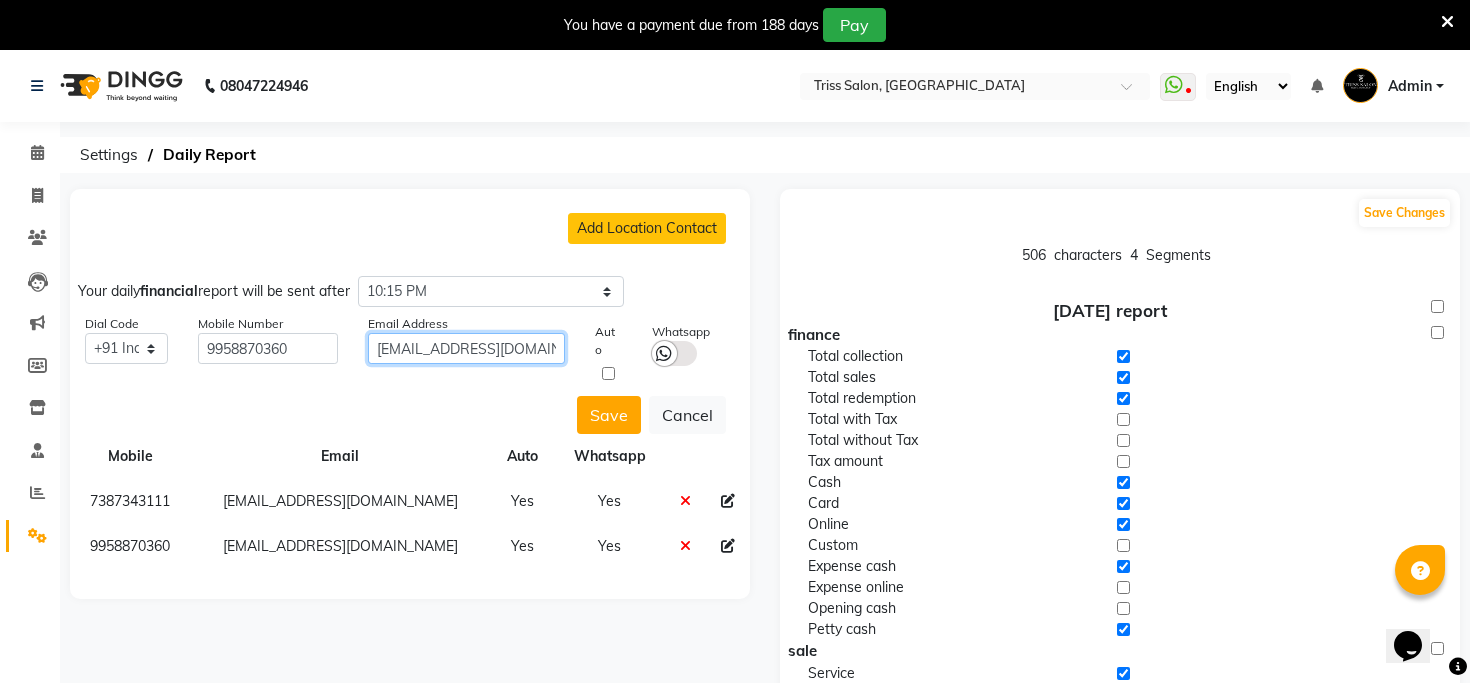 type on "[EMAIL_ADDRESS][DOMAIN_NAME]" 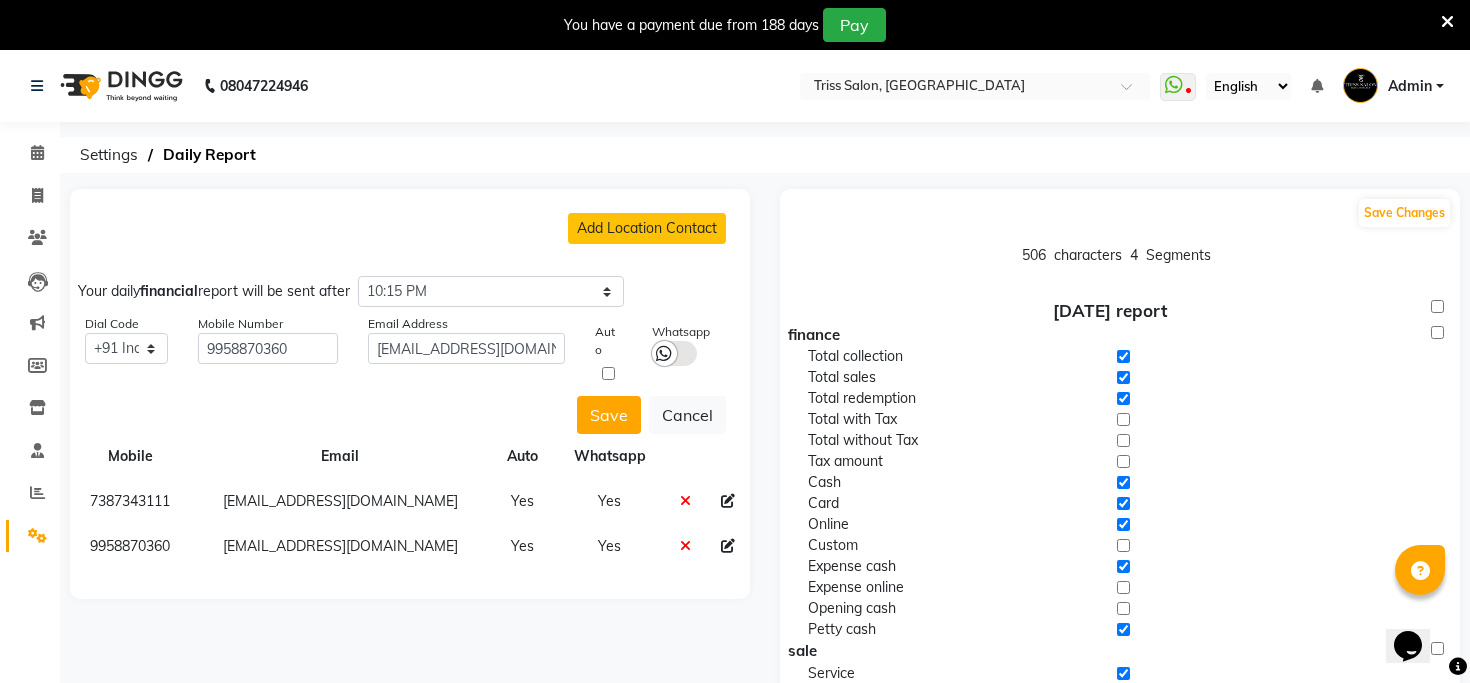 click 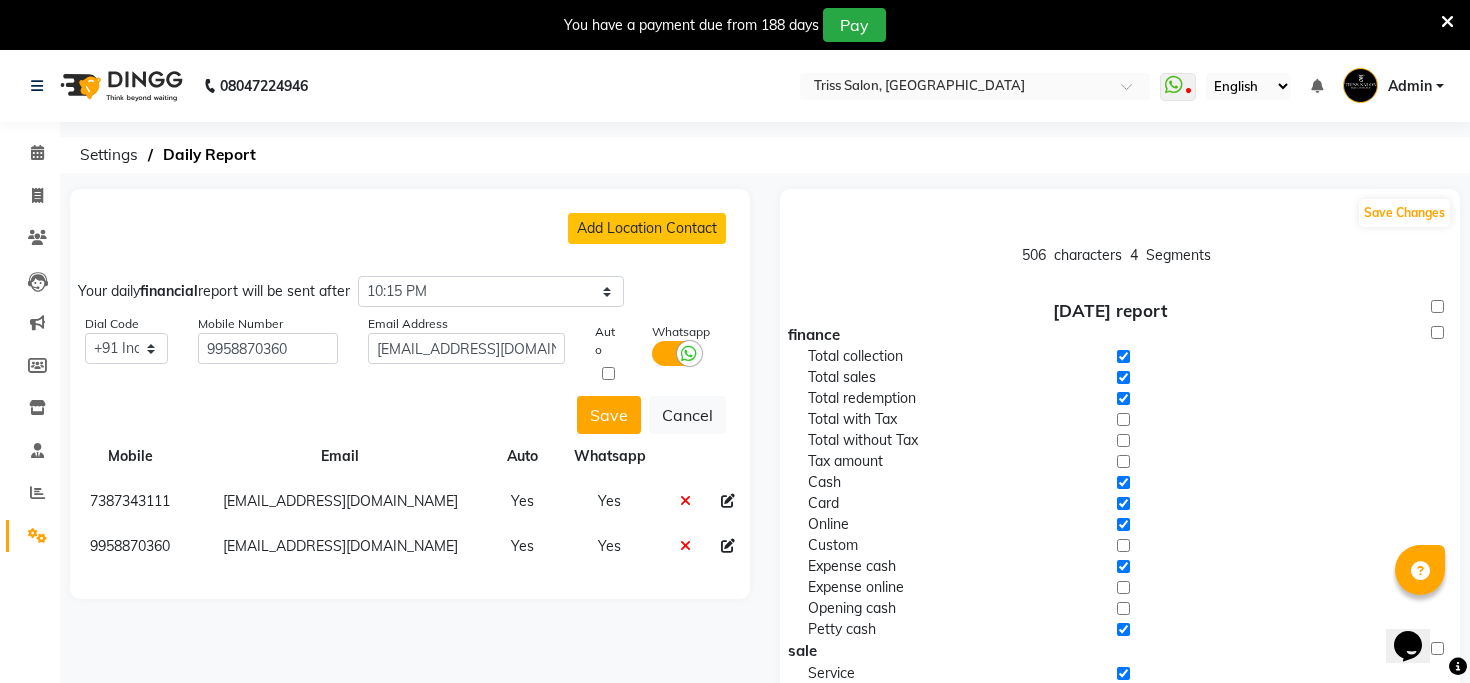 click 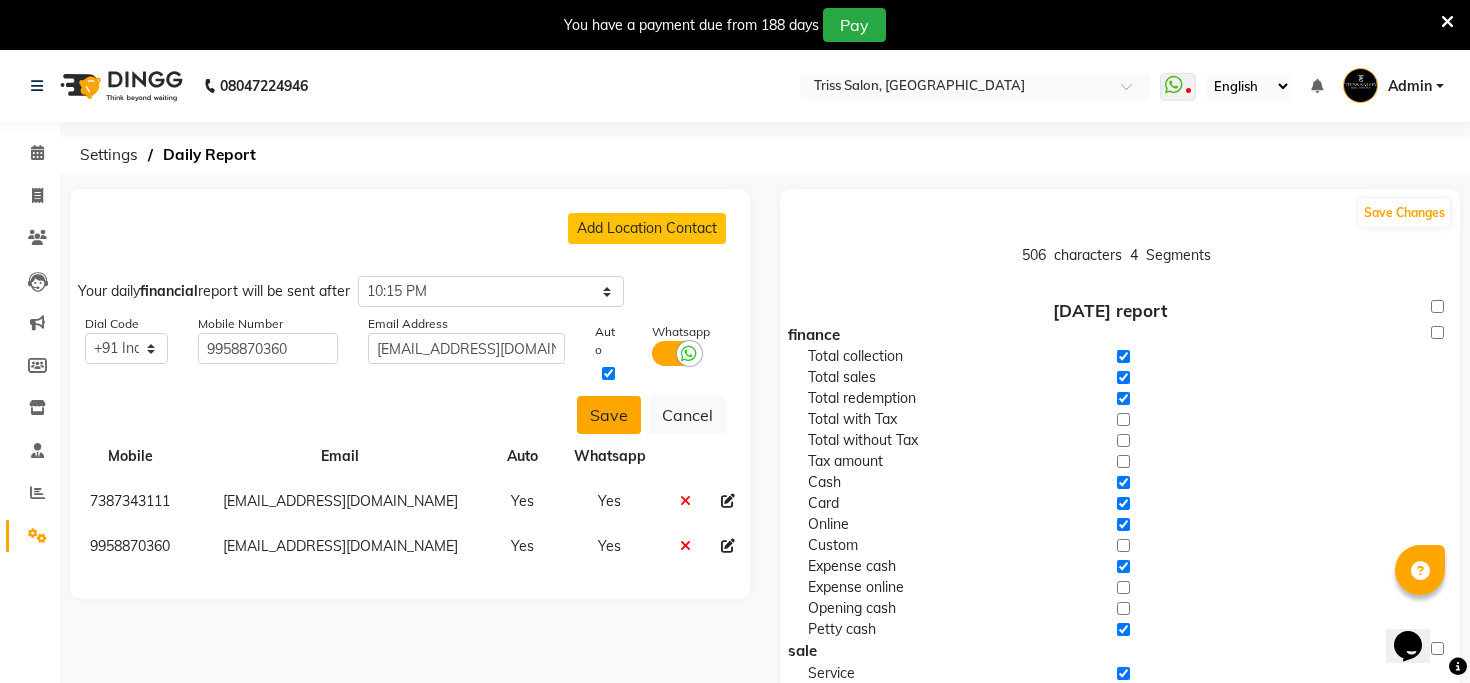 click on "Save" 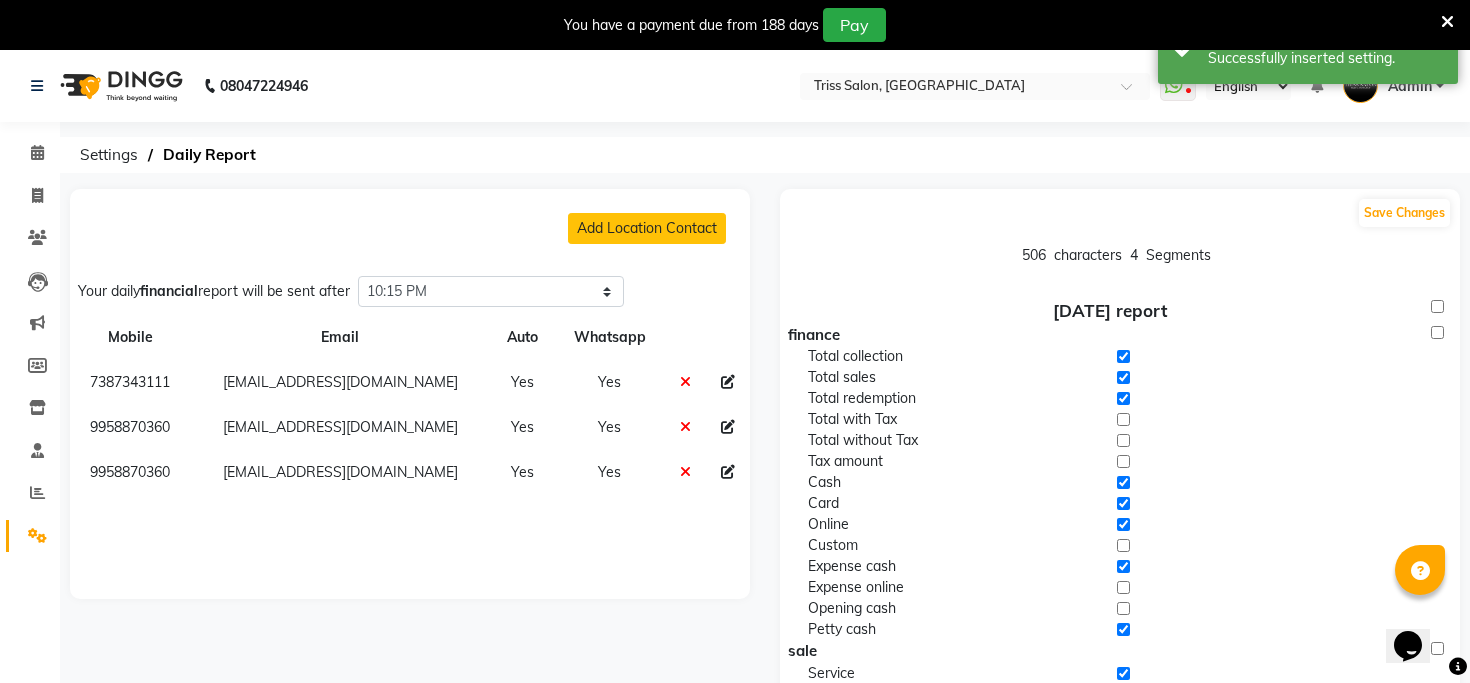 click 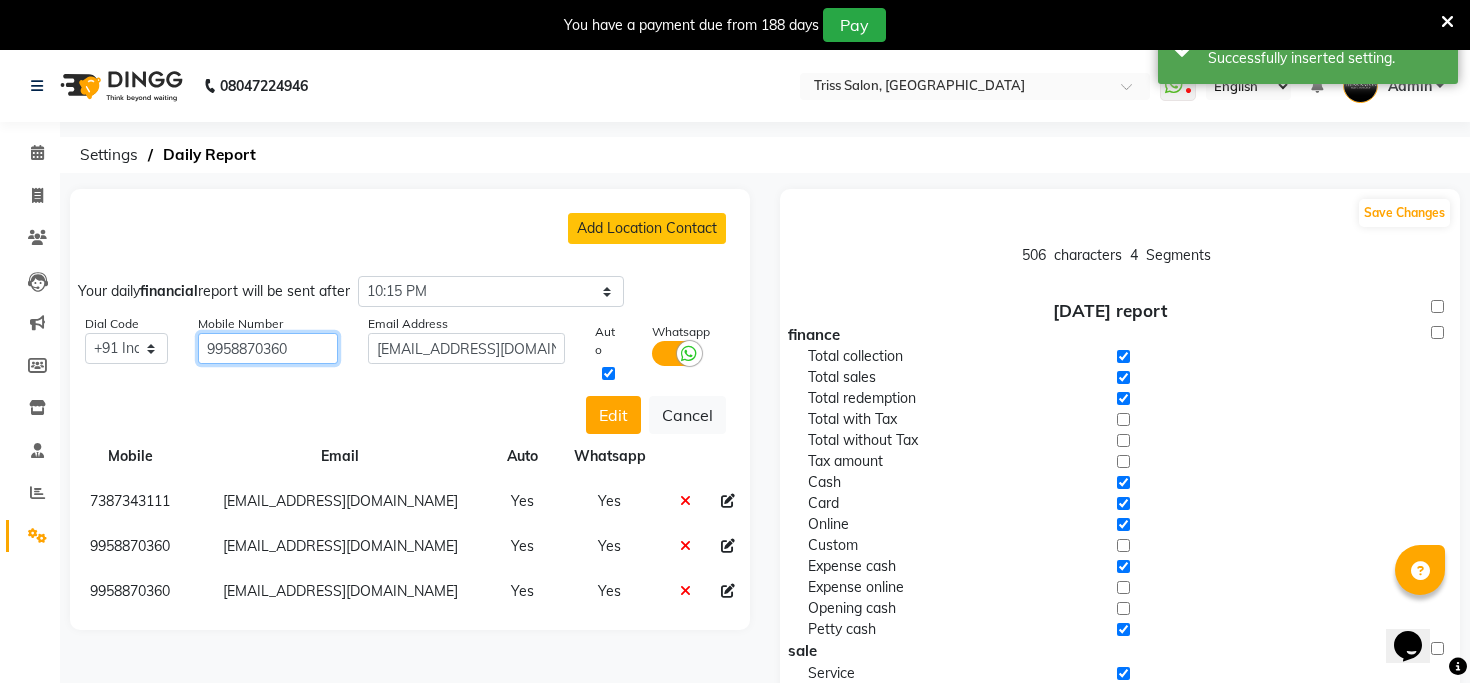 click 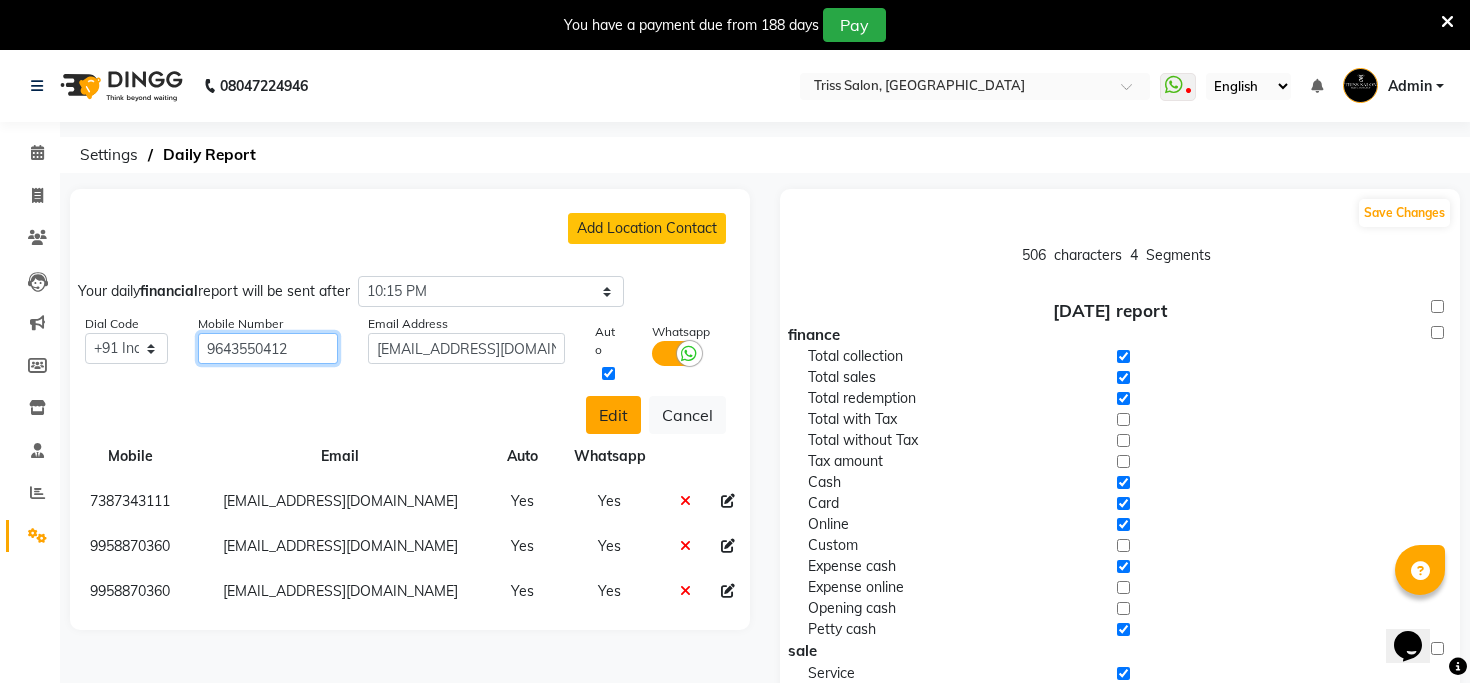 type on "9643550412" 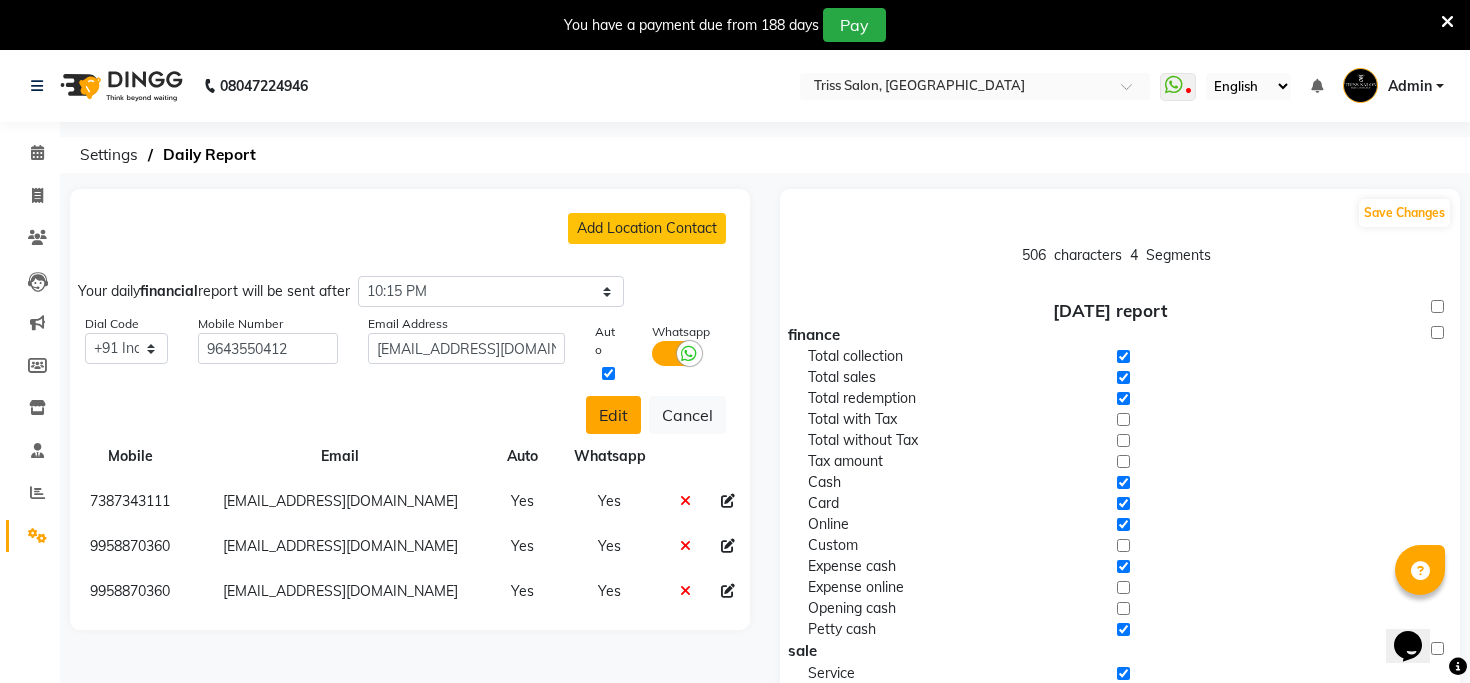 click on "Edit" 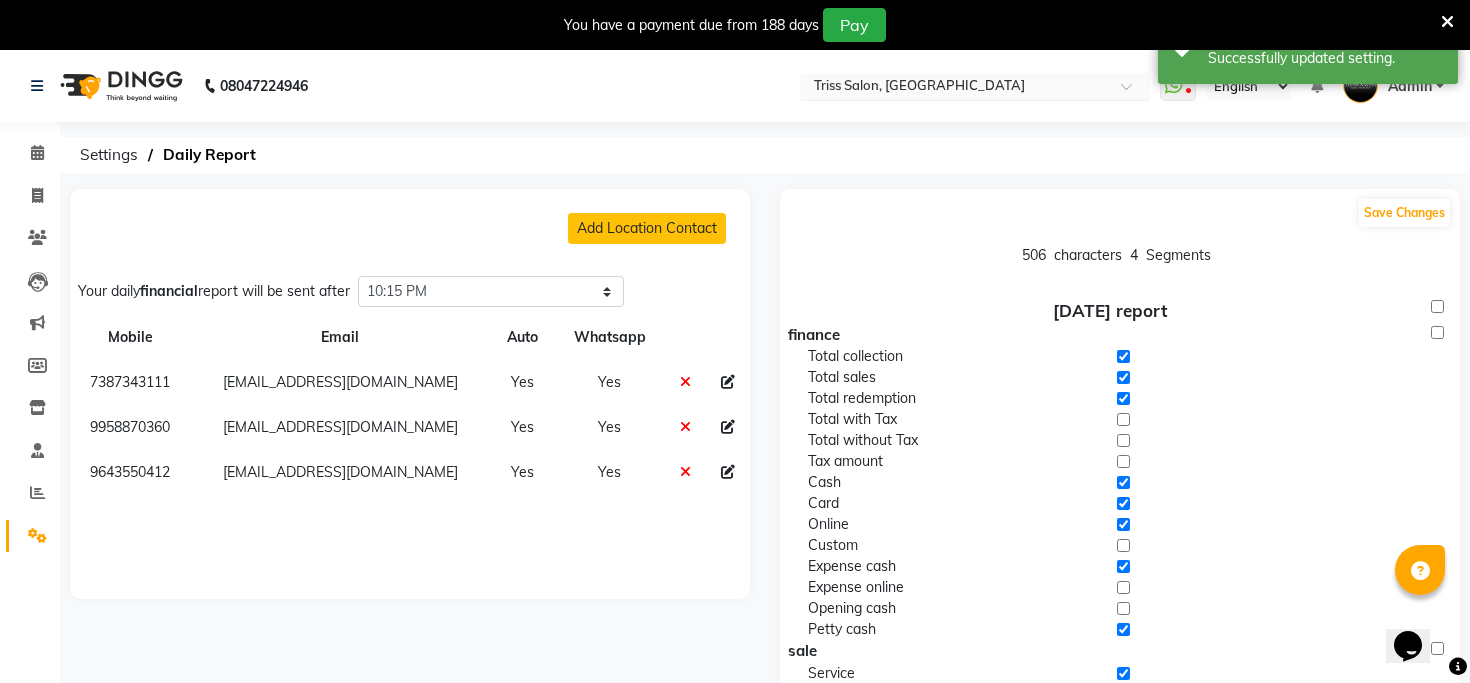 click on "Select Location × Triss Salon, Mathura" at bounding box center (975, 86) 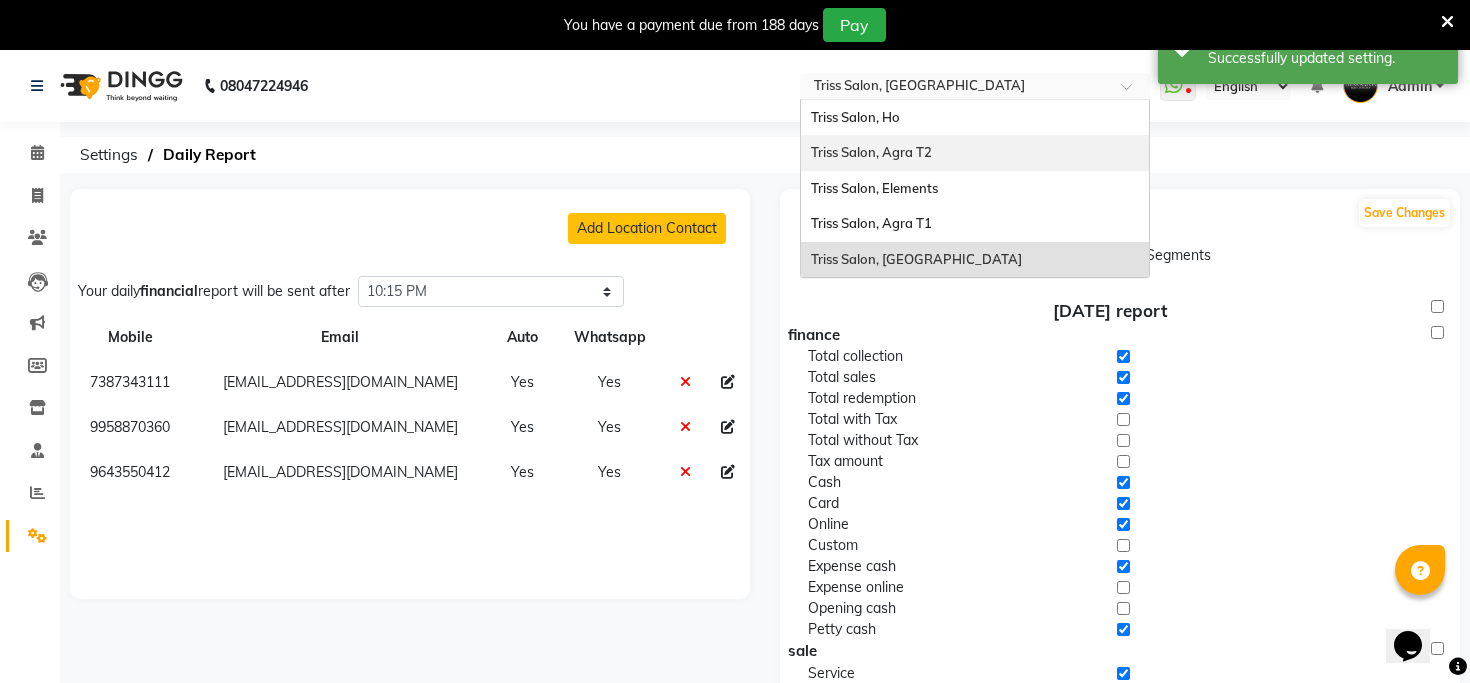 click on "Triss Salon, Agra T2" at bounding box center [871, 152] 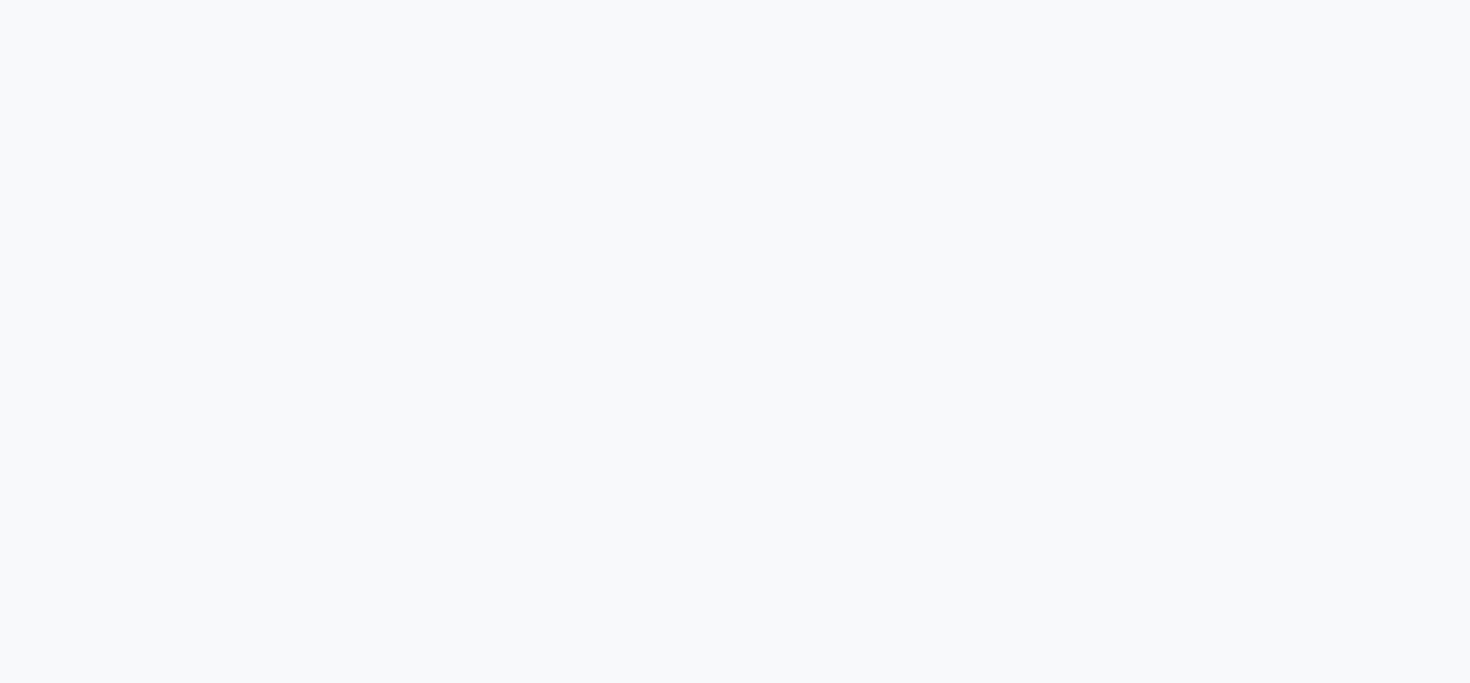 scroll, scrollTop: 0, scrollLeft: 0, axis: both 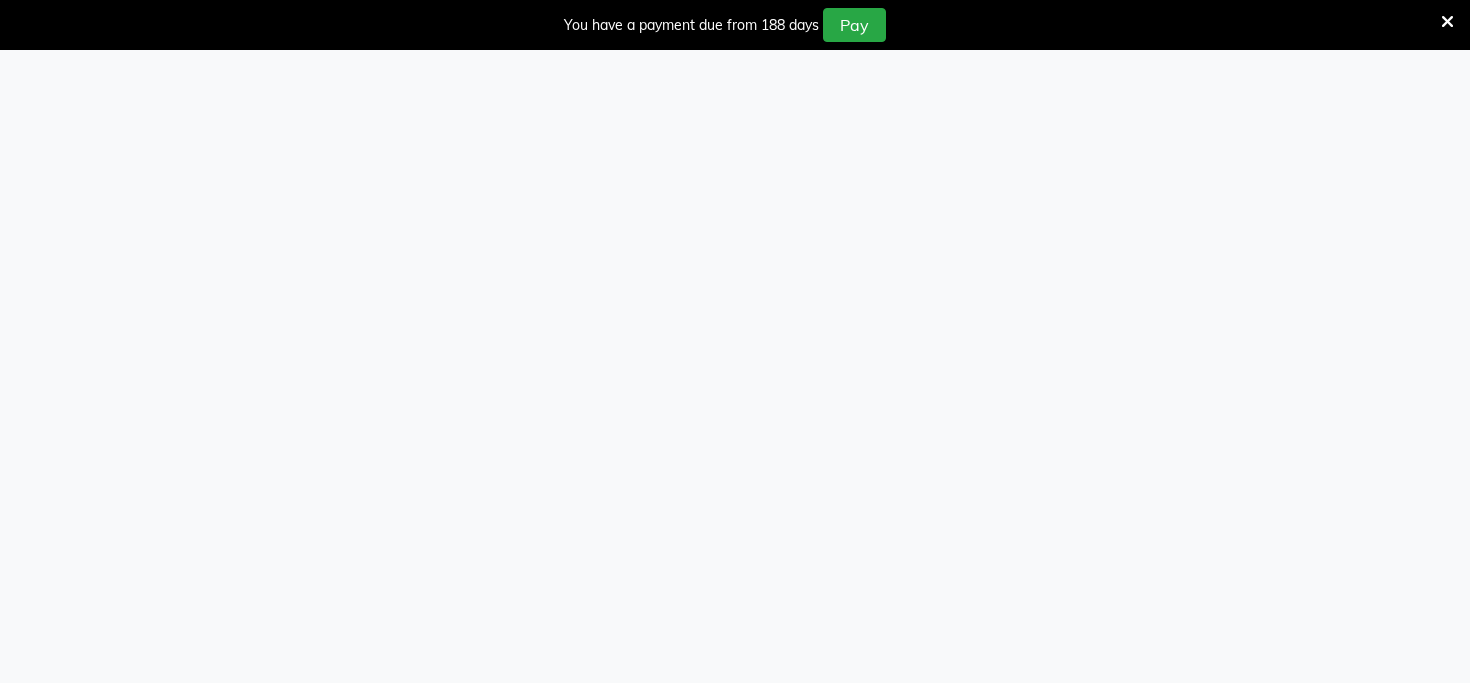 select on "1335" 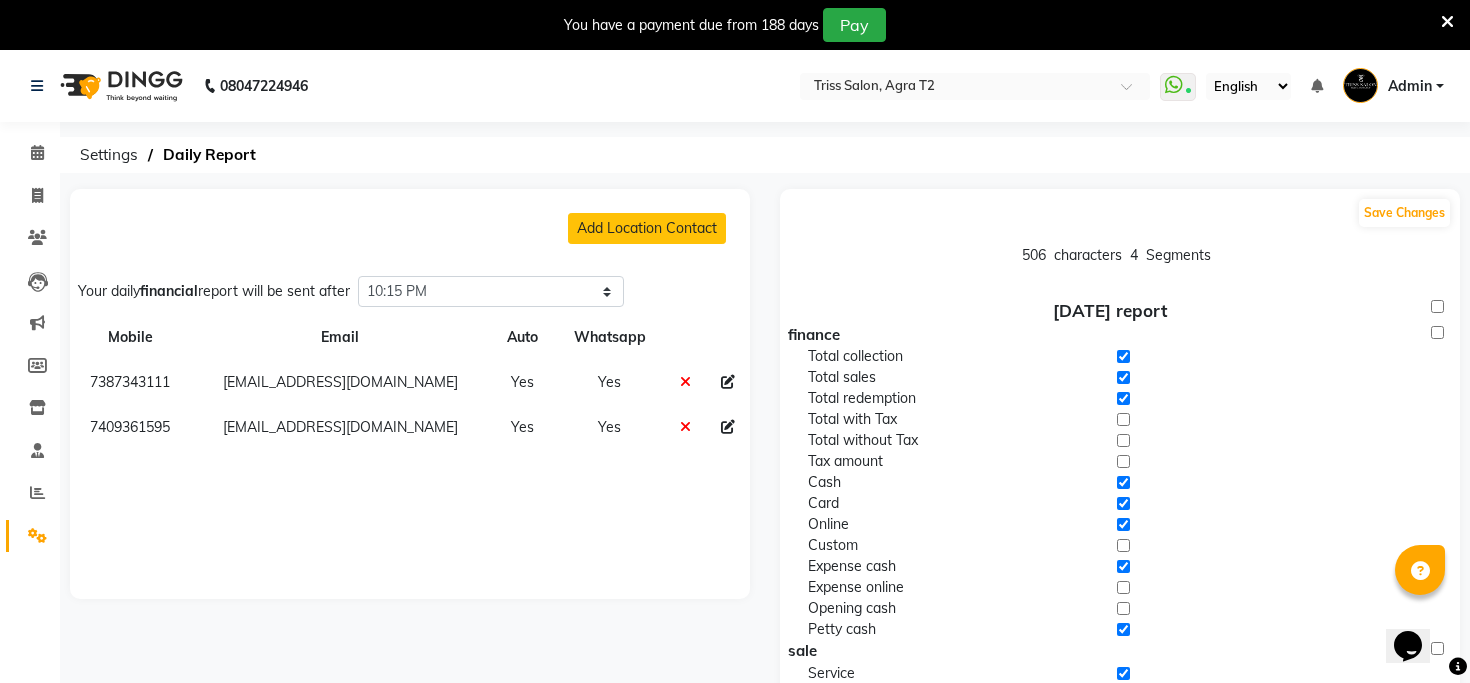 scroll, scrollTop: 0, scrollLeft: 0, axis: both 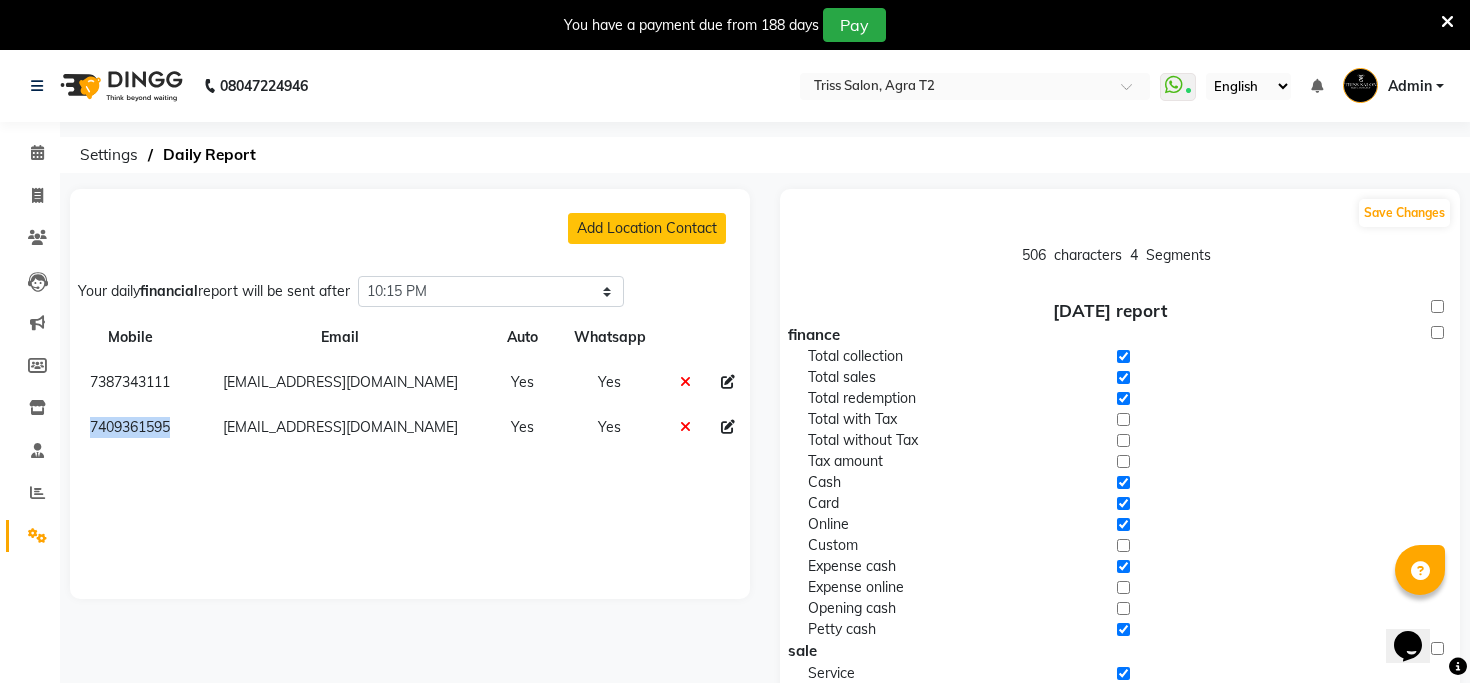 click on "7409361595" 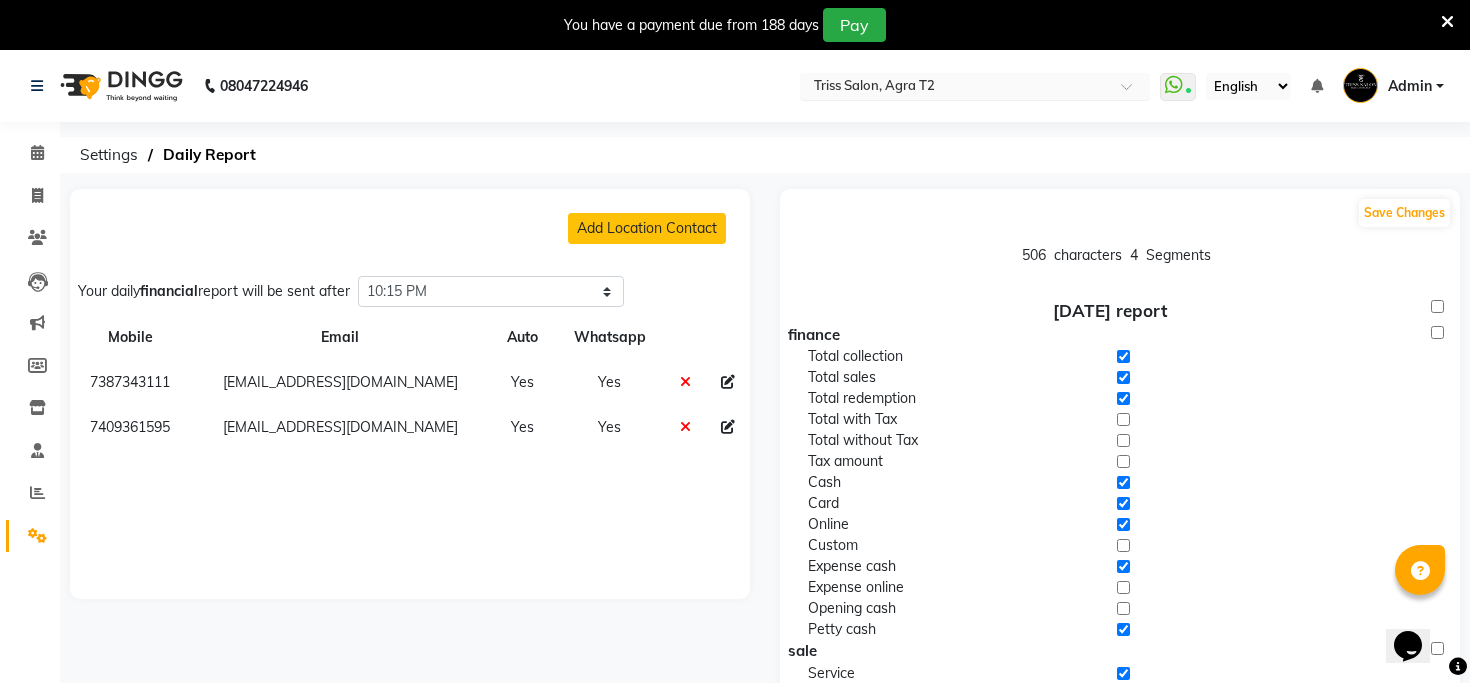 click at bounding box center [955, 88] 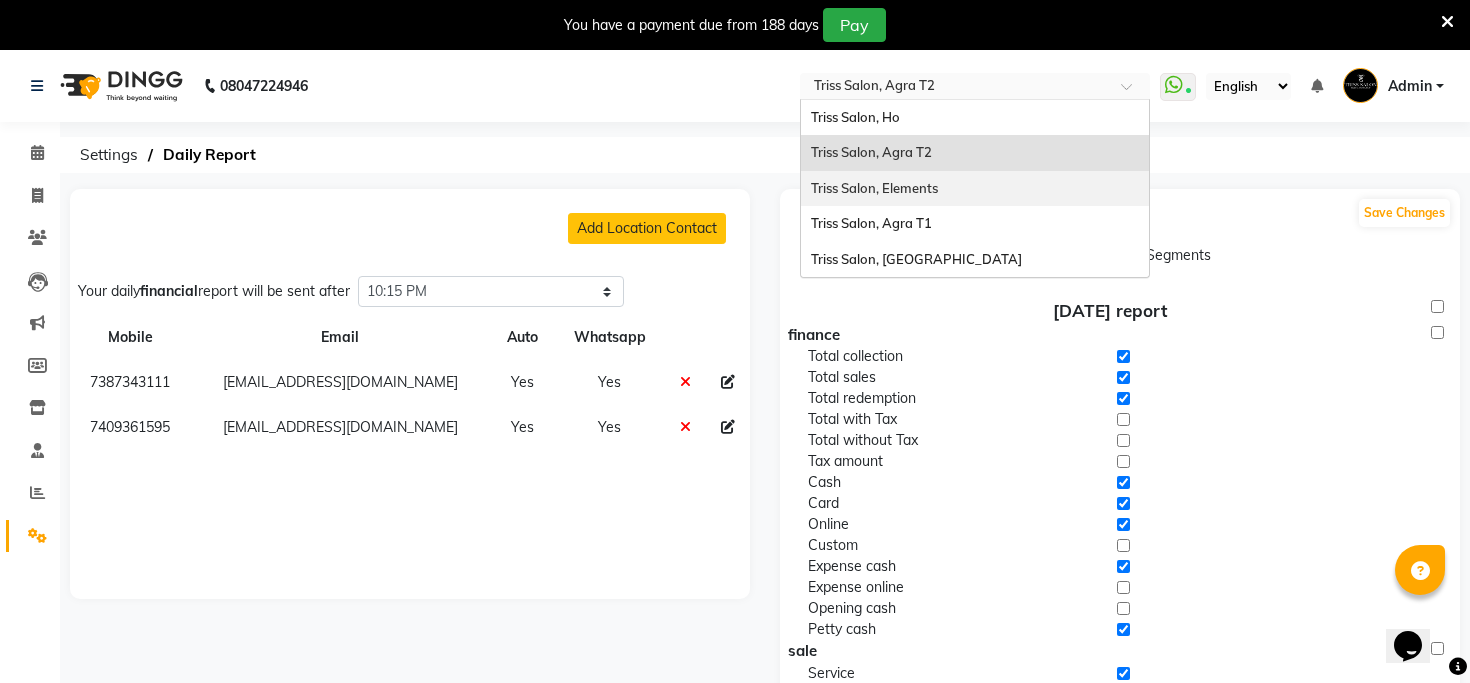 click on "Triss Salon, Elements" at bounding box center (874, 188) 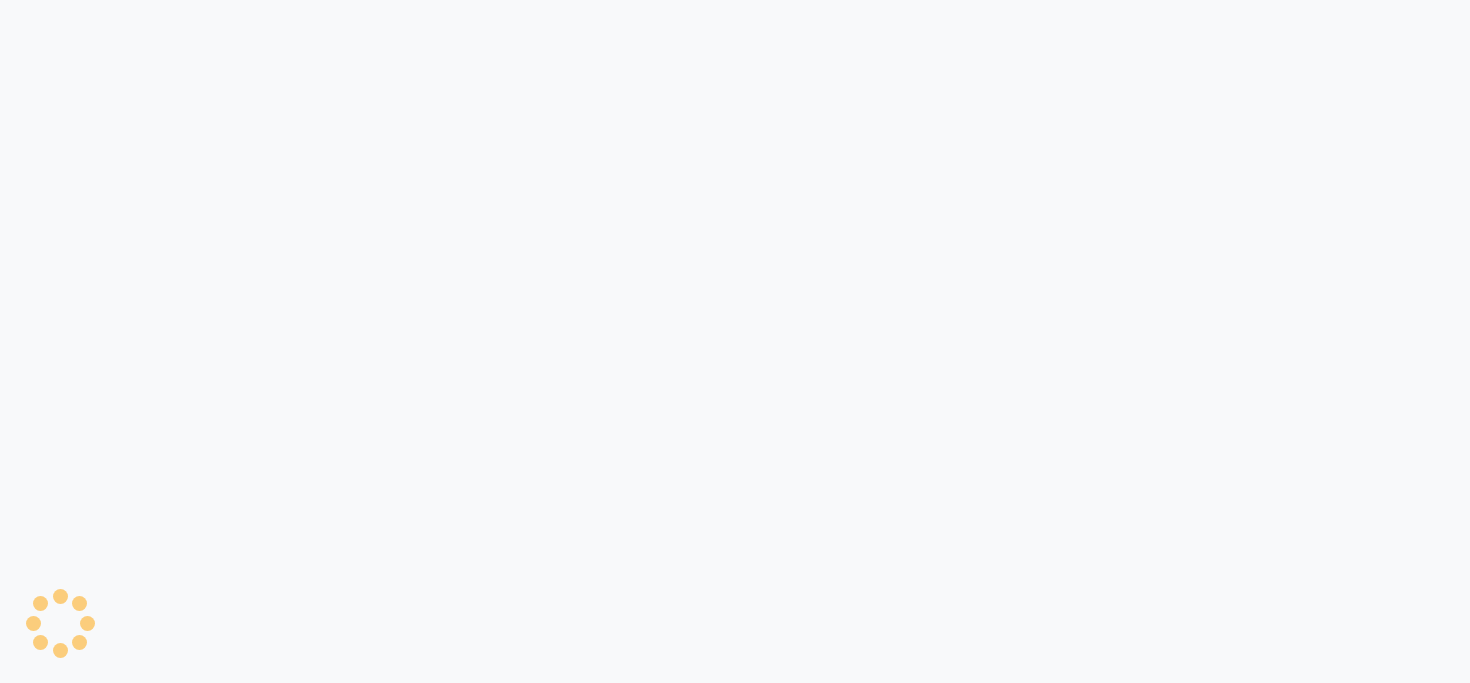 scroll, scrollTop: 0, scrollLeft: 0, axis: both 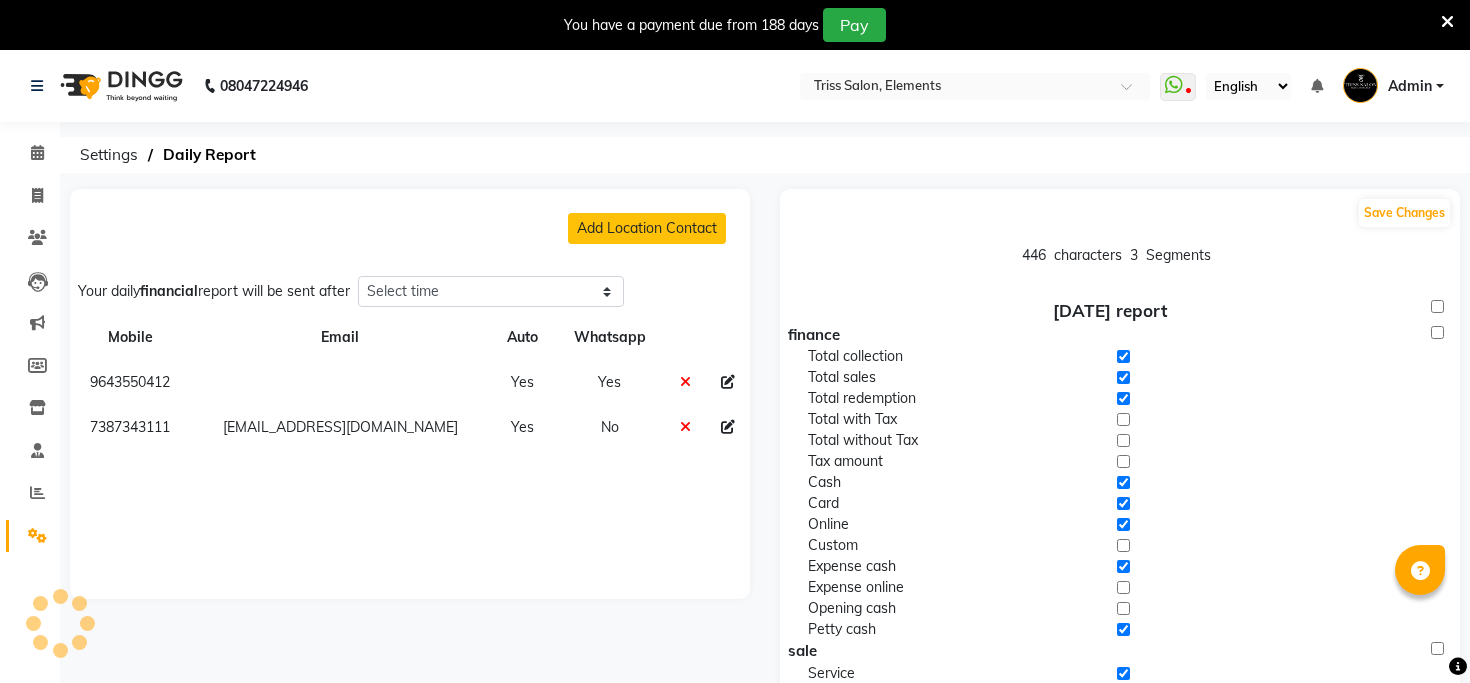 select on "1305" 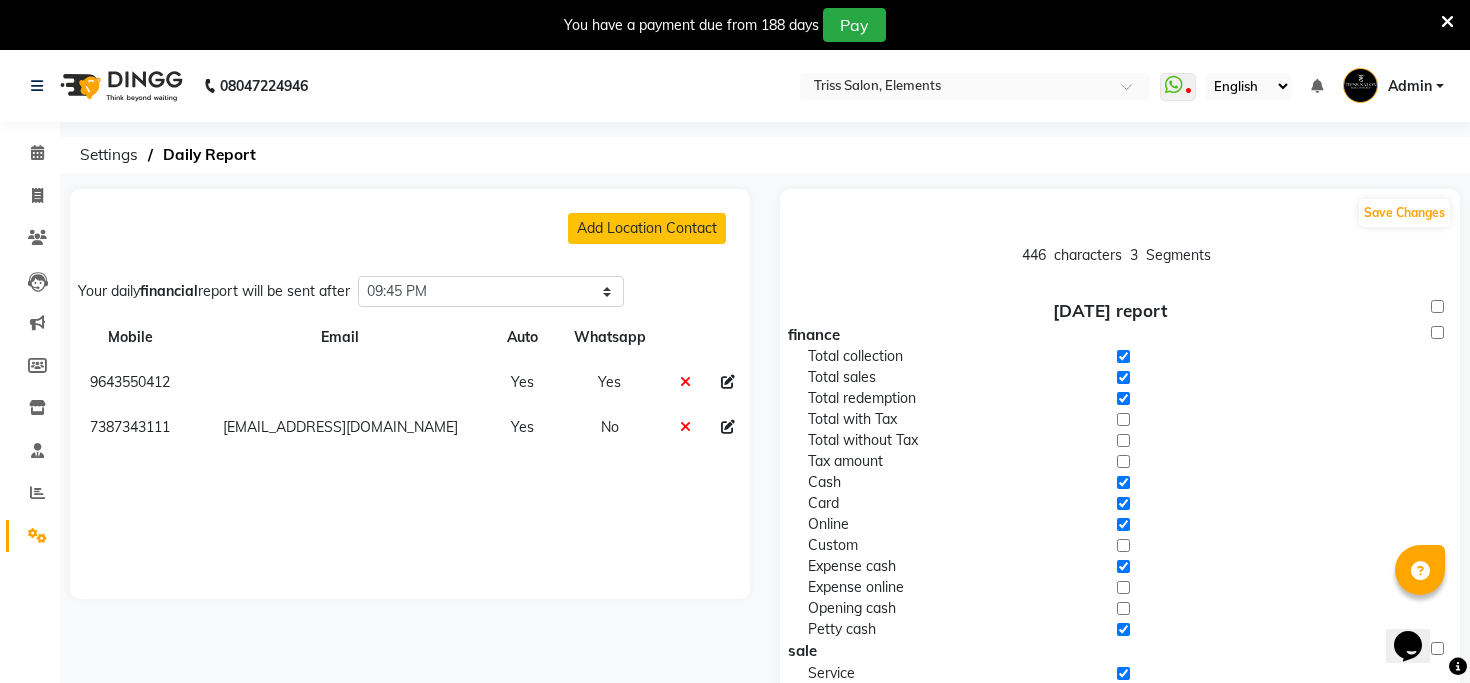 scroll, scrollTop: 0, scrollLeft: 0, axis: both 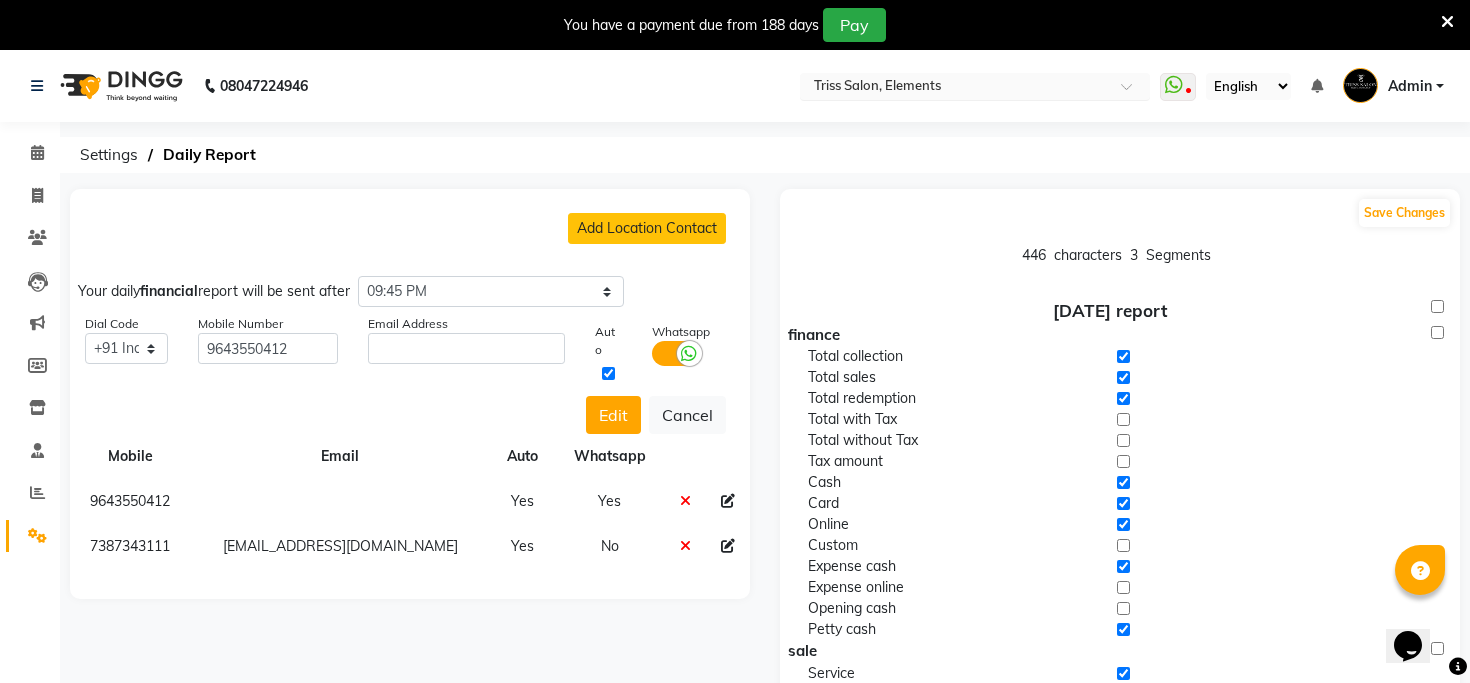 click on "Select Location × Triss Salon, Elements" at bounding box center (975, 86) 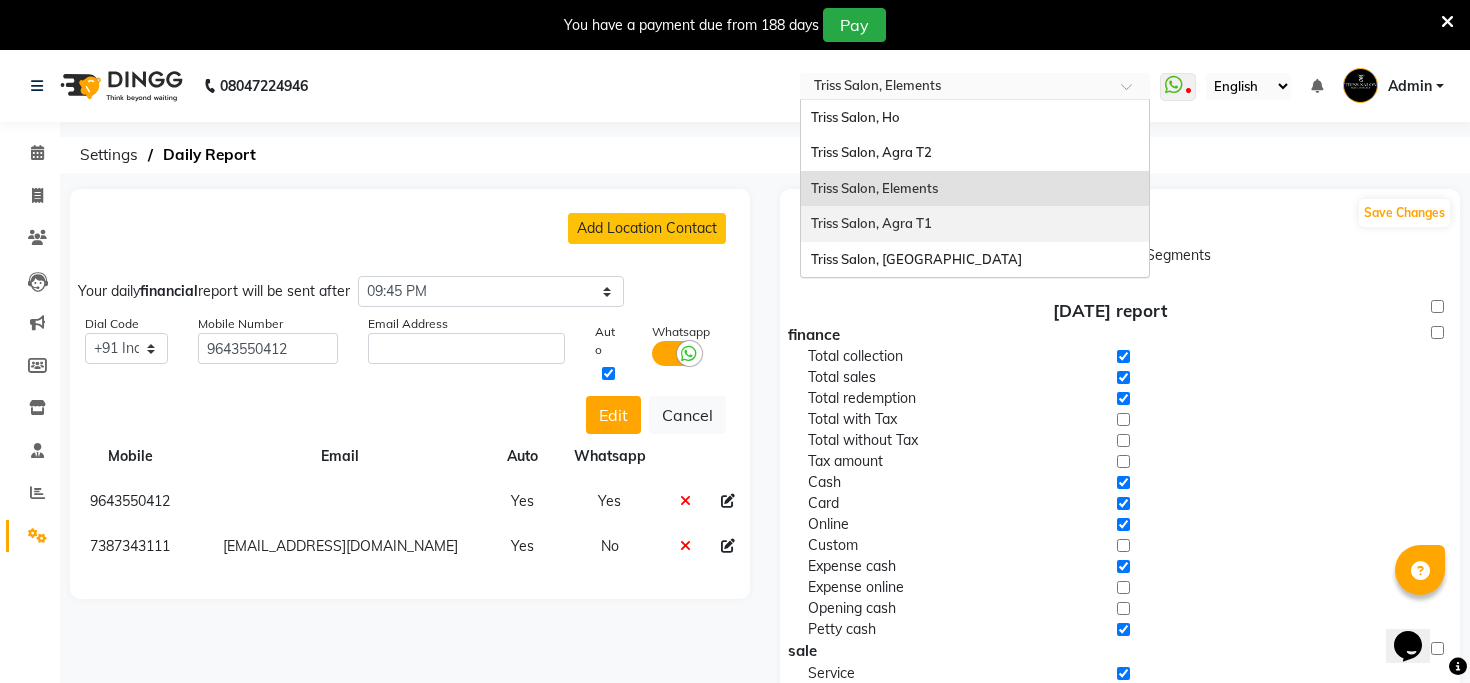 click on "Triss Salon, Agra T1" at bounding box center (871, 223) 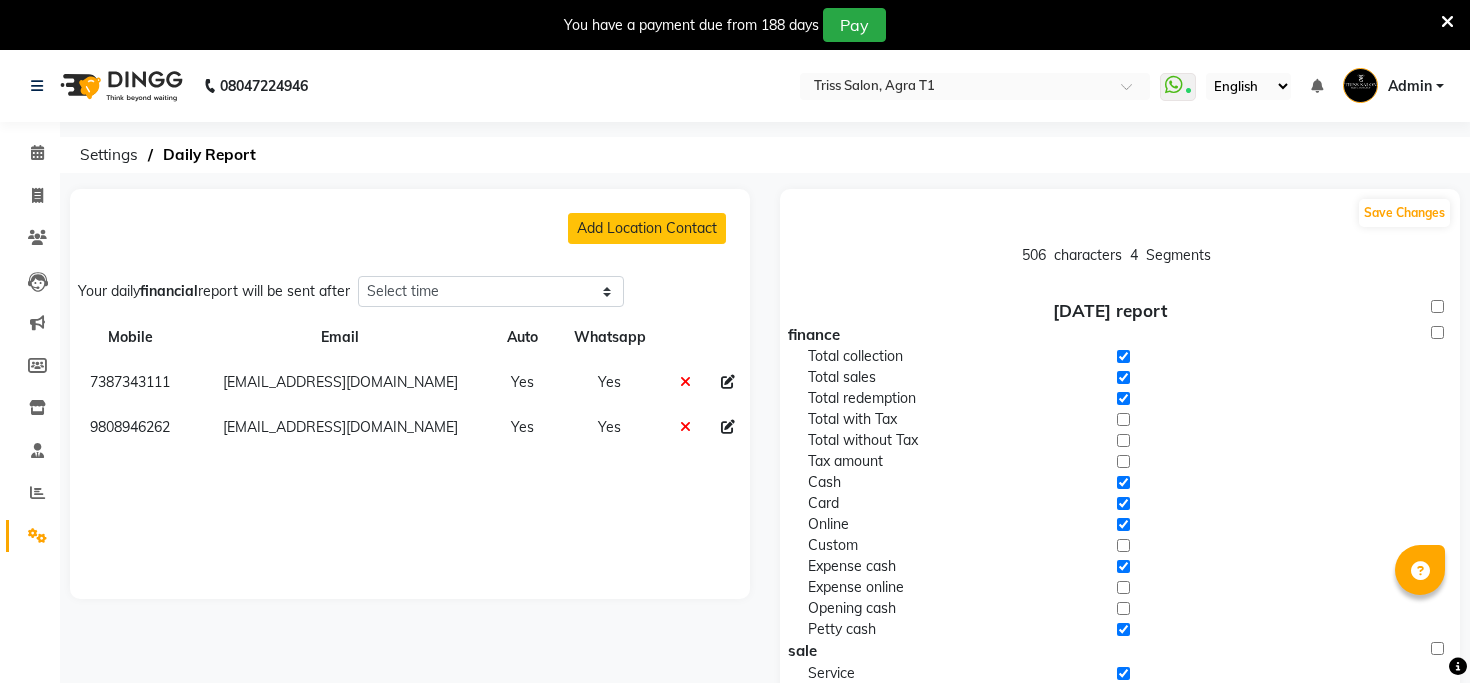 scroll, scrollTop: 0, scrollLeft: 0, axis: both 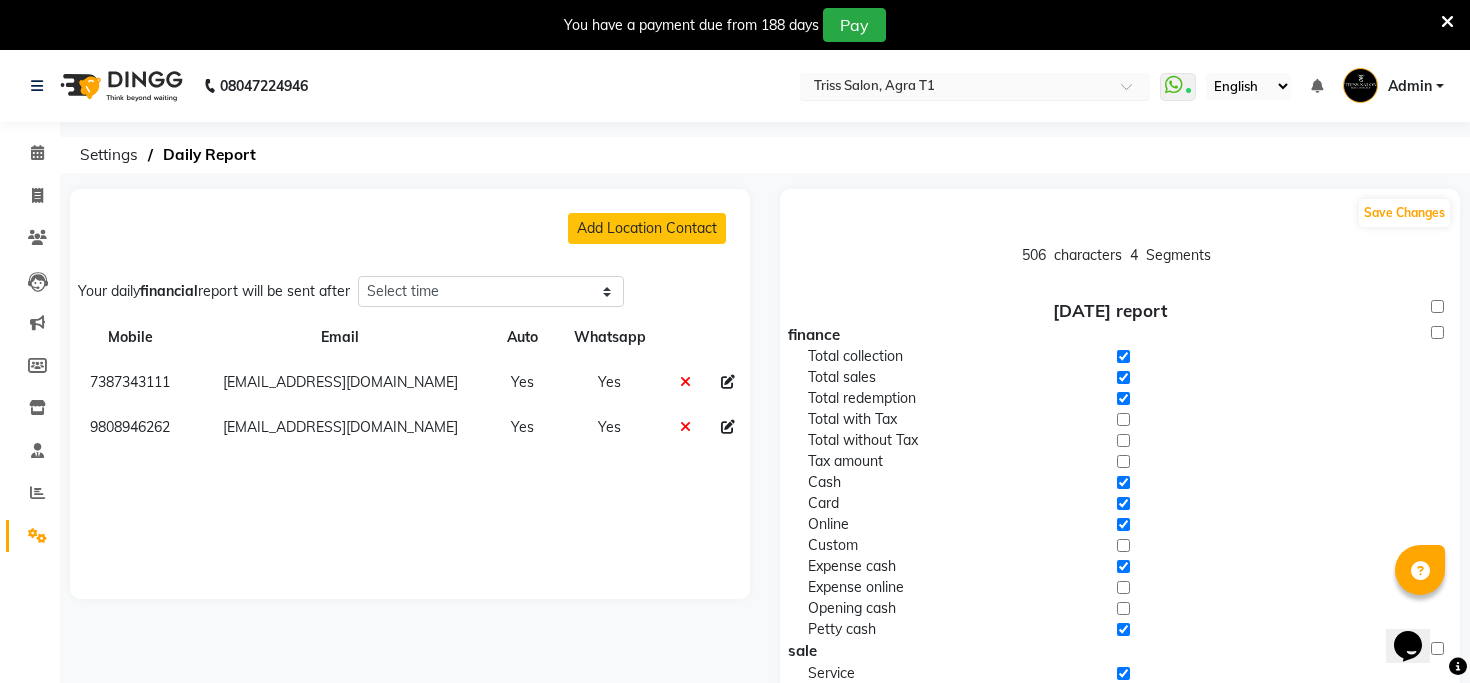 select on "1335" 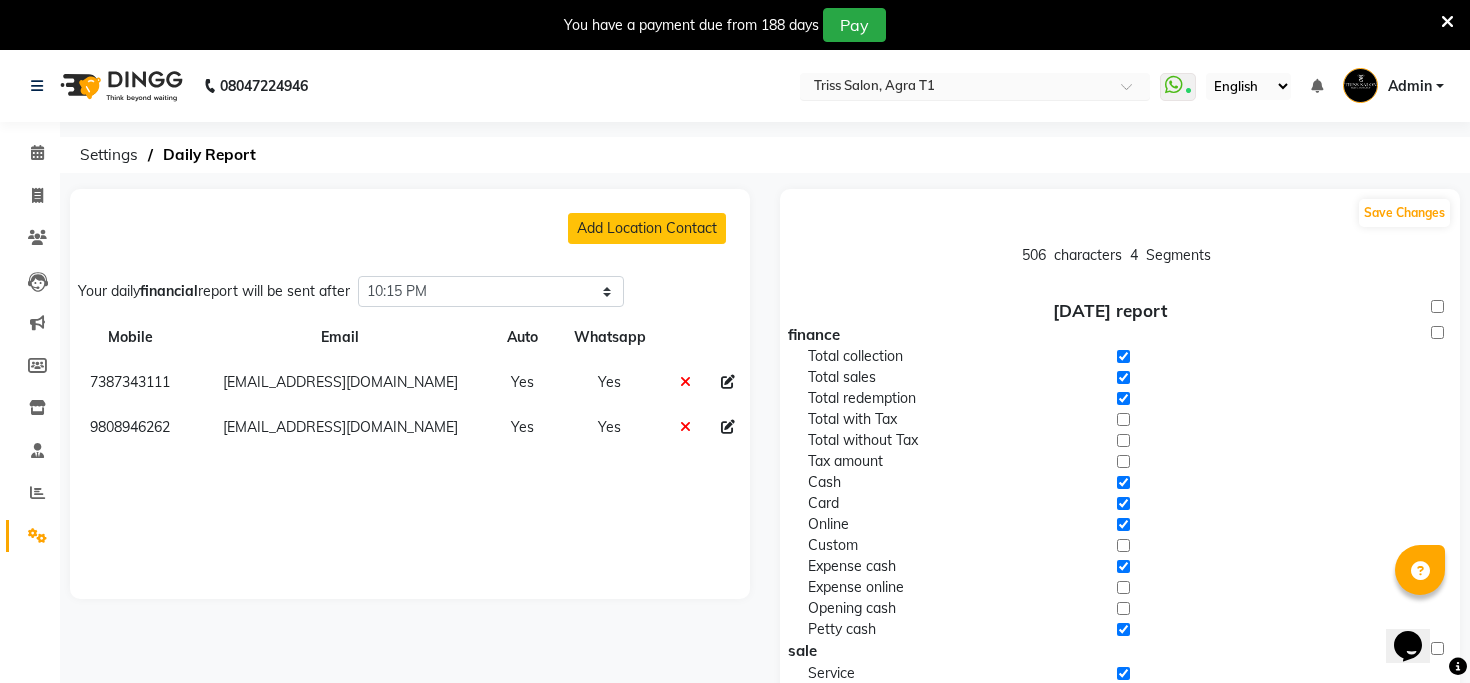 click at bounding box center (955, 88) 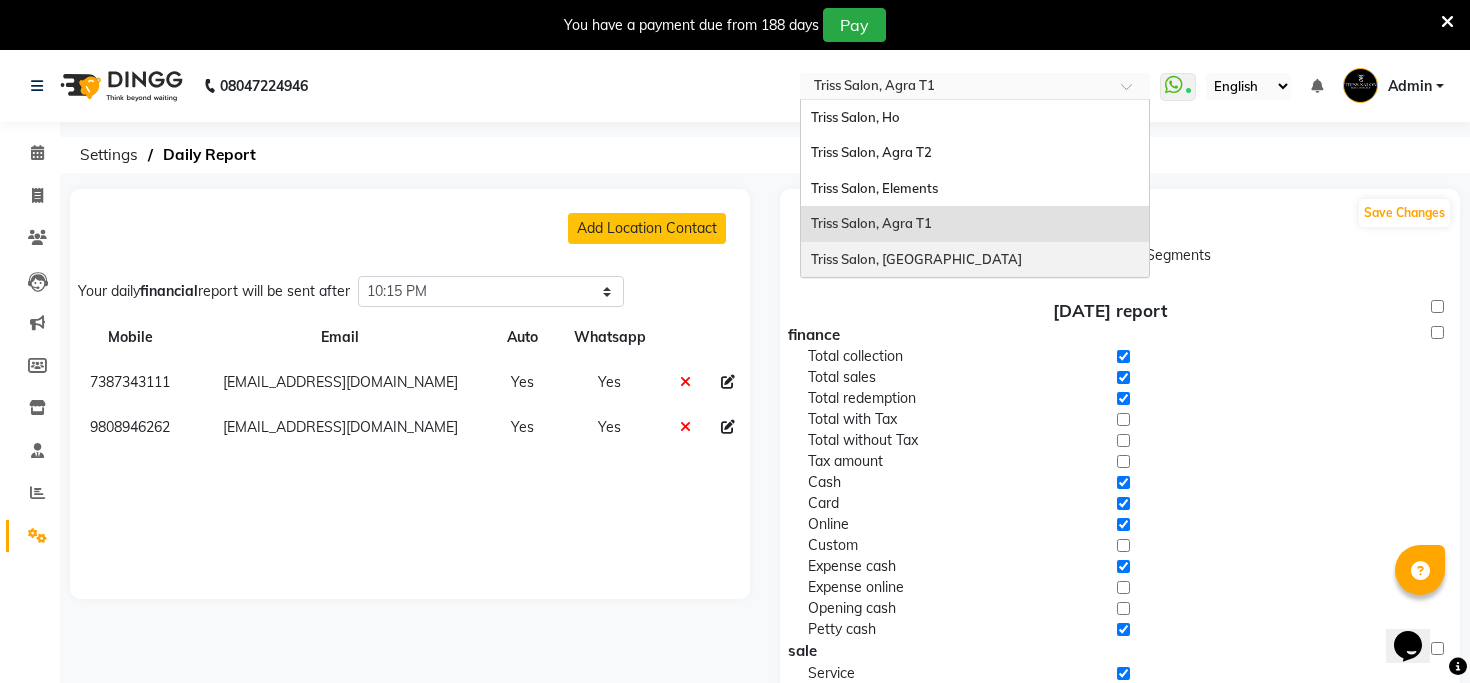 click on "Triss Salon, [GEOGRAPHIC_DATA]" at bounding box center [975, 260] 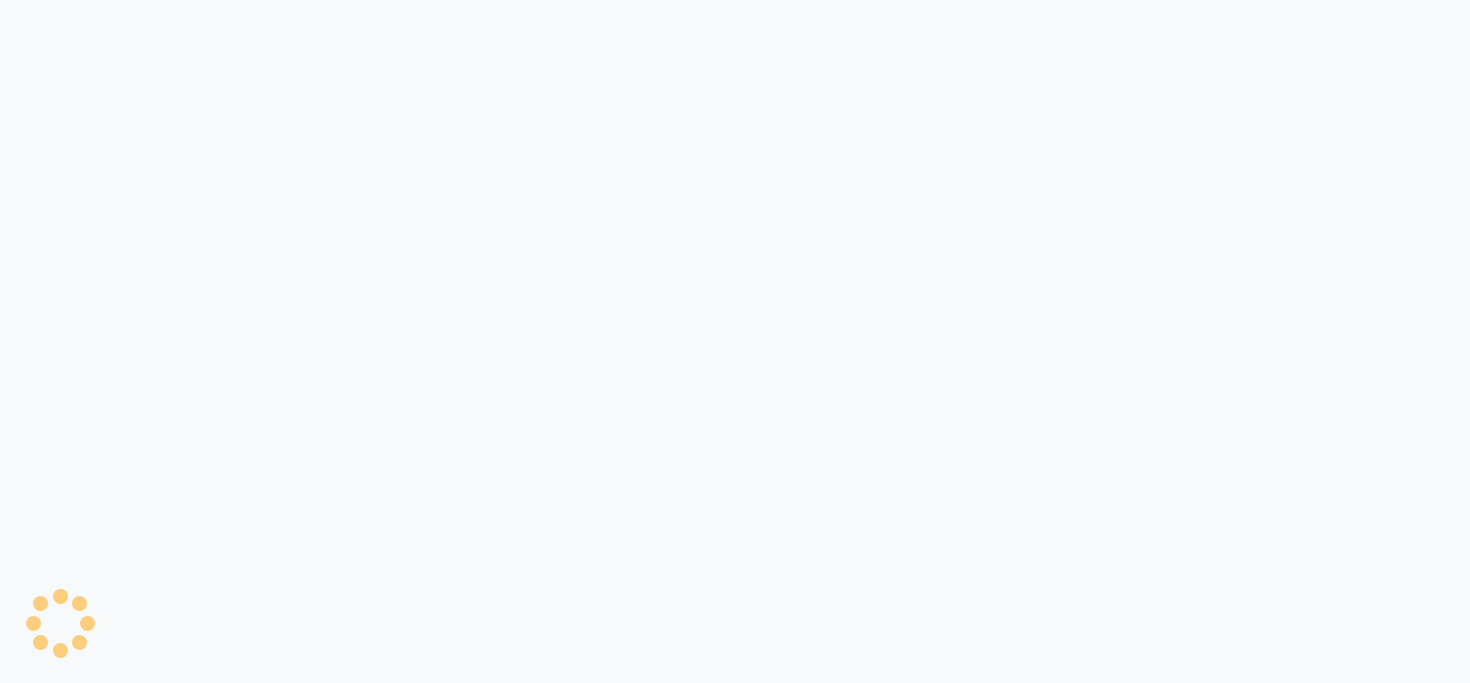 scroll, scrollTop: 0, scrollLeft: 0, axis: both 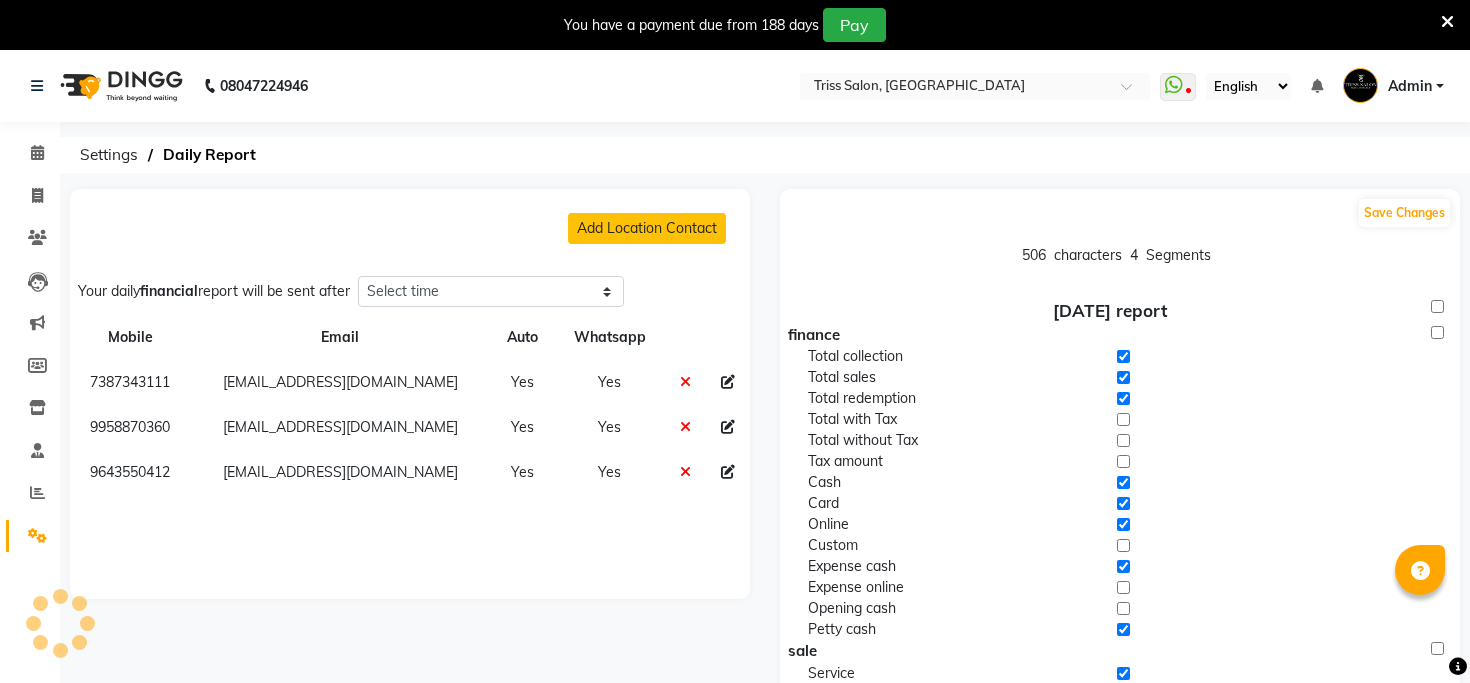 select on "1335" 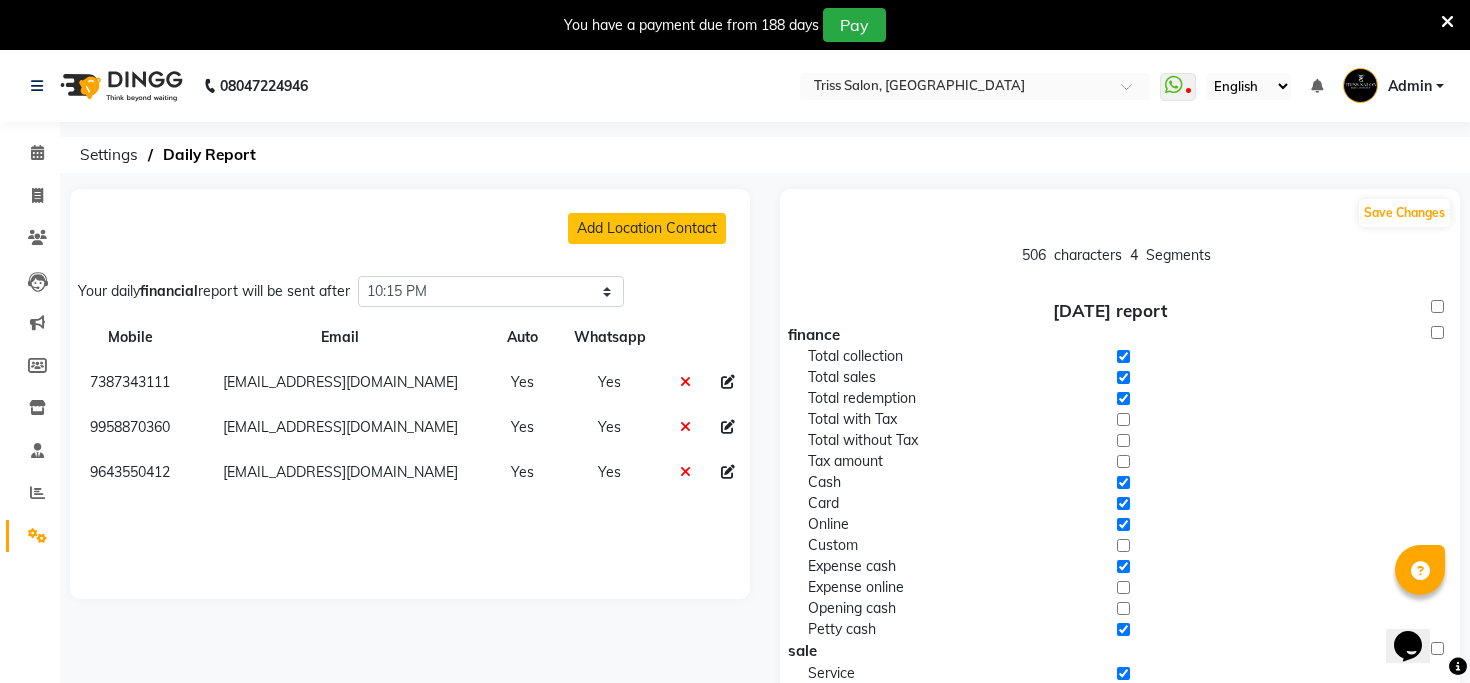 scroll, scrollTop: 0, scrollLeft: 0, axis: both 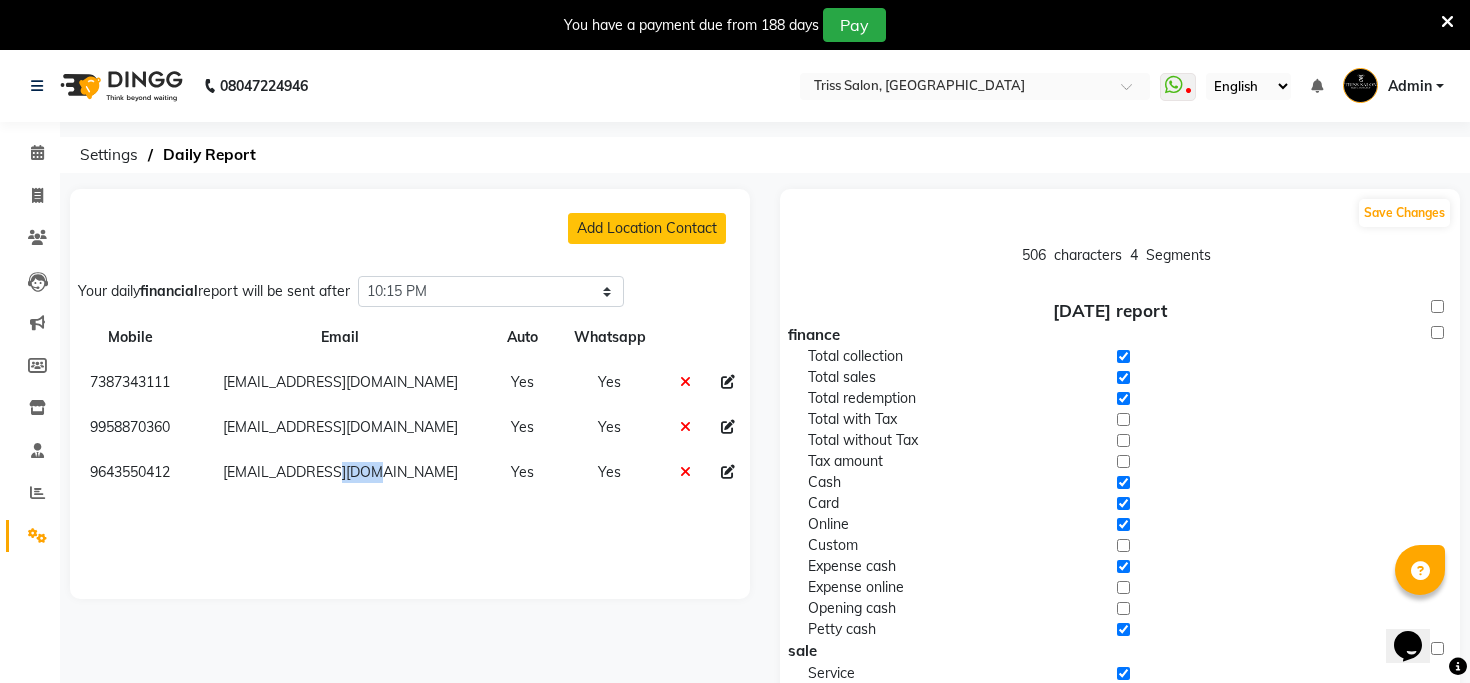click on "[EMAIL_ADDRESS][DOMAIN_NAME]" 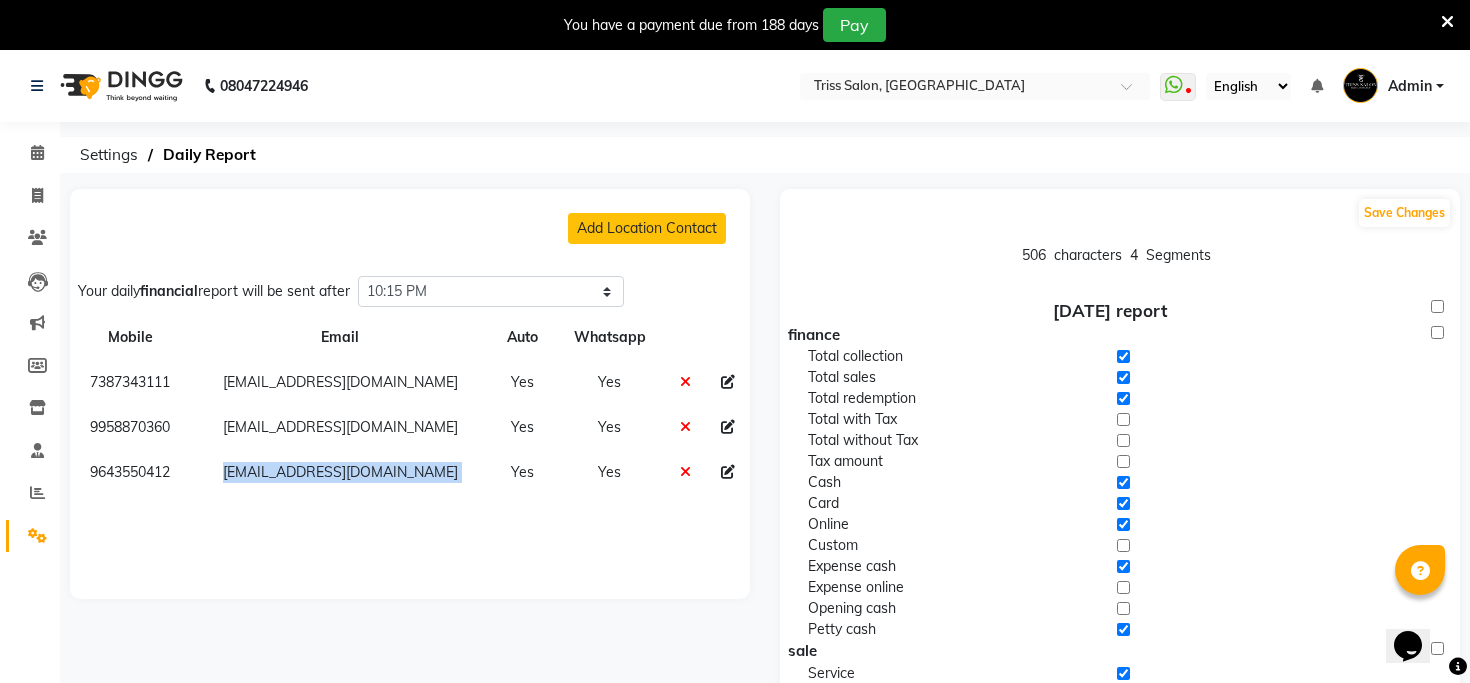 click on "[EMAIL_ADDRESS][DOMAIN_NAME]" 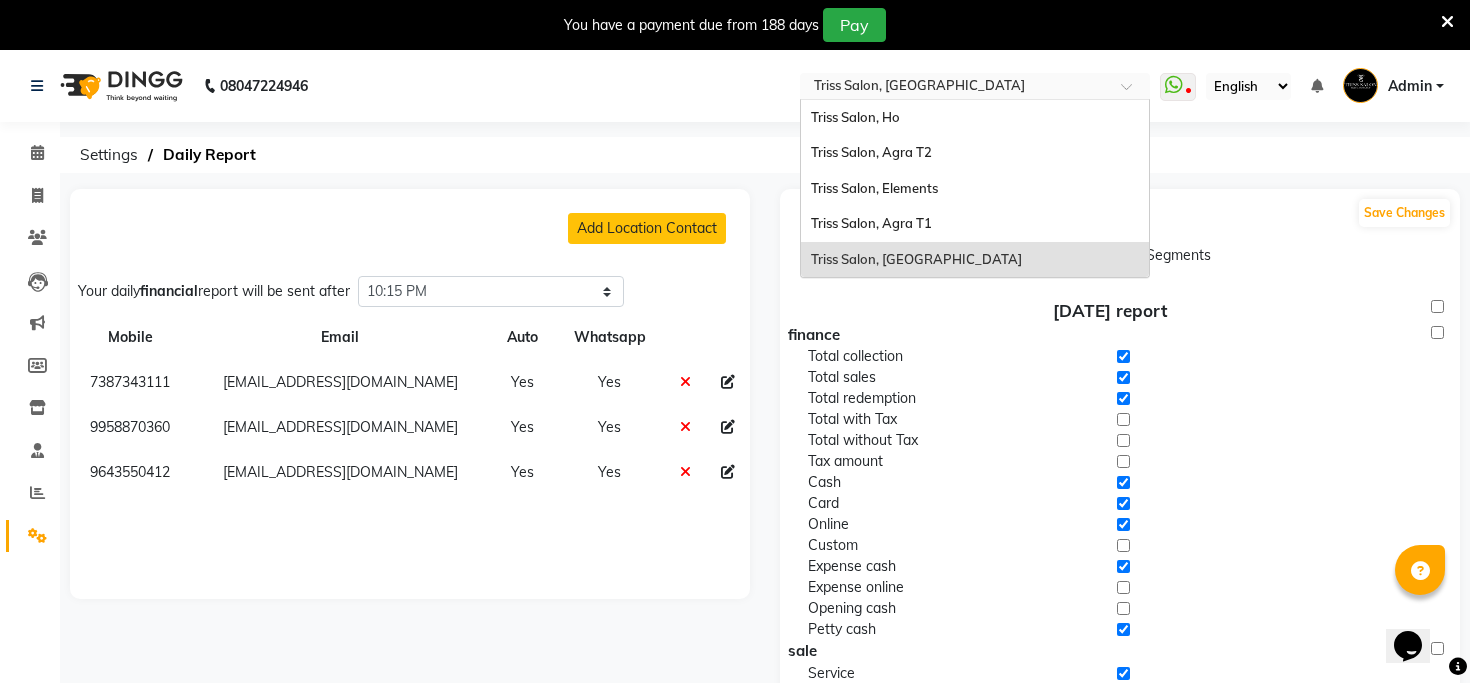 click at bounding box center [955, 88] 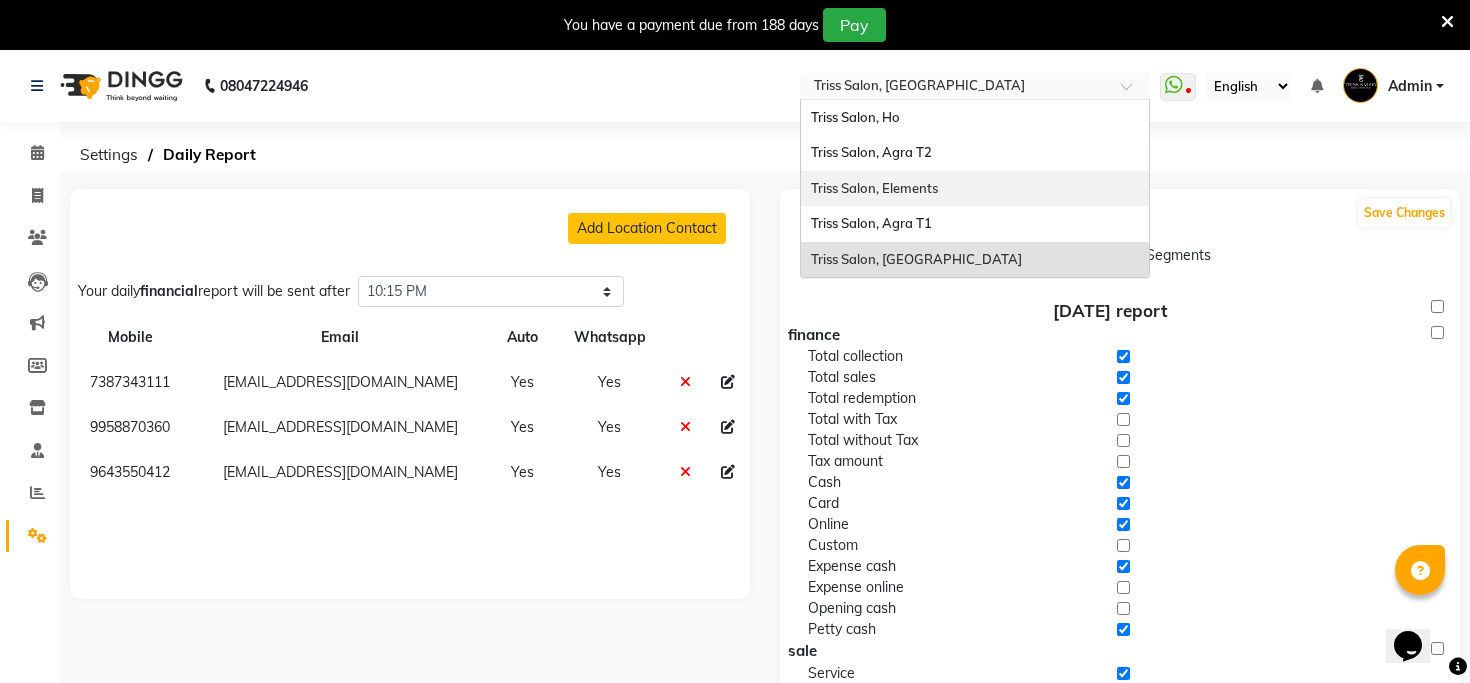 click on "Triss Salon, Elements" at bounding box center (874, 188) 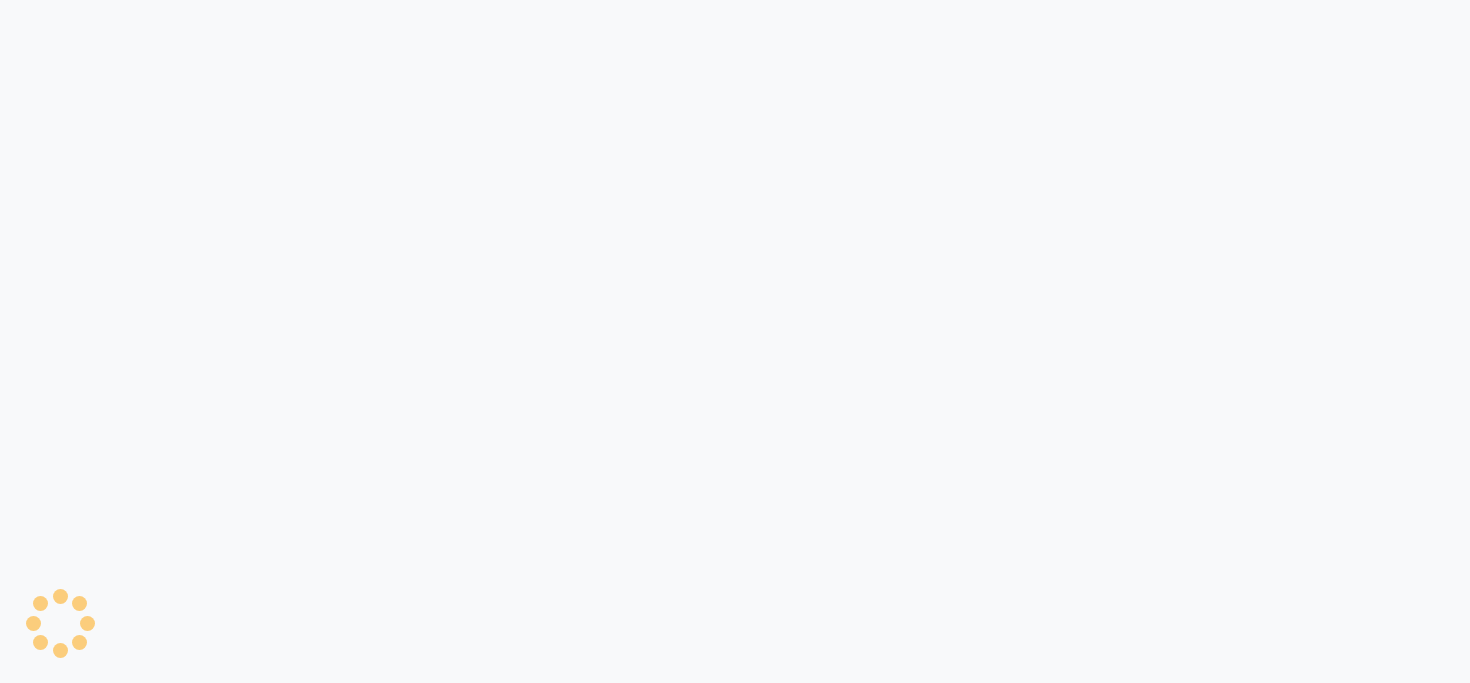 scroll, scrollTop: 0, scrollLeft: 0, axis: both 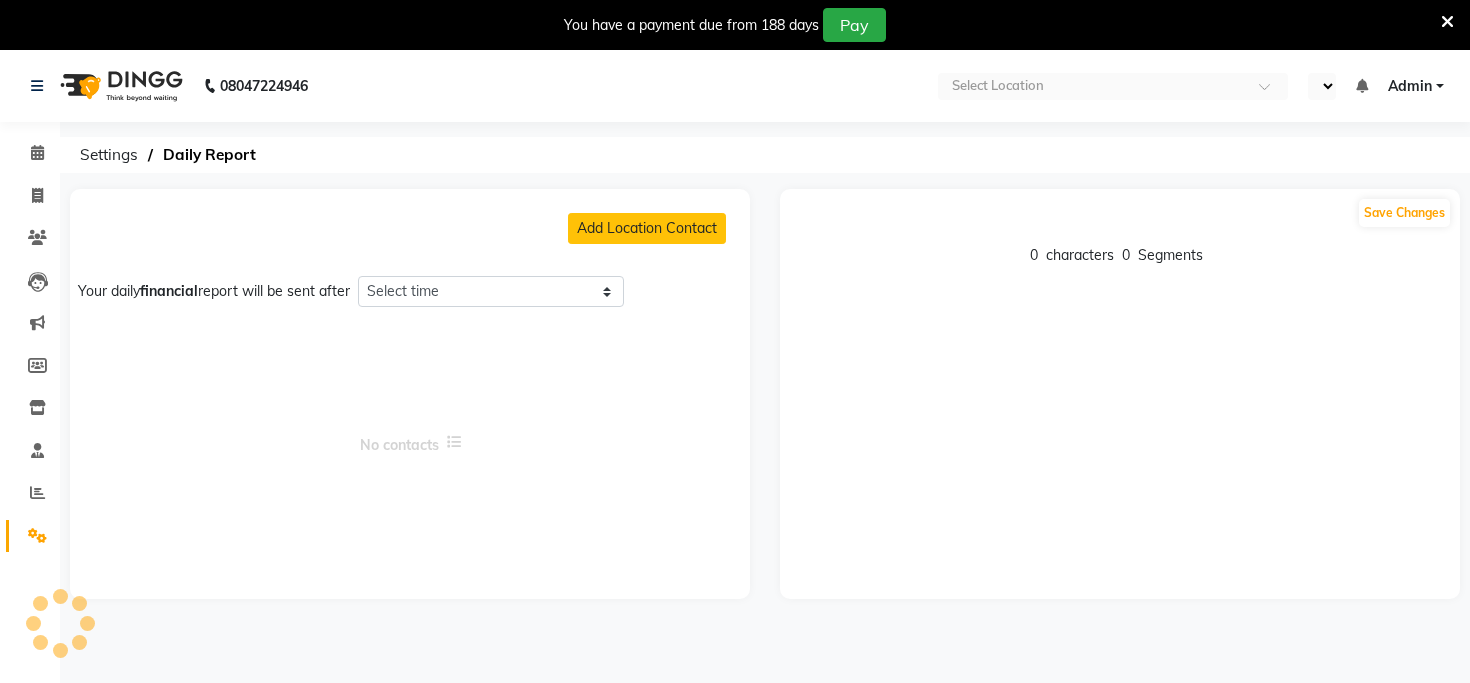select on "1305" 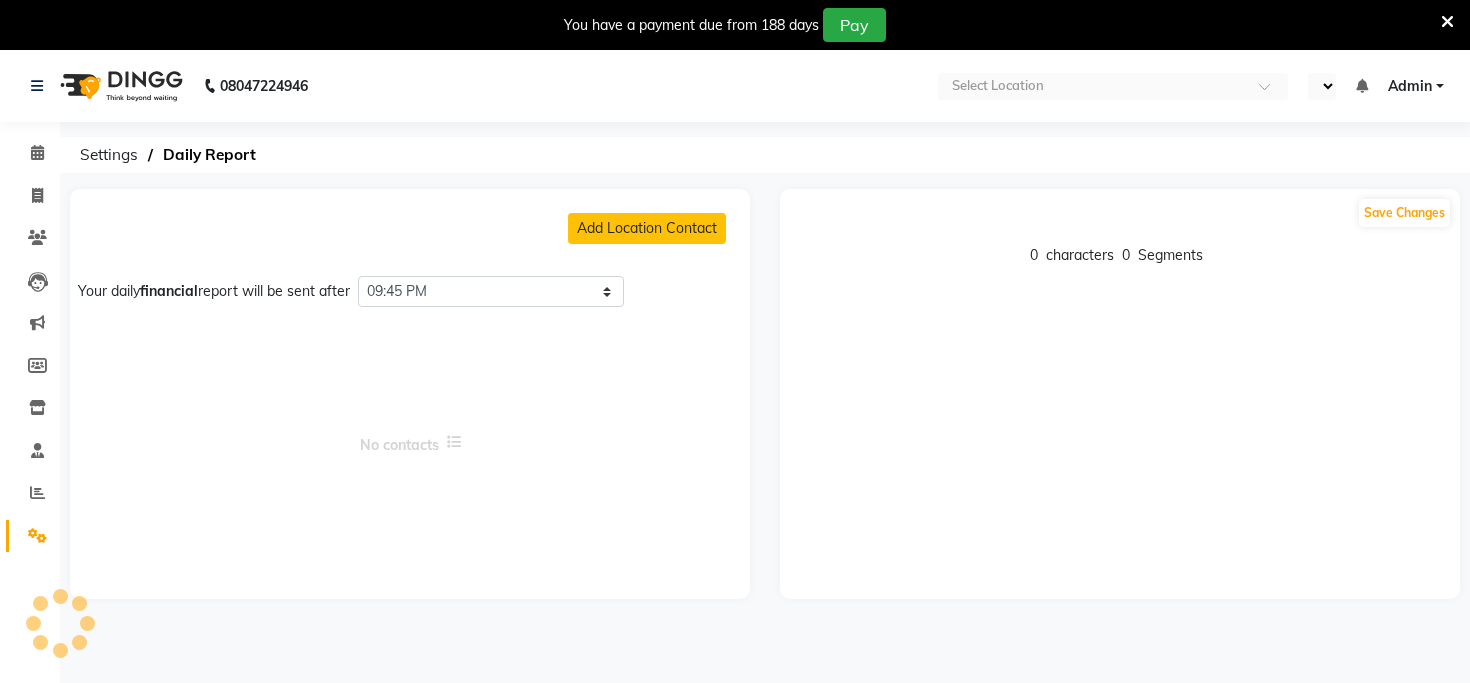 select on "en" 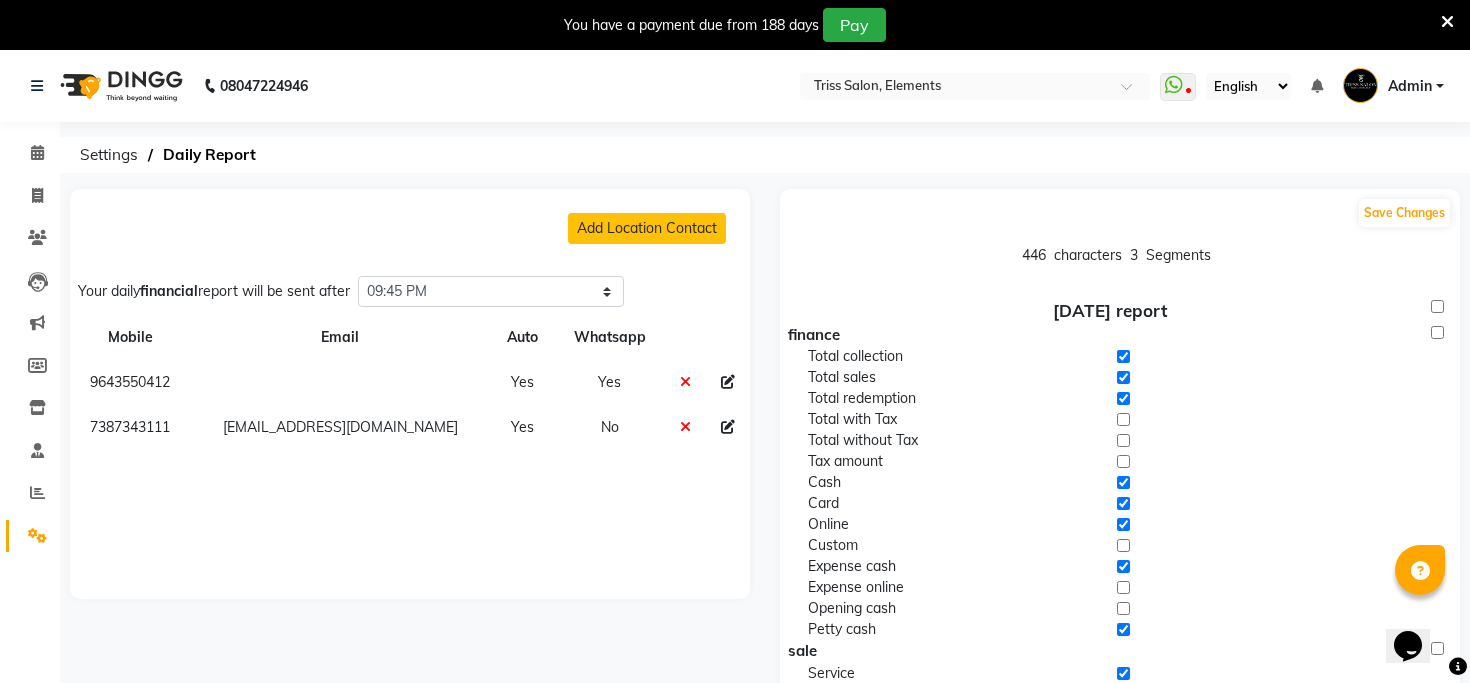 scroll, scrollTop: 0, scrollLeft: 0, axis: both 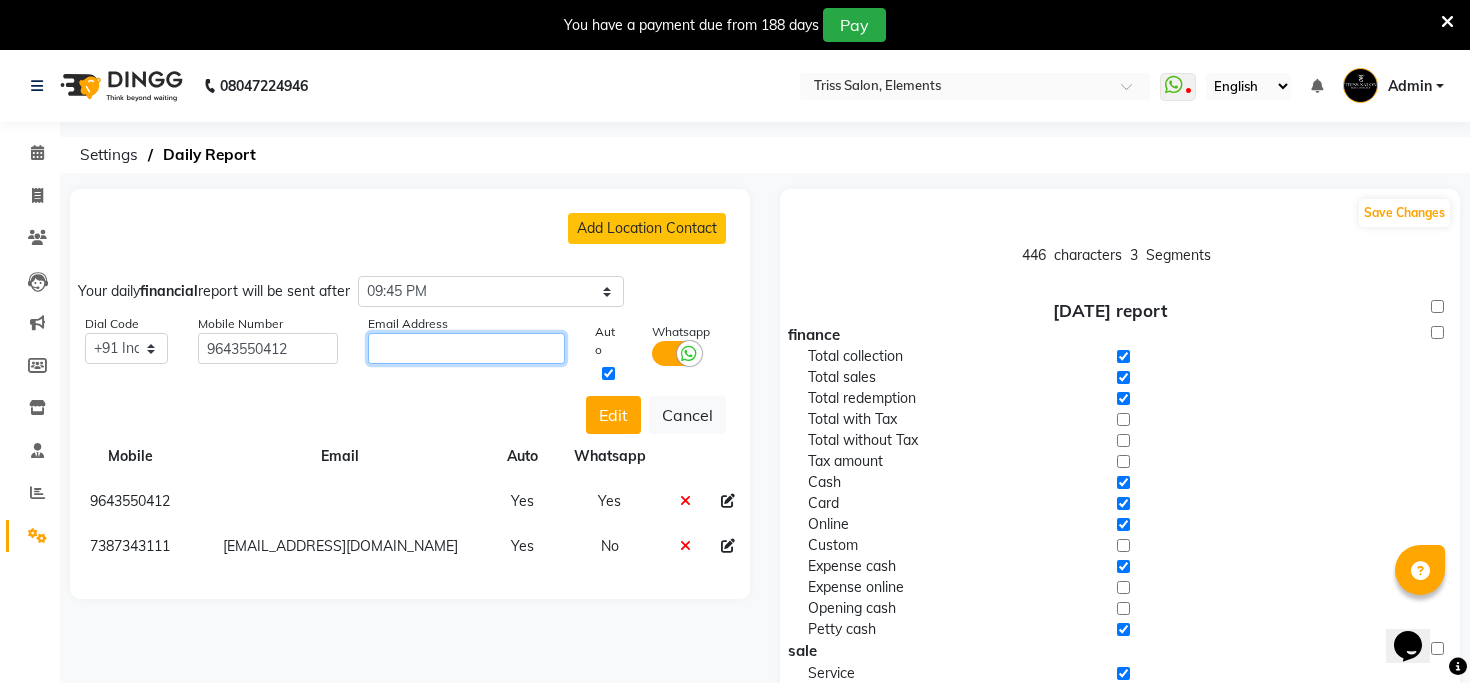 click 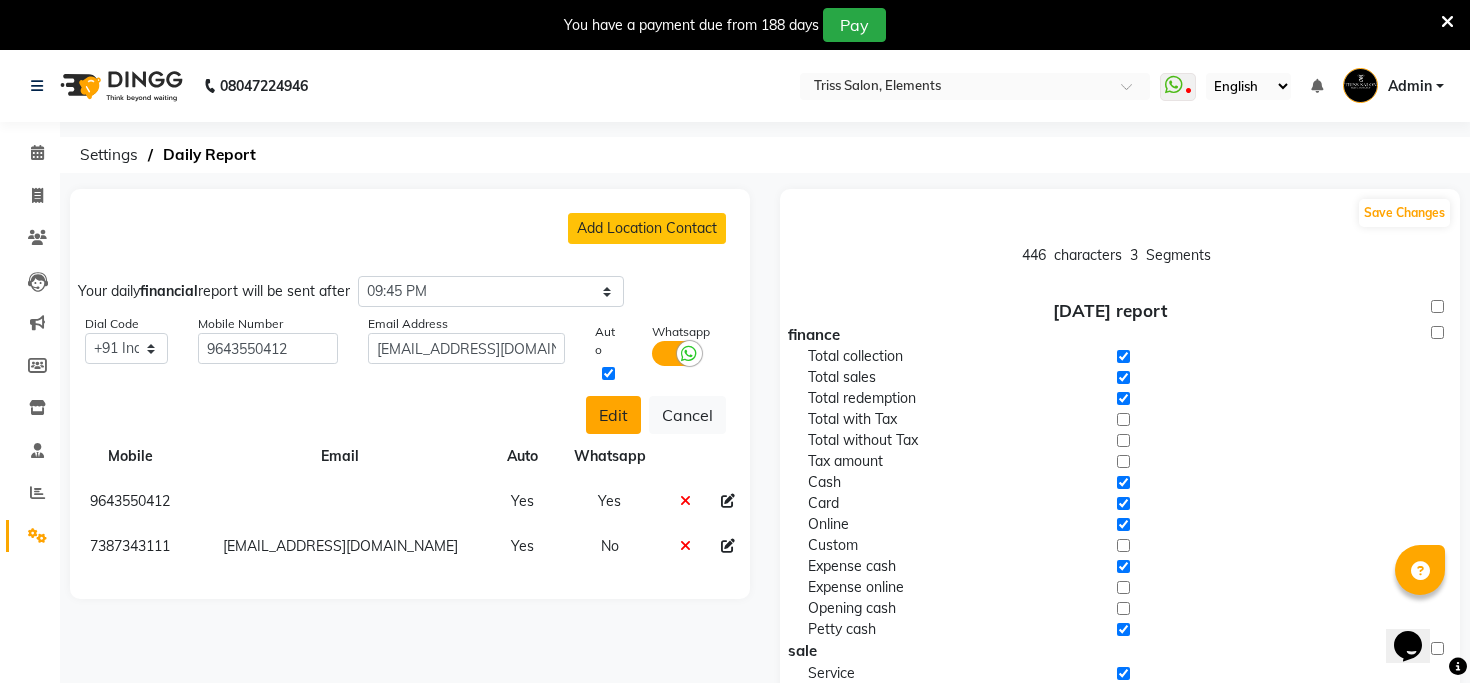 click on "Edit" 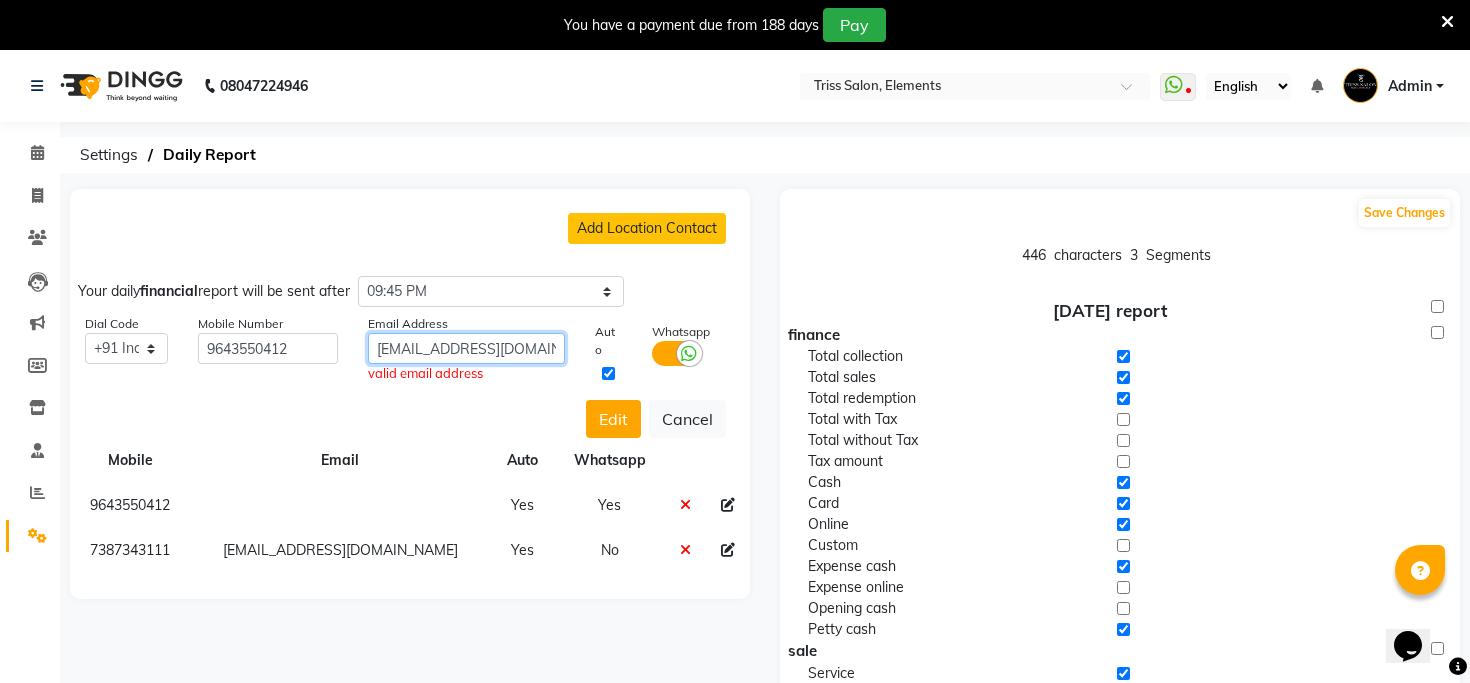 click on "ashish1.triss@gmail.com" 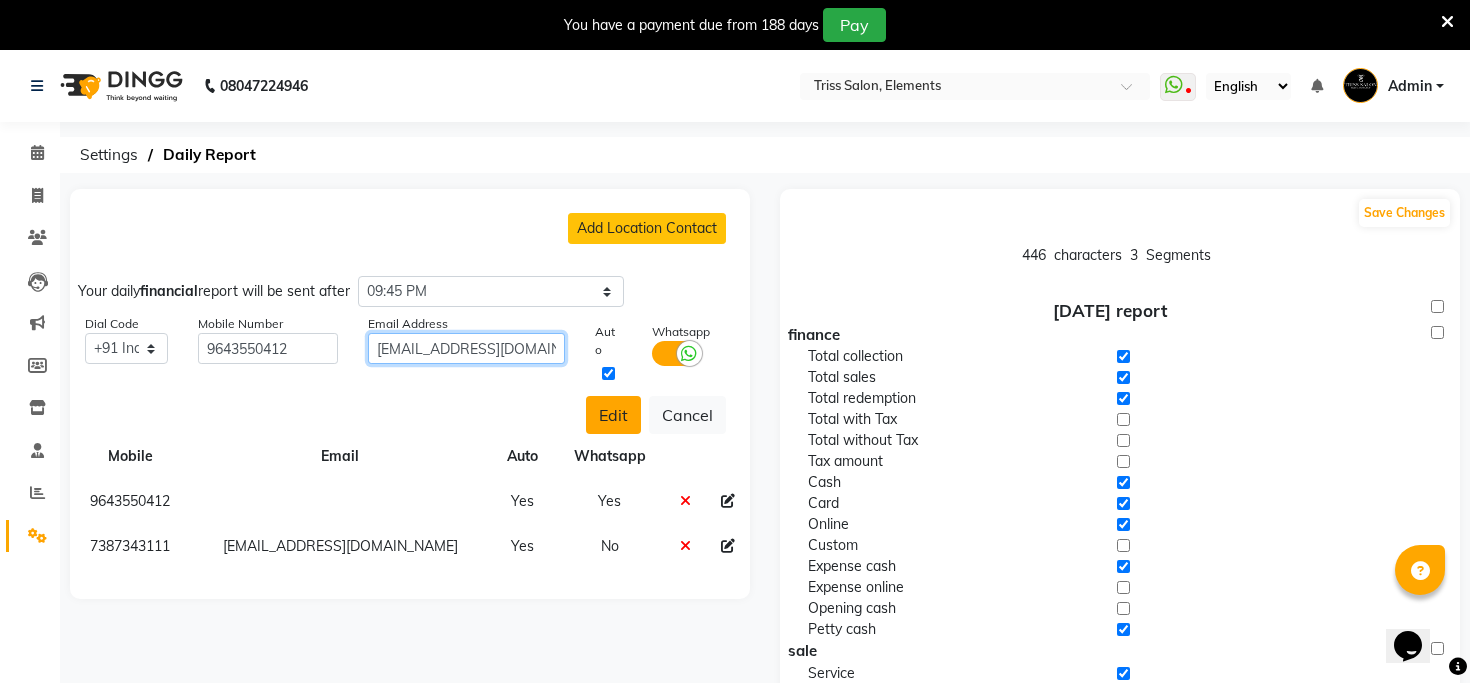 type on "ashish1.triss@gmail.com" 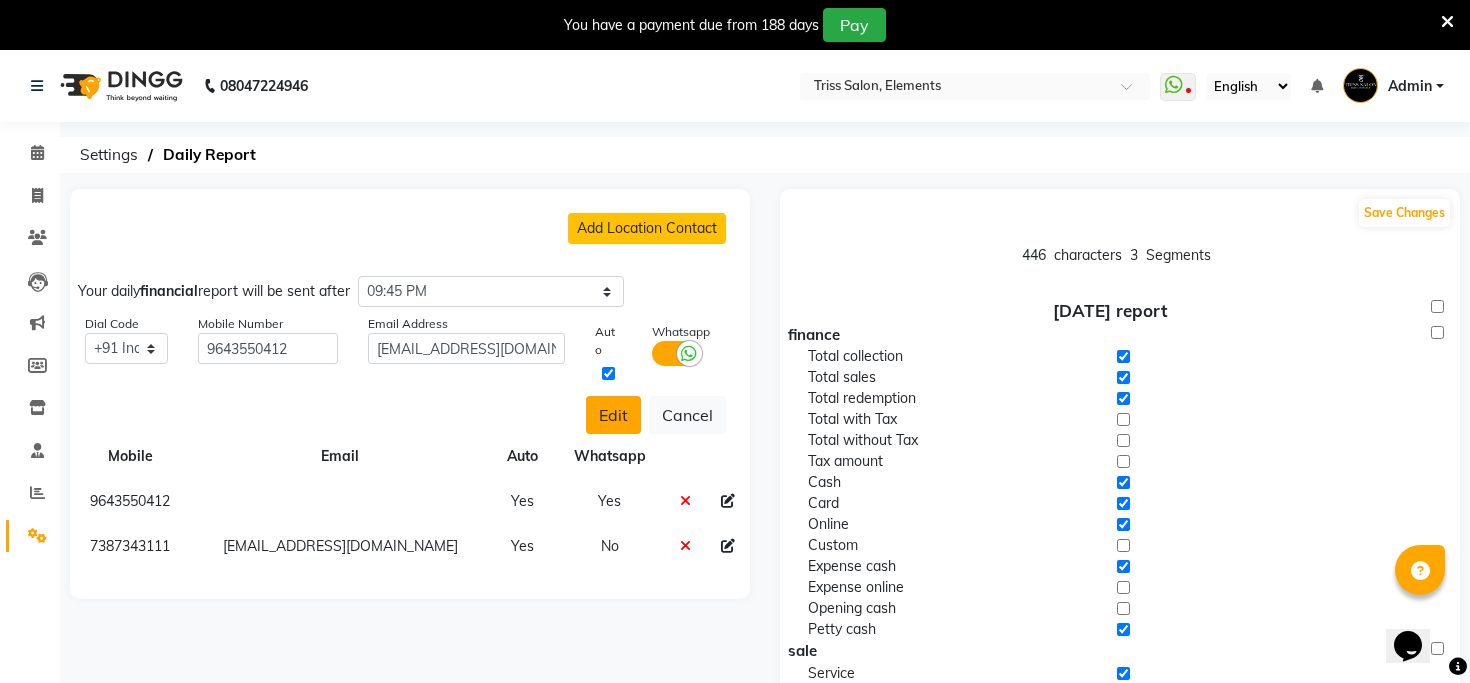 click on "Edit" 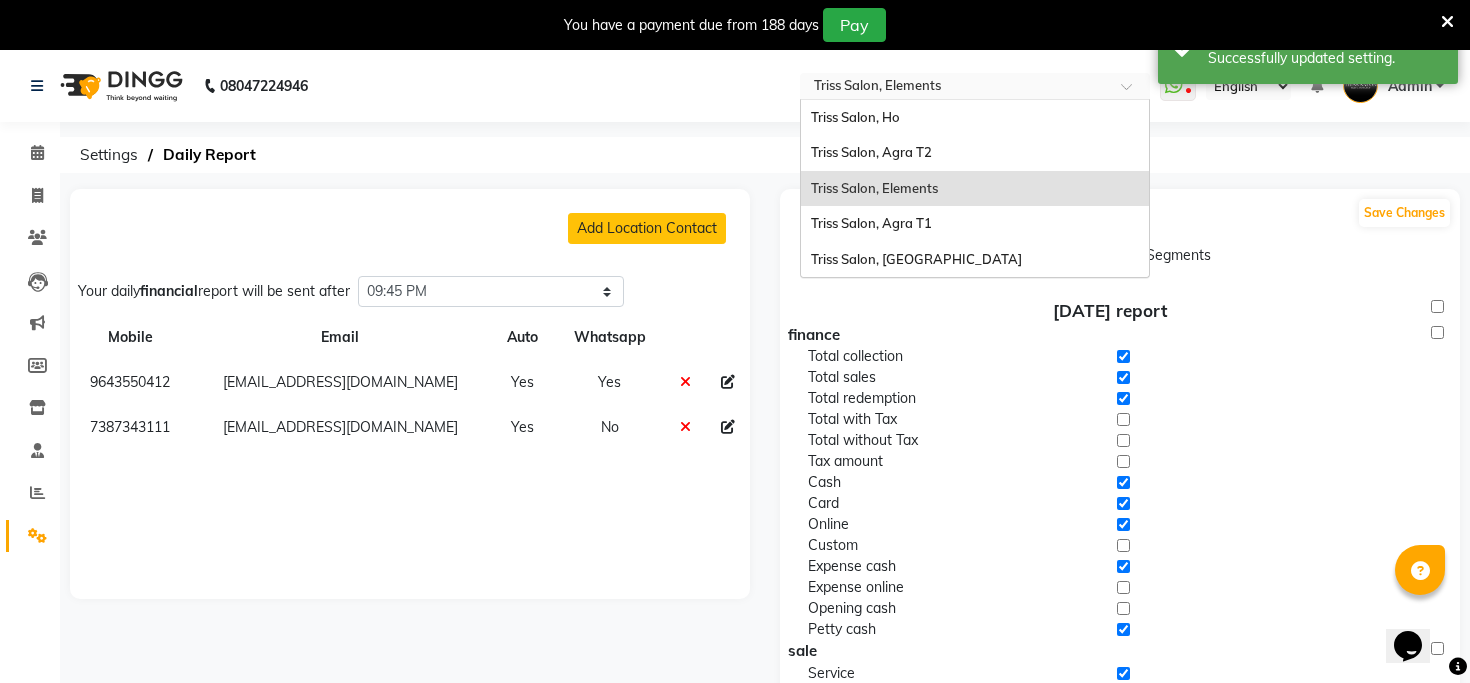click at bounding box center (955, 88) 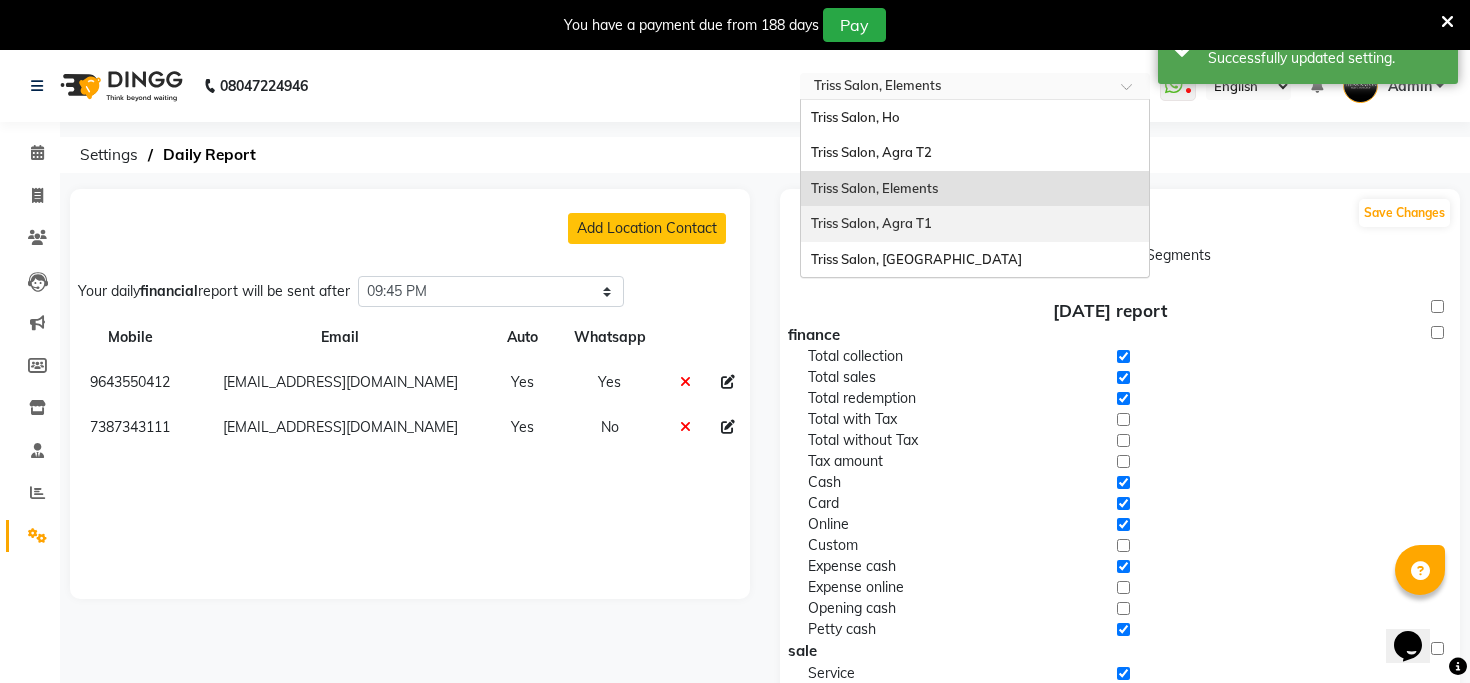click on "Triss Salon, Agra T1" at bounding box center [975, 224] 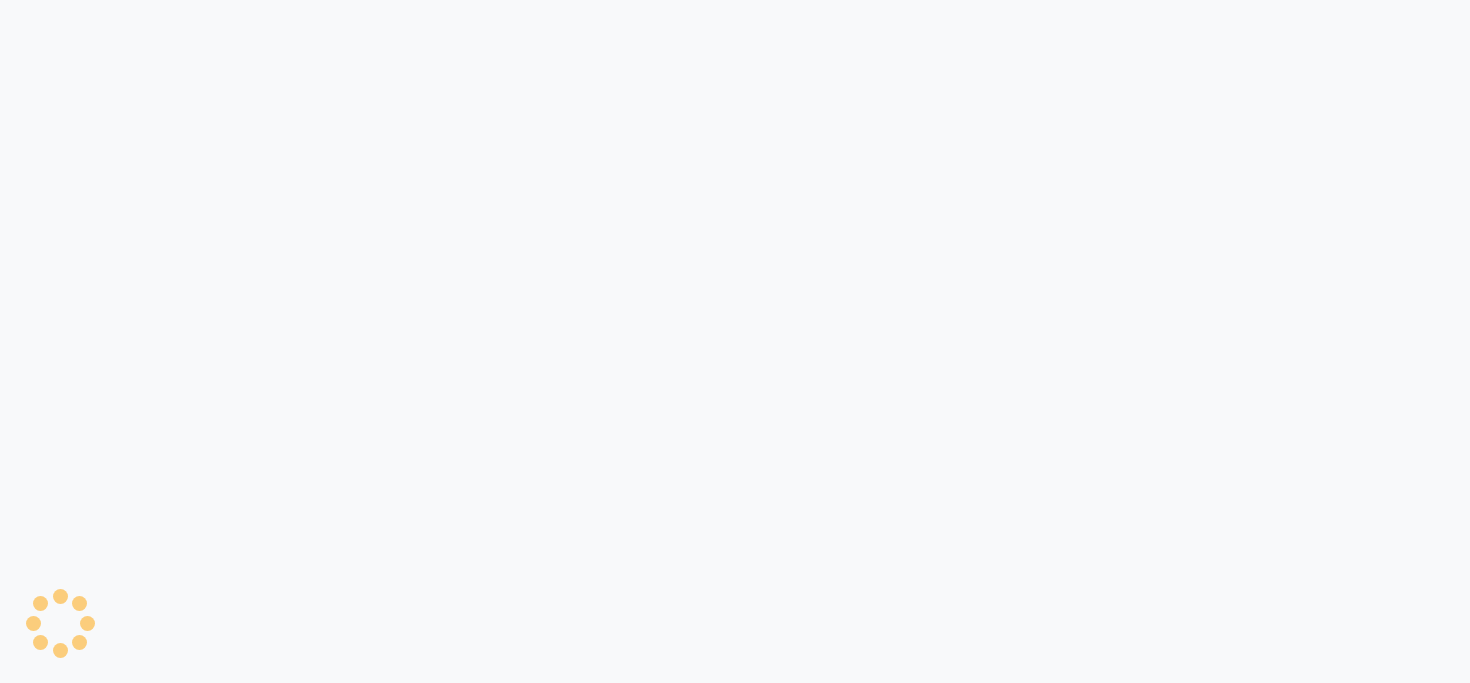 scroll, scrollTop: 0, scrollLeft: 0, axis: both 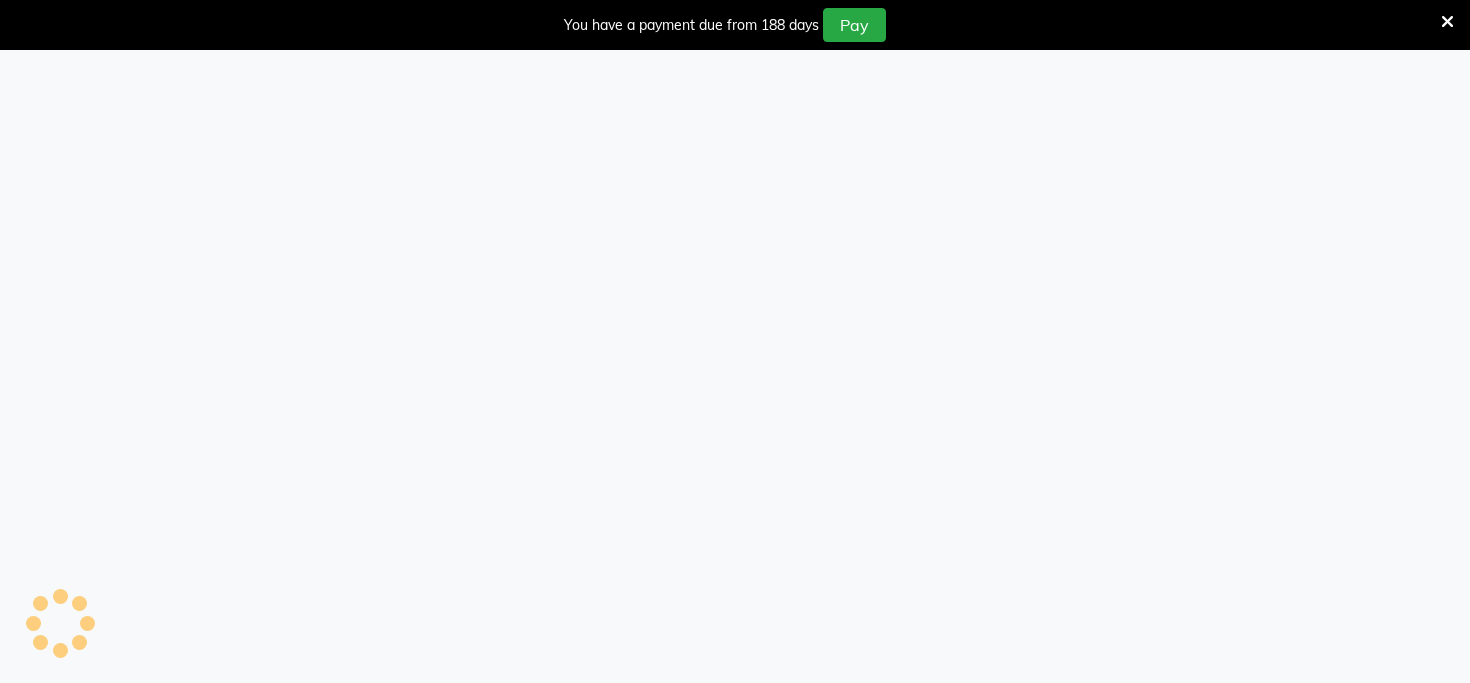 select on "1335" 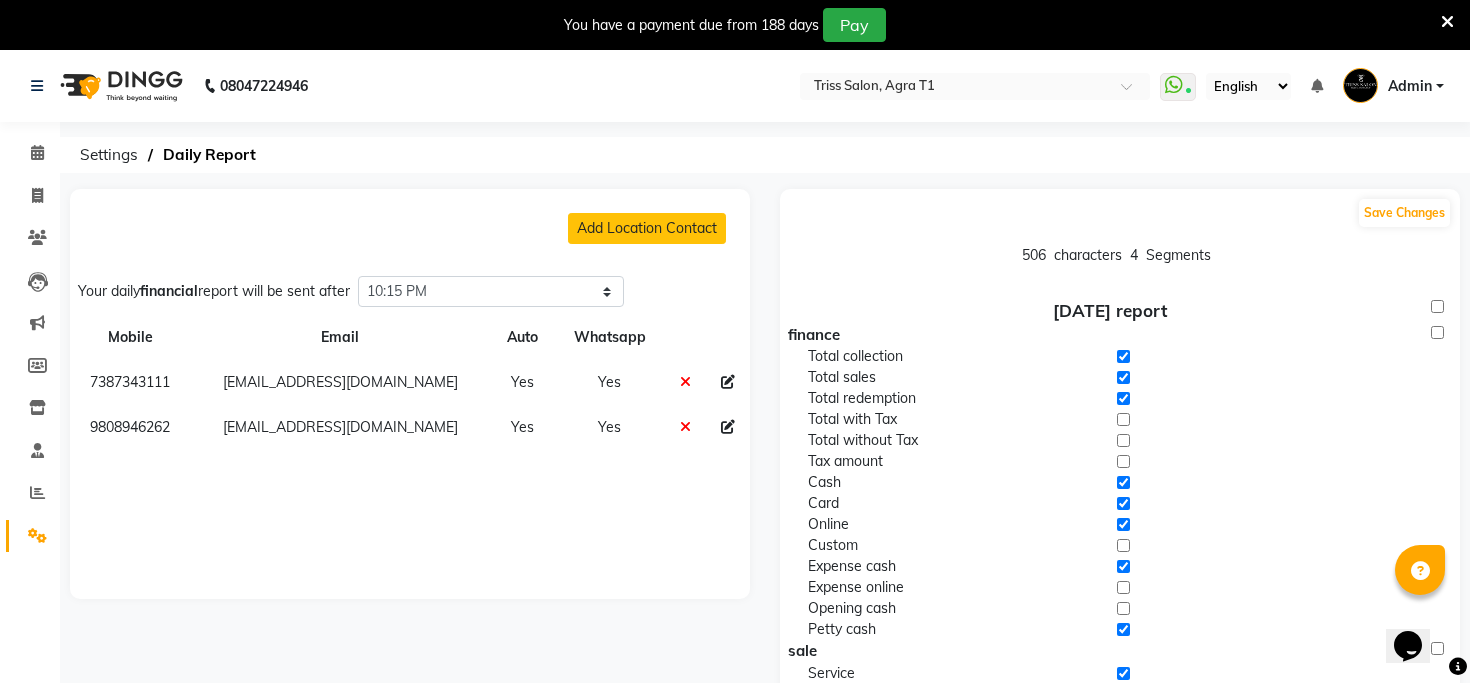 scroll, scrollTop: 0, scrollLeft: 0, axis: both 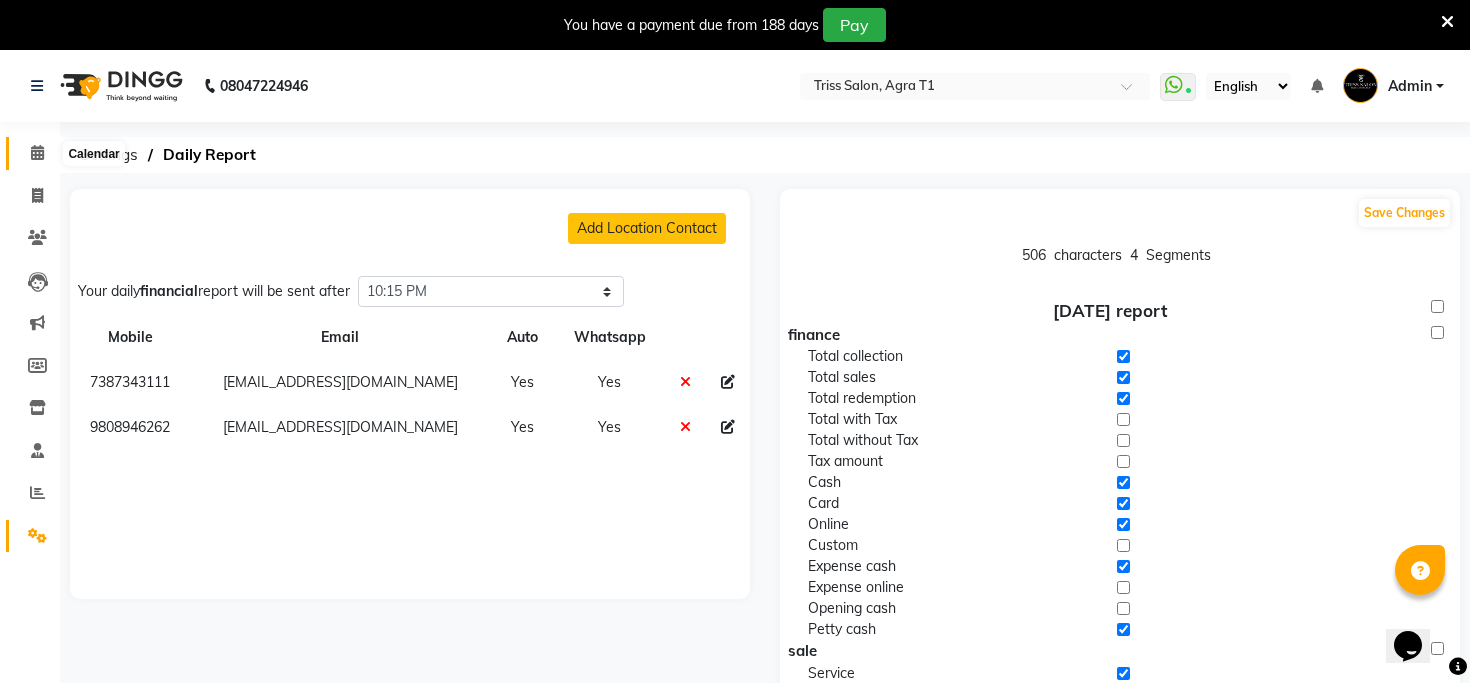 click 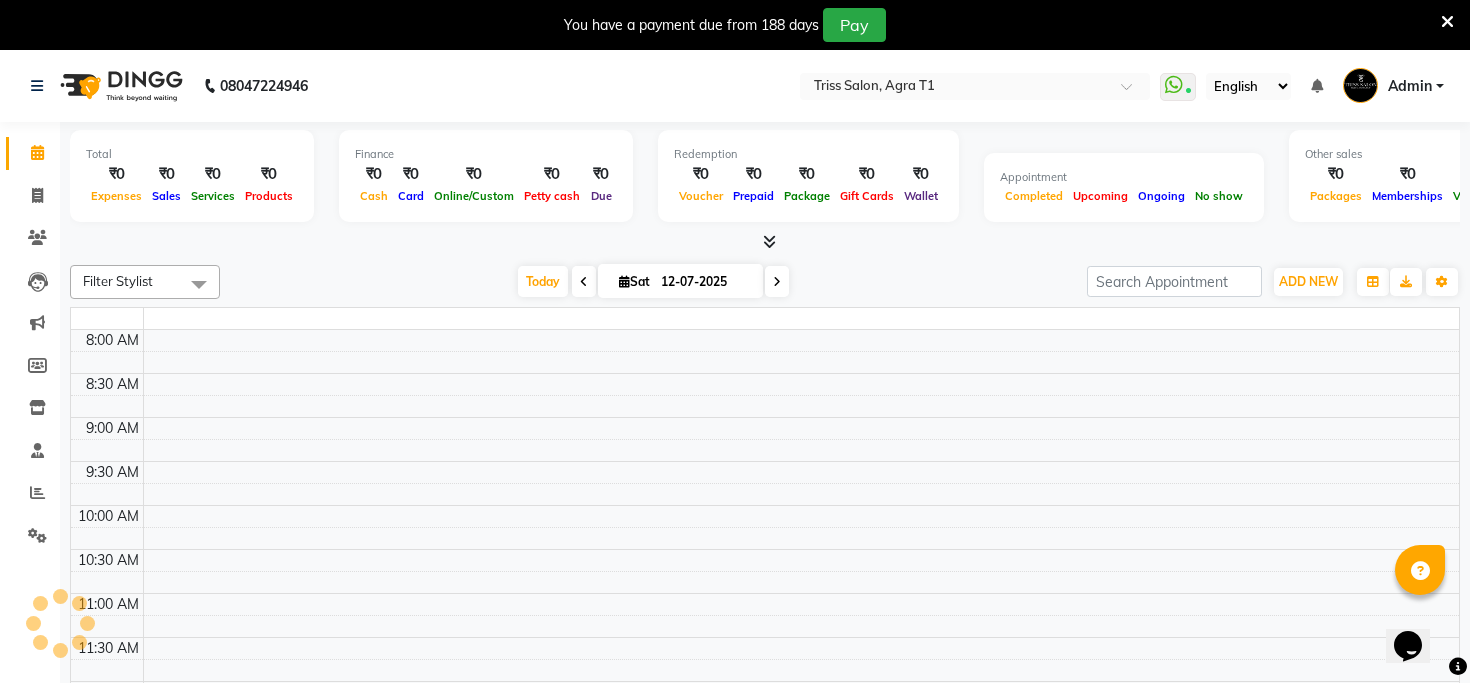 scroll, scrollTop: 0, scrollLeft: 0, axis: both 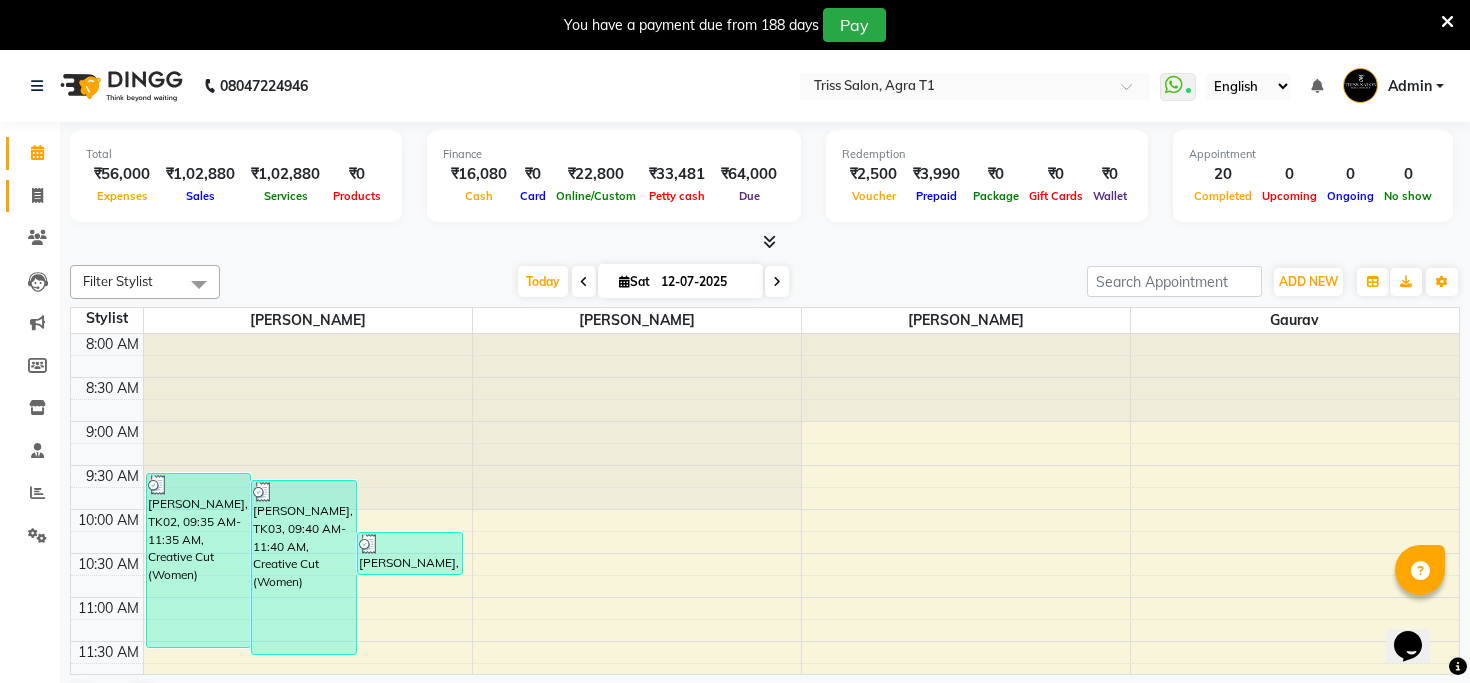 click 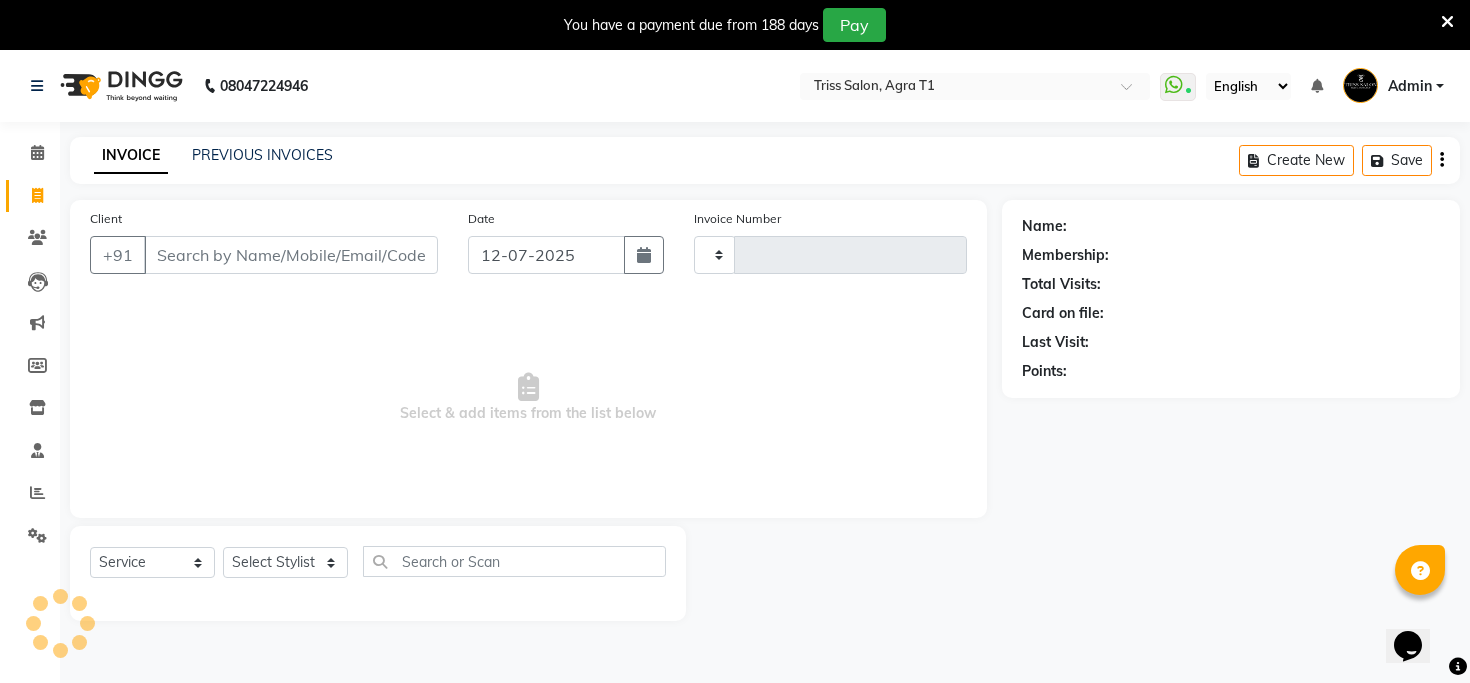 click 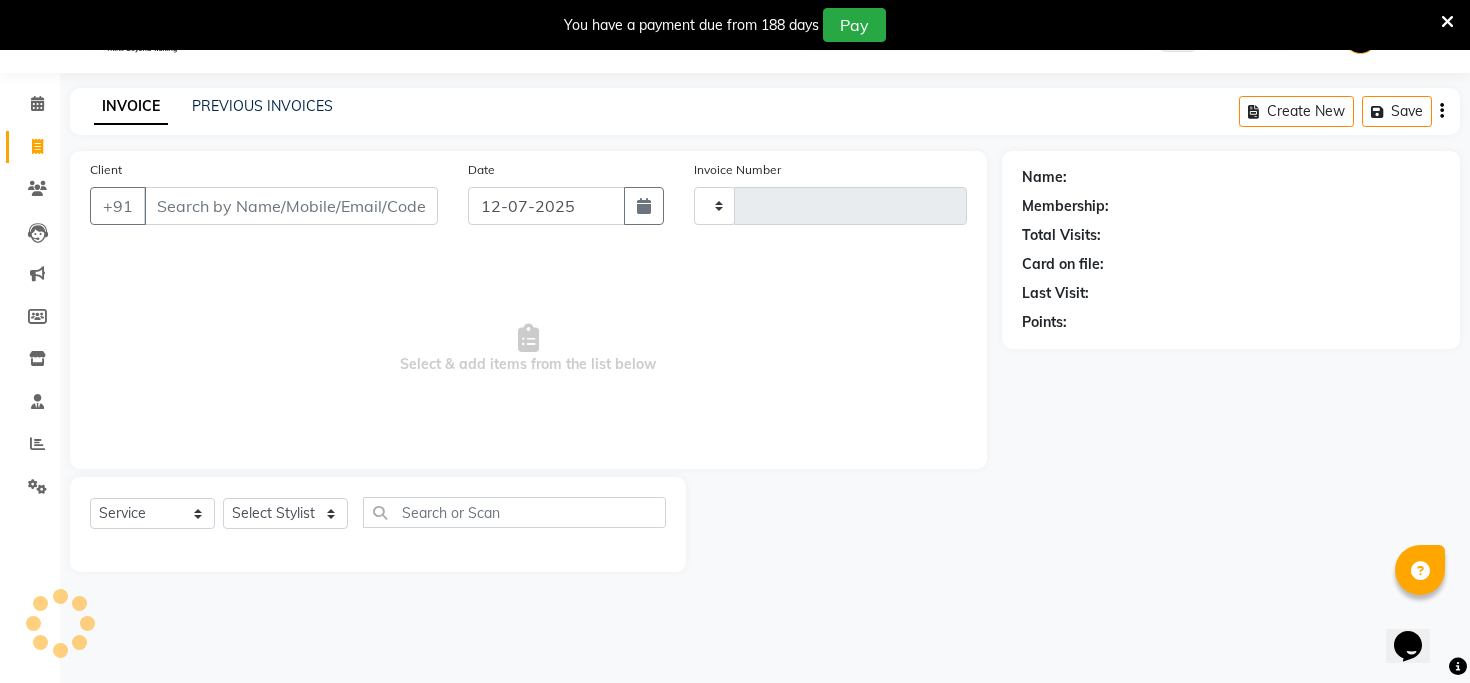 select on "service" 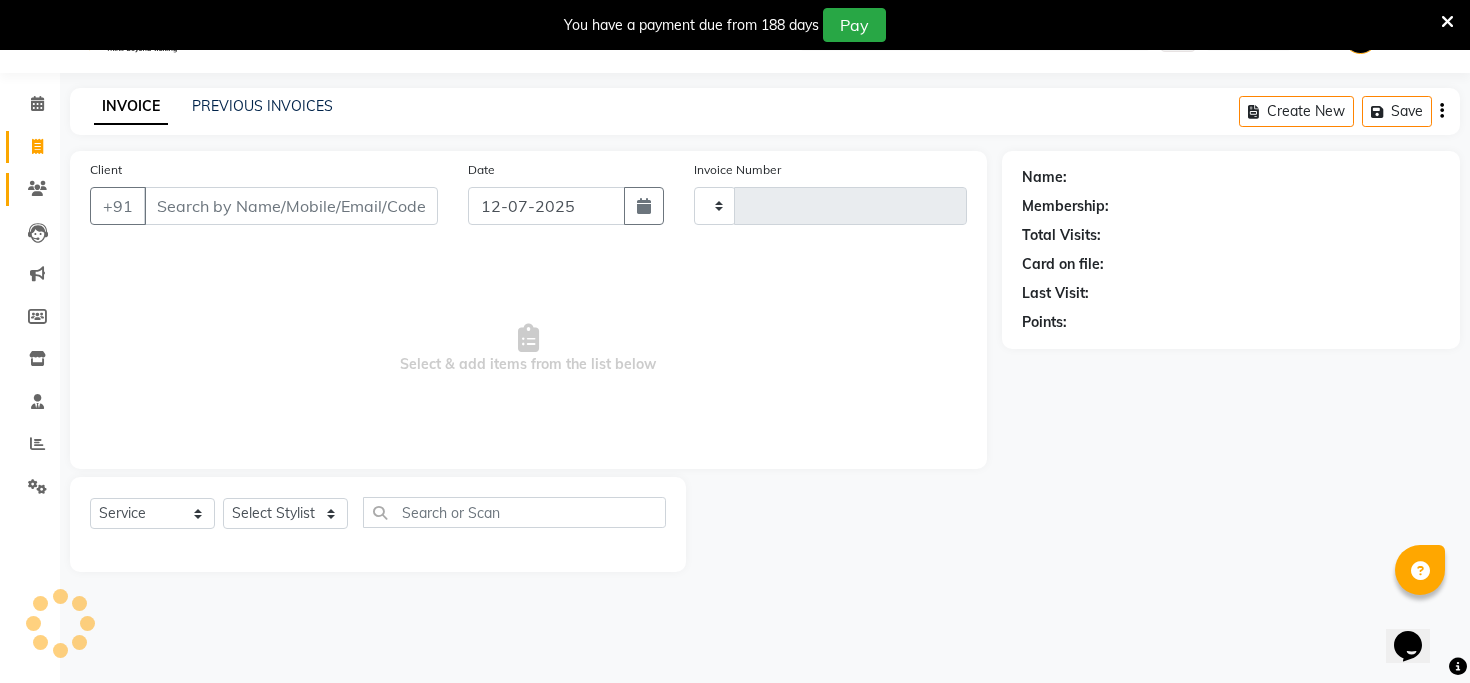 scroll, scrollTop: 50, scrollLeft: 0, axis: vertical 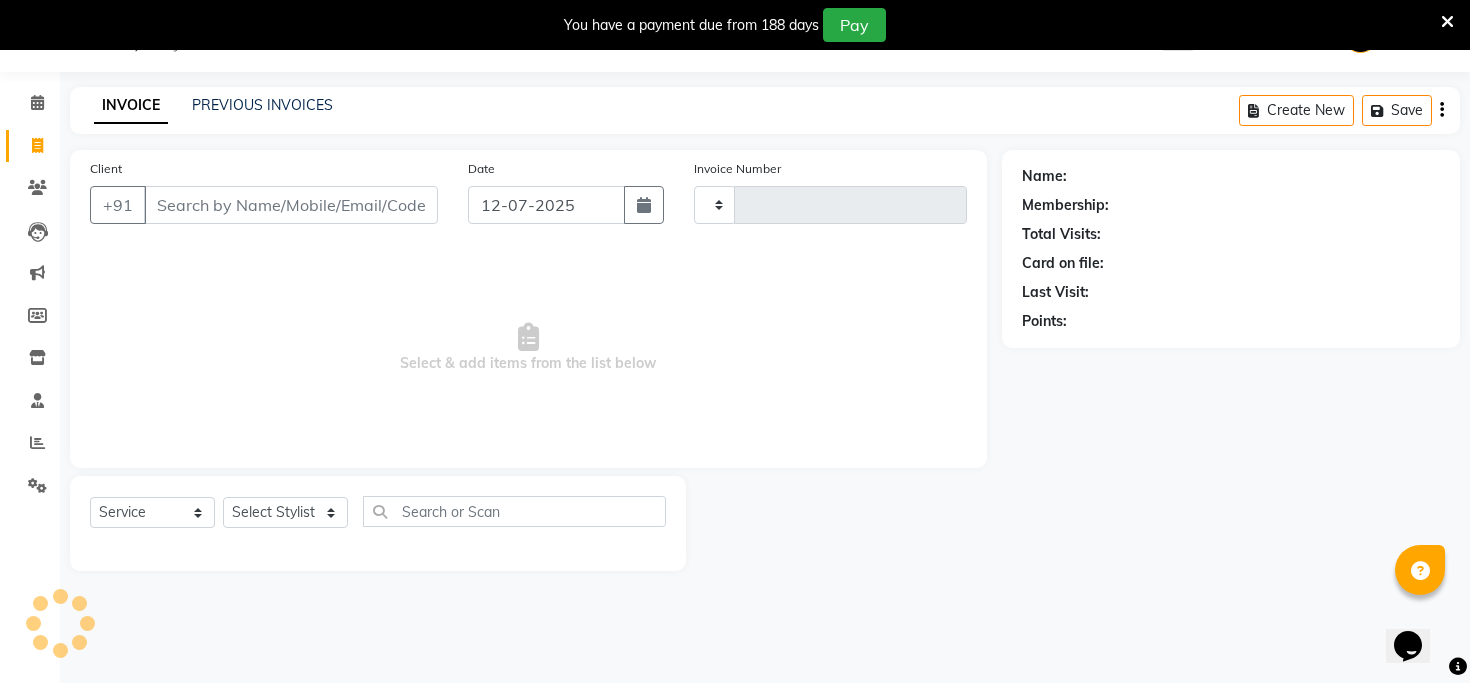 type on "4504" 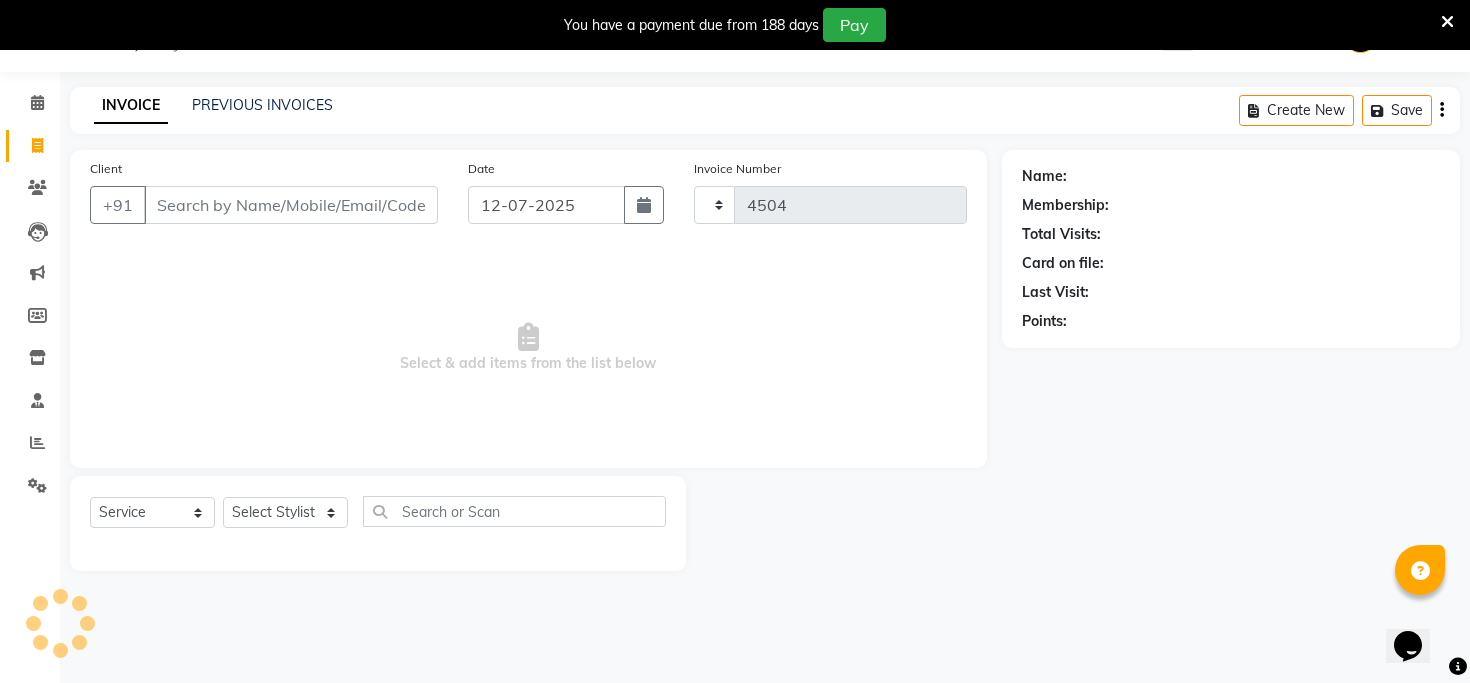 select on "4300" 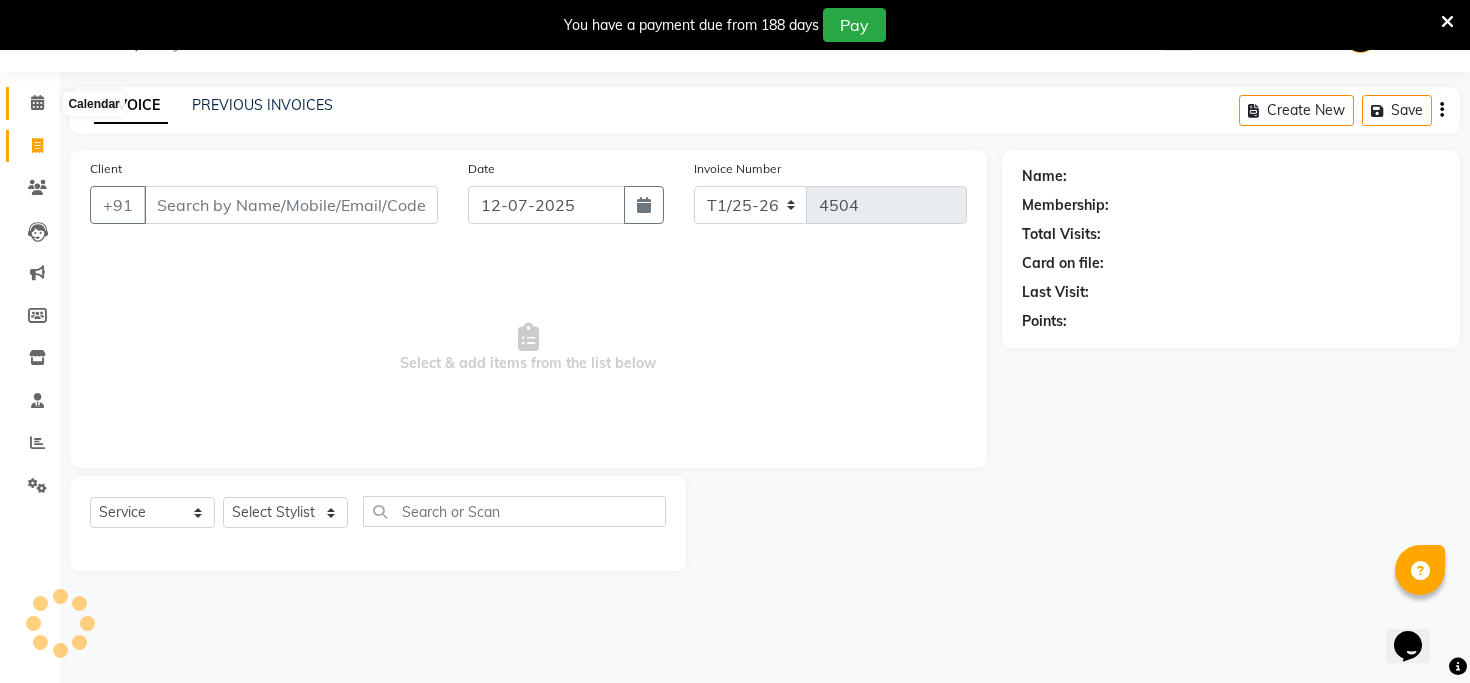 click 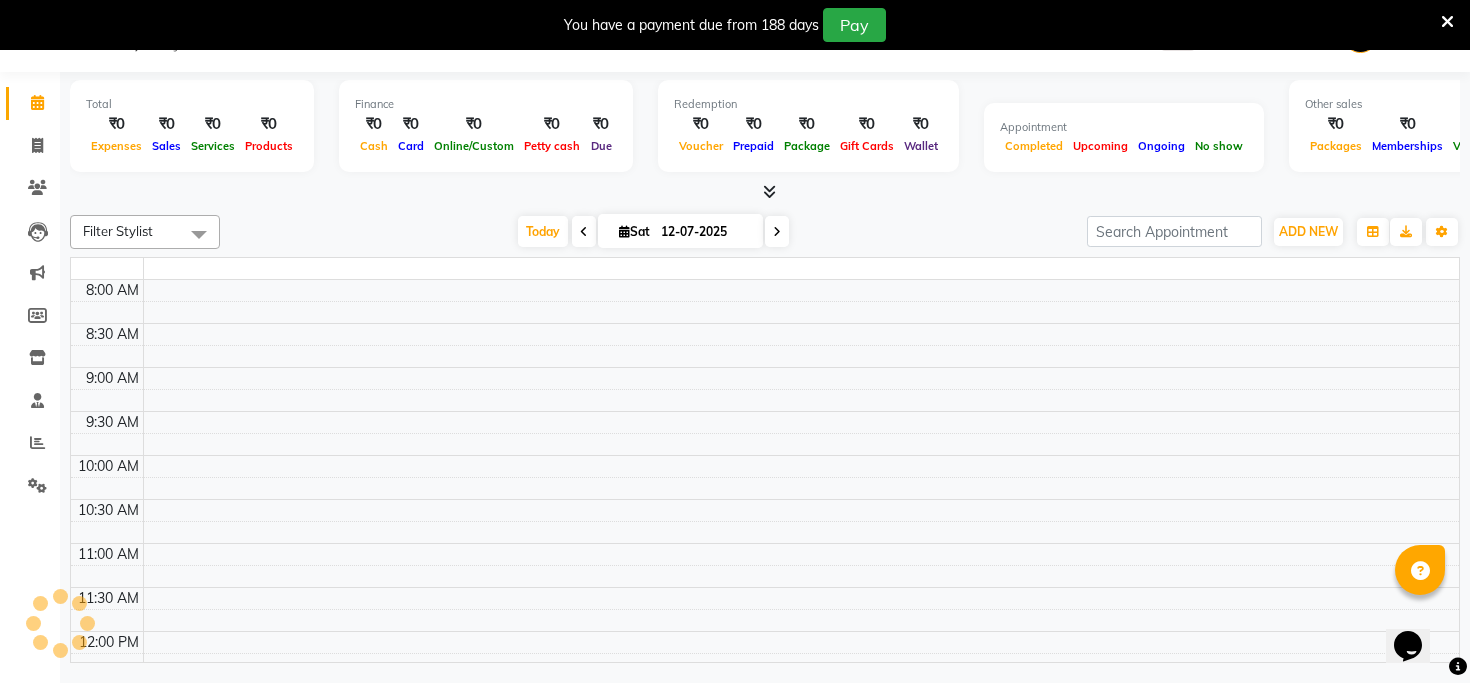 scroll, scrollTop: 0, scrollLeft: 0, axis: both 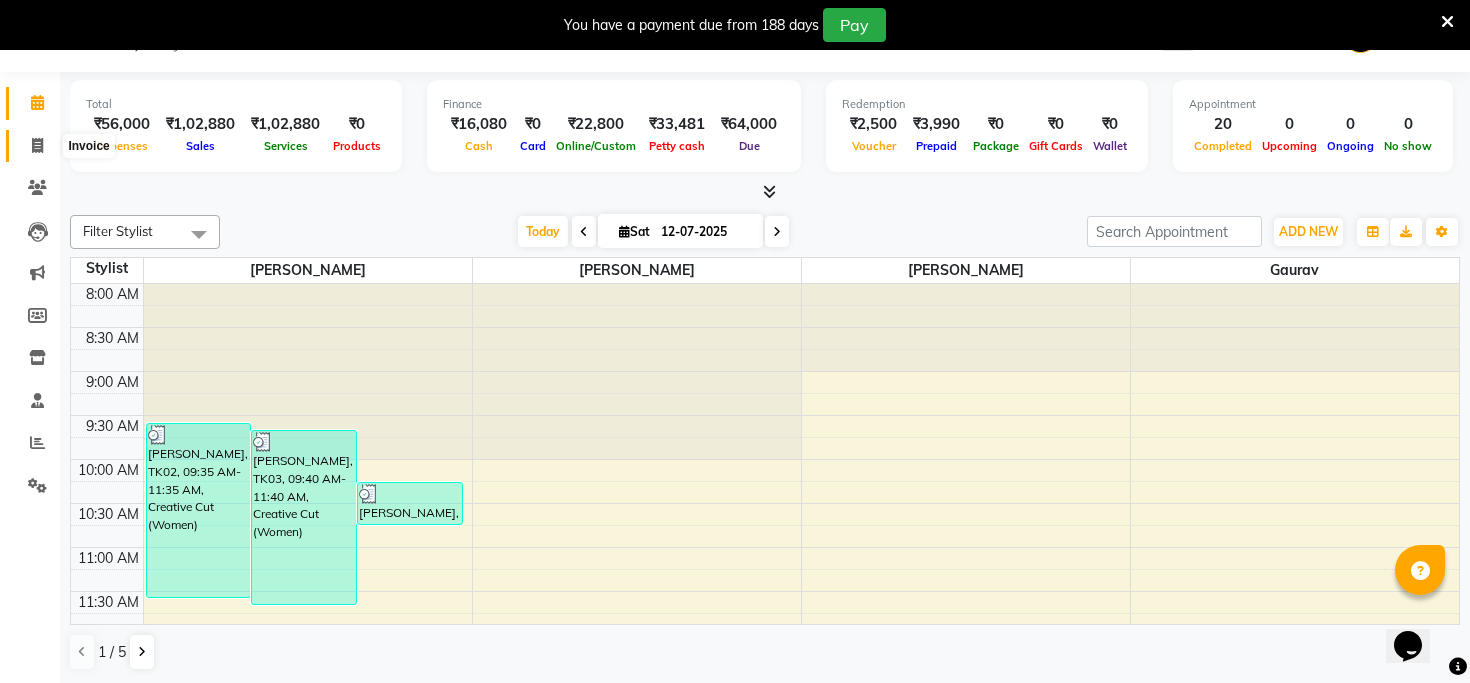 click 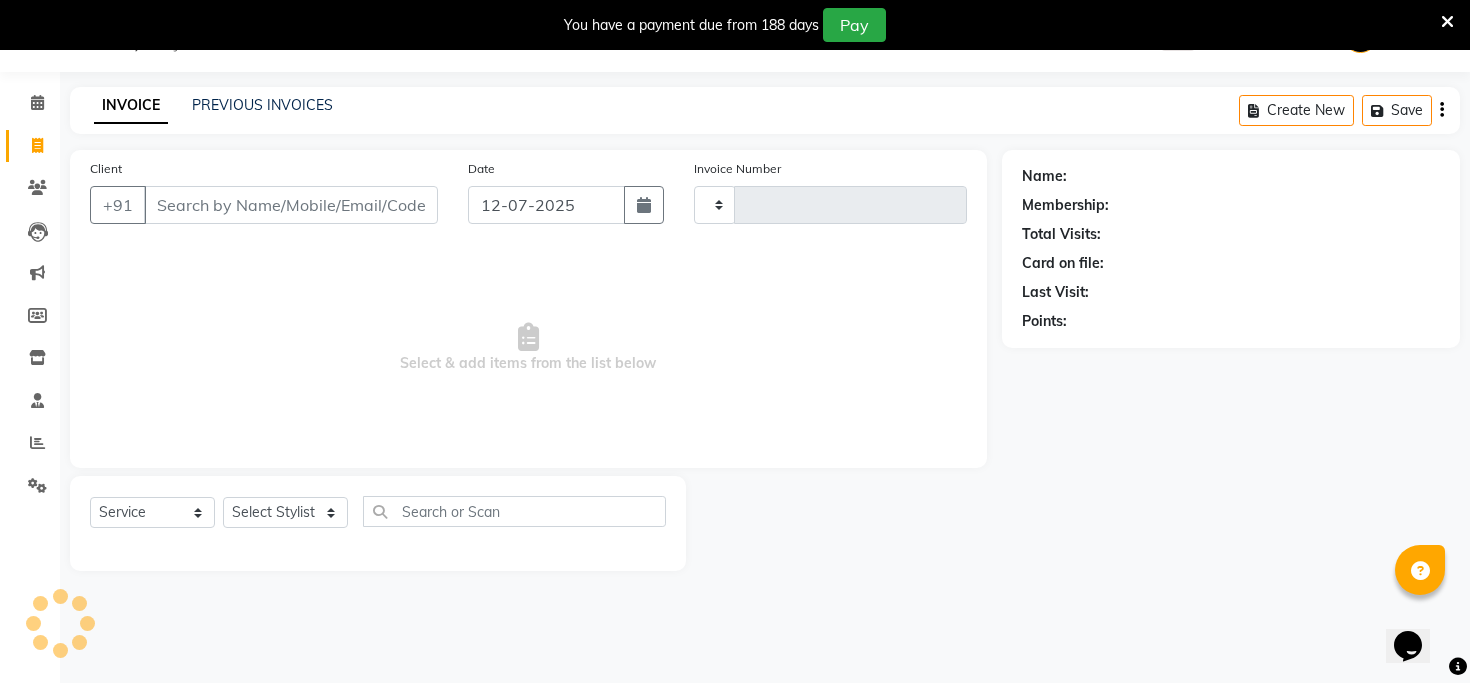 type on "4504" 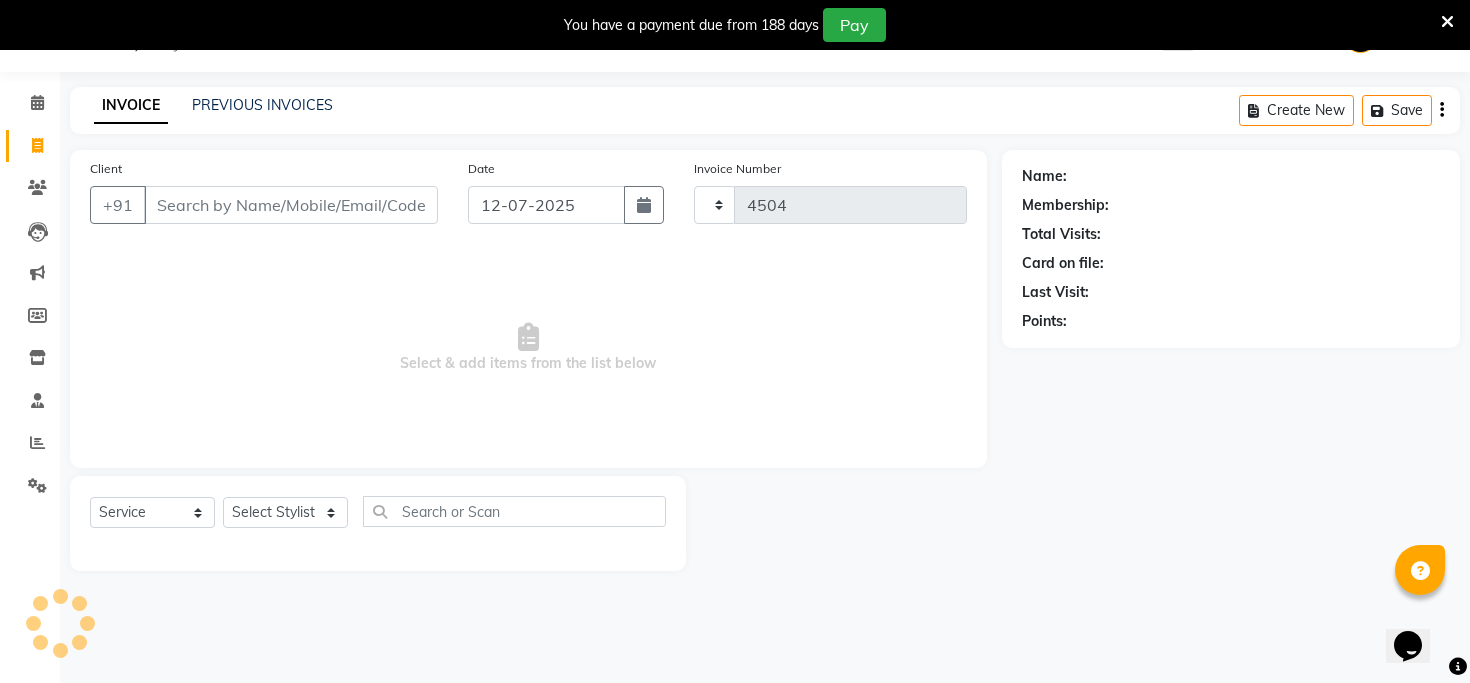 select on "4300" 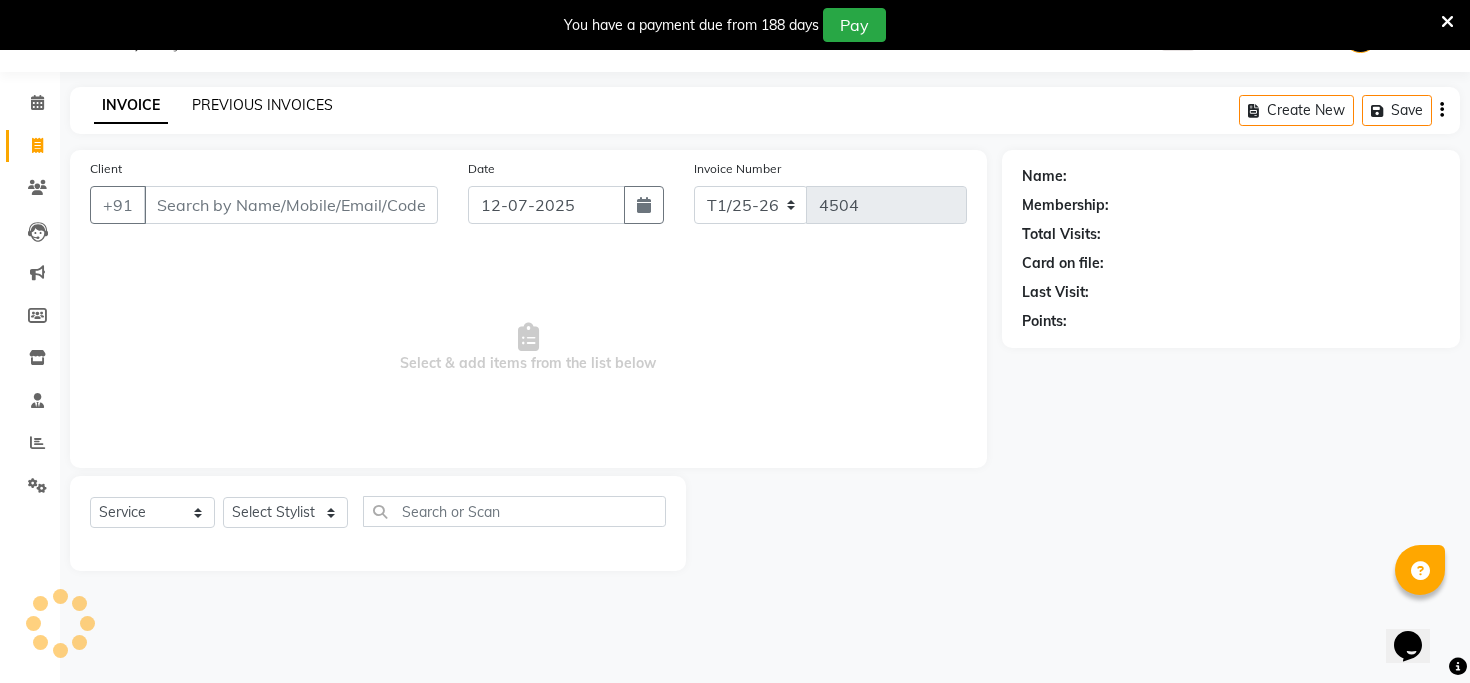 click on "PREVIOUS INVOICES" 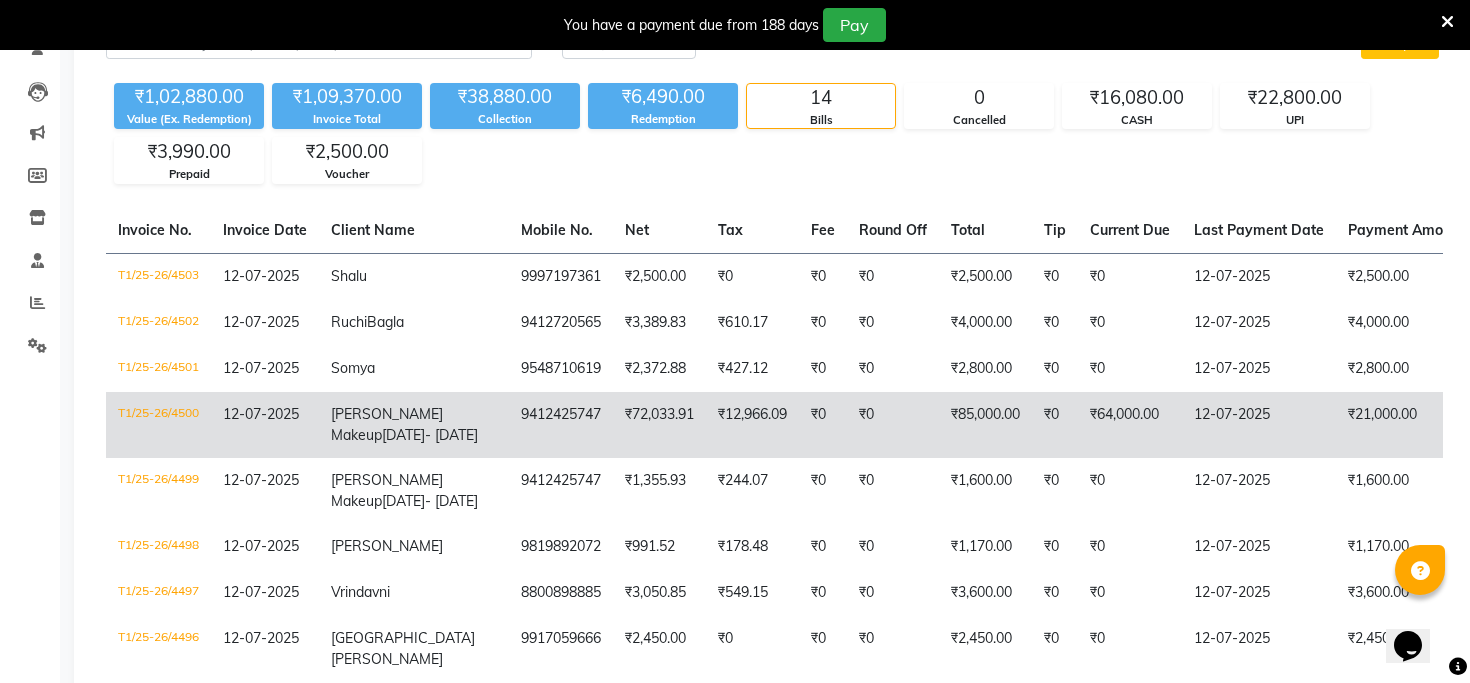 scroll, scrollTop: 238, scrollLeft: 0, axis: vertical 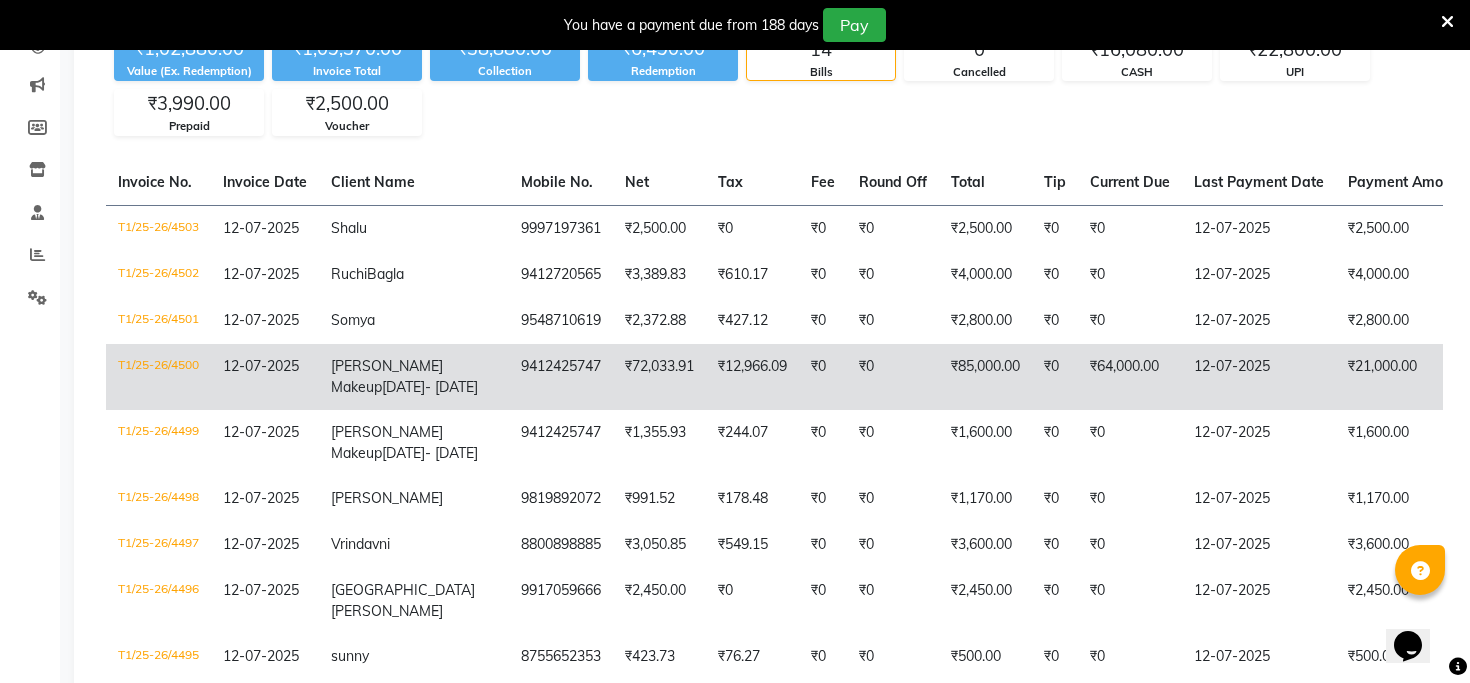 click on "₹72,033.91" 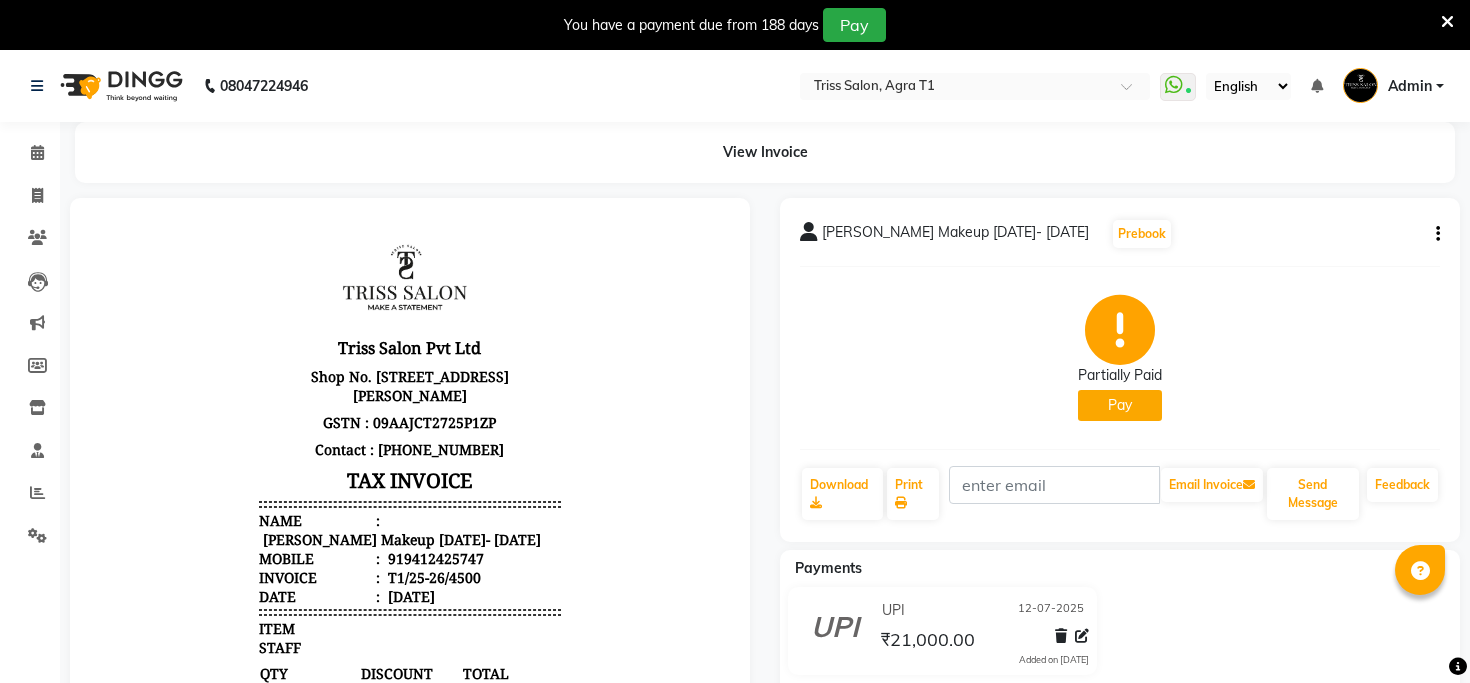 scroll, scrollTop: 16, scrollLeft: 0, axis: vertical 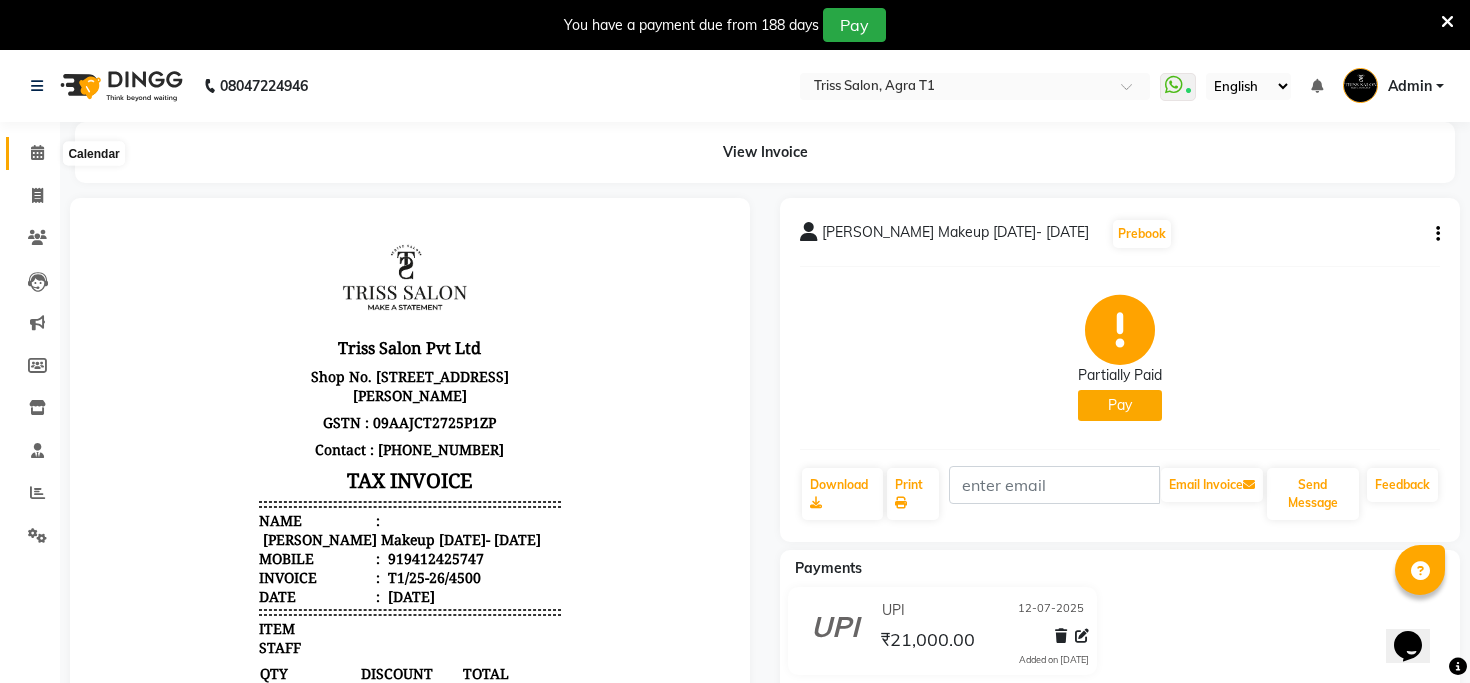 click 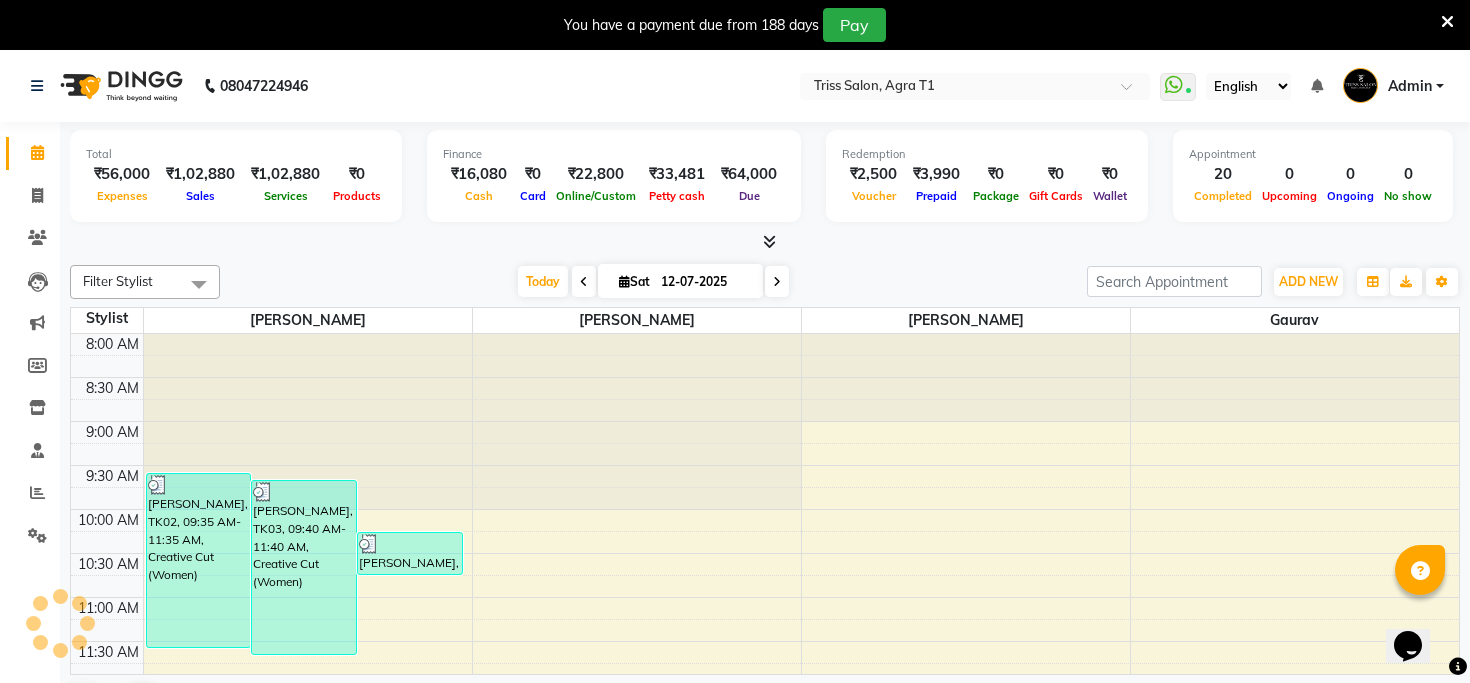 scroll, scrollTop: 705, scrollLeft: 0, axis: vertical 